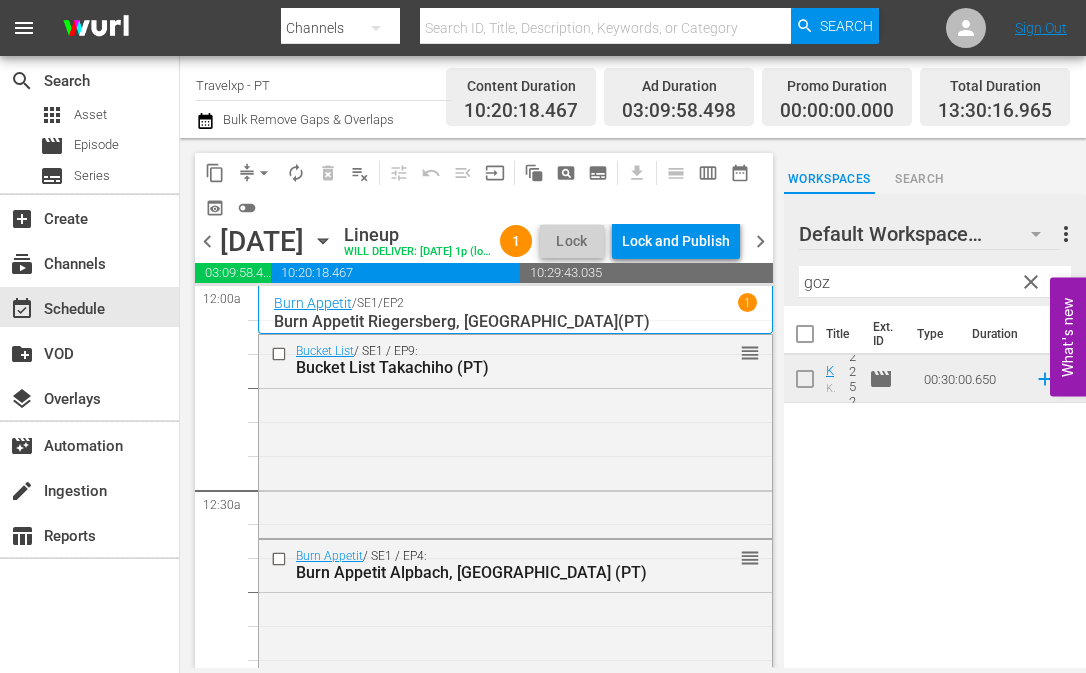 scroll, scrollTop: 0, scrollLeft: 0, axis: both 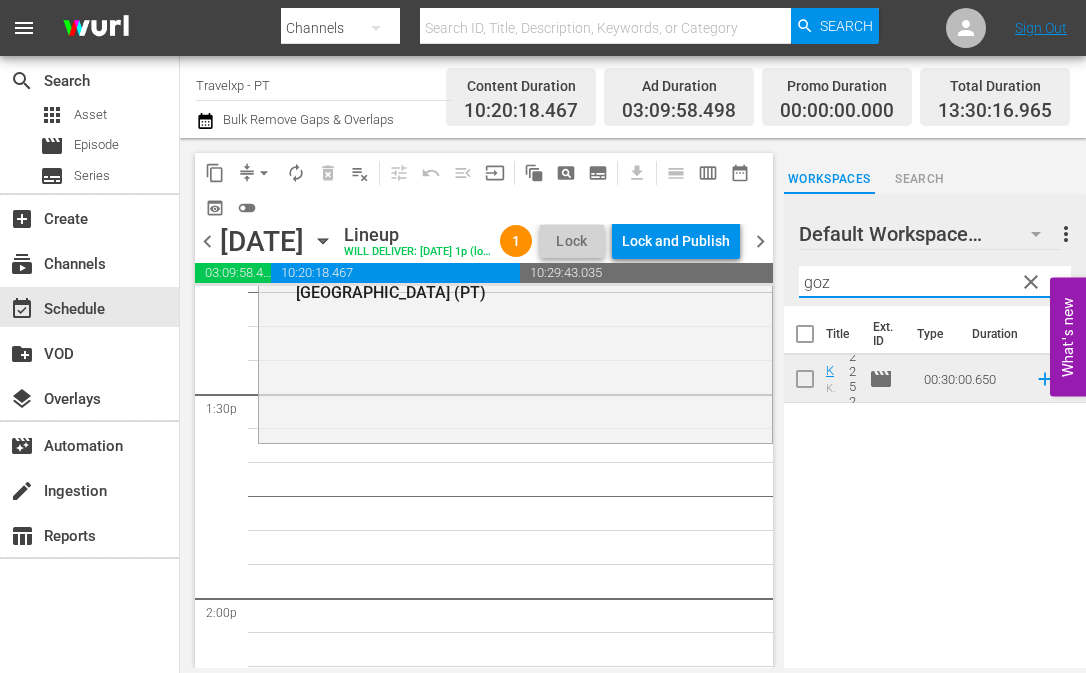click on "goz" at bounding box center [935, 282] 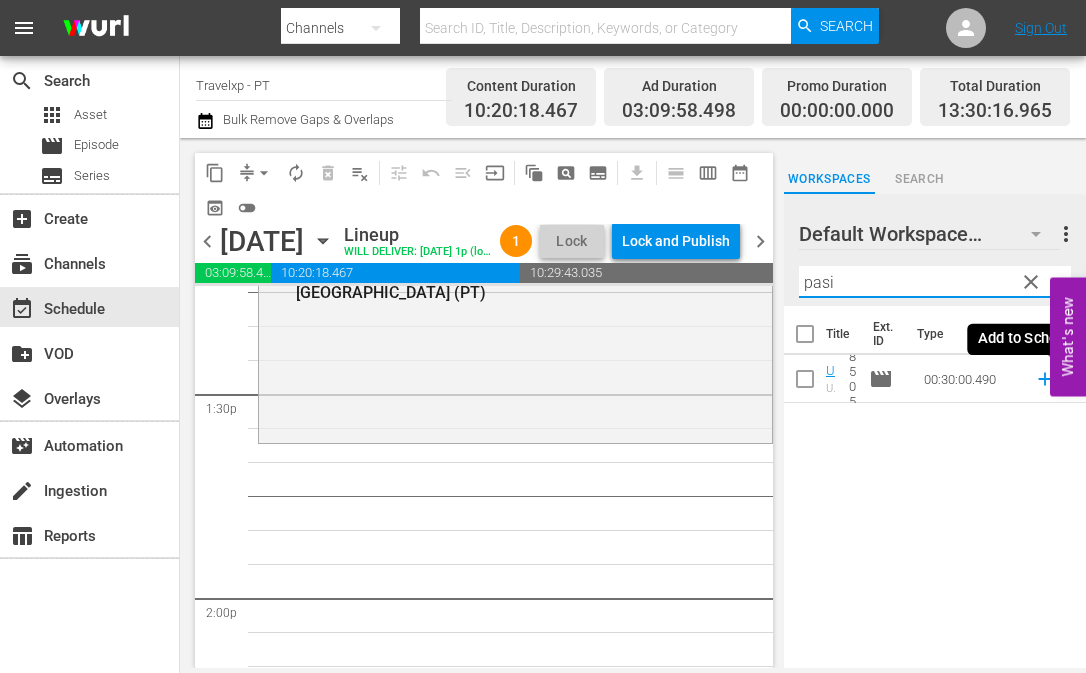 click 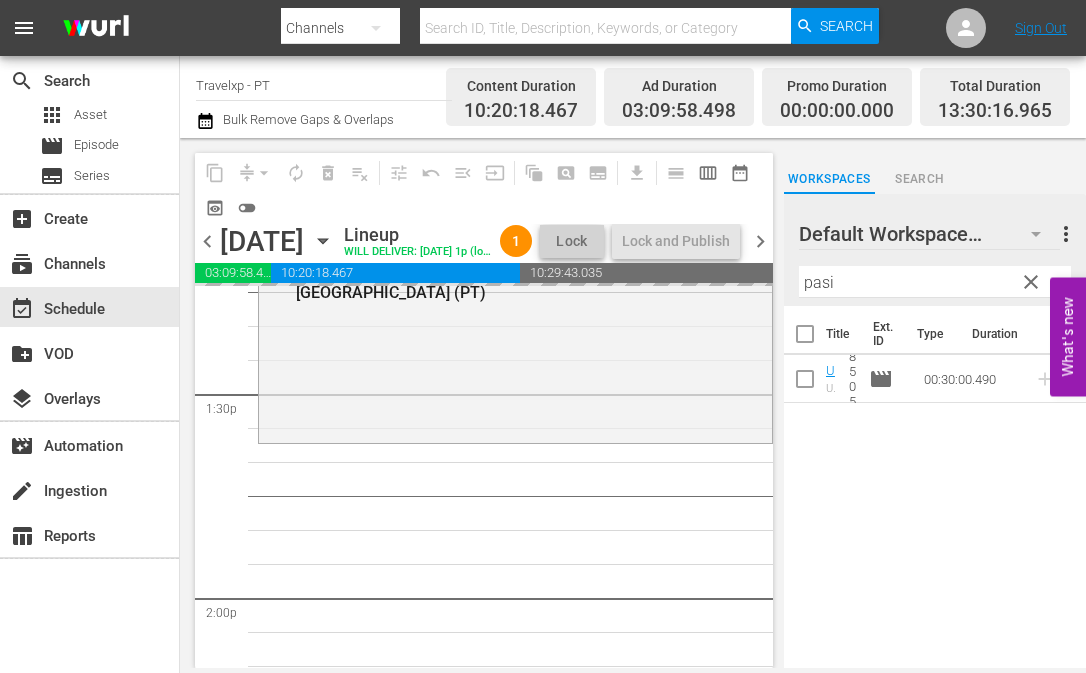 click on "pasi" at bounding box center (935, 282) 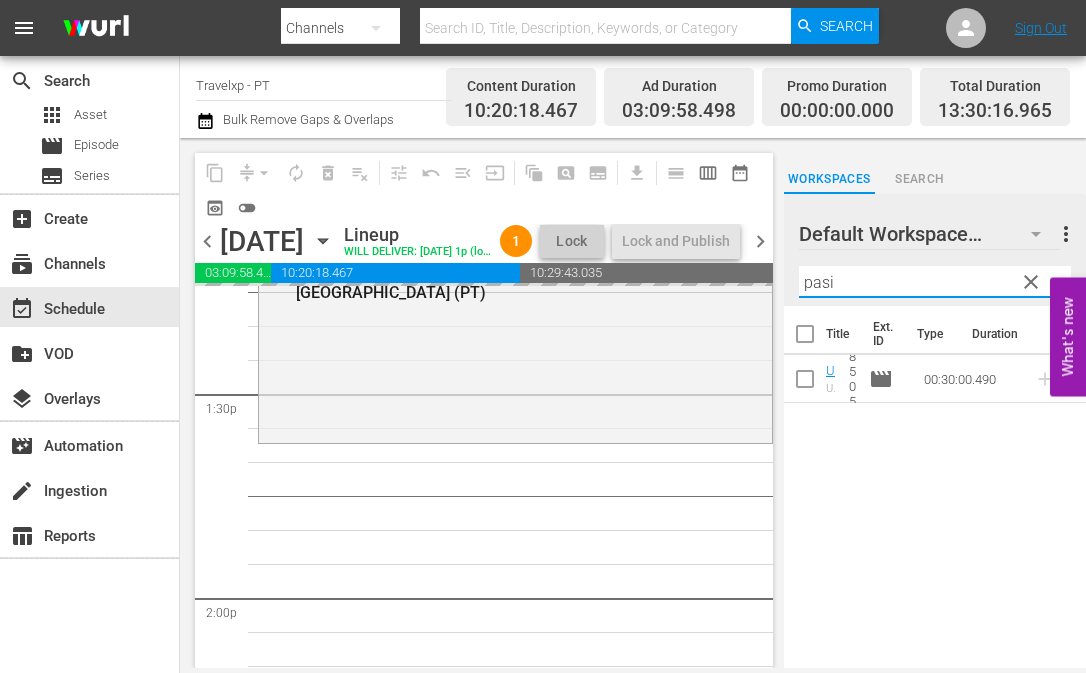 click on "pasi" at bounding box center [935, 282] 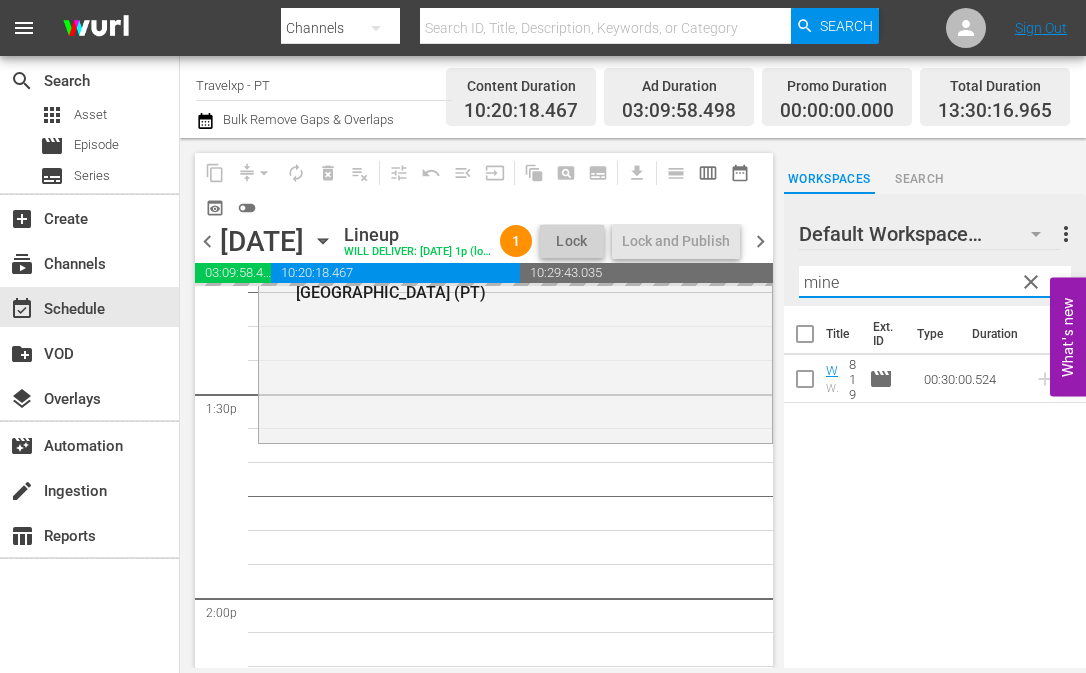 type on "mines" 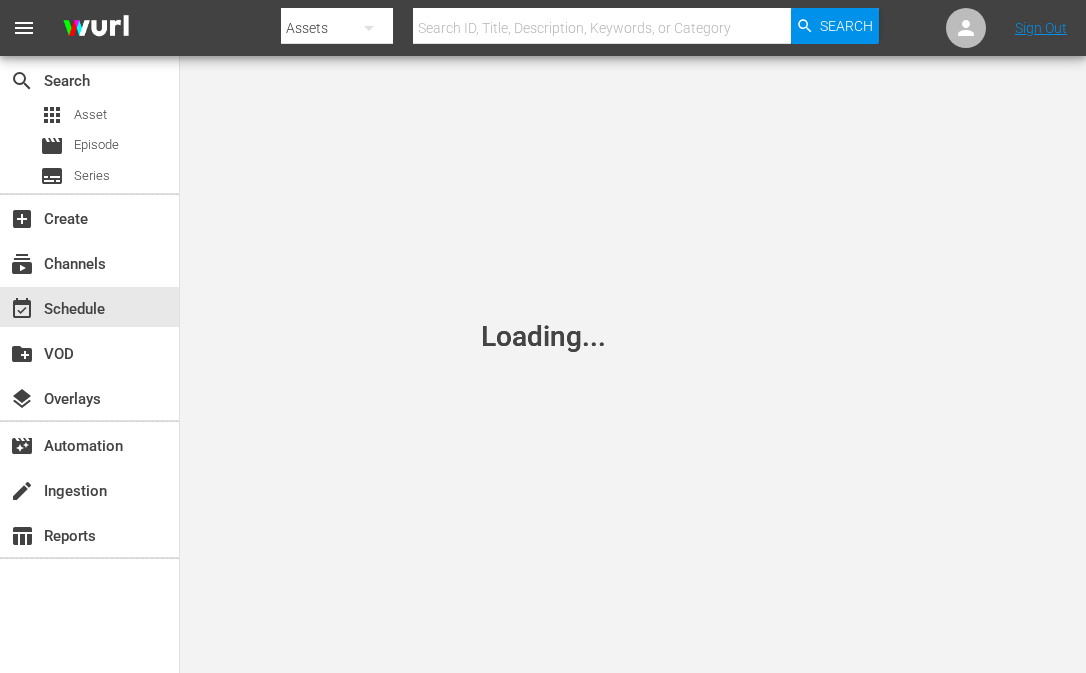 scroll, scrollTop: 0, scrollLeft: 0, axis: both 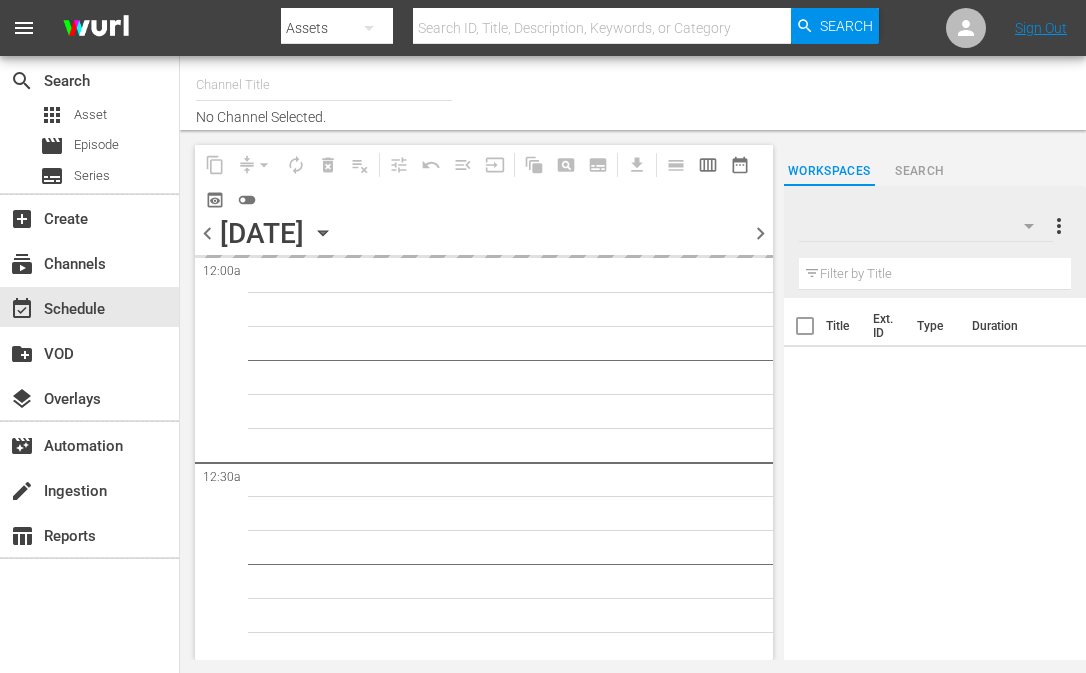 type on "Travelxp - PT (1639)" 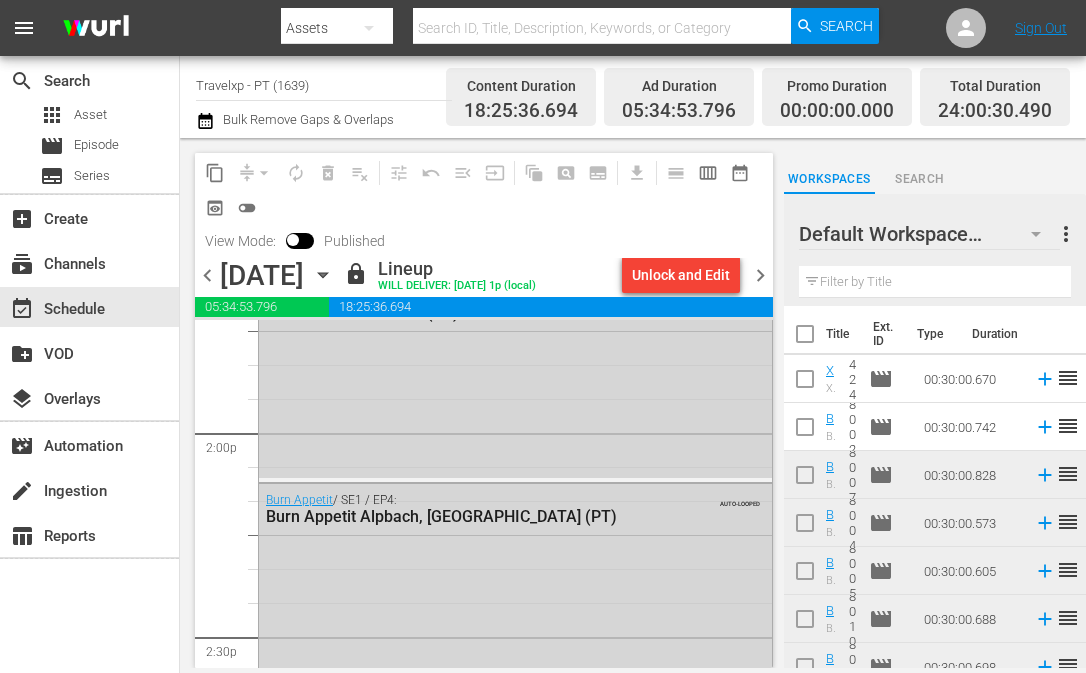 scroll, scrollTop: 5598, scrollLeft: 0, axis: vertical 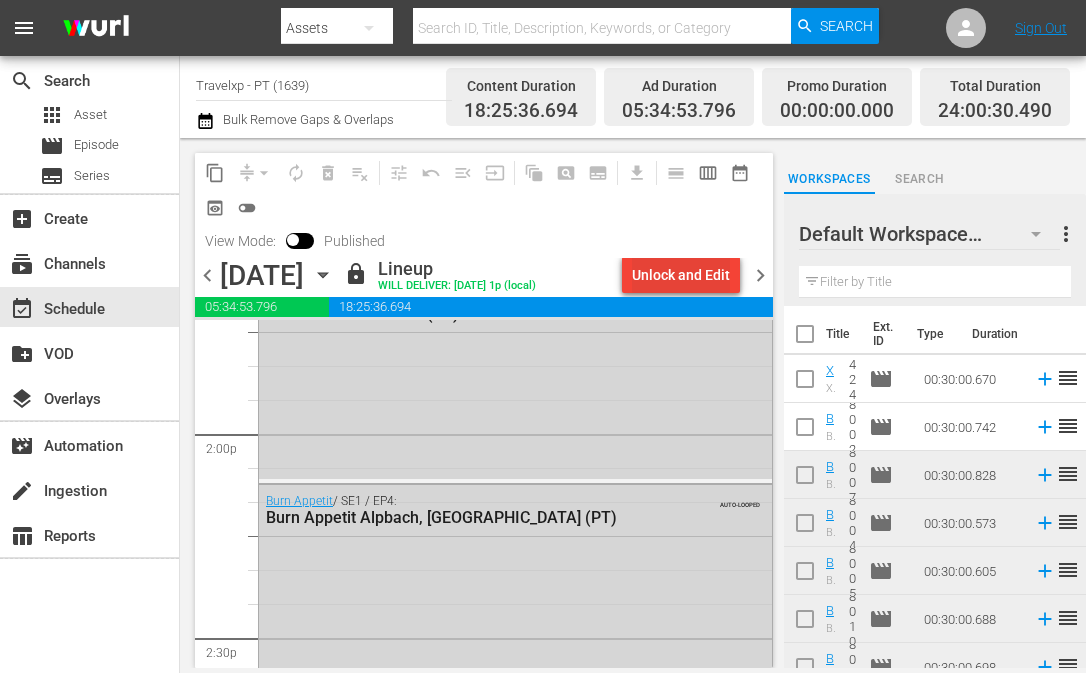 click on "Unlock and Edit" at bounding box center (681, 275) 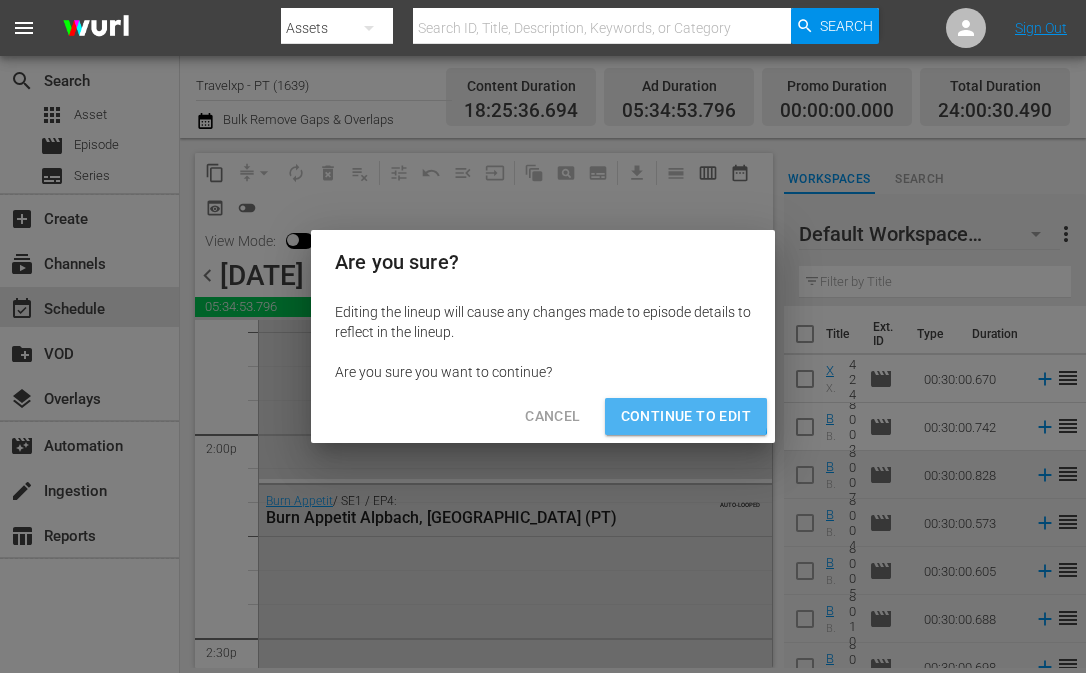 click on "Continue to Edit" at bounding box center (686, 416) 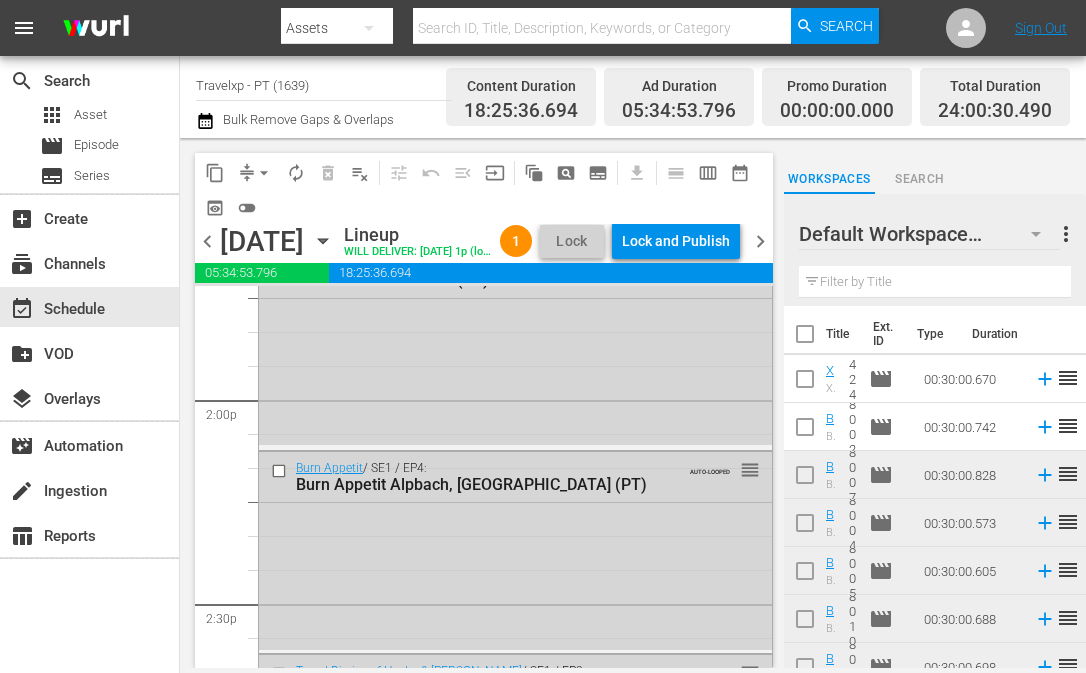 scroll, scrollTop: 5498, scrollLeft: 0, axis: vertical 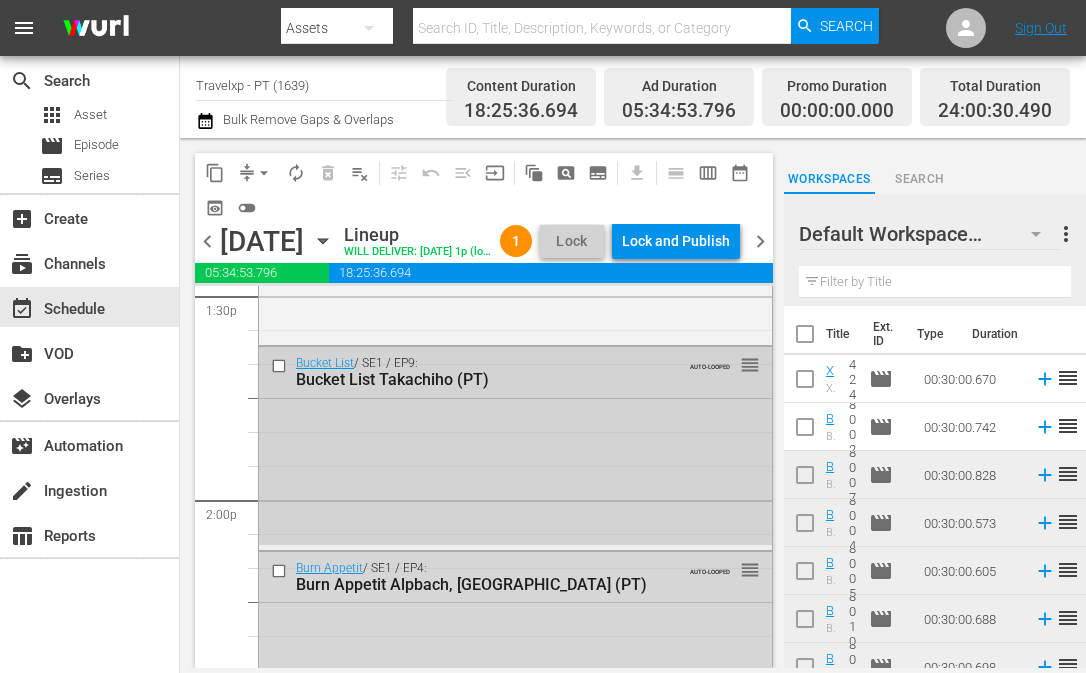 click at bounding box center (281, 366) 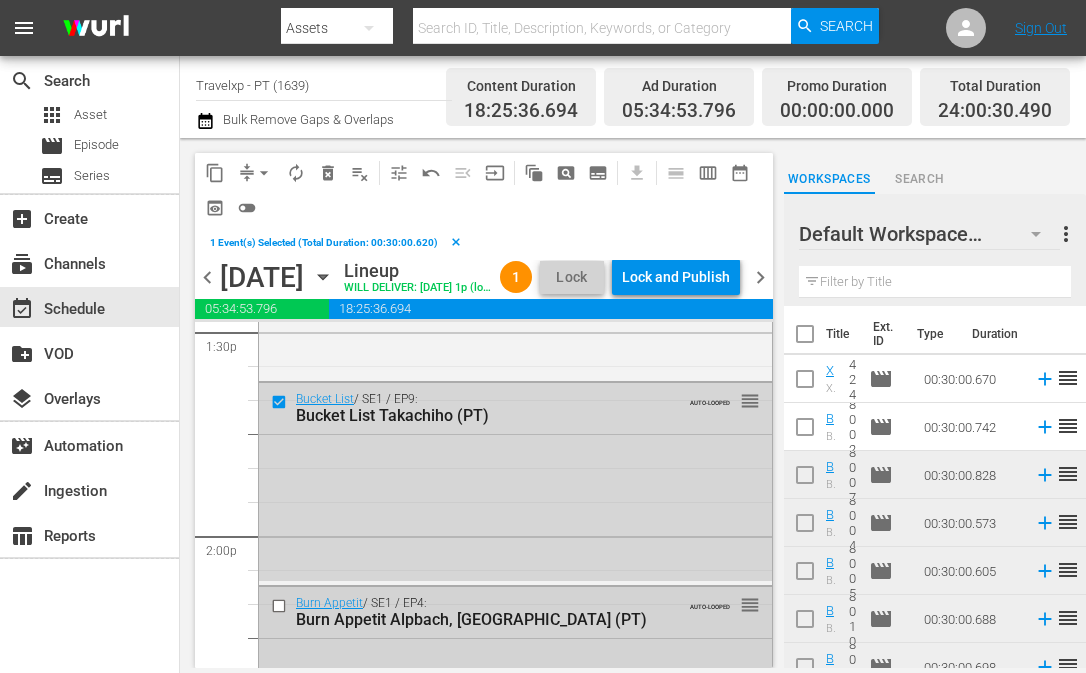 click at bounding box center [281, 606] 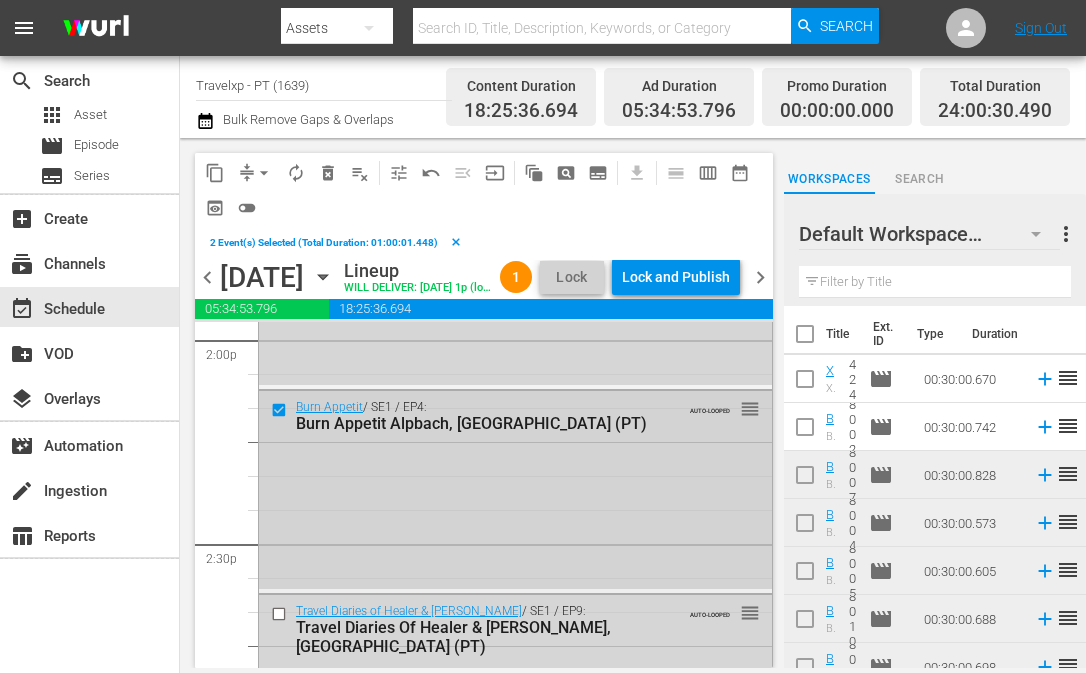 scroll, scrollTop: 5698, scrollLeft: 0, axis: vertical 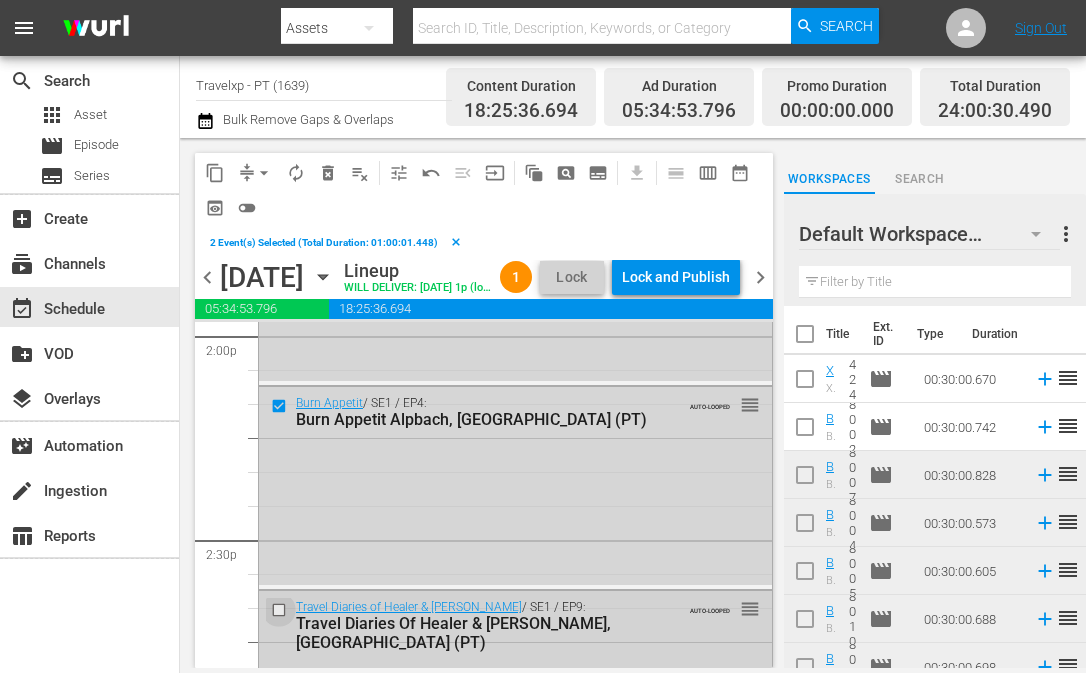 click at bounding box center (281, 610) 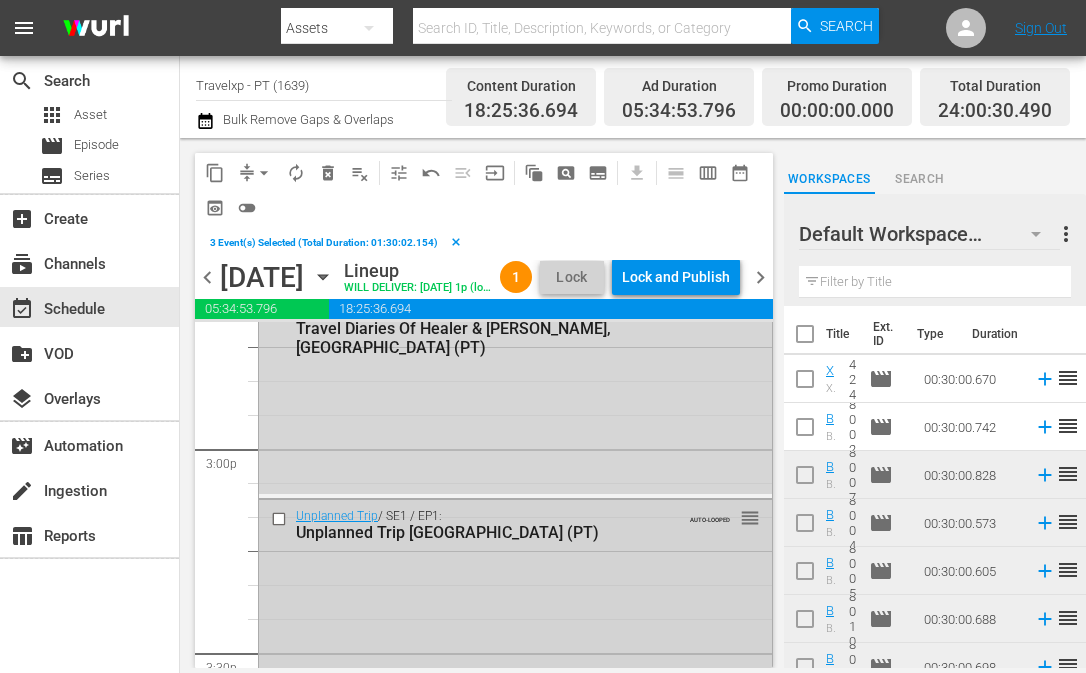 scroll, scrollTop: 5998, scrollLeft: 0, axis: vertical 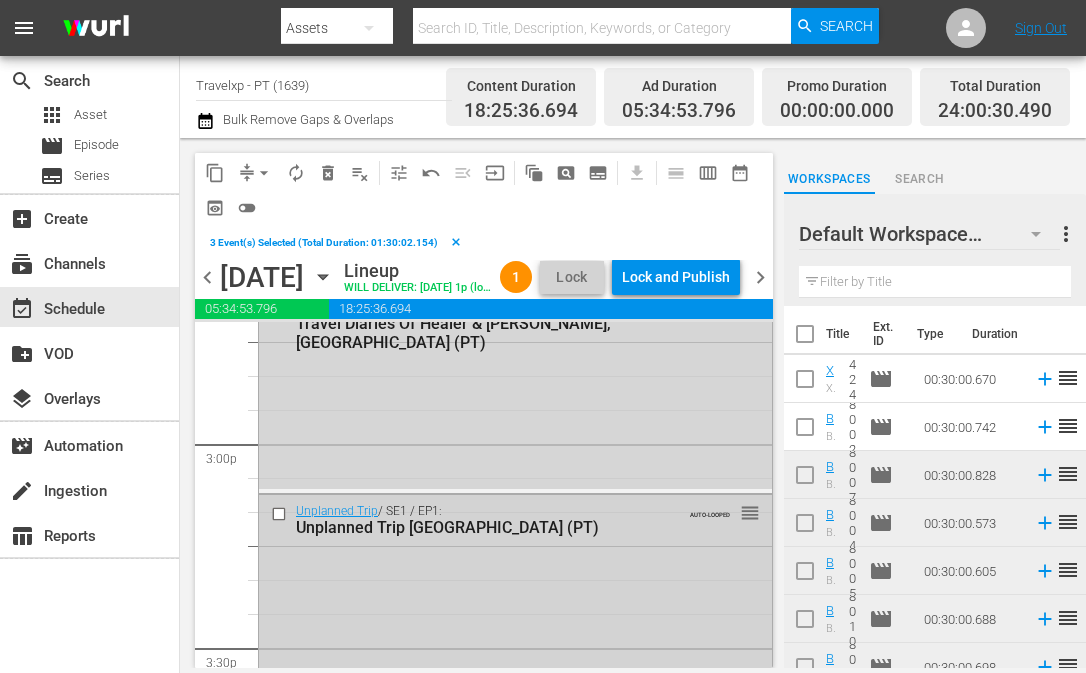 click at bounding box center (281, 513) 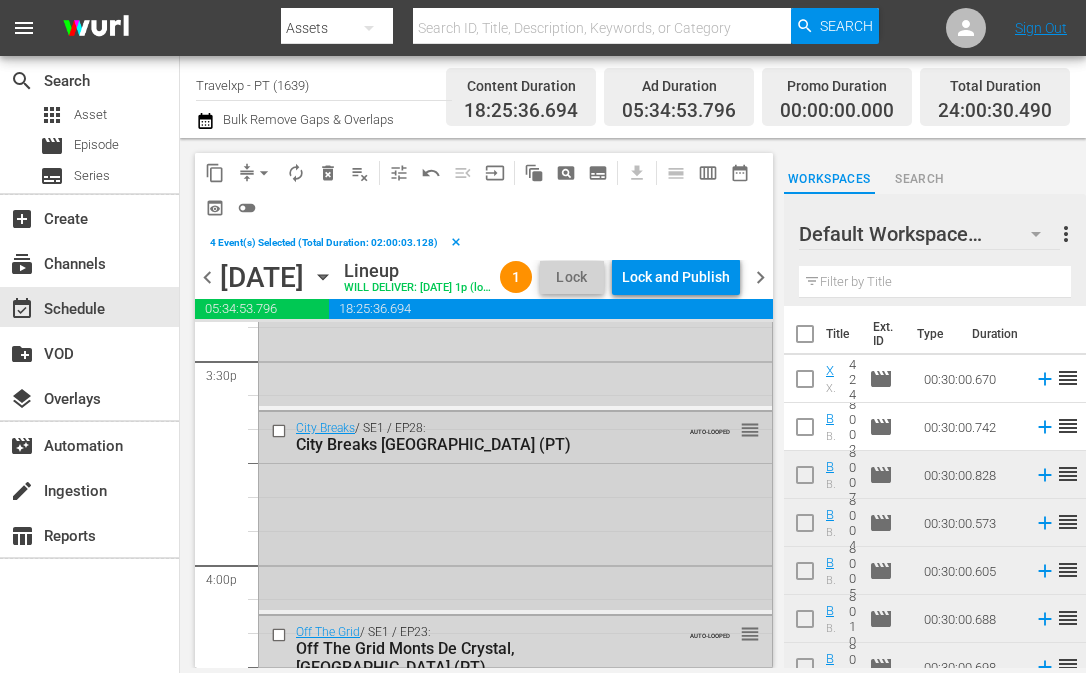 scroll, scrollTop: 6298, scrollLeft: 0, axis: vertical 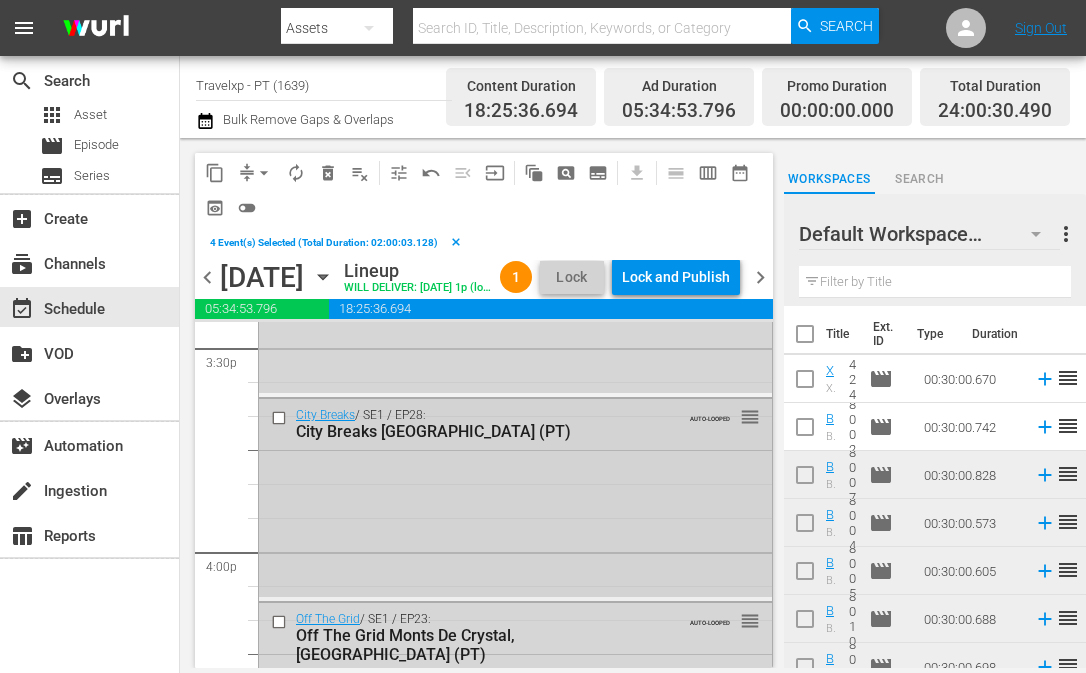 click at bounding box center [281, 418] 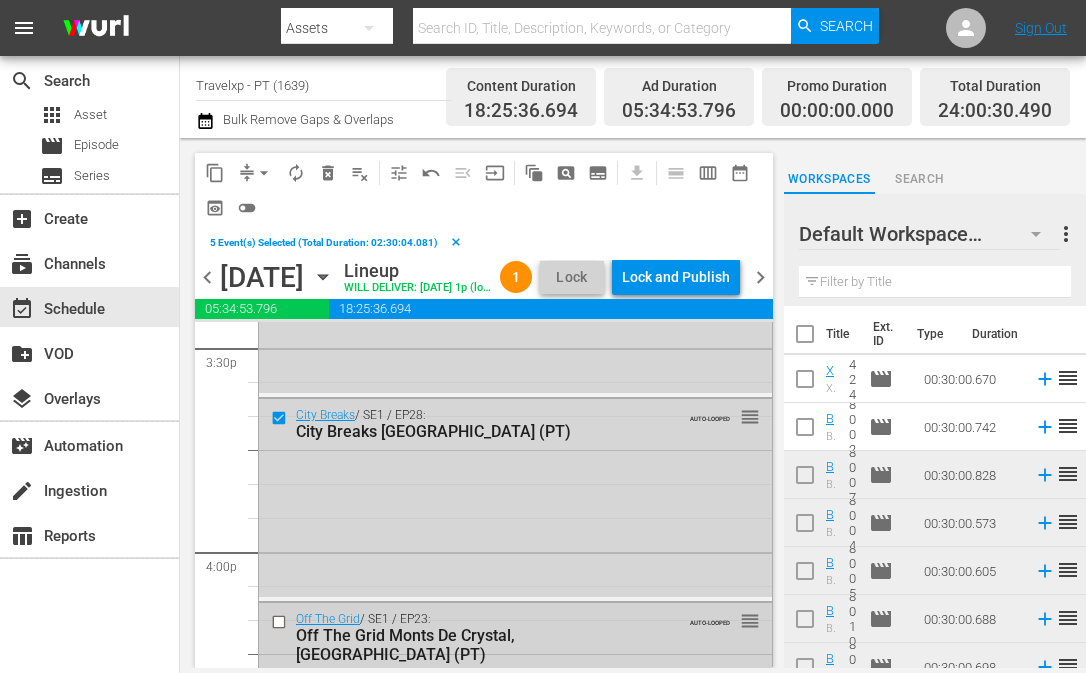 click at bounding box center (281, 622) 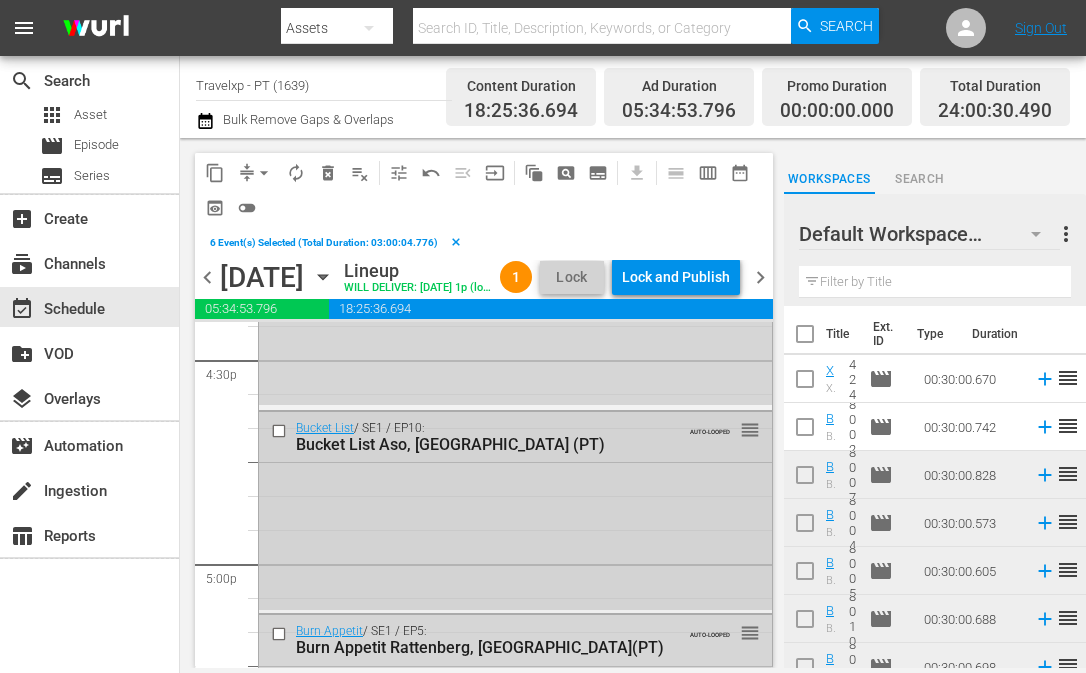 scroll, scrollTop: 6698, scrollLeft: 0, axis: vertical 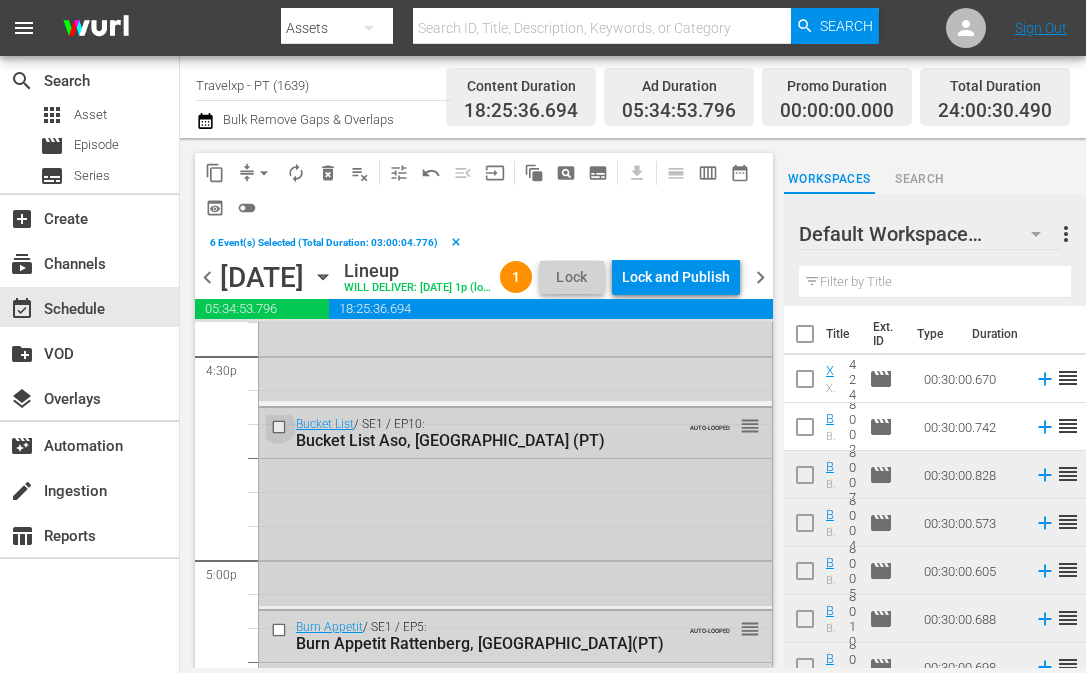 click at bounding box center [281, 426] 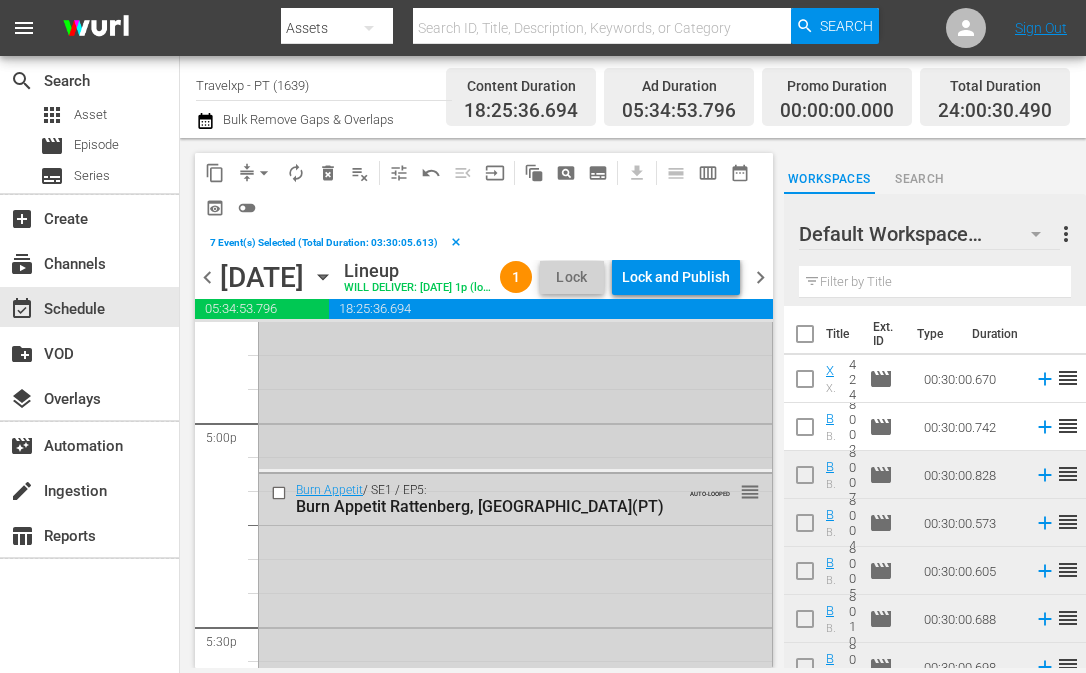 scroll, scrollTop: 6898, scrollLeft: 0, axis: vertical 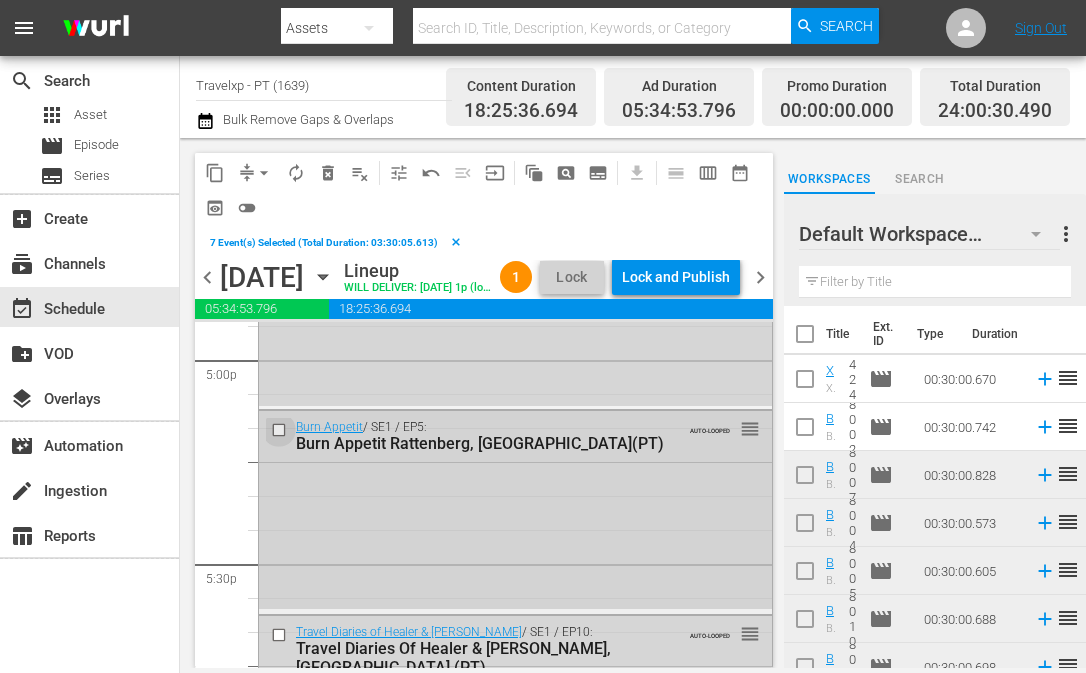click at bounding box center (281, 430) 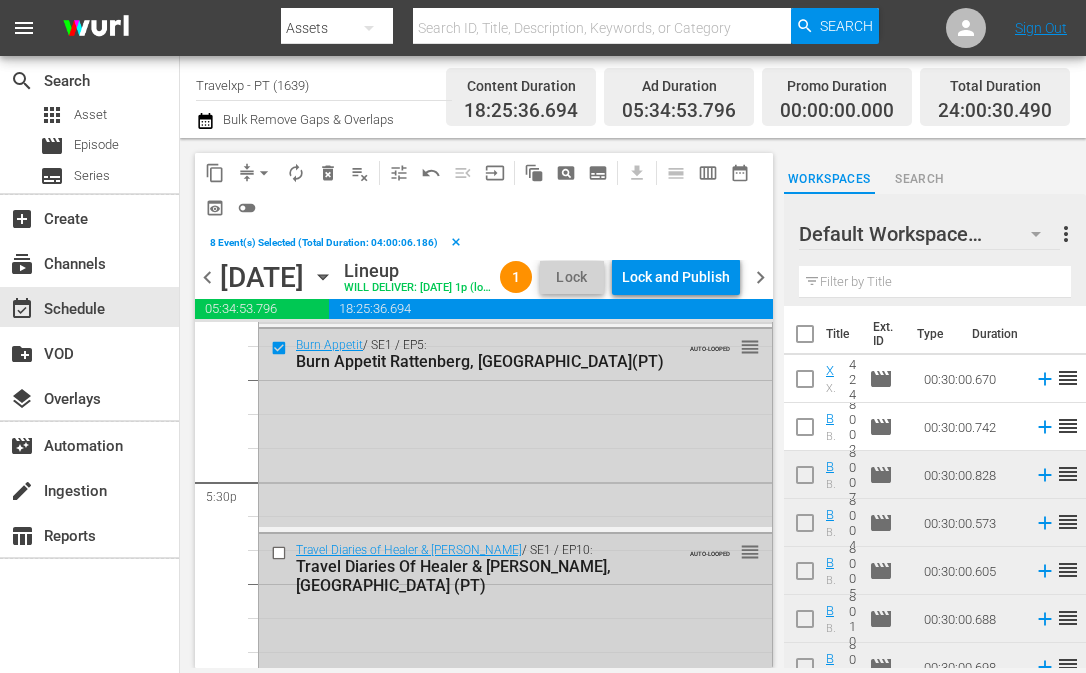 scroll, scrollTop: 7098, scrollLeft: 0, axis: vertical 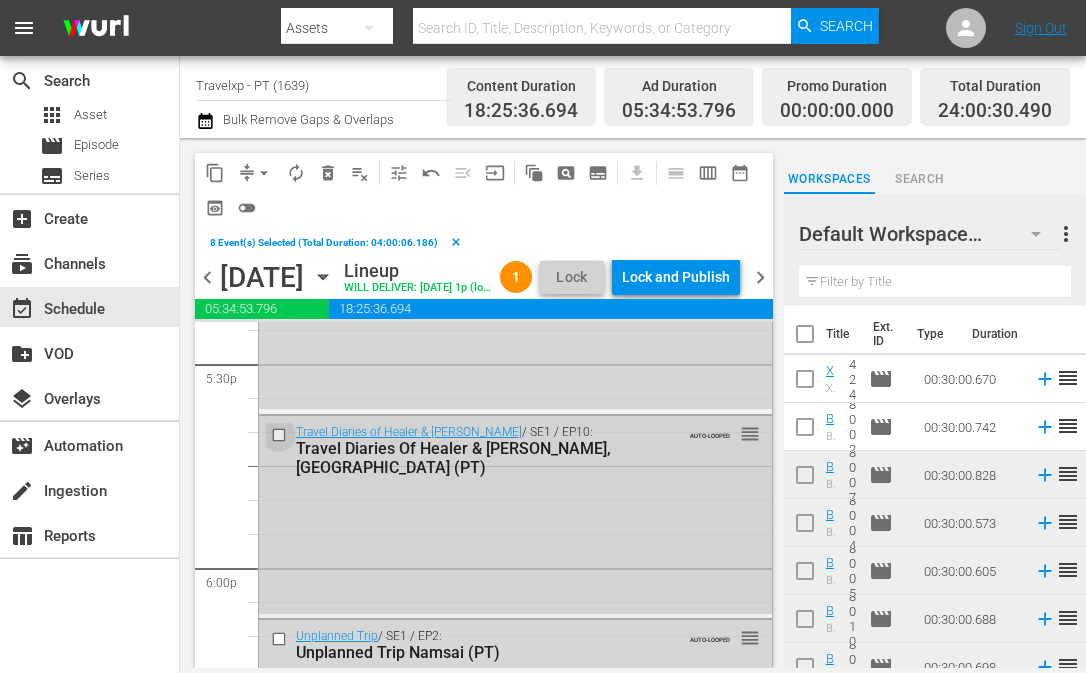 click at bounding box center [281, 435] 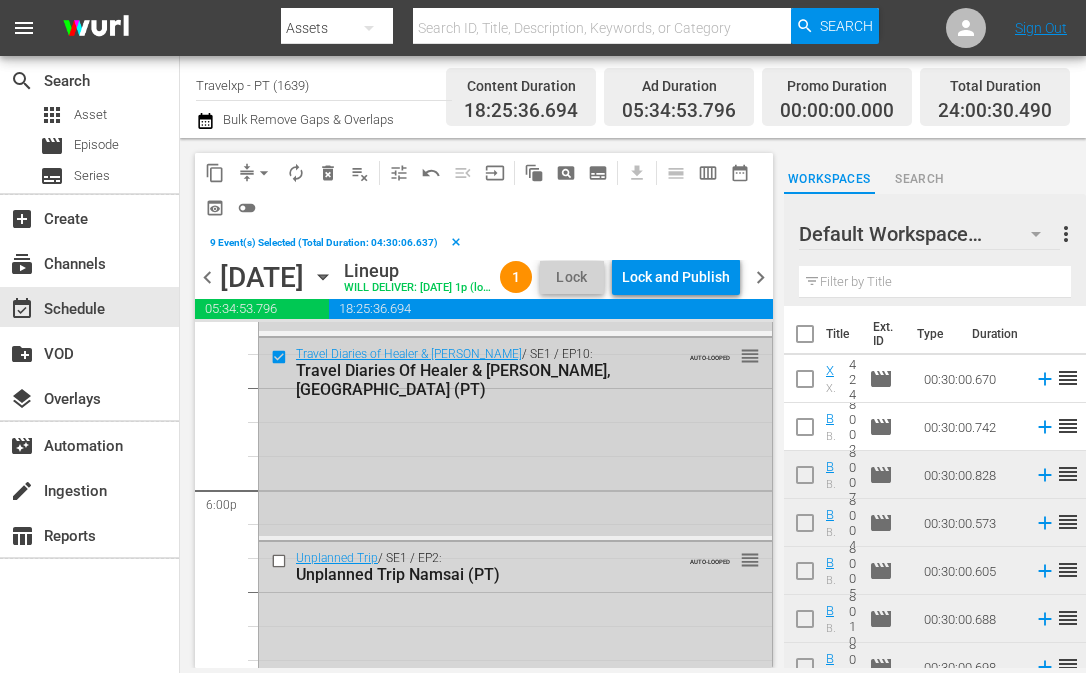 scroll, scrollTop: 7298, scrollLeft: 0, axis: vertical 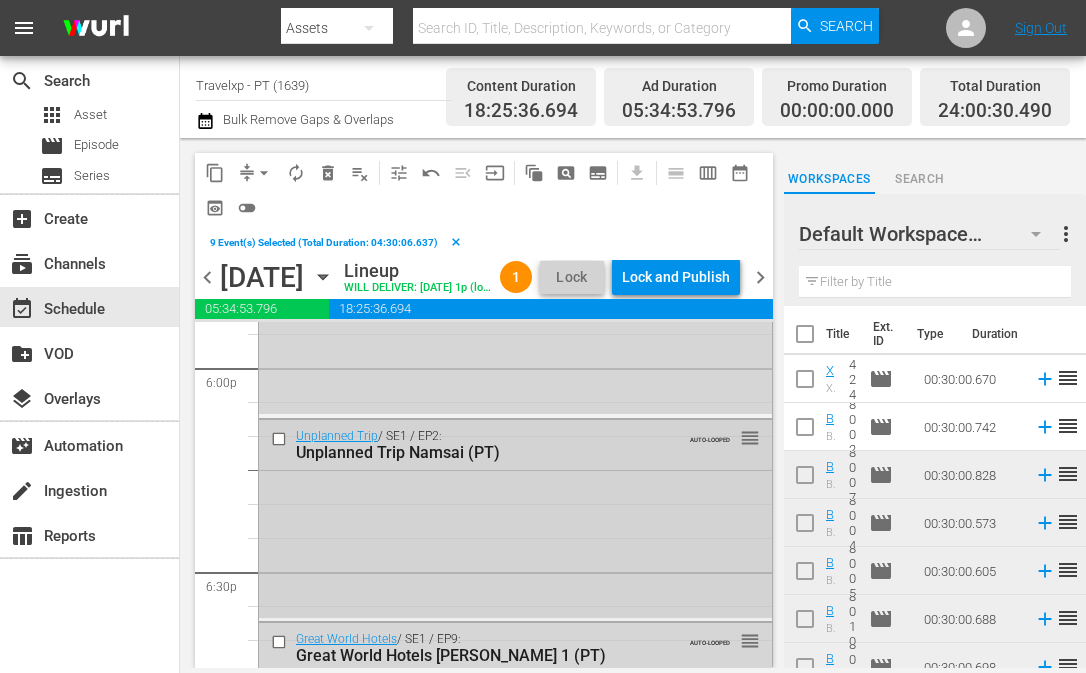 click at bounding box center (281, 438) 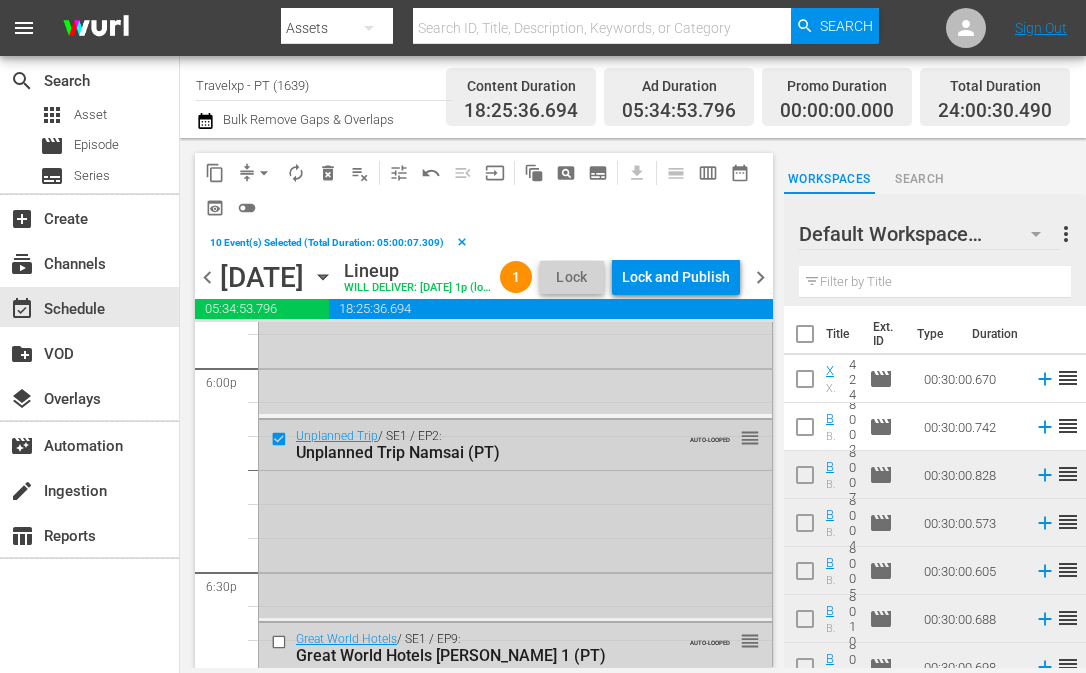 scroll, scrollTop: 7498, scrollLeft: 0, axis: vertical 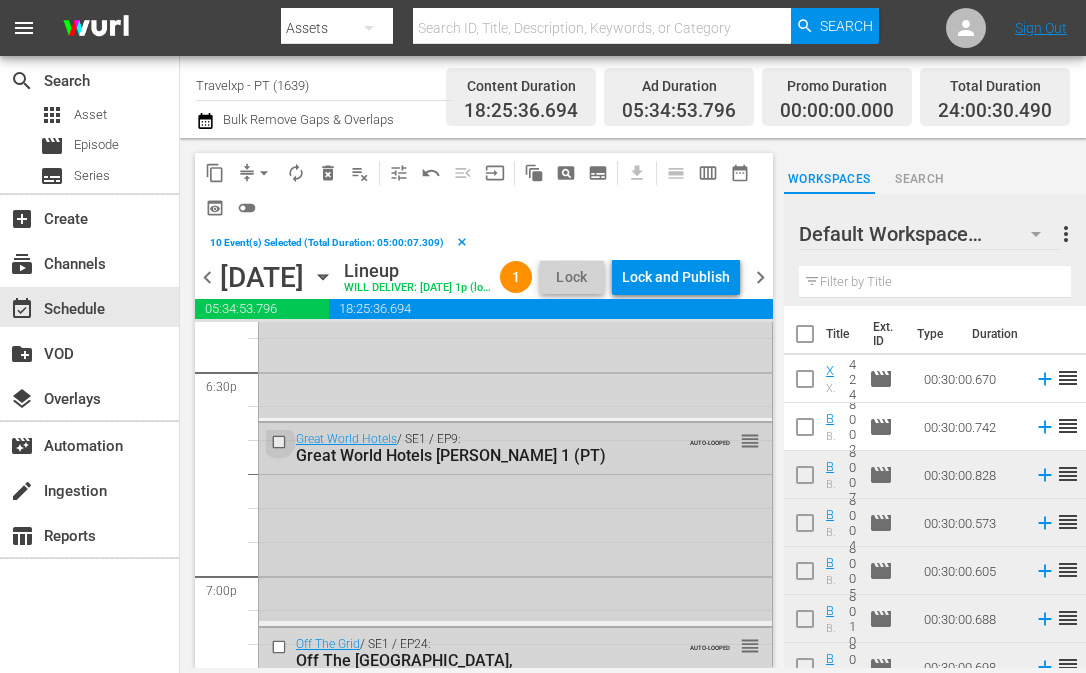 click at bounding box center (281, 442) 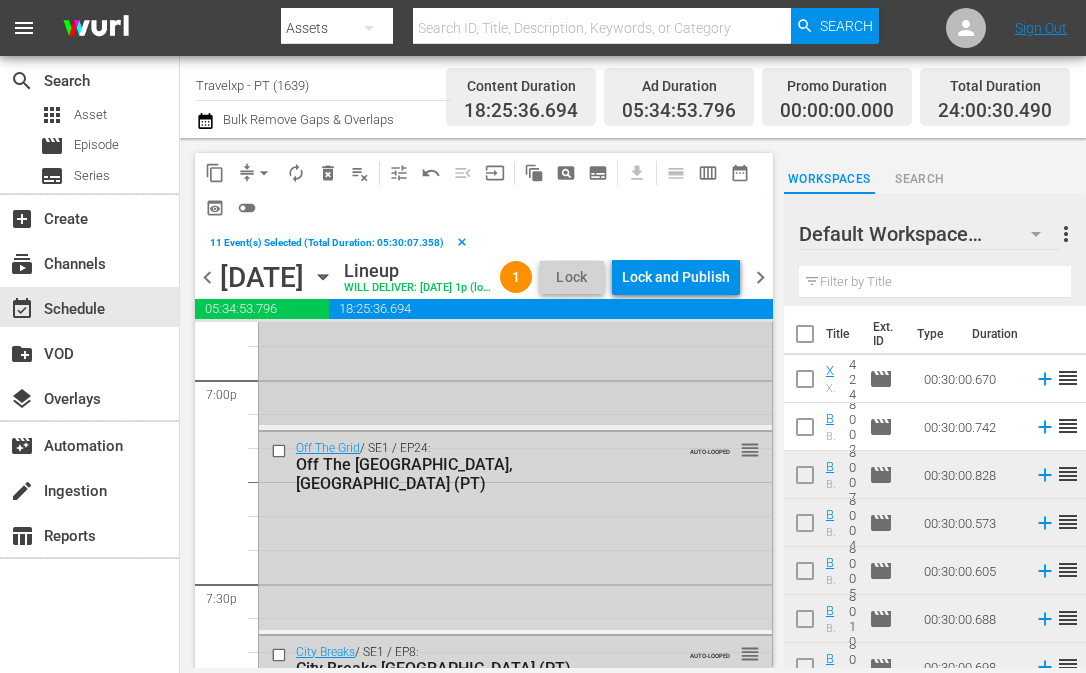 scroll, scrollTop: 7698, scrollLeft: 0, axis: vertical 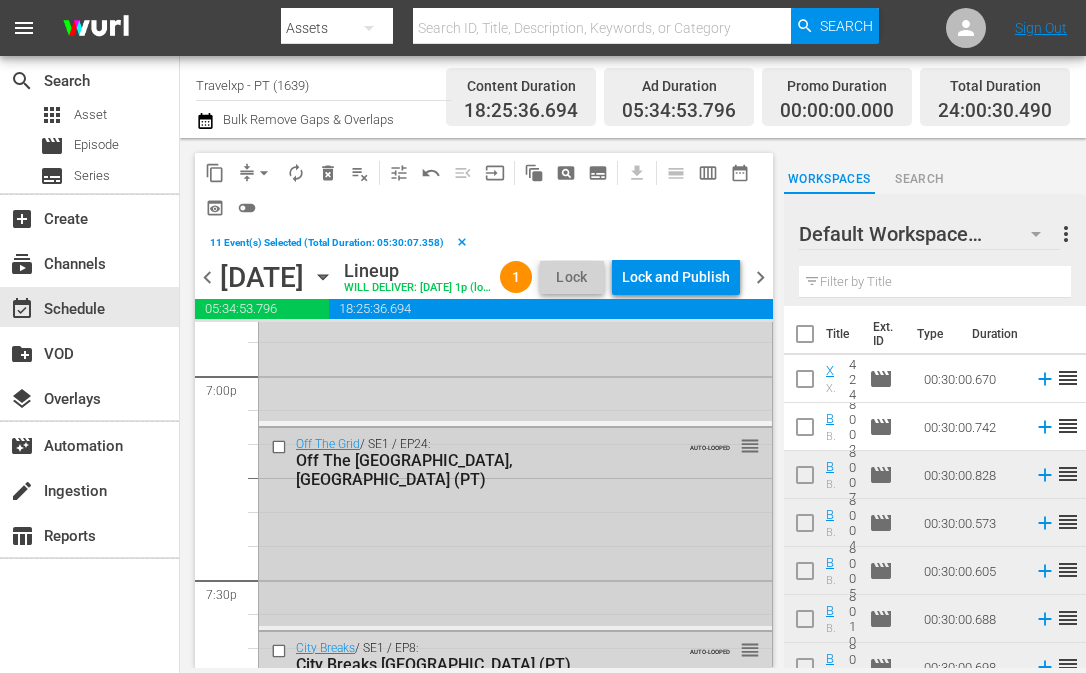 click at bounding box center (281, 447) 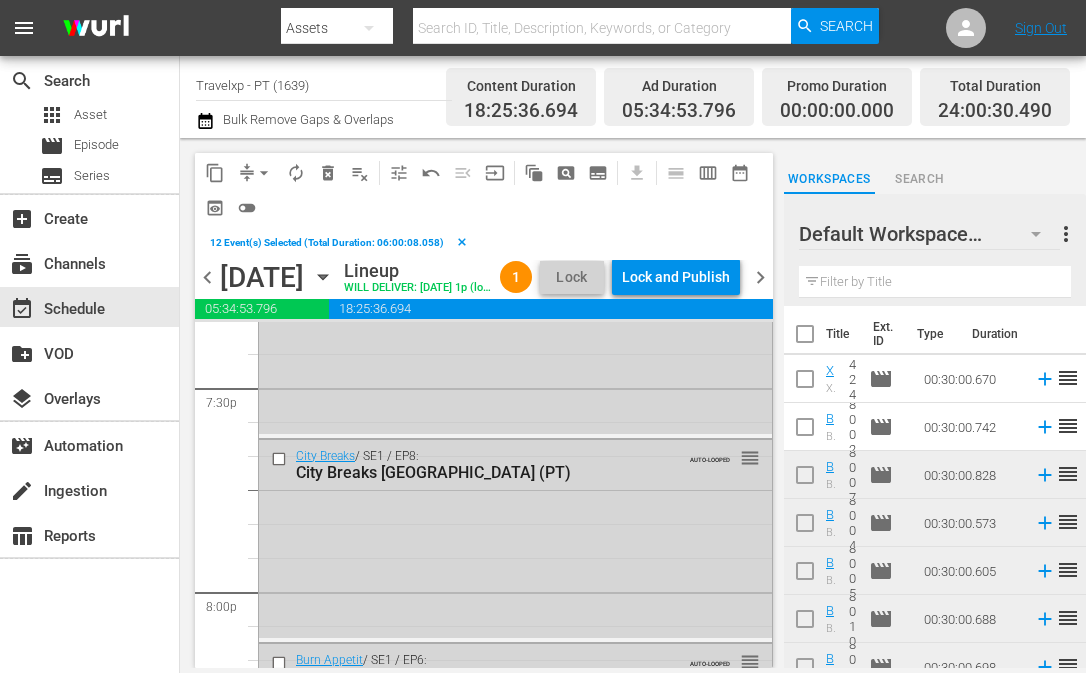 scroll, scrollTop: 7898, scrollLeft: 0, axis: vertical 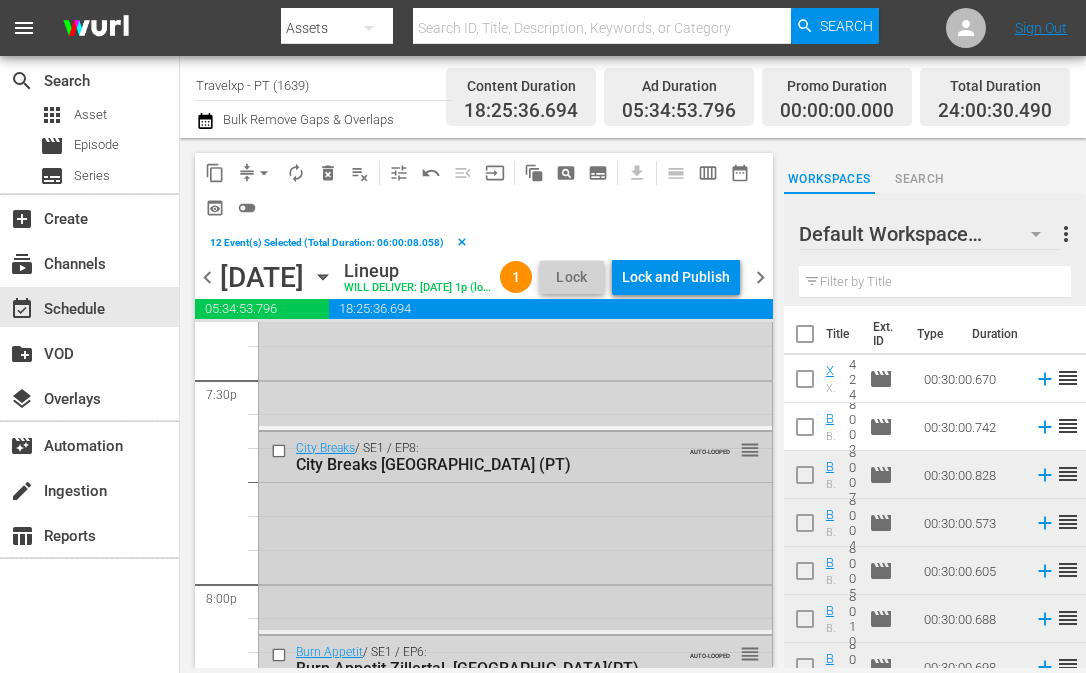 click at bounding box center (281, 450) 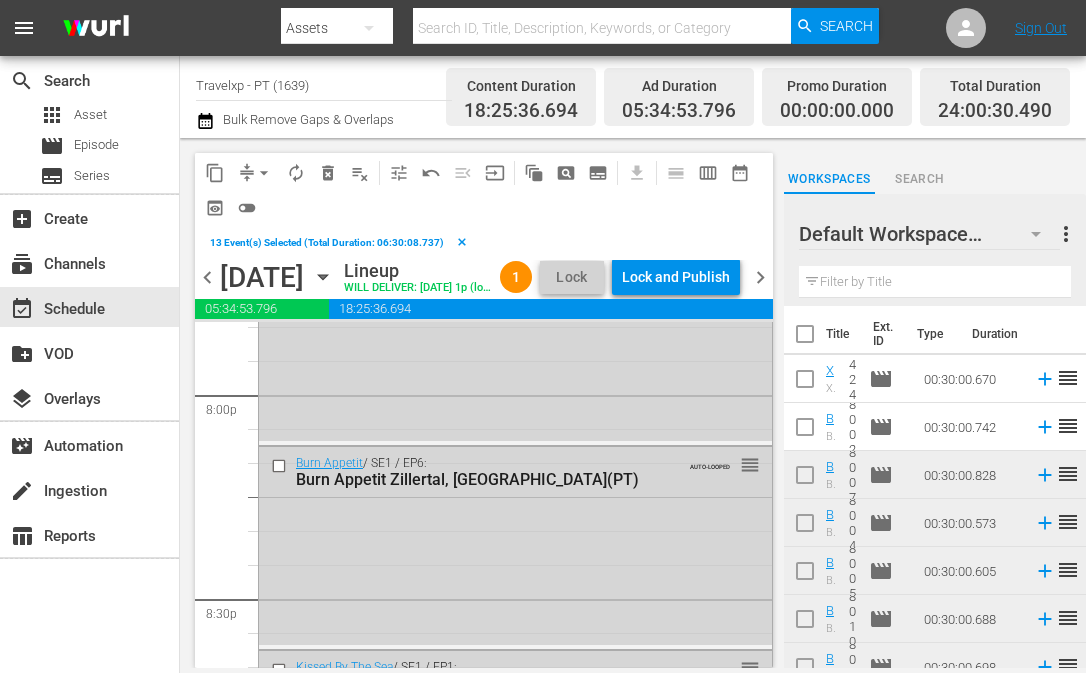 scroll, scrollTop: 8098, scrollLeft: 0, axis: vertical 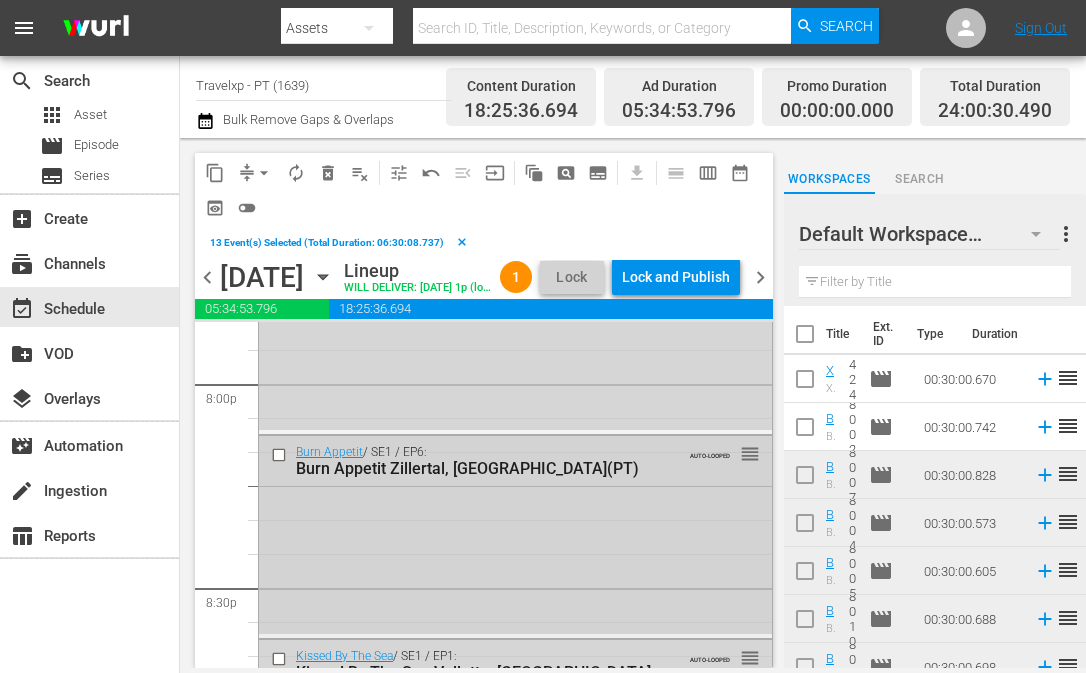 click at bounding box center [281, 455] 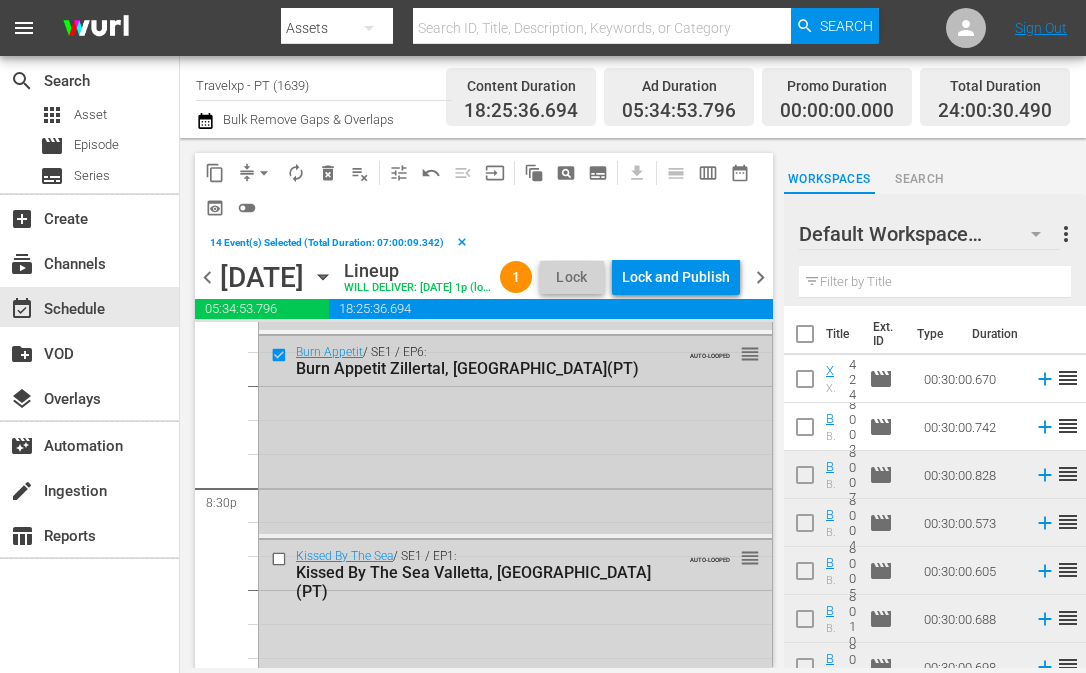 scroll, scrollTop: 8298, scrollLeft: 0, axis: vertical 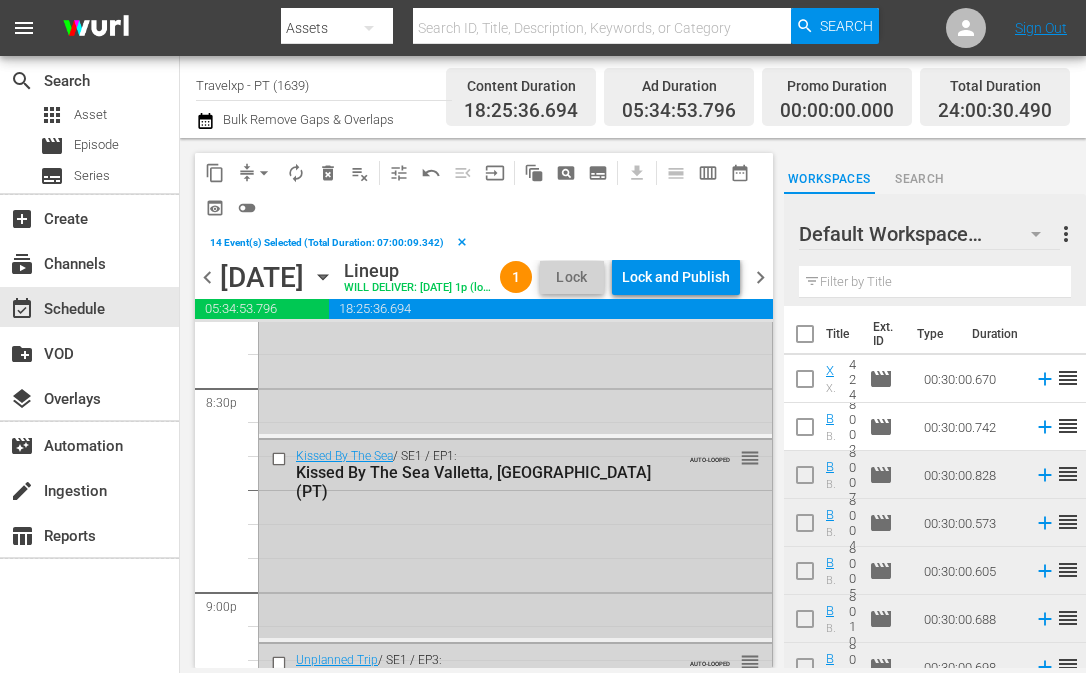click at bounding box center [281, 459] 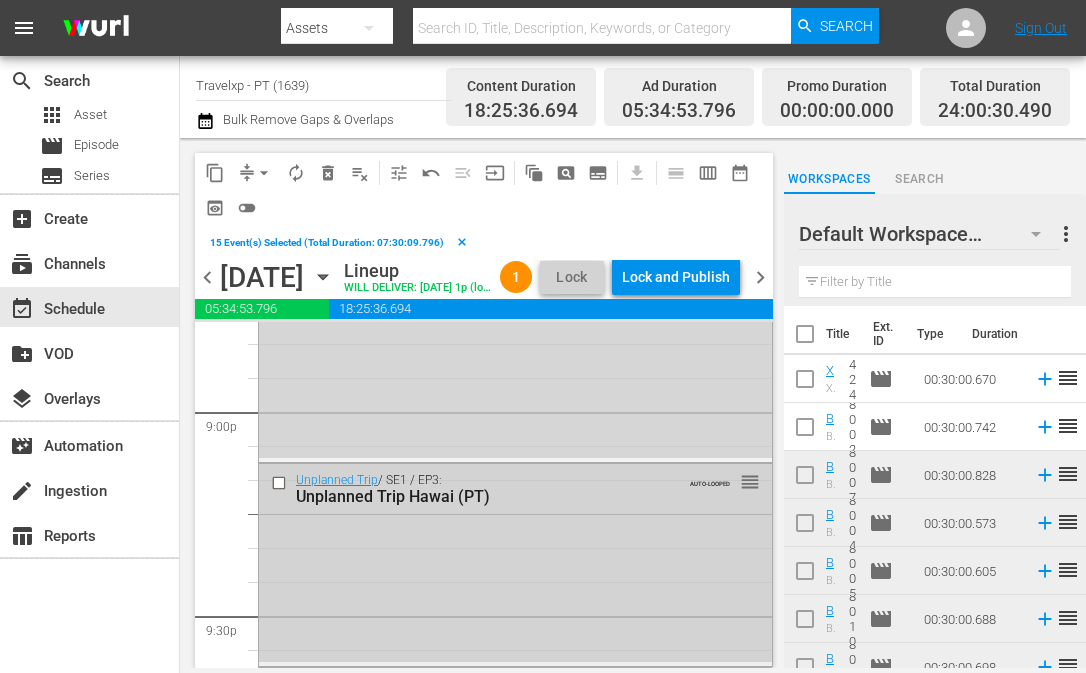 scroll, scrollTop: 8498, scrollLeft: 0, axis: vertical 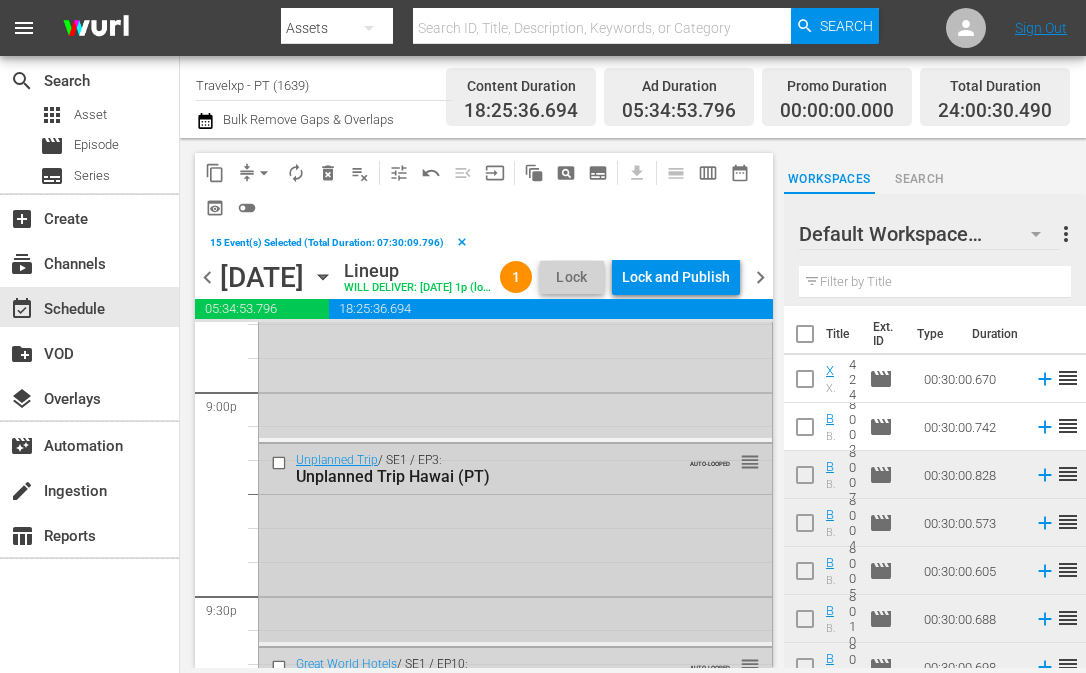 click at bounding box center (281, 462) 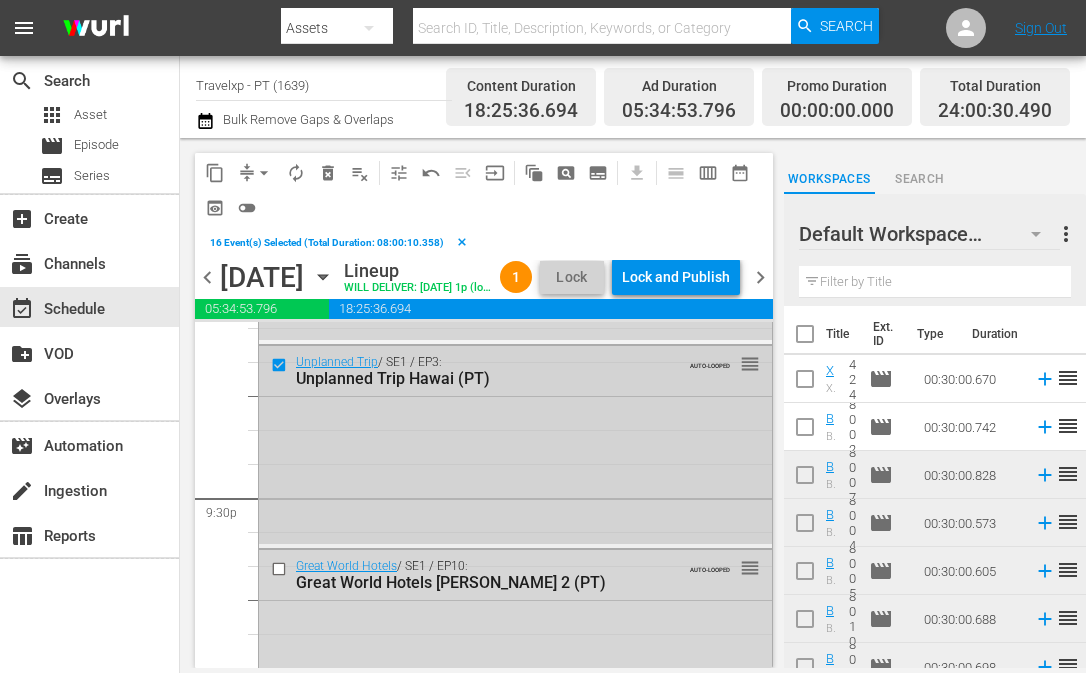 scroll, scrollTop: 8698, scrollLeft: 0, axis: vertical 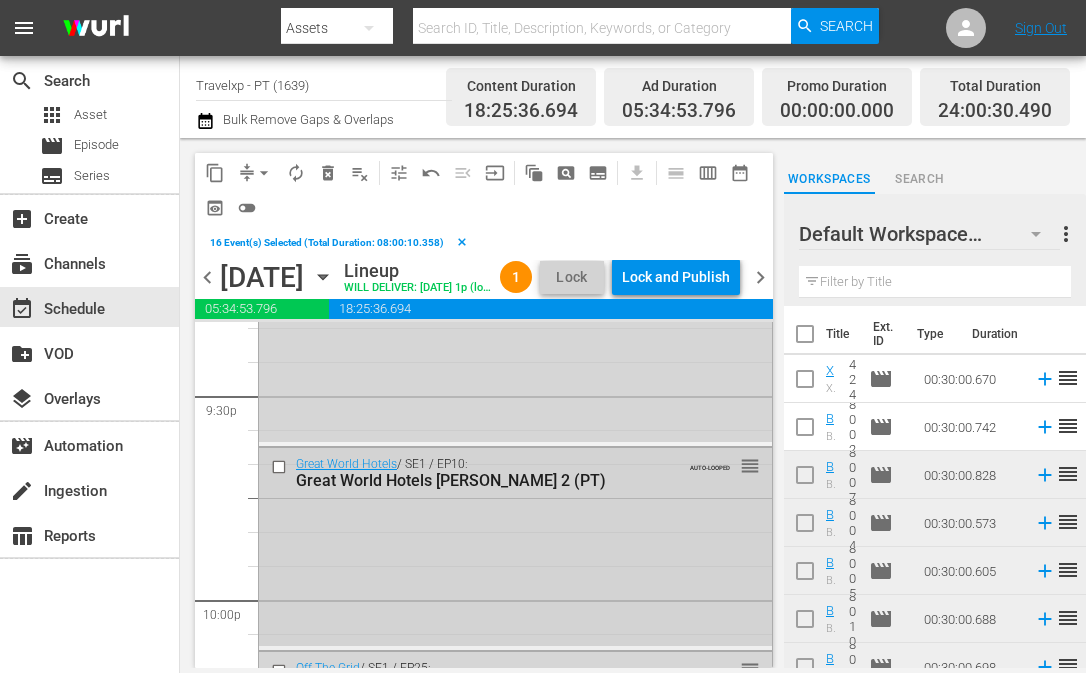 click at bounding box center [281, 467] 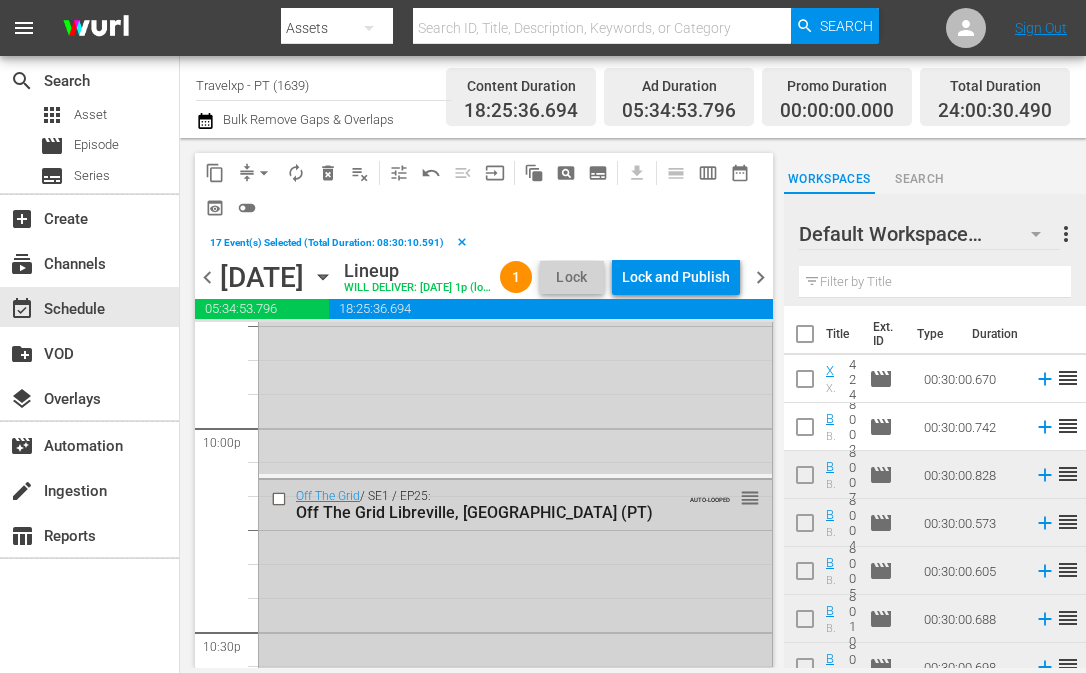 scroll, scrollTop: 8898, scrollLeft: 0, axis: vertical 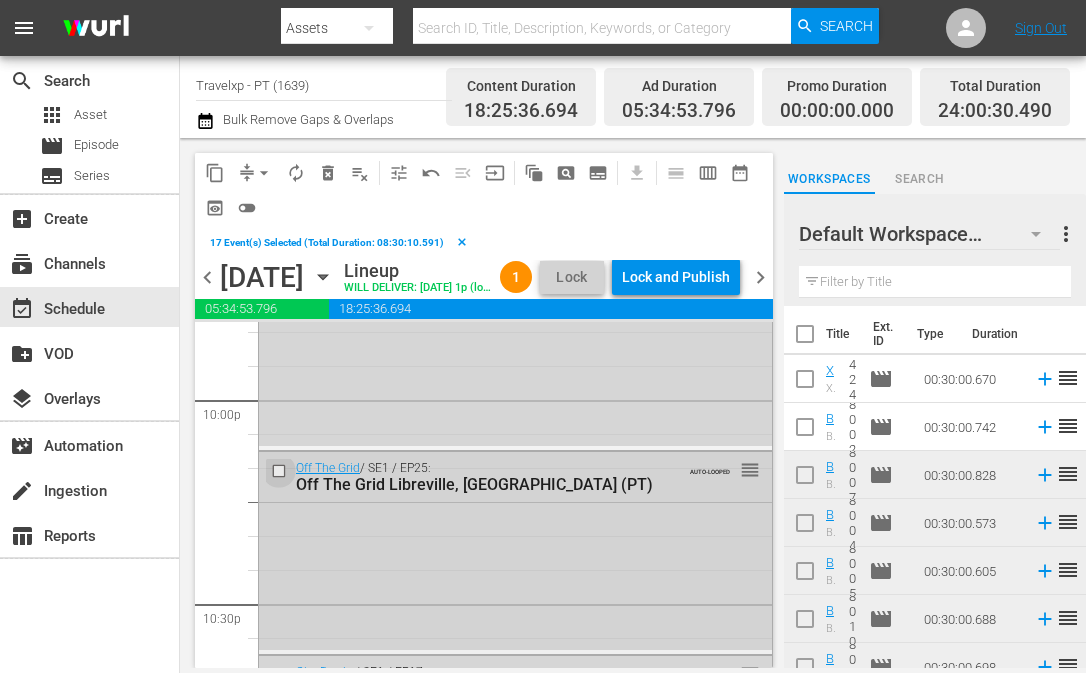 click at bounding box center [281, 471] 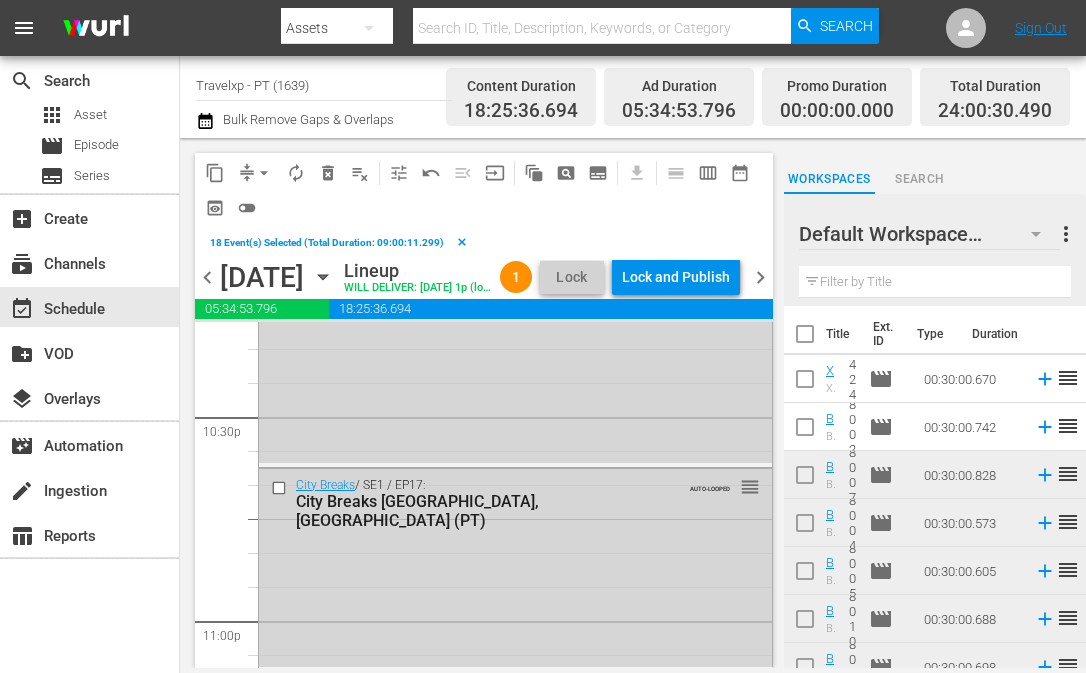 scroll, scrollTop: 9098, scrollLeft: 0, axis: vertical 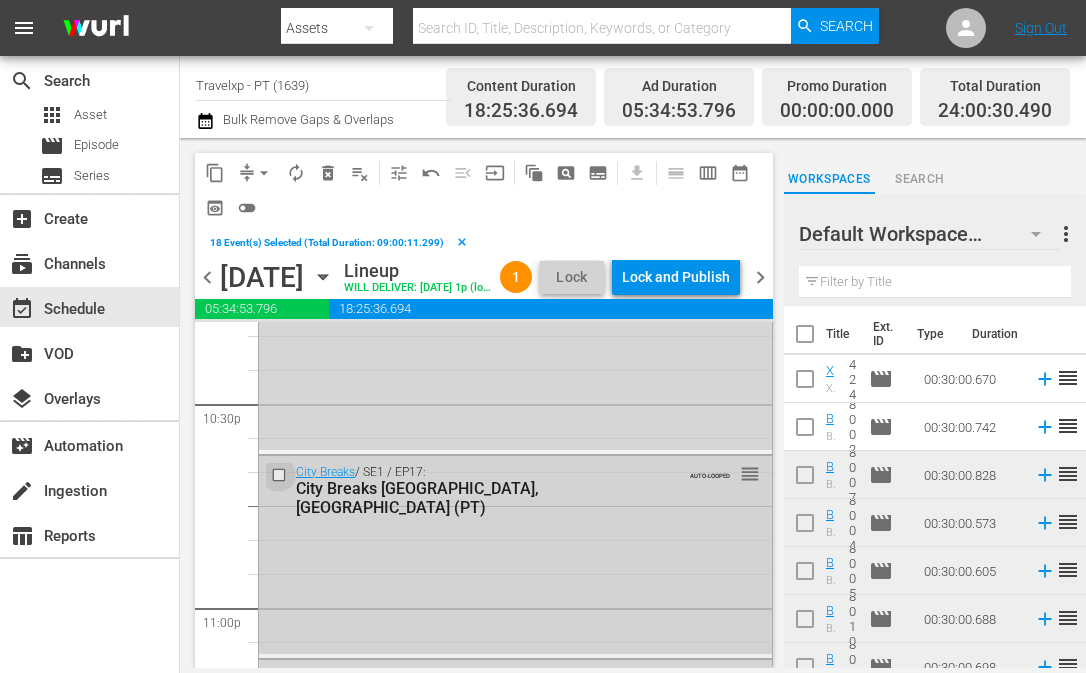 click at bounding box center [281, 474] 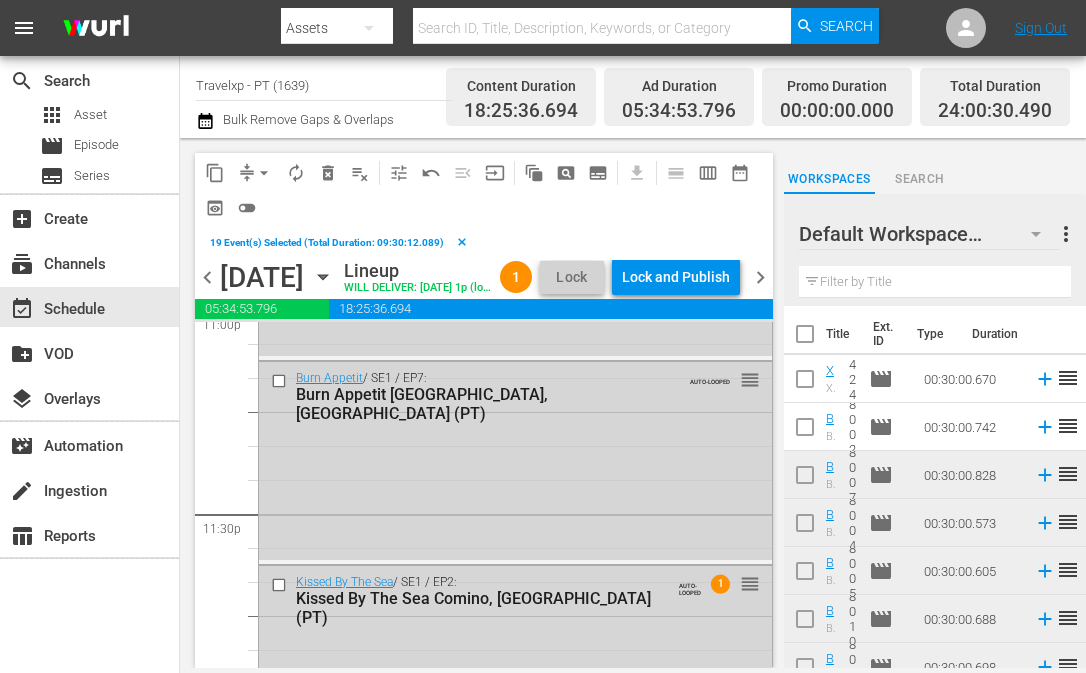 scroll, scrollTop: 9398, scrollLeft: 0, axis: vertical 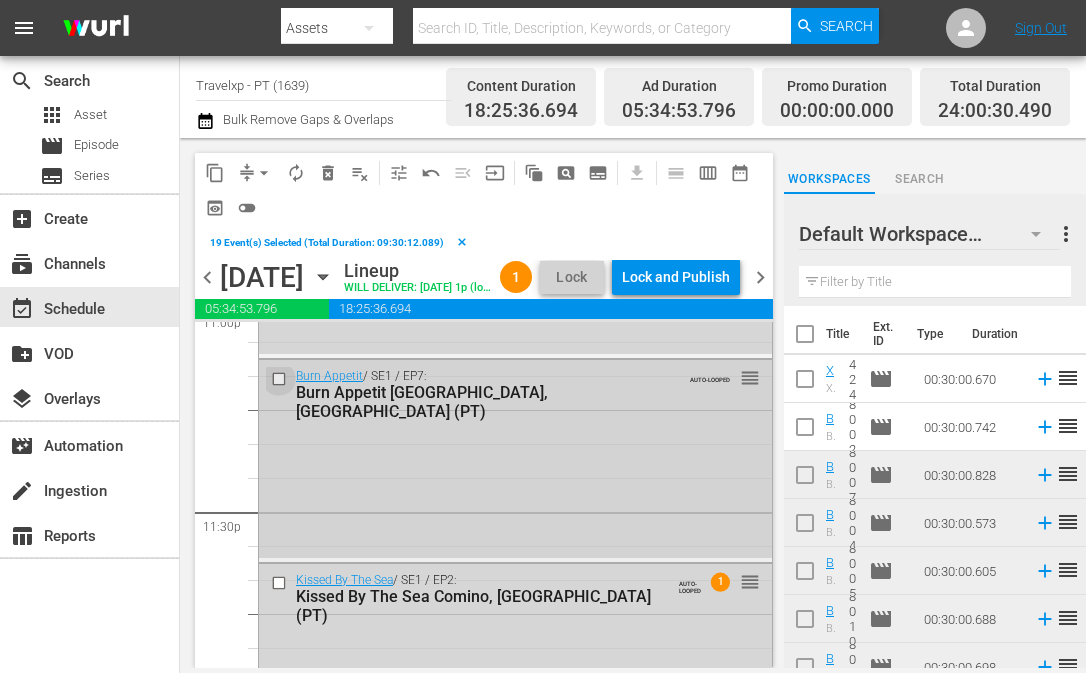 click at bounding box center [281, 379] 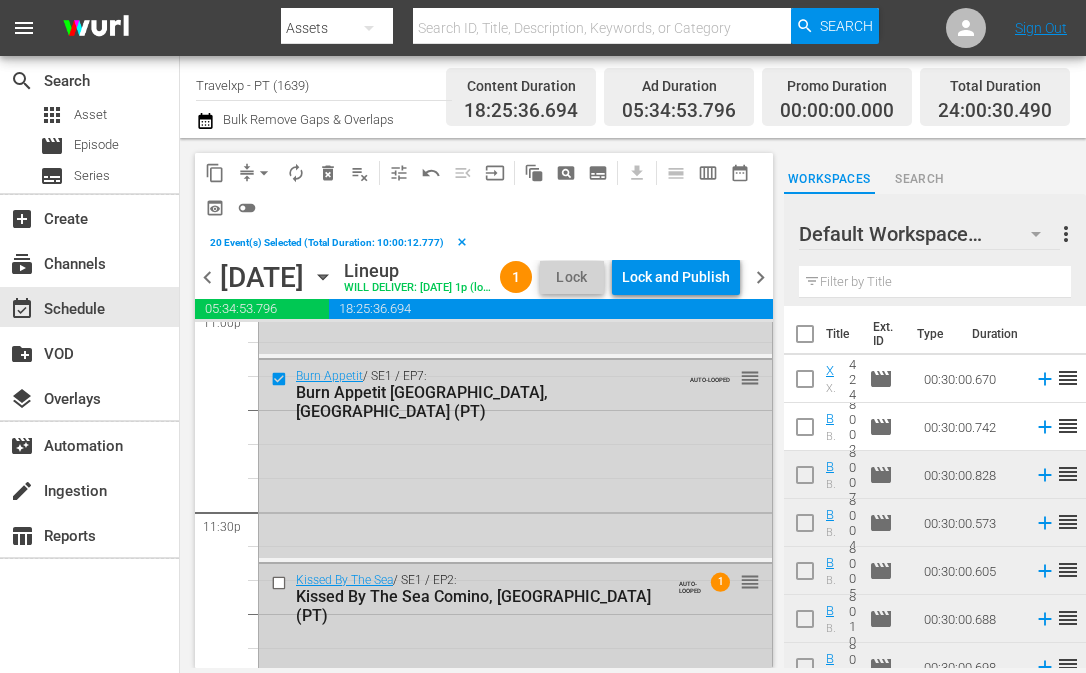 click at bounding box center [281, 583] 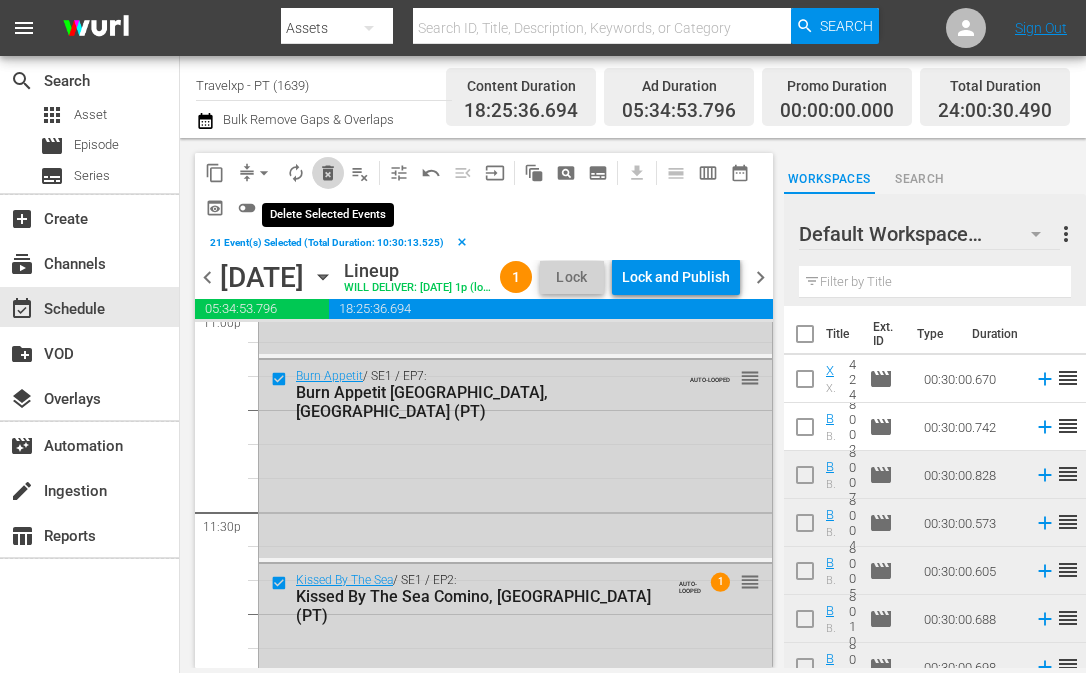 click on "delete_forever_outlined" at bounding box center (328, 173) 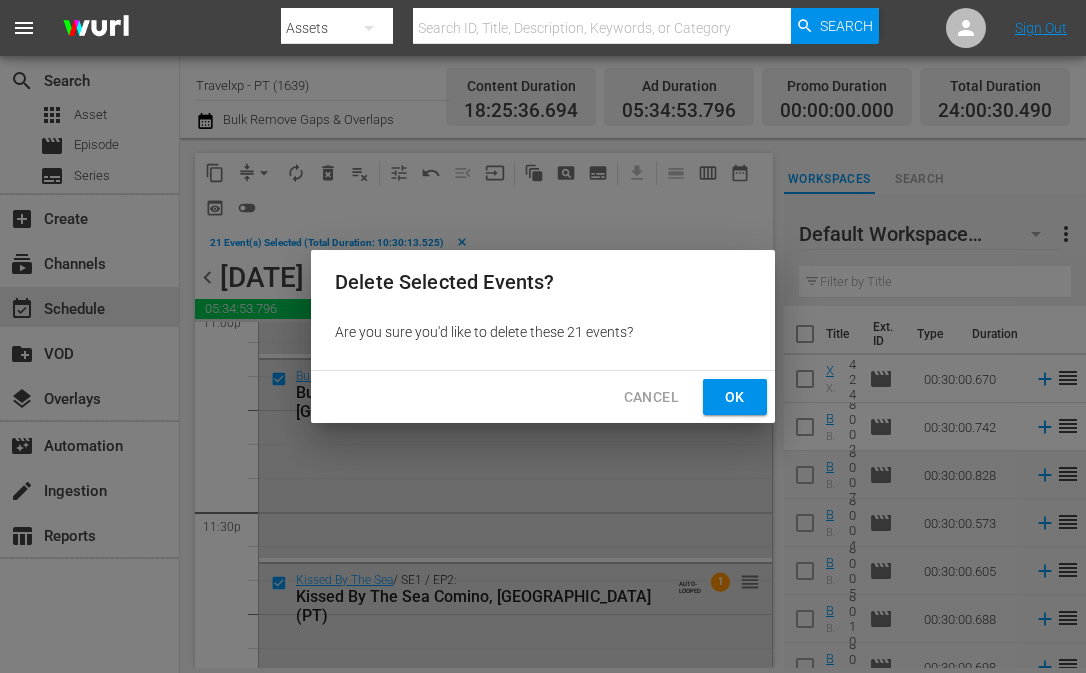 click on "Ok" at bounding box center [735, 397] 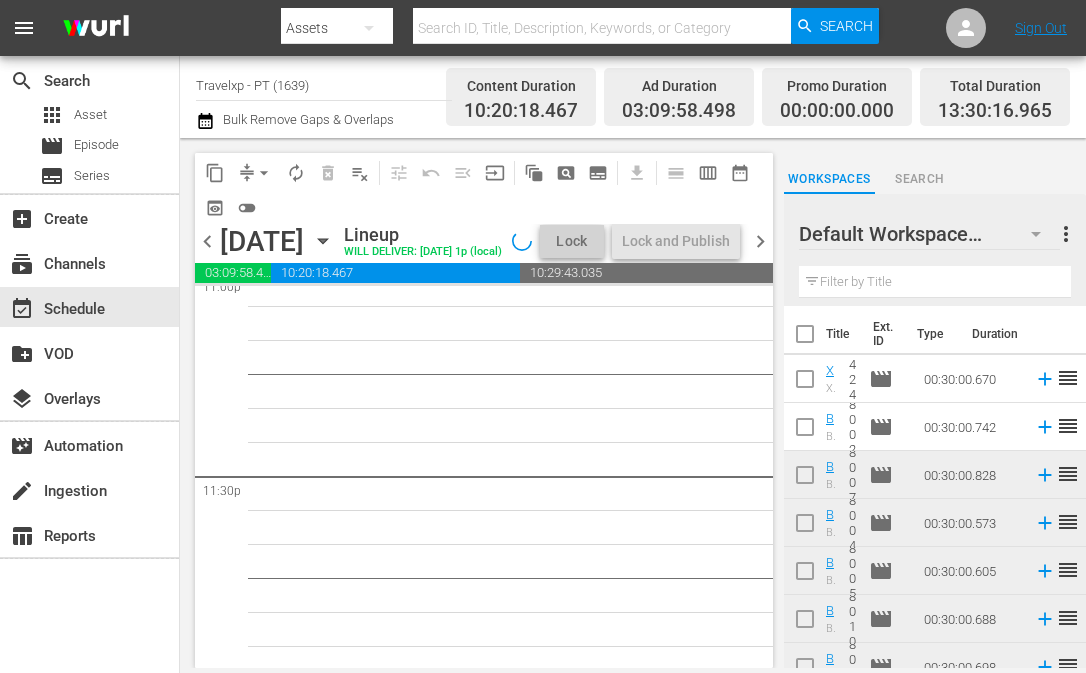 click at bounding box center (935, 282) 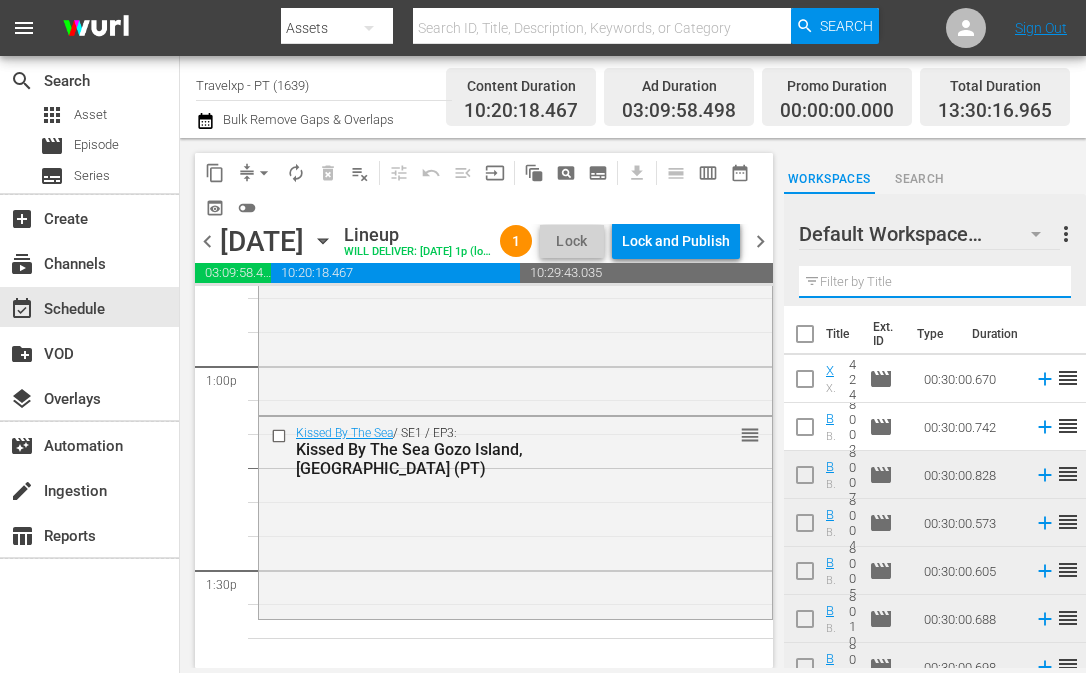 scroll, scrollTop: 5298, scrollLeft: 0, axis: vertical 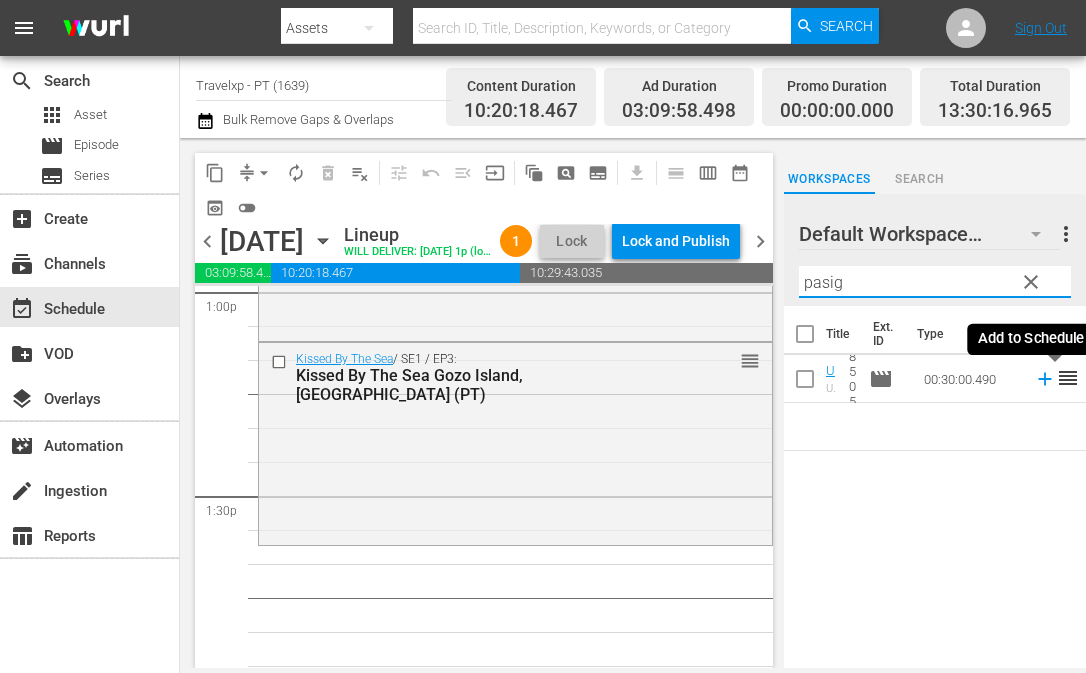click 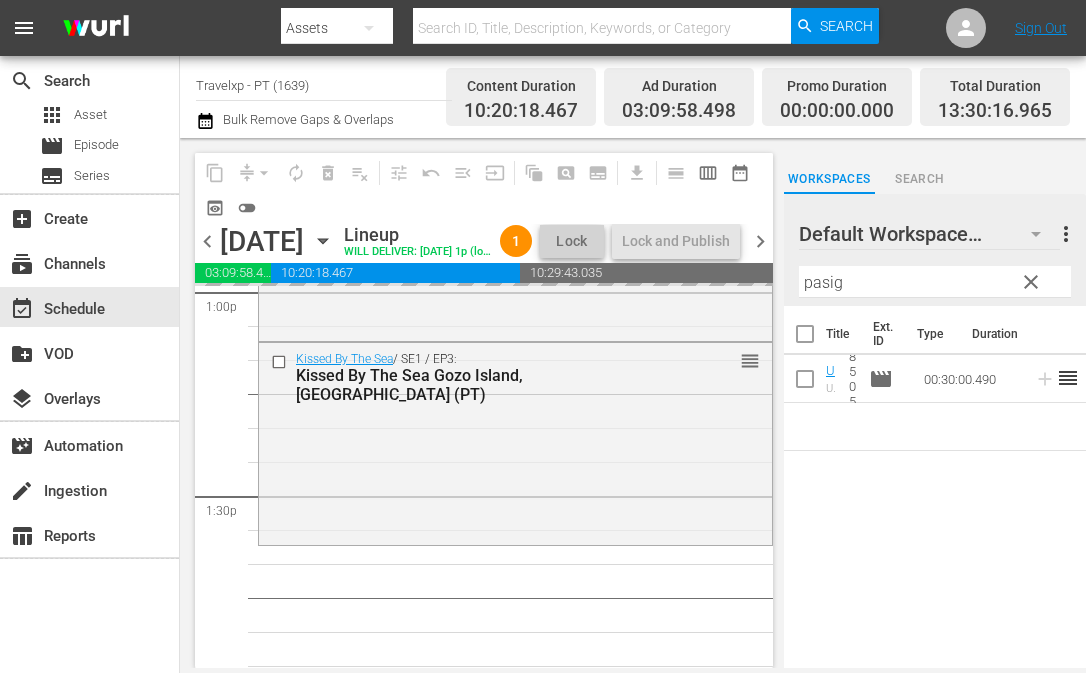 click on "pasig" at bounding box center (935, 282) 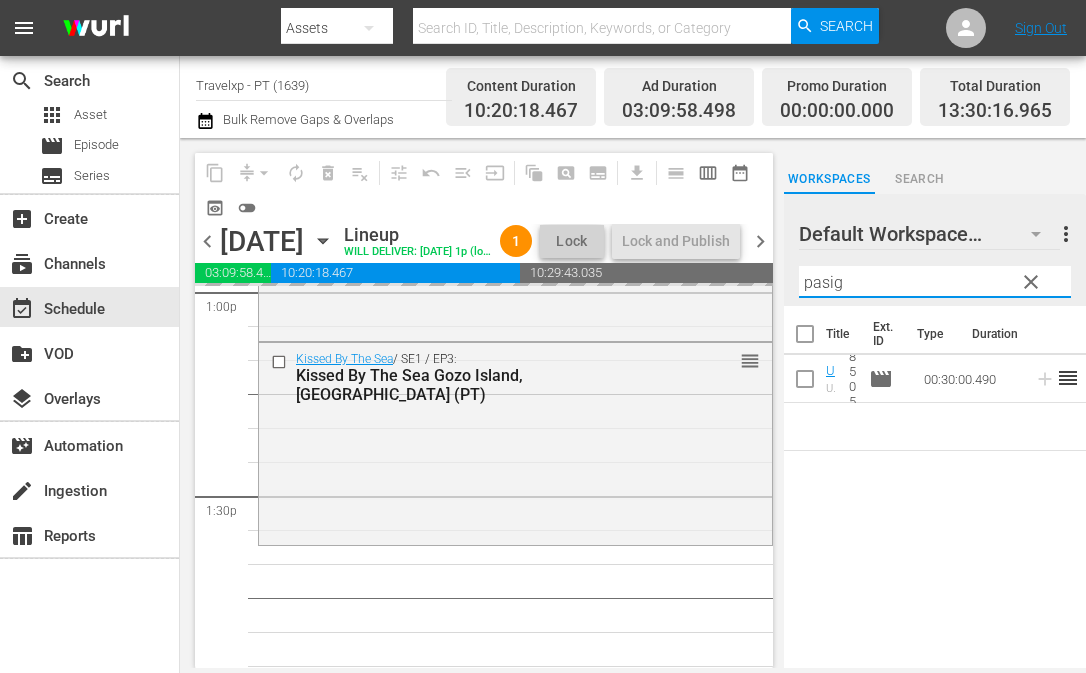 click on "pasig" at bounding box center [935, 282] 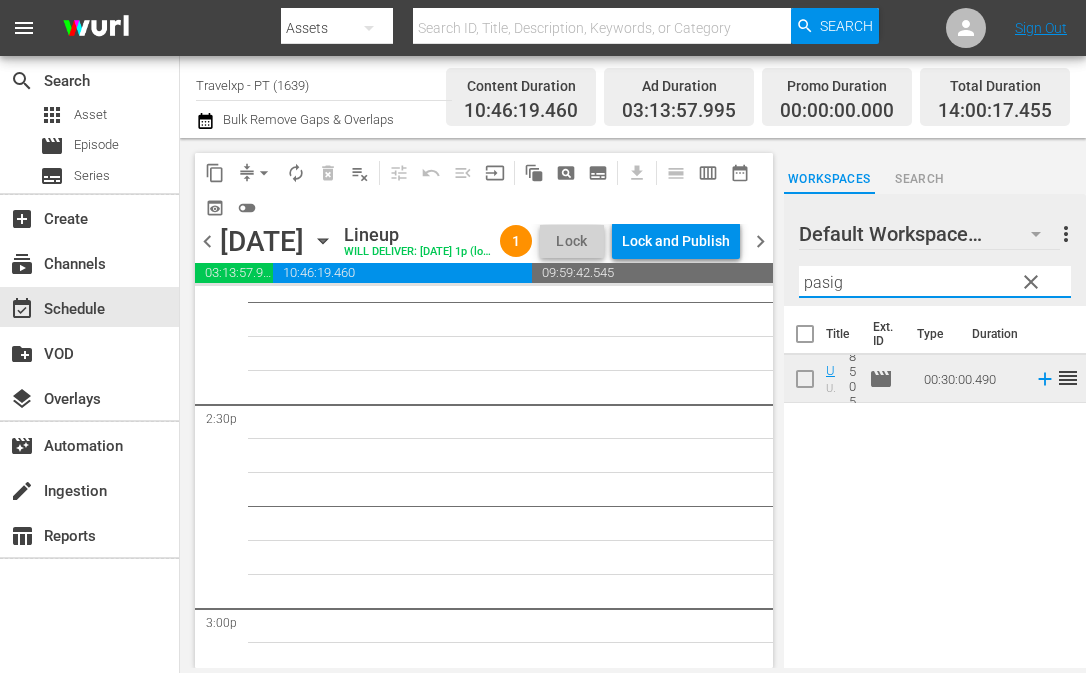 scroll, scrollTop: 5698, scrollLeft: 0, axis: vertical 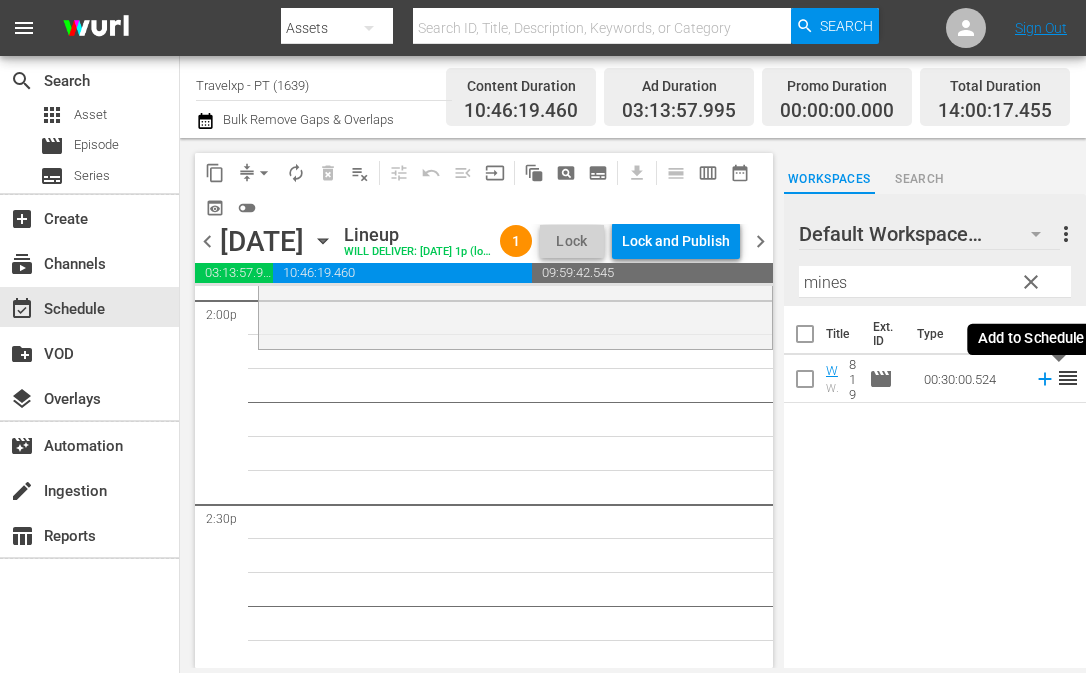 click 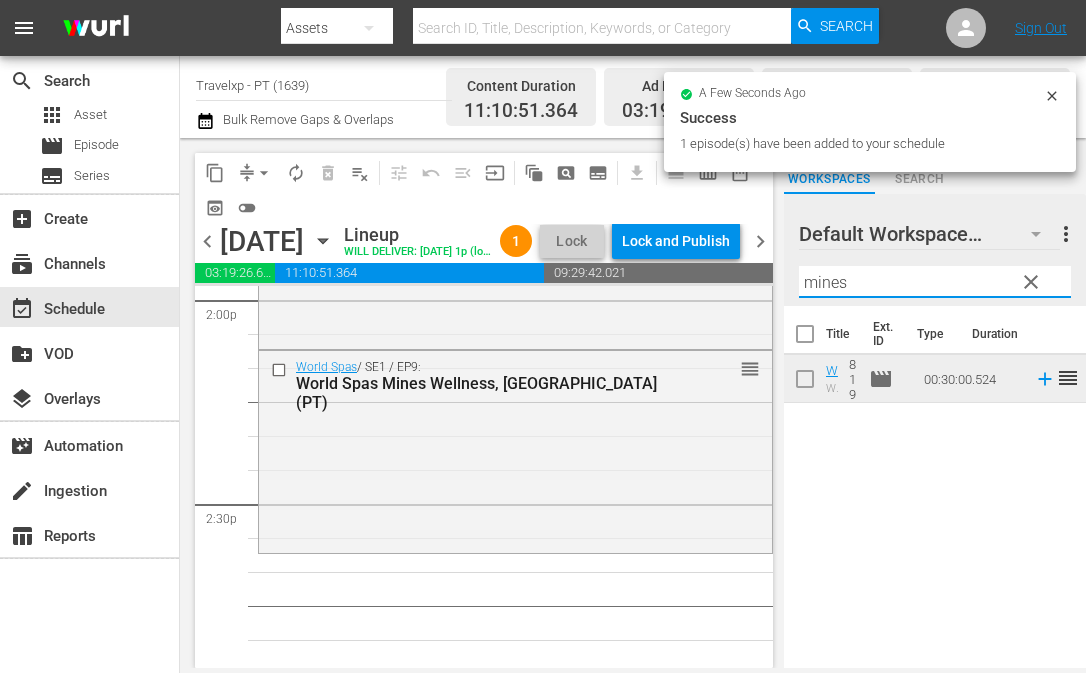 click on "mines" at bounding box center (935, 282) 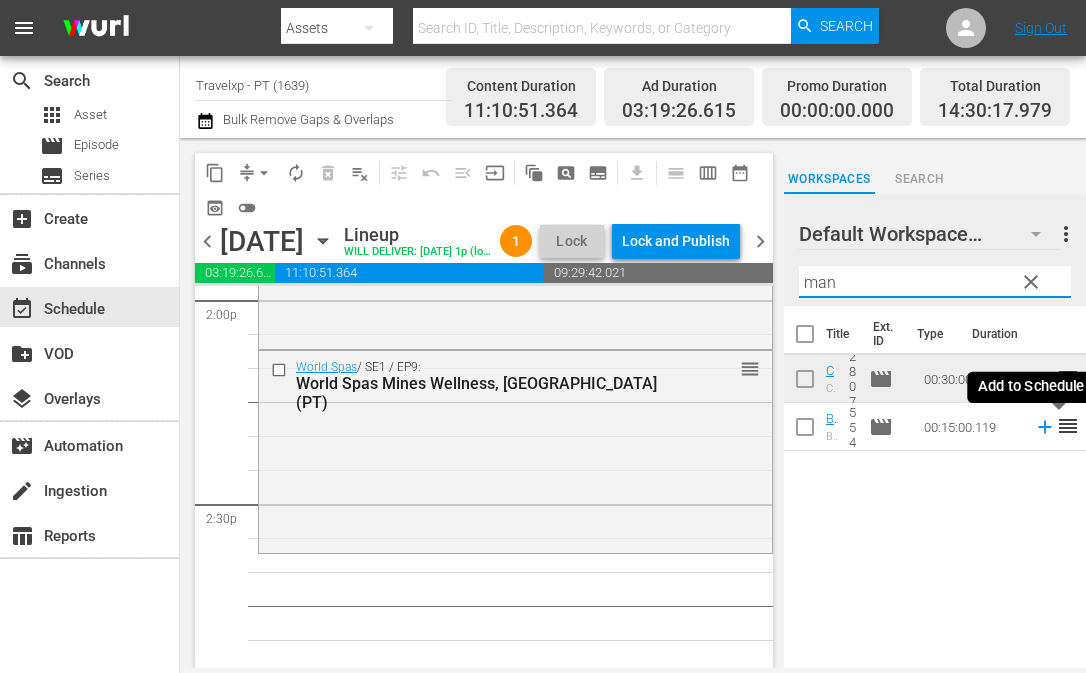click 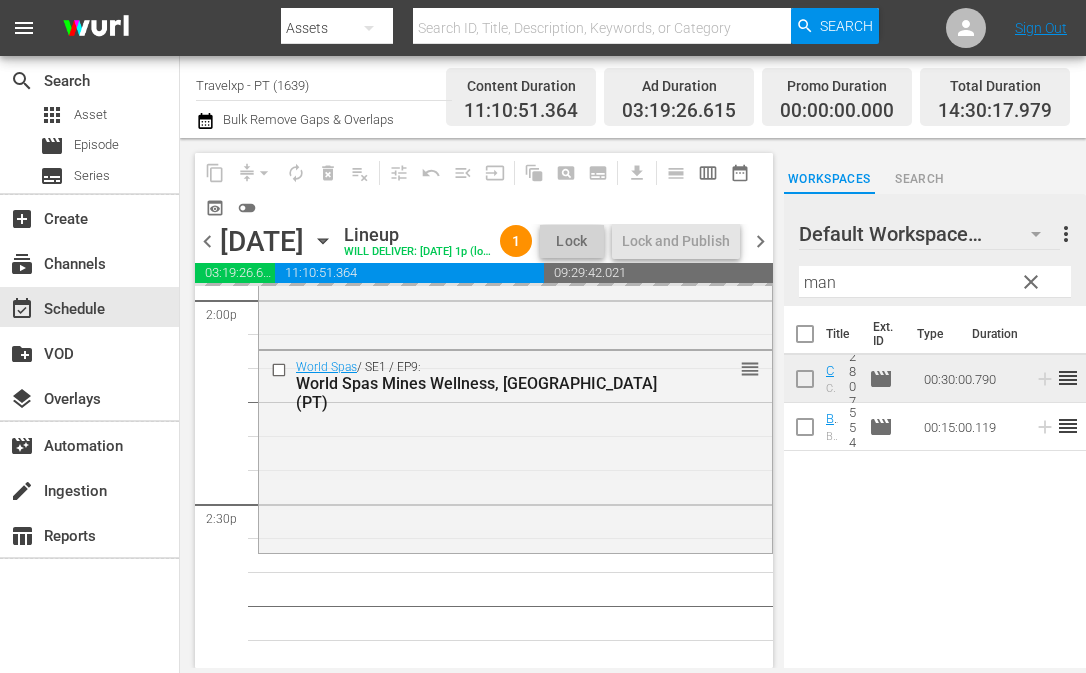 click on "man" at bounding box center [935, 282] 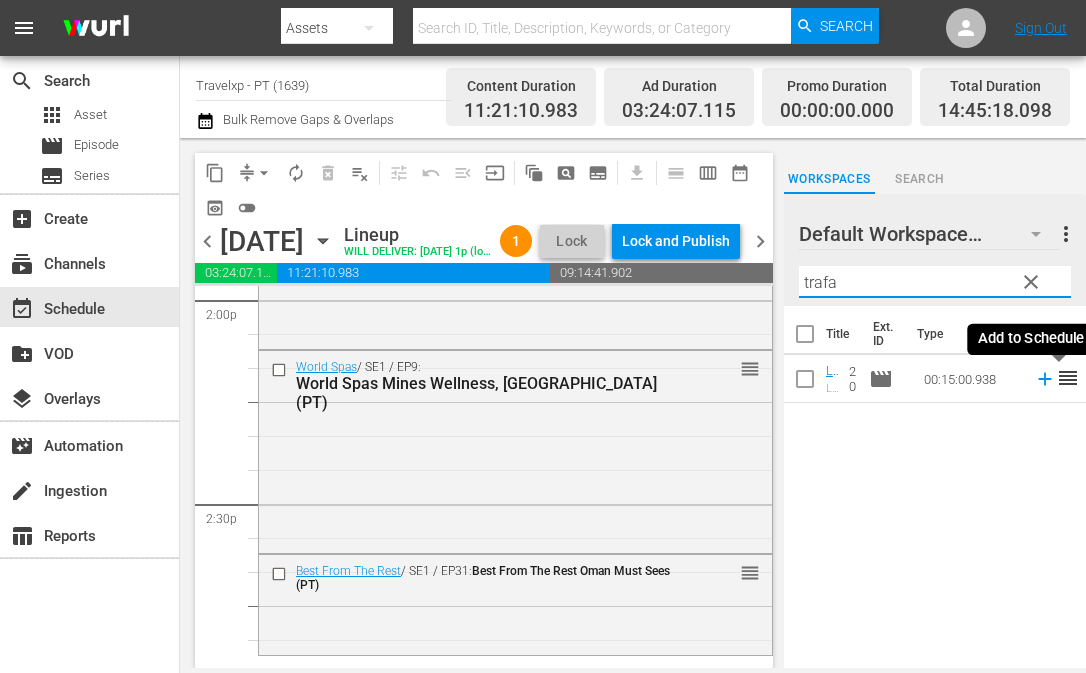 click 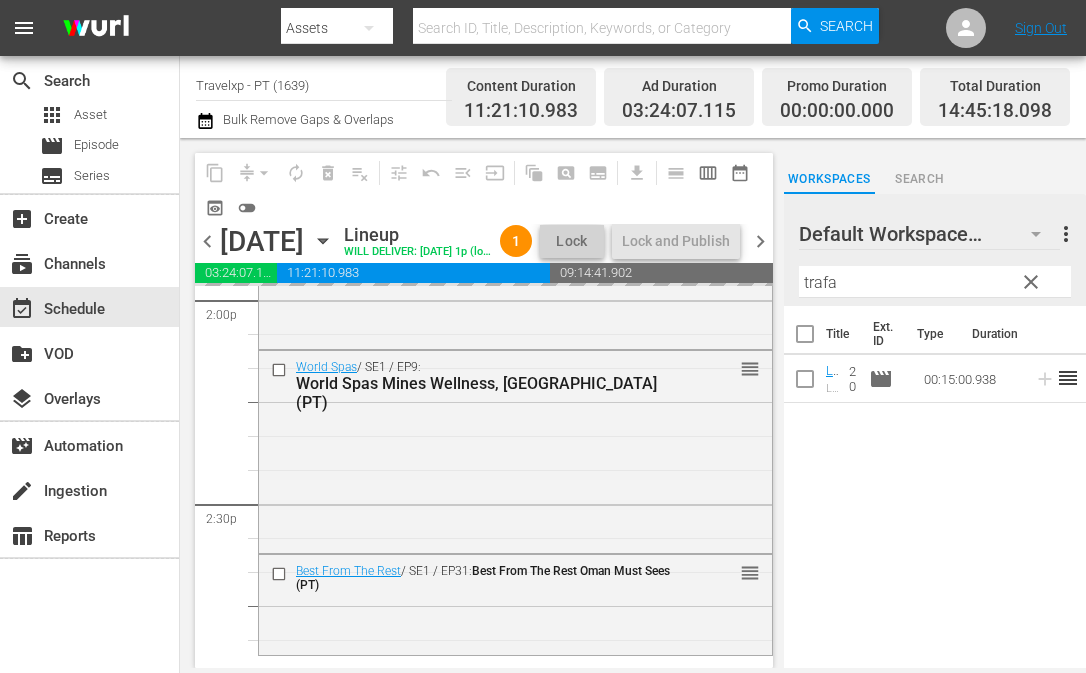 click on "trafa" at bounding box center (935, 282) 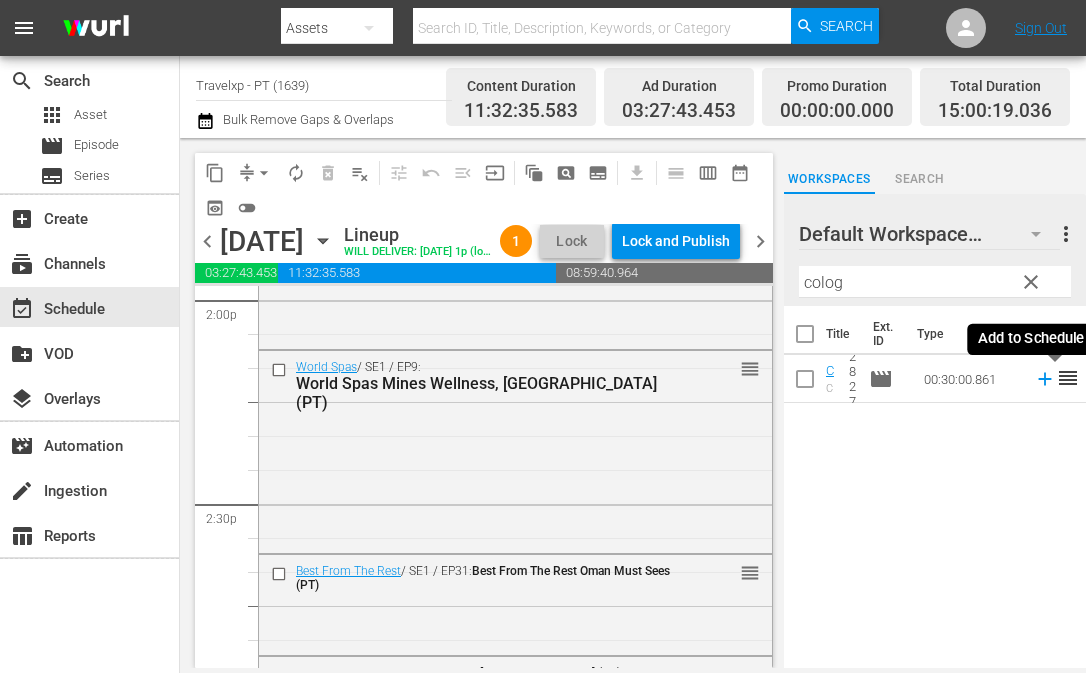 click 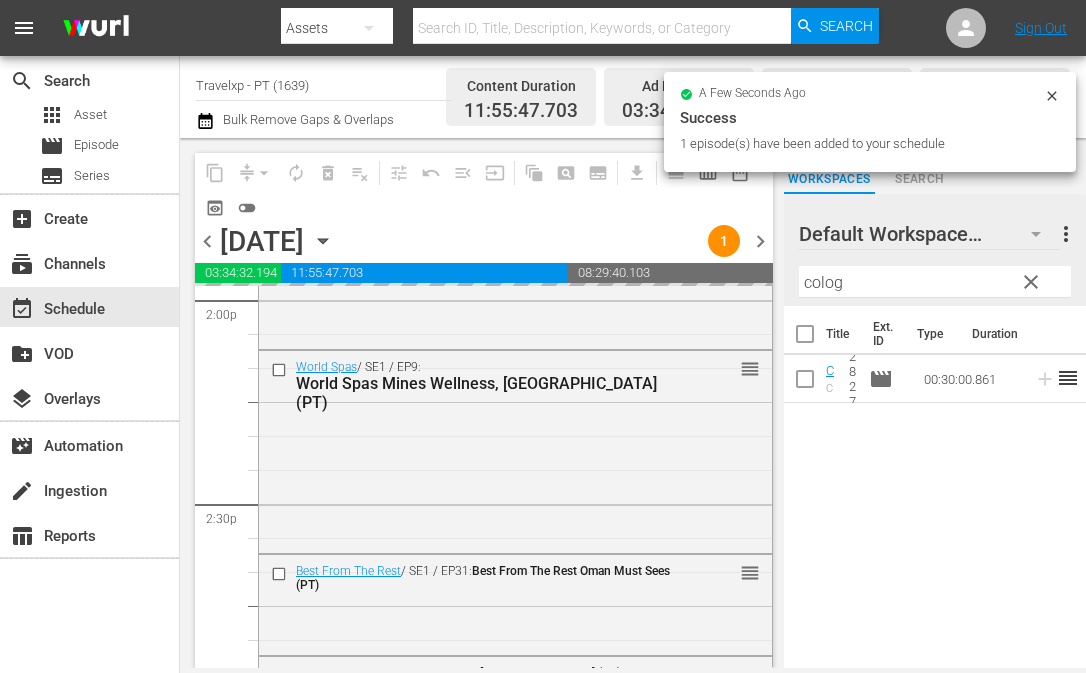 click on "colog" at bounding box center [935, 282] 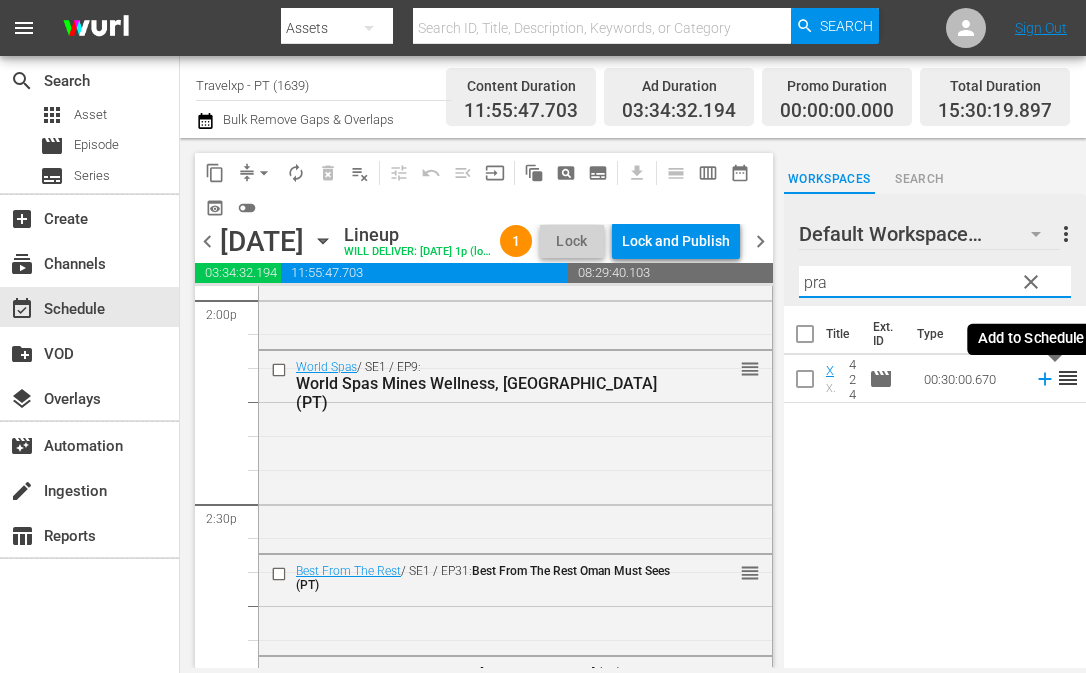 click 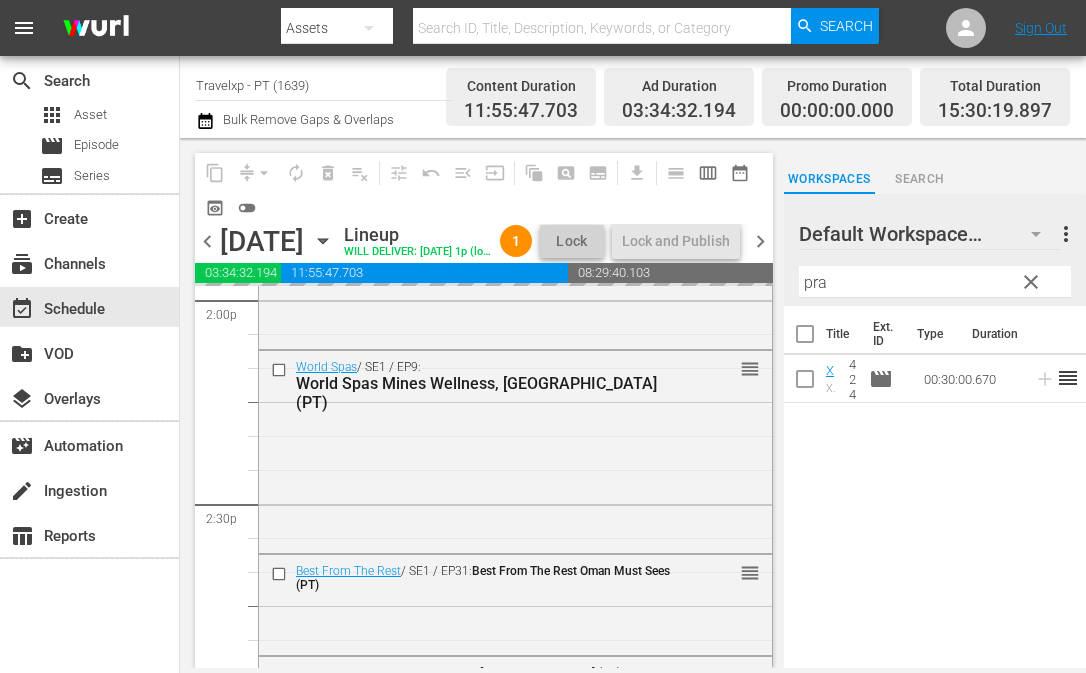click on "pra" at bounding box center [935, 282] 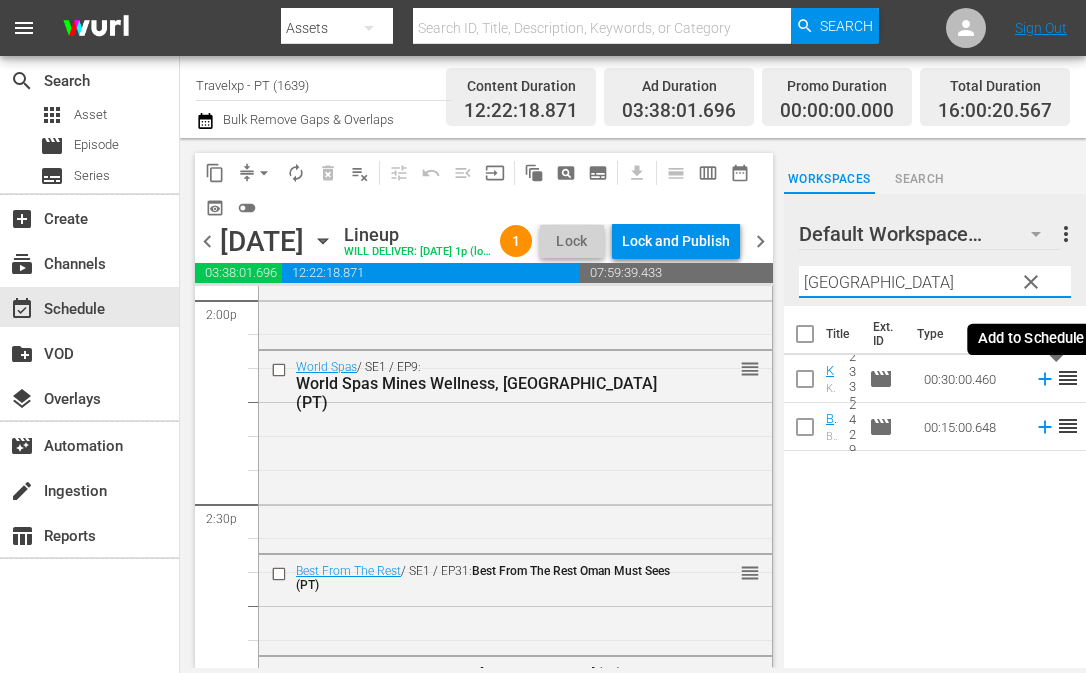 click 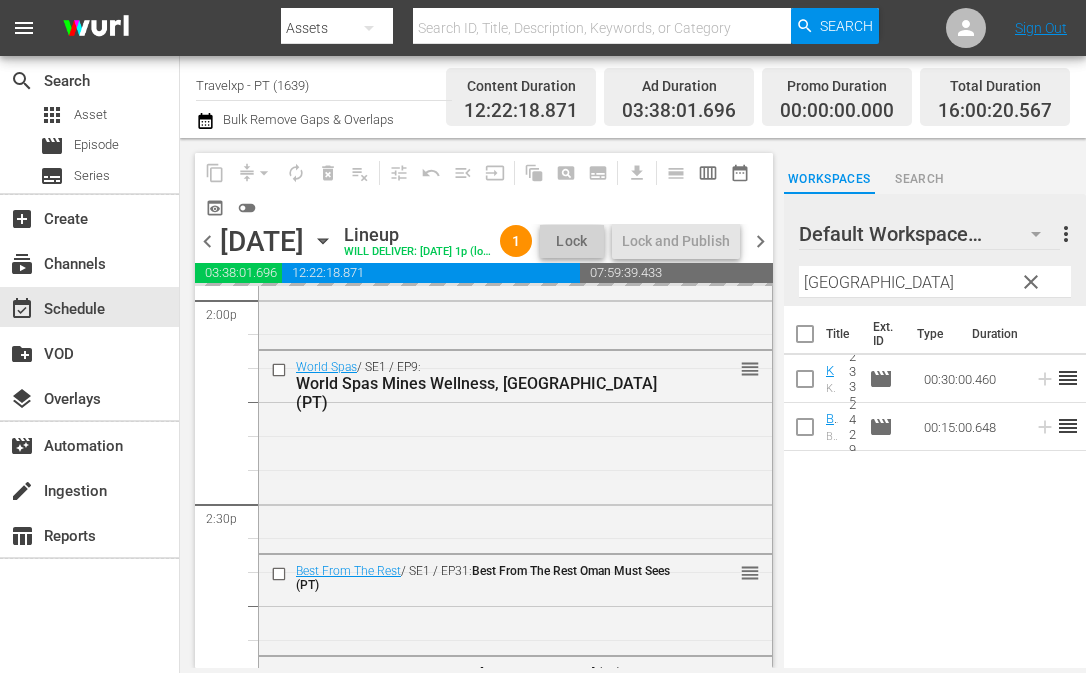 click on "[GEOGRAPHIC_DATA]" at bounding box center [935, 282] 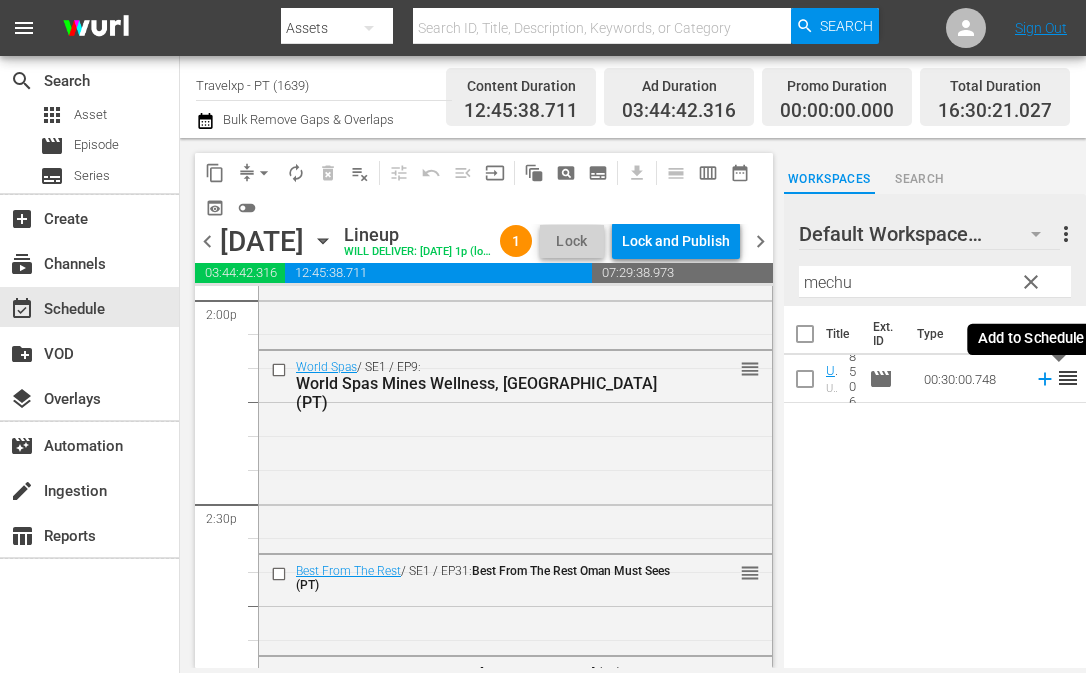 click 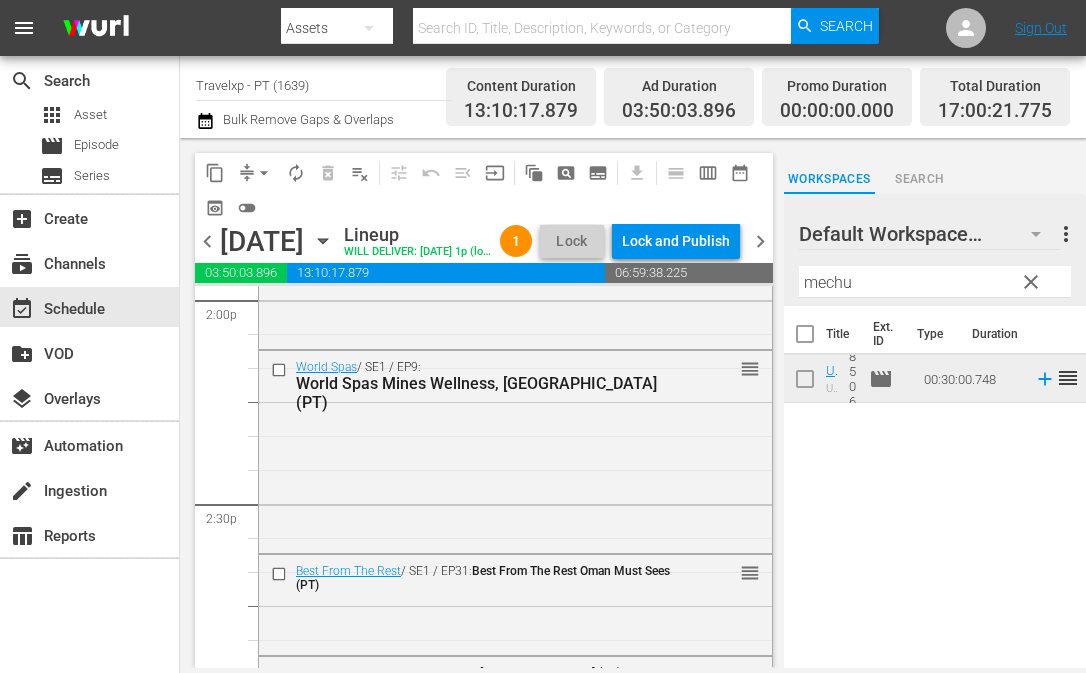 click on "mechu" at bounding box center (935, 282) 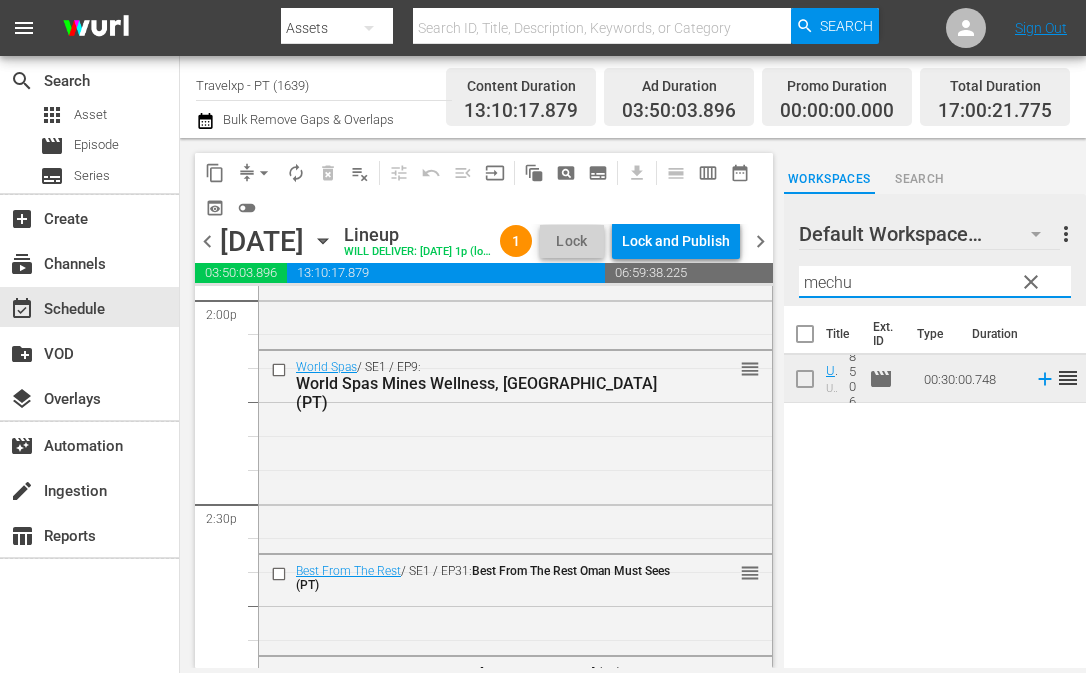 click on "mechu" at bounding box center [935, 282] 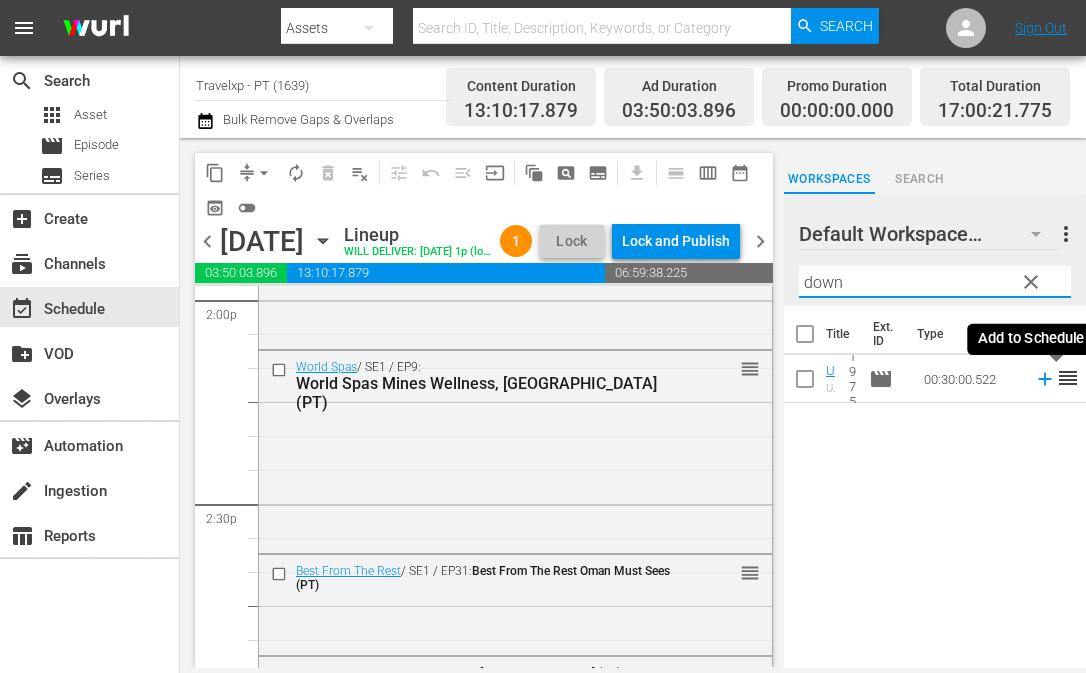 click 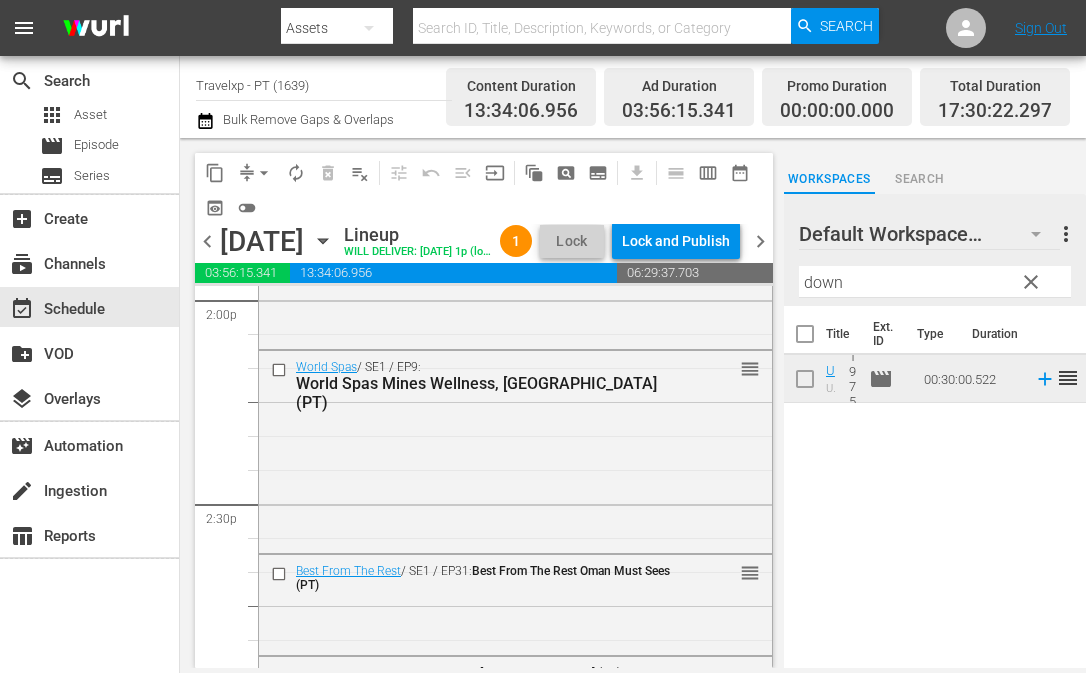 click on "down" at bounding box center (935, 282) 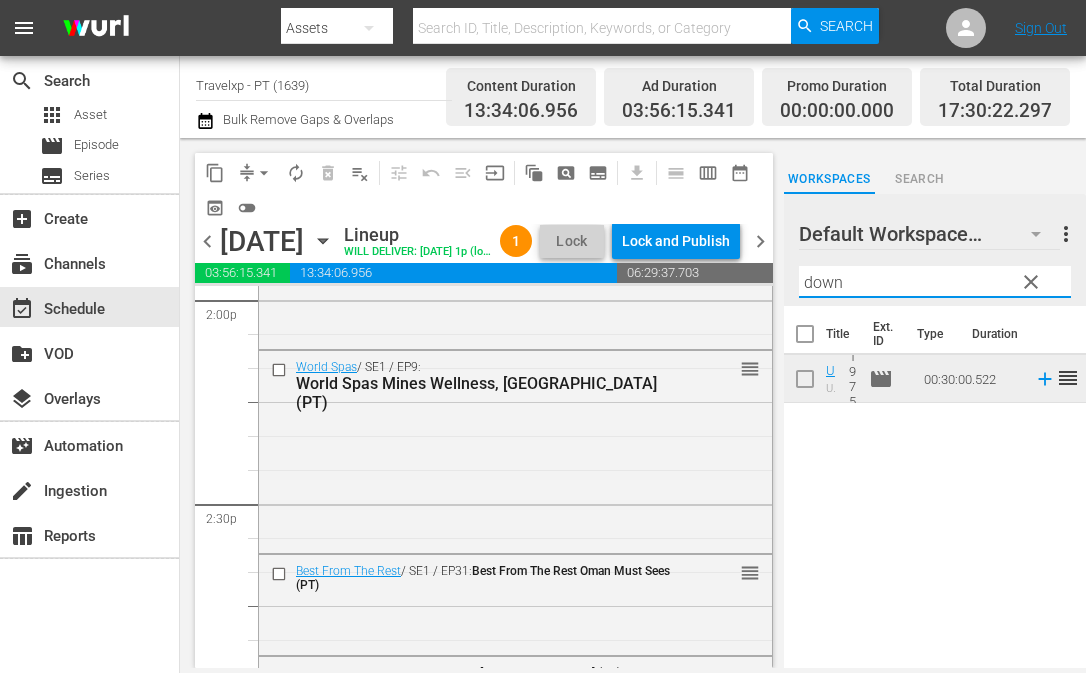 click on "down" at bounding box center [935, 282] 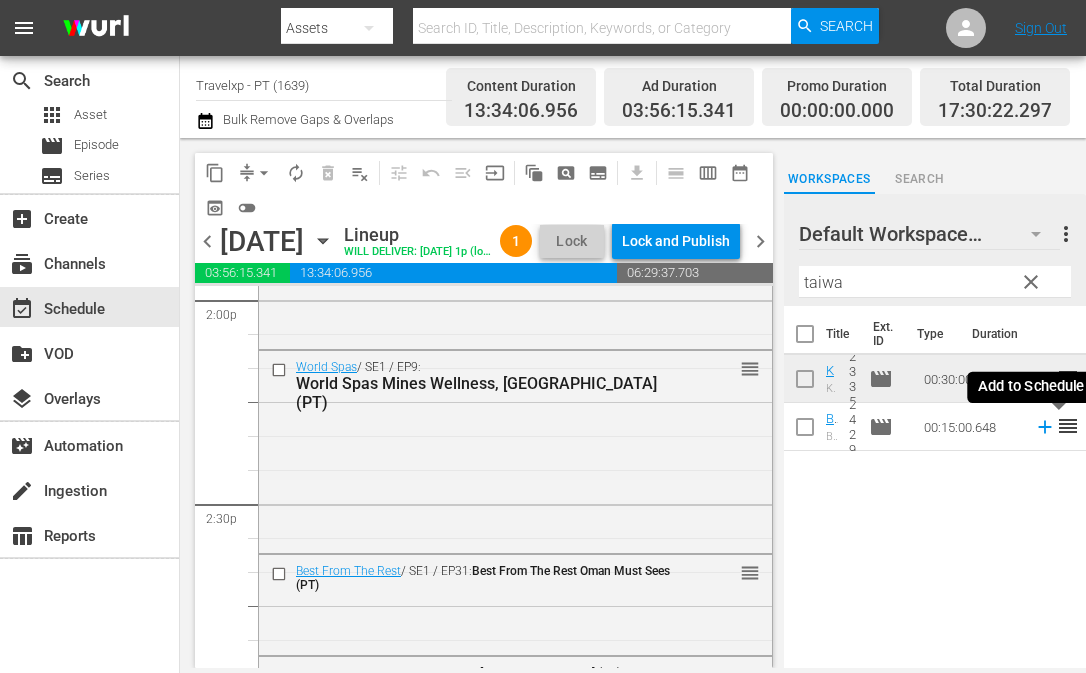 click 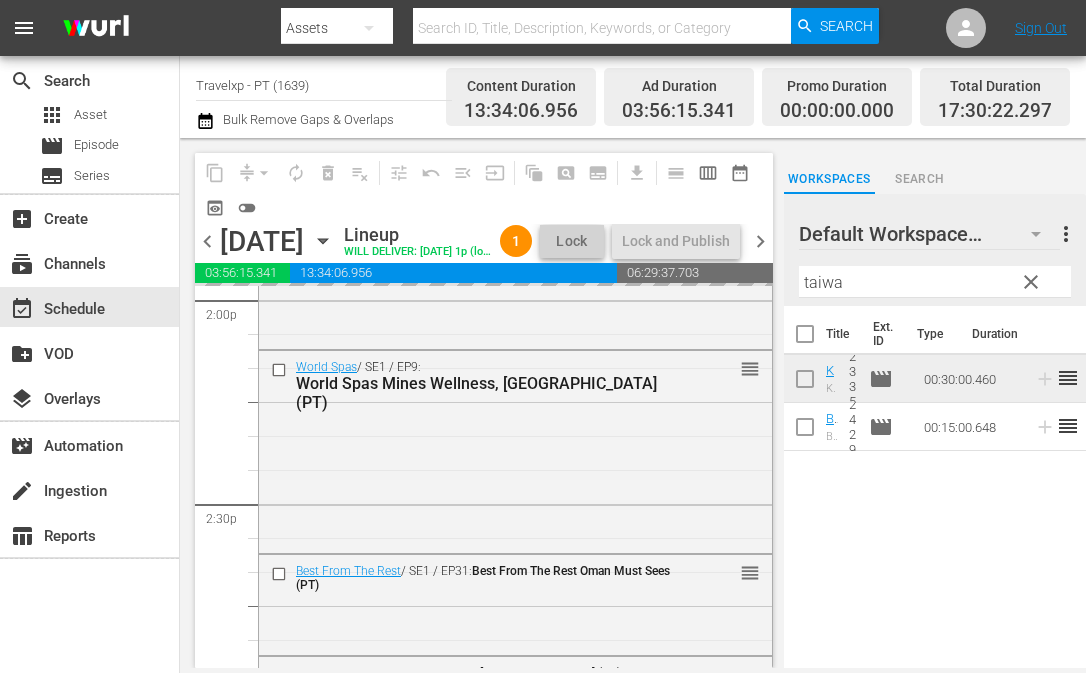 click on "taiwa" at bounding box center (935, 282) 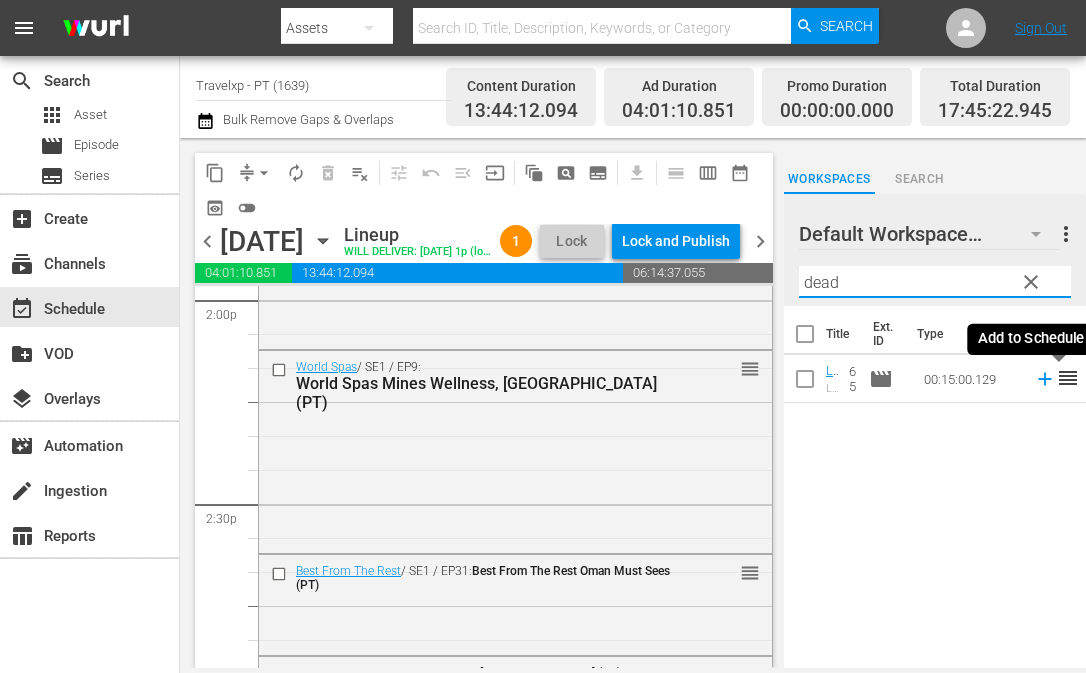 click 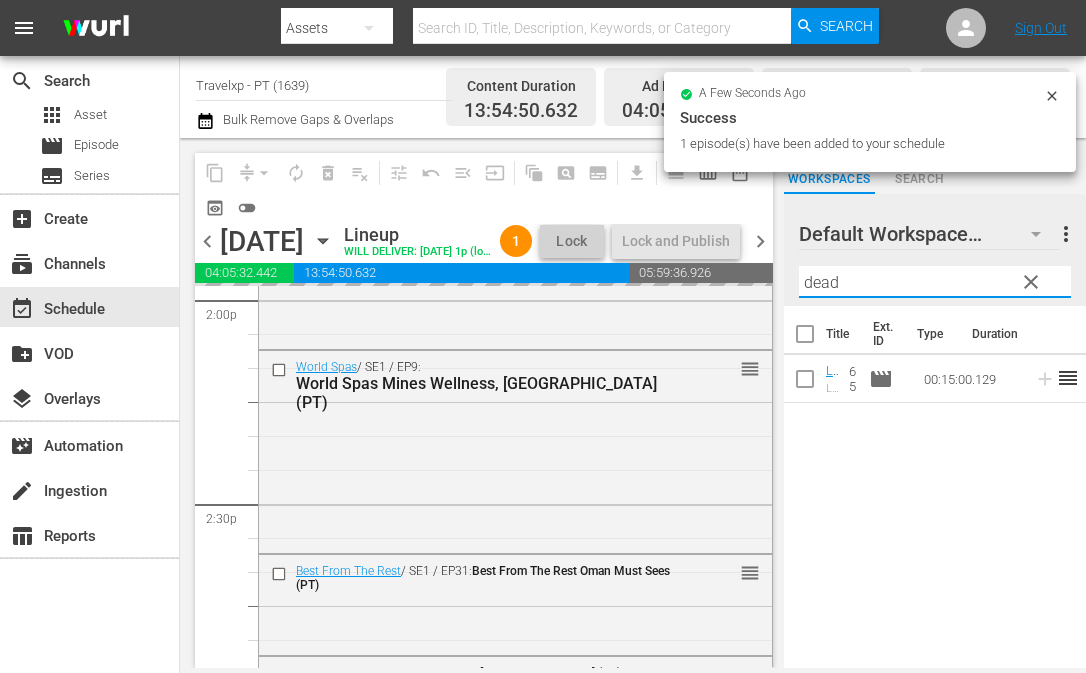 click on "dead" at bounding box center [935, 282] 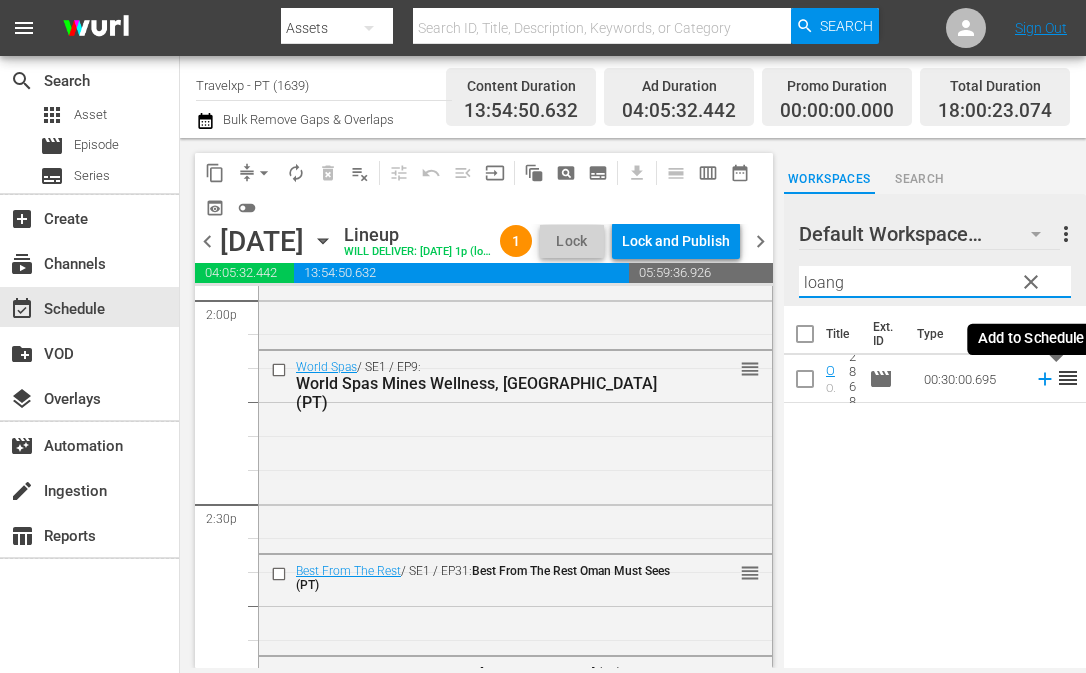 click 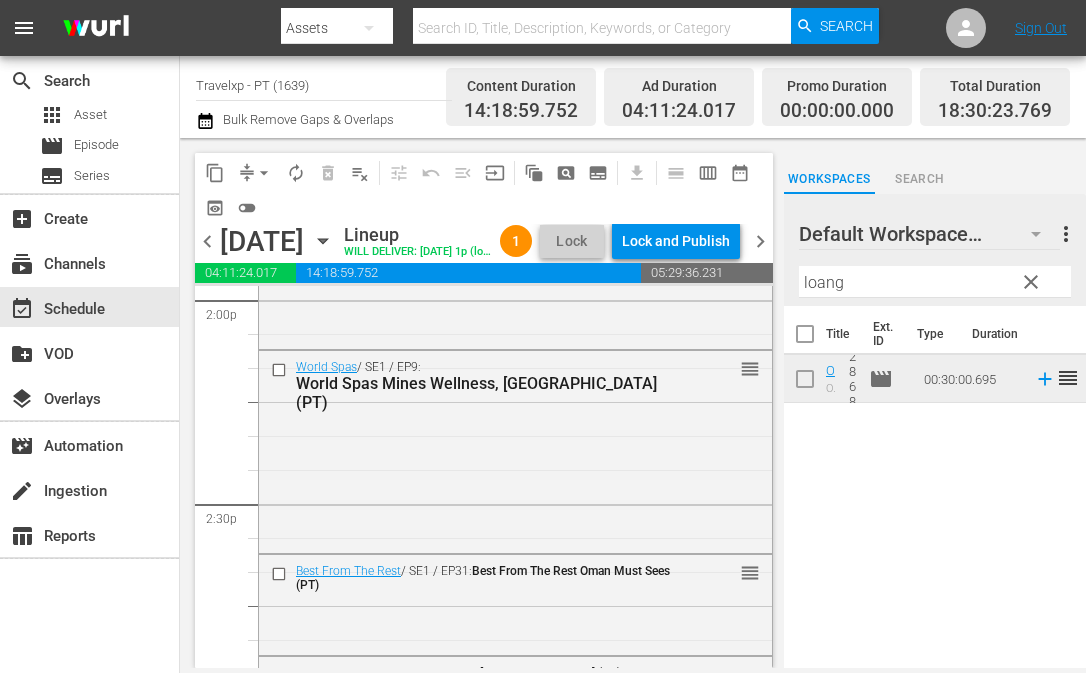 click on "loang" at bounding box center (935, 282) 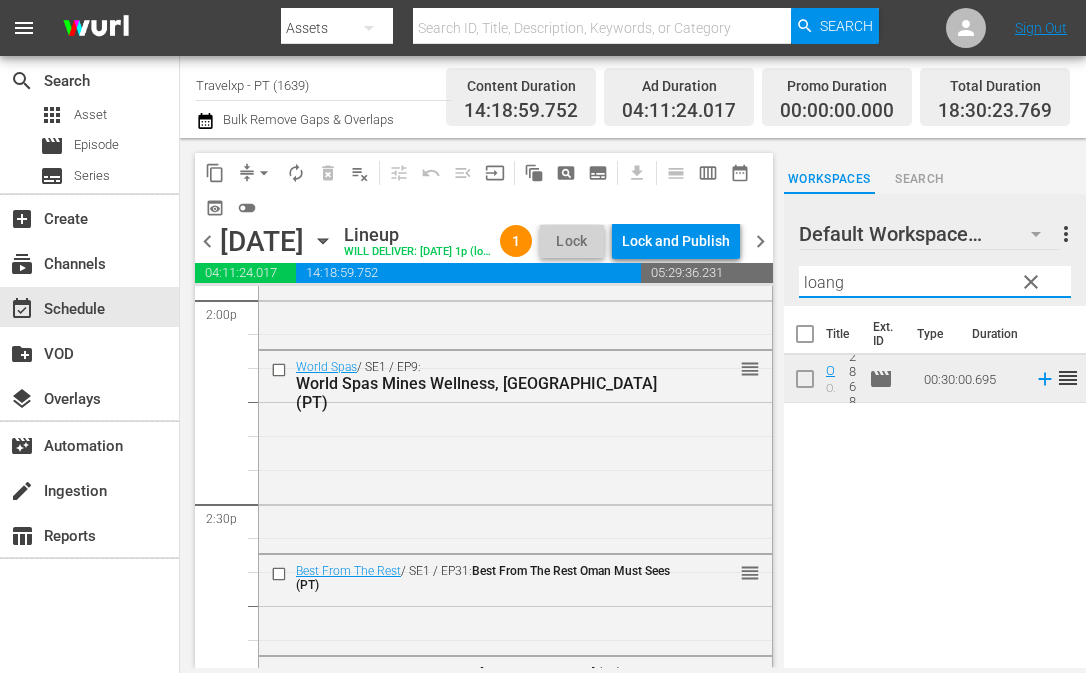click on "loang" at bounding box center [935, 282] 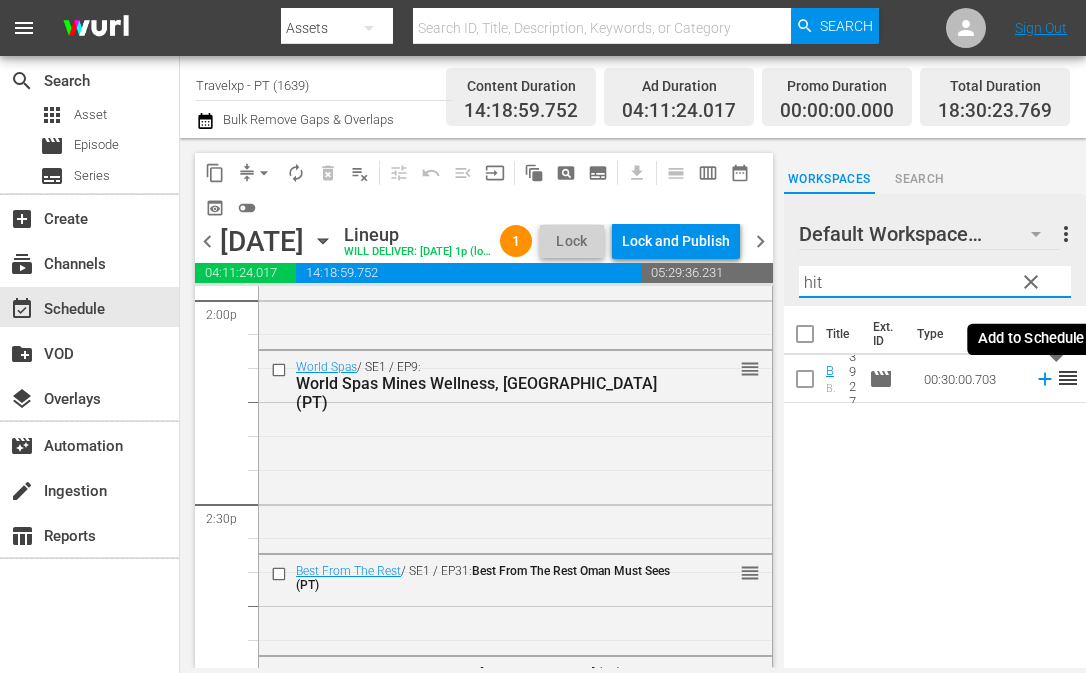 click 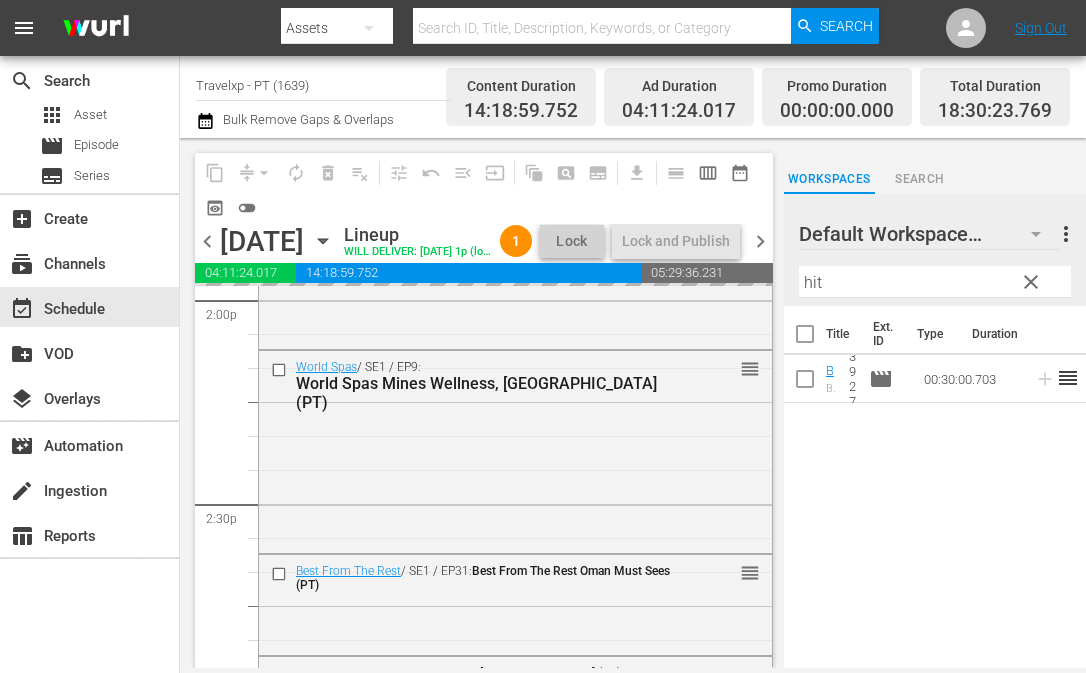 click on "hit" at bounding box center (935, 282) 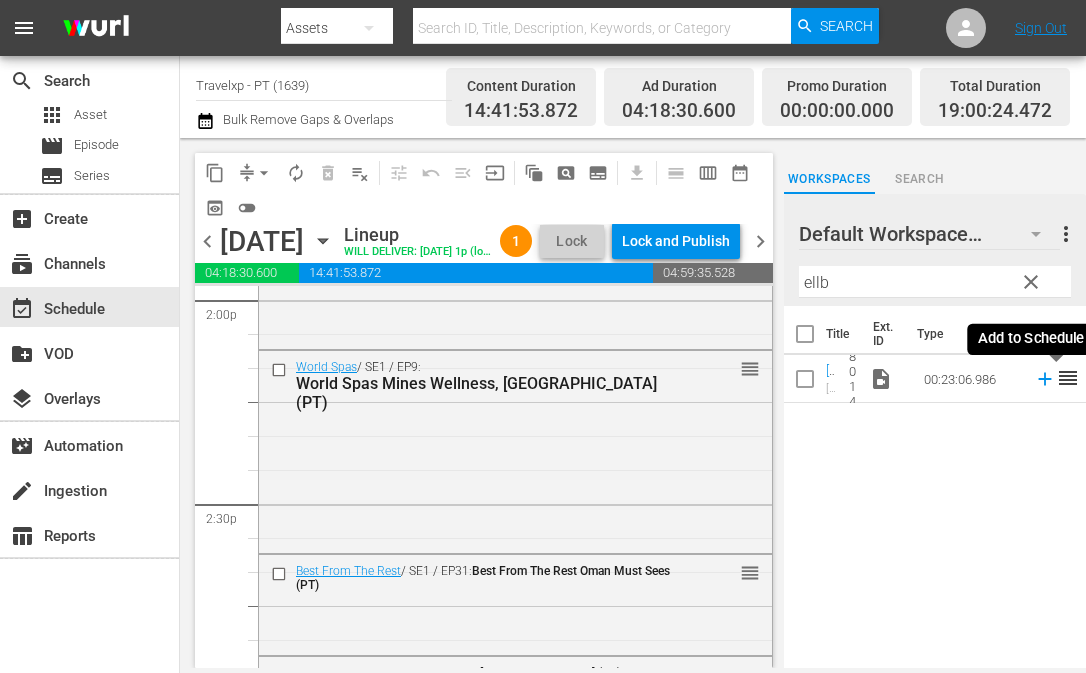 click 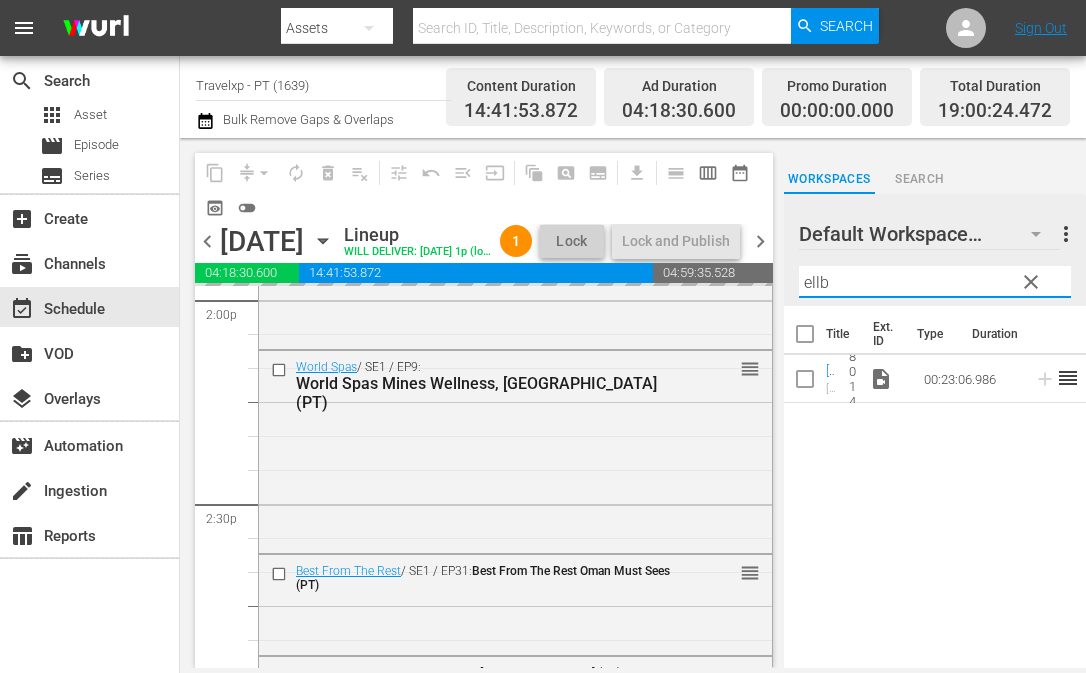click on "ellb" at bounding box center [935, 282] 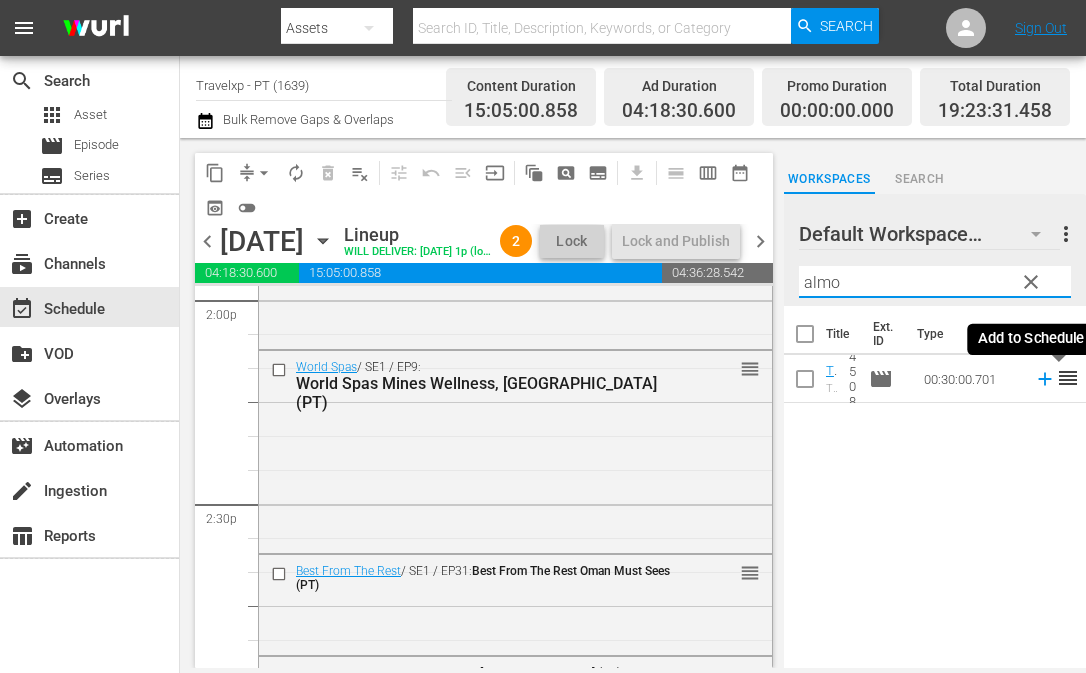 click 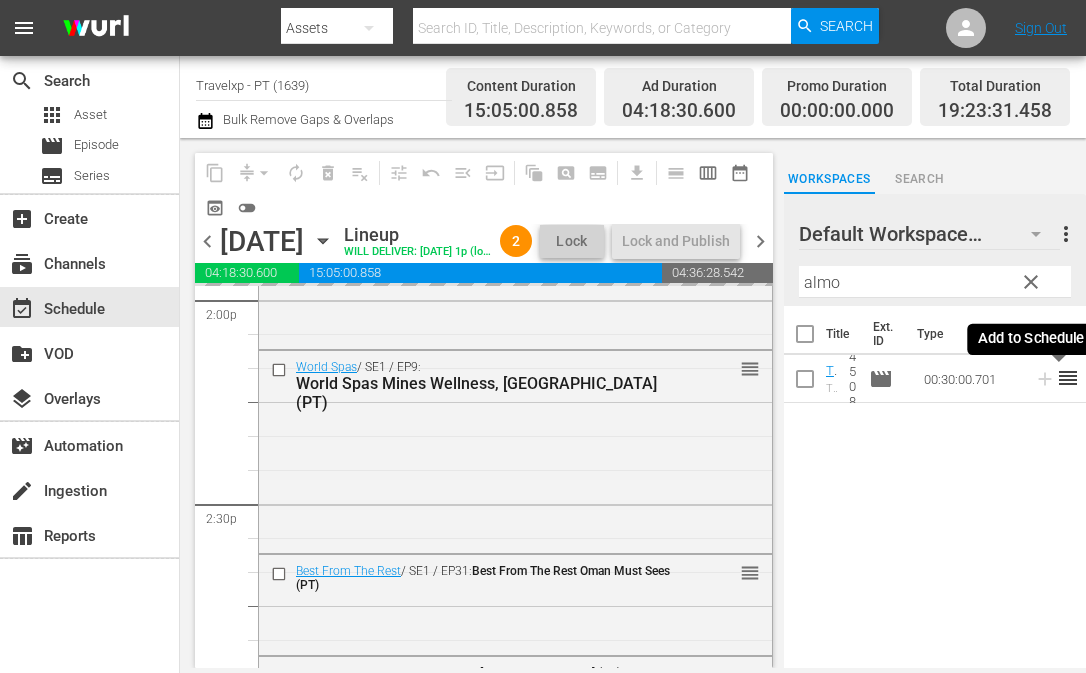 click on "almo" at bounding box center [935, 282] 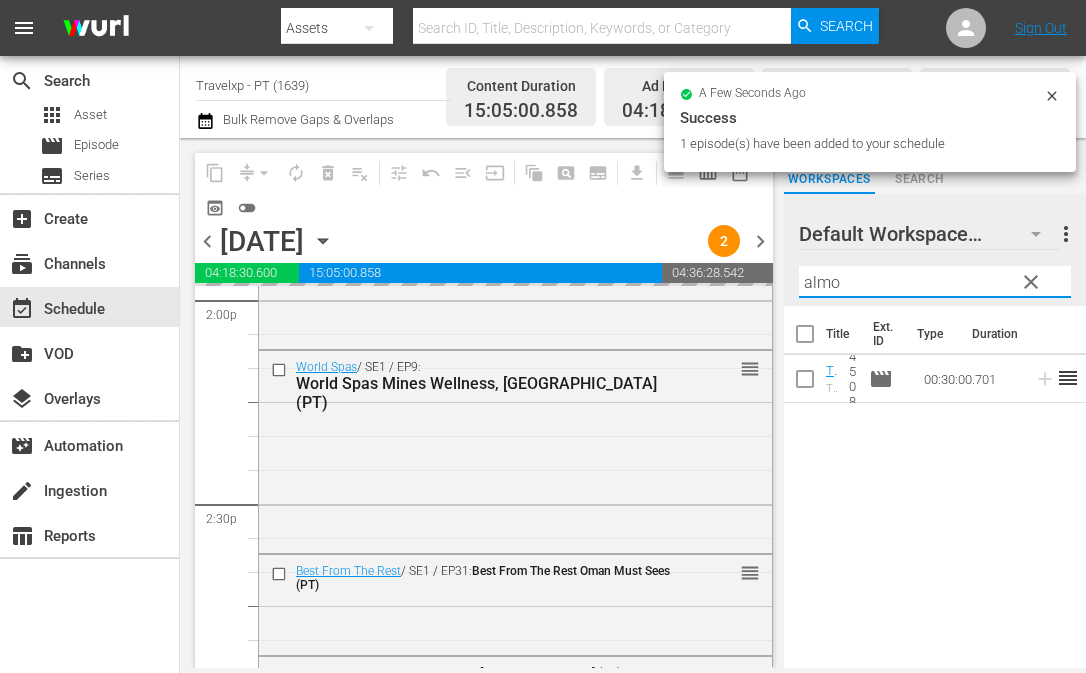 click on "almo" at bounding box center [935, 282] 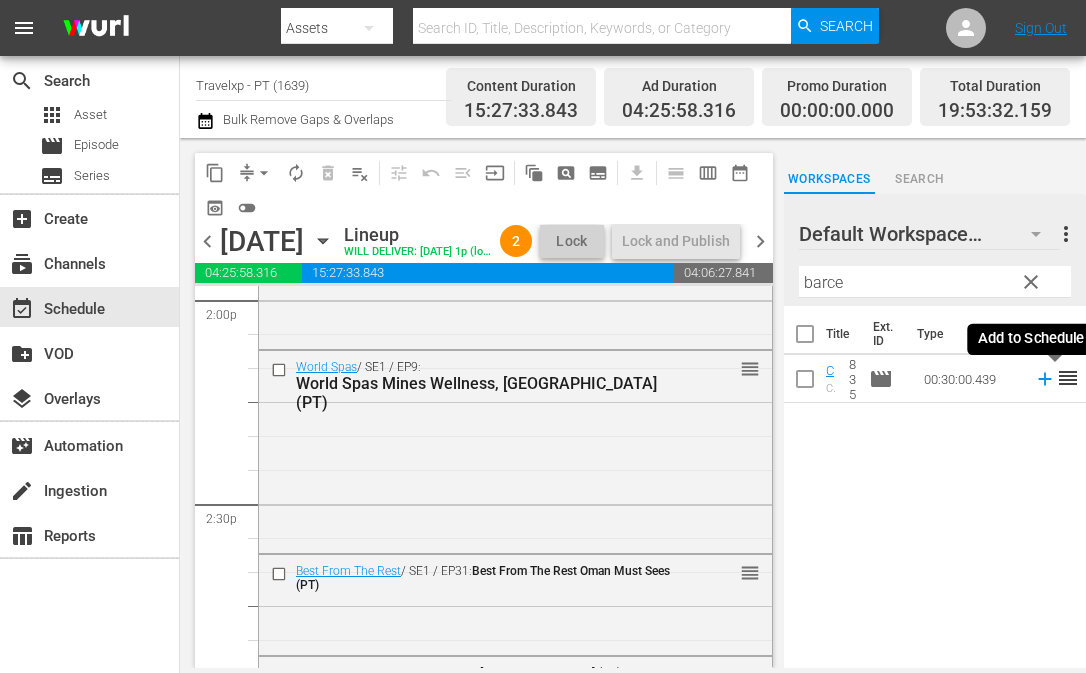 click 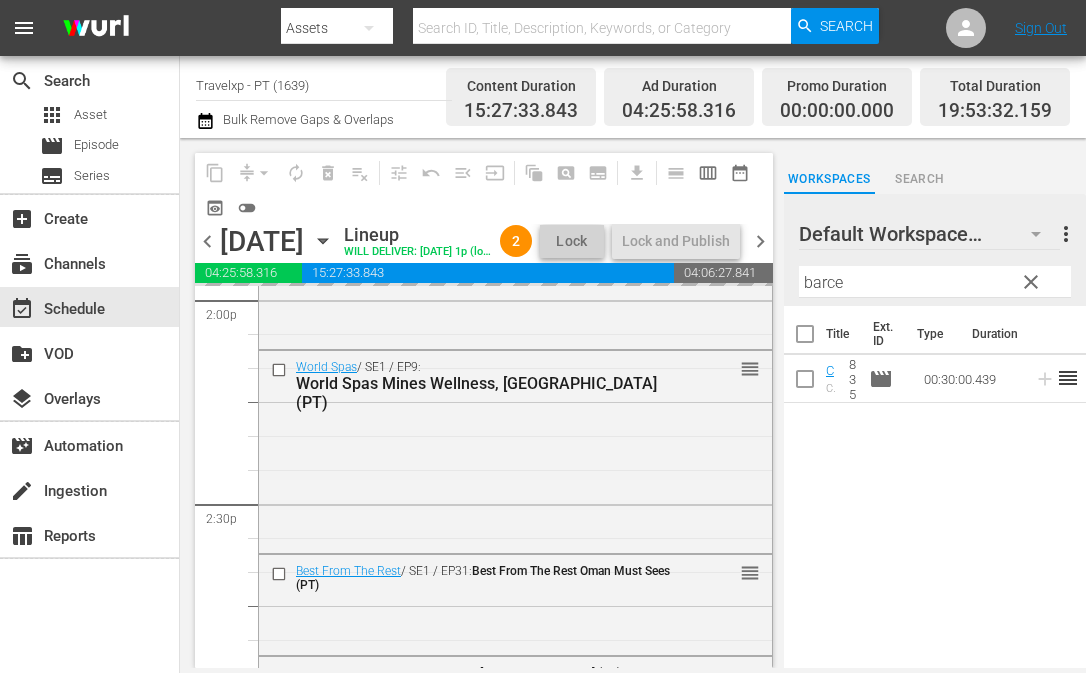 click on "barce" at bounding box center [935, 282] 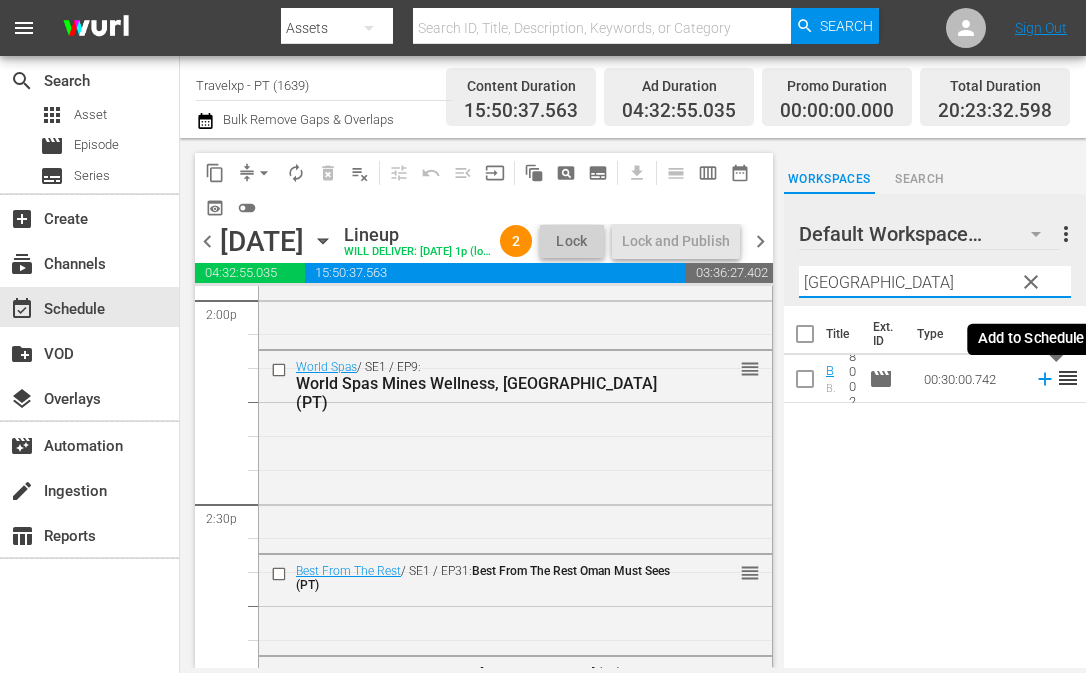 type on "[GEOGRAPHIC_DATA]" 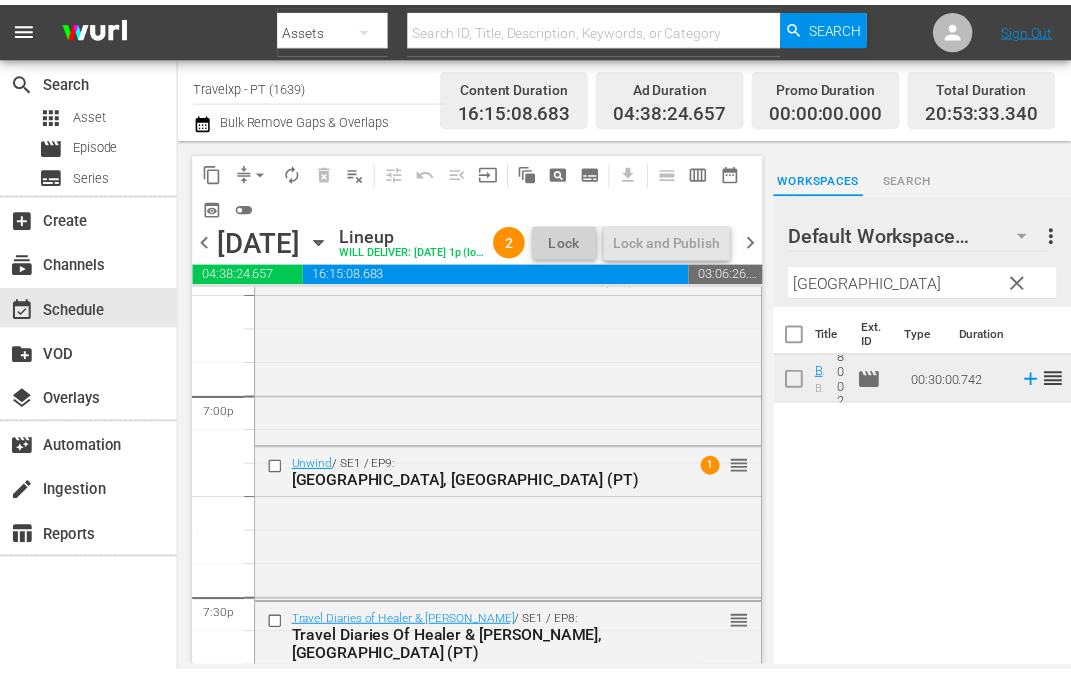 scroll, scrollTop: 7598, scrollLeft: 0, axis: vertical 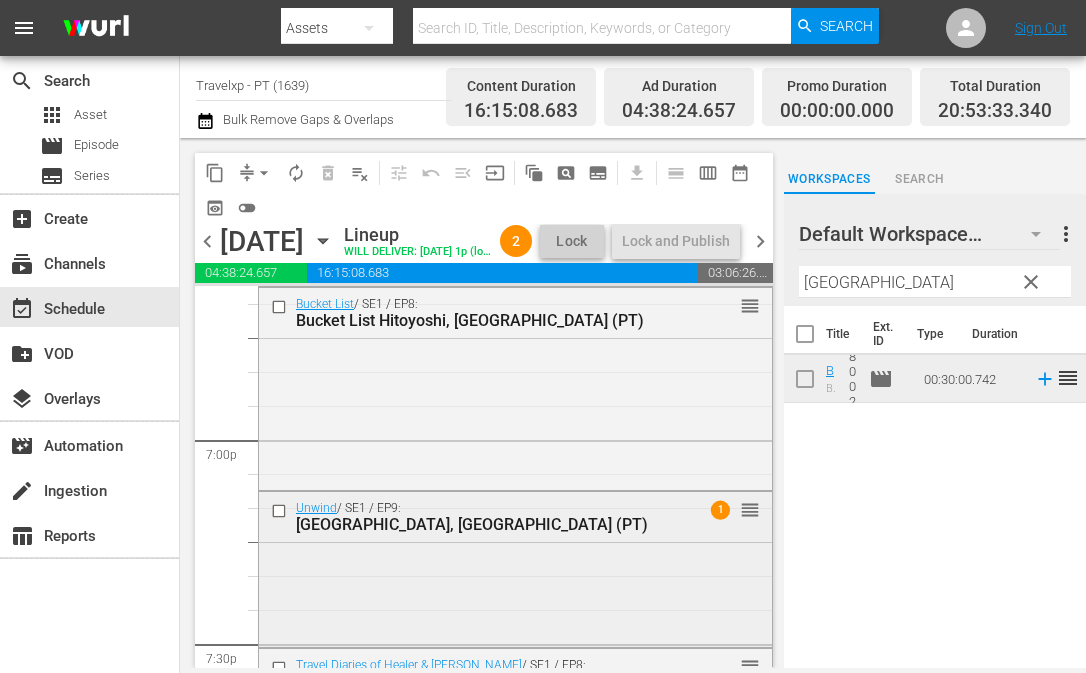 click on "Unwind  / SE1 / EP9:
[GEOGRAPHIC_DATA], [GEOGRAPHIC_DATA] (PT) 1 reorder" at bounding box center (515, 567) 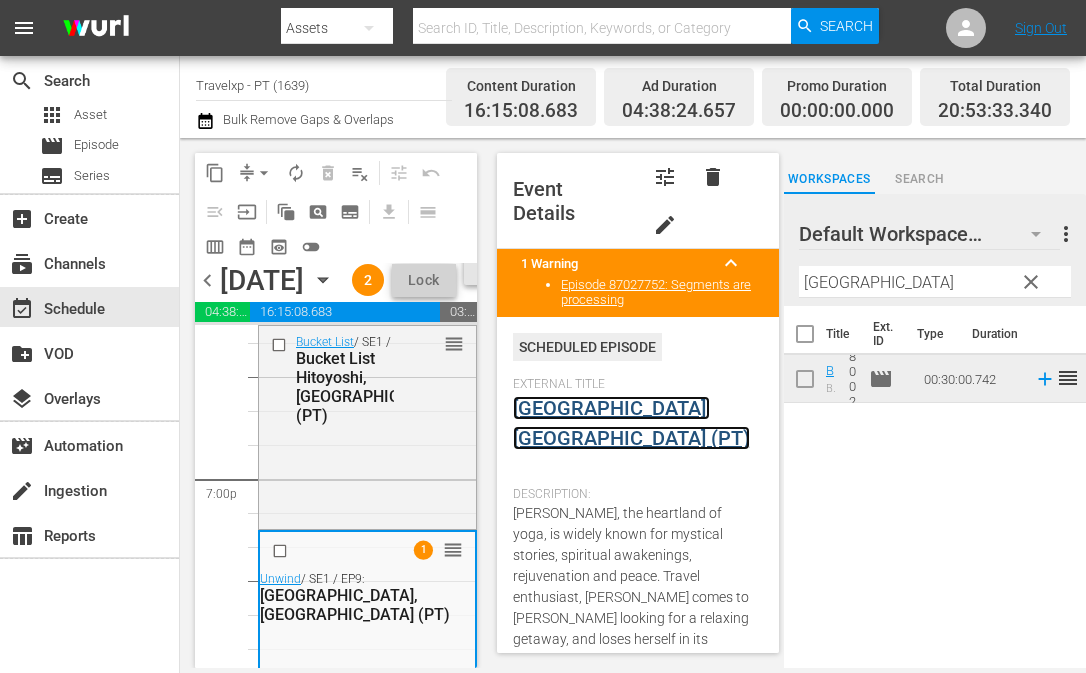 click on "[GEOGRAPHIC_DATA], [GEOGRAPHIC_DATA] (PT)" at bounding box center (631, 423) 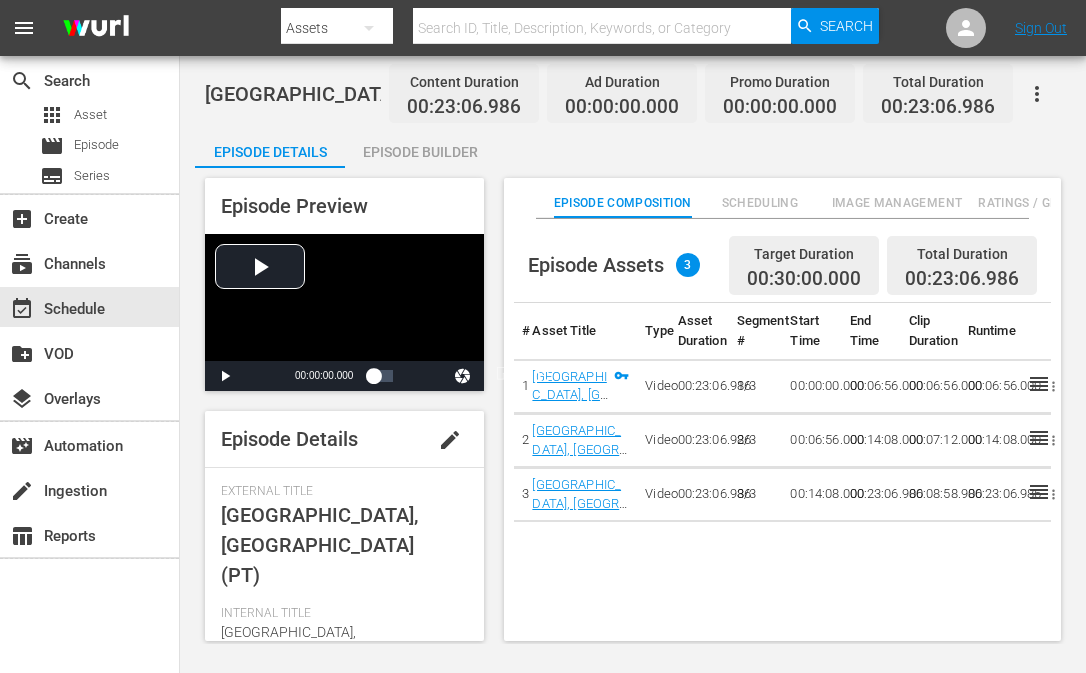 click on "edit" at bounding box center (450, 440) 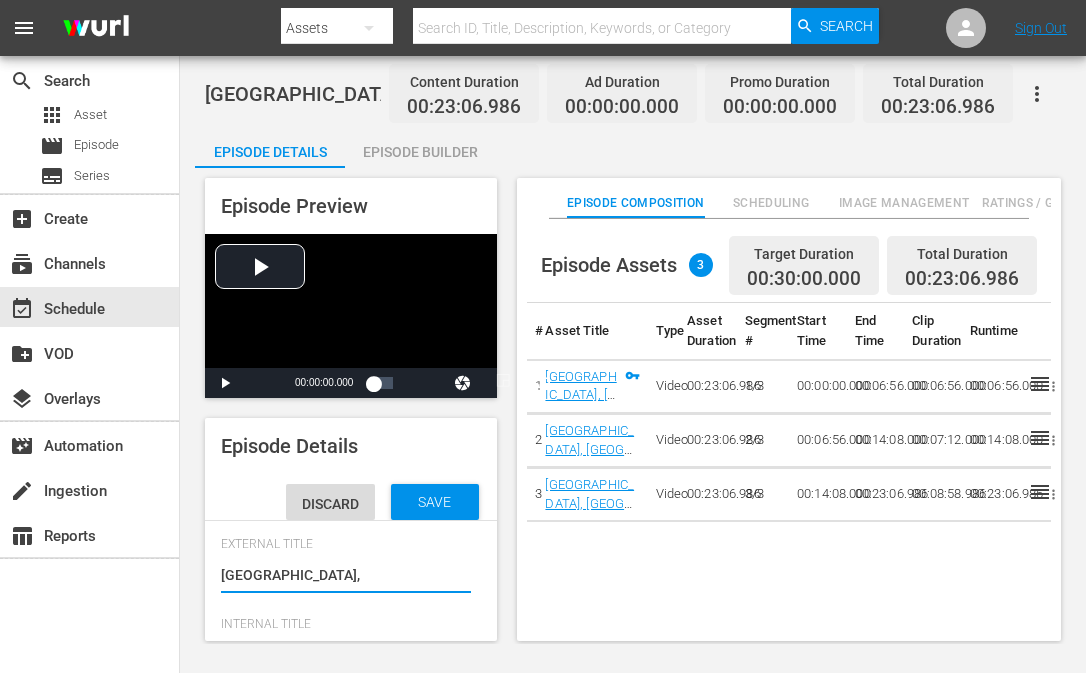 type on "Unwind" 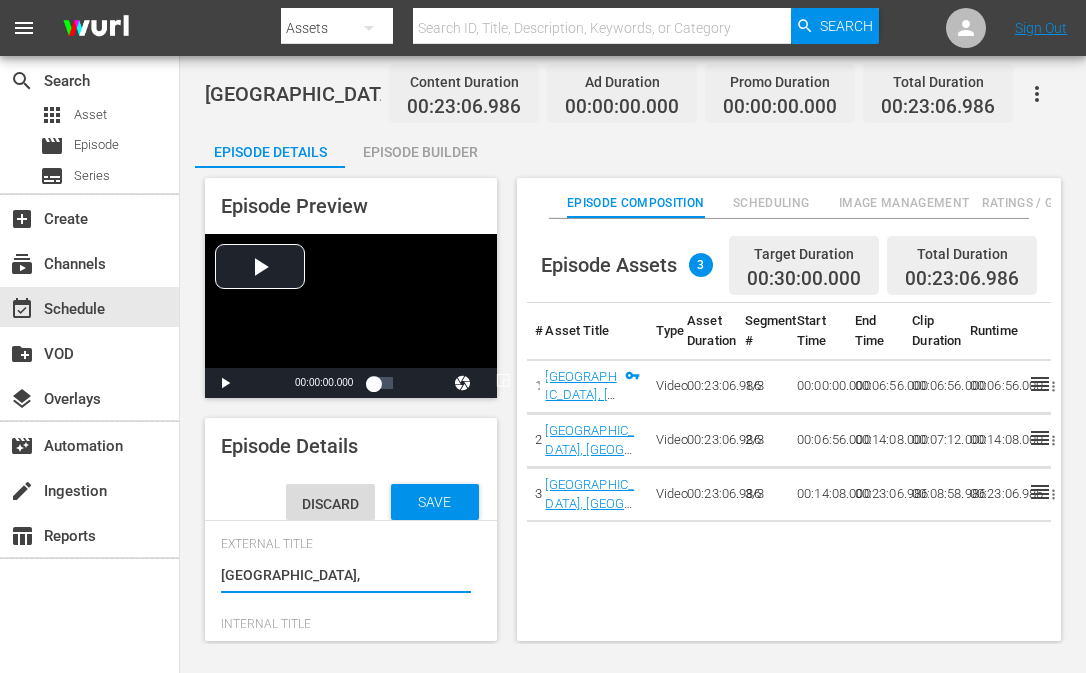 type on "[GEOGRAPHIC_DATA], [GEOGRAPHIC_DATA] (PT" 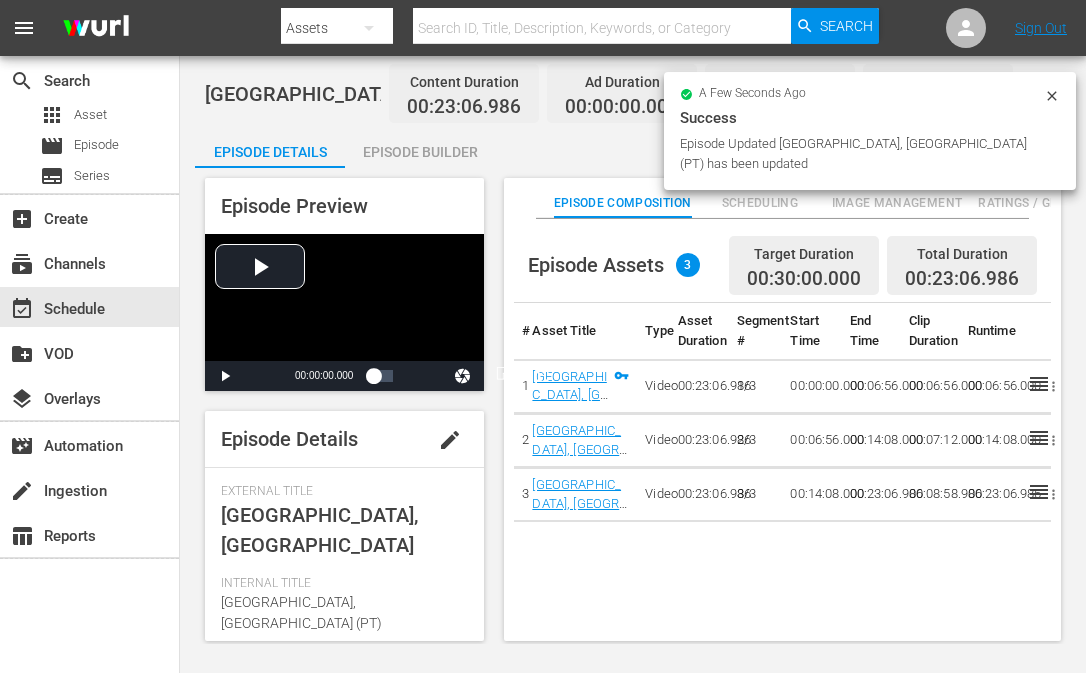 click on "Episode Builder" at bounding box center (420, 152) 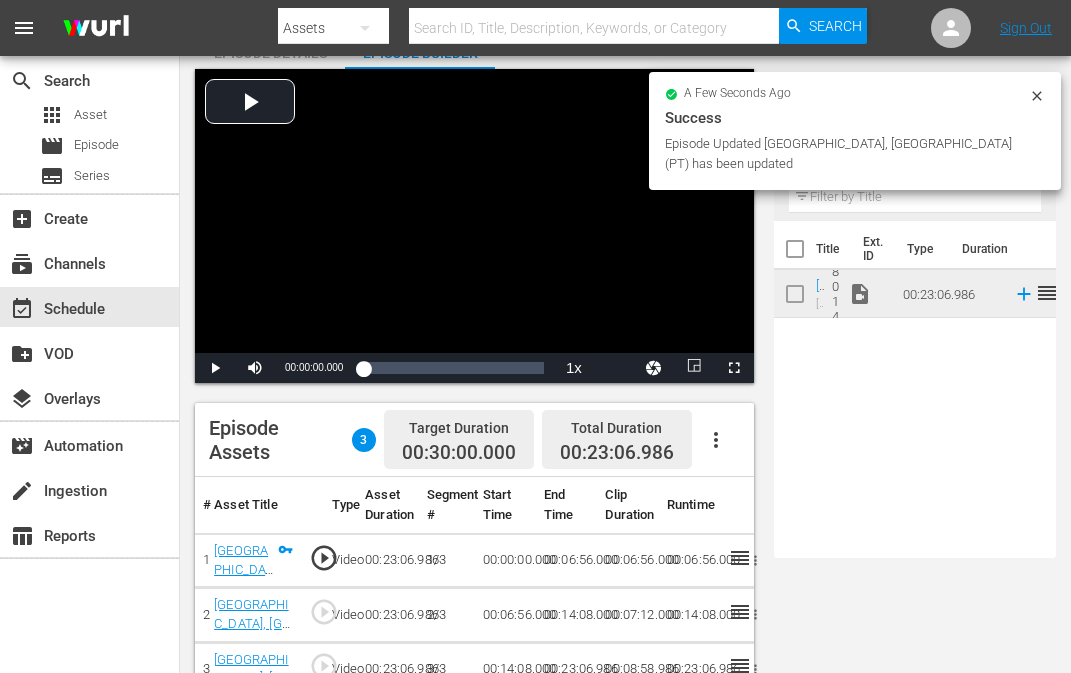 scroll, scrollTop: 100, scrollLeft: 0, axis: vertical 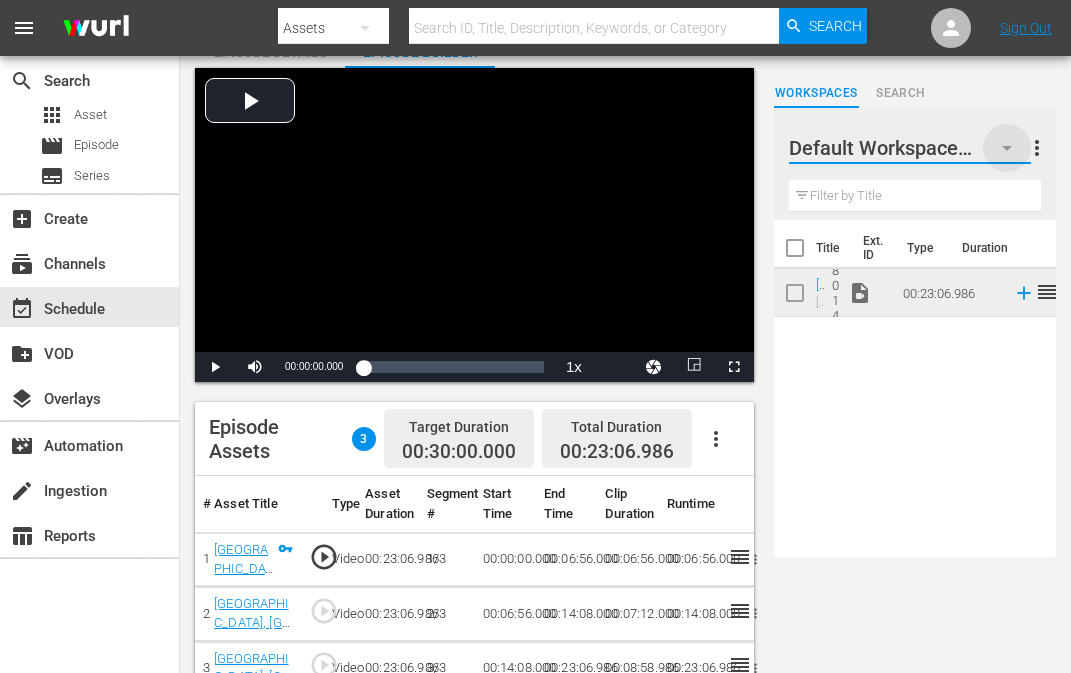 click 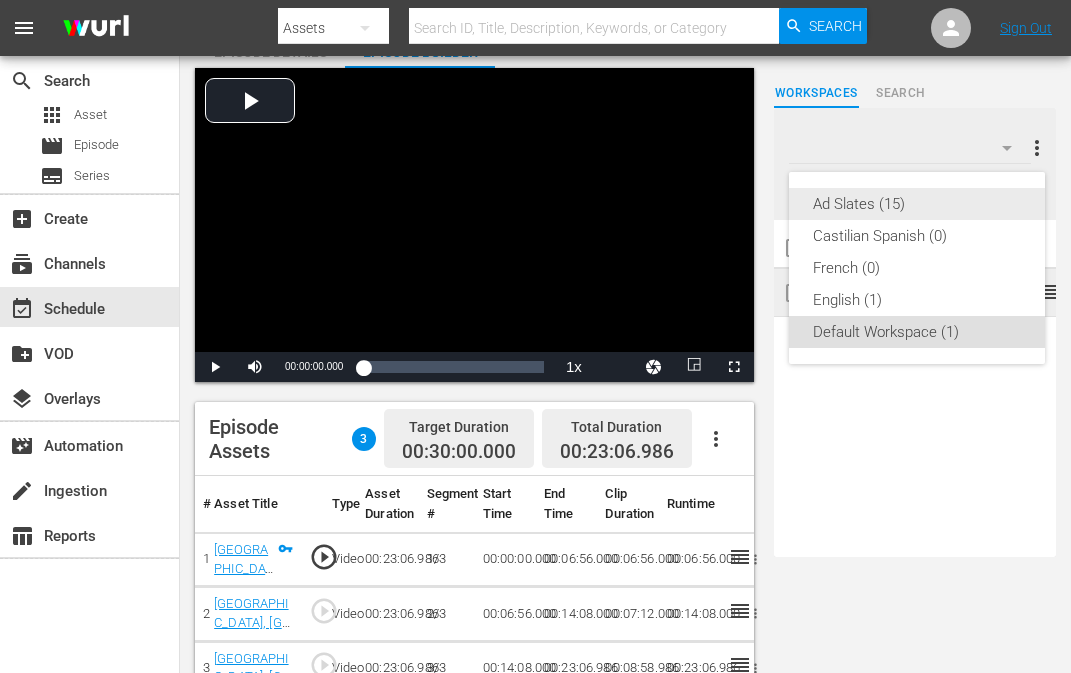 click on "Ad Slates (15)" at bounding box center [917, 204] 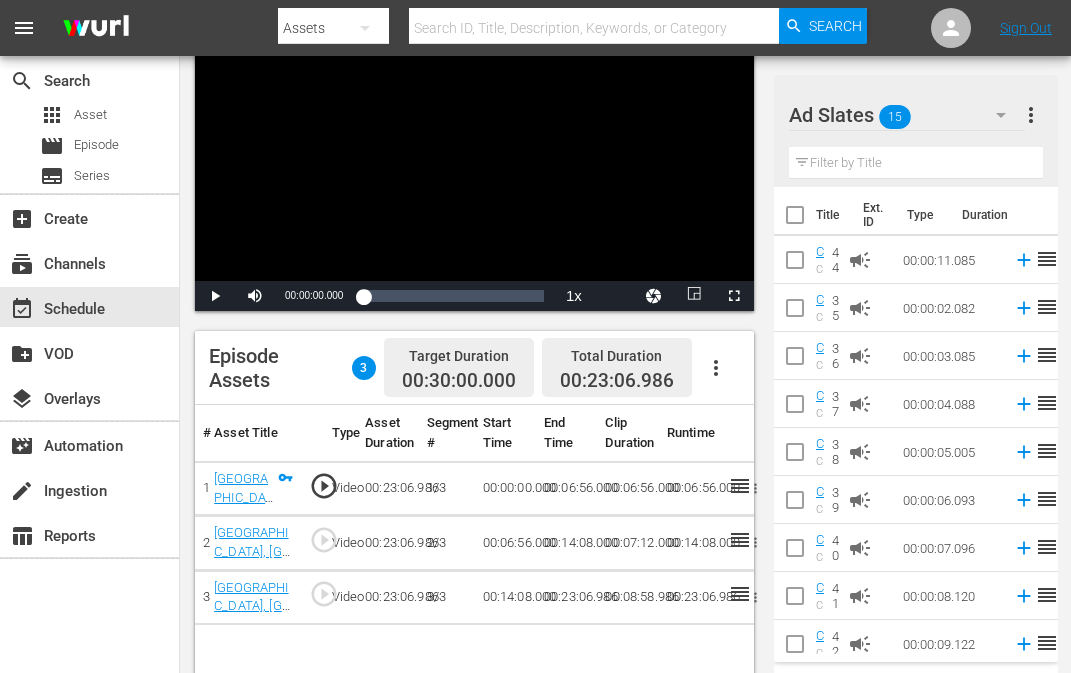 scroll, scrollTop: 300, scrollLeft: 0, axis: vertical 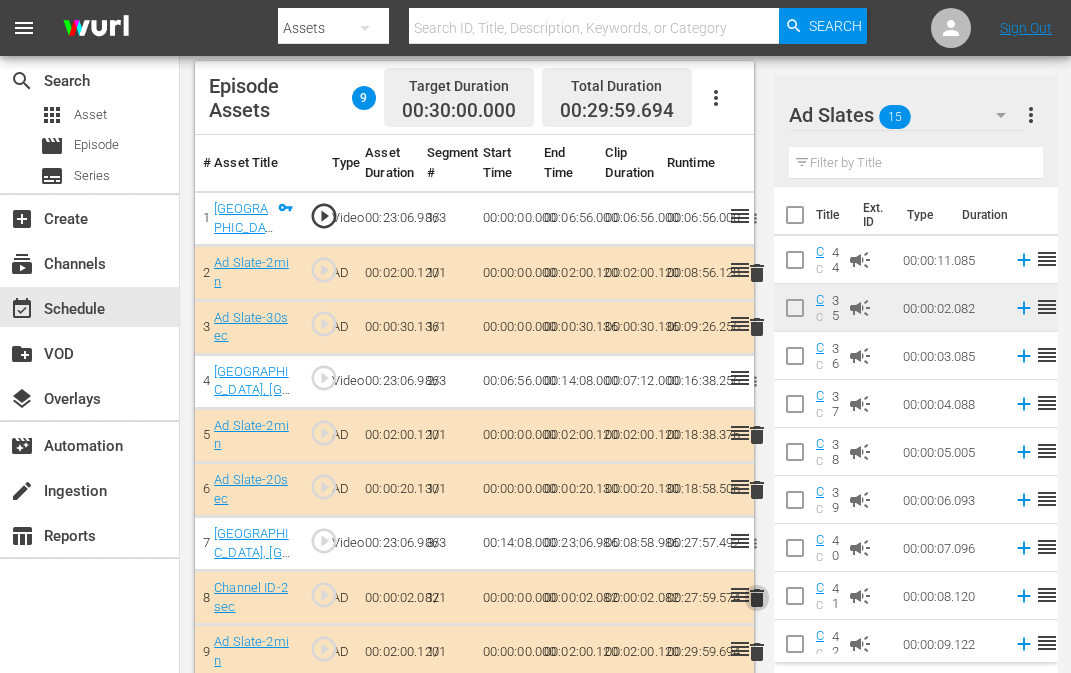 click on "delete" at bounding box center (757, 598) 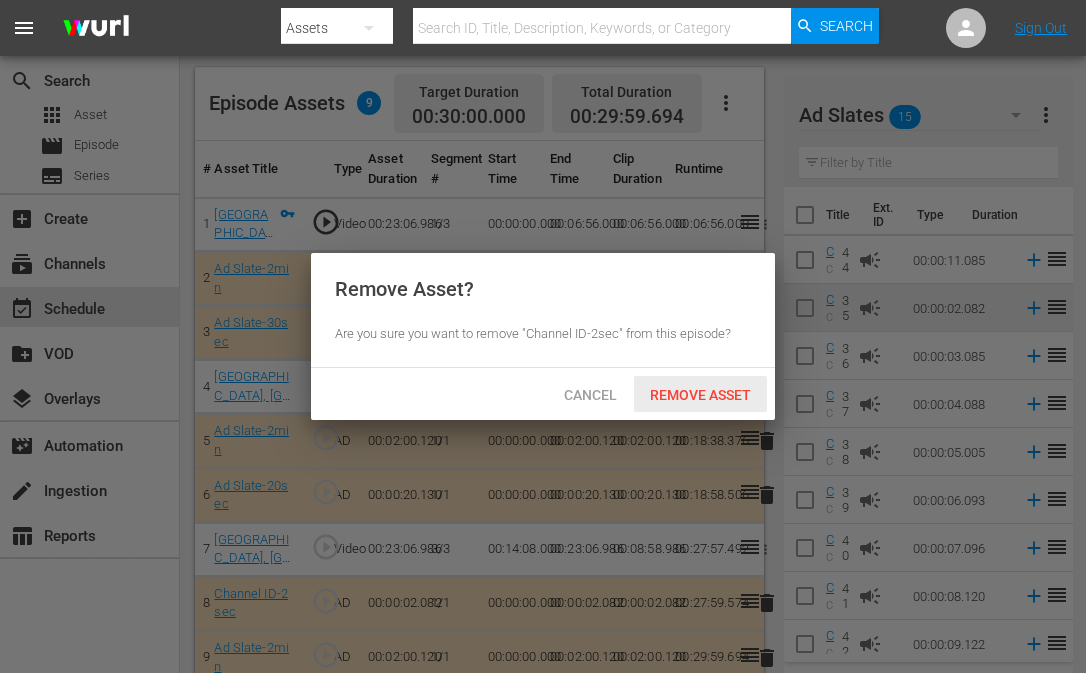 click on "Remove Asset" at bounding box center [700, 394] 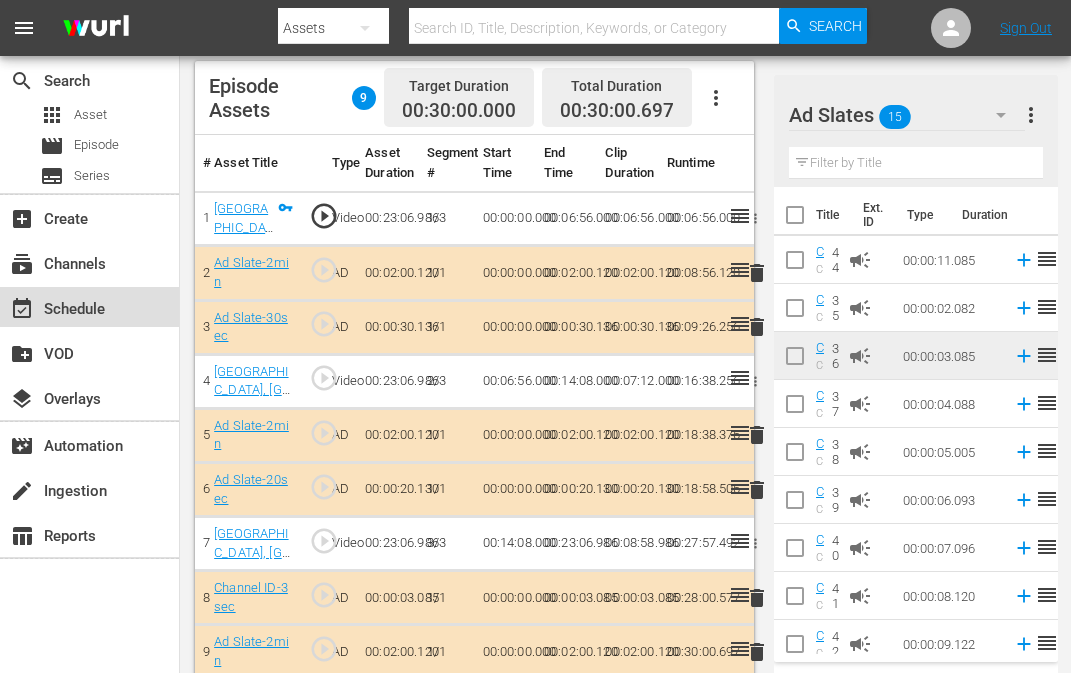 click on "event_available   Schedule" at bounding box center [56, 306] 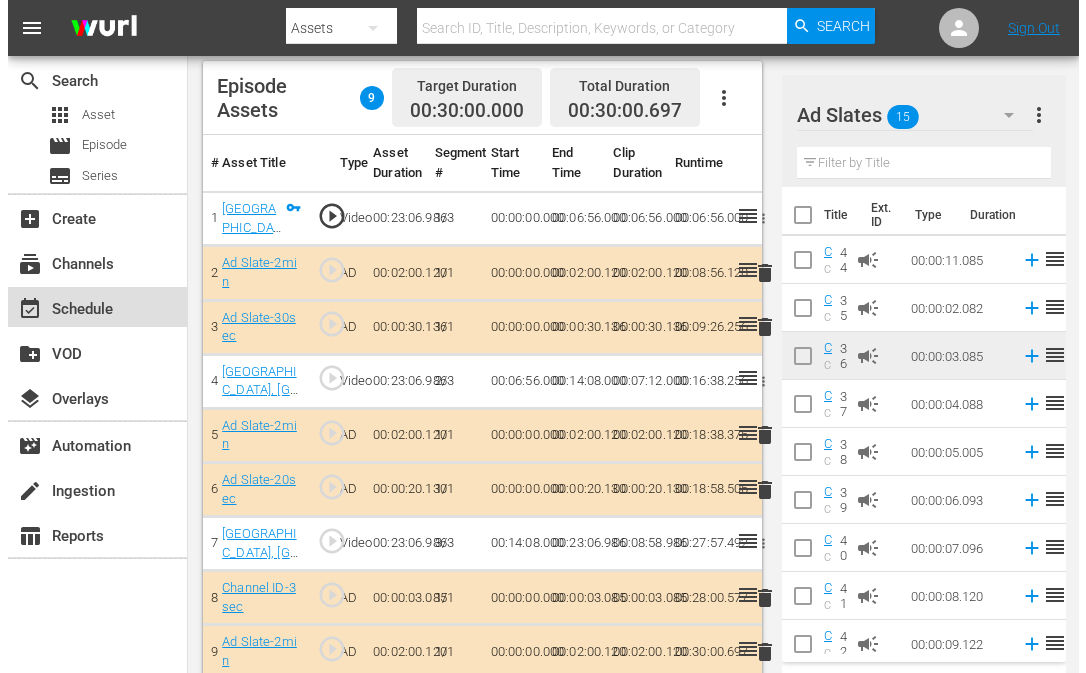 scroll, scrollTop: 0, scrollLeft: 0, axis: both 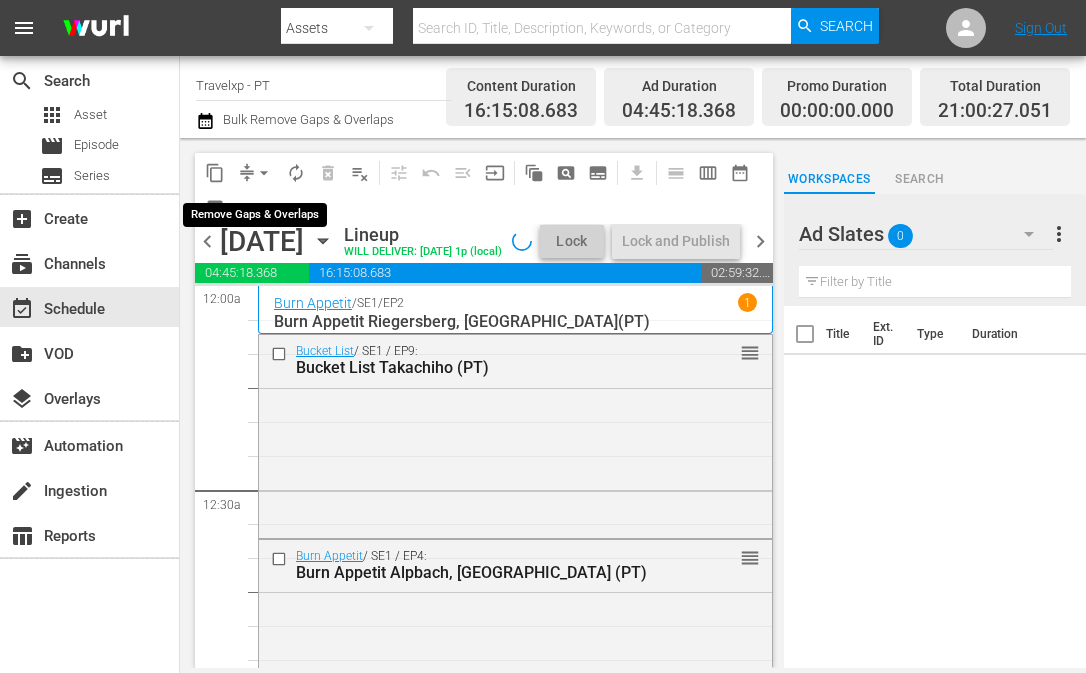 click on "arrow_drop_down" at bounding box center [264, 173] 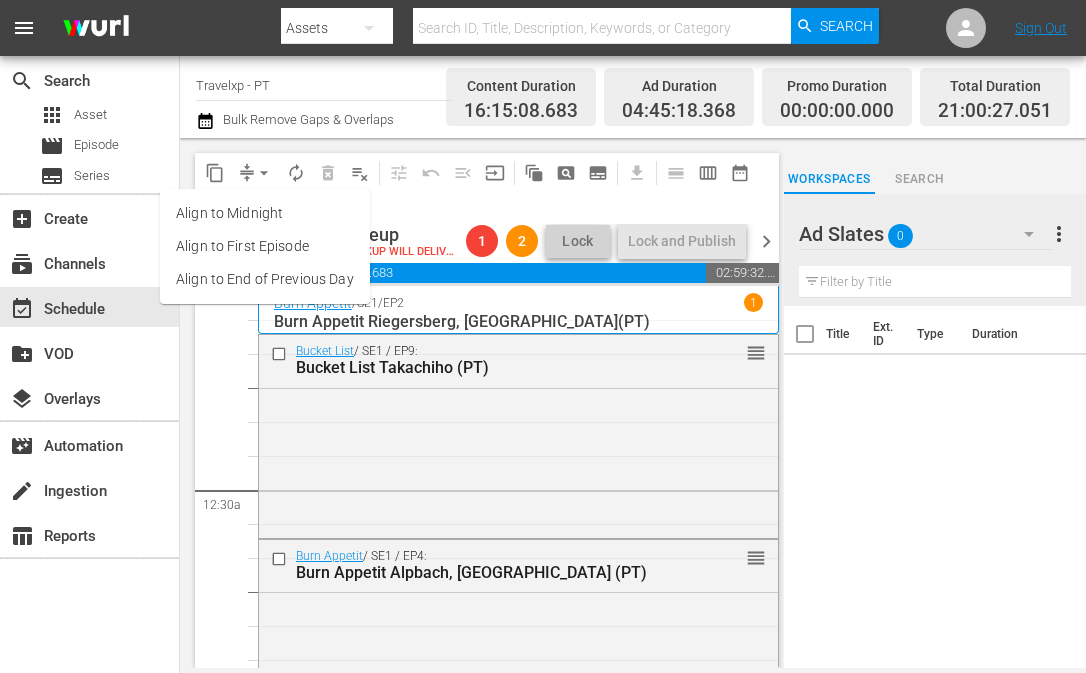 click on "Align to End of Previous Day" at bounding box center [265, 279] 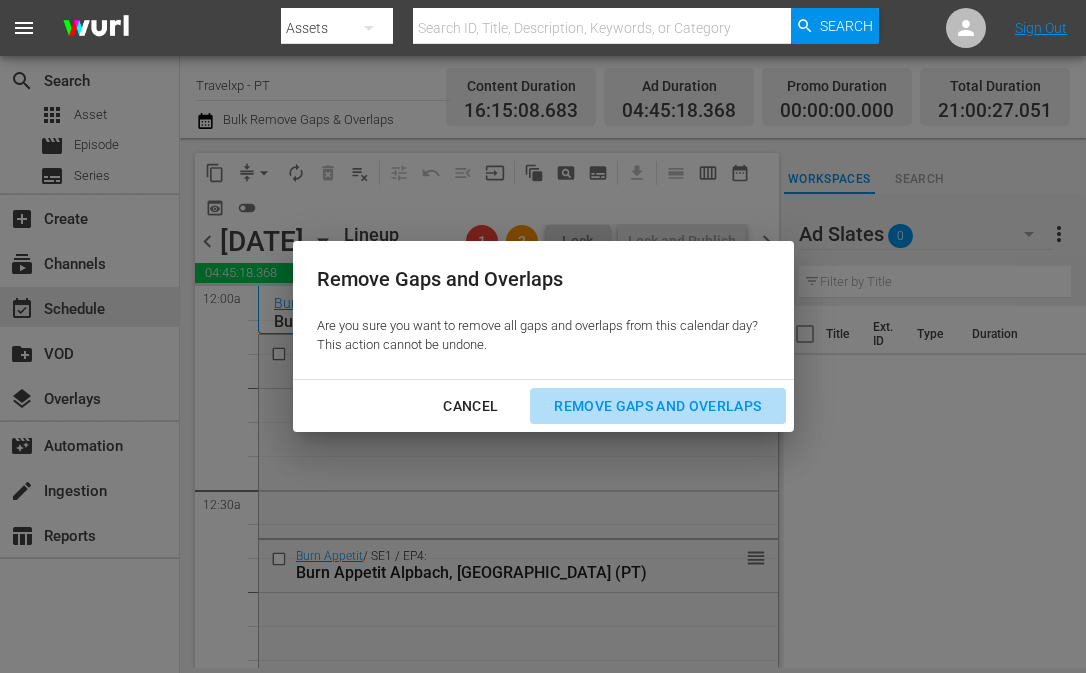 click on "Remove Gaps and Overlaps" at bounding box center [657, 406] 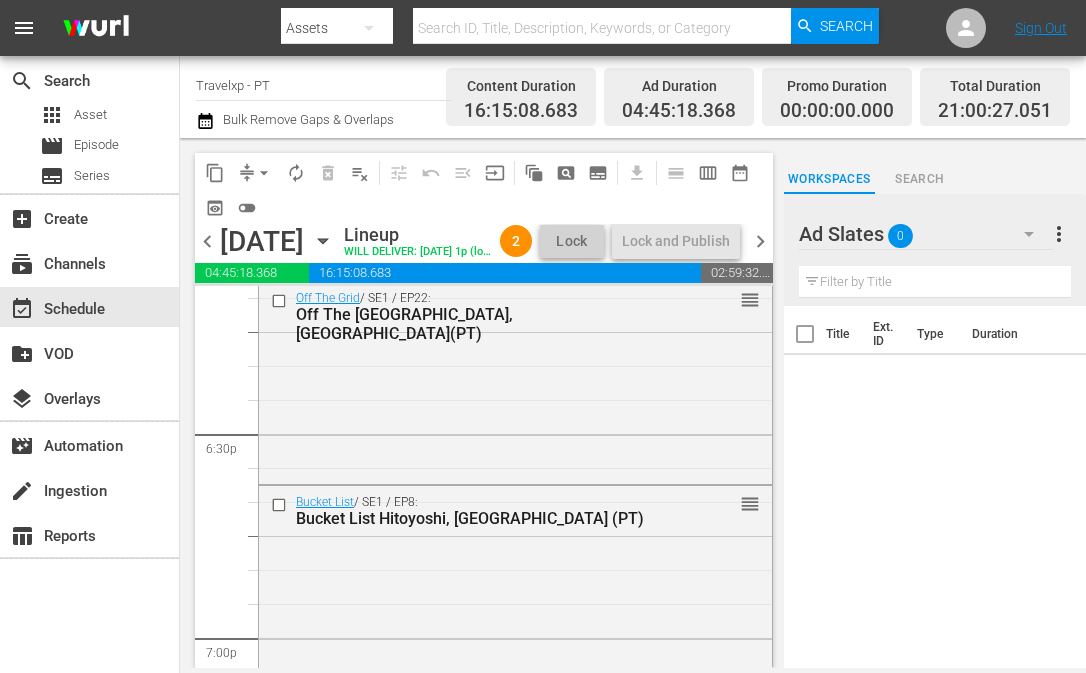 scroll, scrollTop: 7300, scrollLeft: 0, axis: vertical 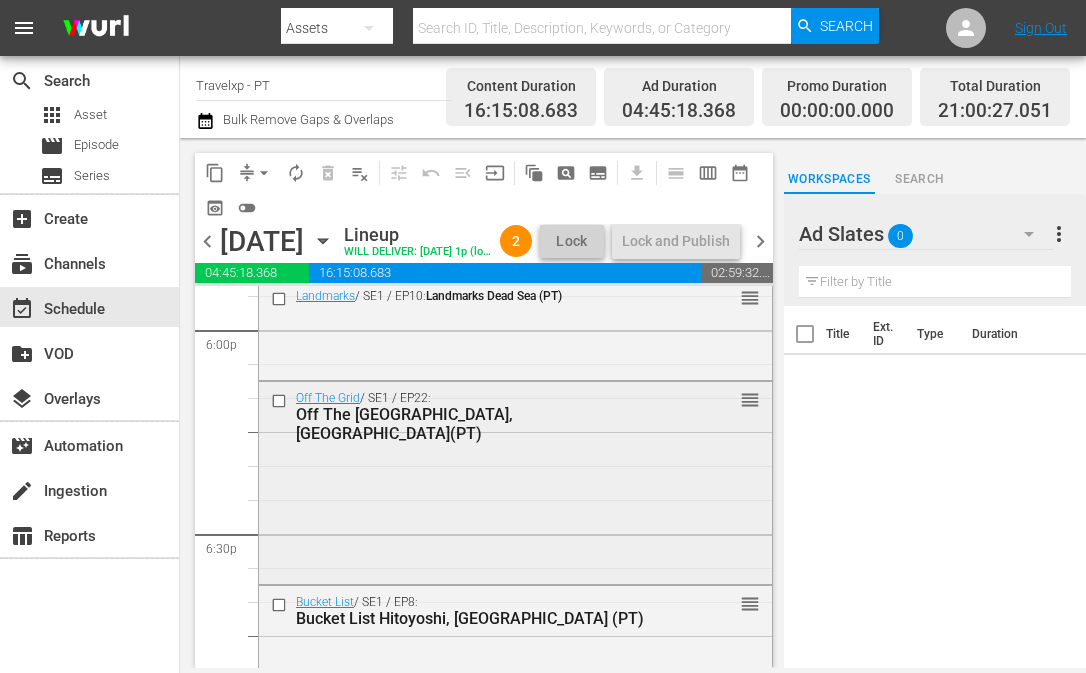click at bounding box center [281, 401] 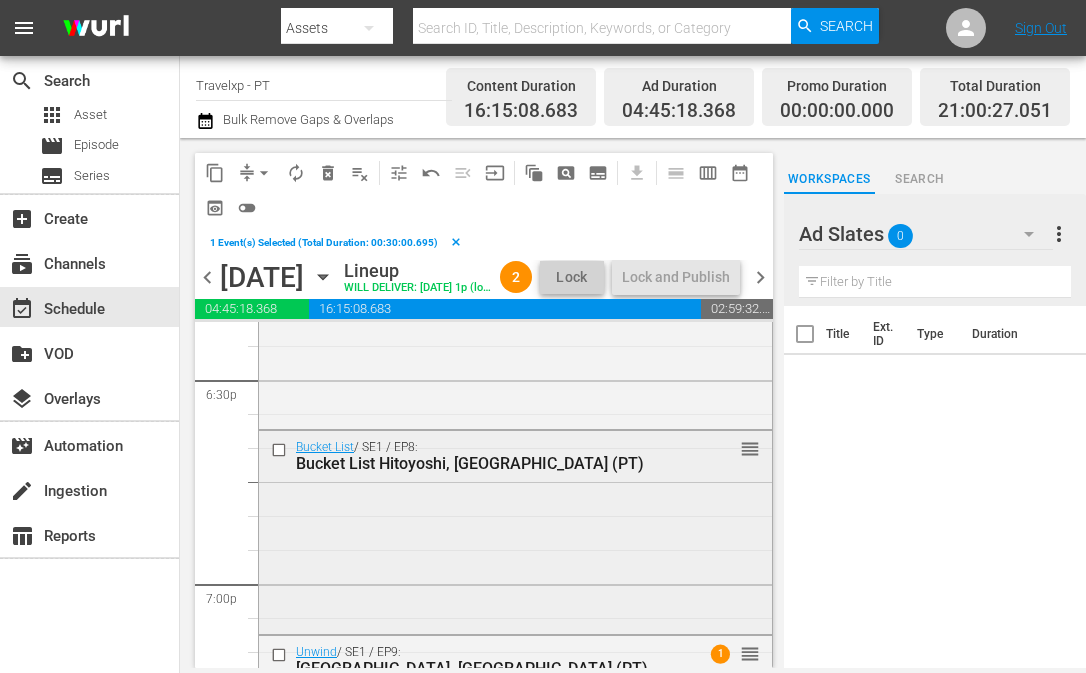 scroll, scrollTop: 7500, scrollLeft: 0, axis: vertical 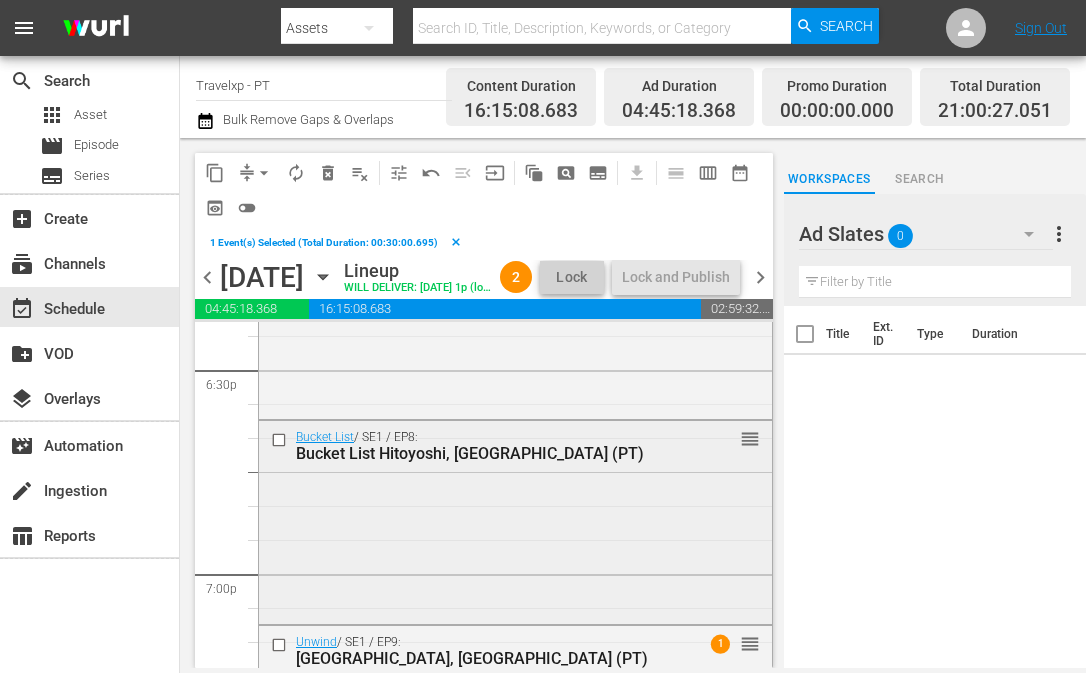 click at bounding box center (281, 440) 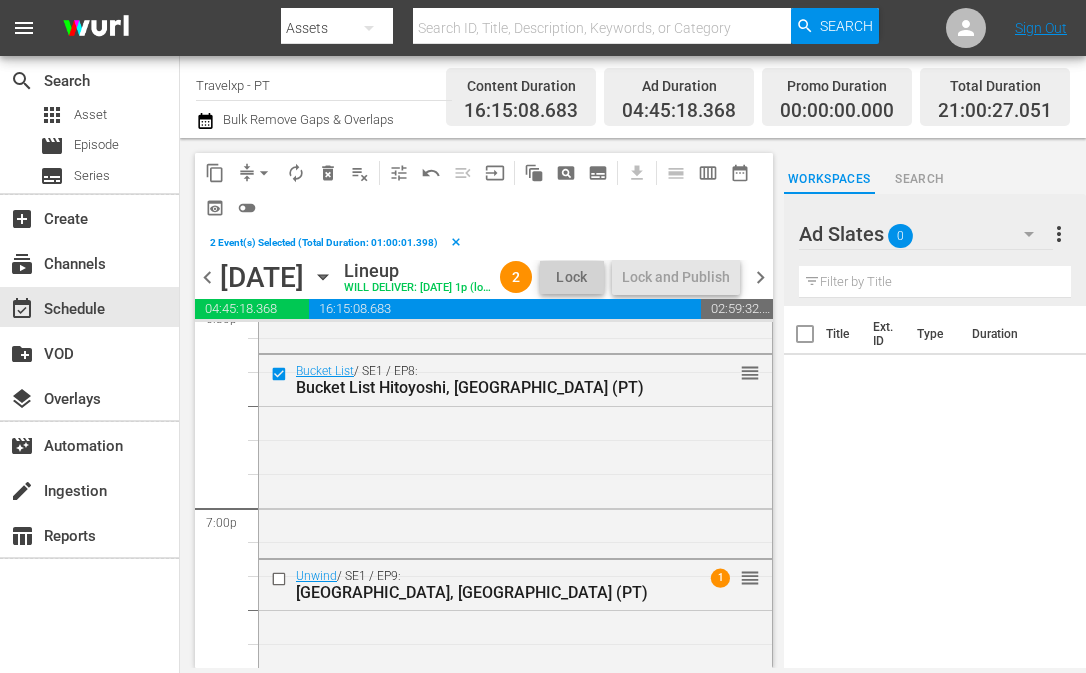 scroll, scrollTop: 7600, scrollLeft: 0, axis: vertical 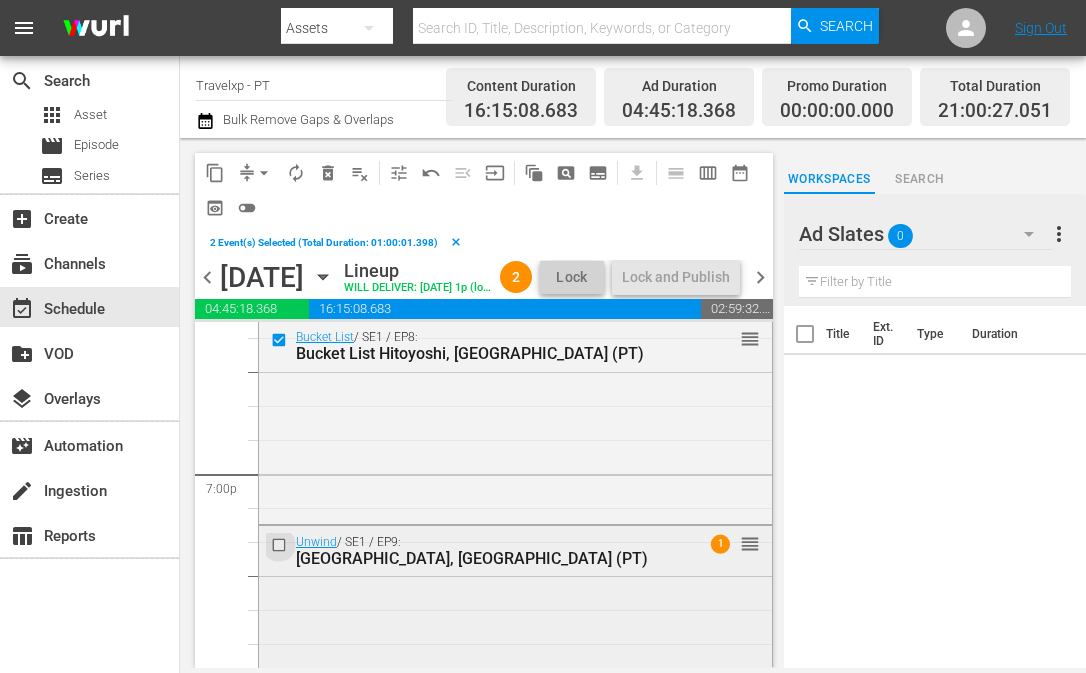 click at bounding box center [281, 545] 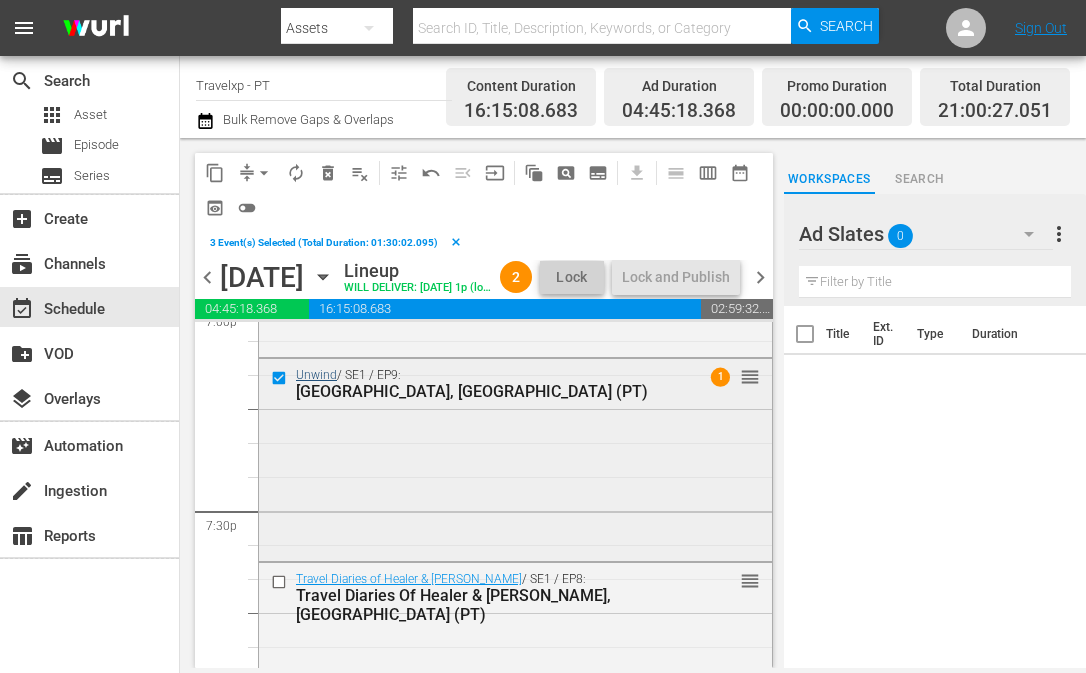 scroll, scrollTop: 7800, scrollLeft: 0, axis: vertical 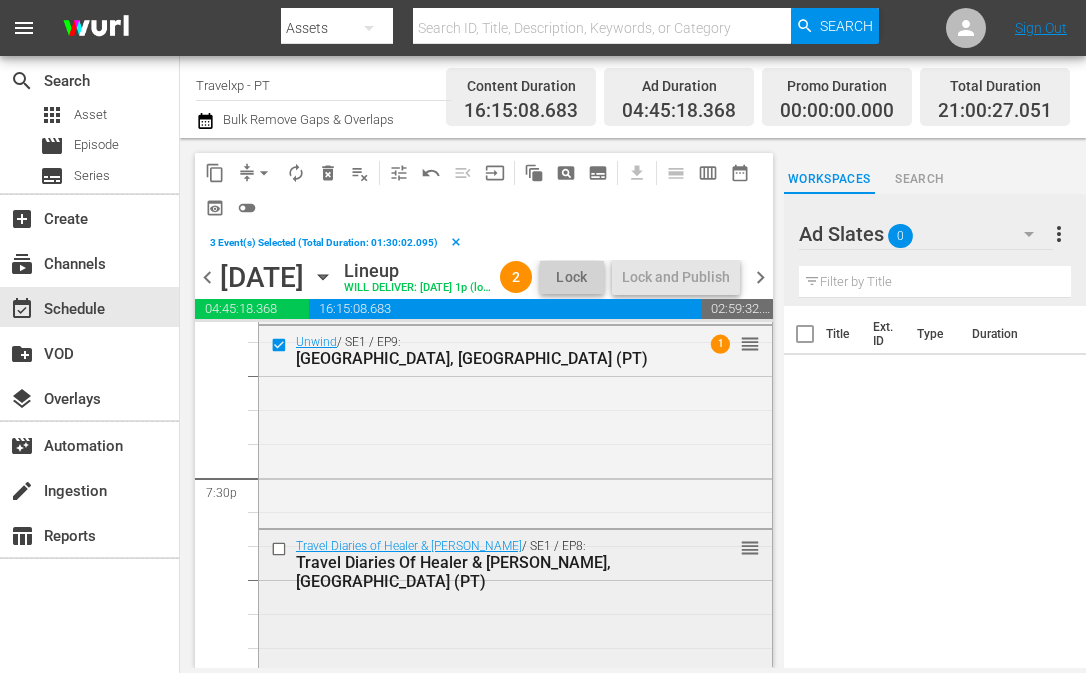 click at bounding box center (281, 548) 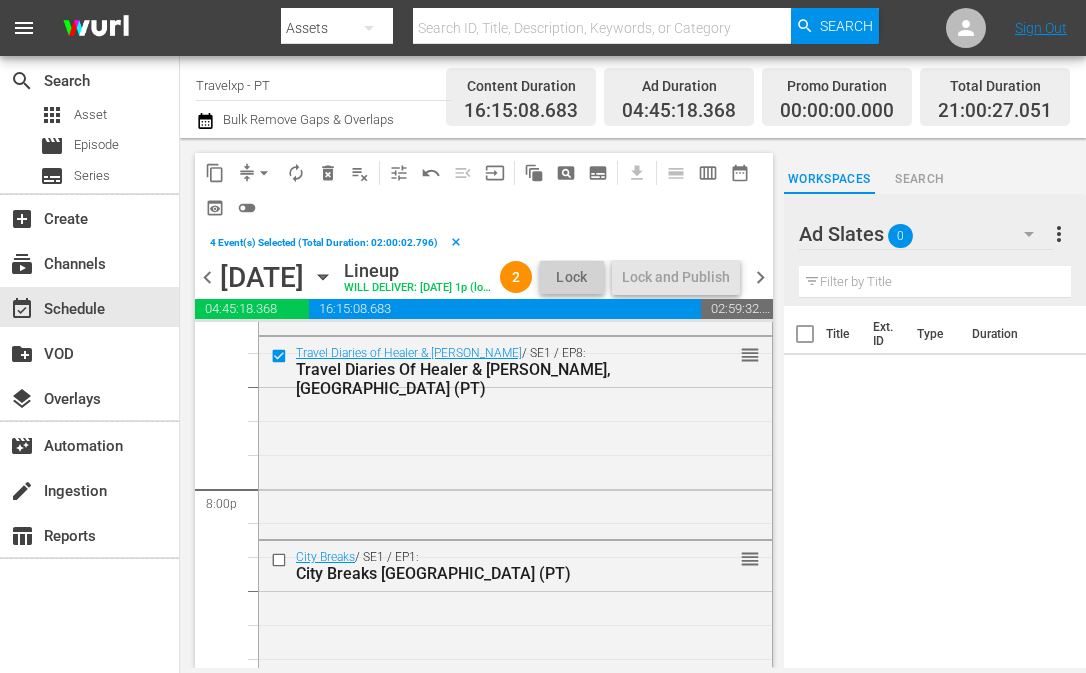 scroll, scrollTop: 8000, scrollLeft: 0, axis: vertical 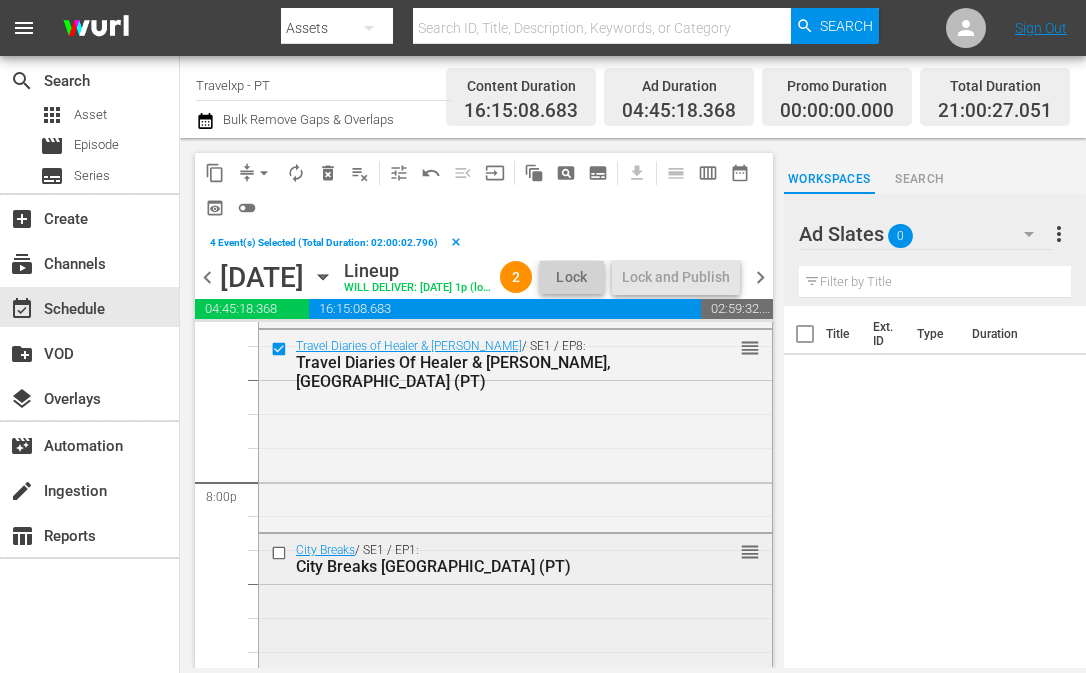 click at bounding box center (281, 553) 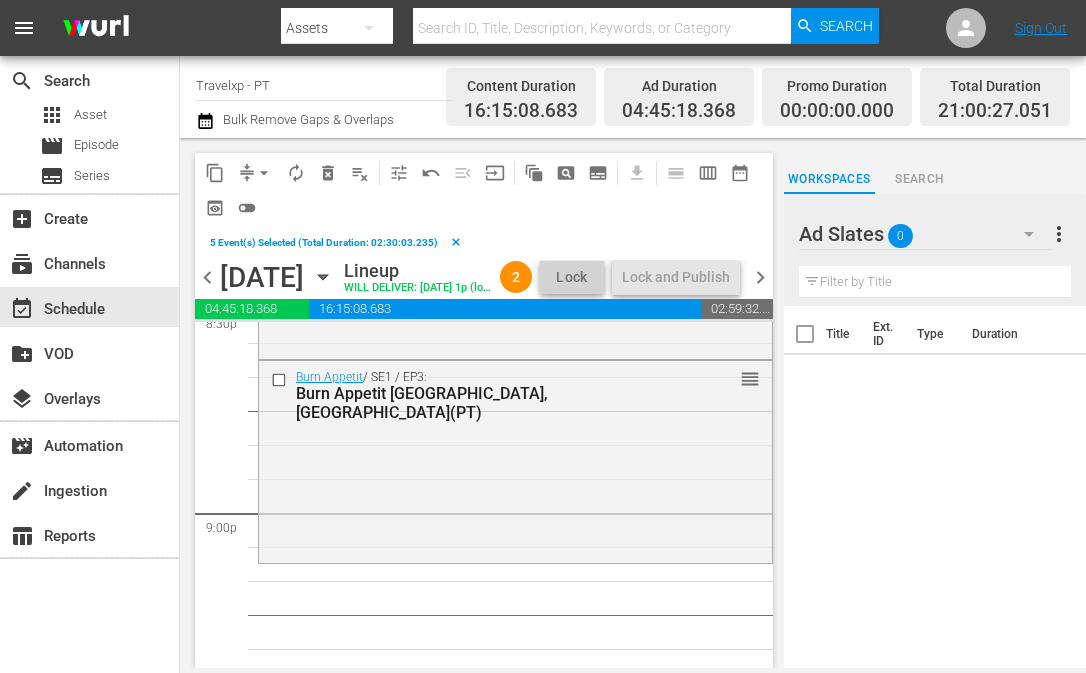 scroll, scrollTop: 8400, scrollLeft: 0, axis: vertical 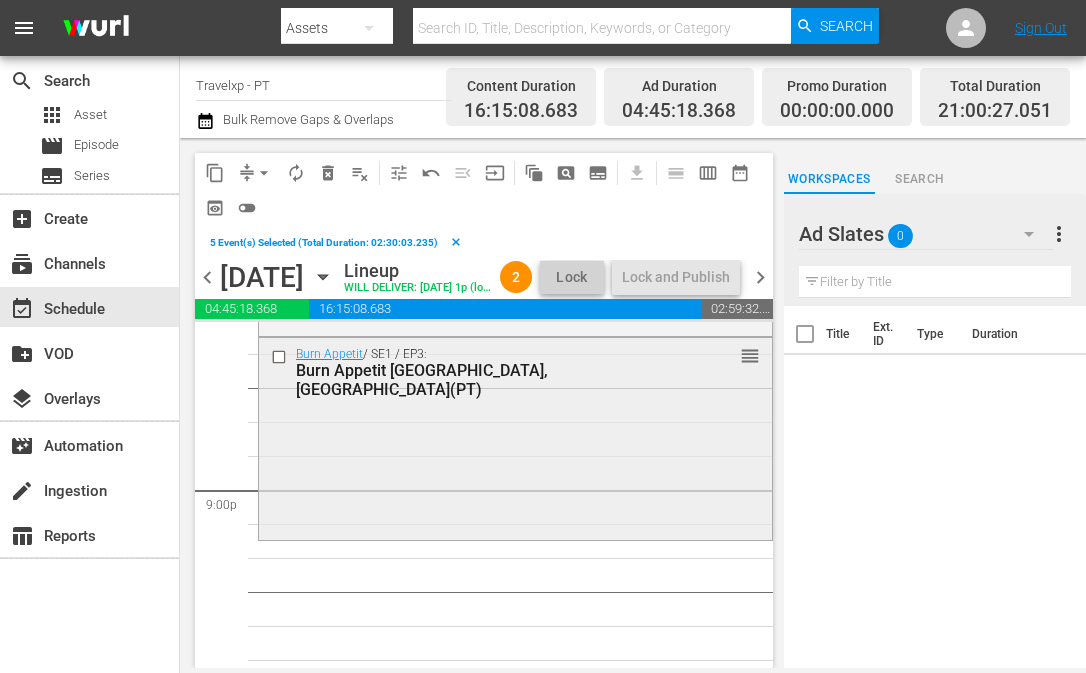 click at bounding box center (281, 357) 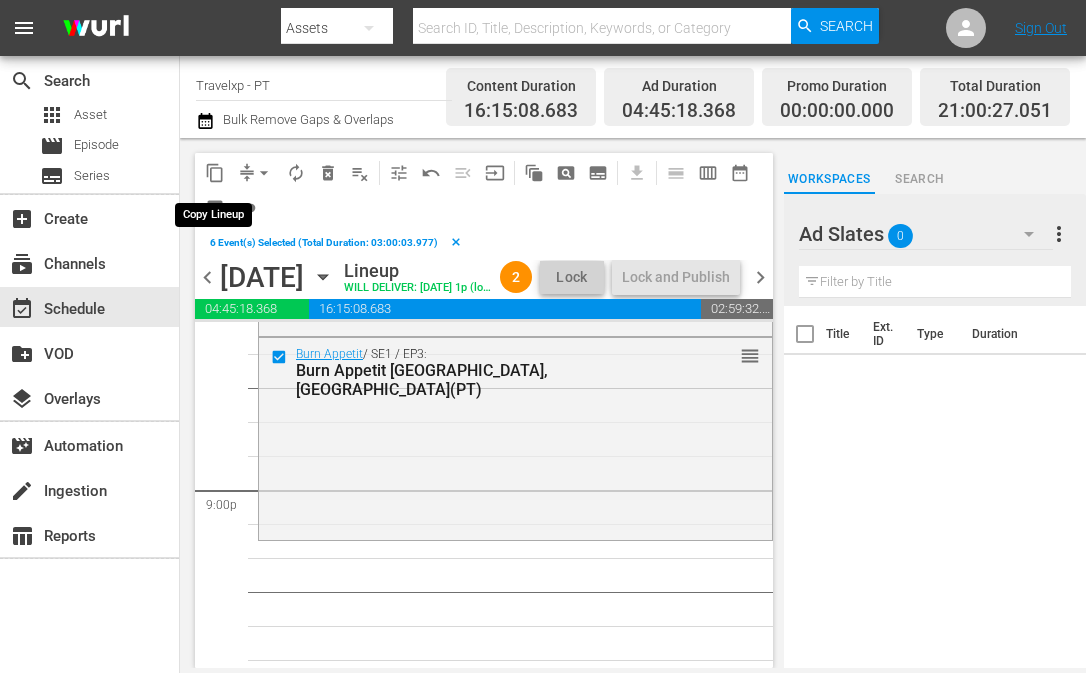 click on "content_copy" at bounding box center [215, 173] 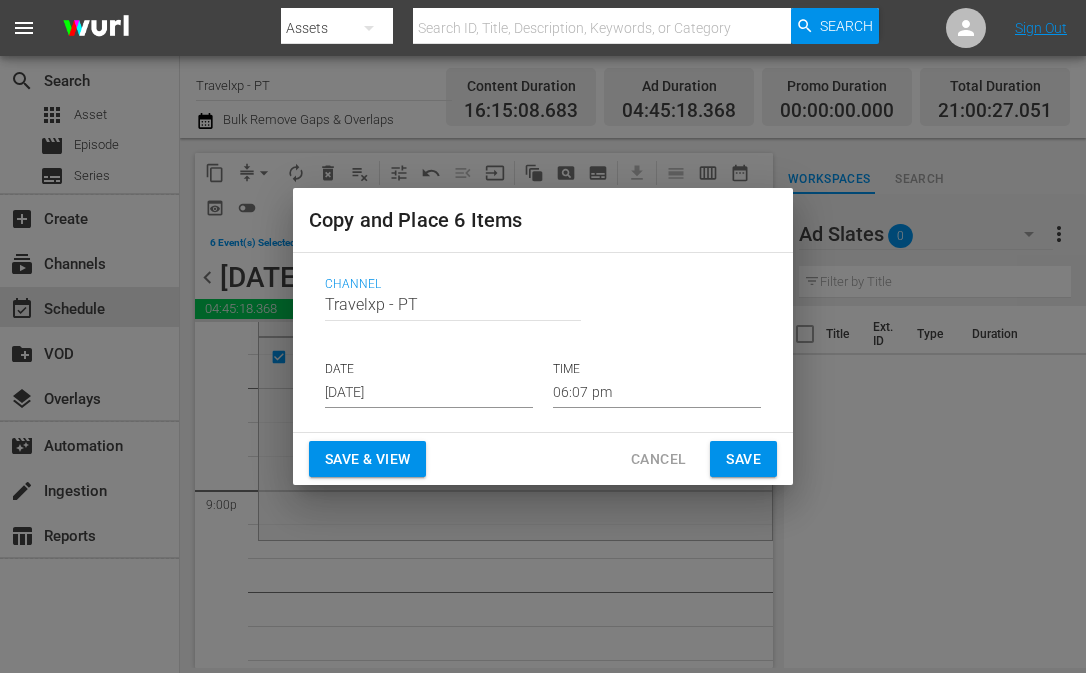 click on "06:07 pm" at bounding box center [657, 393] 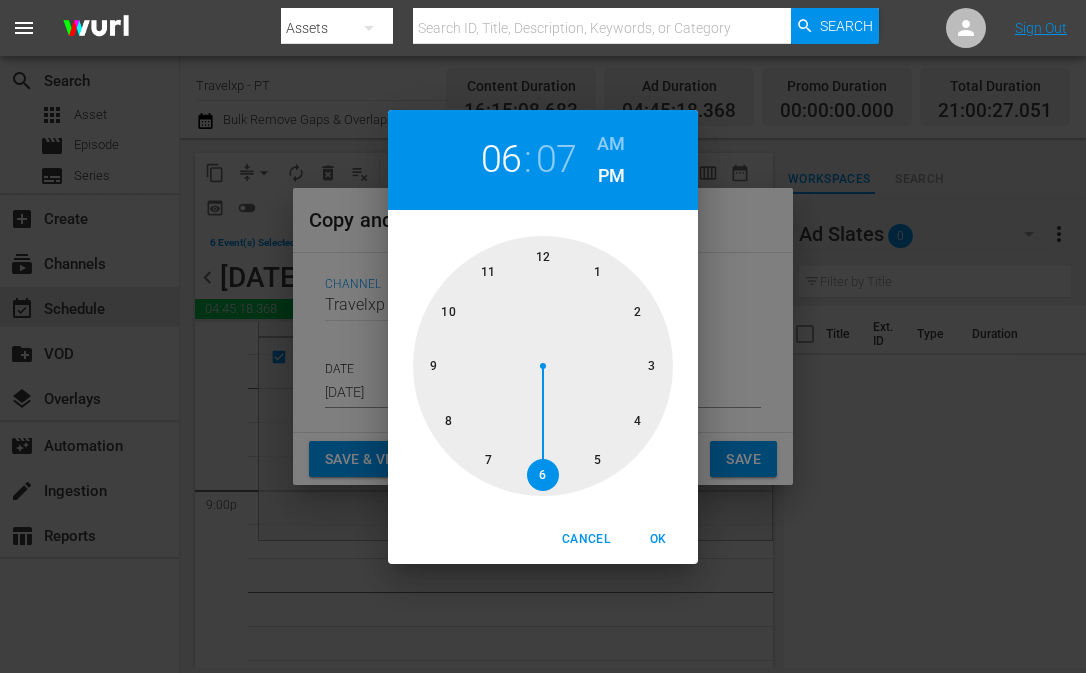 click at bounding box center (543, 366) 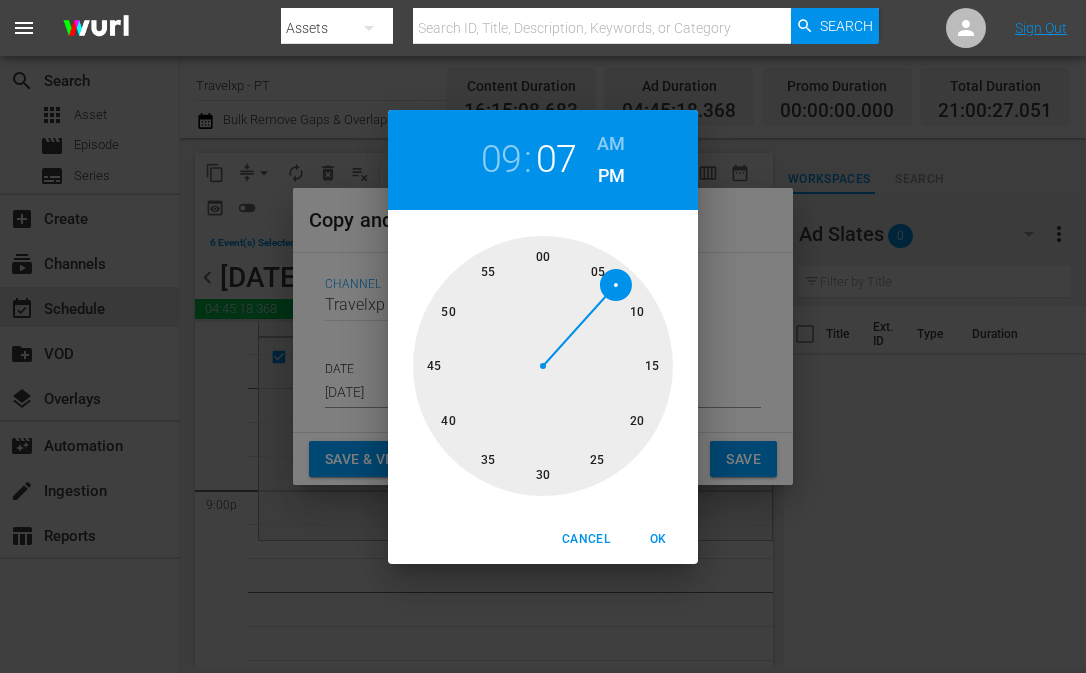 click on "OK" at bounding box center [658, 539] 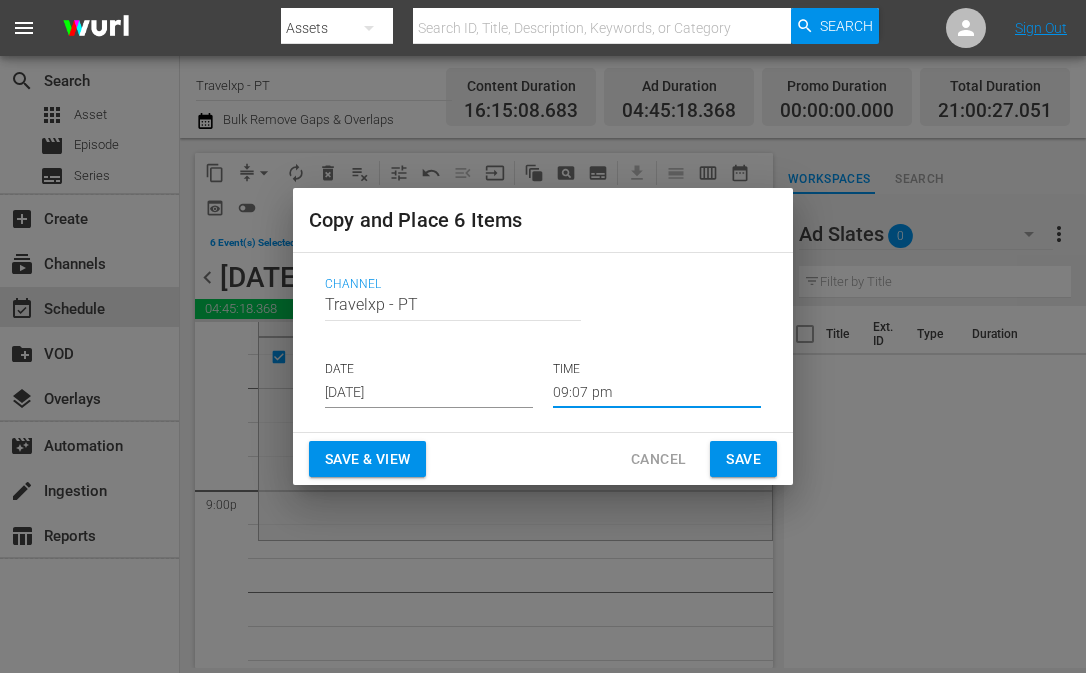 click on "Save & View" at bounding box center (367, 459) 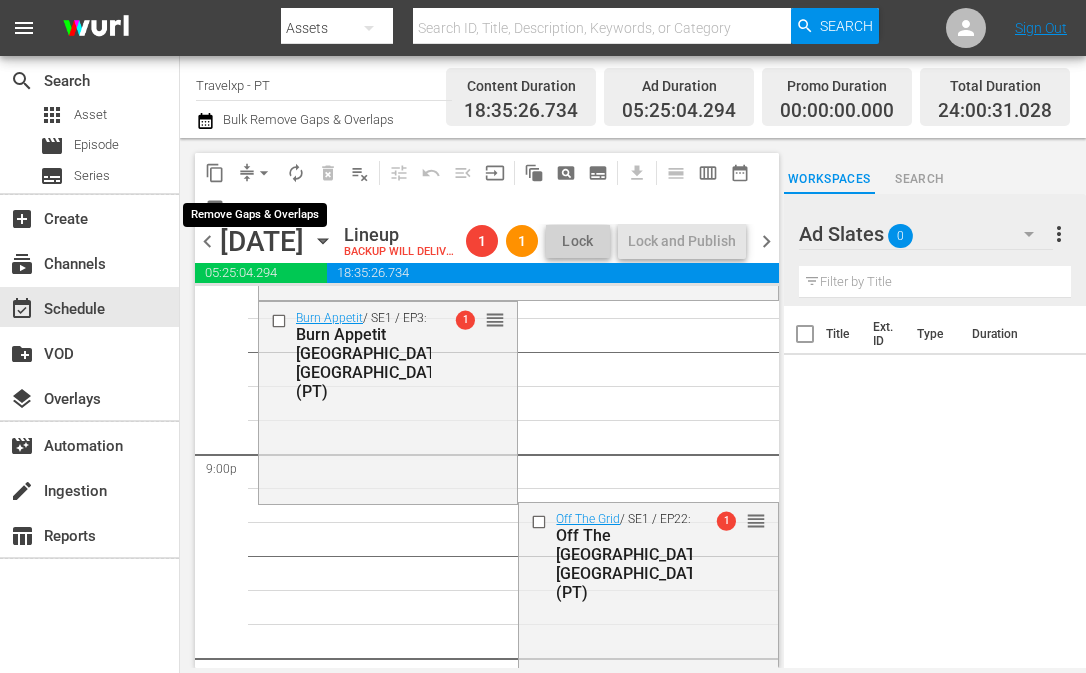 click on "arrow_drop_down" at bounding box center (264, 173) 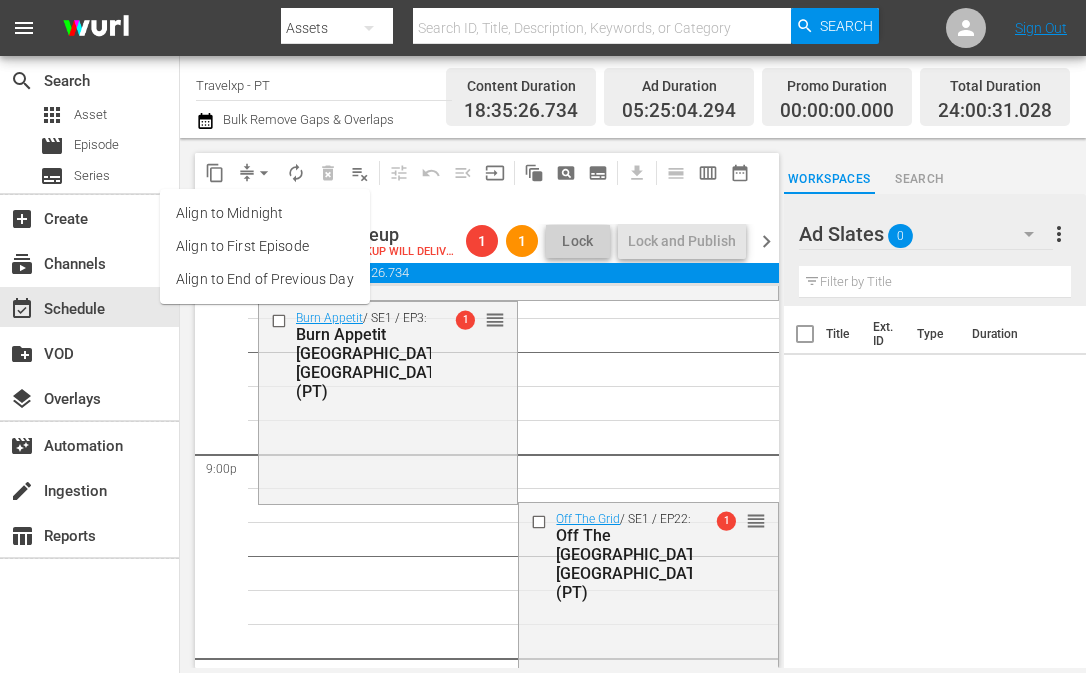 click on "Align to End of Previous Day" at bounding box center (265, 279) 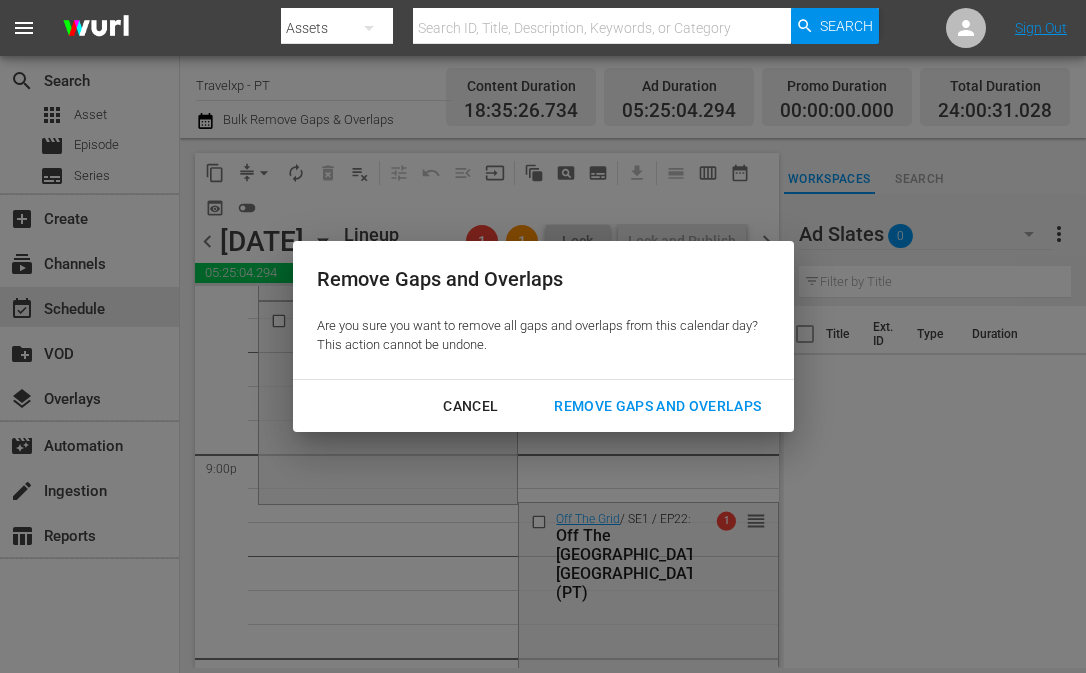 click on "Remove Gaps and Overlaps" at bounding box center [657, 406] 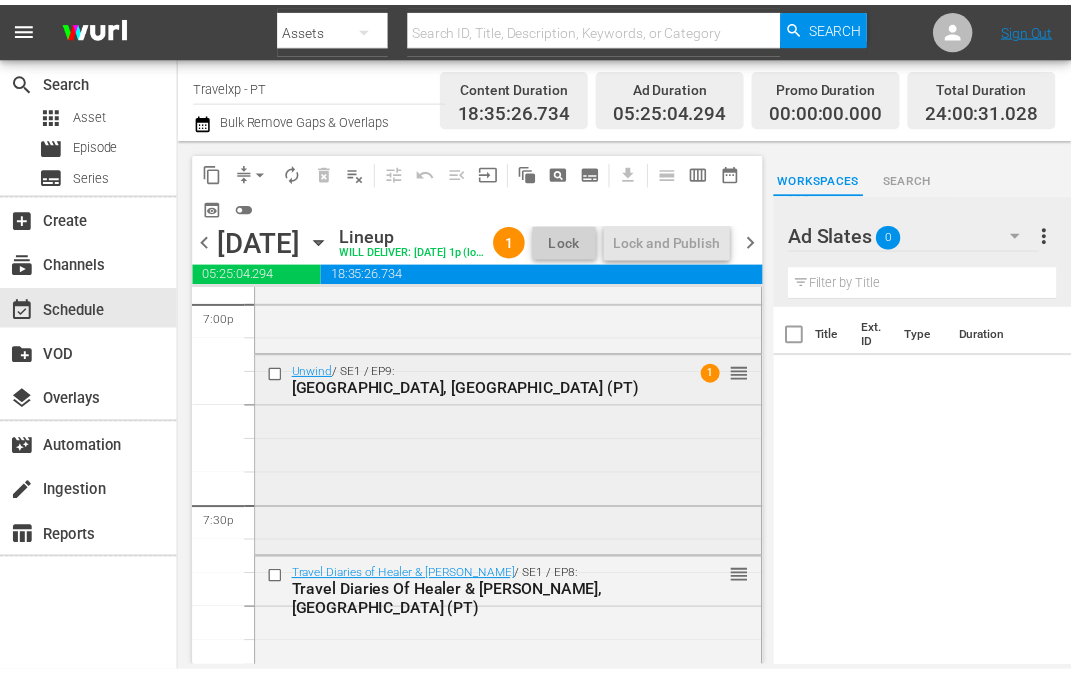 scroll, scrollTop: 7700, scrollLeft: 0, axis: vertical 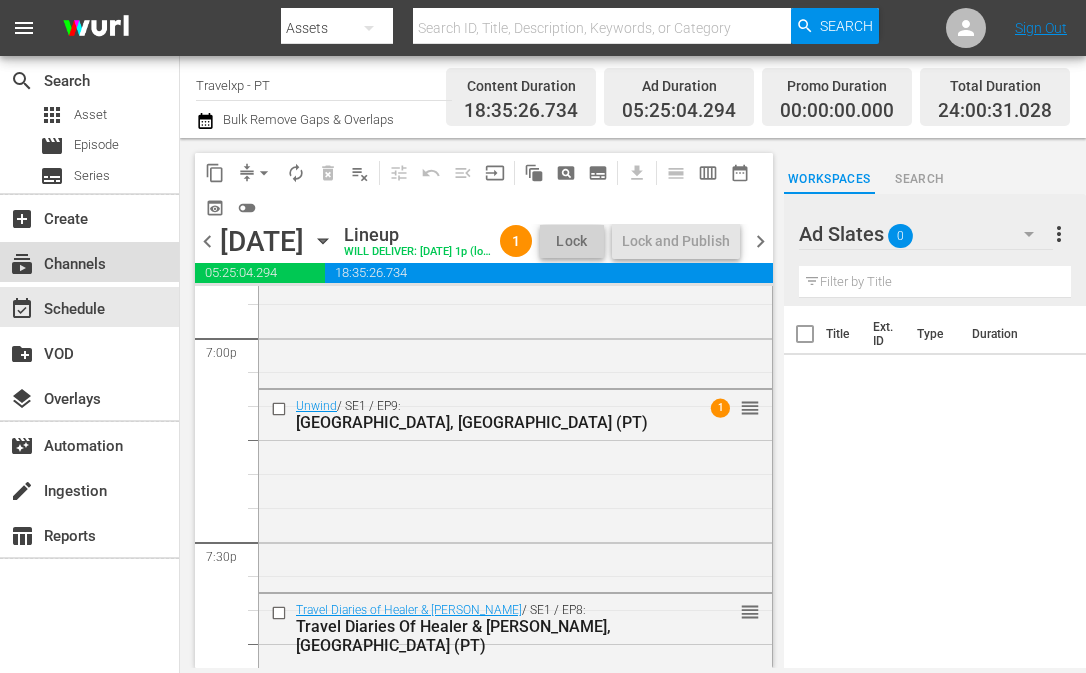 click on "subscriptions   Channels" at bounding box center (89, 262) 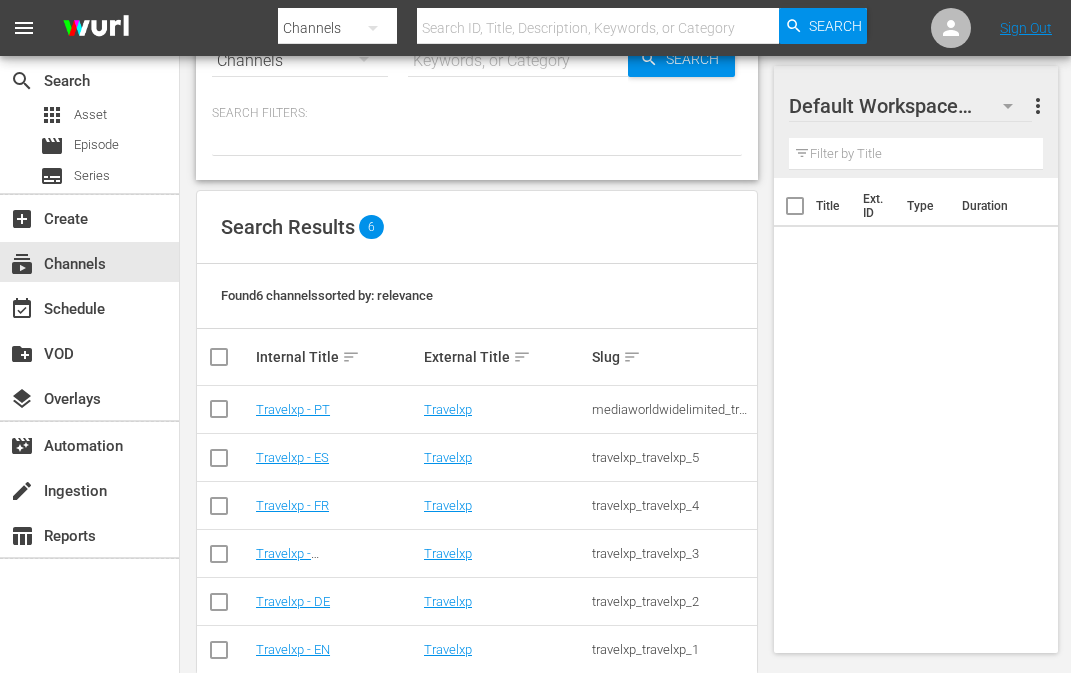 scroll, scrollTop: 105, scrollLeft: 0, axis: vertical 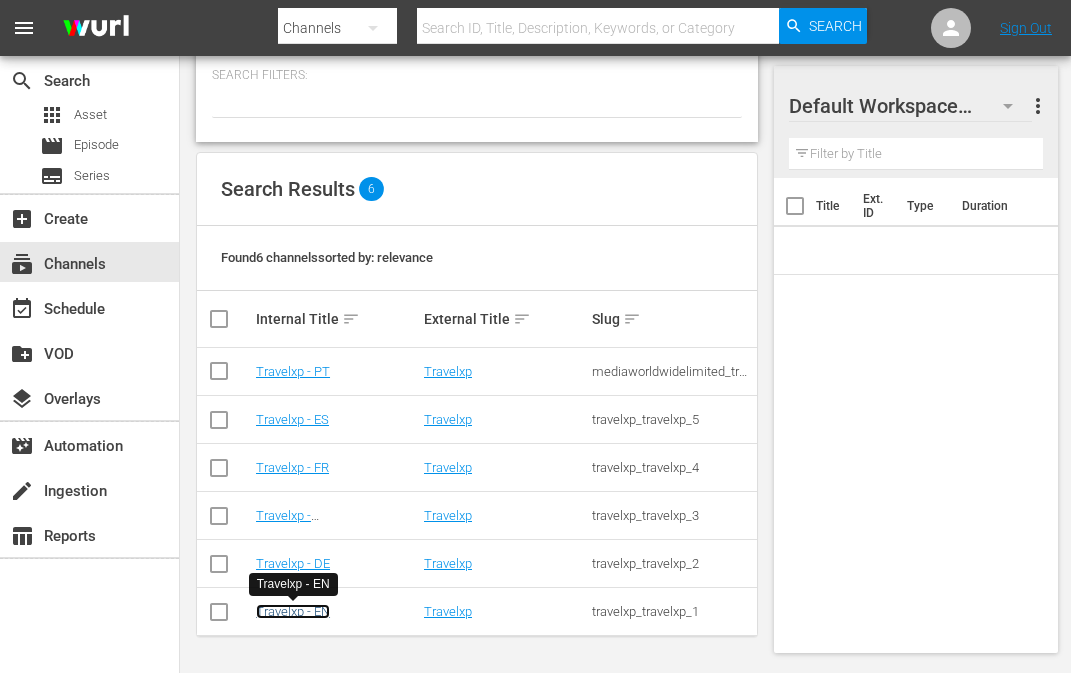 click on "Travelxp - EN" at bounding box center (293, 611) 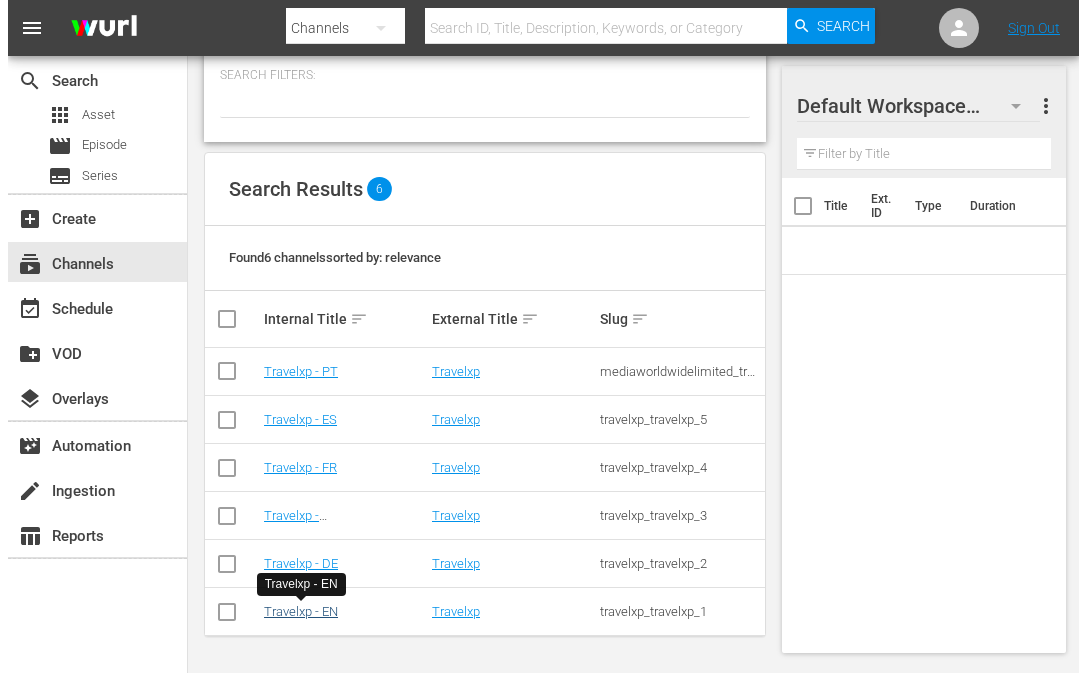 scroll, scrollTop: 0, scrollLeft: 0, axis: both 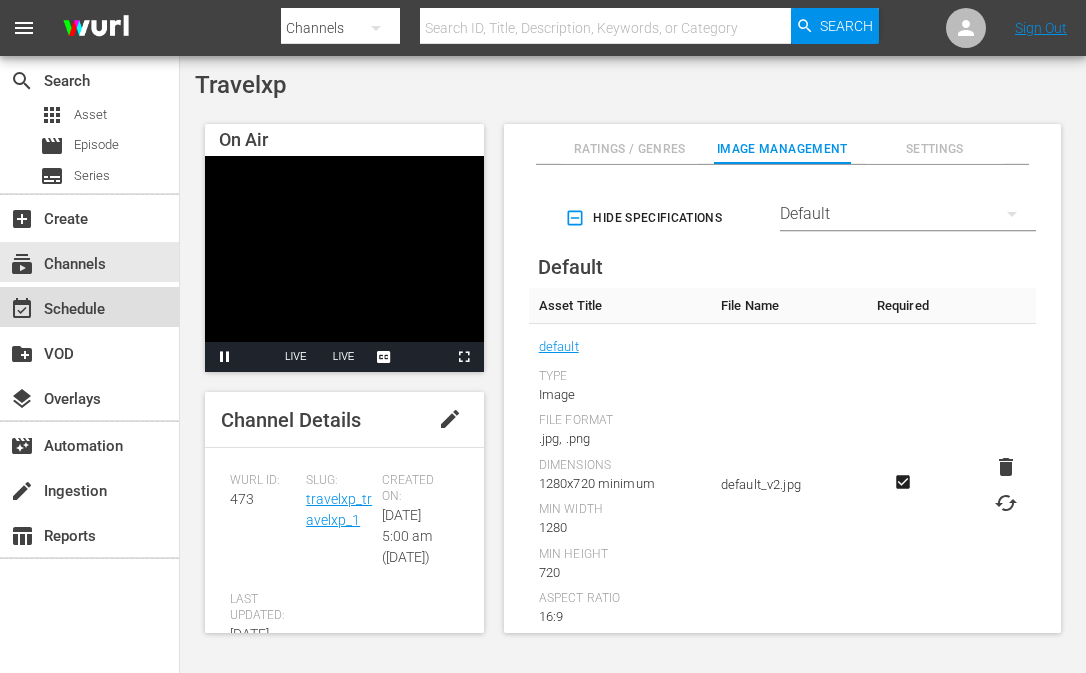 click on "event_available   Schedule" at bounding box center [56, 306] 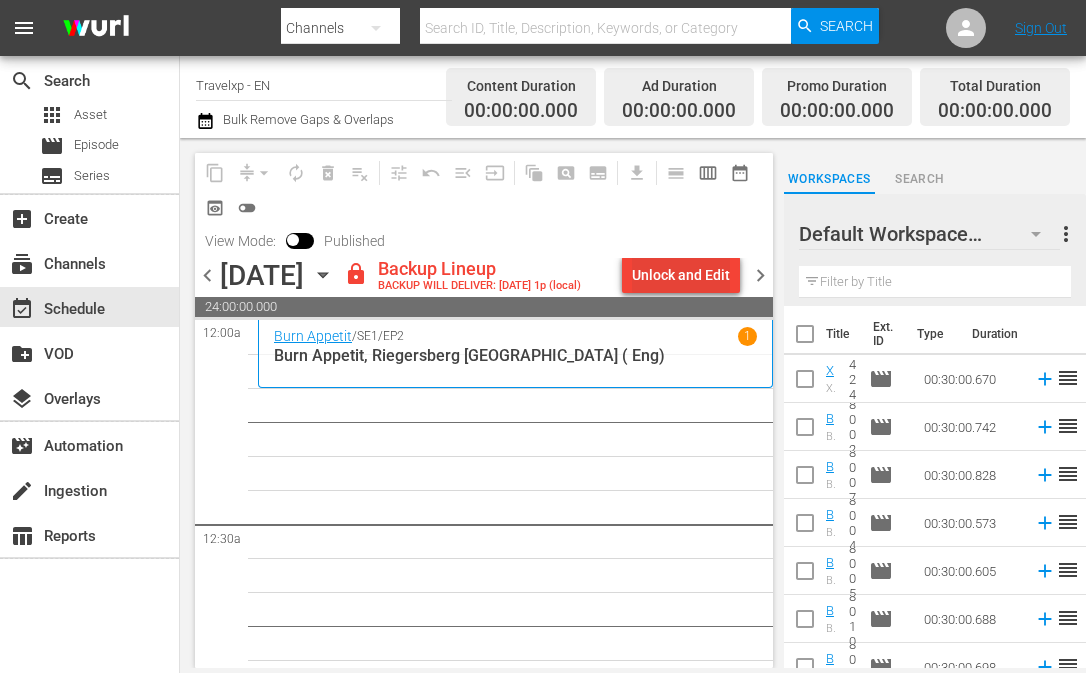 click on "Unlock and Edit" at bounding box center [681, 275] 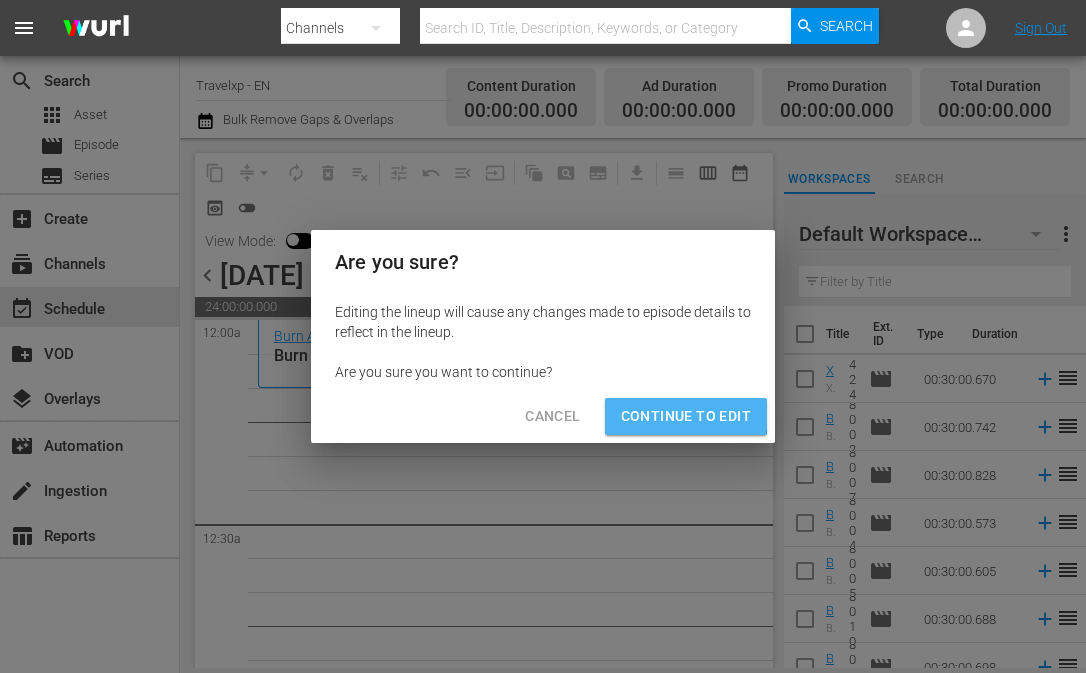 click on "Continue to Edit" at bounding box center [686, 416] 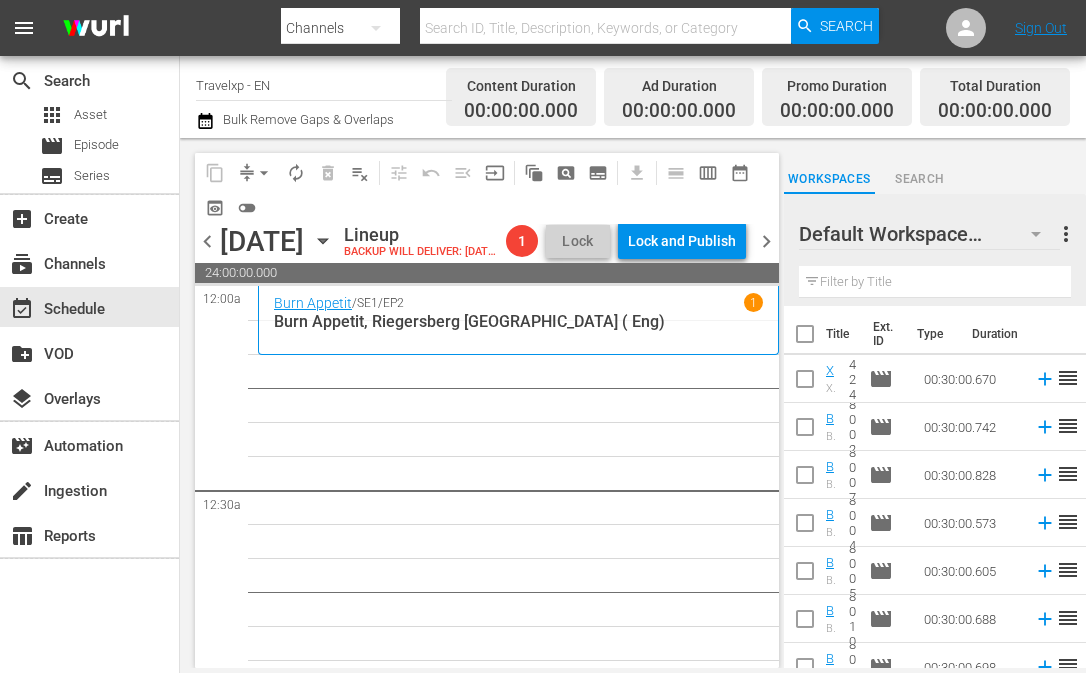 click 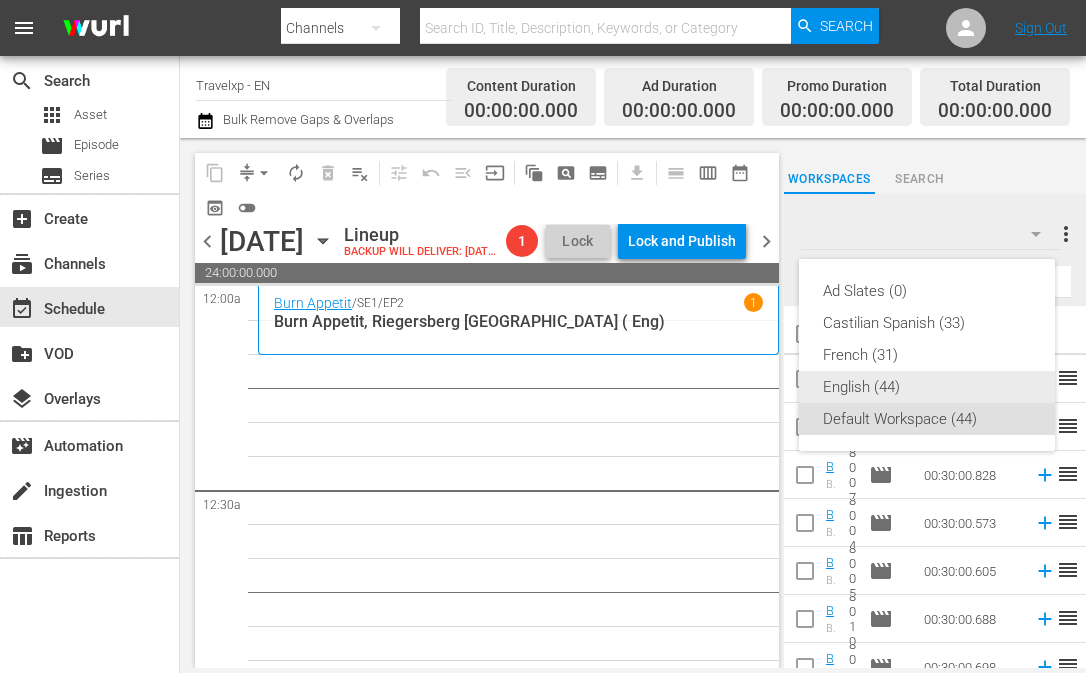 click on "English (44)" at bounding box center [927, 387] 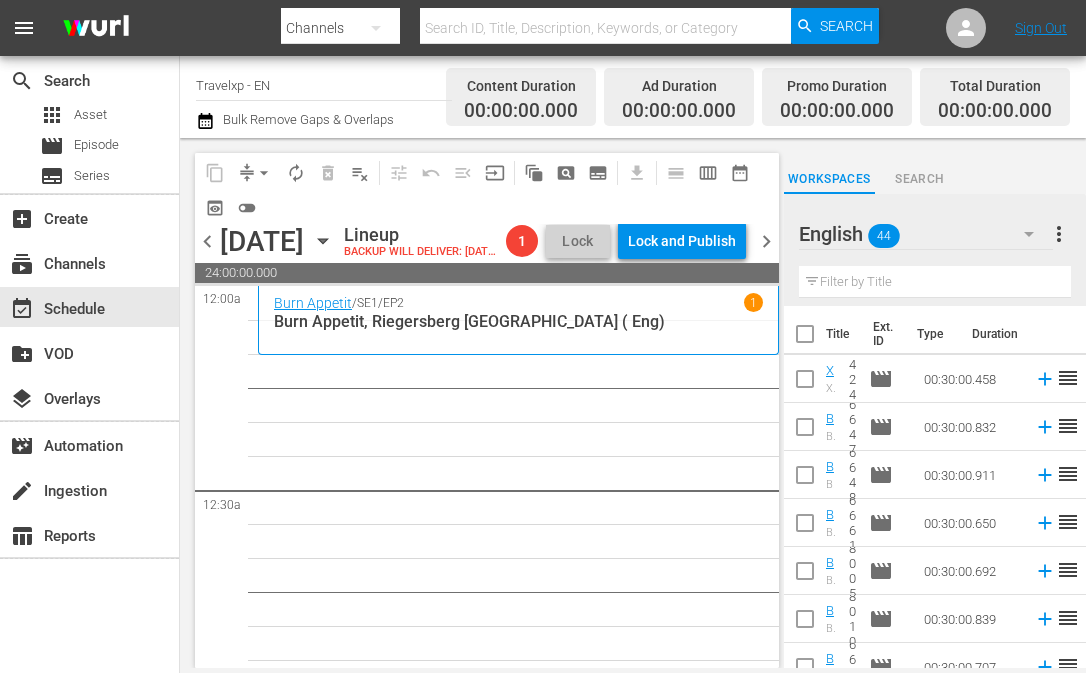 click at bounding box center [935, 282] 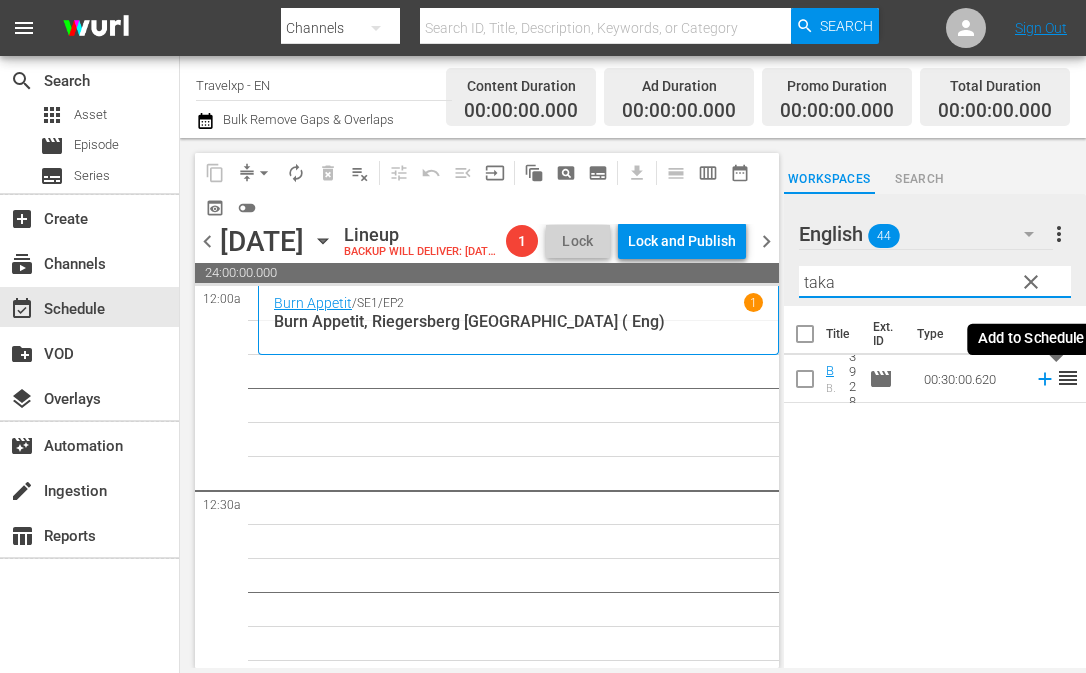 click 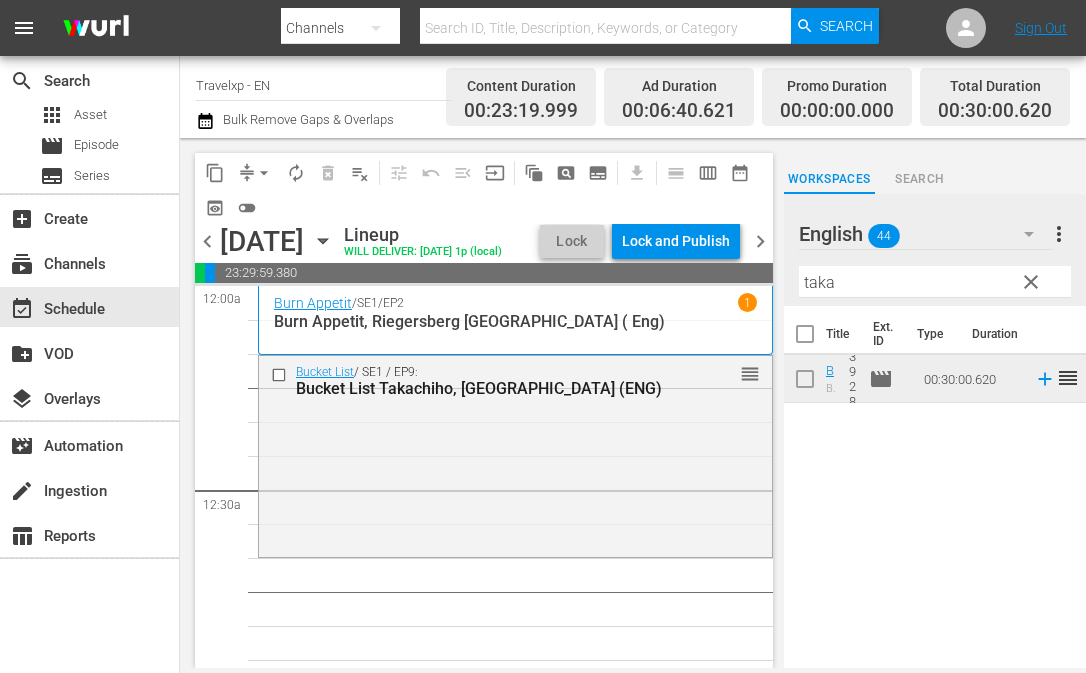 click on "taka" at bounding box center (935, 282) 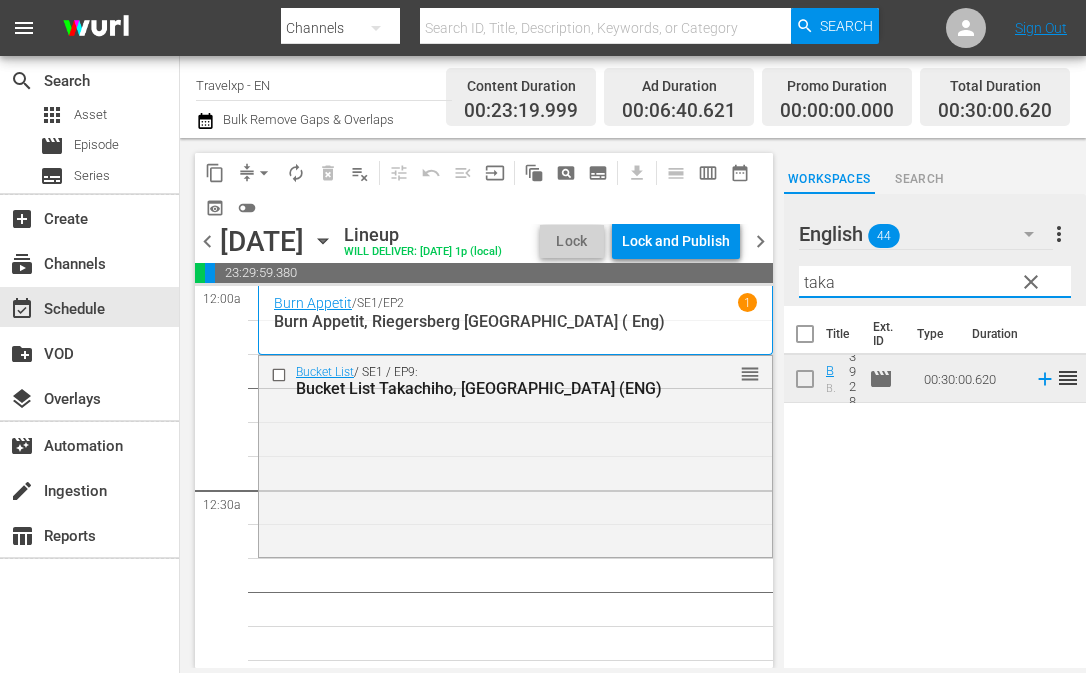 click on "taka" at bounding box center [935, 282] 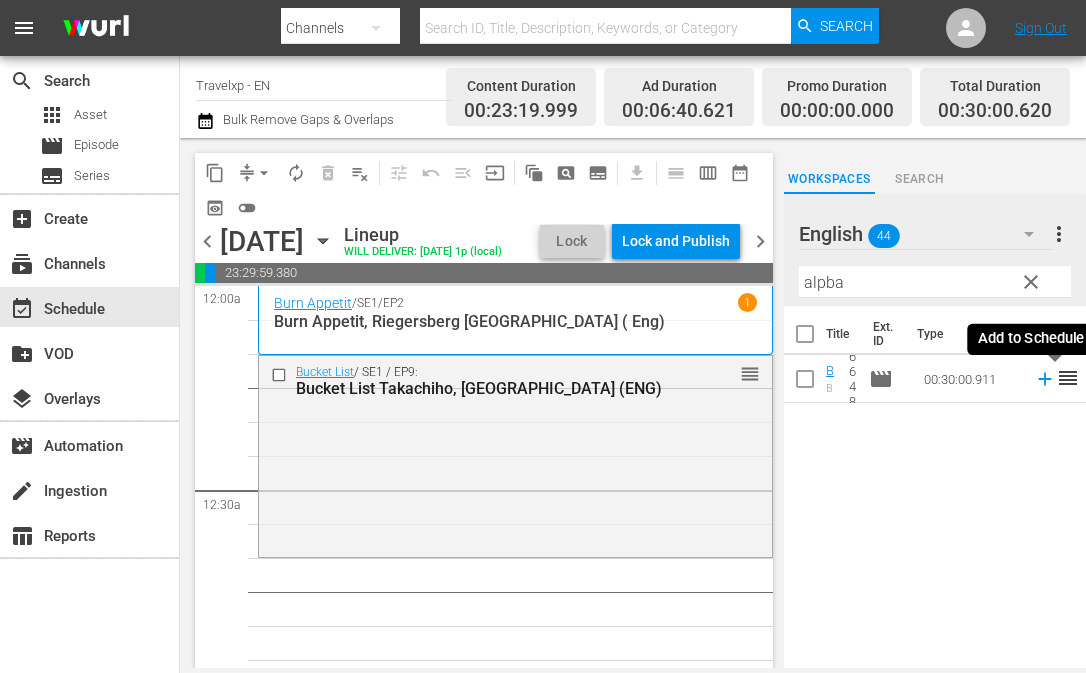 click 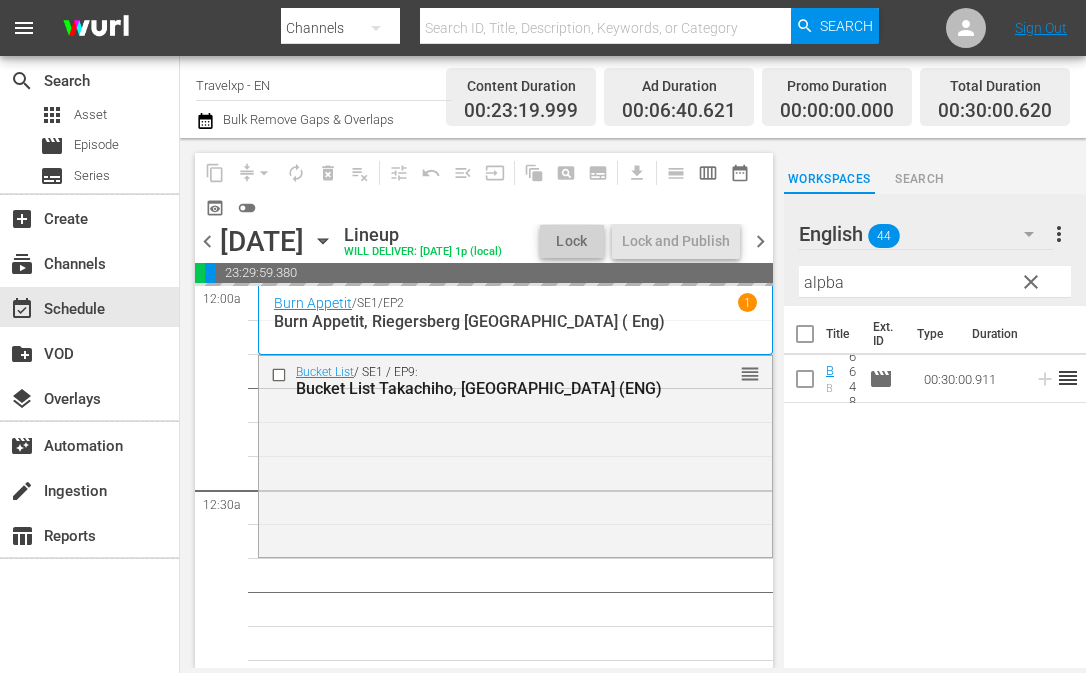 click on "alpba" at bounding box center (935, 282) 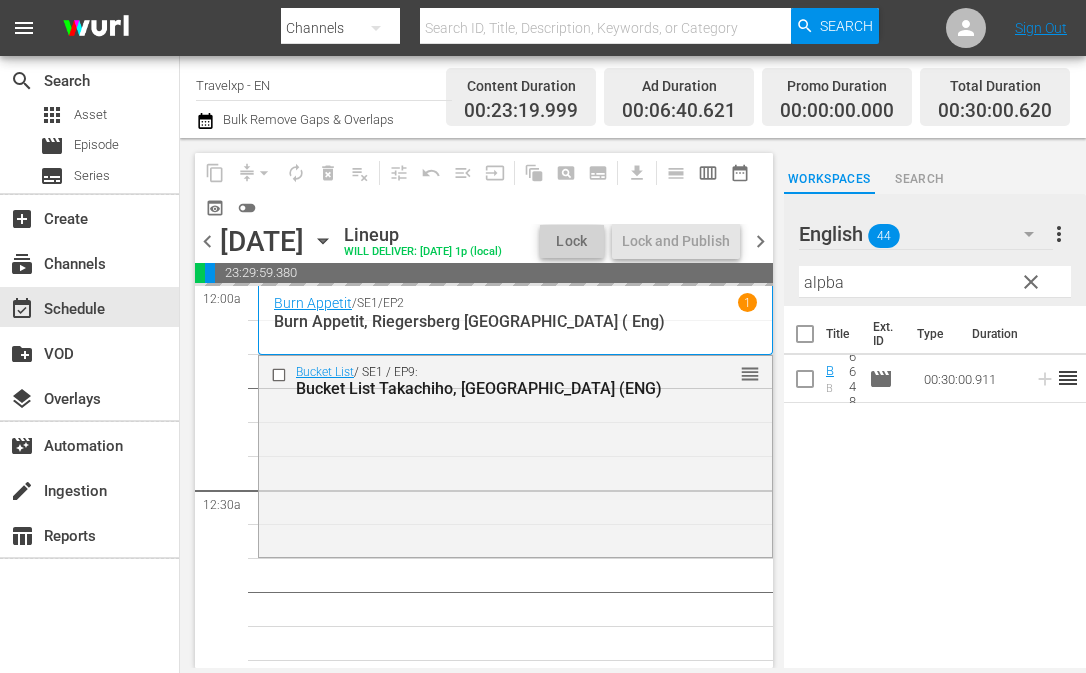 click on "alpba" at bounding box center (935, 282) 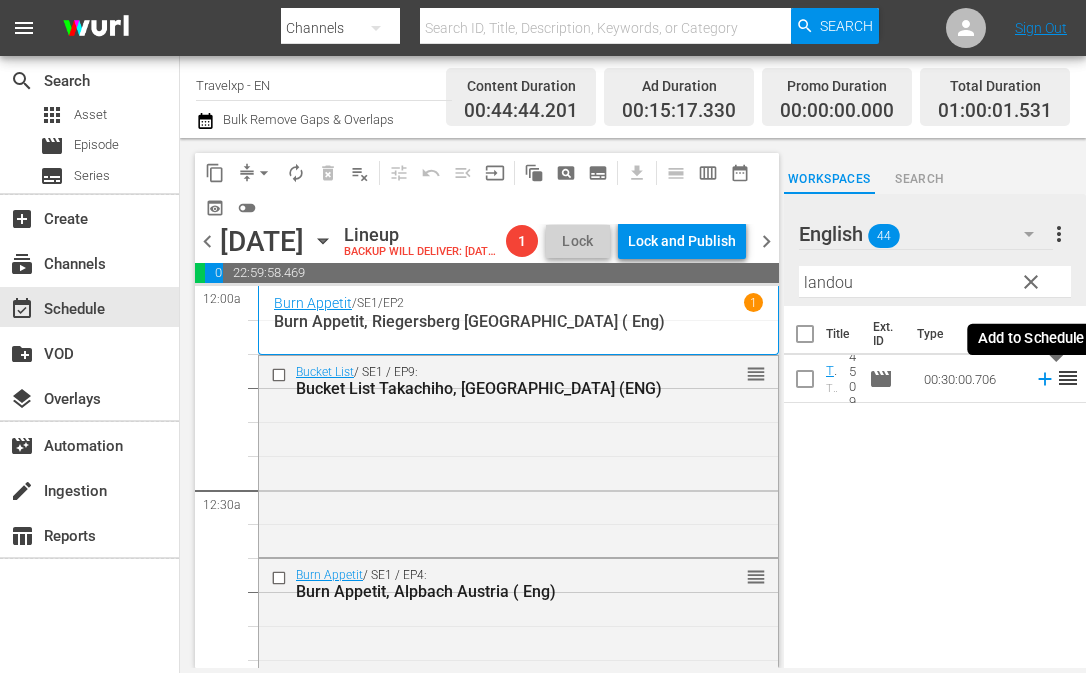 click 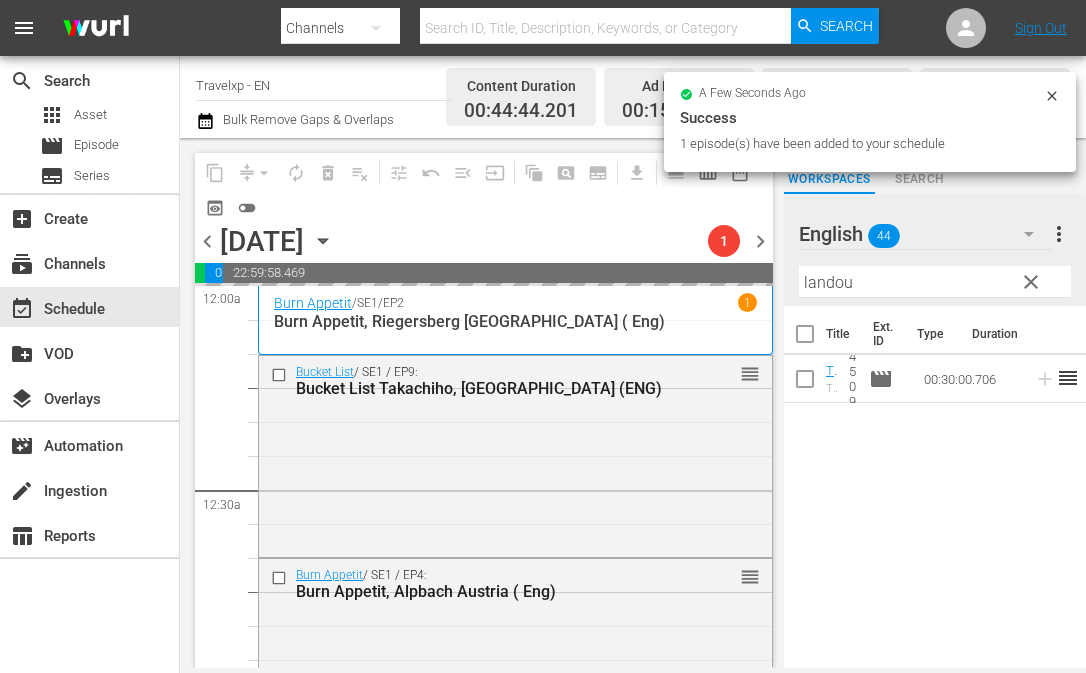 click on "landou" at bounding box center [935, 282] 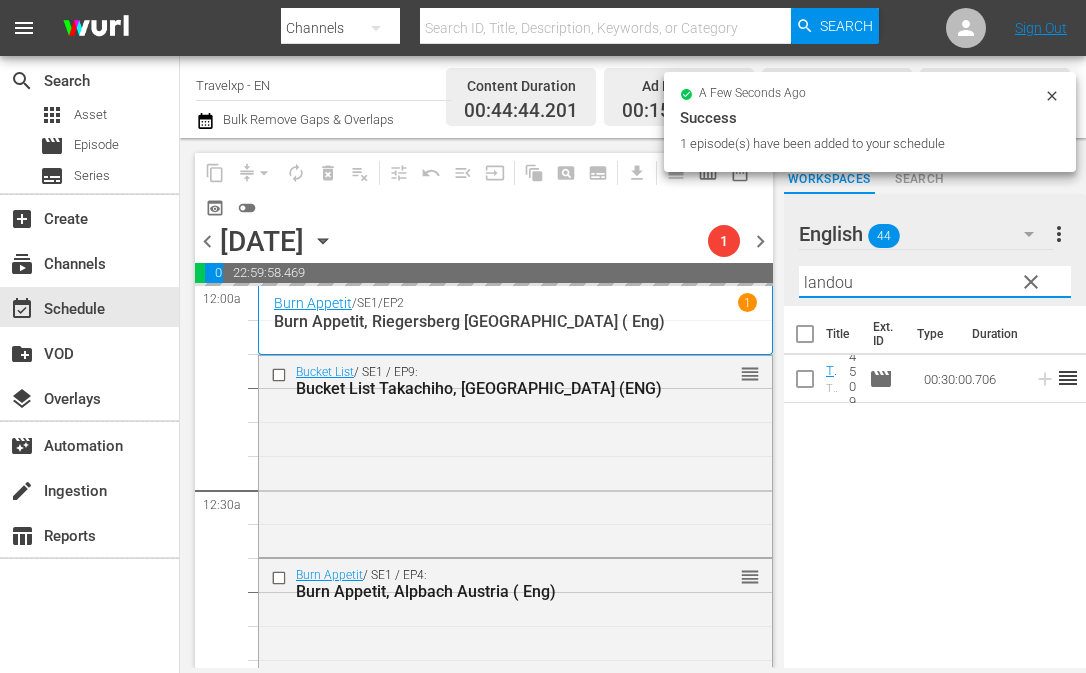 click on "landou" at bounding box center (935, 282) 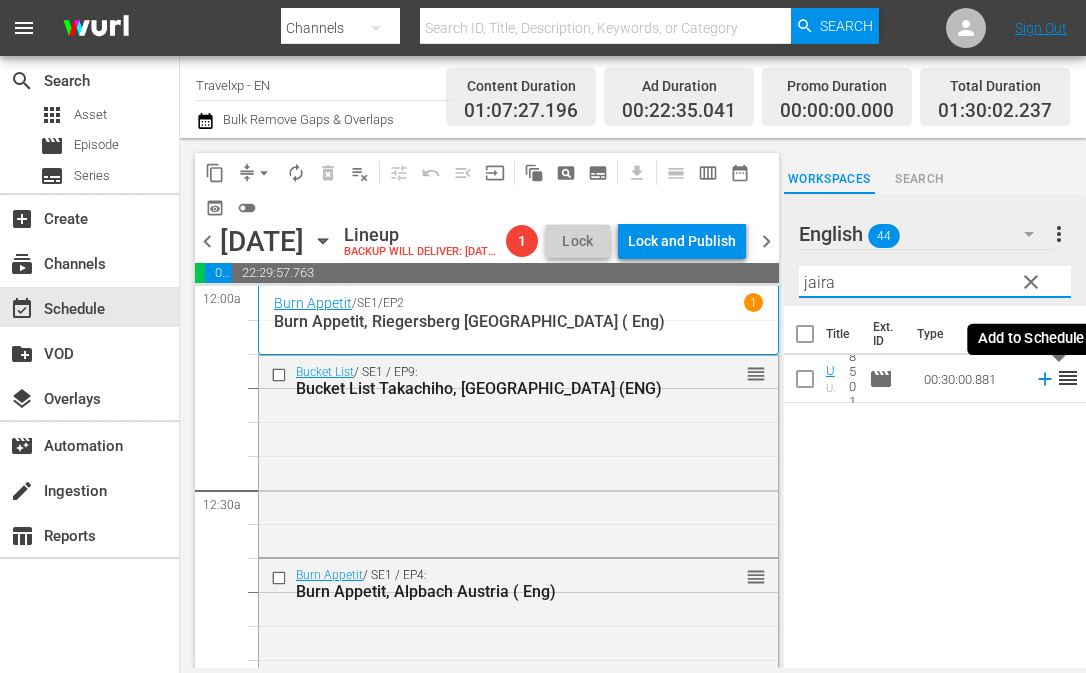 click 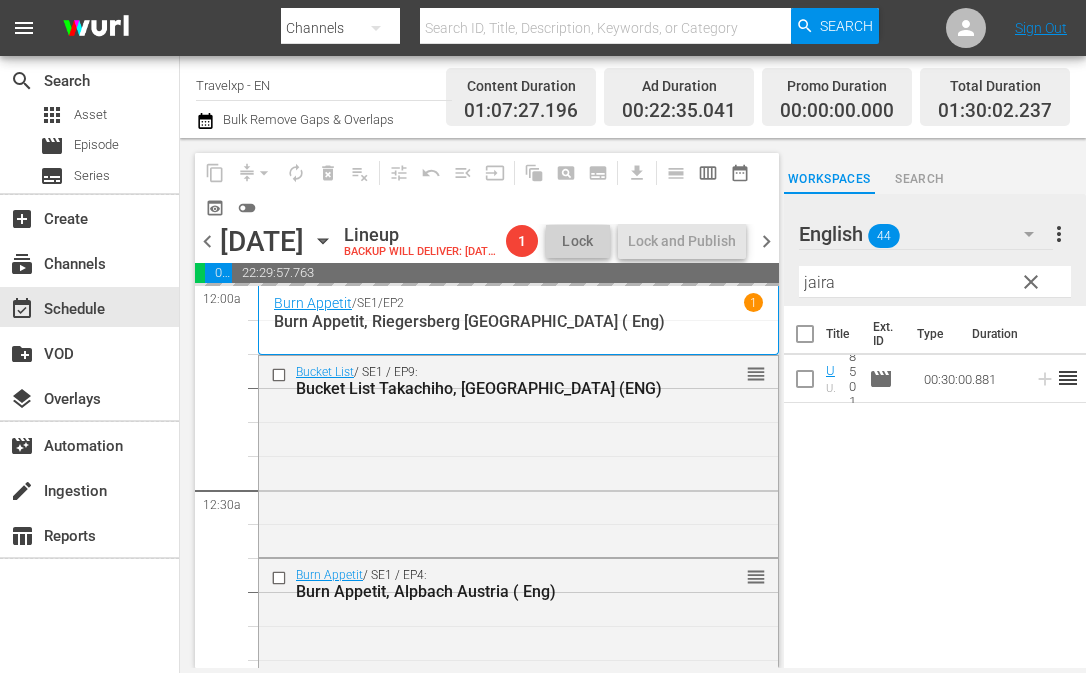 click on "jaira" at bounding box center [935, 282] 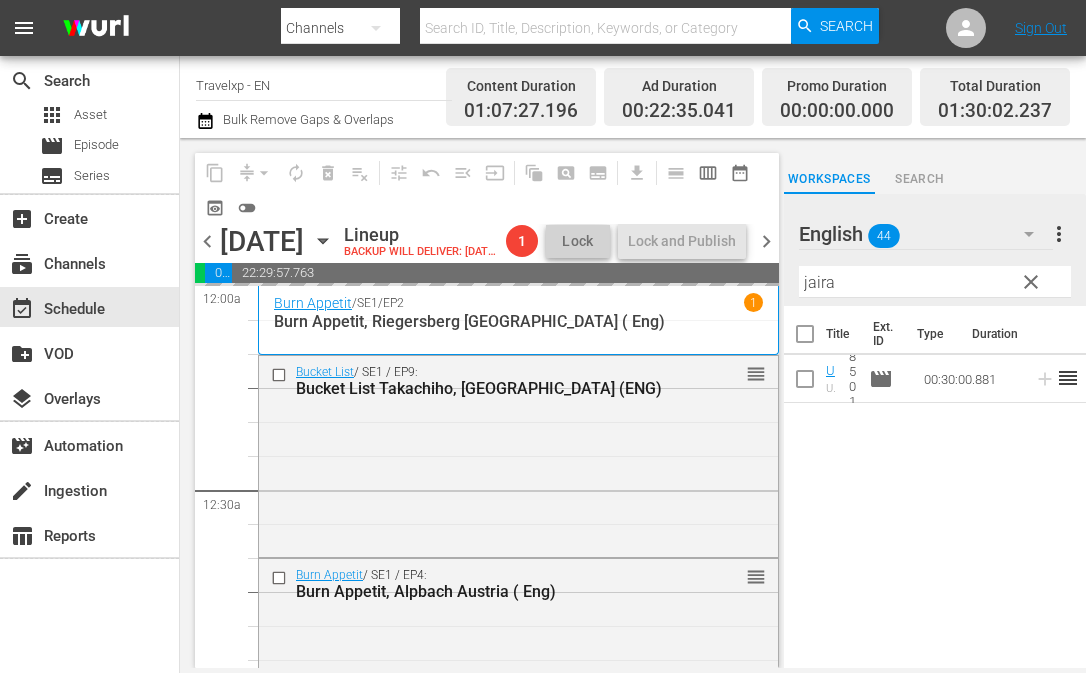 click on "jaira" at bounding box center (935, 282) 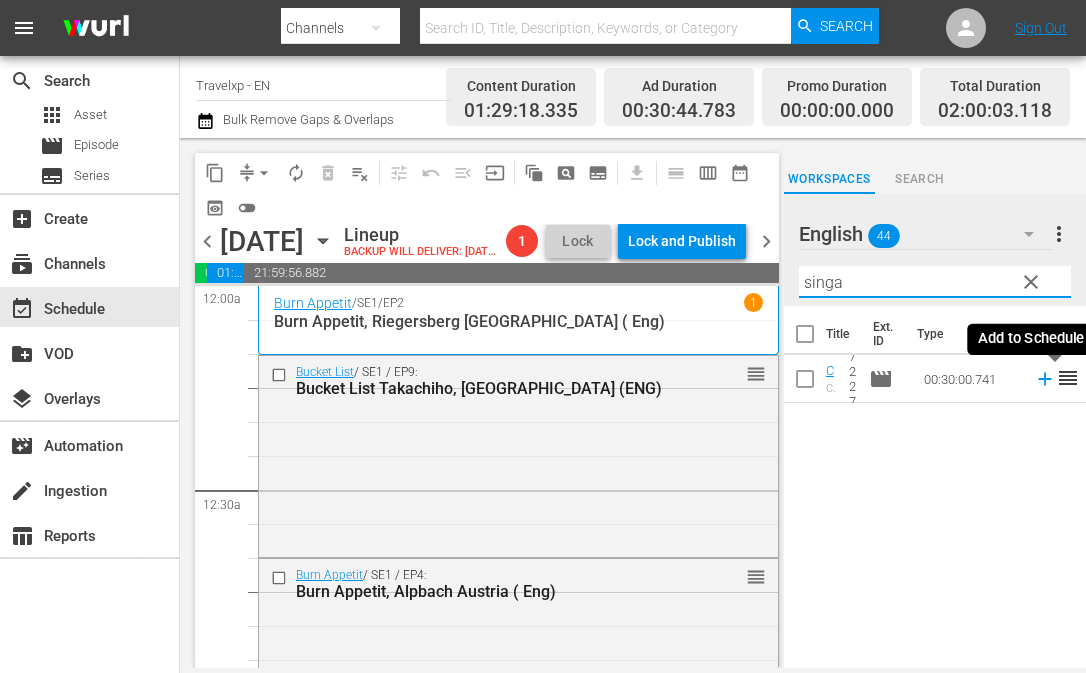 click 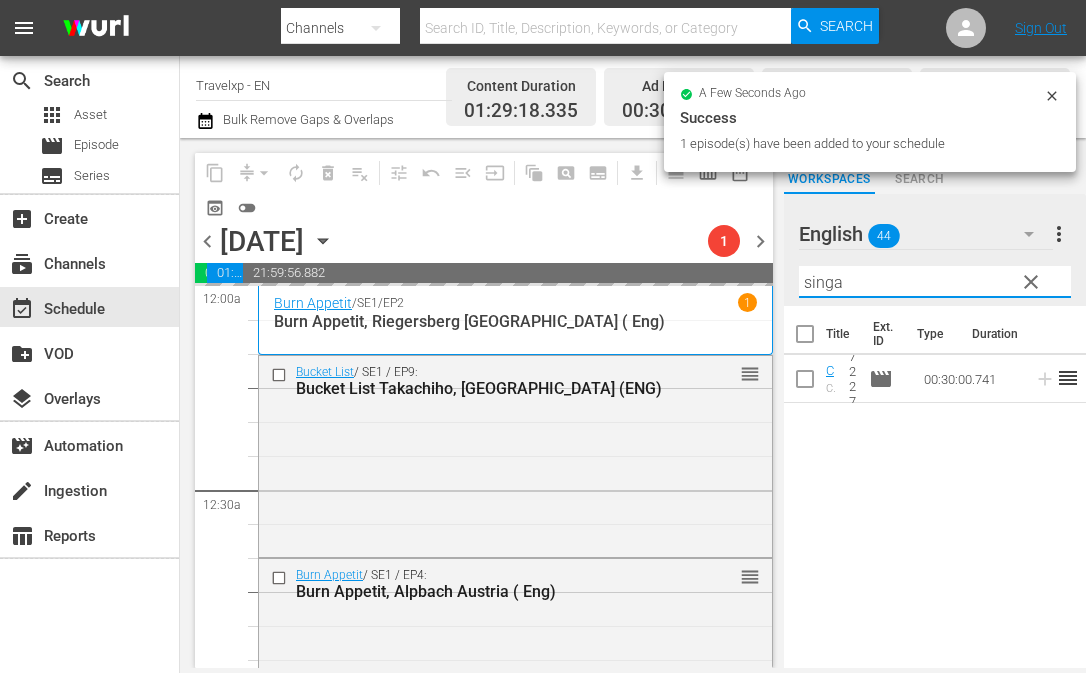 click on "singa" at bounding box center [935, 282] 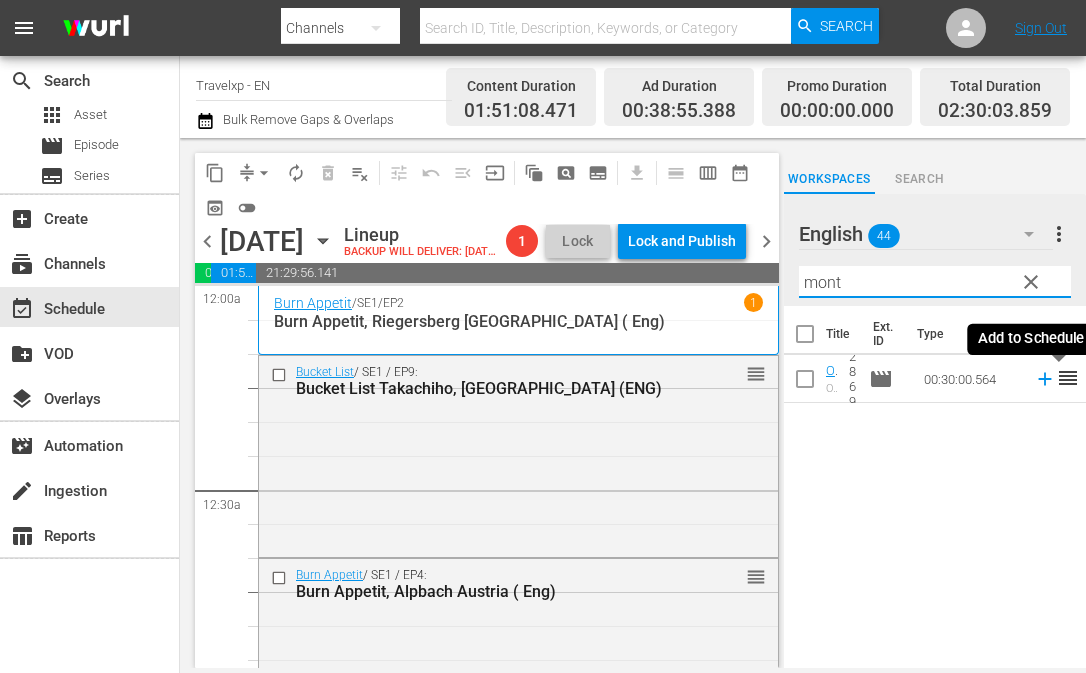 click 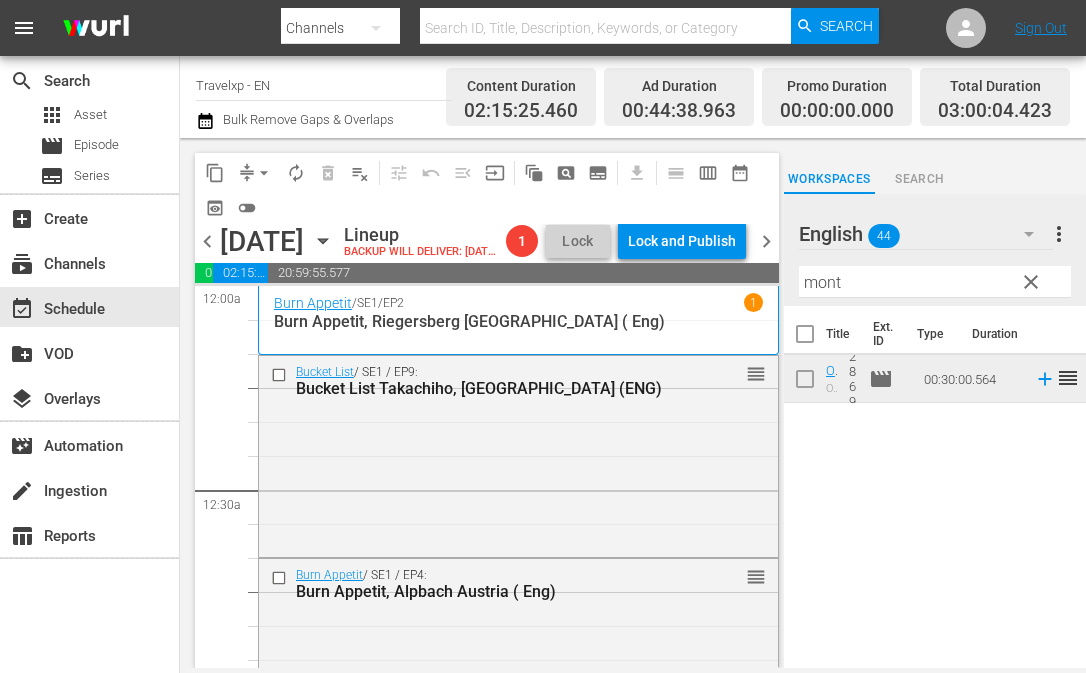 click on "mont" at bounding box center [935, 282] 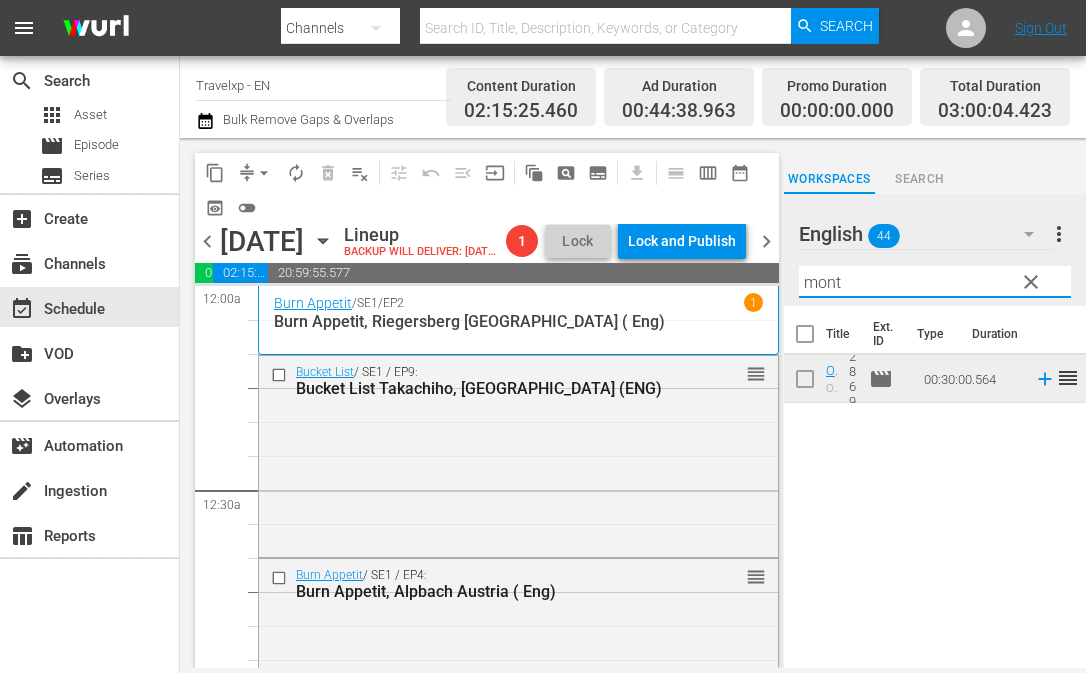 click on "mont" at bounding box center (935, 282) 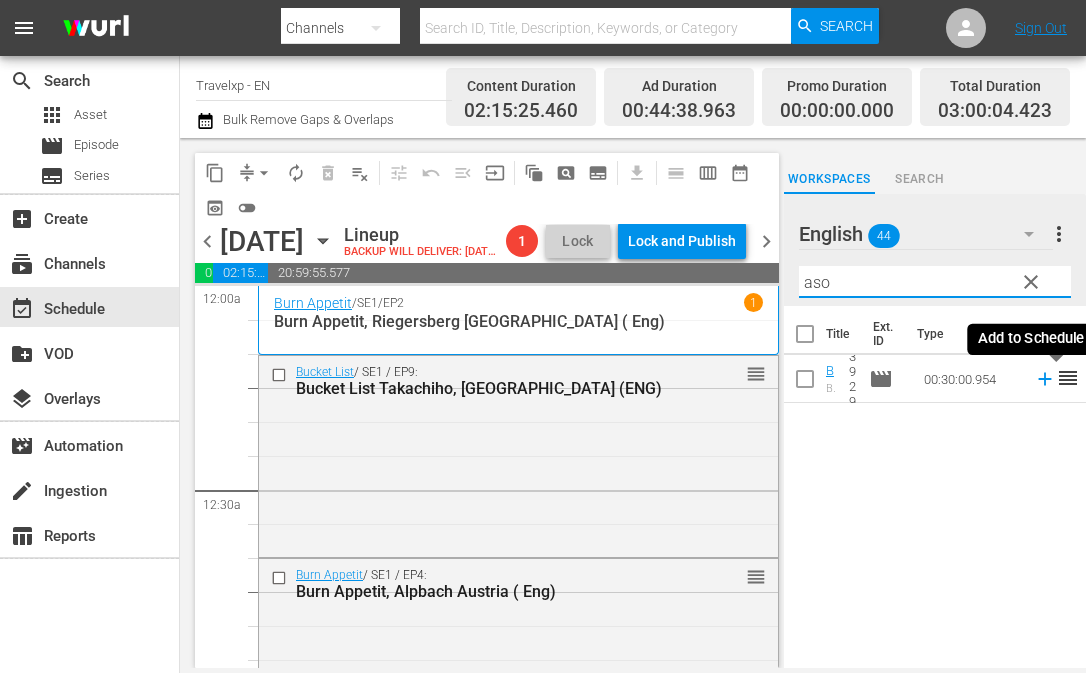 click 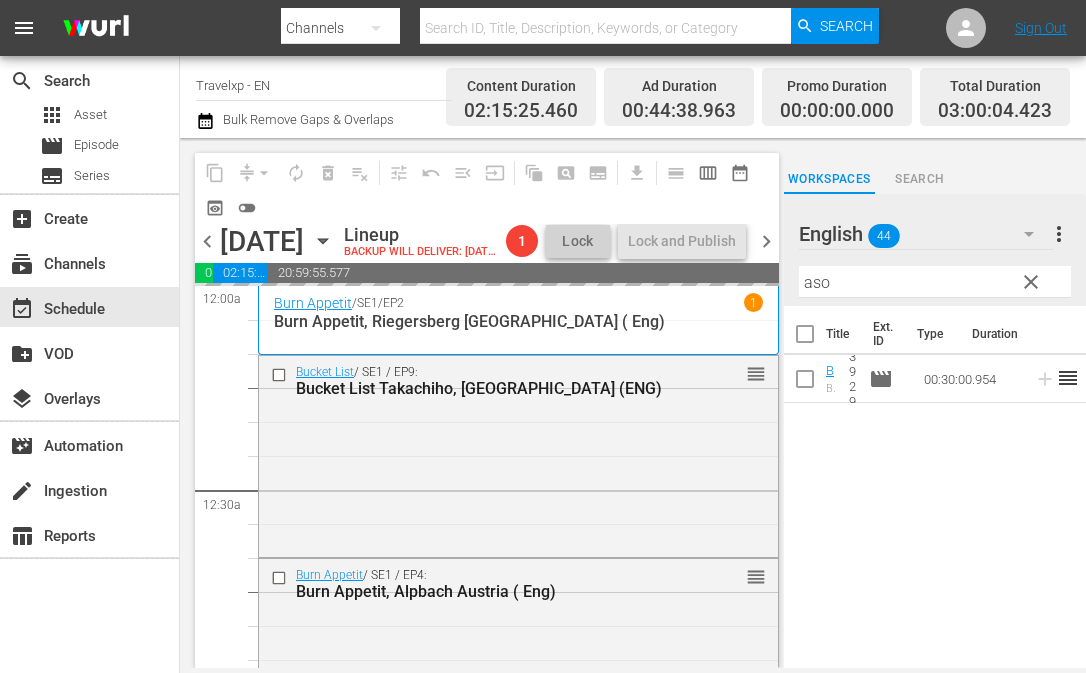 click on "aso" at bounding box center (935, 282) 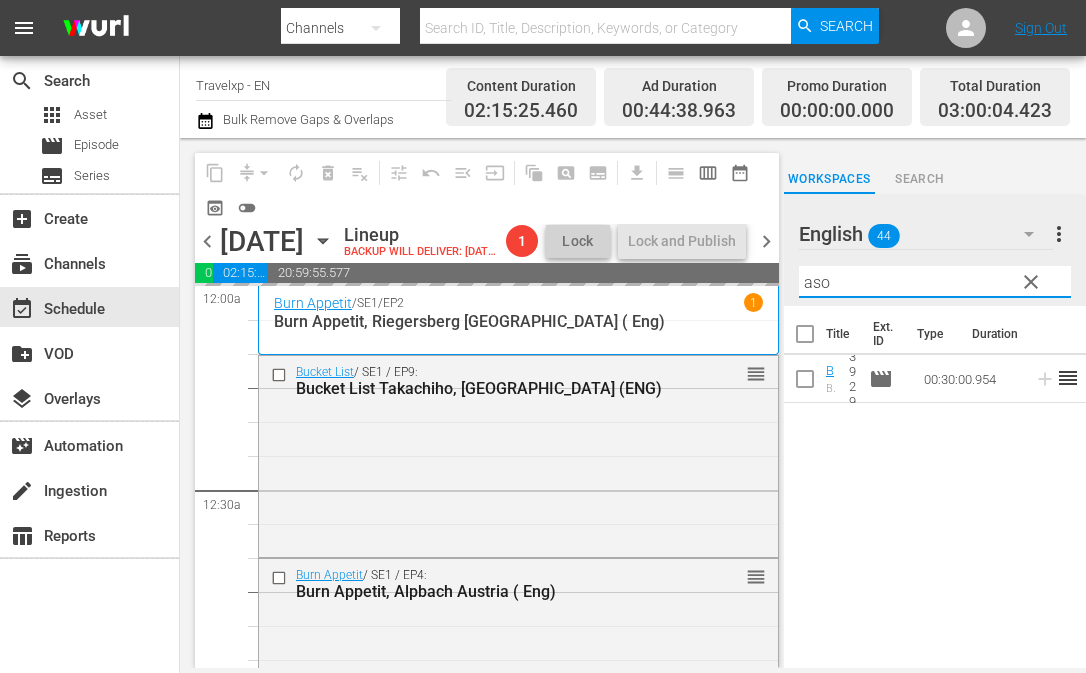 click on "aso" at bounding box center [935, 282] 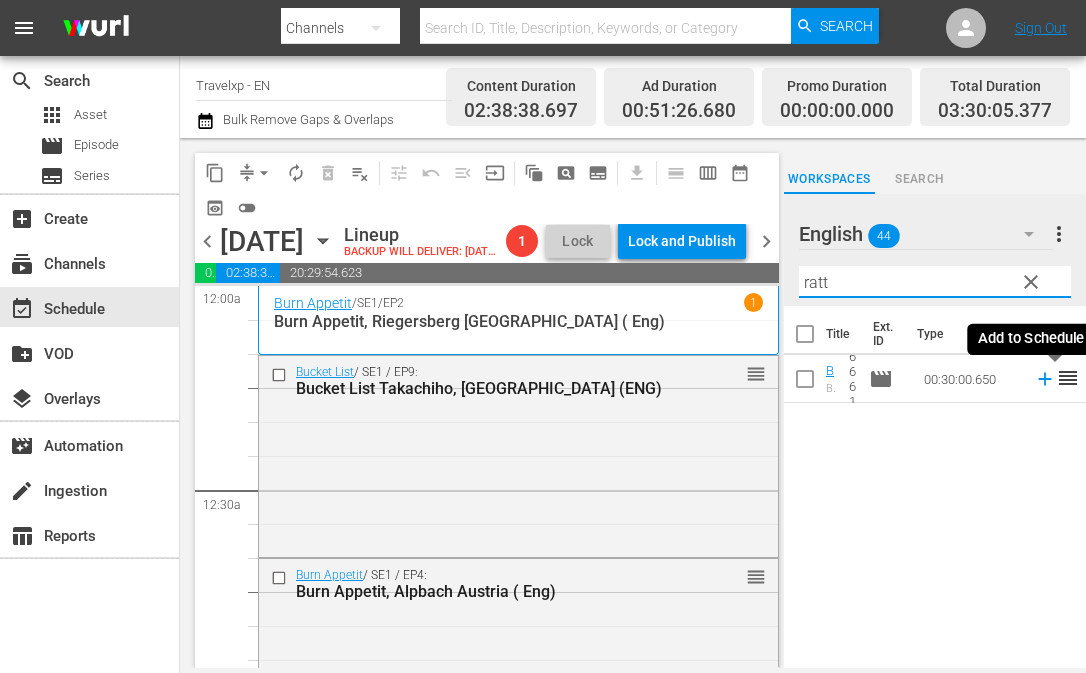 click 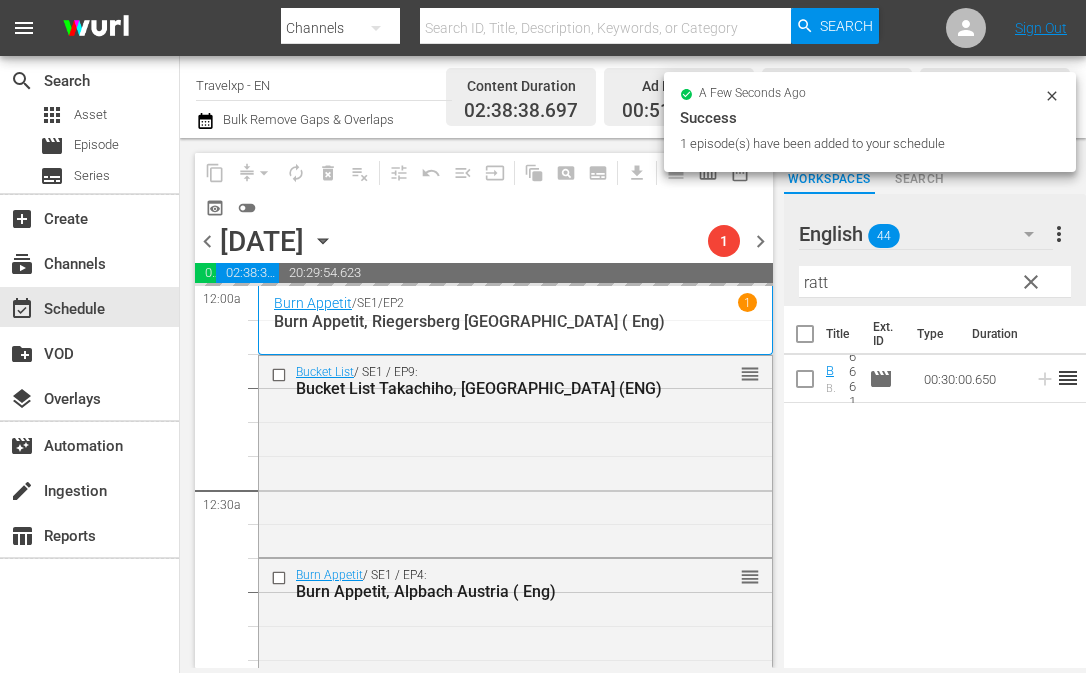 click on "ratt" at bounding box center [935, 282] 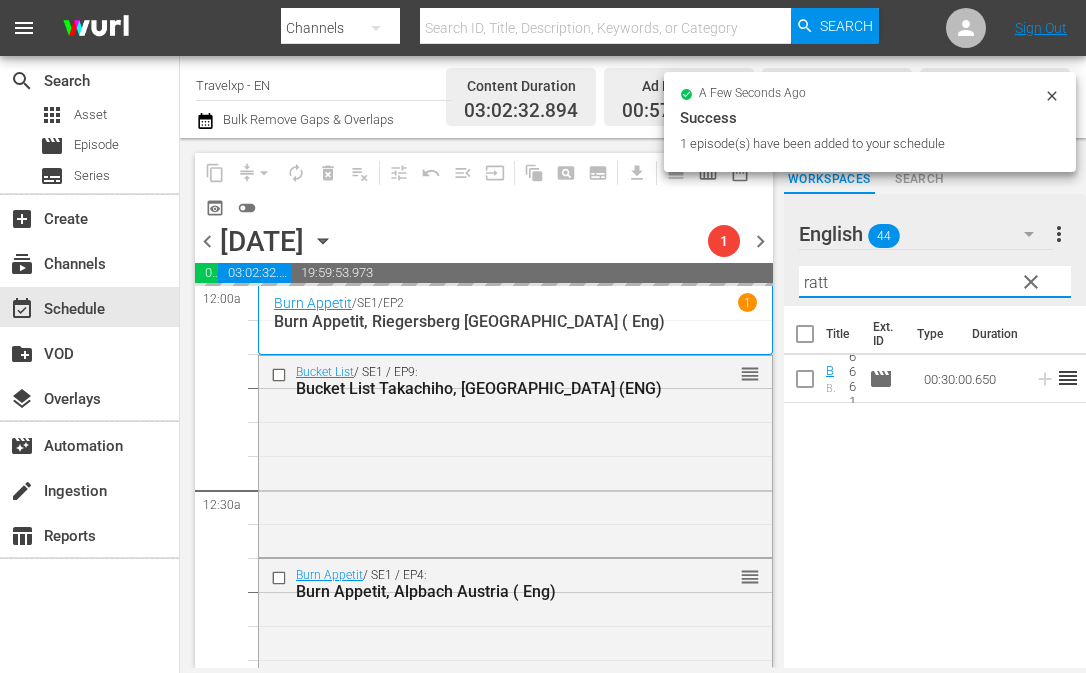 click on "ratt" at bounding box center (935, 282) 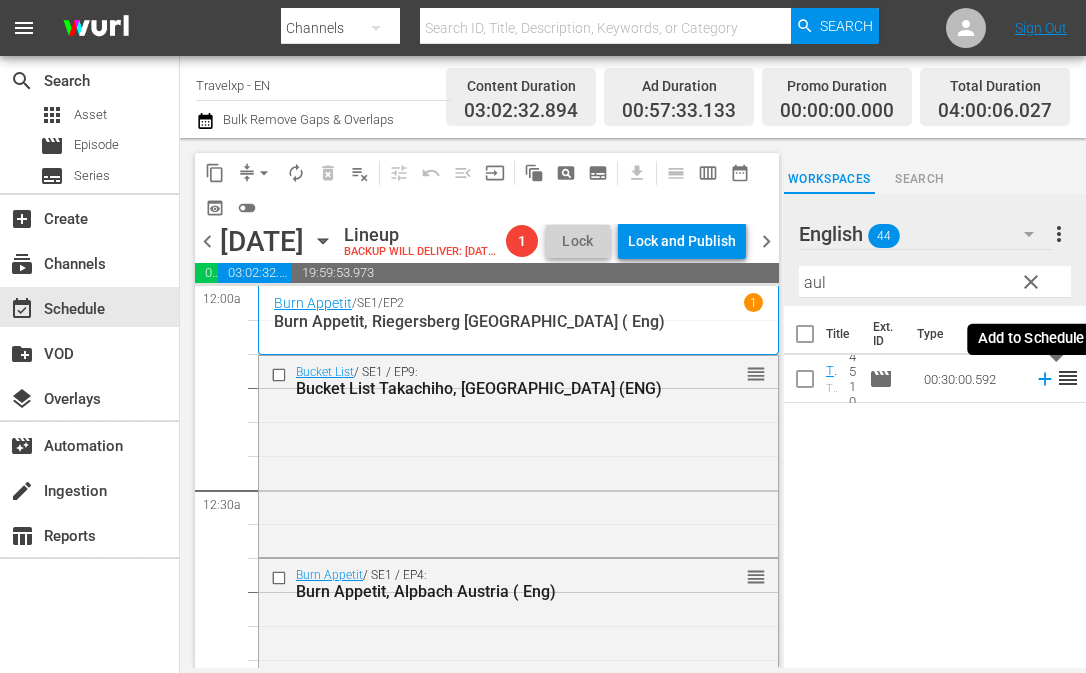 click 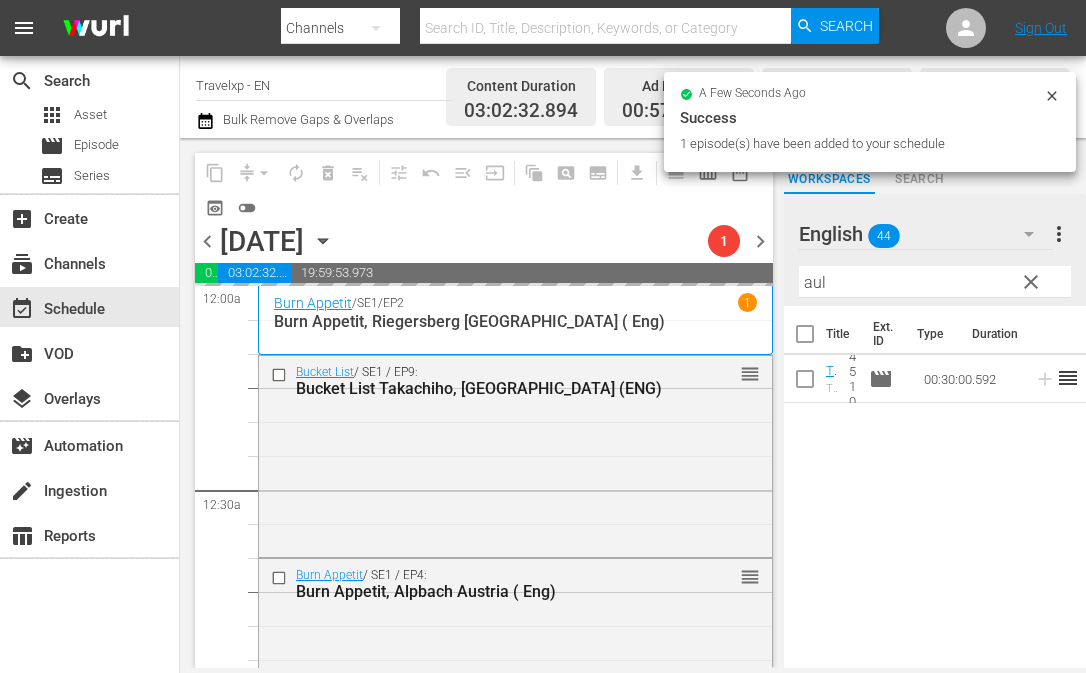 click on "aul" at bounding box center (935, 282) 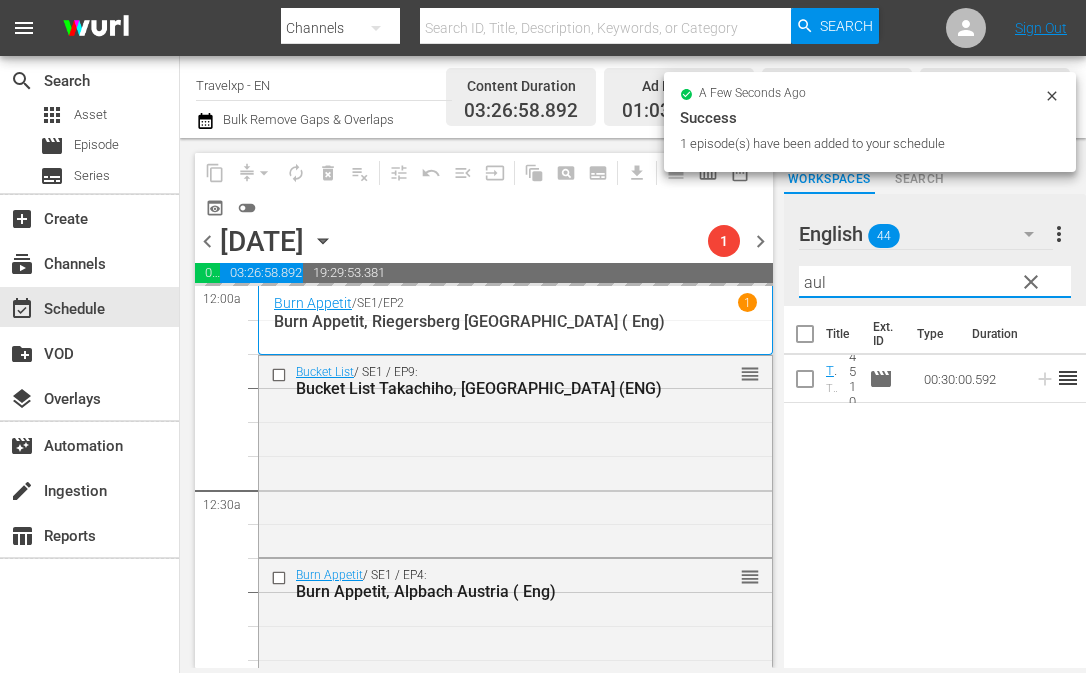 click on "aul" at bounding box center [935, 282] 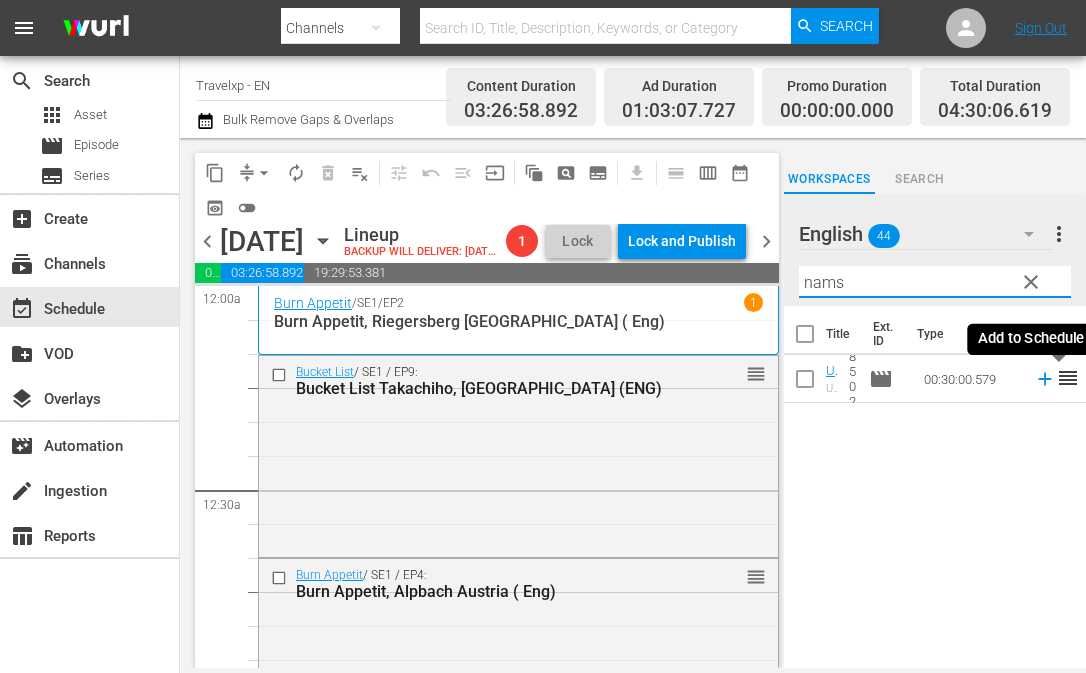 click 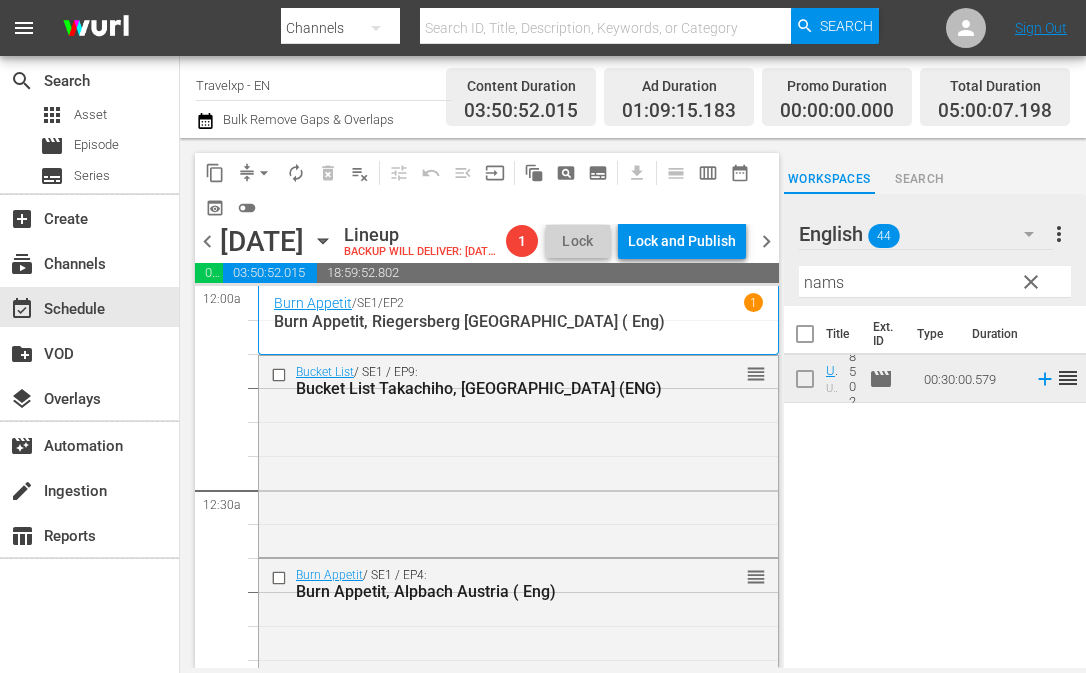 click on "nams" at bounding box center [935, 282] 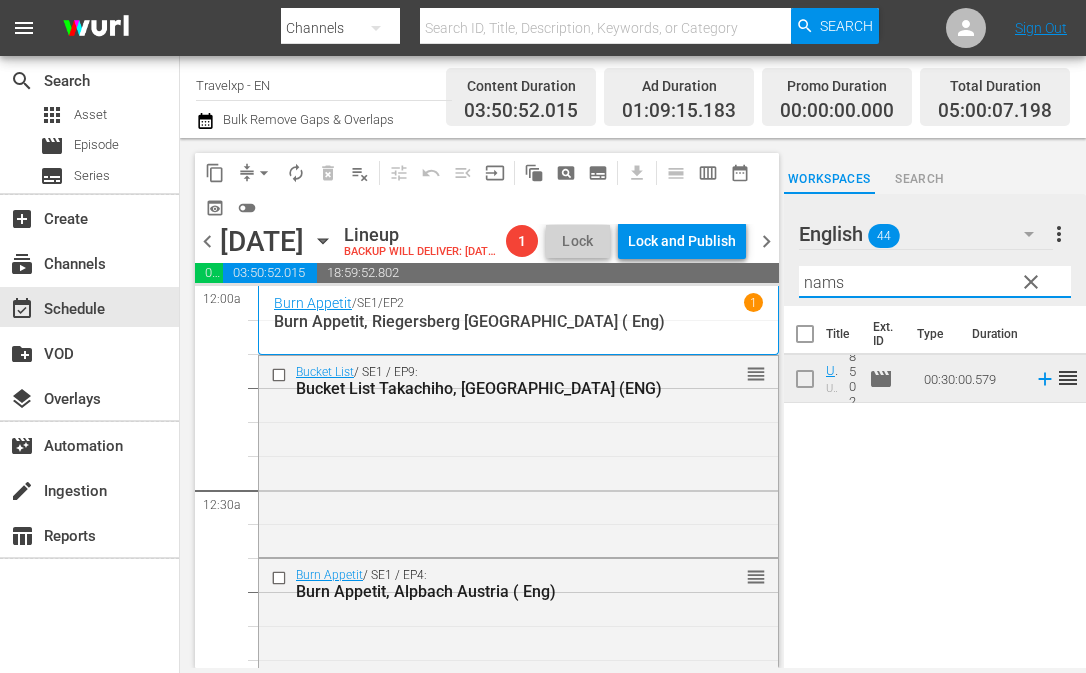 click on "nams" at bounding box center [935, 282] 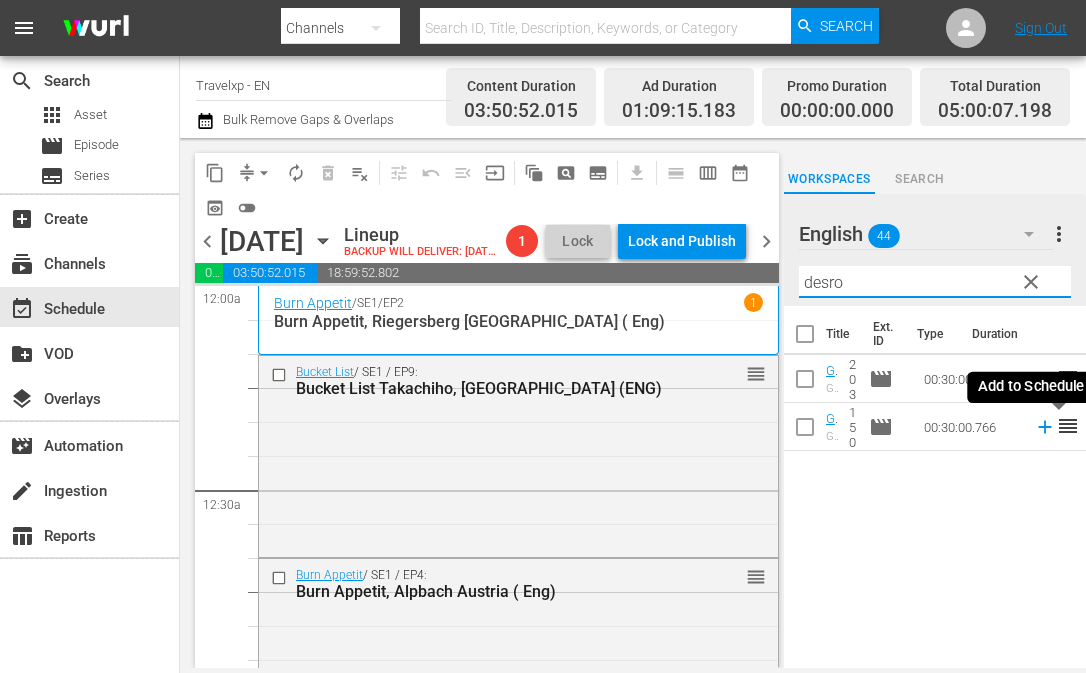 click 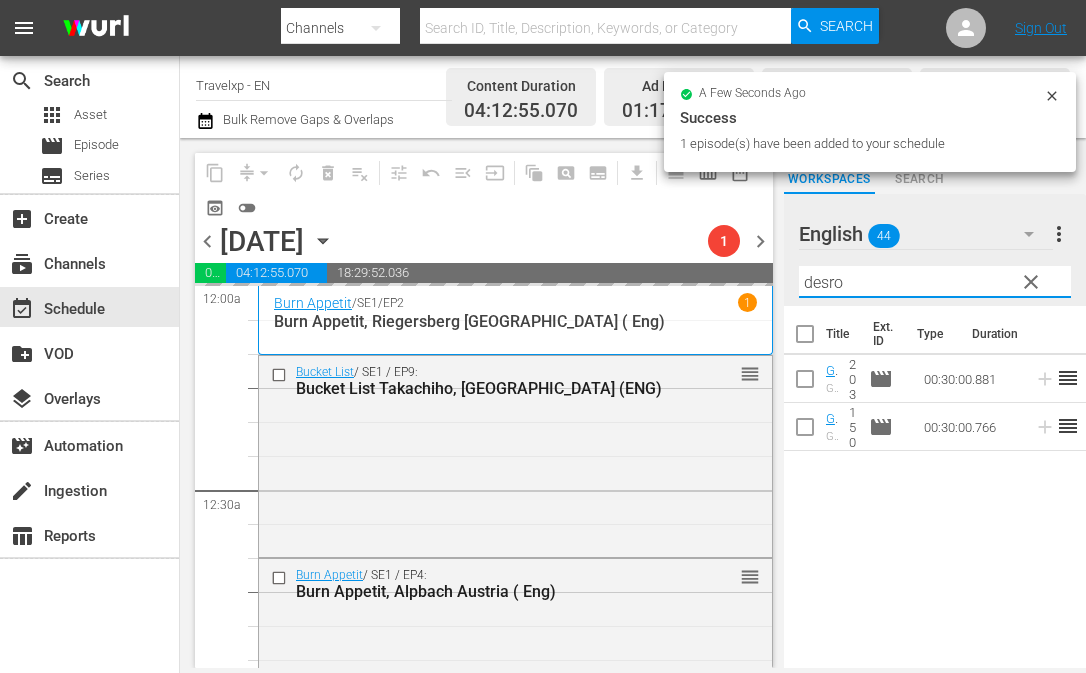 click on "desro" at bounding box center (935, 282) 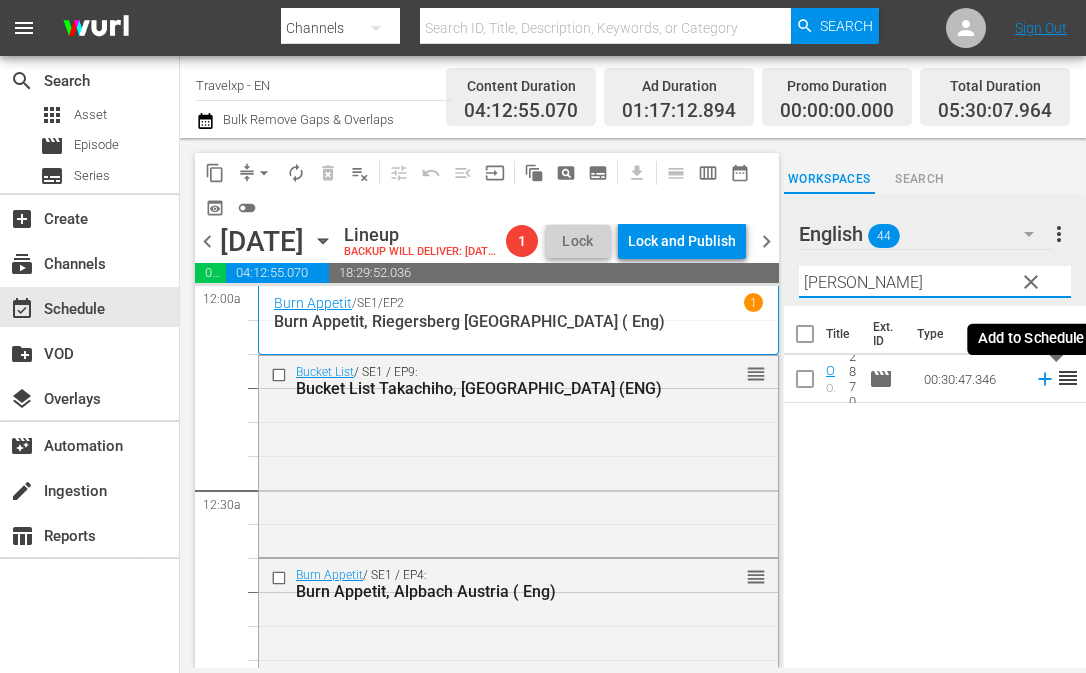 click 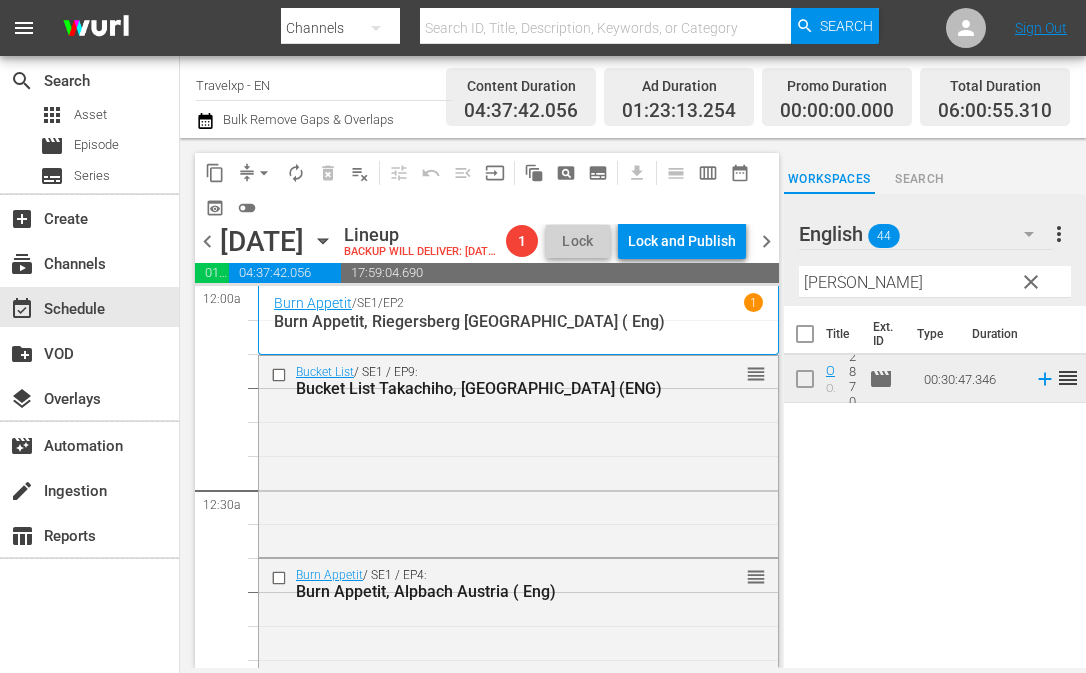 click on "[PERSON_NAME]" at bounding box center [935, 282] 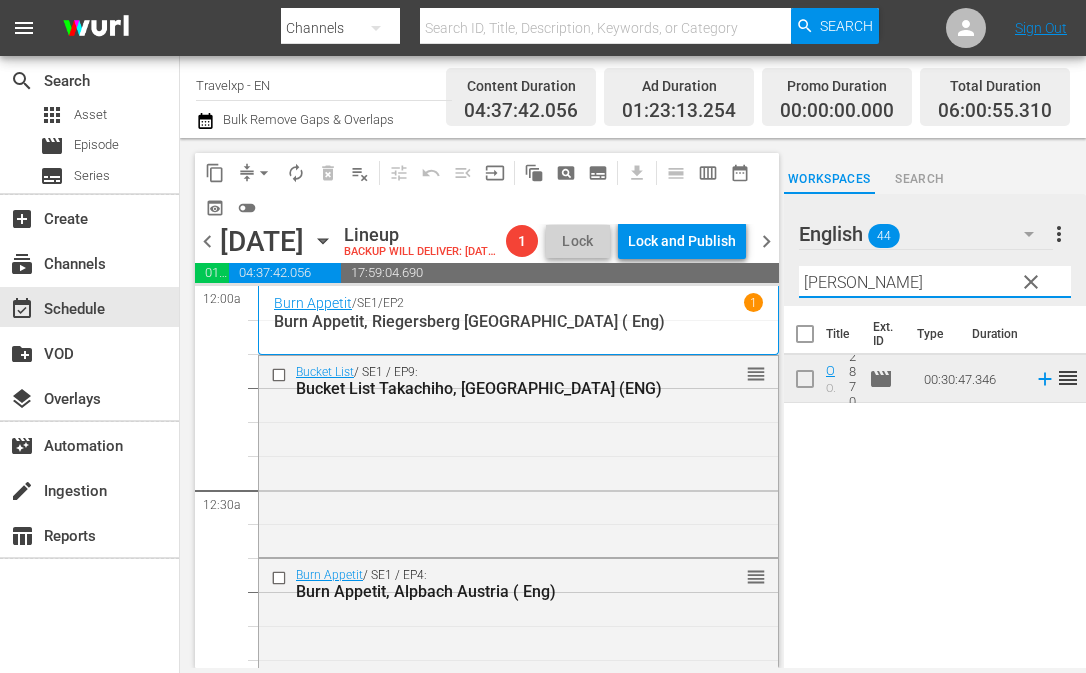 click on "[PERSON_NAME]" at bounding box center [935, 282] 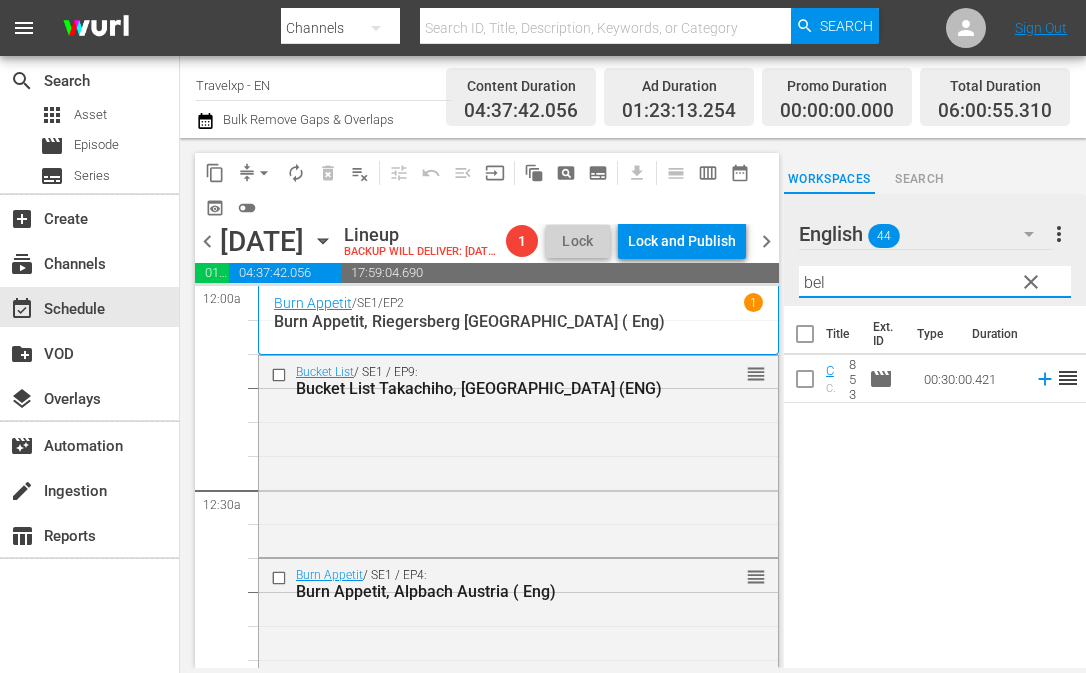 click on "Title Ext. ID Type Duration City Breaks, [GEOGRAPHIC_DATA](Eng) City Breaks [GEOGRAPHIC_DATA], [GEOGRAPHIC_DATA] 853 movie 00:30:00.421 reorder" at bounding box center [935, 488] 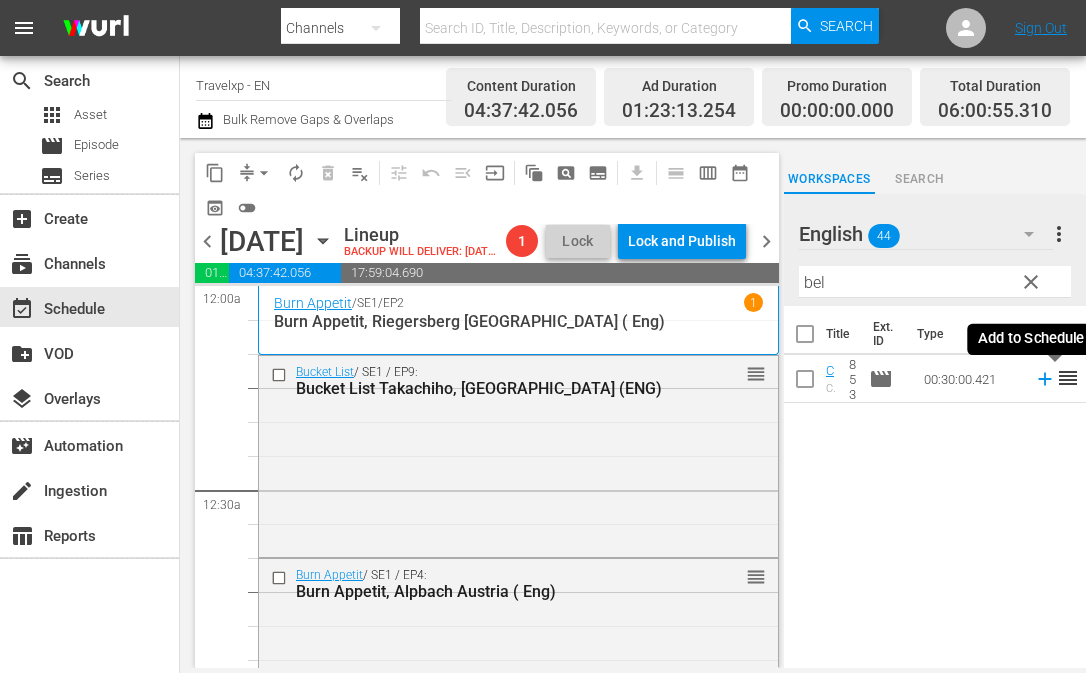 click 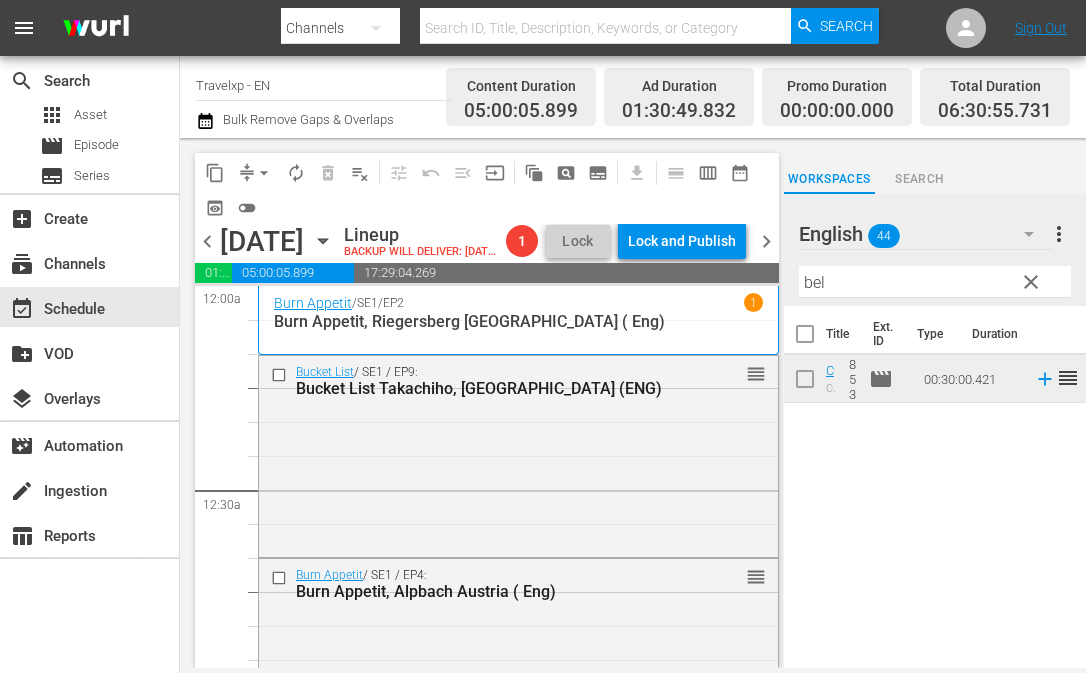 click on "bel" at bounding box center [935, 282] 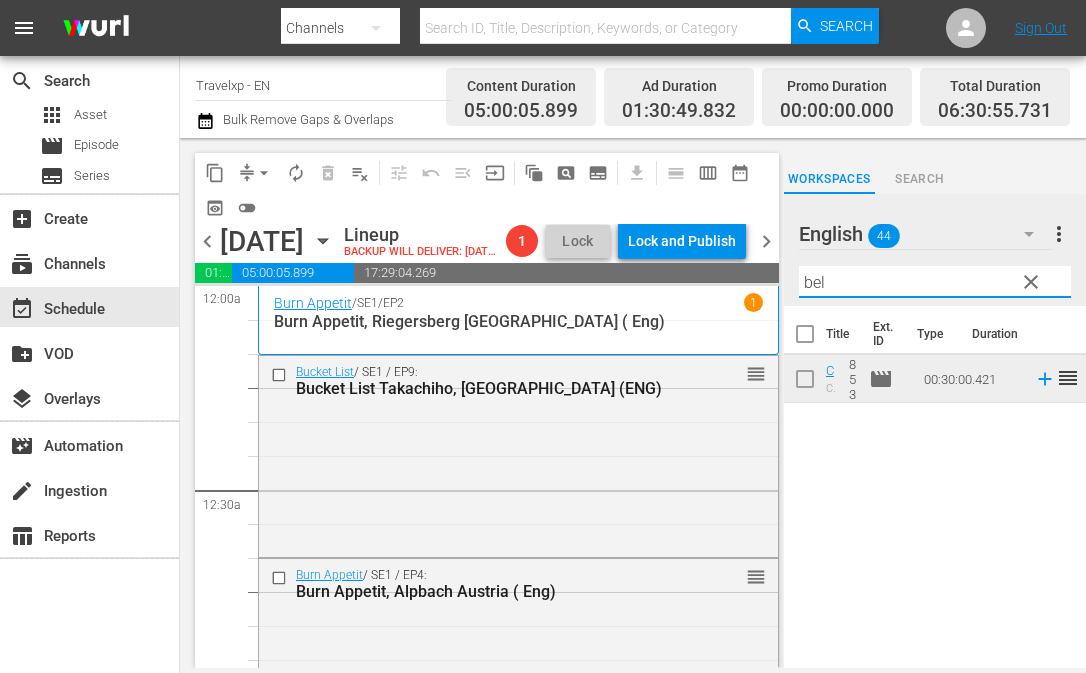 click on "bel" at bounding box center (935, 282) 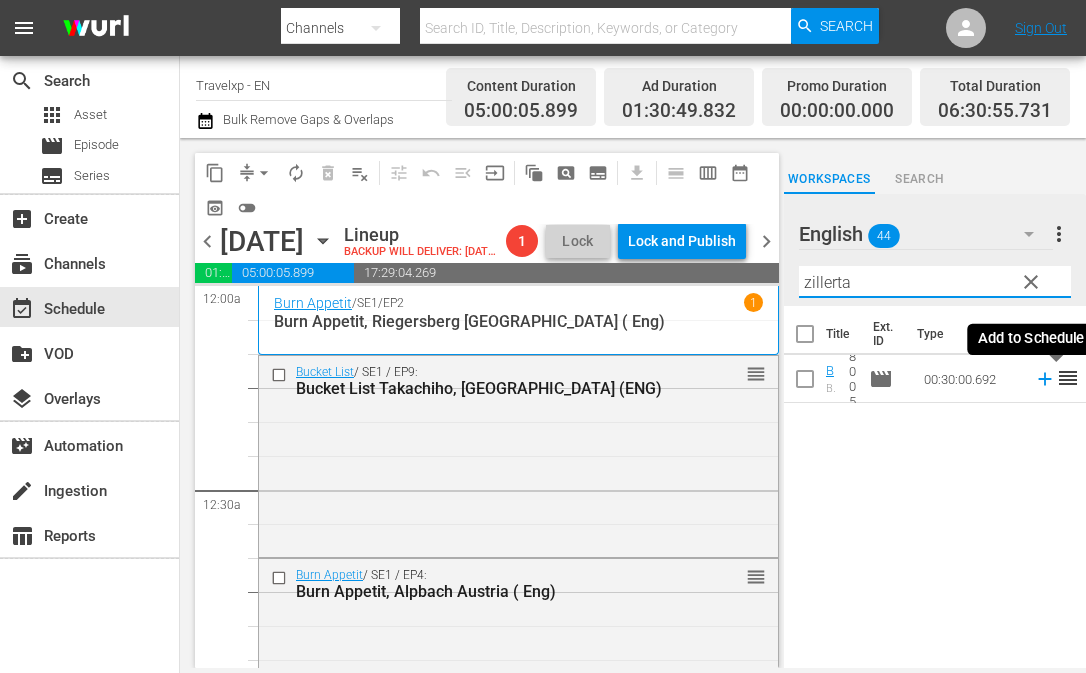 click 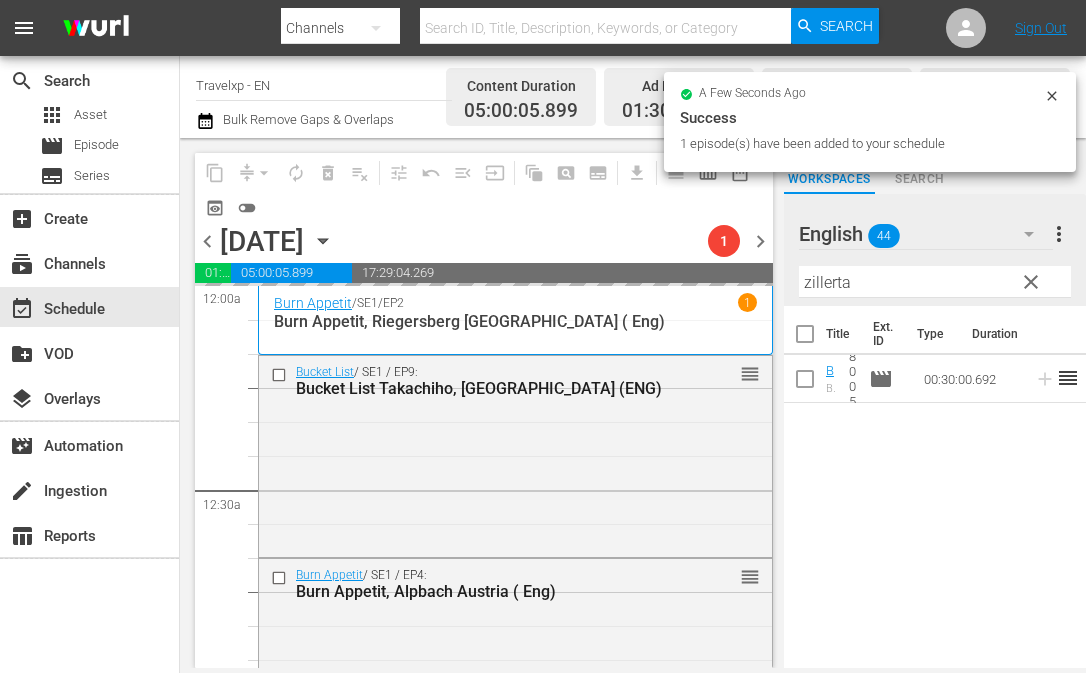 click on "zillerta" at bounding box center [935, 282] 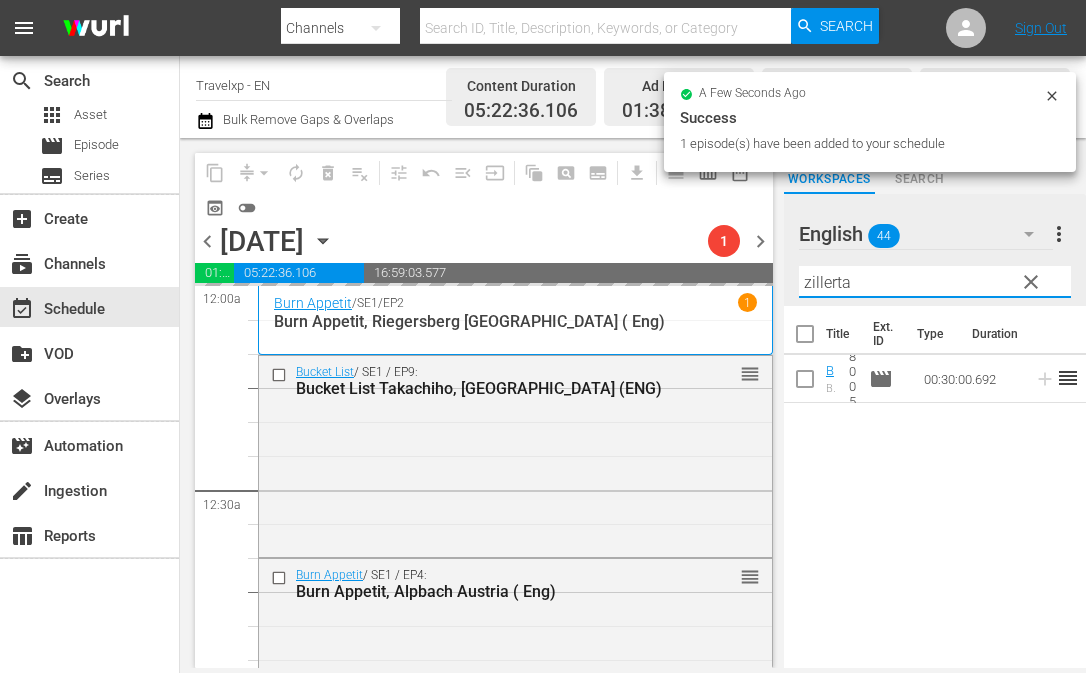 click on "zillerta" at bounding box center [935, 282] 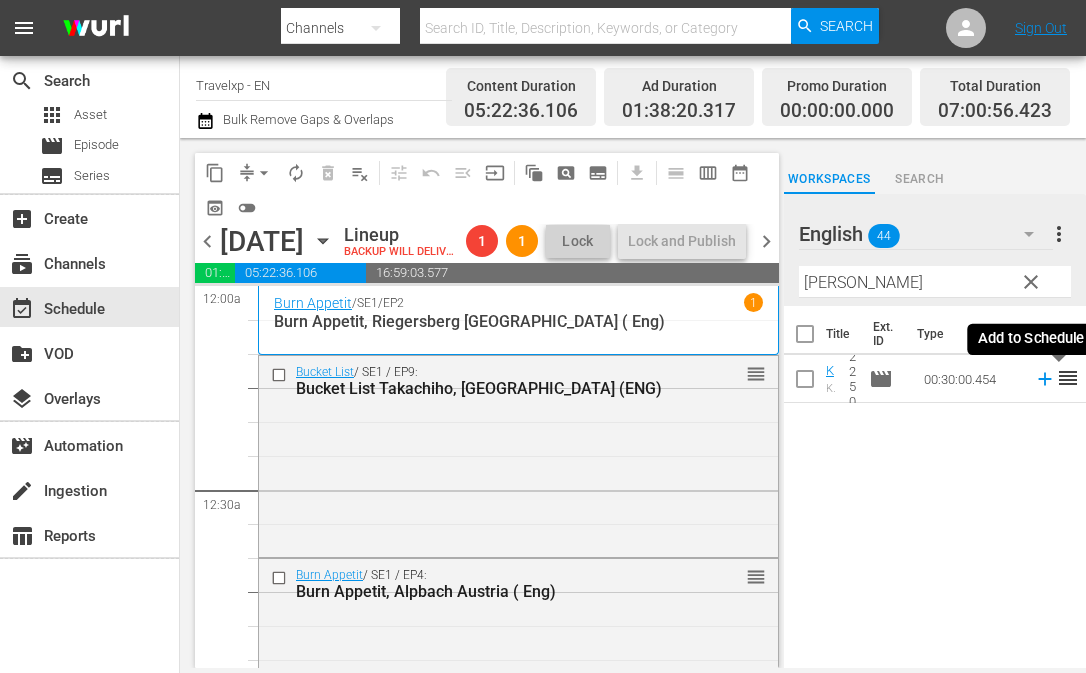 click 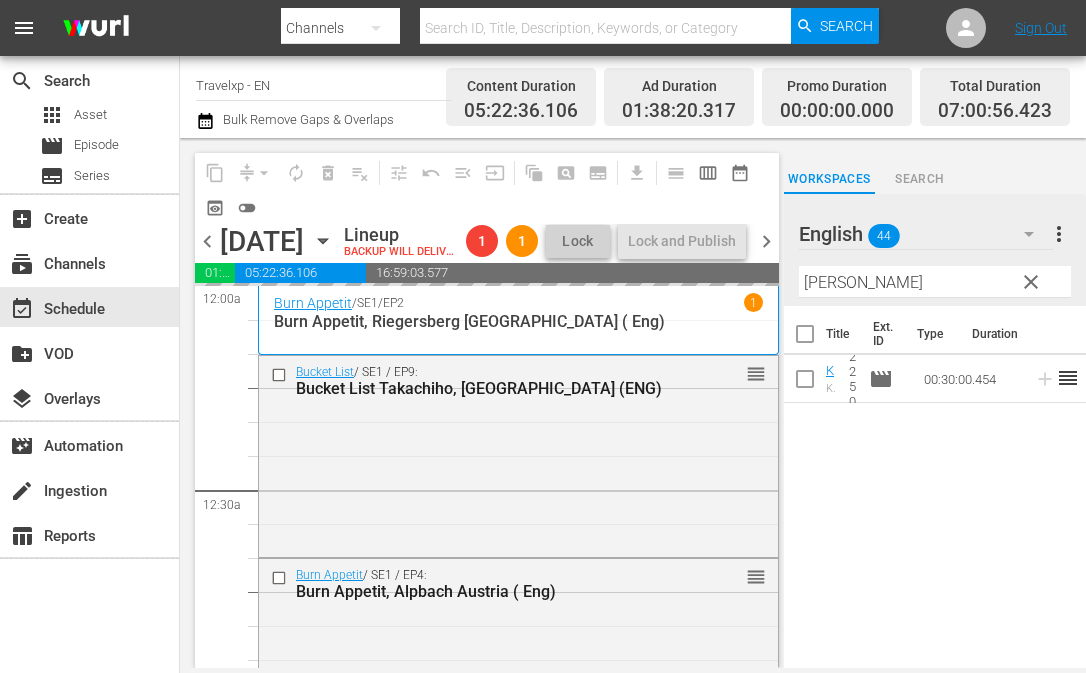 click on "[PERSON_NAME]" at bounding box center (935, 282) 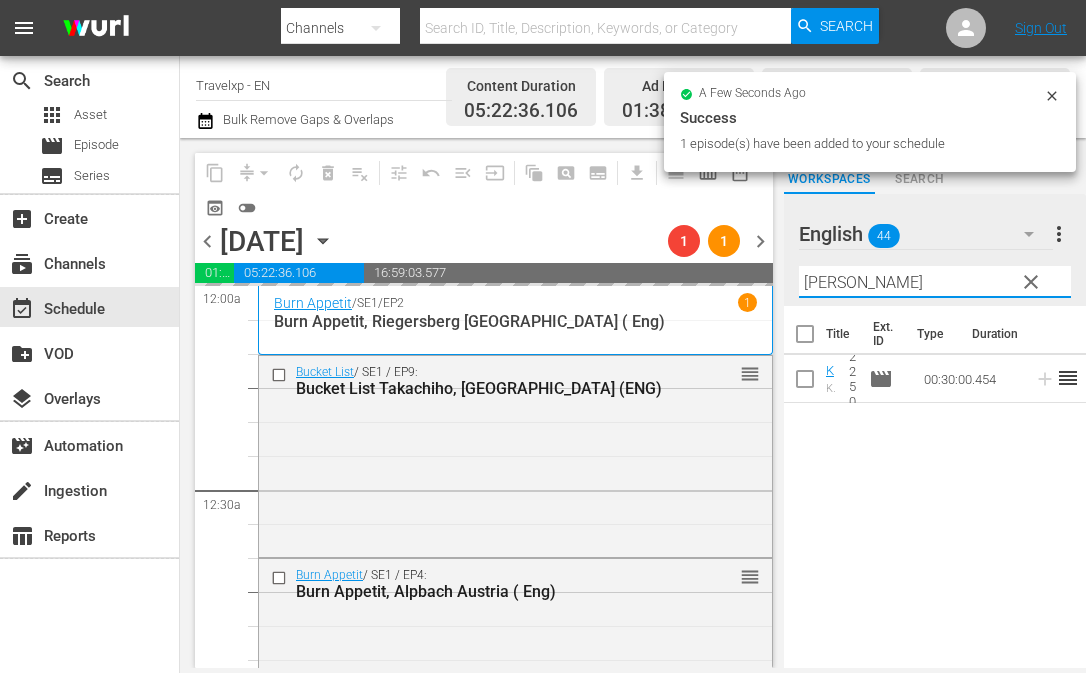 click on "[PERSON_NAME]" at bounding box center (935, 282) 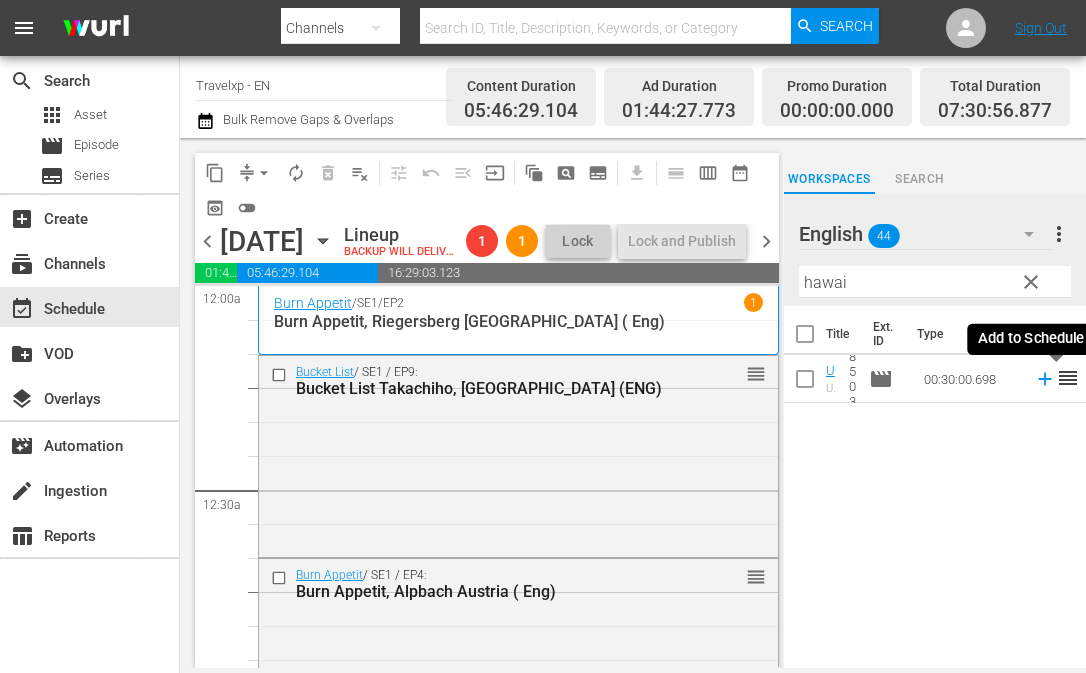 click 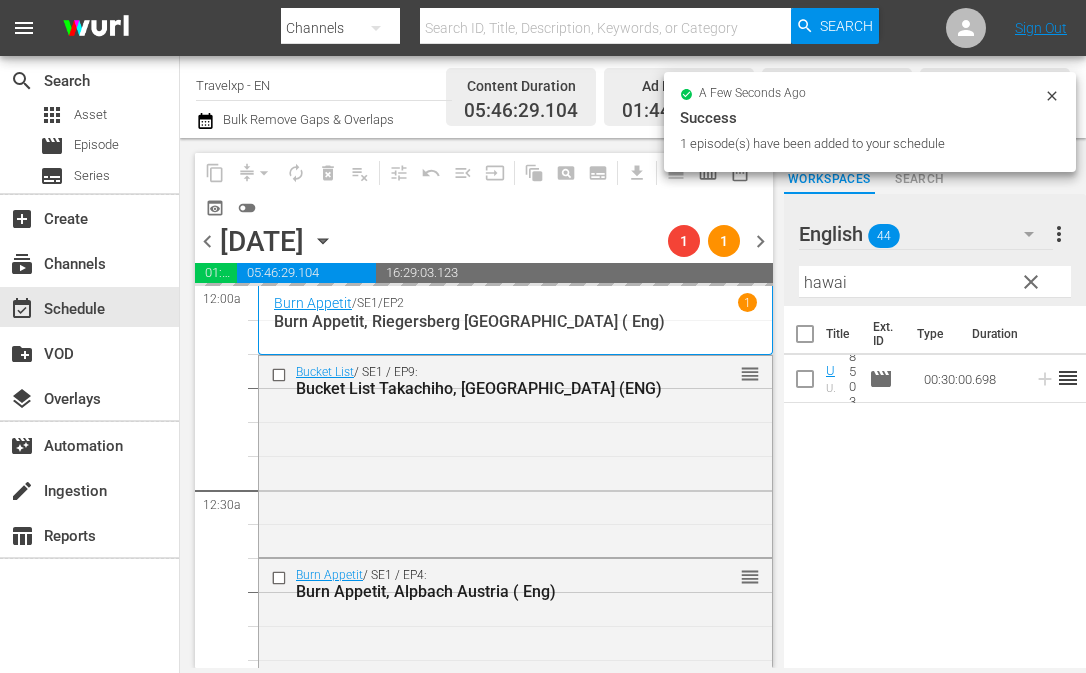 click on "hawai" at bounding box center [935, 282] 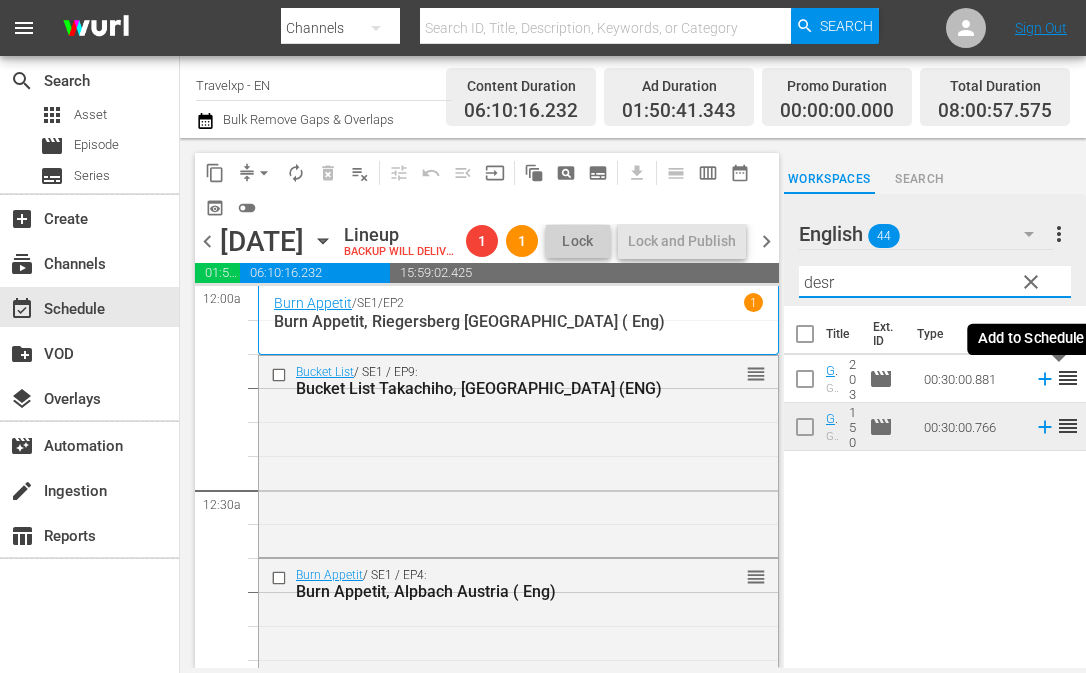 click 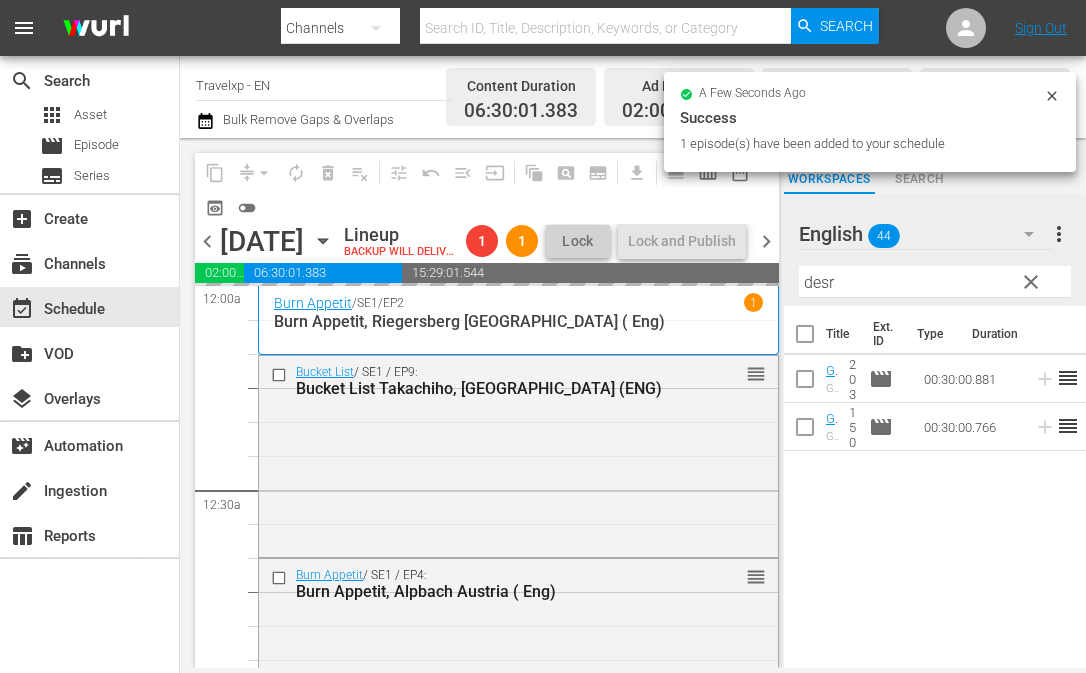 click on "desr" at bounding box center [935, 282] 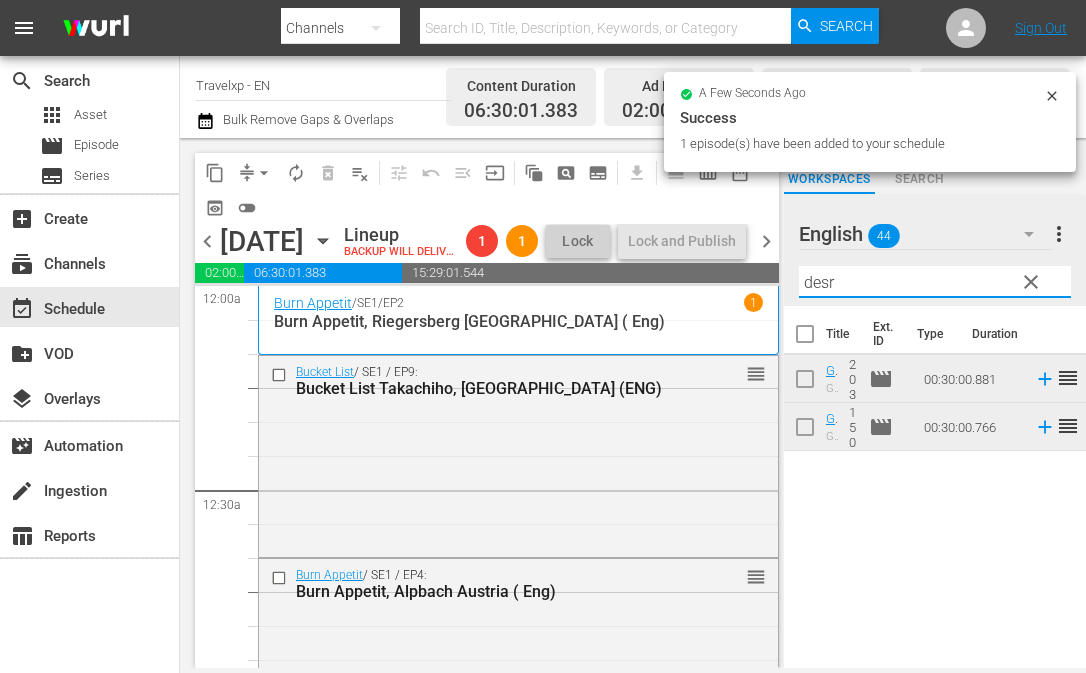 click on "desr" at bounding box center [935, 282] 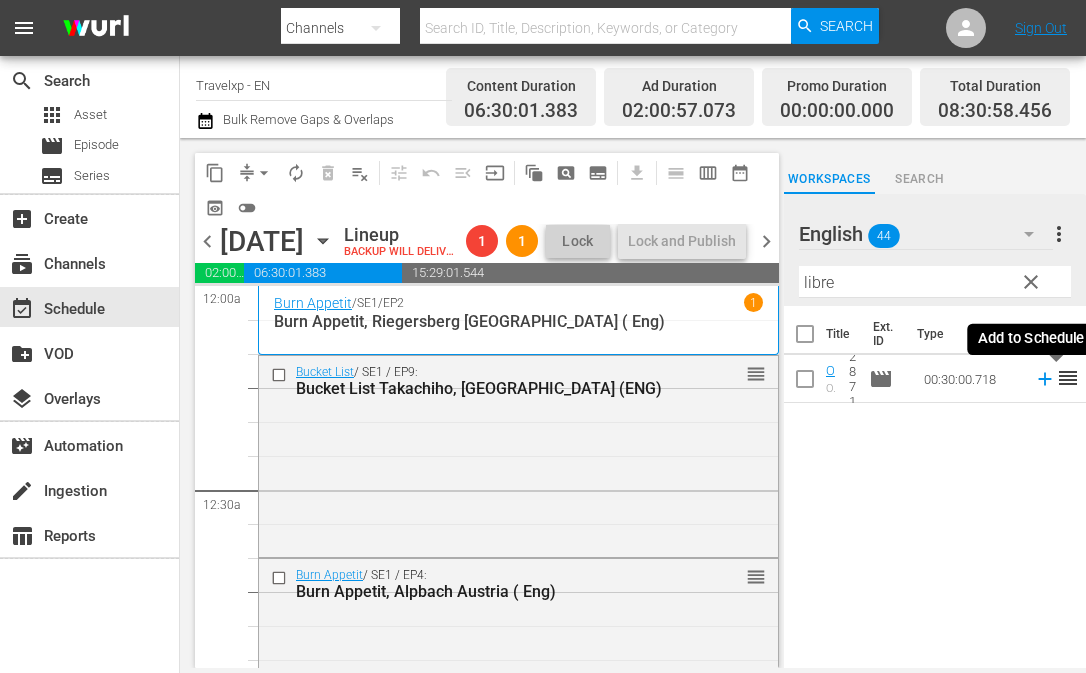 click 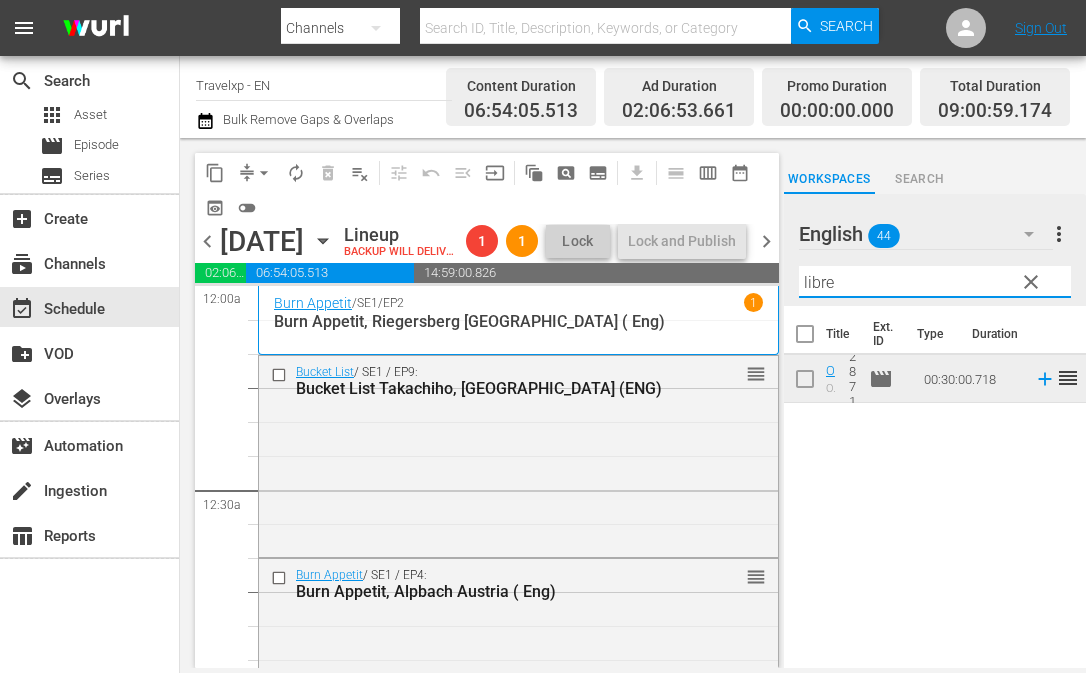 click on "libre" at bounding box center [935, 282] 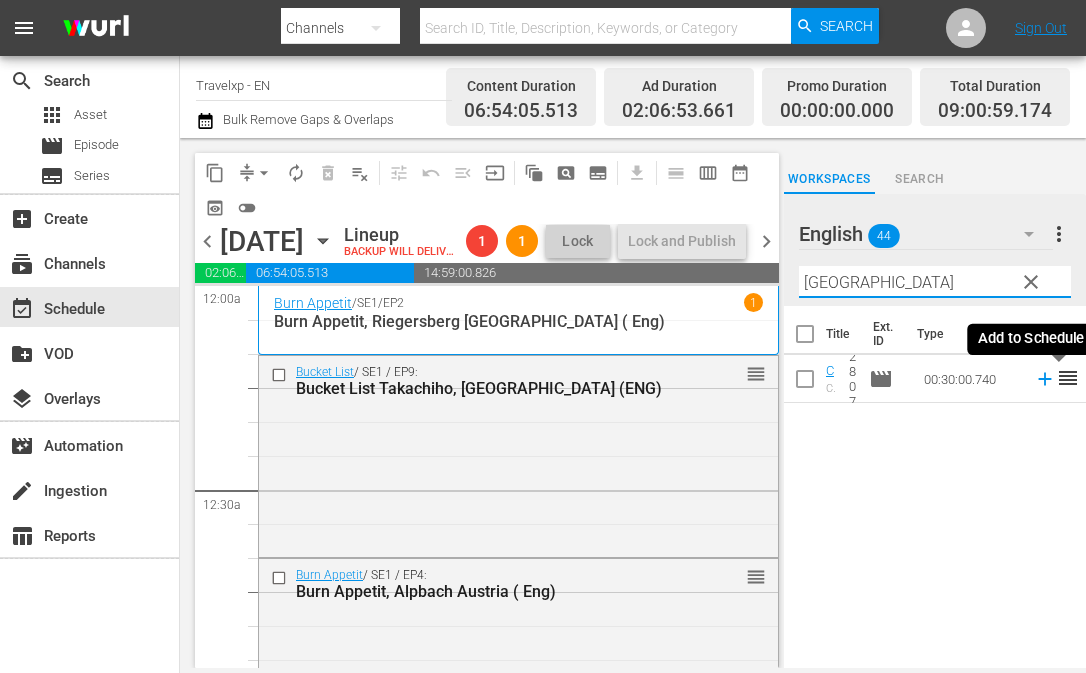 click 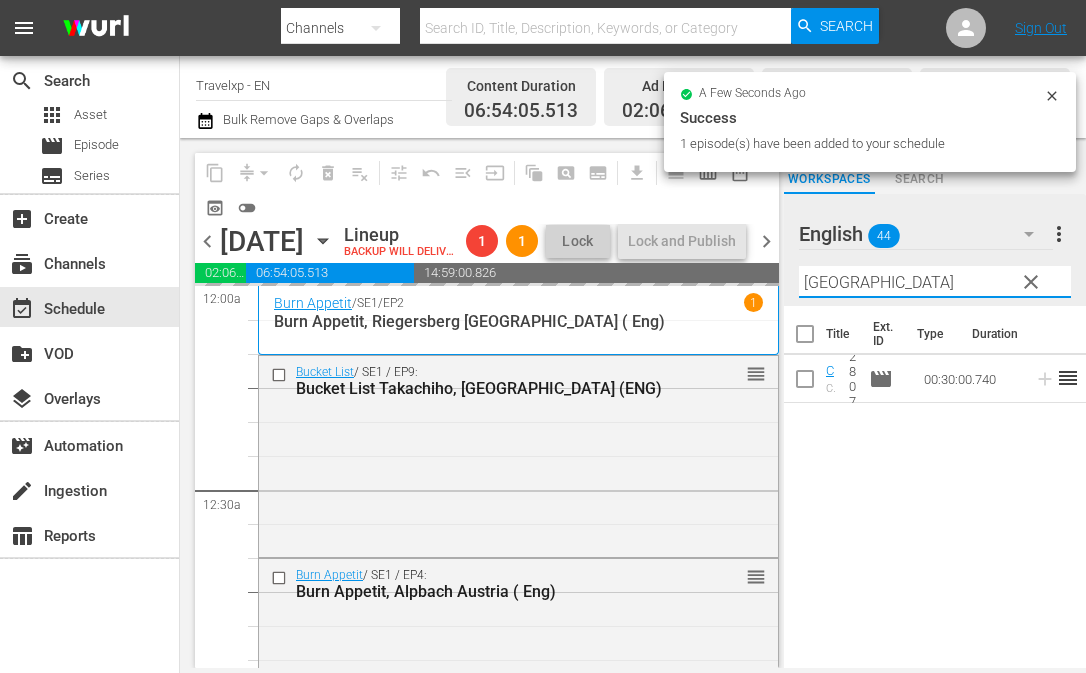 click on "[GEOGRAPHIC_DATA]" at bounding box center (935, 282) 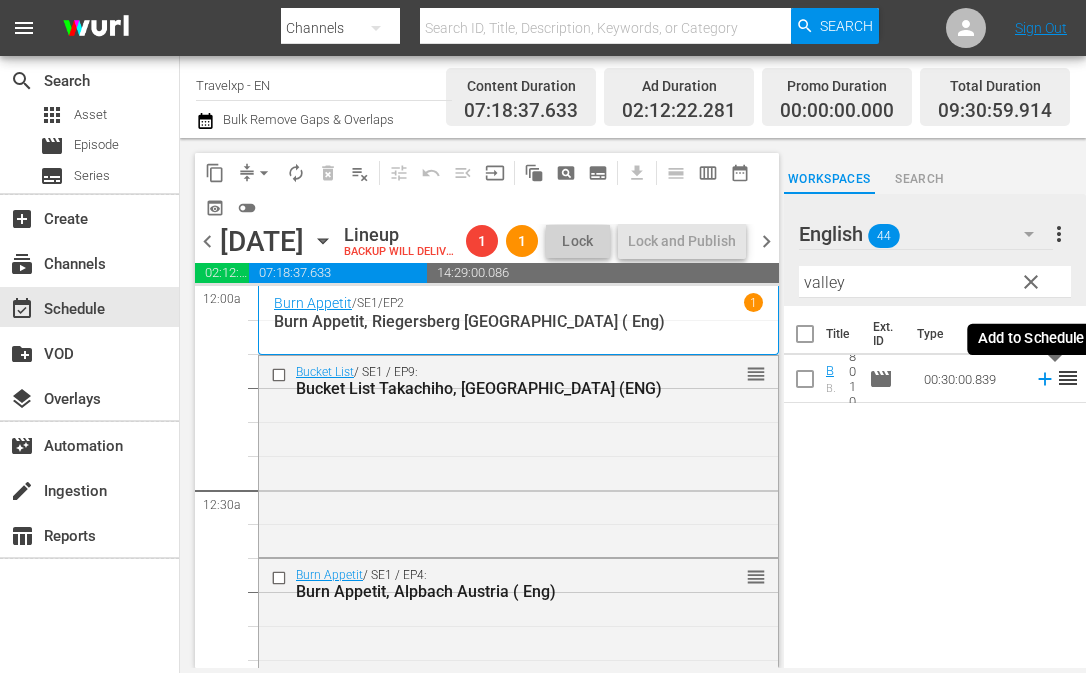 click 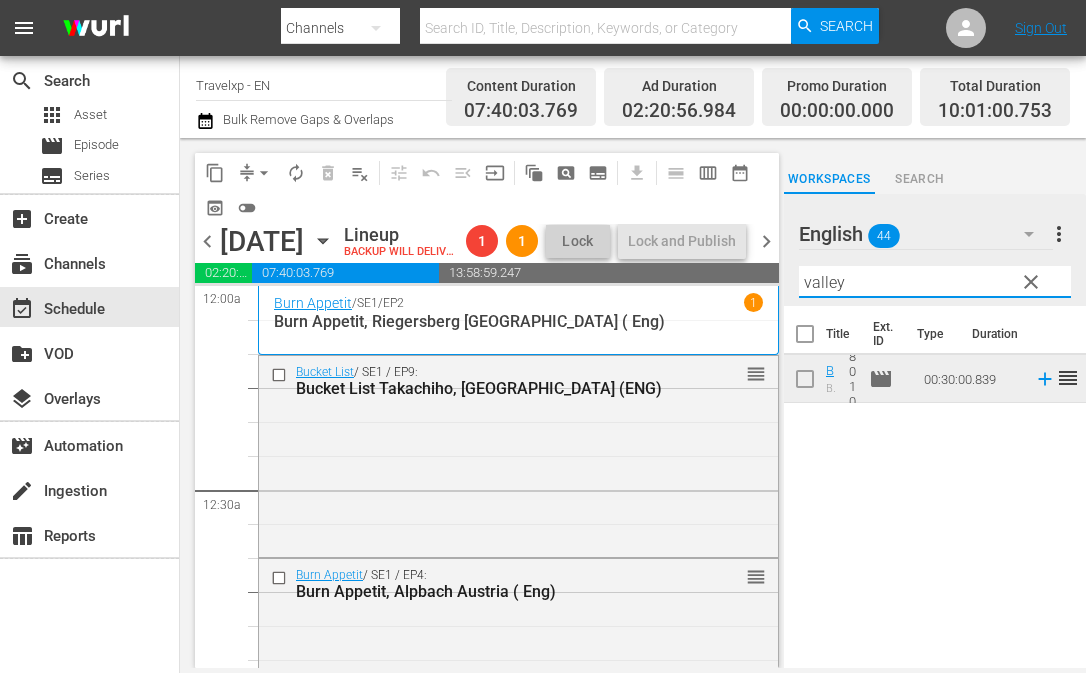 click on "valley" at bounding box center (935, 282) 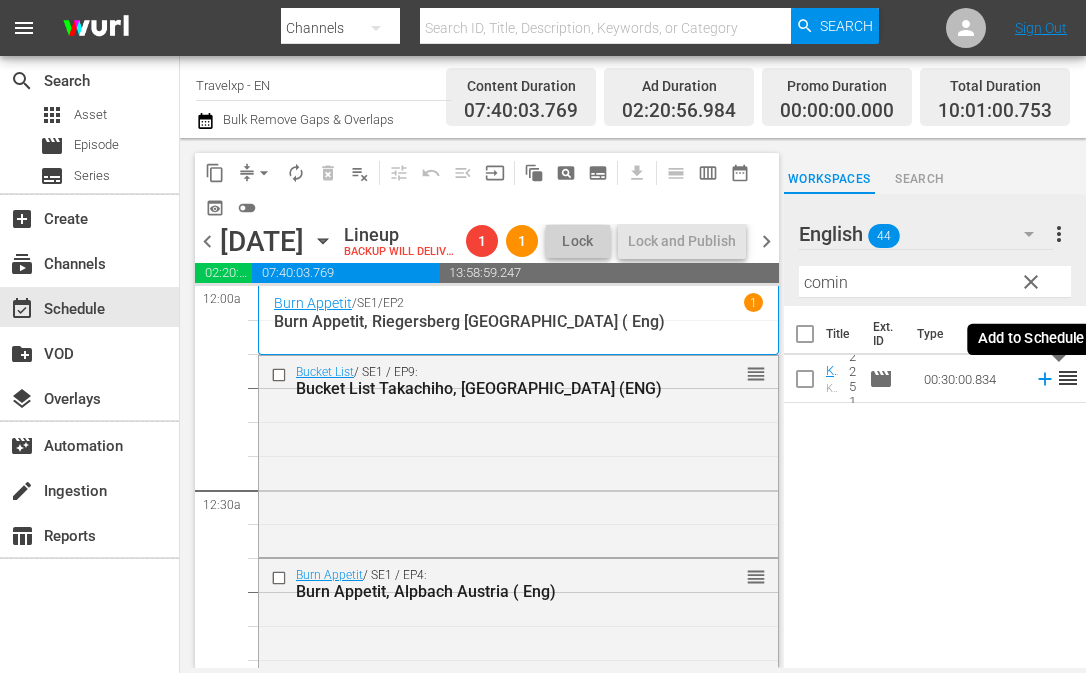 click 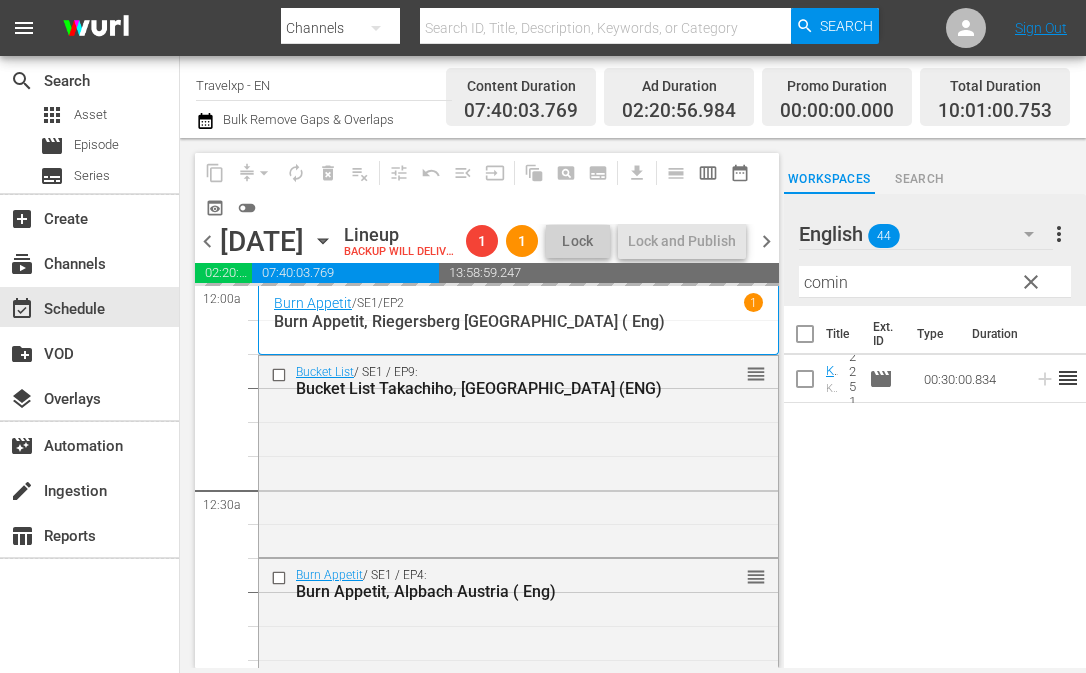 click on "comin" at bounding box center [935, 282] 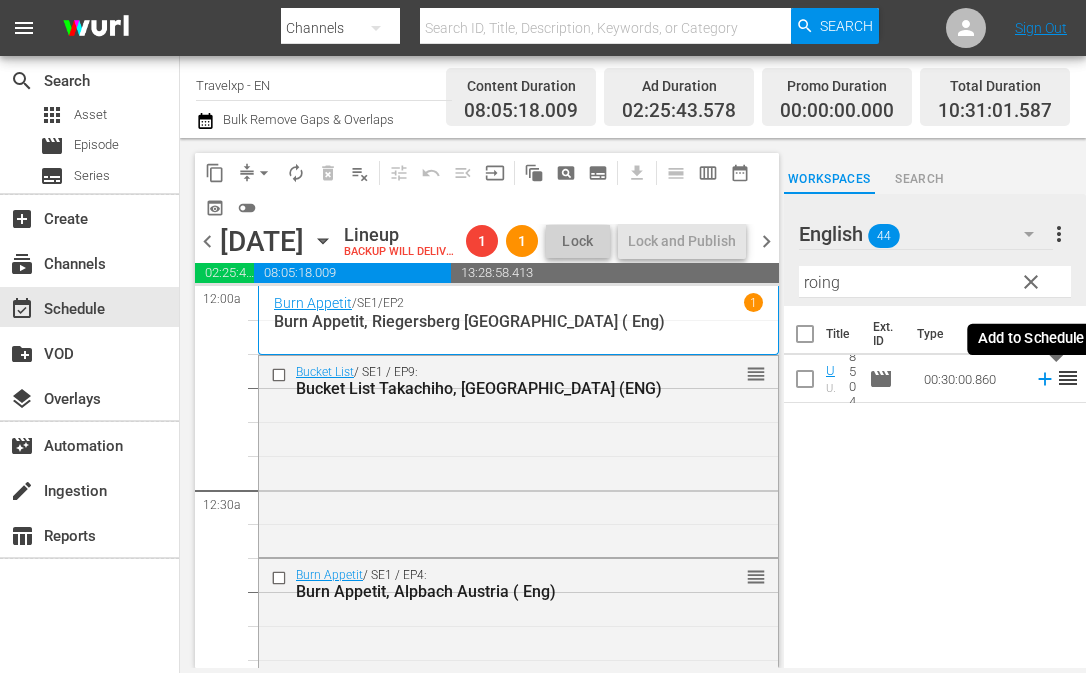 click 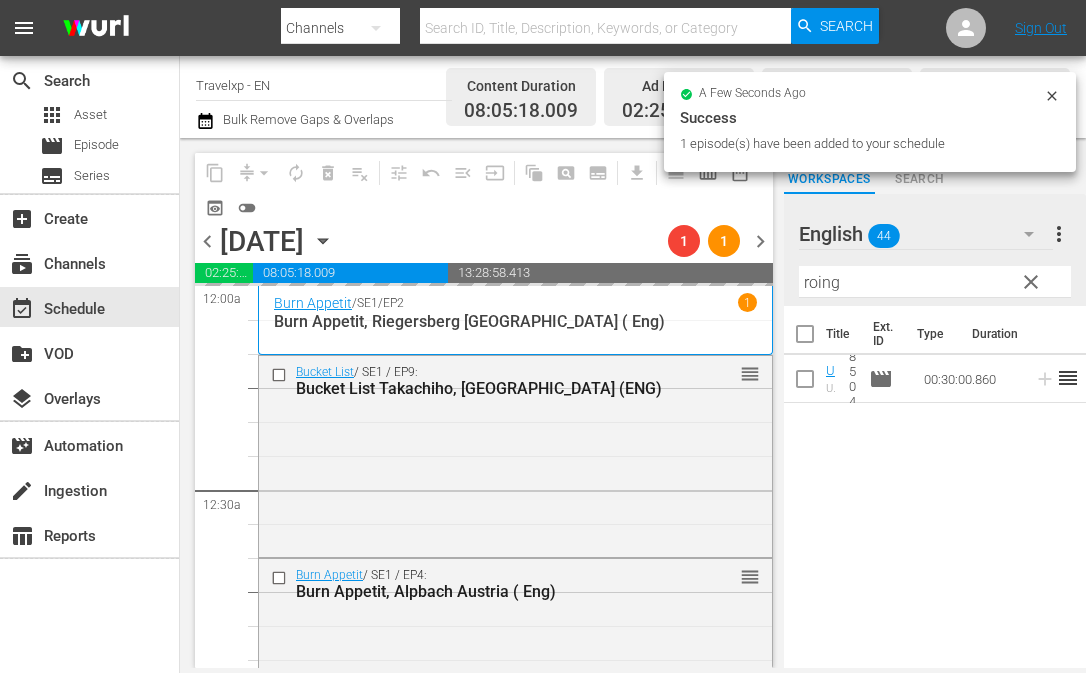click on "roing" at bounding box center [935, 282] 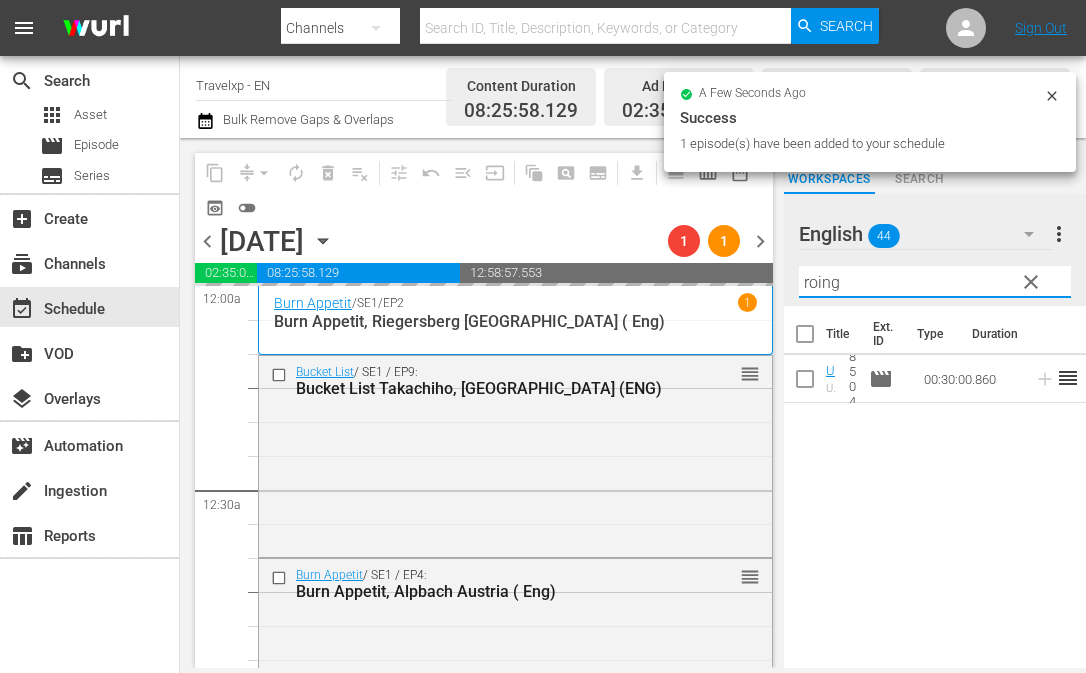 click on "roing" at bounding box center (935, 282) 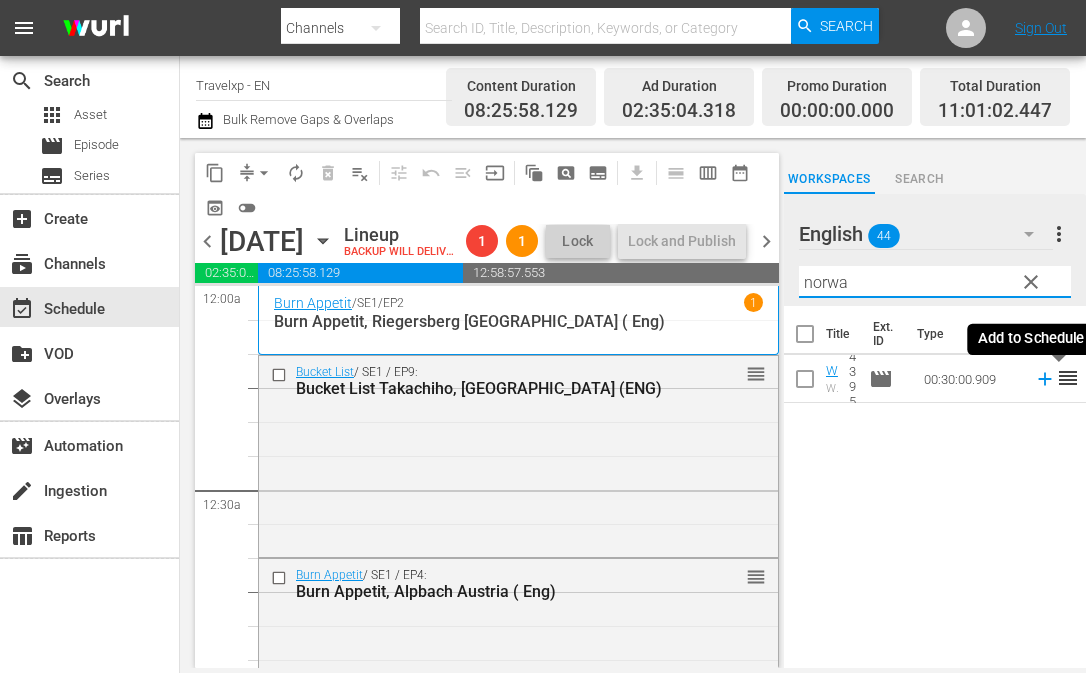 click 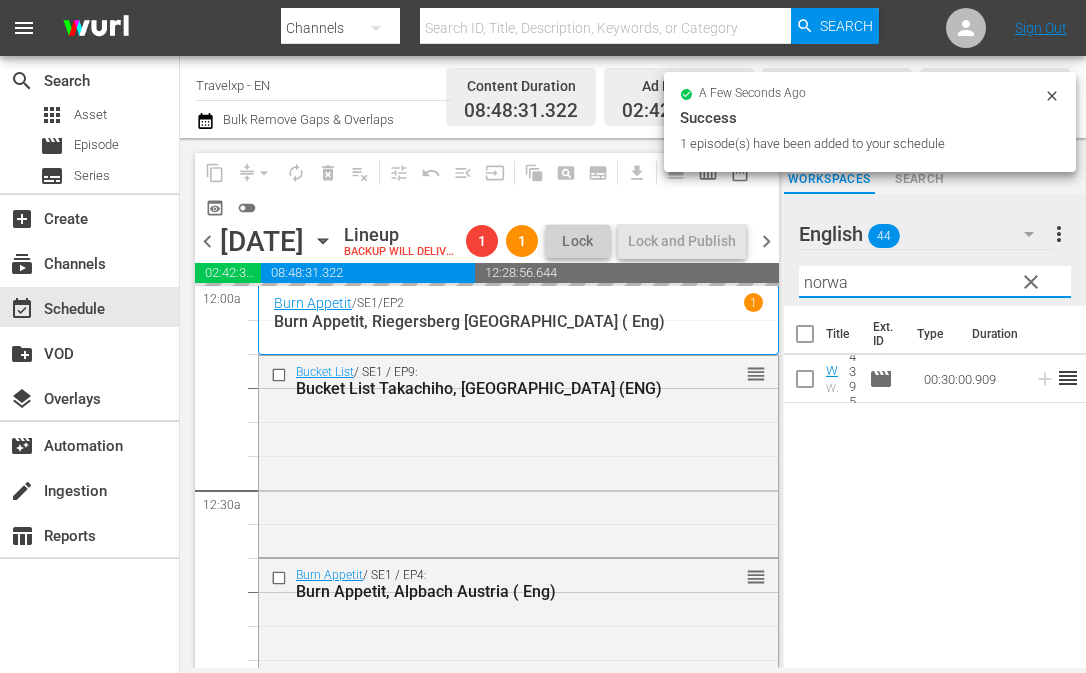 click on "norwa" at bounding box center [935, 282] 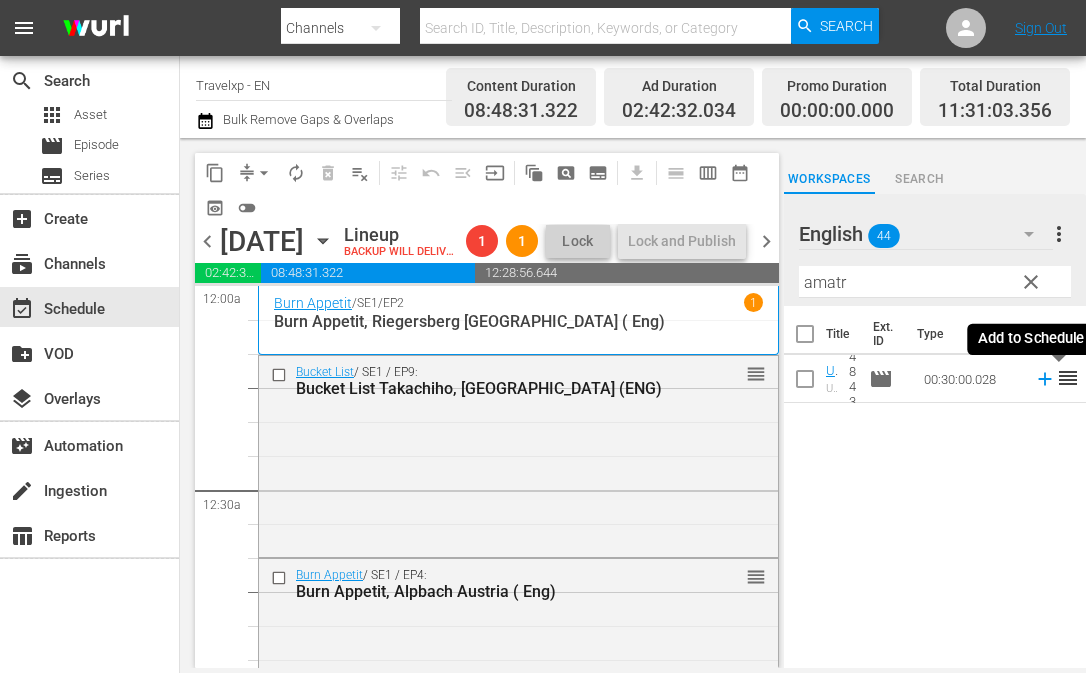 click 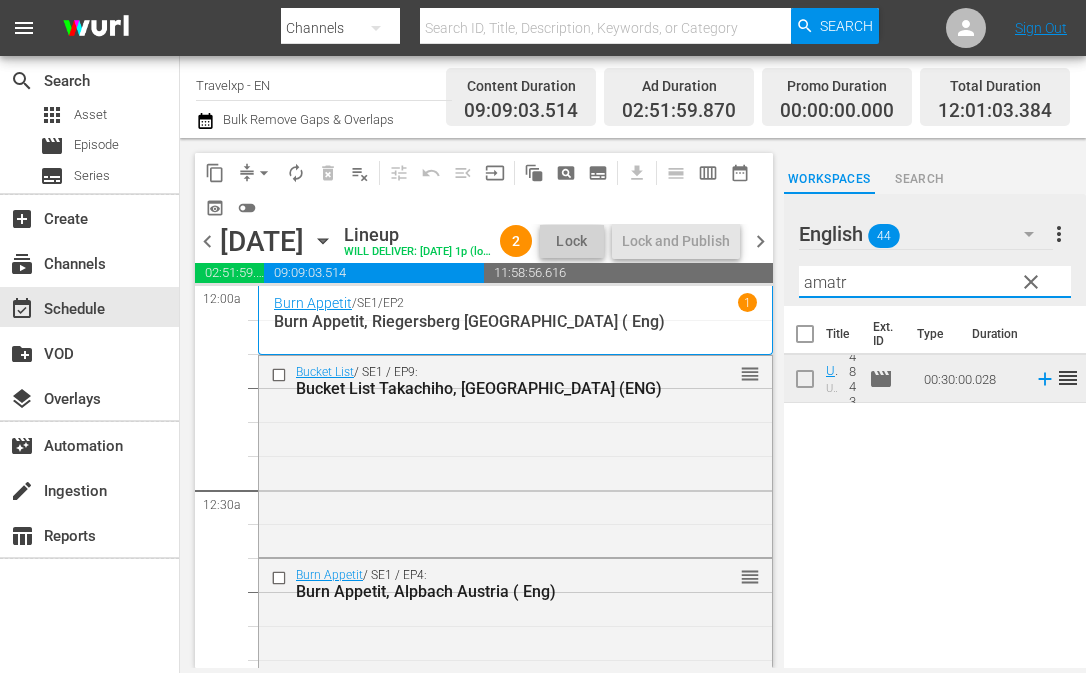click on "amatr" at bounding box center (935, 282) 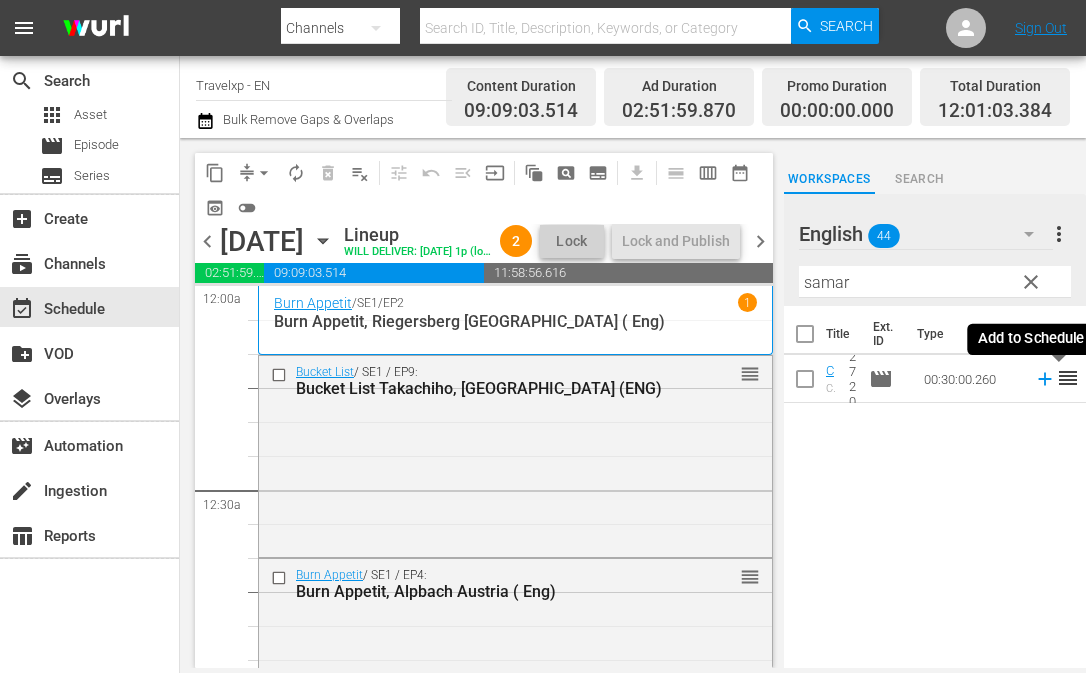 click 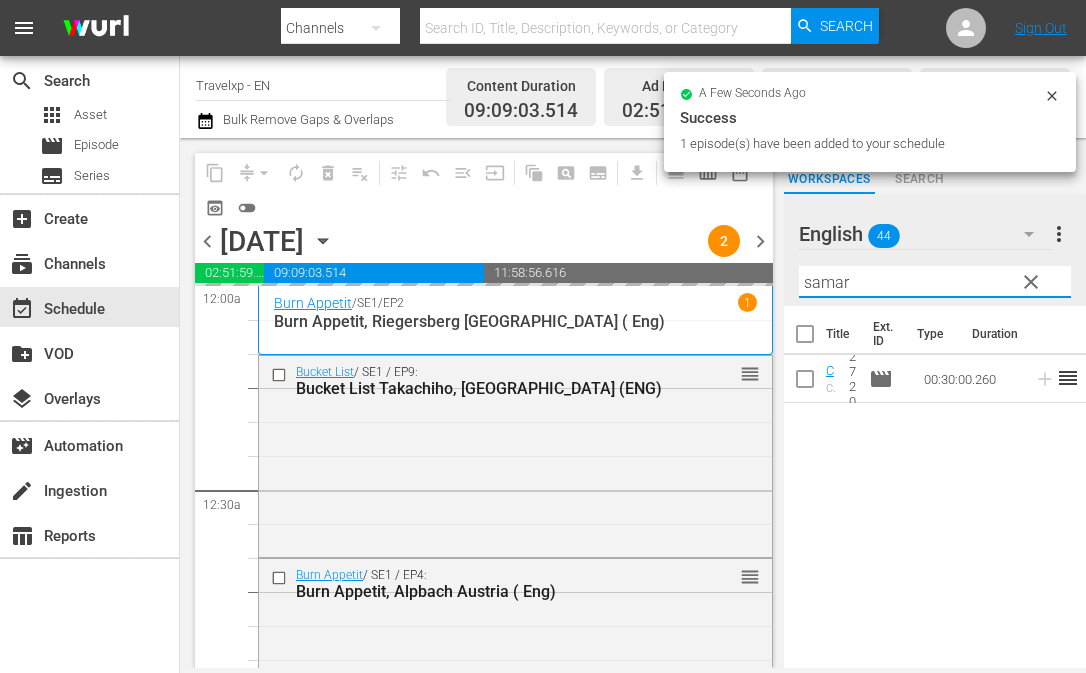 click on "samar" at bounding box center [935, 282] 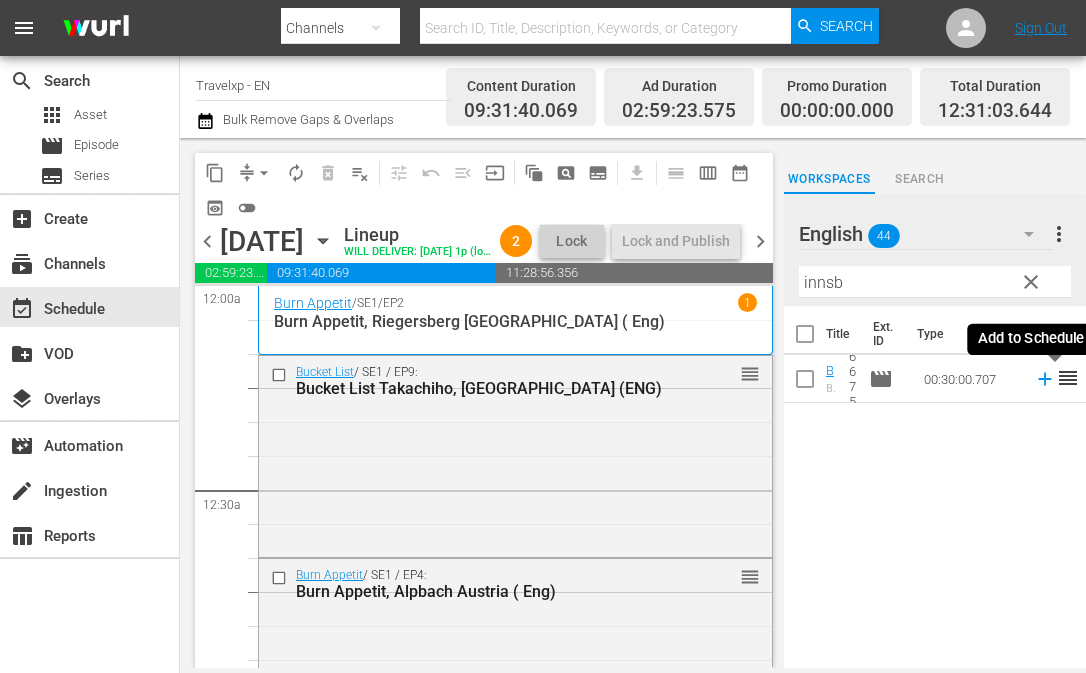 click 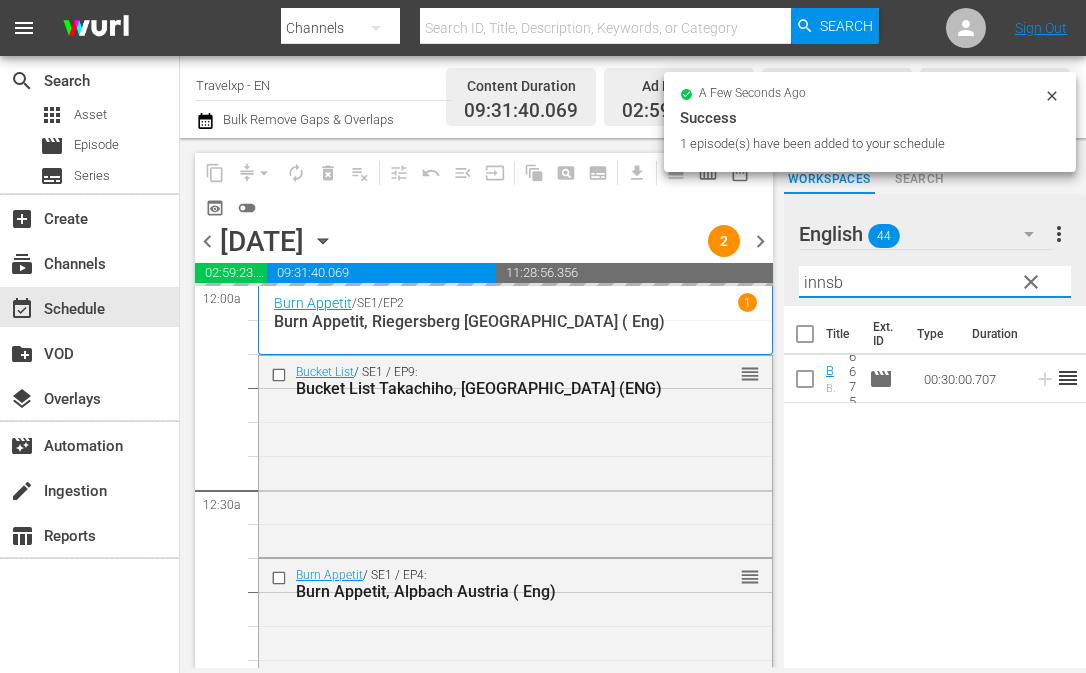 click on "innsb" at bounding box center [935, 282] 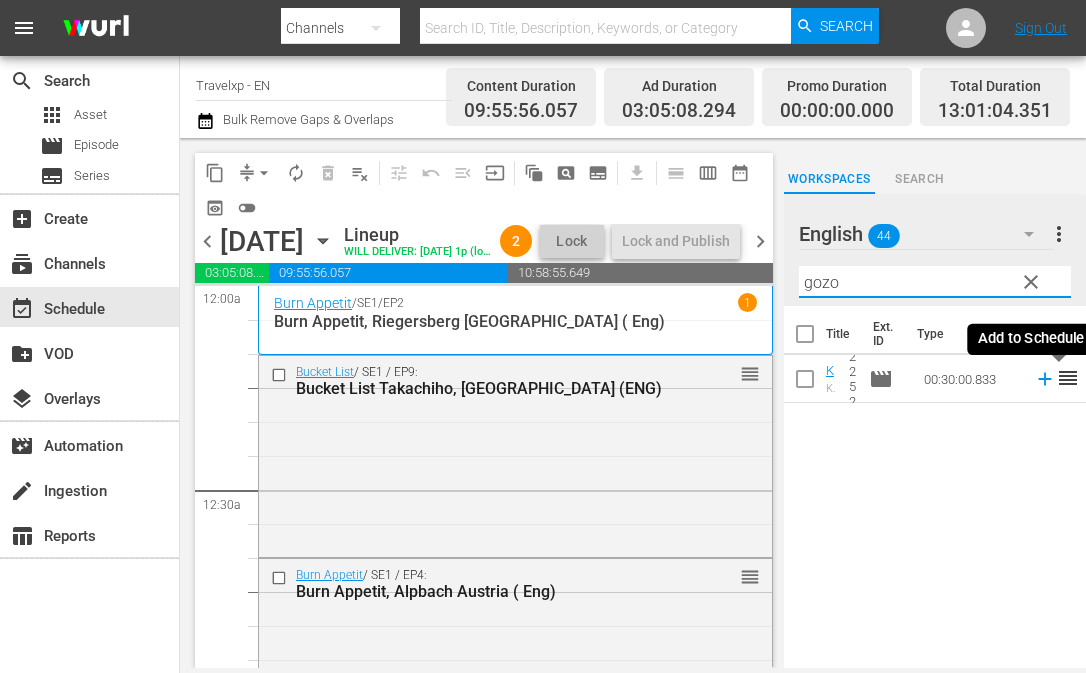 click 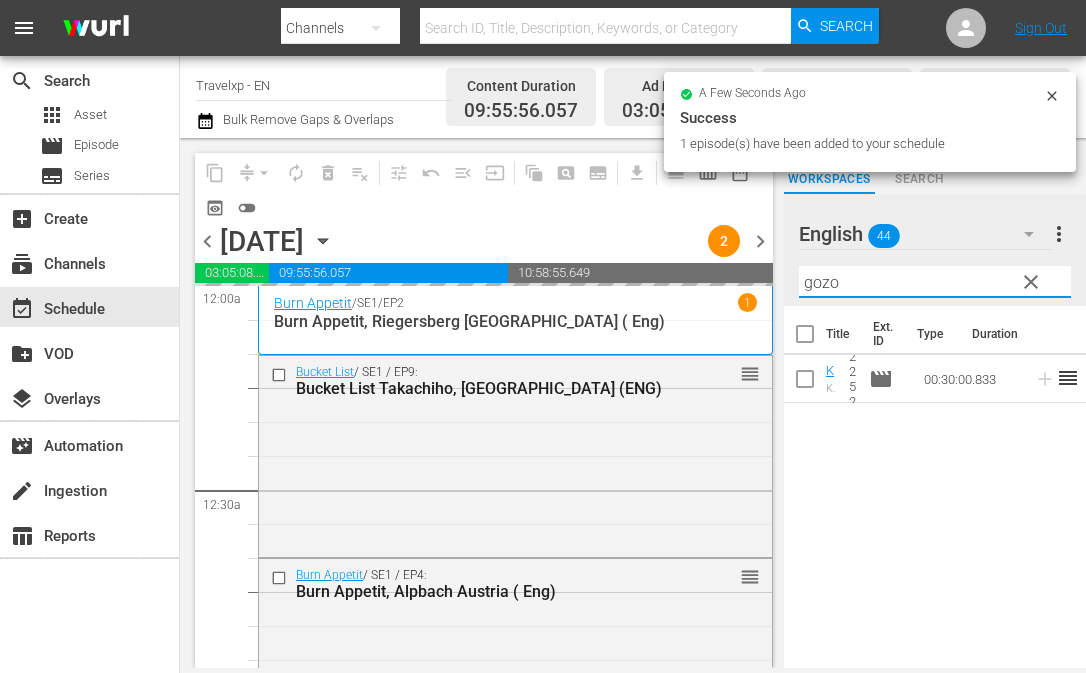 click on "gozo" at bounding box center (935, 282) 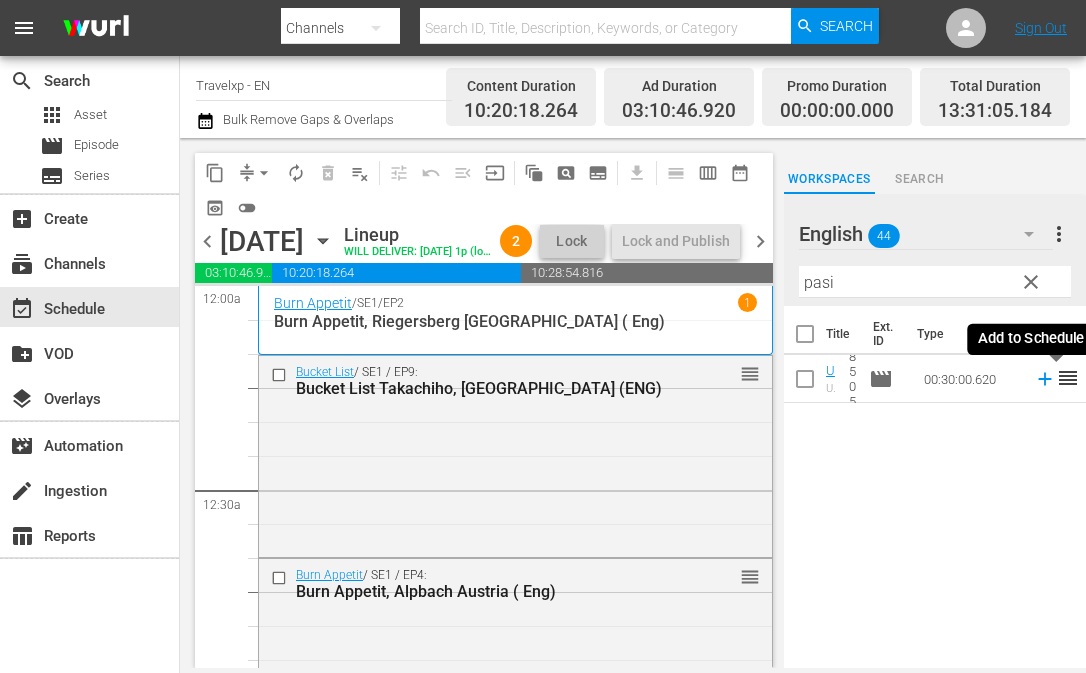 click 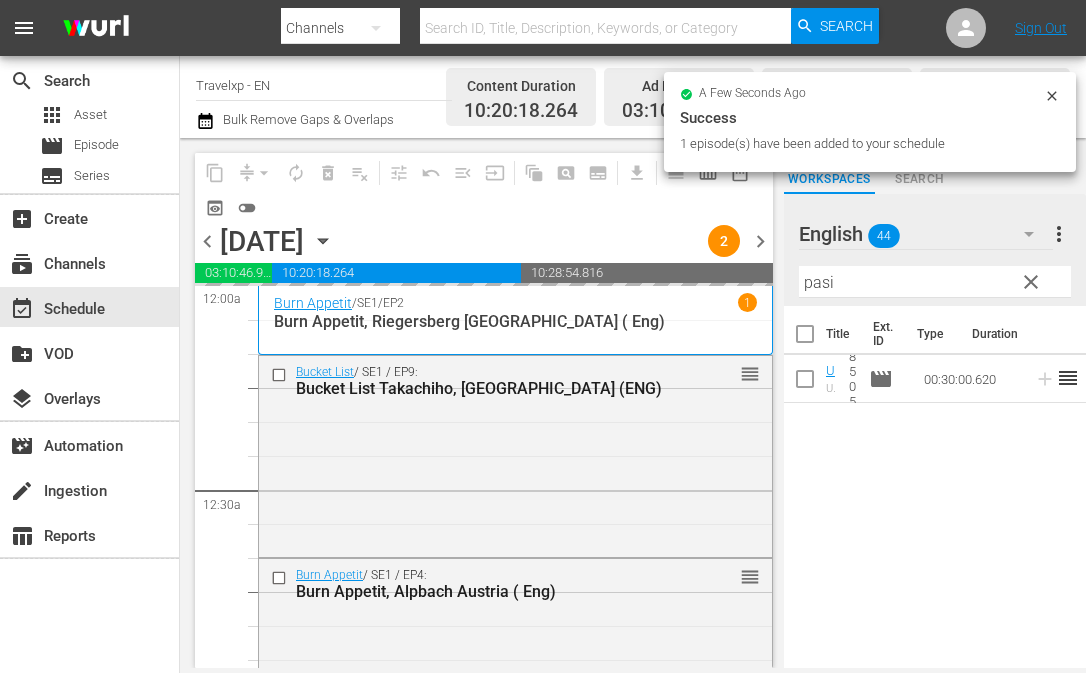 click on "pasi" at bounding box center (935, 282) 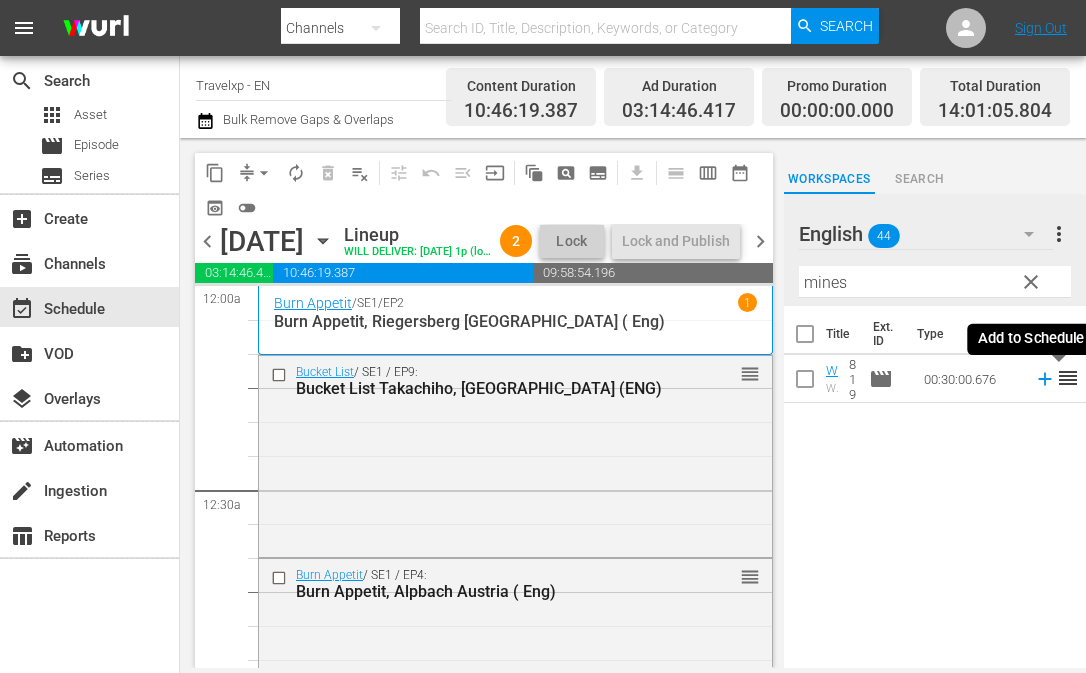 click 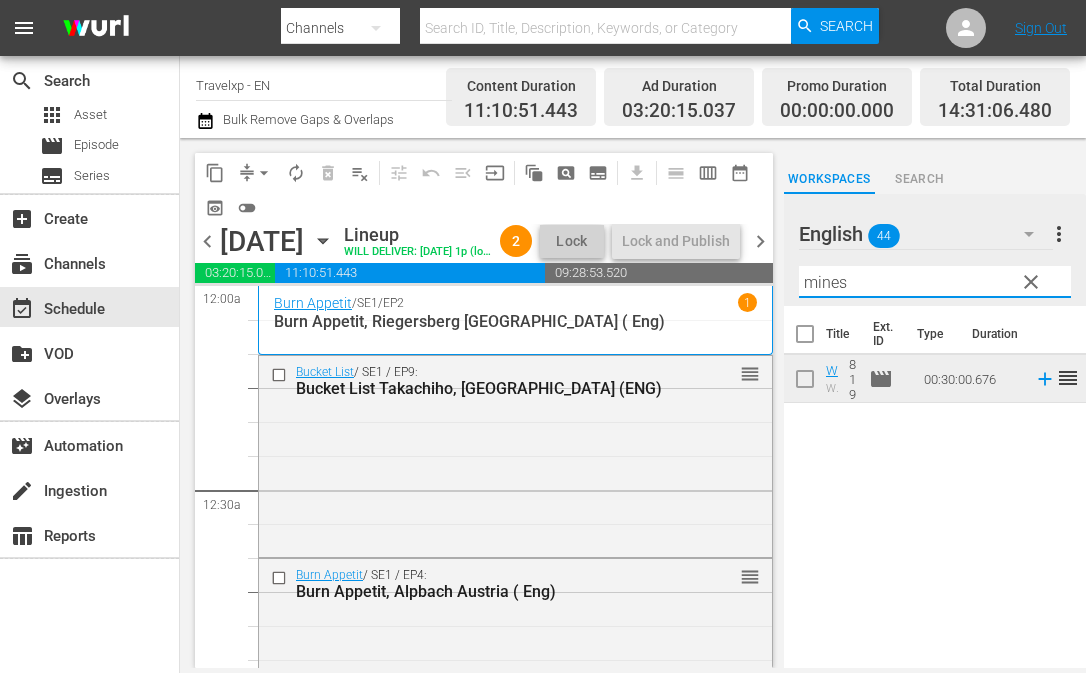click on "mines" at bounding box center (935, 282) 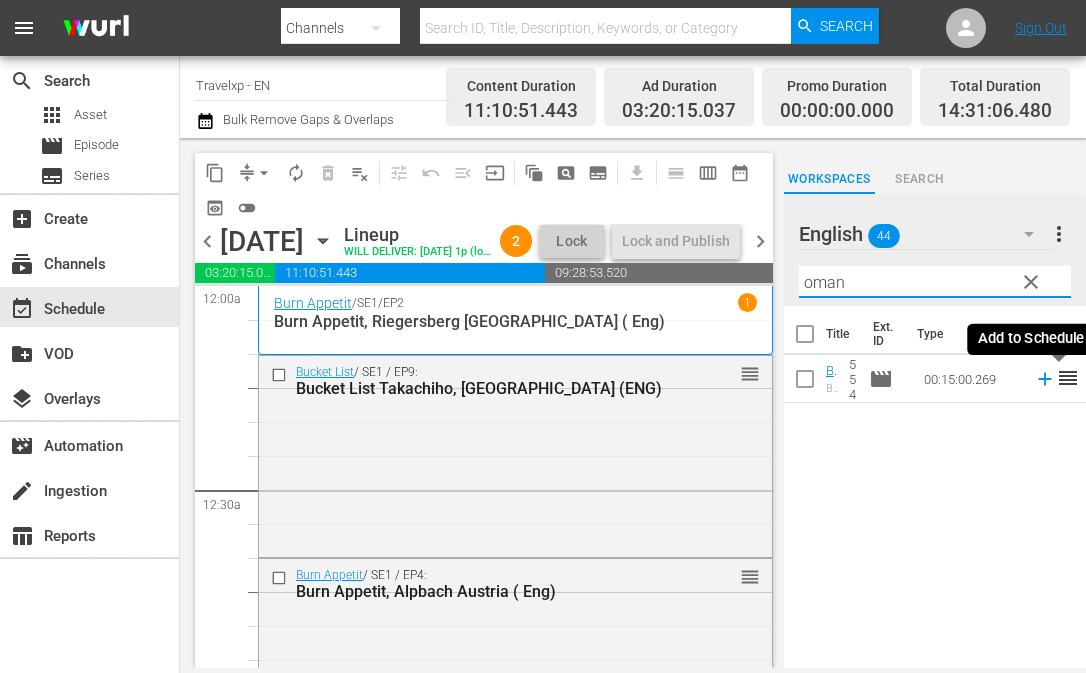 click 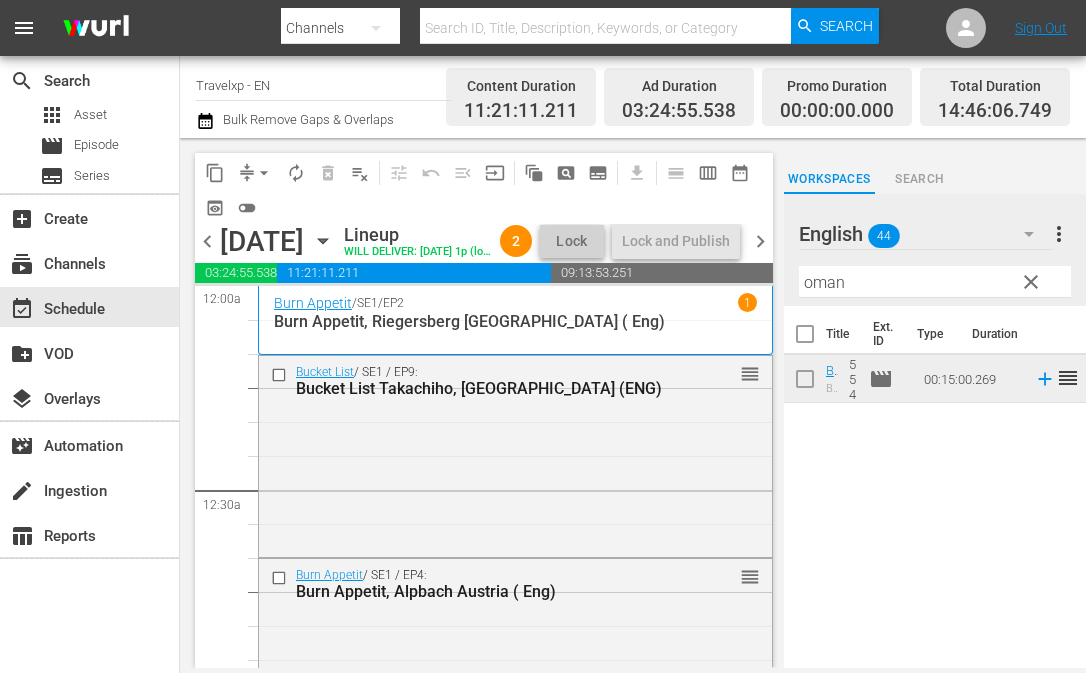 click on "oman" at bounding box center [935, 282] 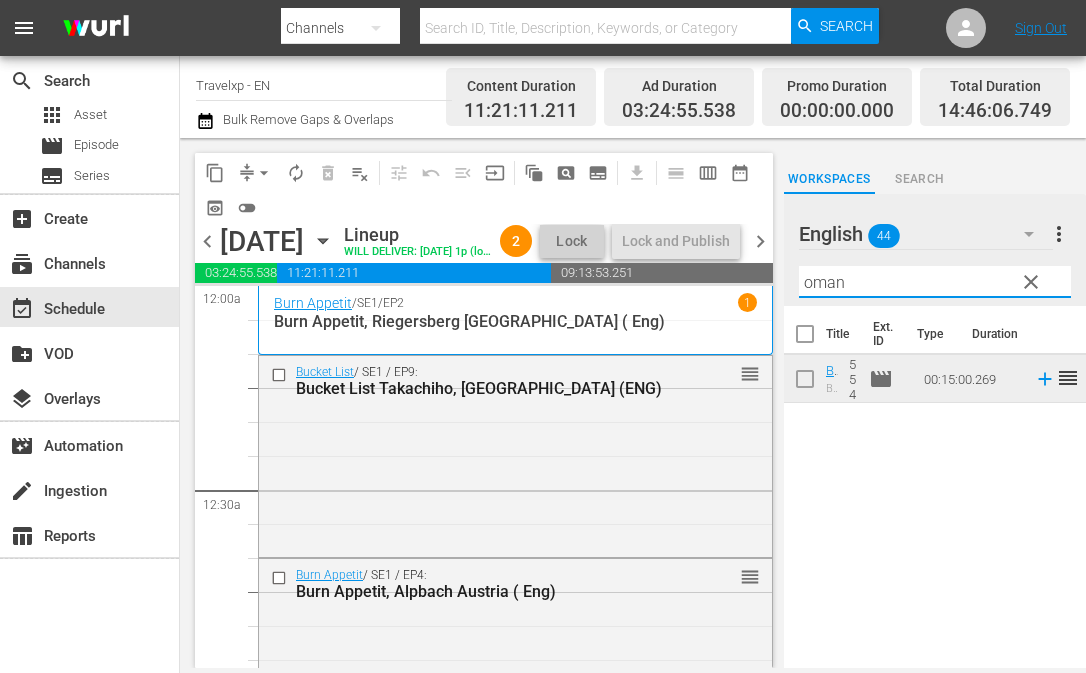 click on "oman" at bounding box center [935, 282] 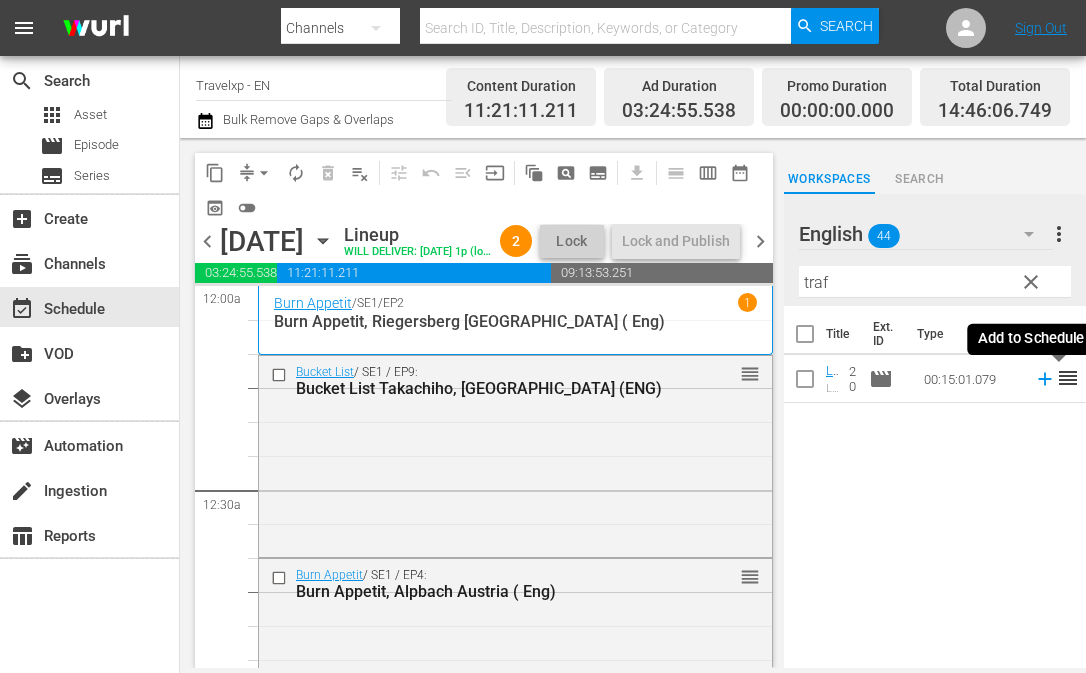click 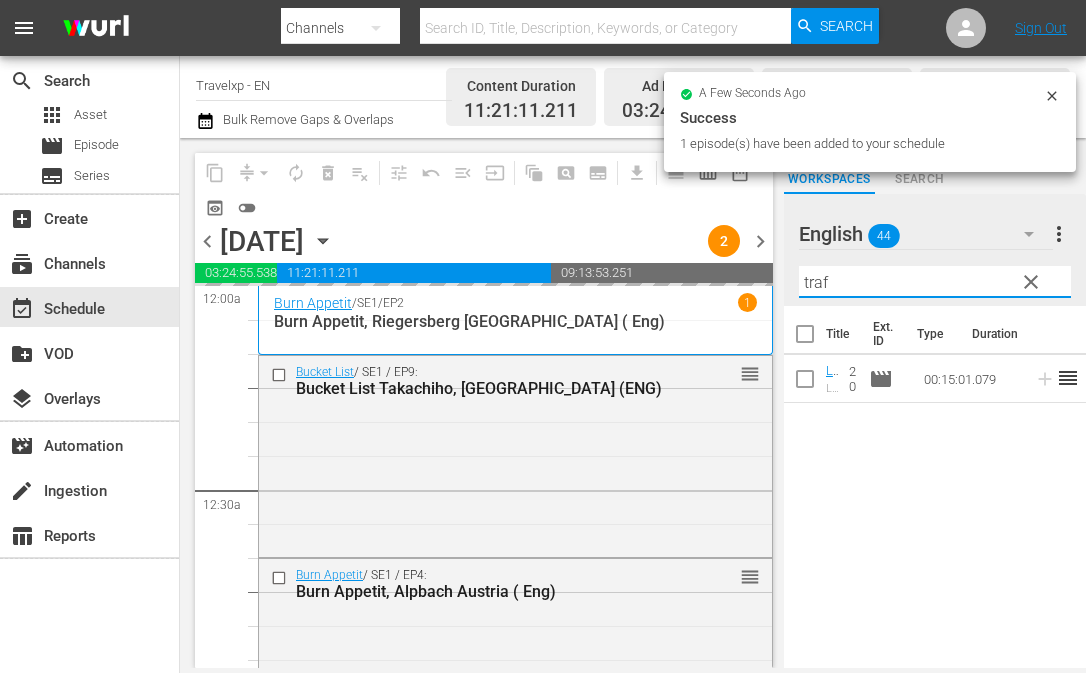 click on "traf" at bounding box center (935, 282) 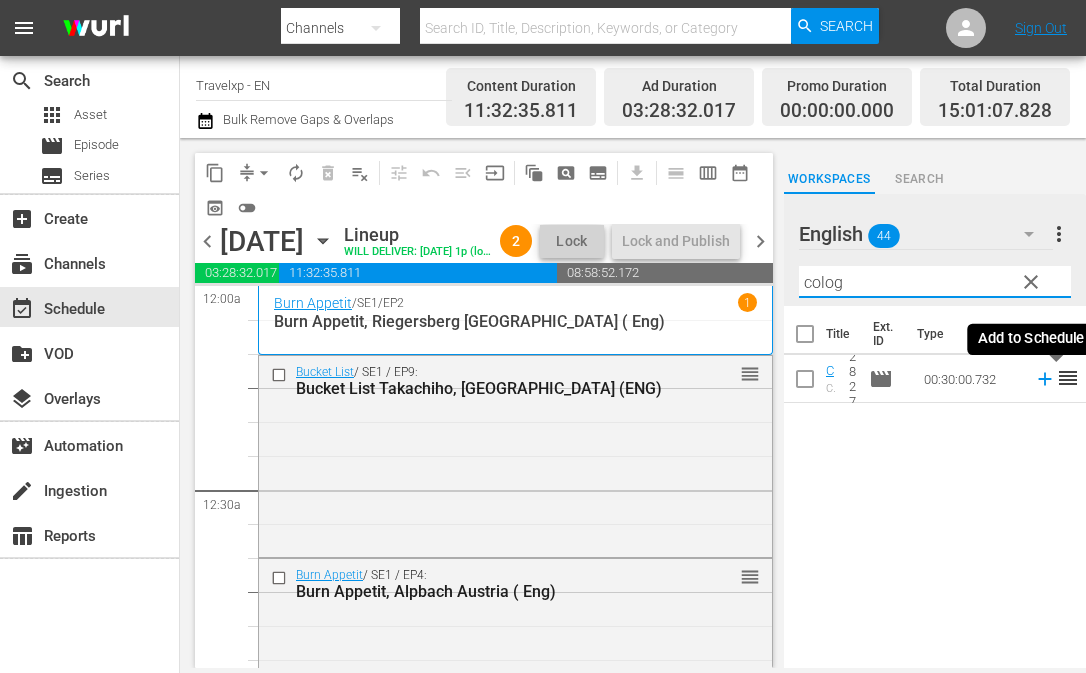 click 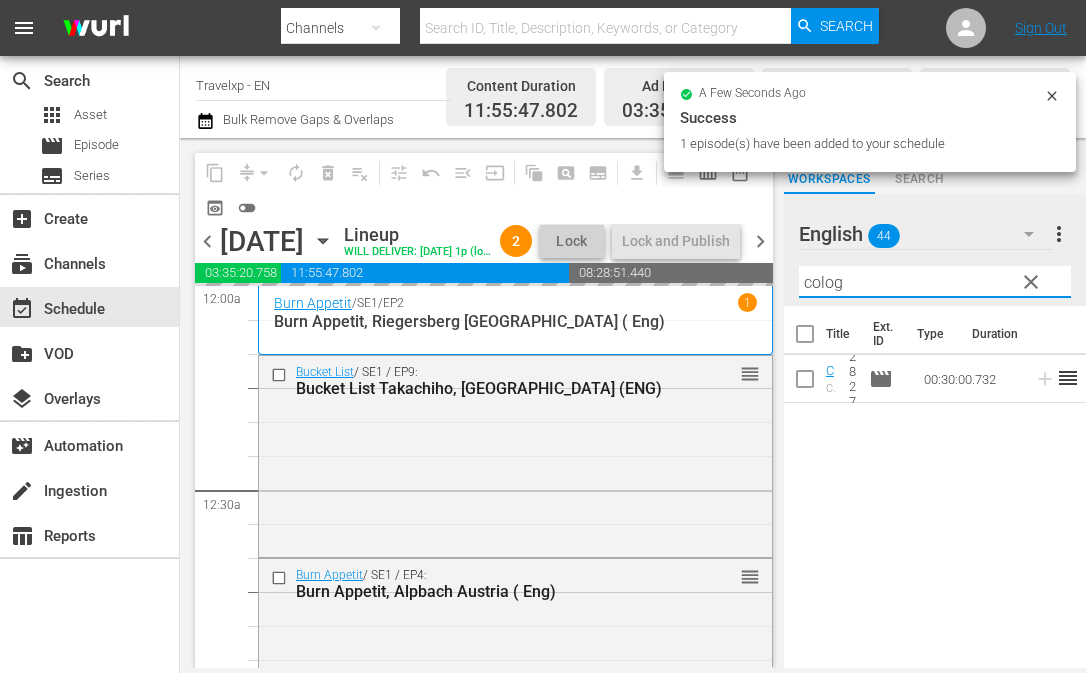 click on "colog" at bounding box center [935, 282] 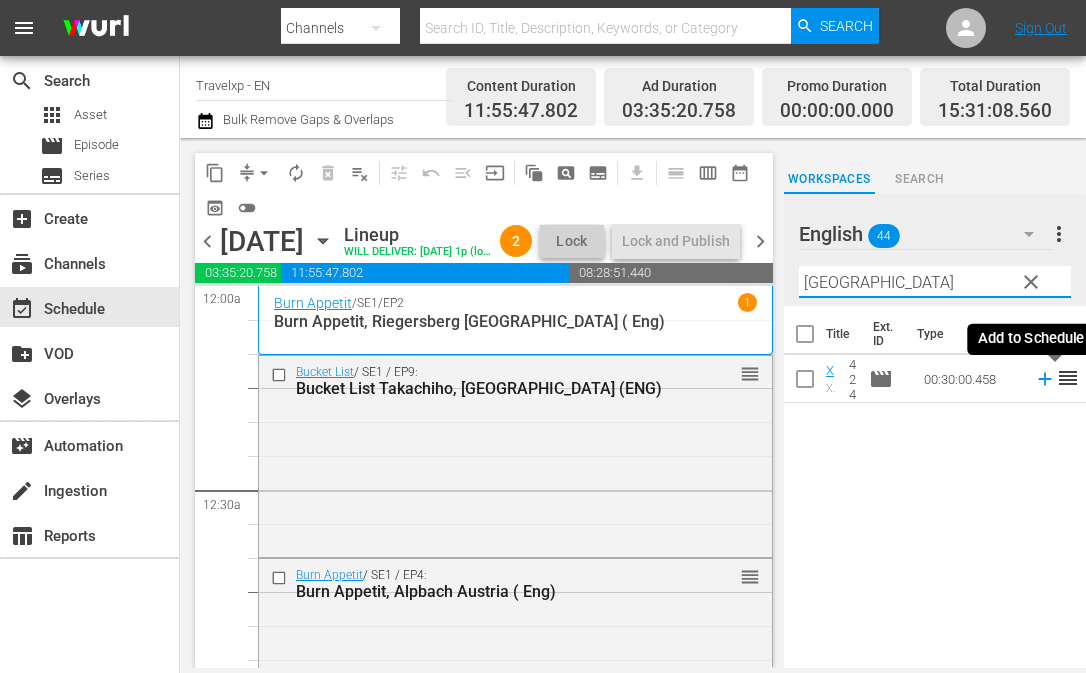 click 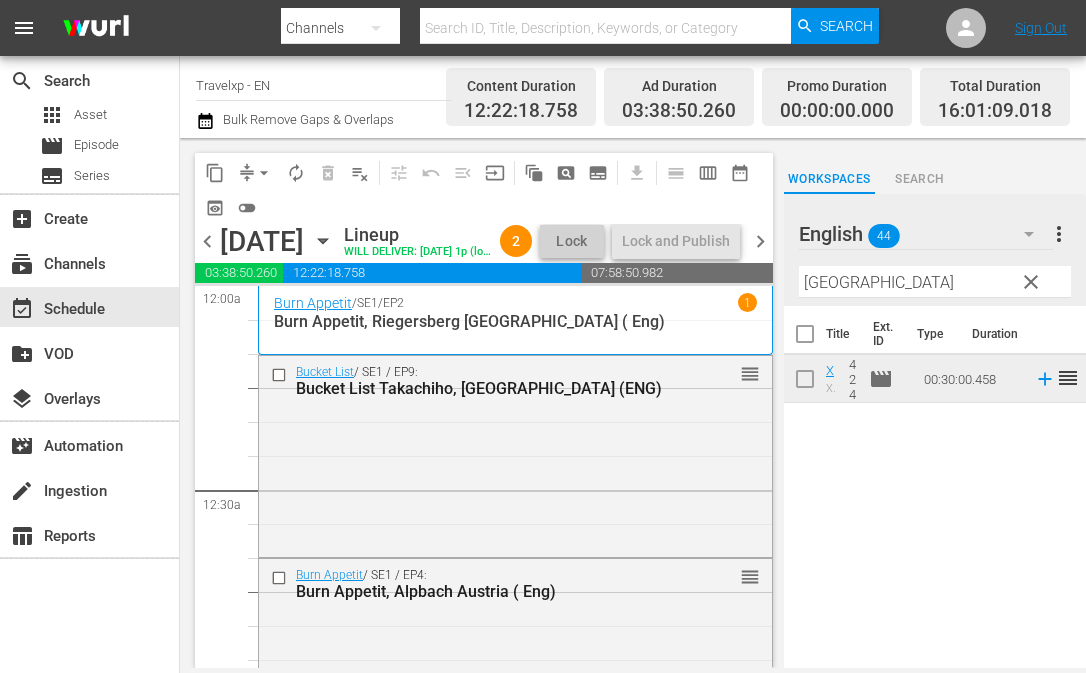 click on "[GEOGRAPHIC_DATA]" at bounding box center (935, 282) 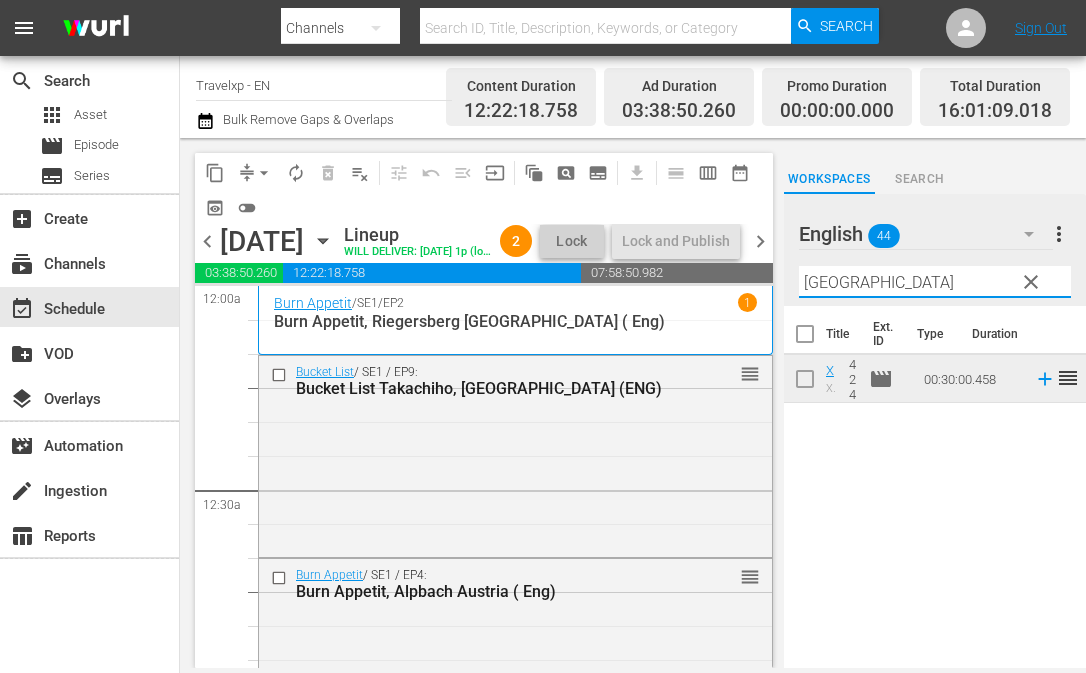 click on "[GEOGRAPHIC_DATA]" at bounding box center [935, 282] 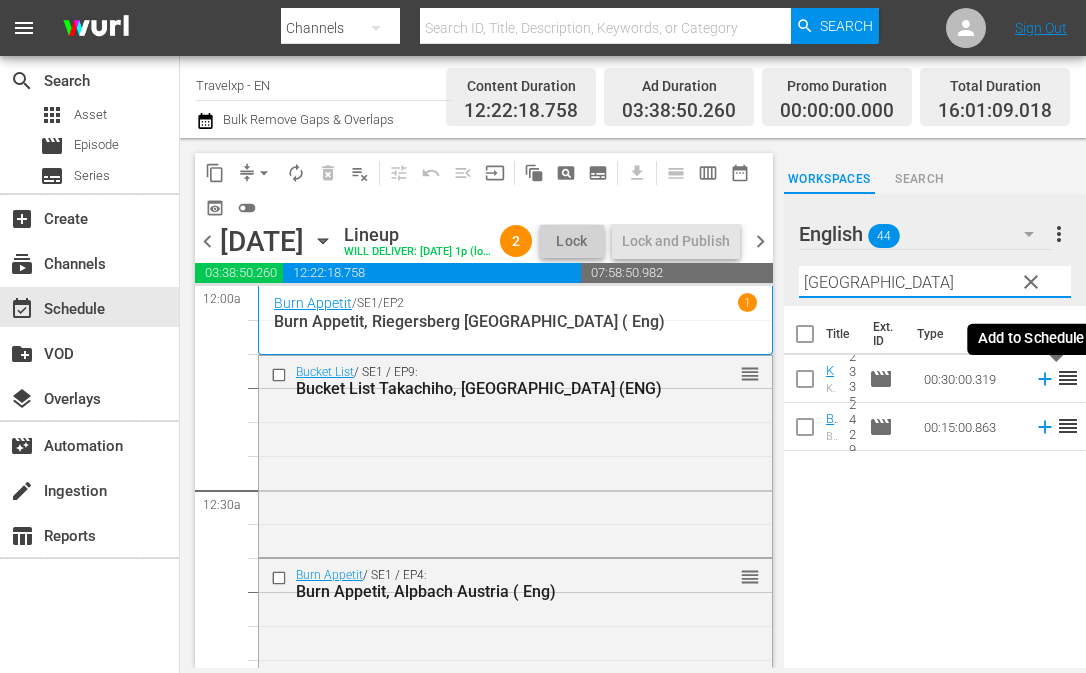 click 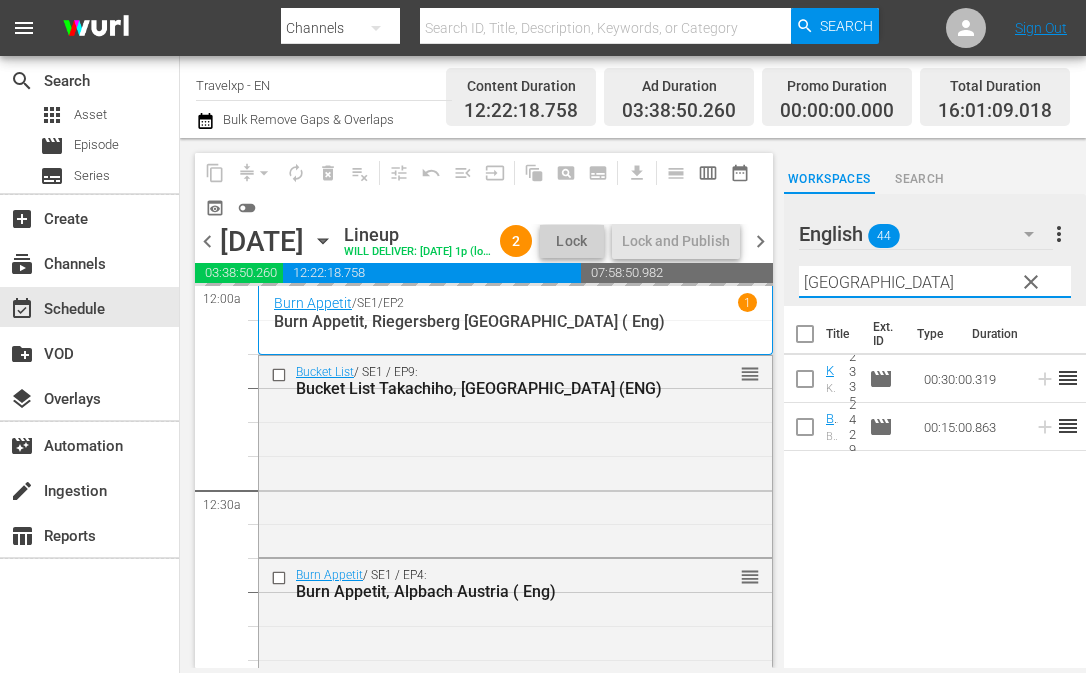 click on "[GEOGRAPHIC_DATA]" at bounding box center (935, 282) 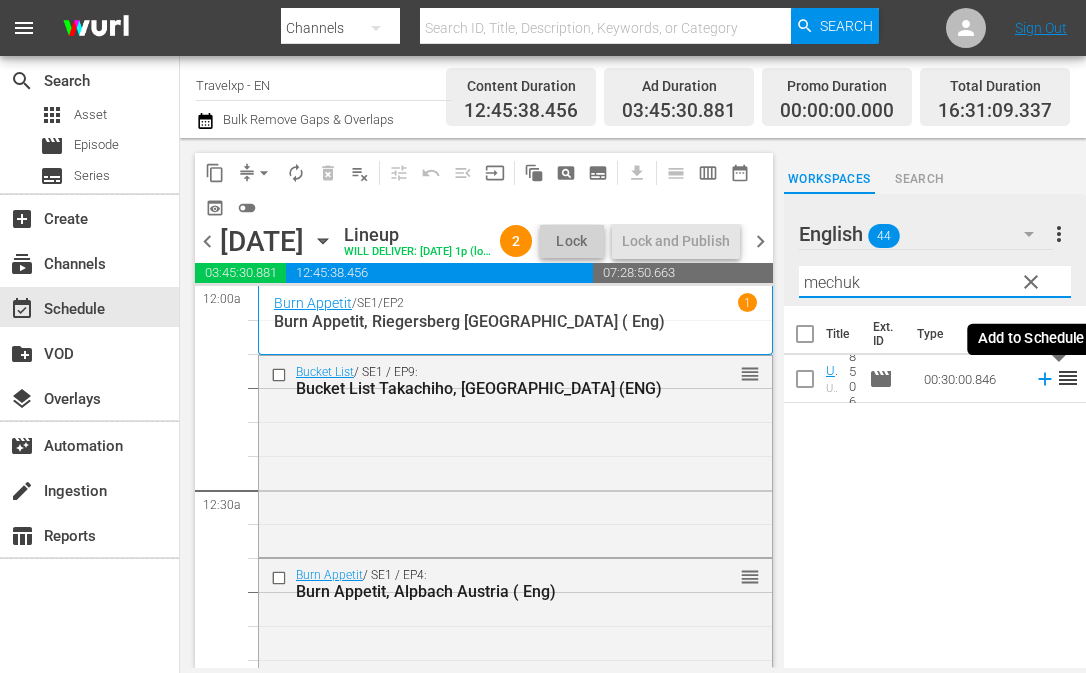 click 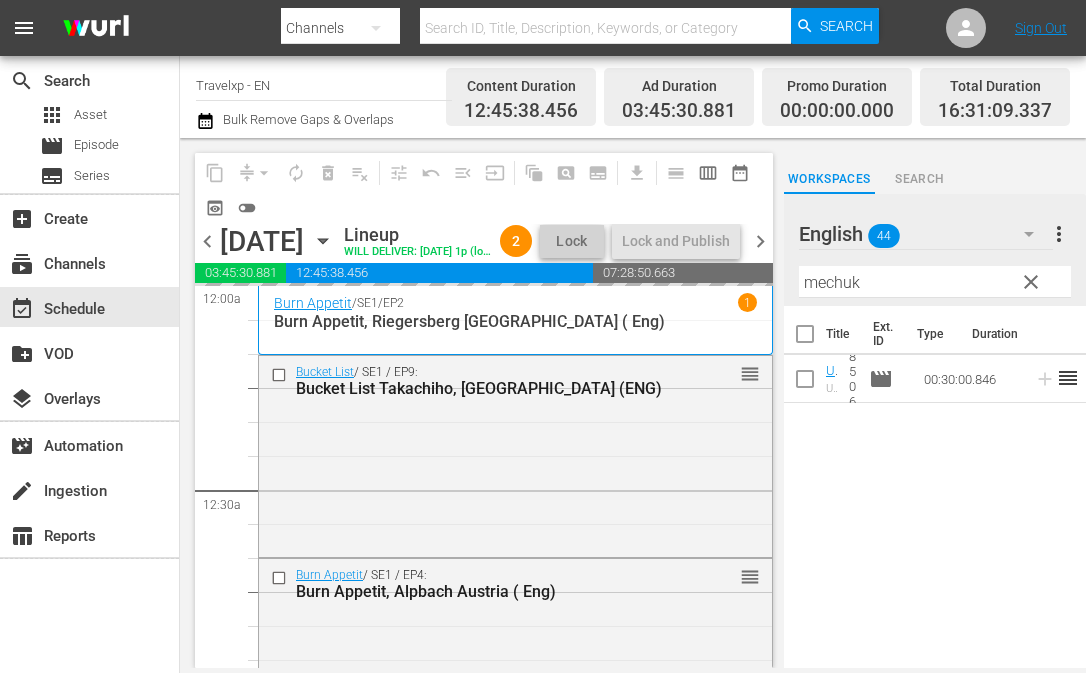 click on "mechuk" at bounding box center [935, 282] 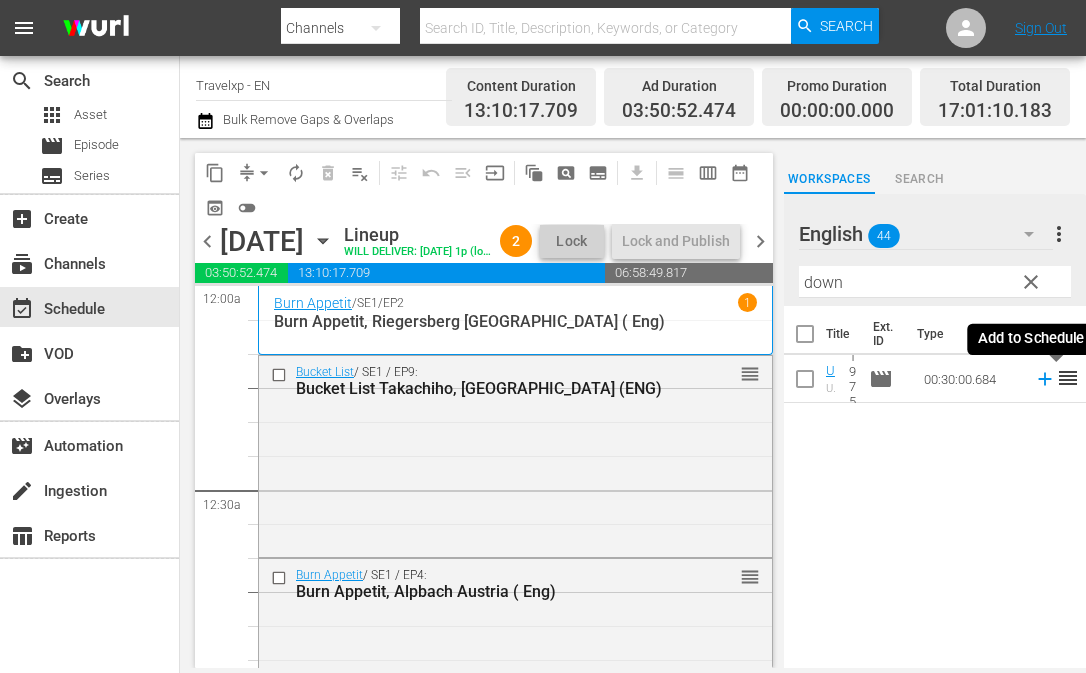 click 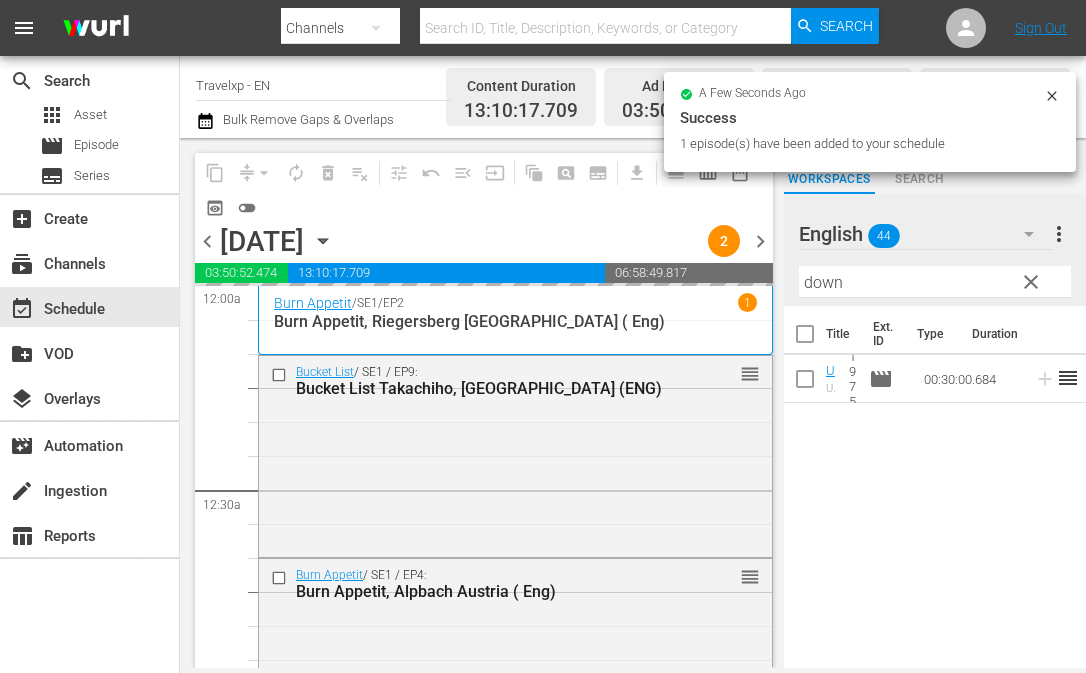 click on "down" at bounding box center [935, 282] 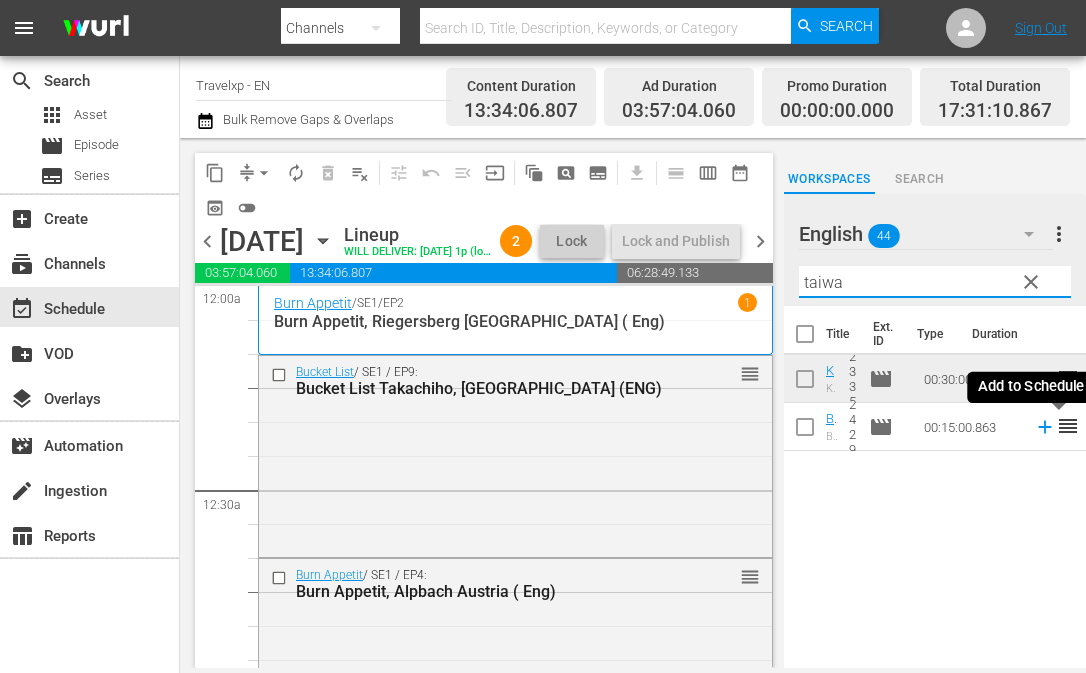 click 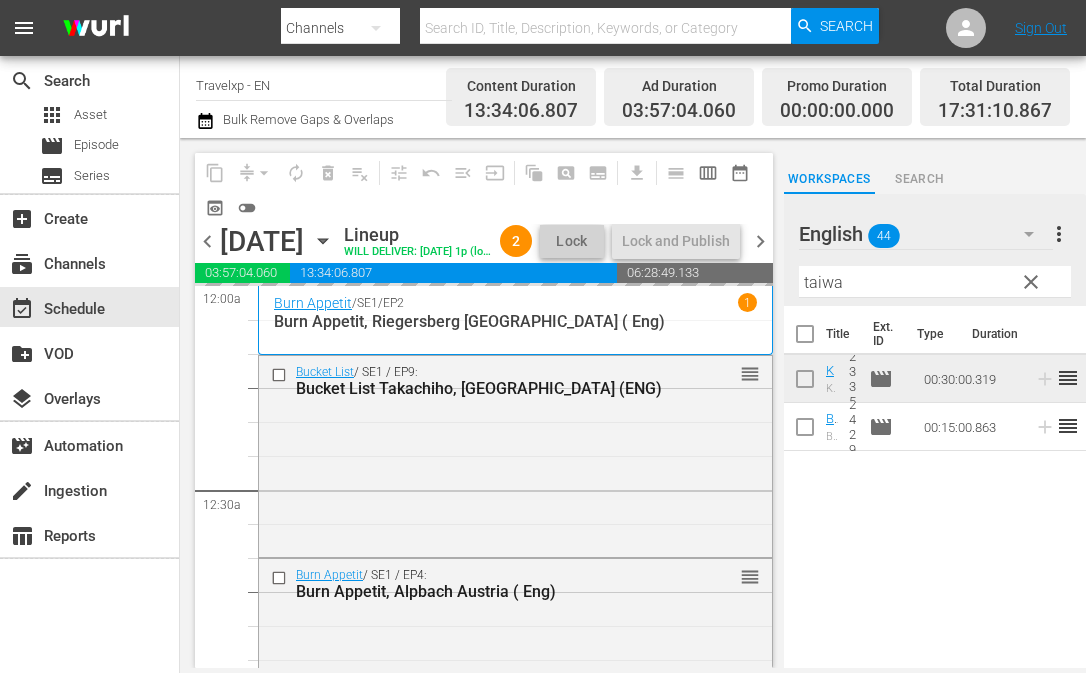 click on "taiwa" at bounding box center [935, 282] 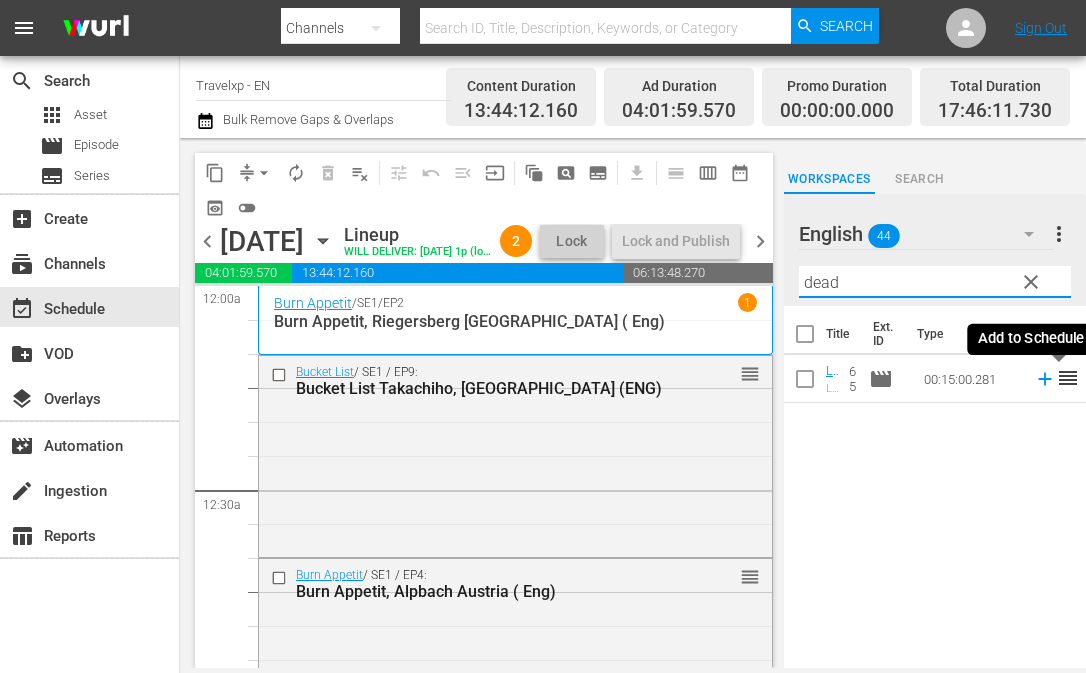click 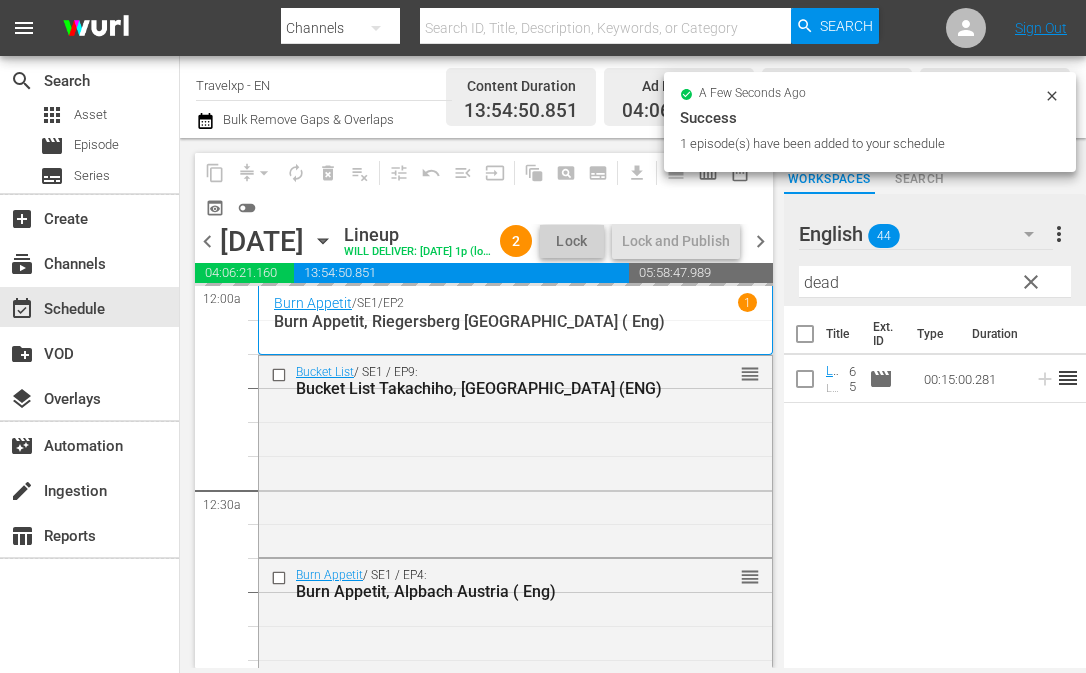 click on "dead" at bounding box center [935, 282] 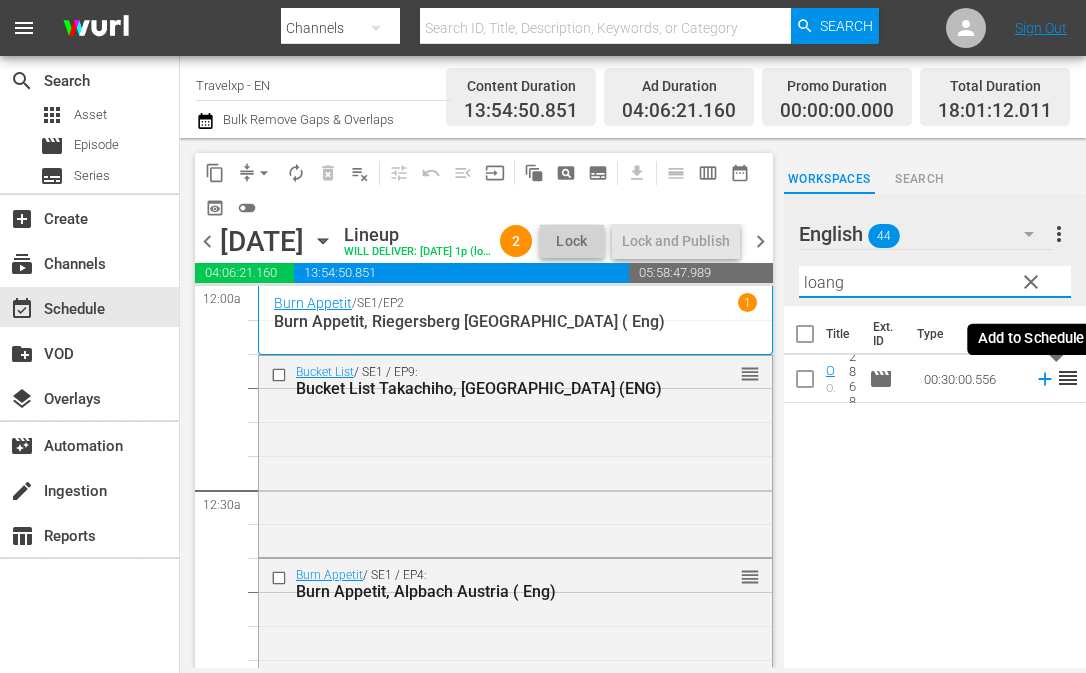 click 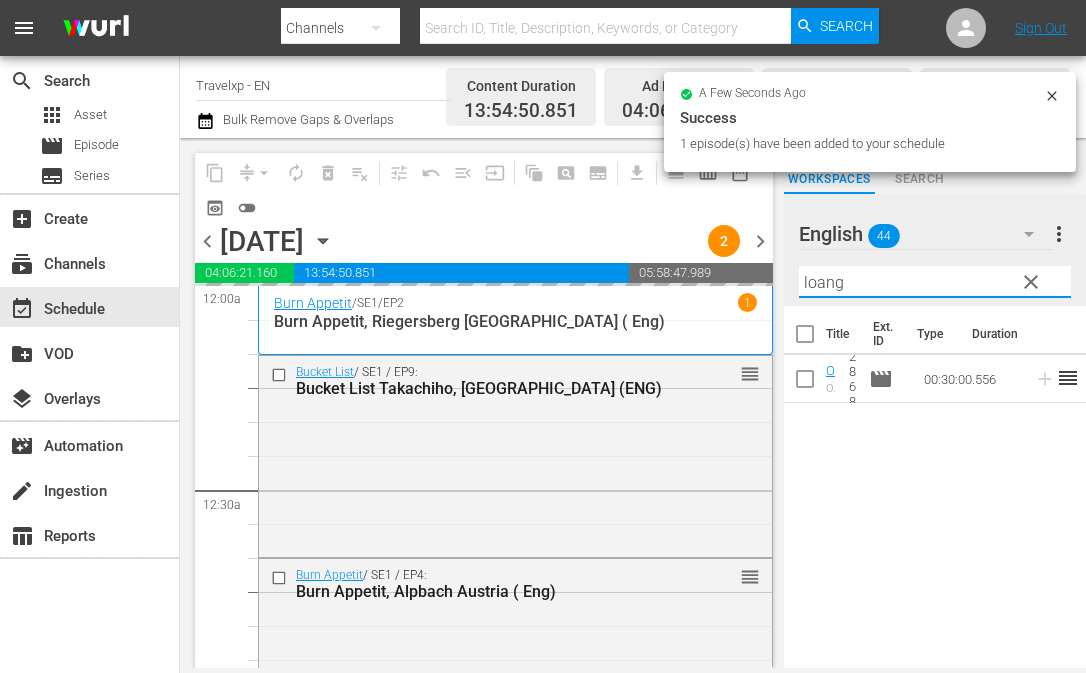 click on "loang" at bounding box center (935, 282) 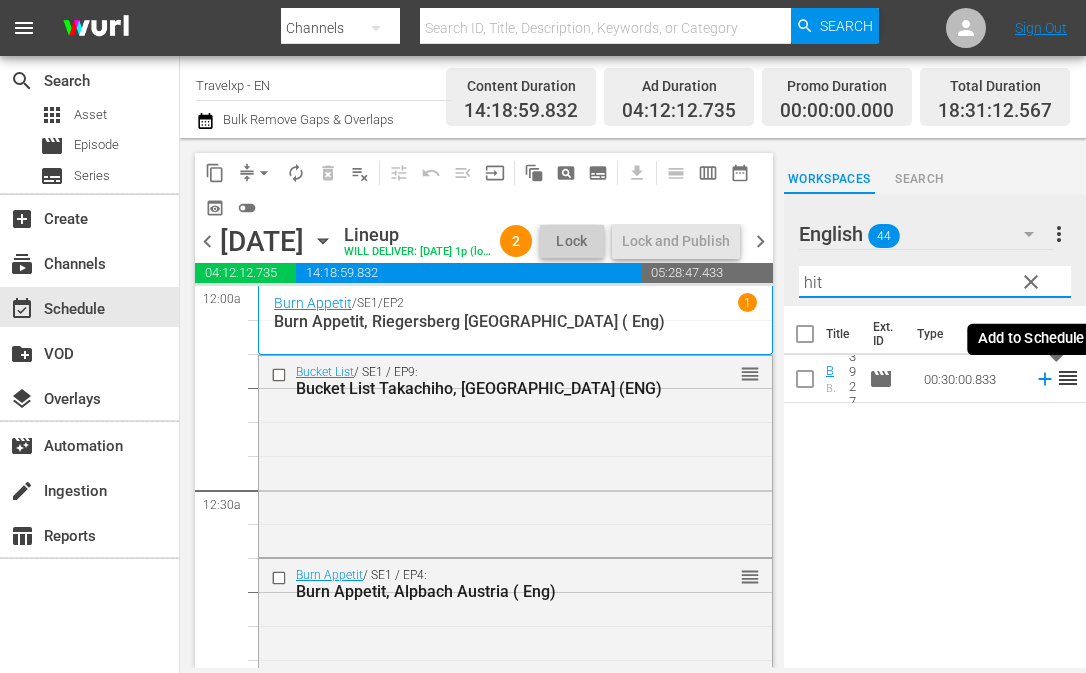 click 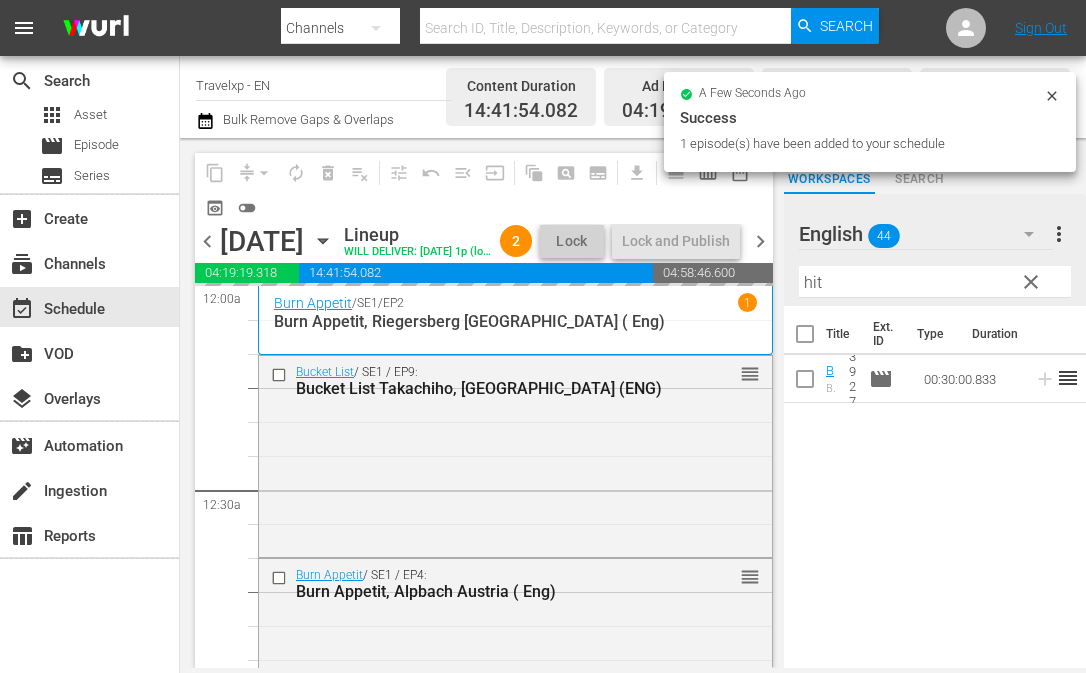 click on "hit" at bounding box center [935, 282] 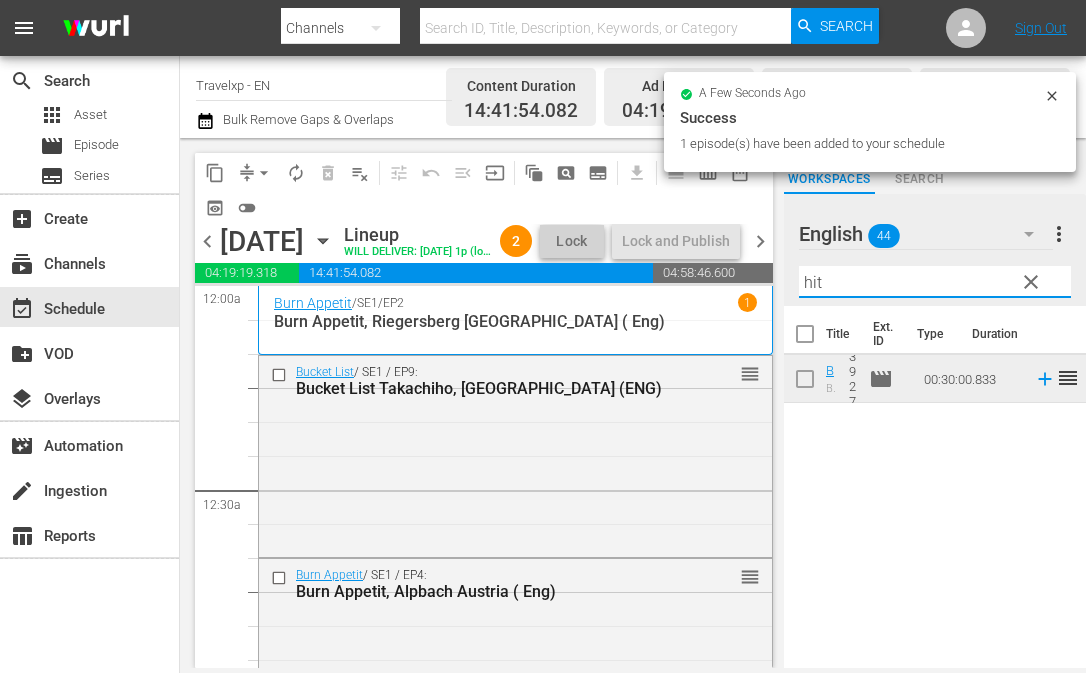 click on "hit" at bounding box center (935, 282) 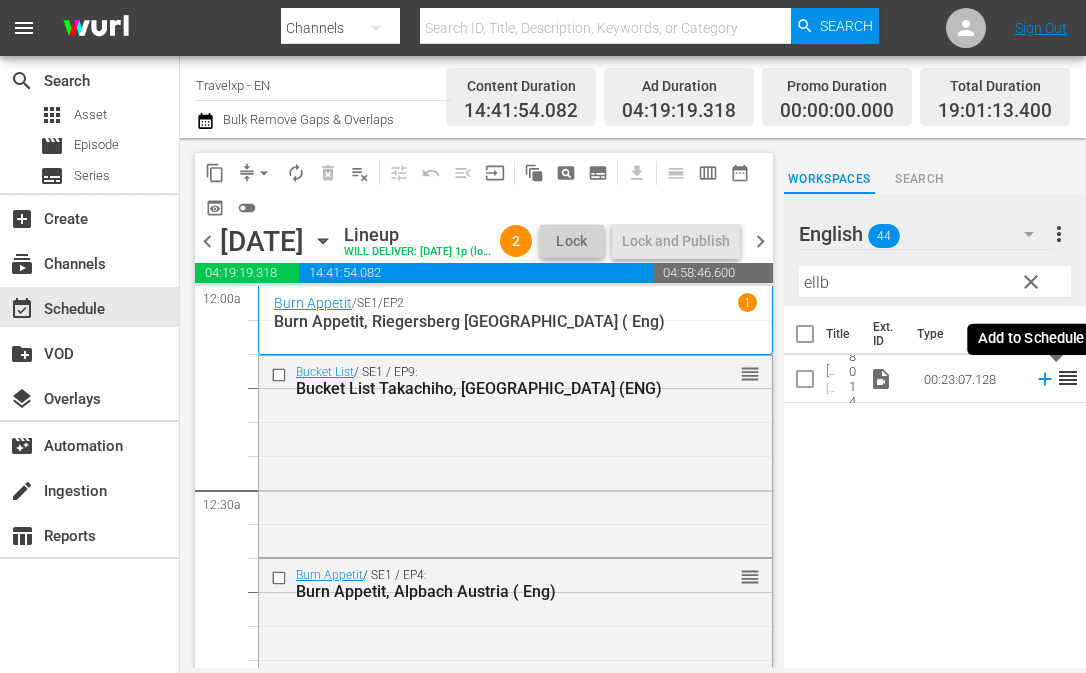 click 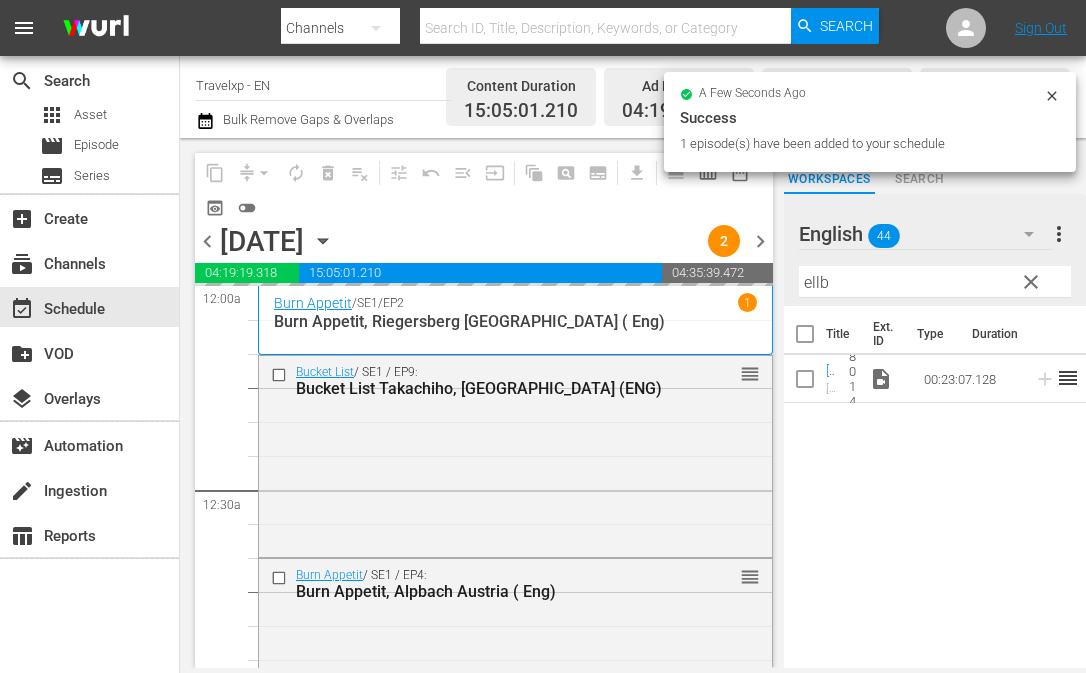 click on "ellb" at bounding box center (935, 282) 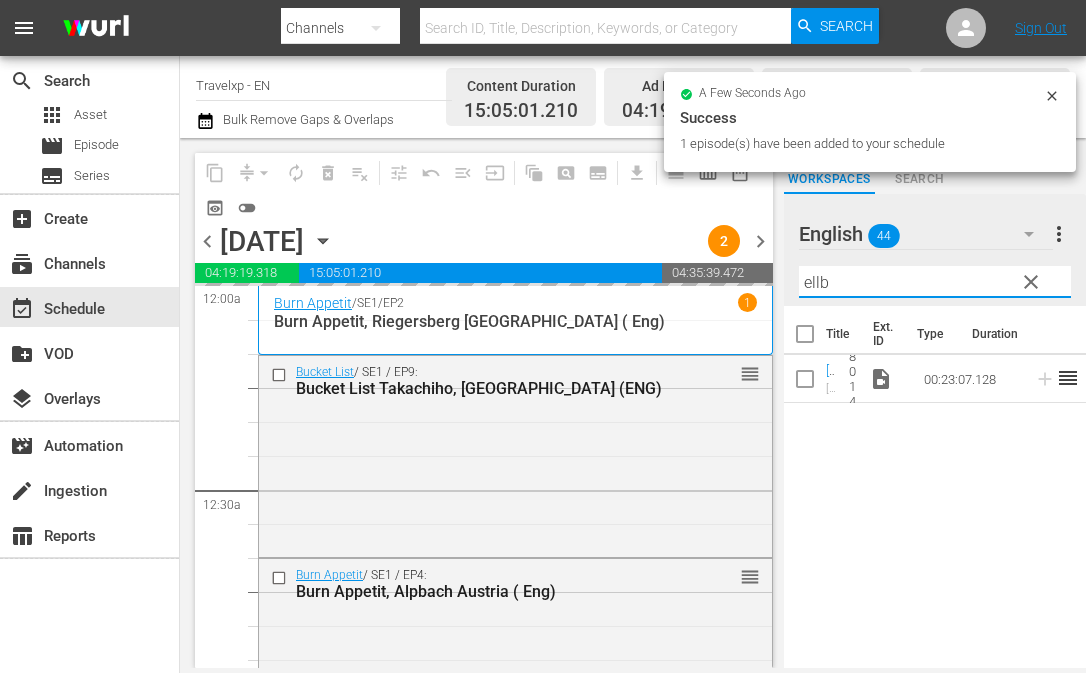 click on "ellb" at bounding box center [935, 282] 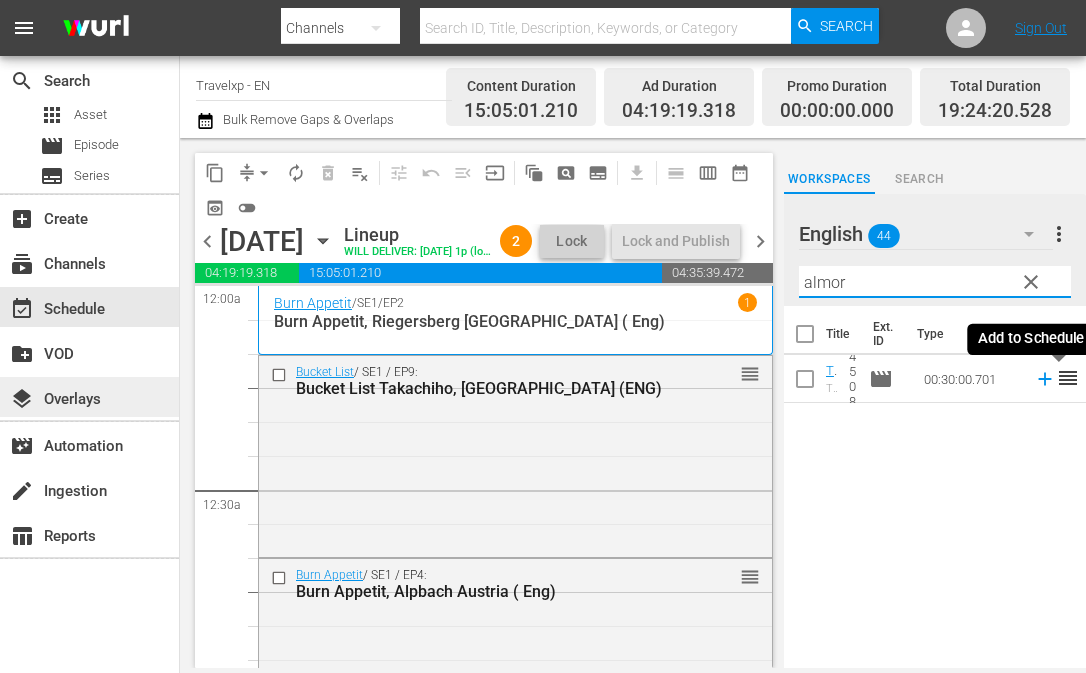 click 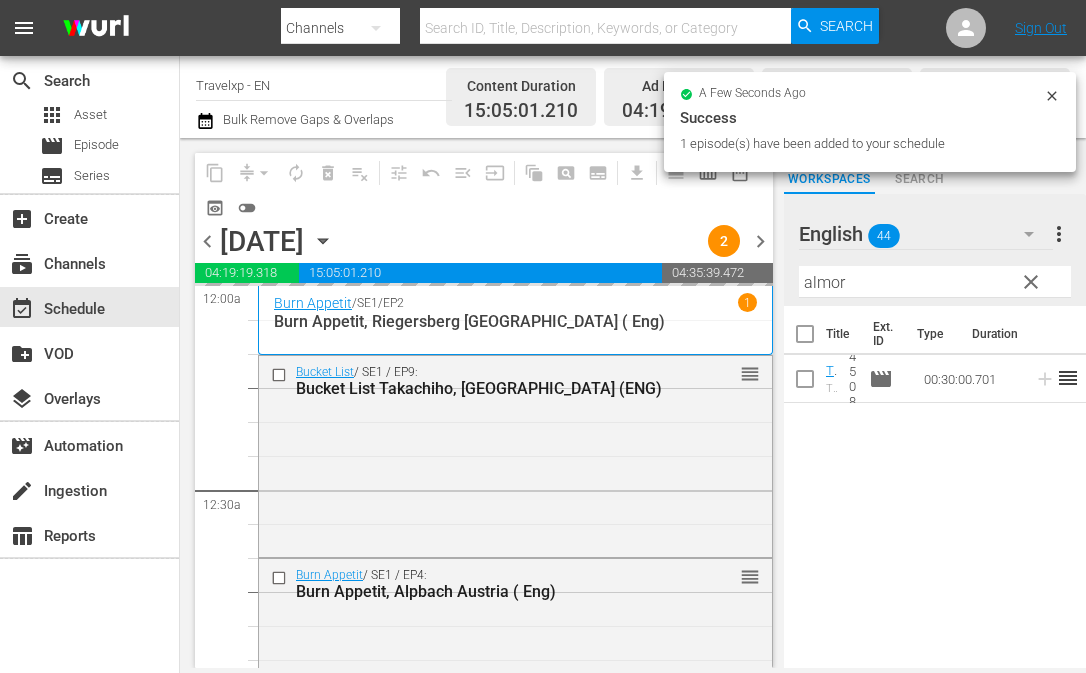 click on "almor" at bounding box center [935, 282] 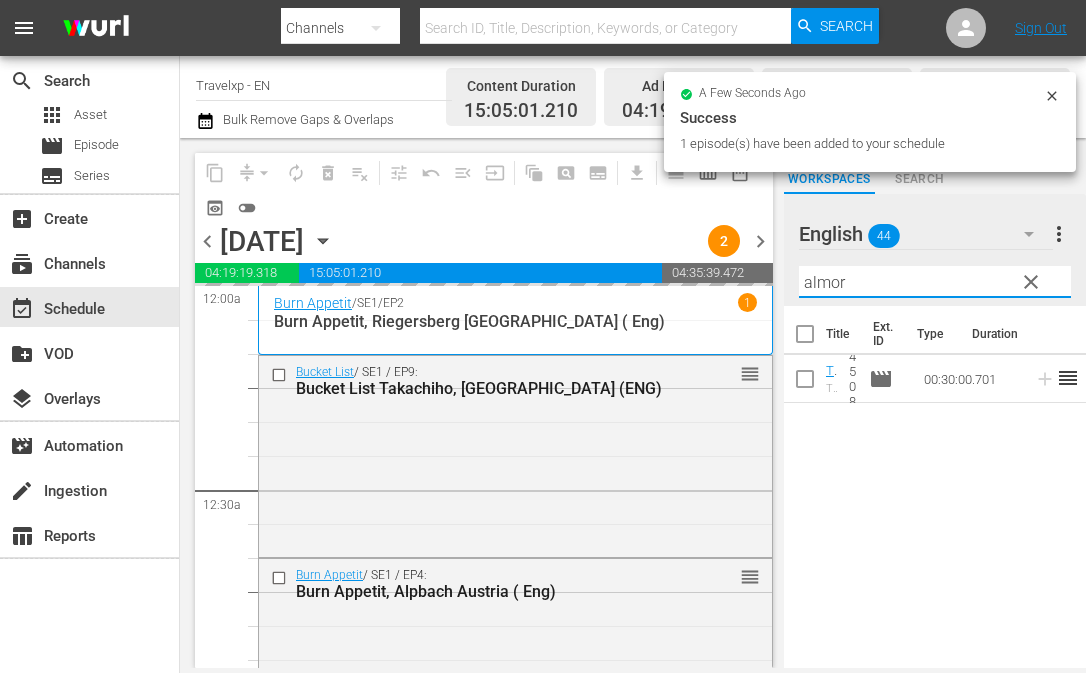 click on "almor" at bounding box center [935, 282] 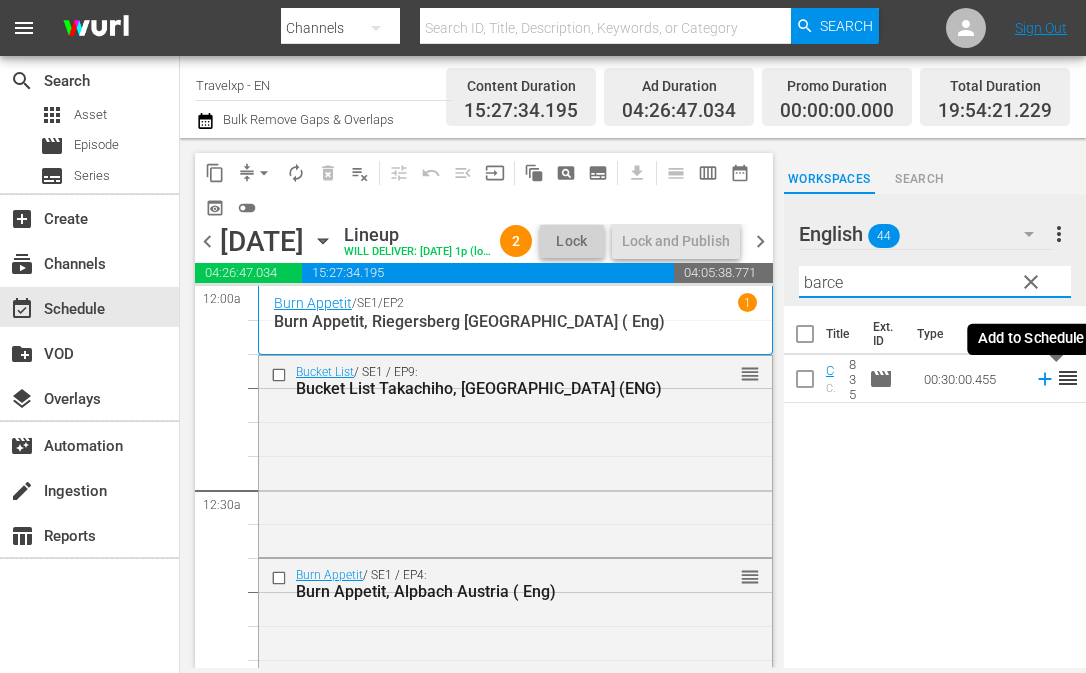 click 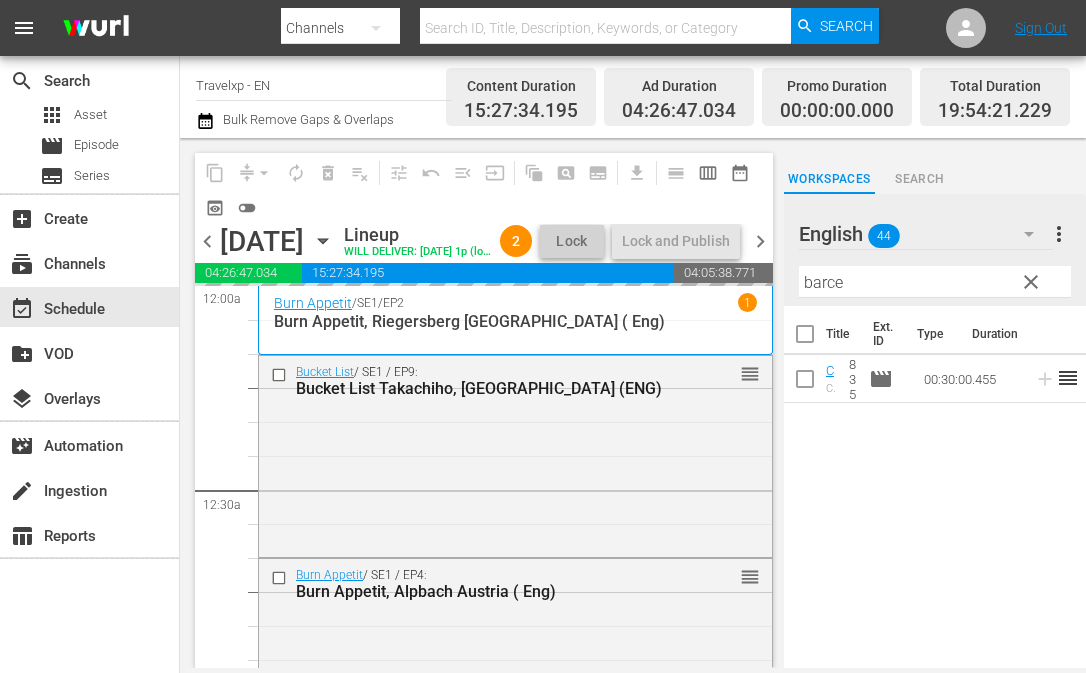 click on "barce" at bounding box center (935, 282) 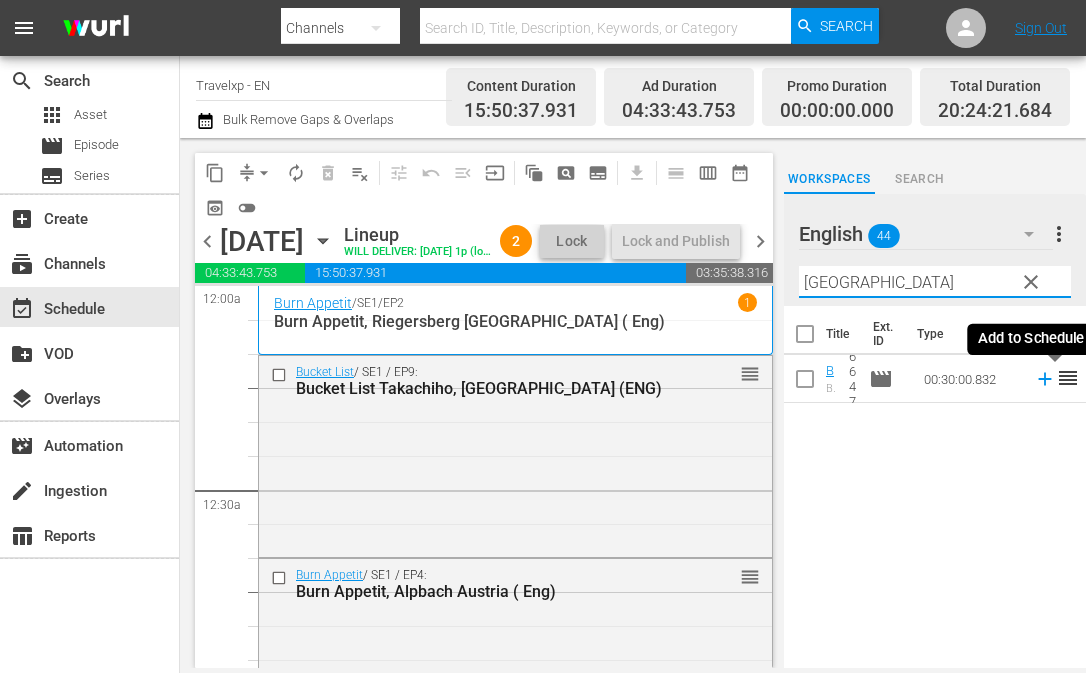 type on "[GEOGRAPHIC_DATA]" 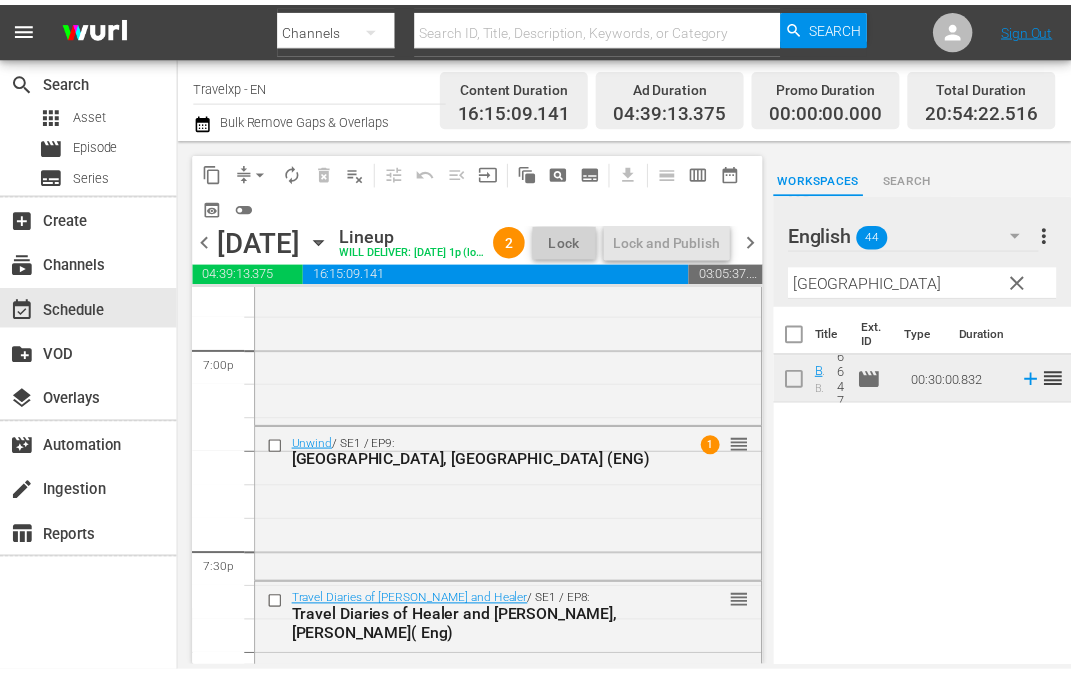 scroll, scrollTop: 7700, scrollLeft: 0, axis: vertical 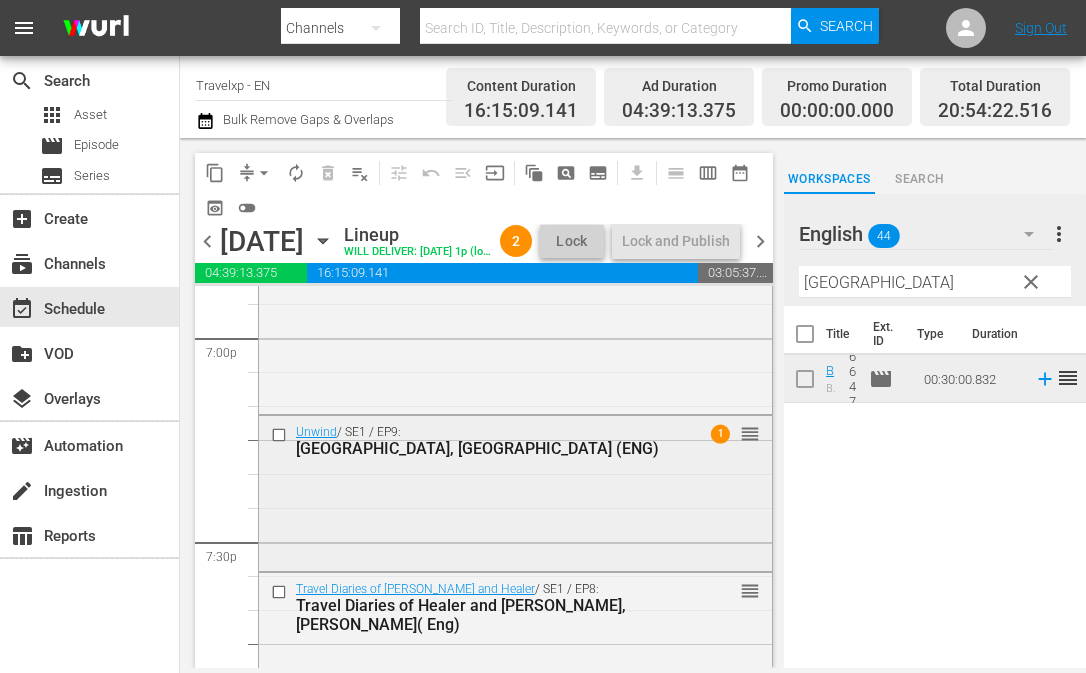 click on "Unwind  / SE1 / EP9:
[GEOGRAPHIC_DATA], [GEOGRAPHIC_DATA] (ENG) 1 reorder" at bounding box center [515, 491] 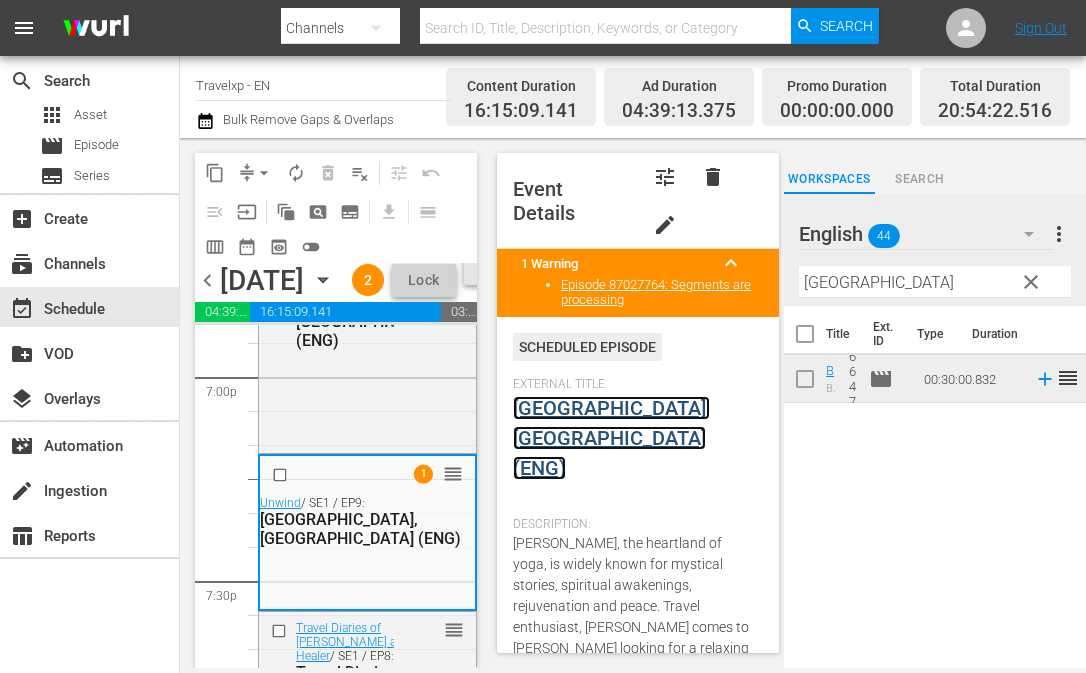 click on "[GEOGRAPHIC_DATA], [GEOGRAPHIC_DATA] (ENG)" at bounding box center (611, 438) 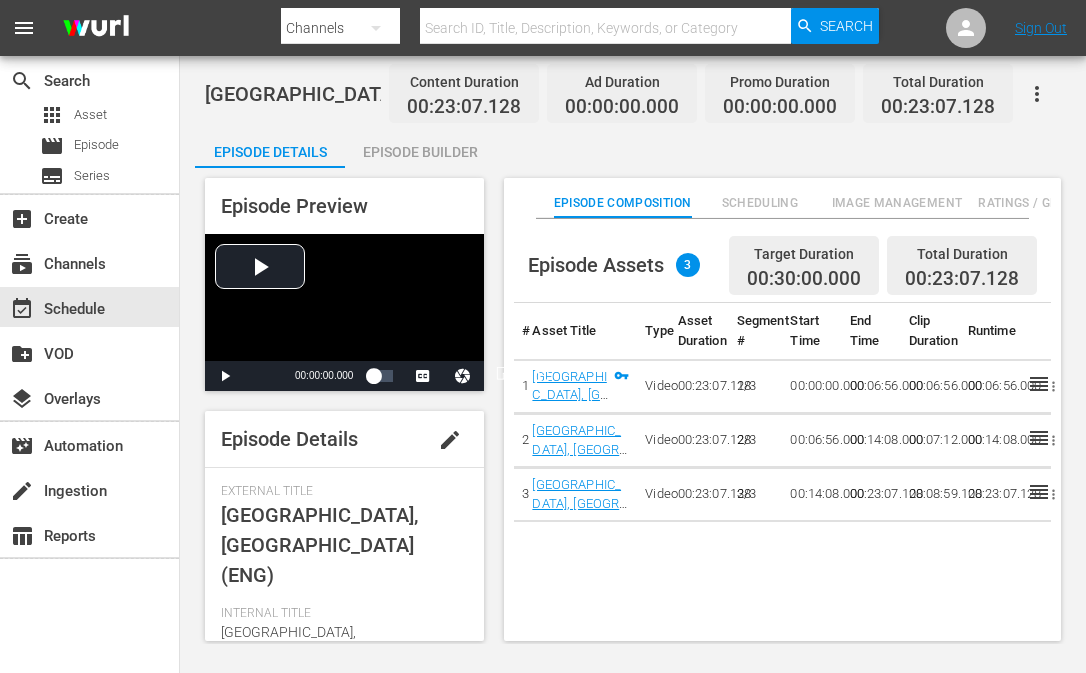 click on "edit" at bounding box center (450, 440) 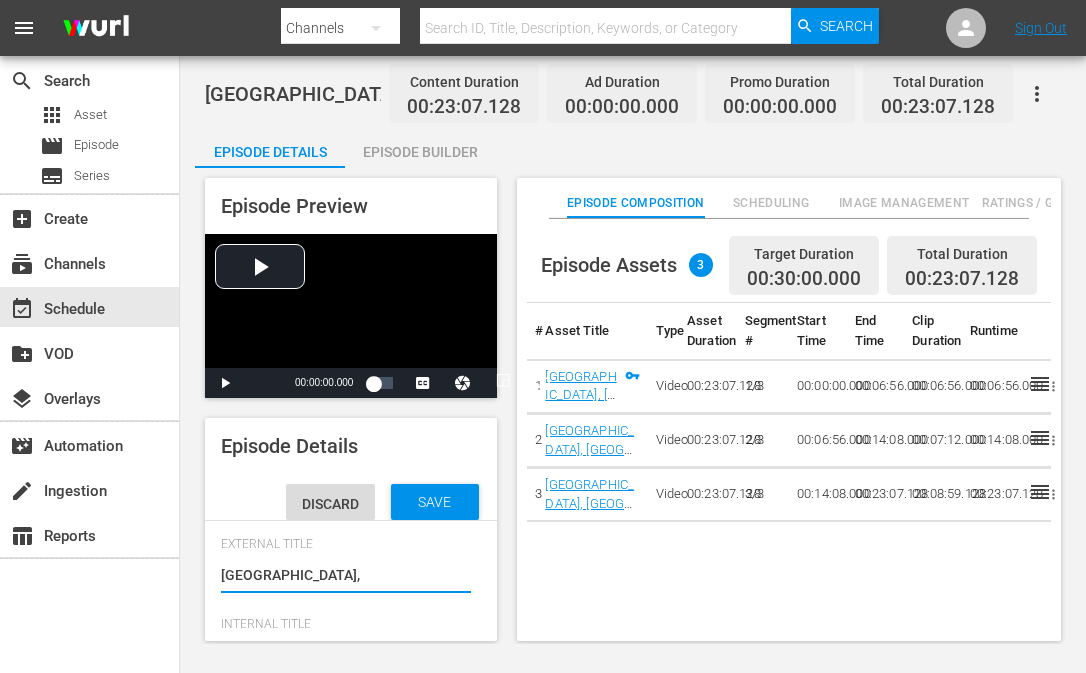 click on "[GEOGRAPHIC_DATA], [GEOGRAPHIC_DATA] (ENG)" at bounding box center [346, 577] 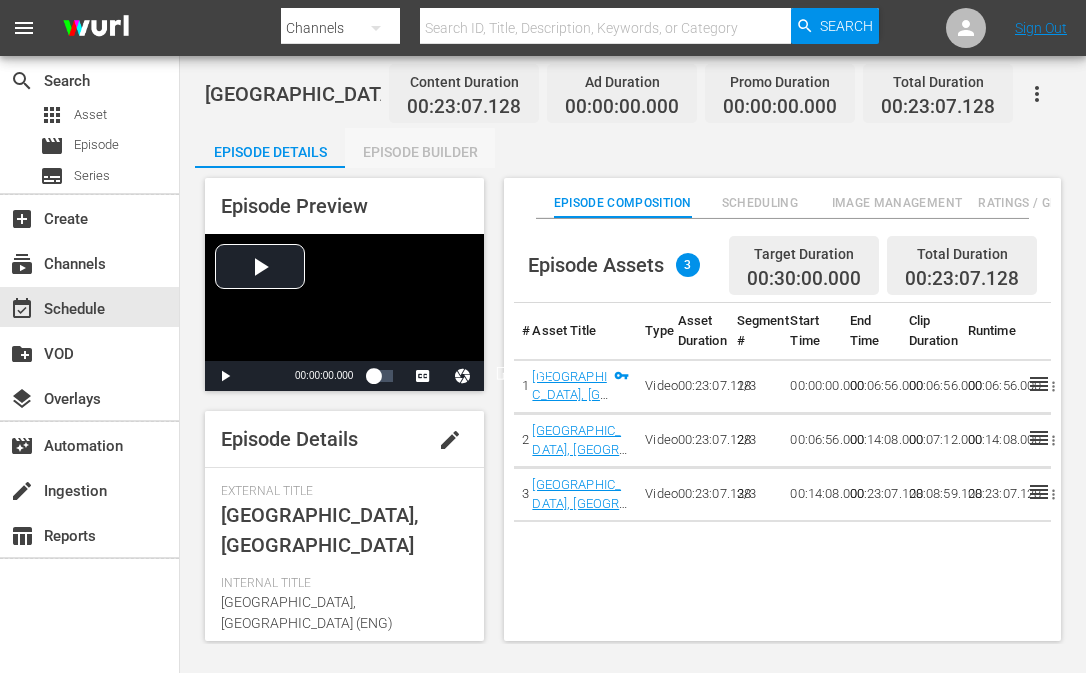 click on "Episode Builder" at bounding box center (420, 152) 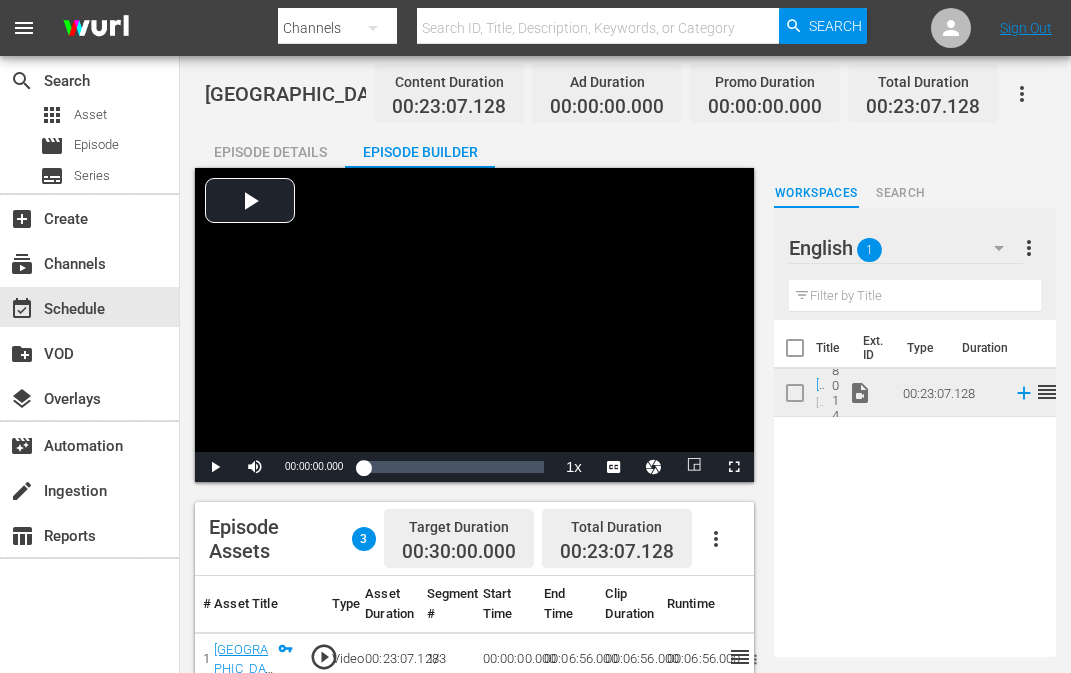 scroll, scrollTop: 200, scrollLeft: 0, axis: vertical 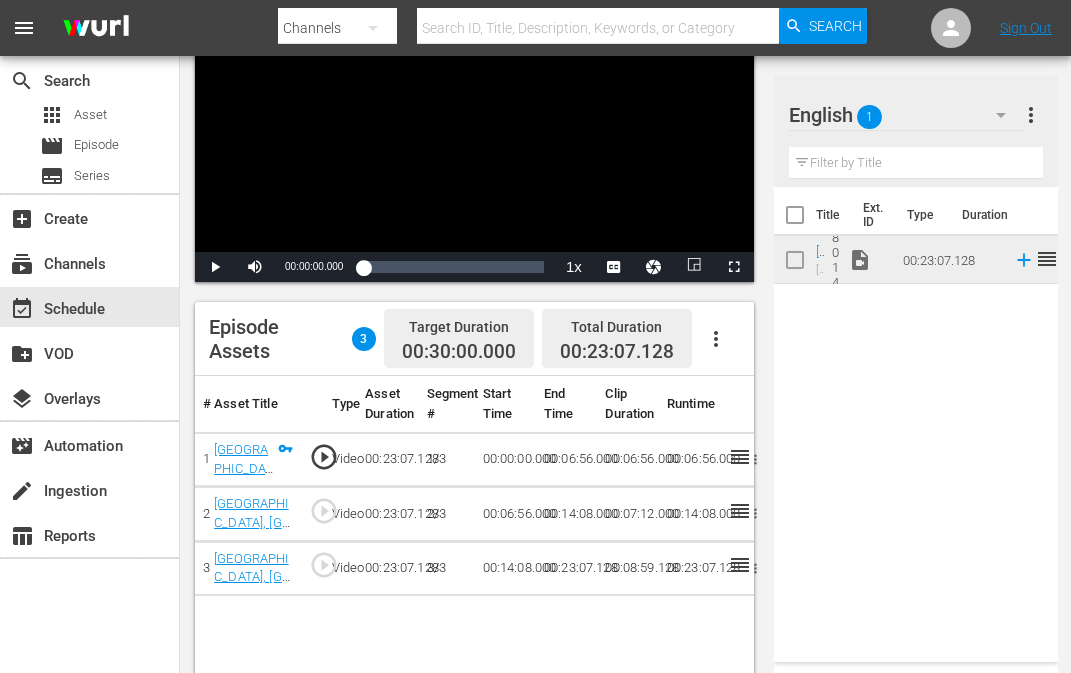click 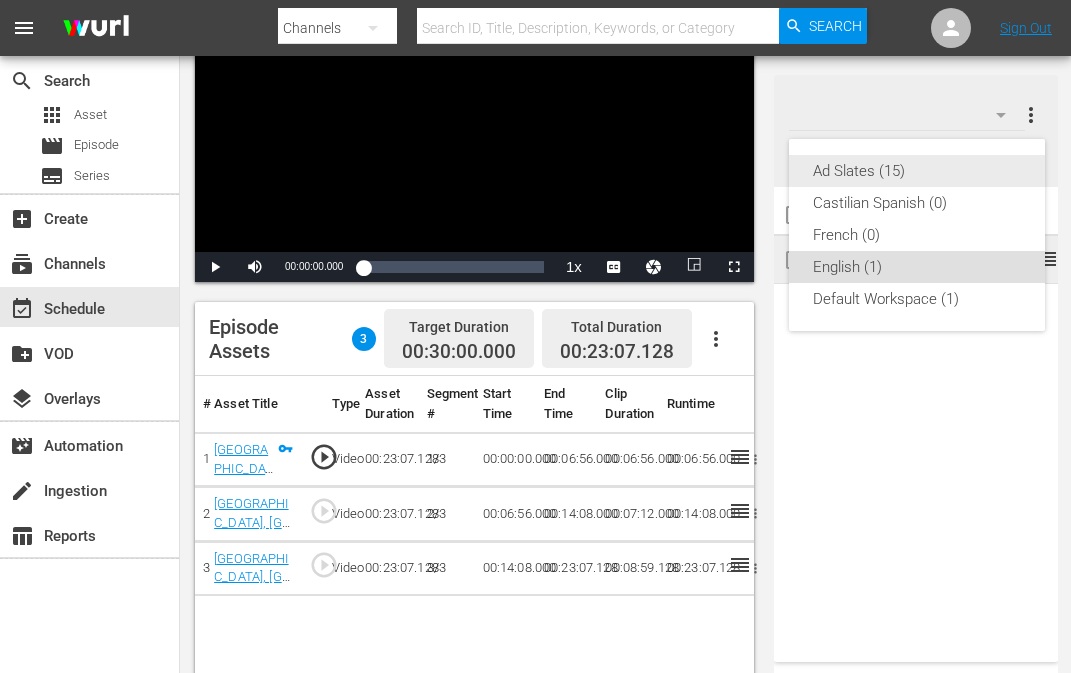 click on "Ad Slates (15)" at bounding box center (917, 171) 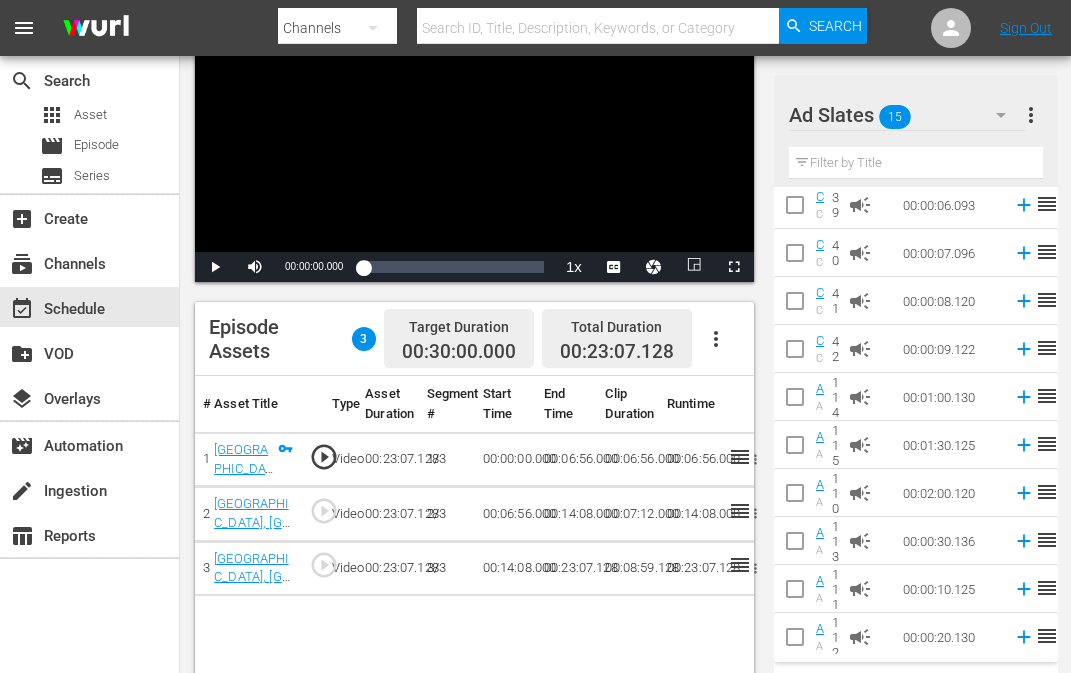 scroll, scrollTop: 302, scrollLeft: 0, axis: vertical 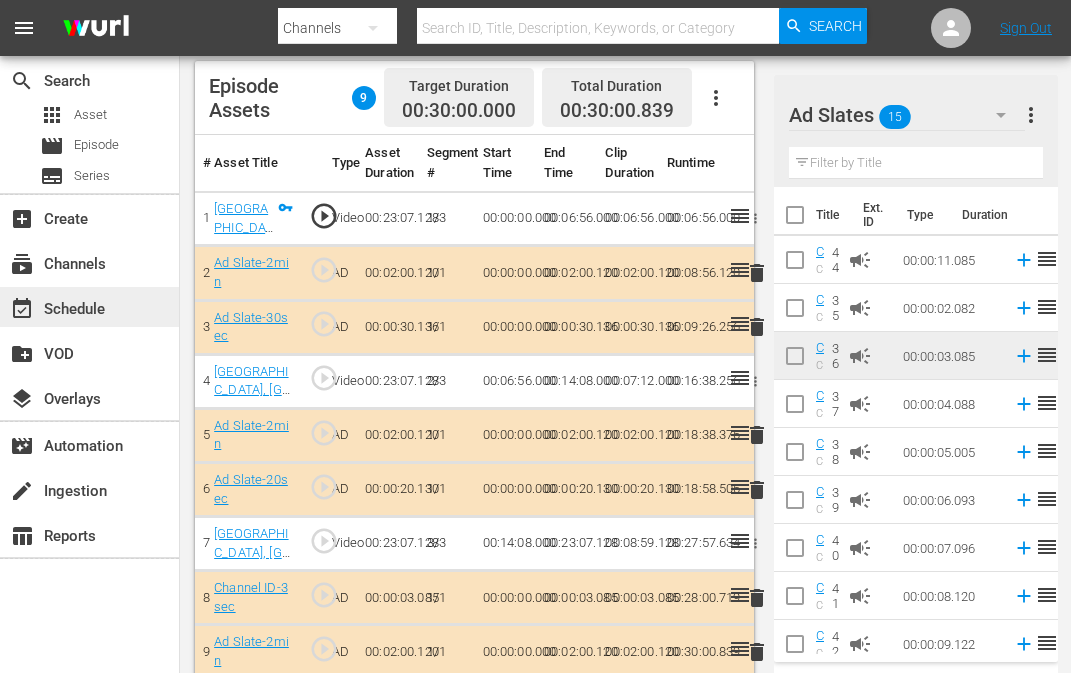 click on "event_available   Schedule" at bounding box center [56, 306] 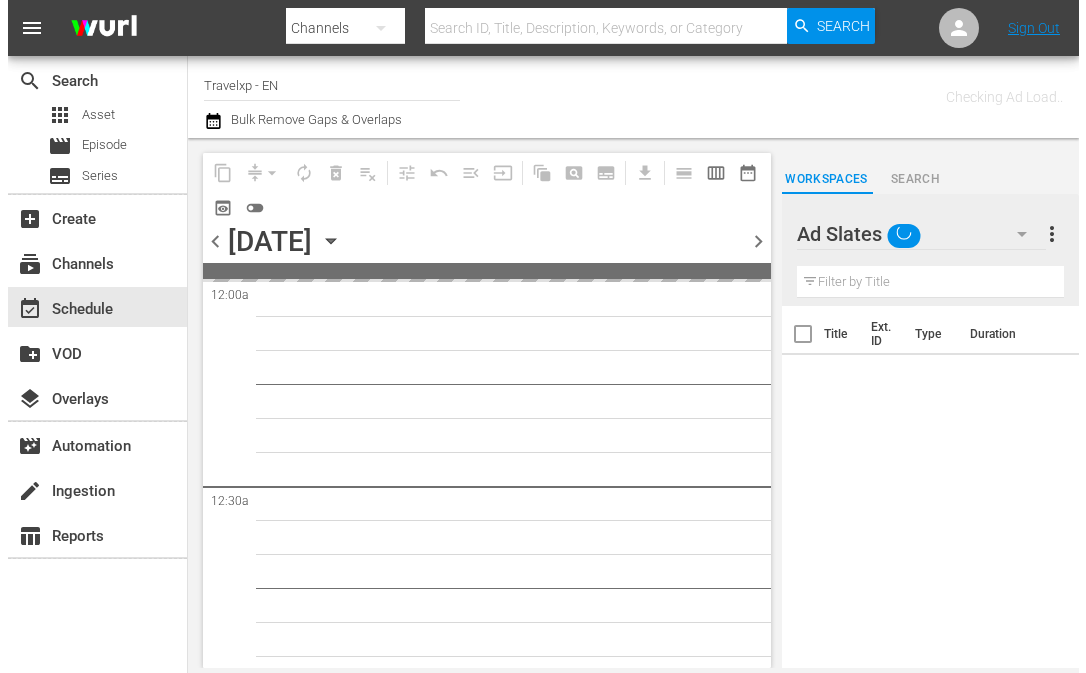 scroll, scrollTop: 0, scrollLeft: 0, axis: both 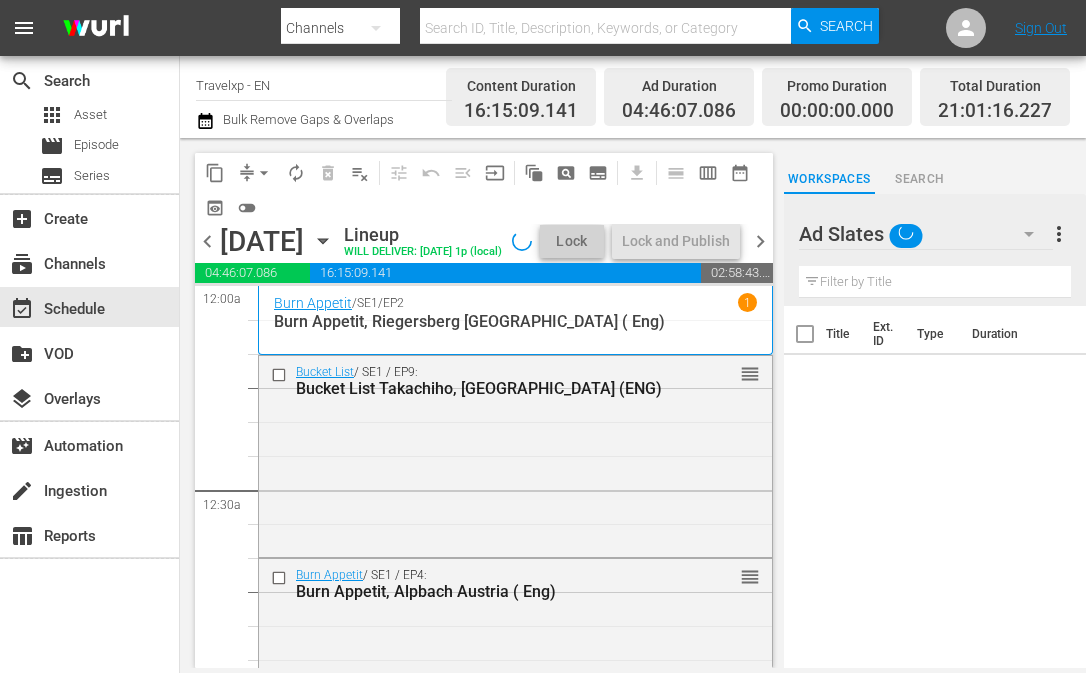 click on "arrow_drop_down" at bounding box center [264, 173] 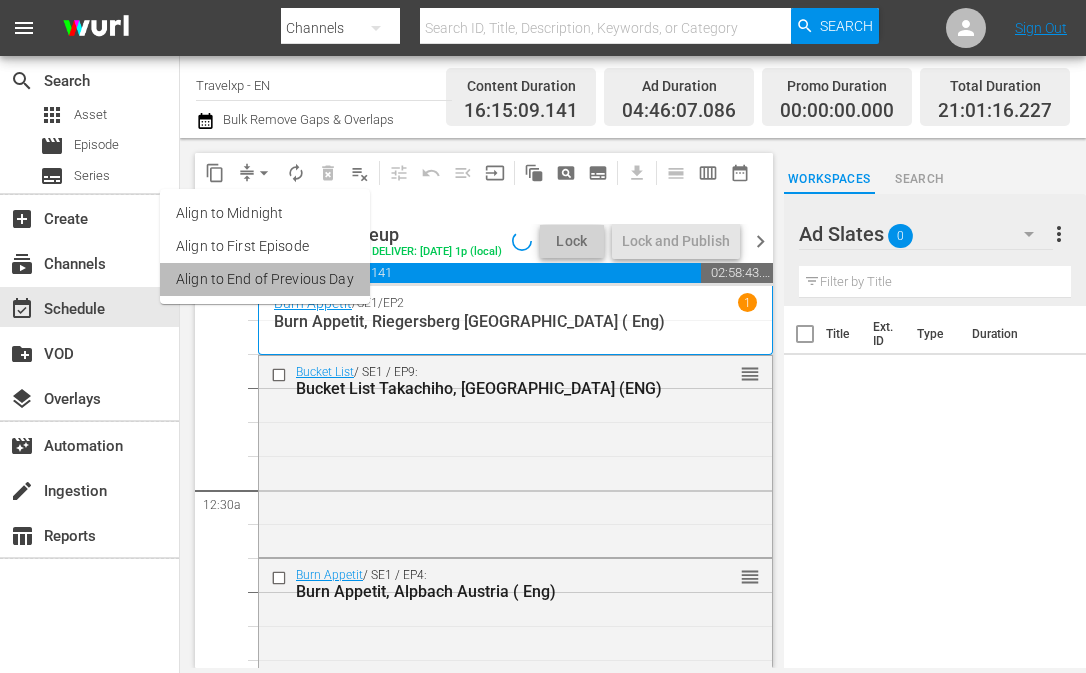 click on "Align to End of Previous Day" at bounding box center [265, 279] 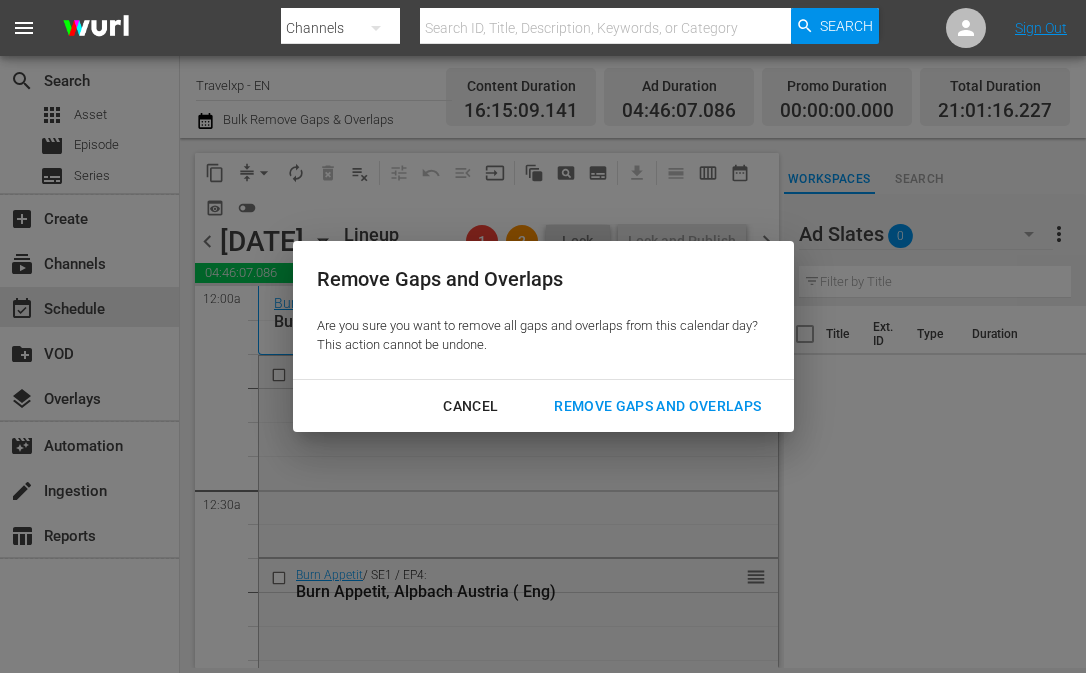 click on "Remove Gaps and Overlaps" at bounding box center [657, 406] 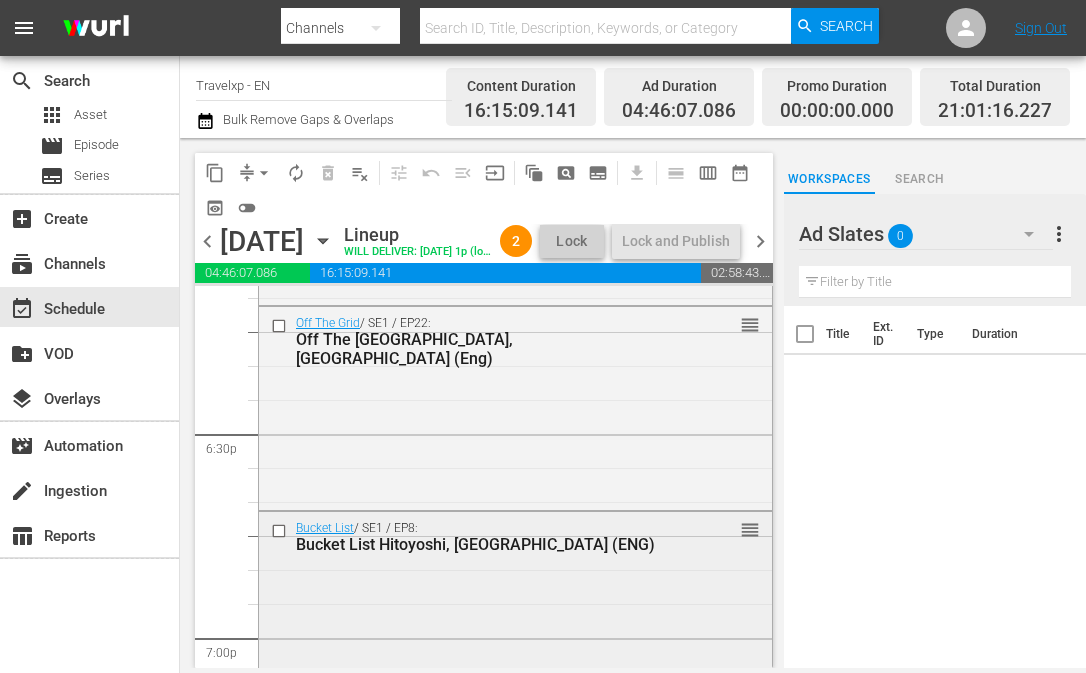 scroll, scrollTop: 7300, scrollLeft: 0, axis: vertical 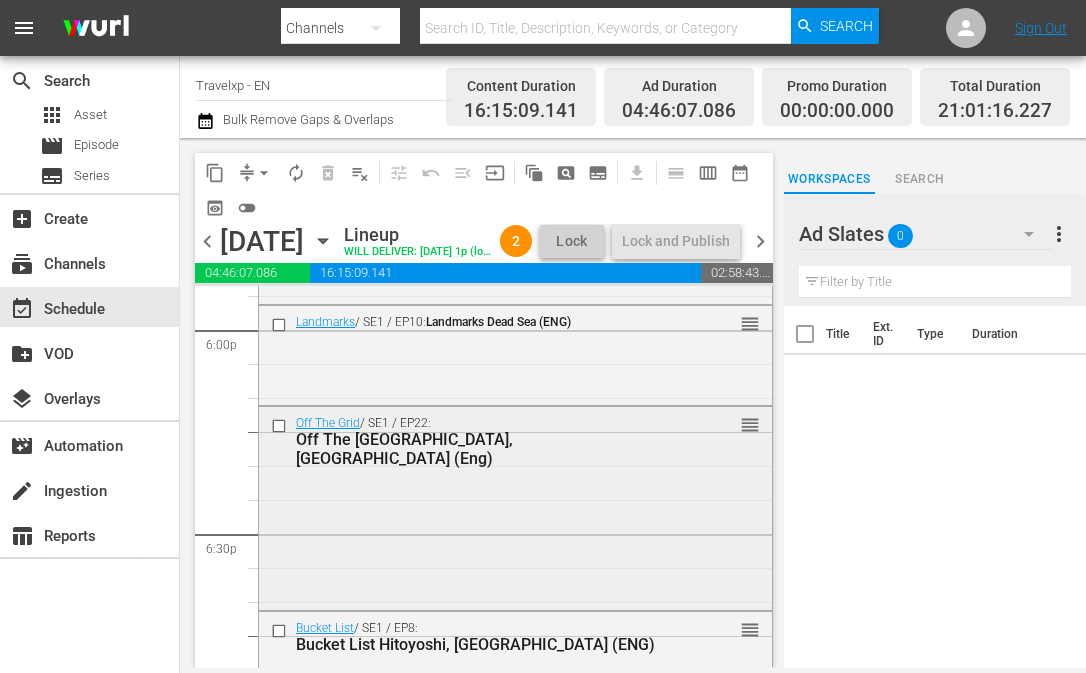 click at bounding box center (281, 426) 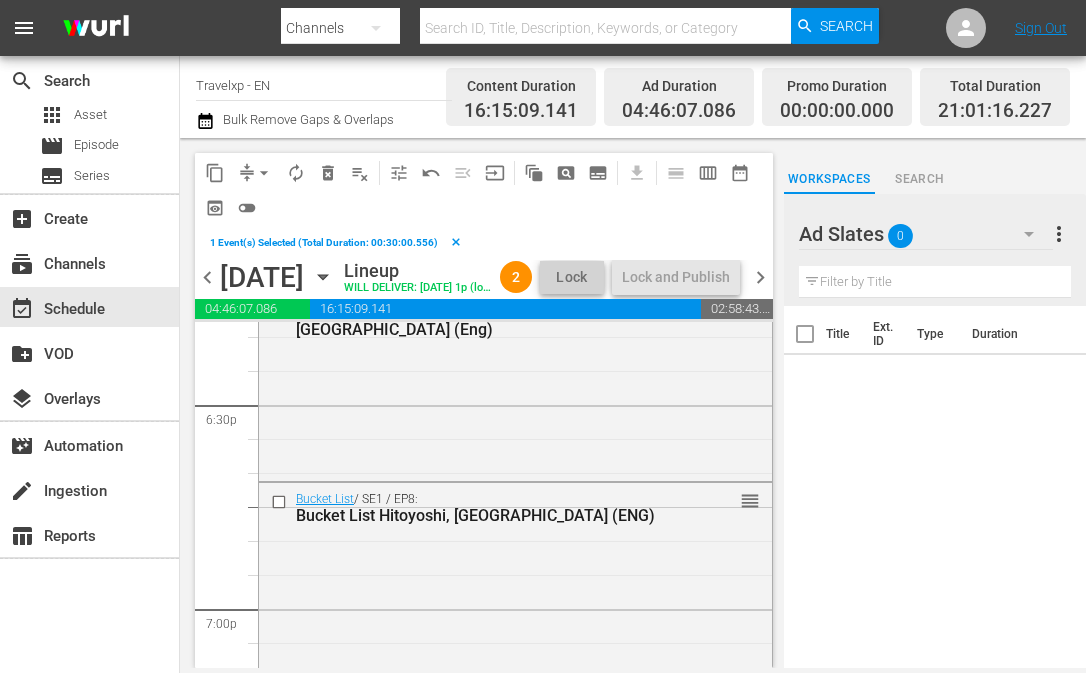 scroll, scrollTop: 7500, scrollLeft: 0, axis: vertical 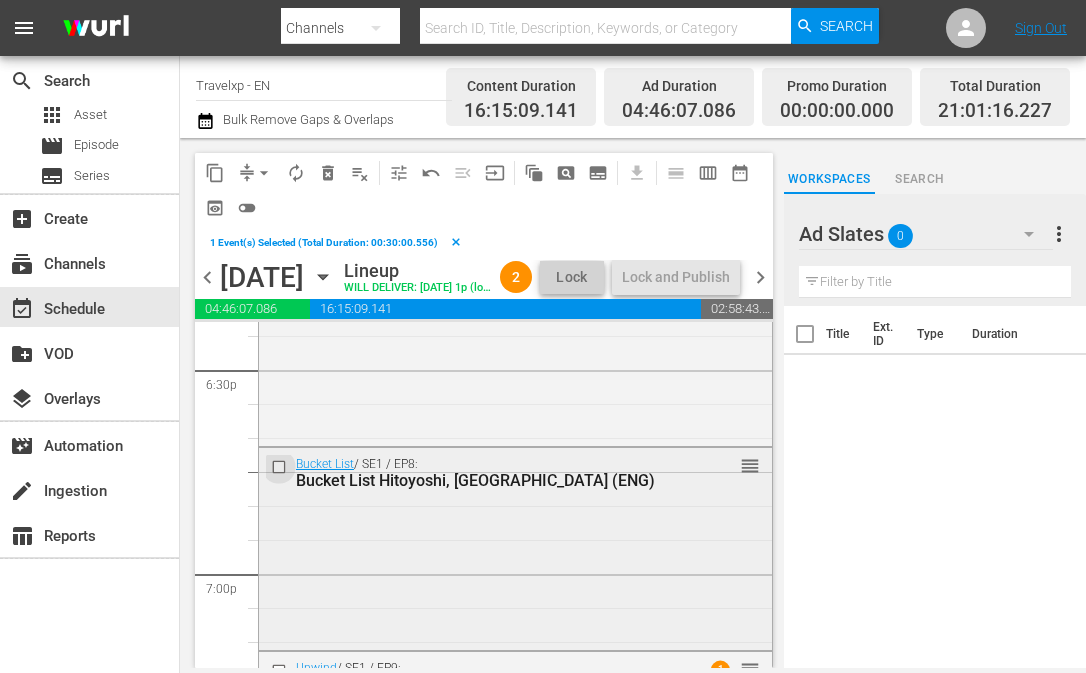 click at bounding box center [281, 466] 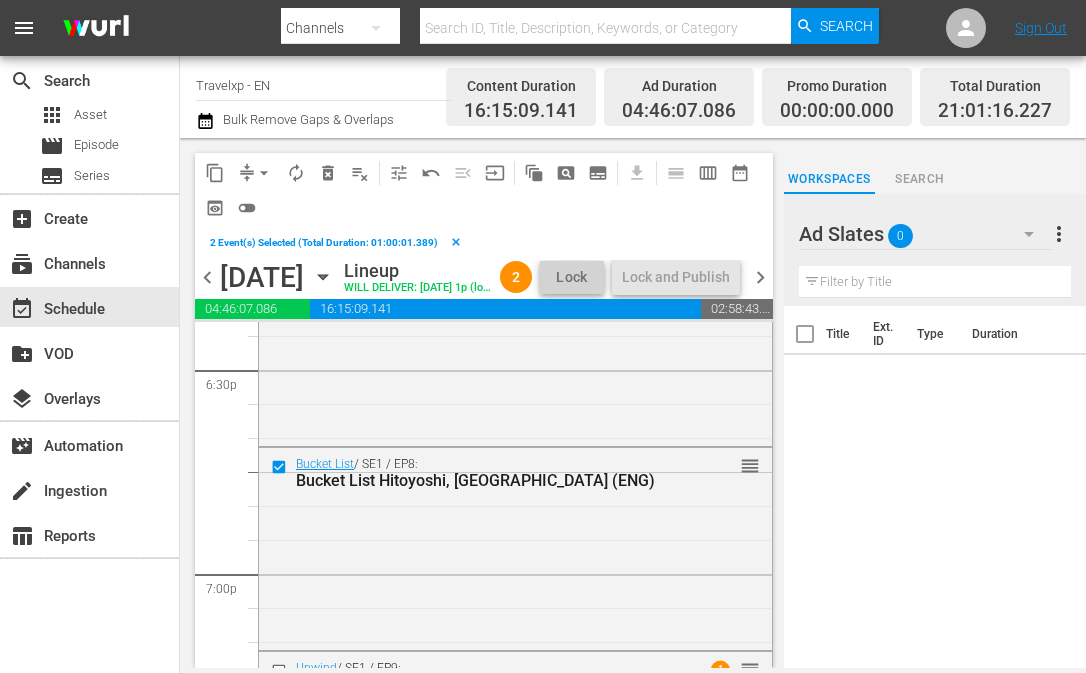 scroll, scrollTop: 7600, scrollLeft: 0, axis: vertical 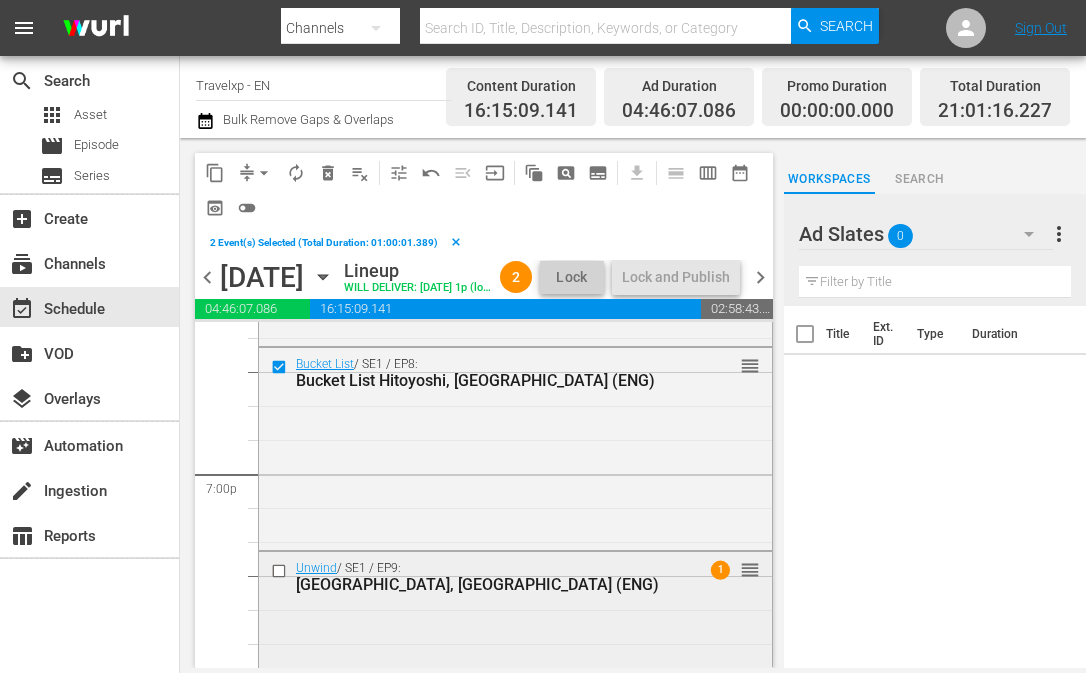 click at bounding box center (281, 570) 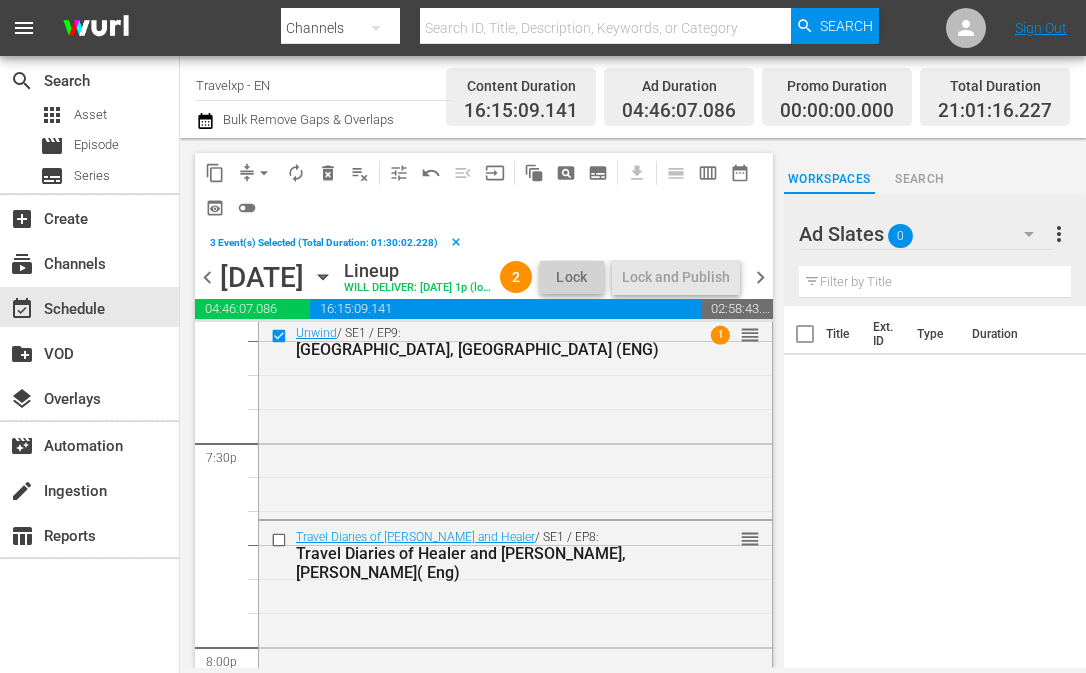 scroll, scrollTop: 7900, scrollLeft: 0, axis: vertical 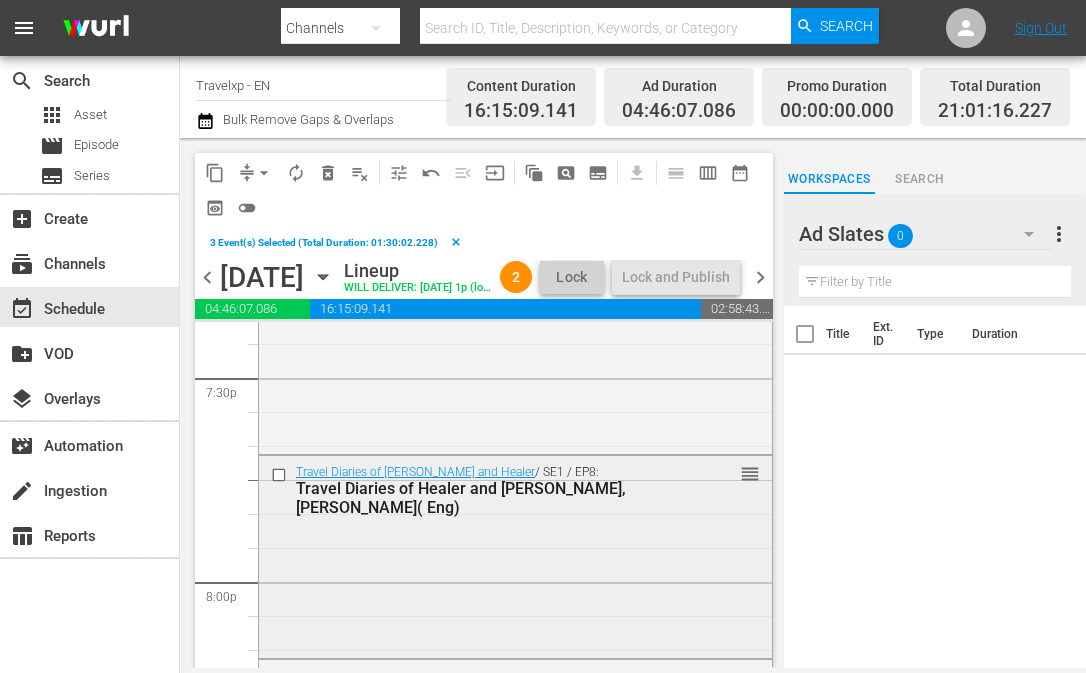 click at bounding box center (281, 475) 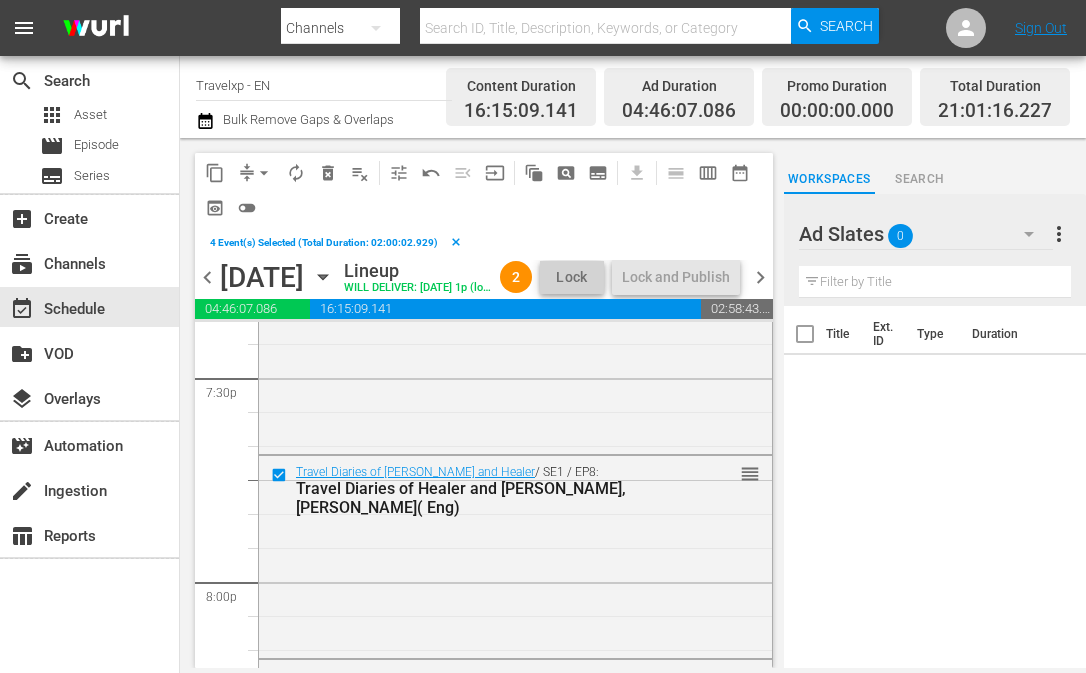 scroll, scrollTop: 8000, scrollLeft: 0, axis: vertical 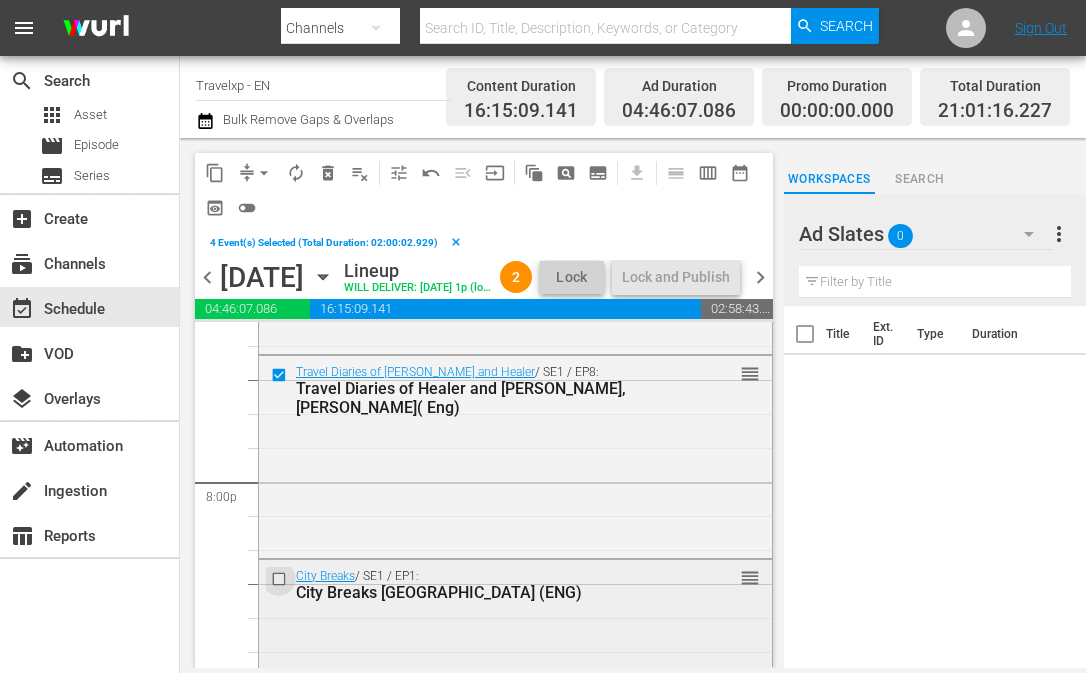 click at bounding box center (281, 578) 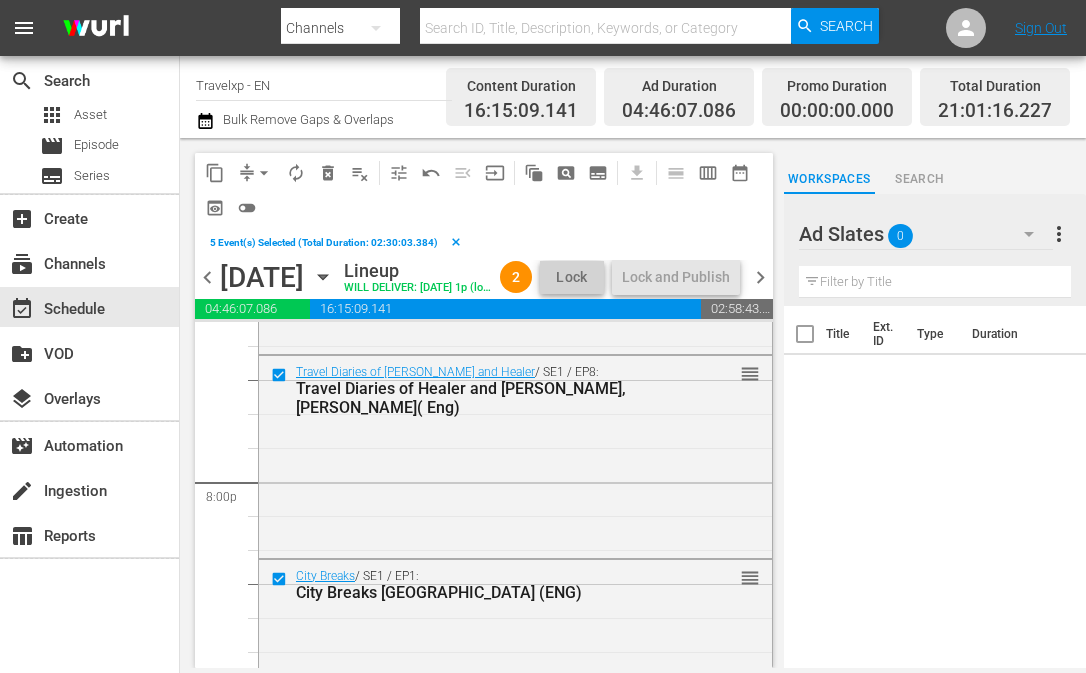 scroll, scrollTop: 8300, scrollLeft: 0, axis: vertical 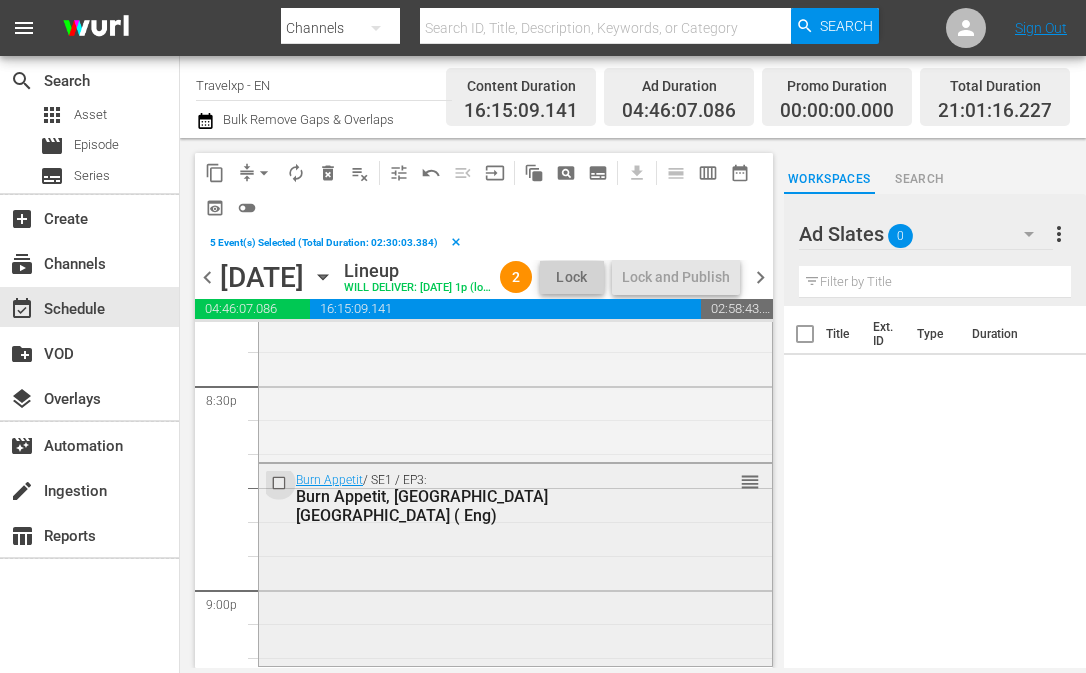 click at bounding box center [281, 482] 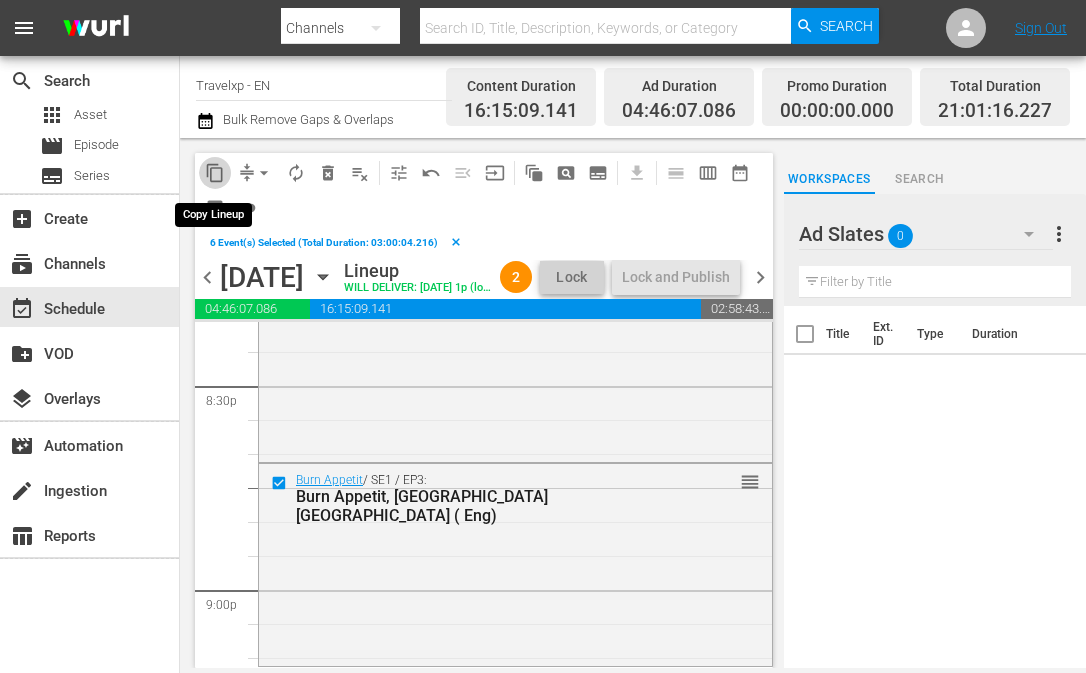 click on "content_copy" at bounding box center [215, 173] 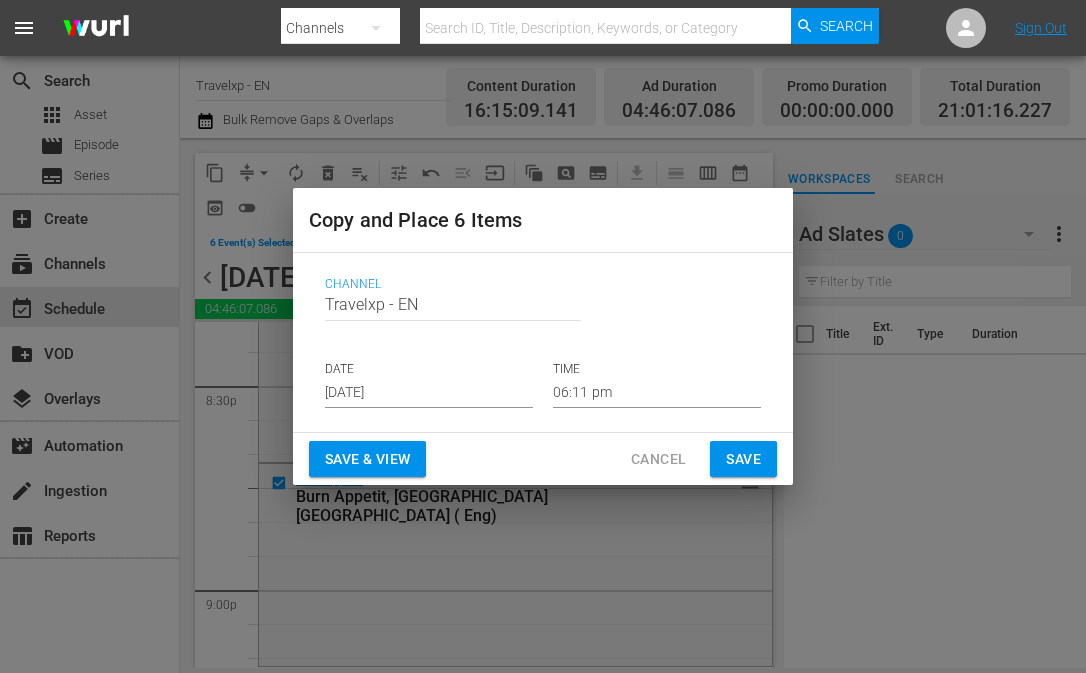 click on "06:11 pm" at bounding box center [657, 393] 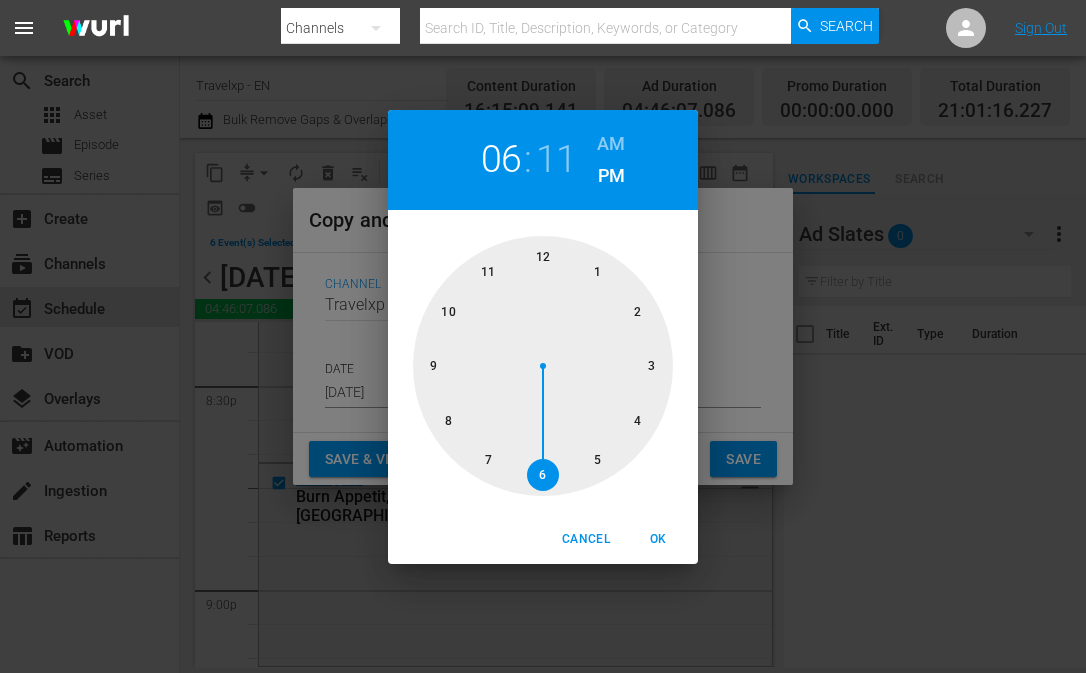 click at bounding box center [543, 366] 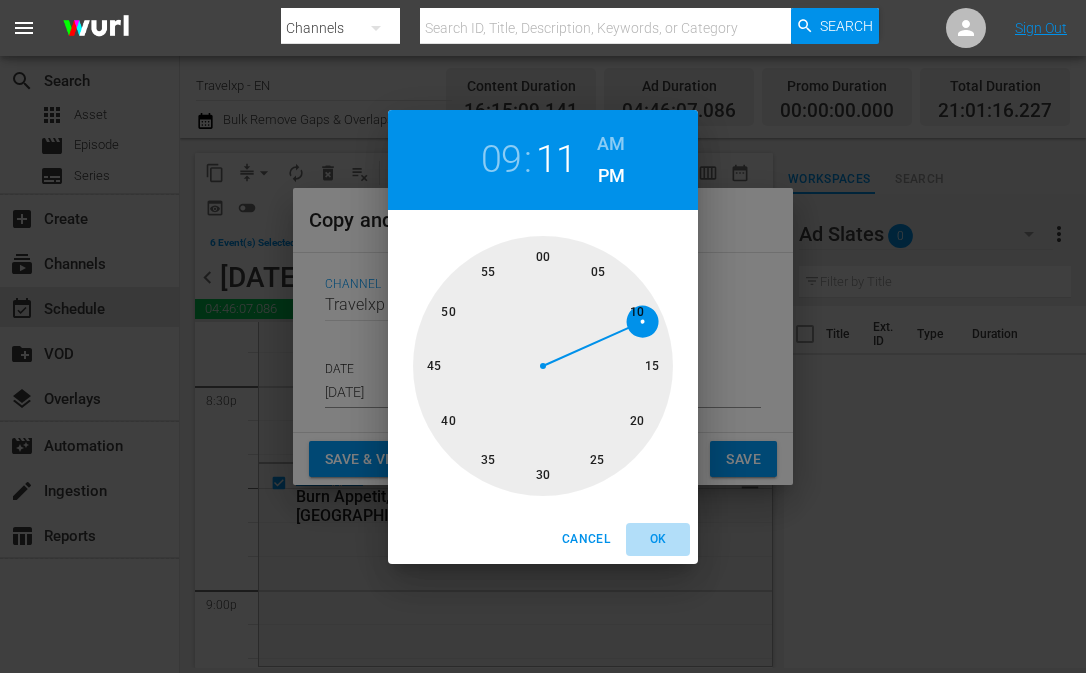 click on "OK" at bounding box center [658, 539] 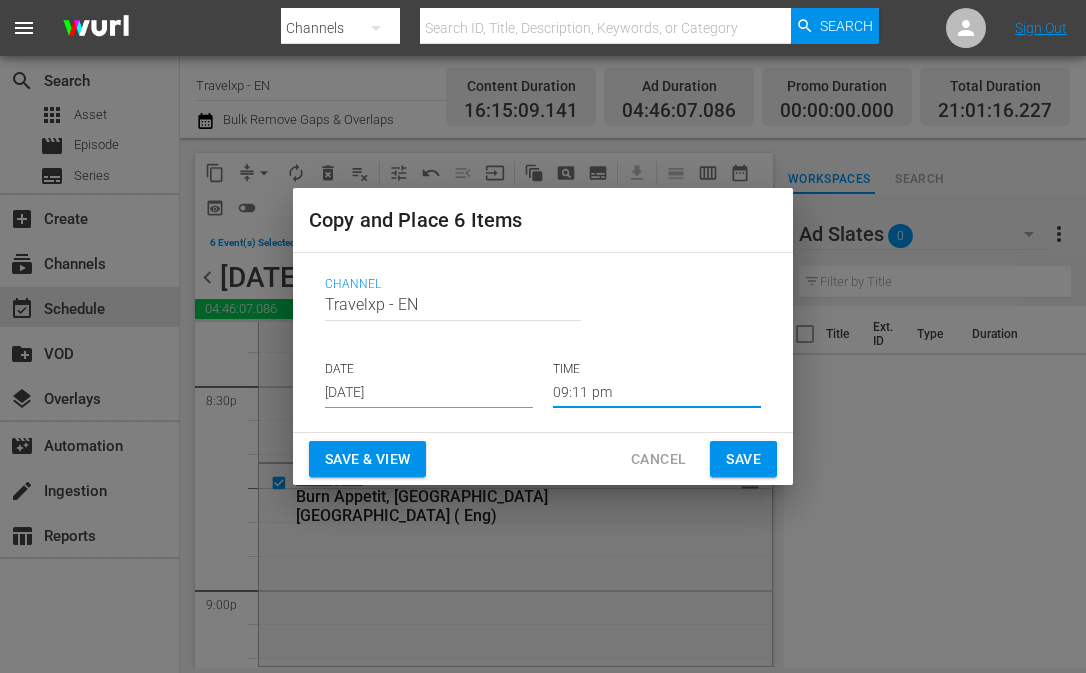 click on "Save & View" at bounding box center (367, 459) 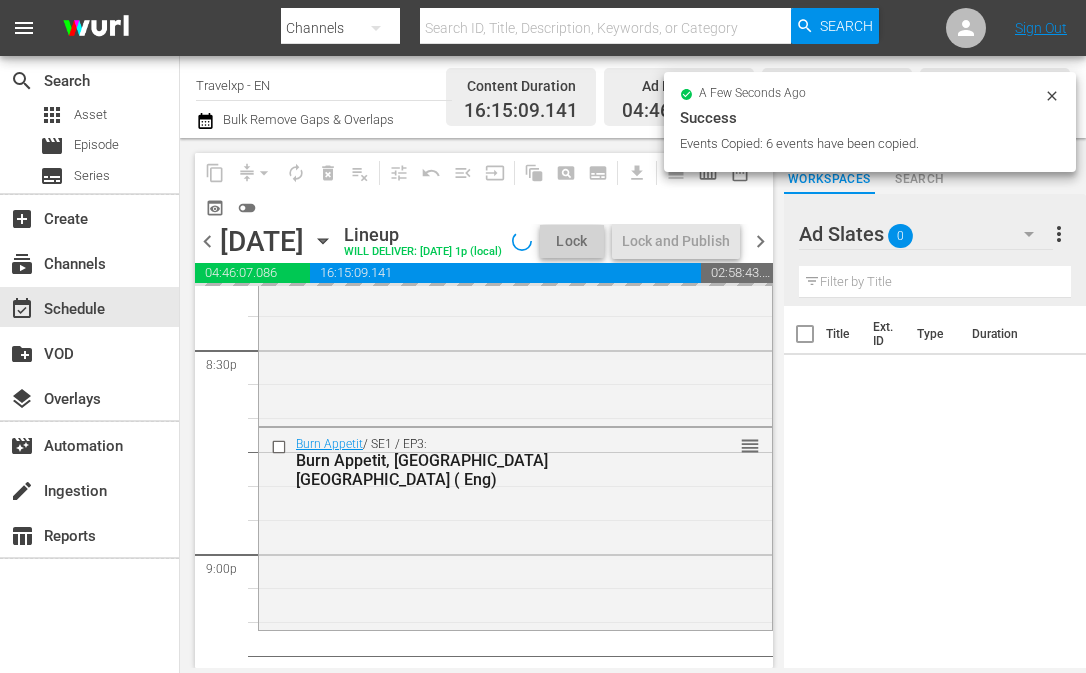 scroll, scrollTop: 9444, scrollLeft: 0, axis: vertical 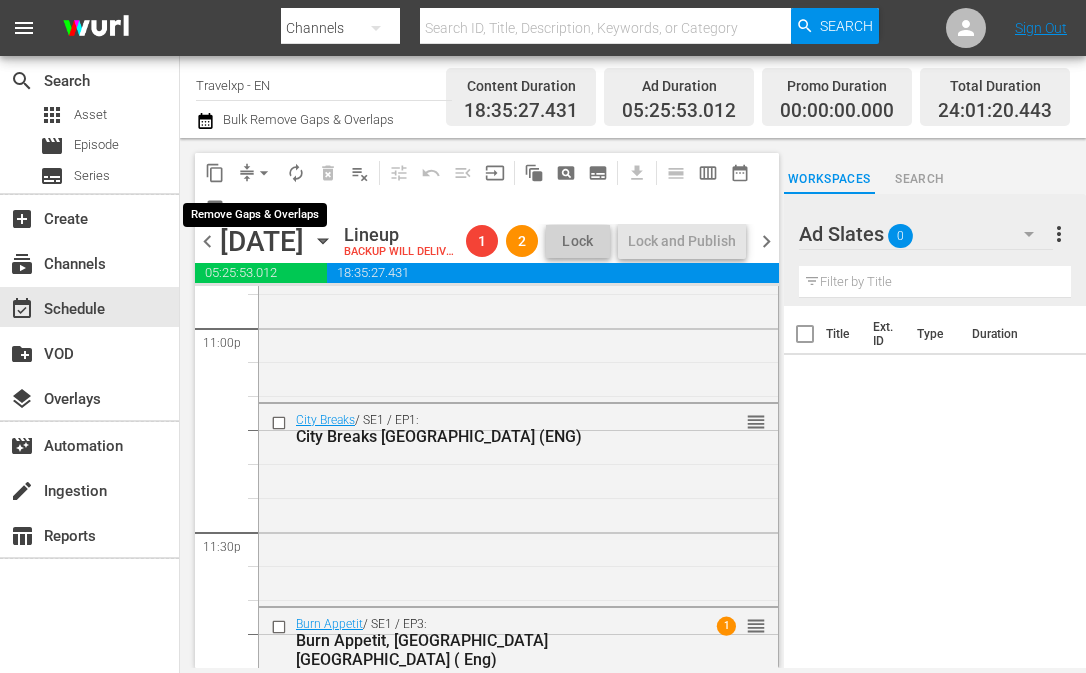 click on "arrow_drop_down" at bounding box center [264, 173] 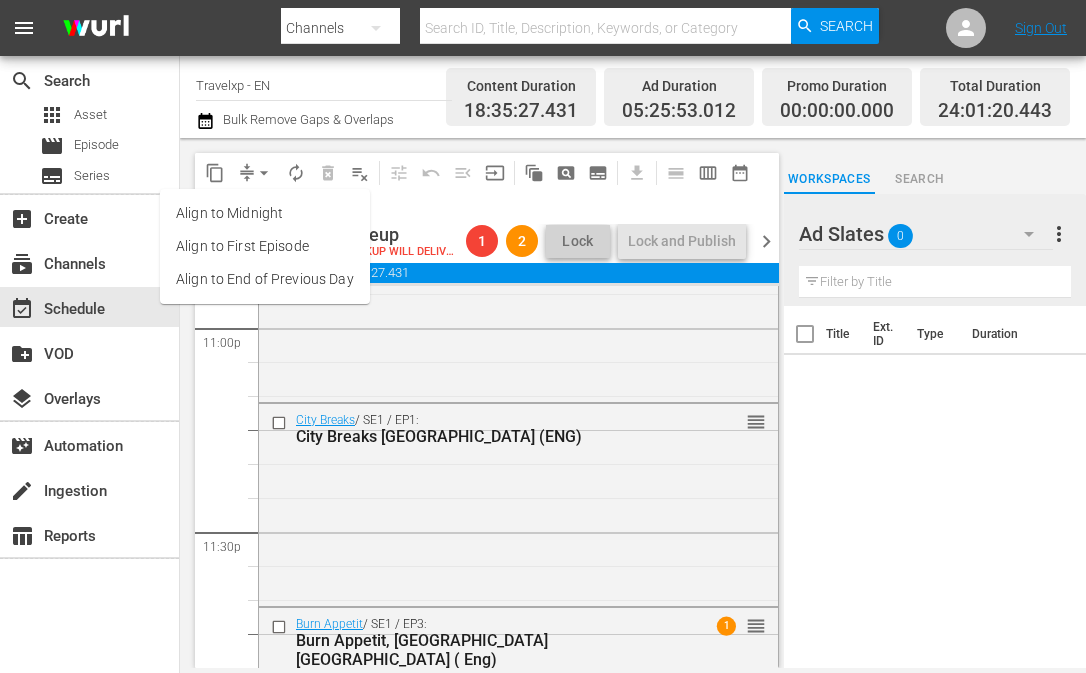 click on "Align to End of Previous Day" at bounding box center [265, 279] 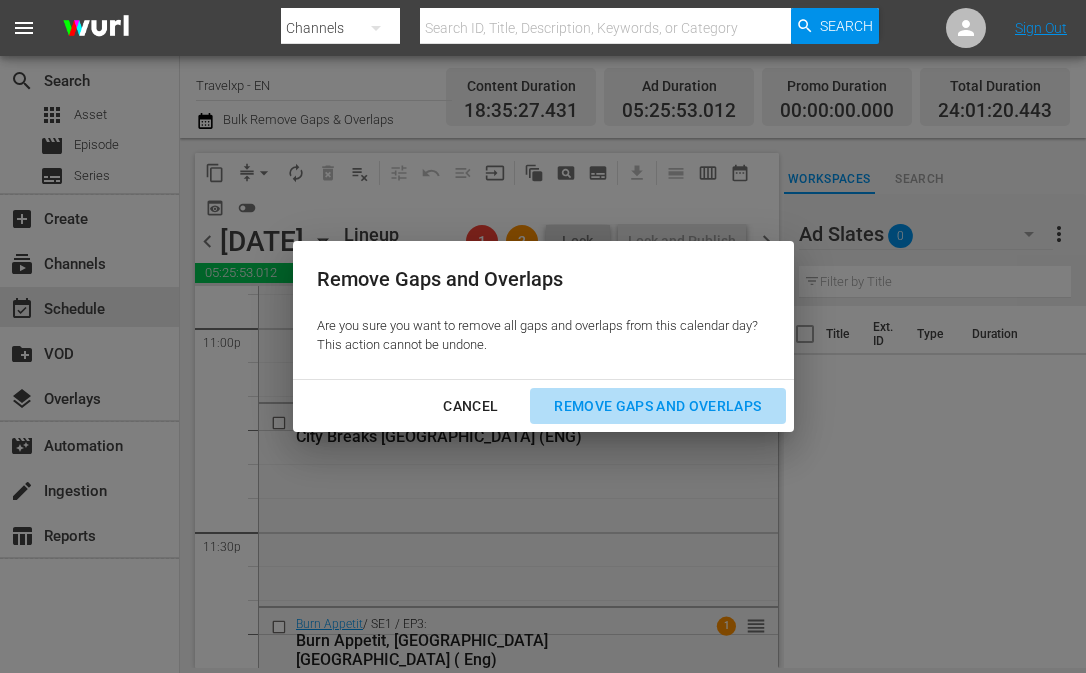 click on "Remove Gaps and Overlaps" at bounding box center (657, 406) 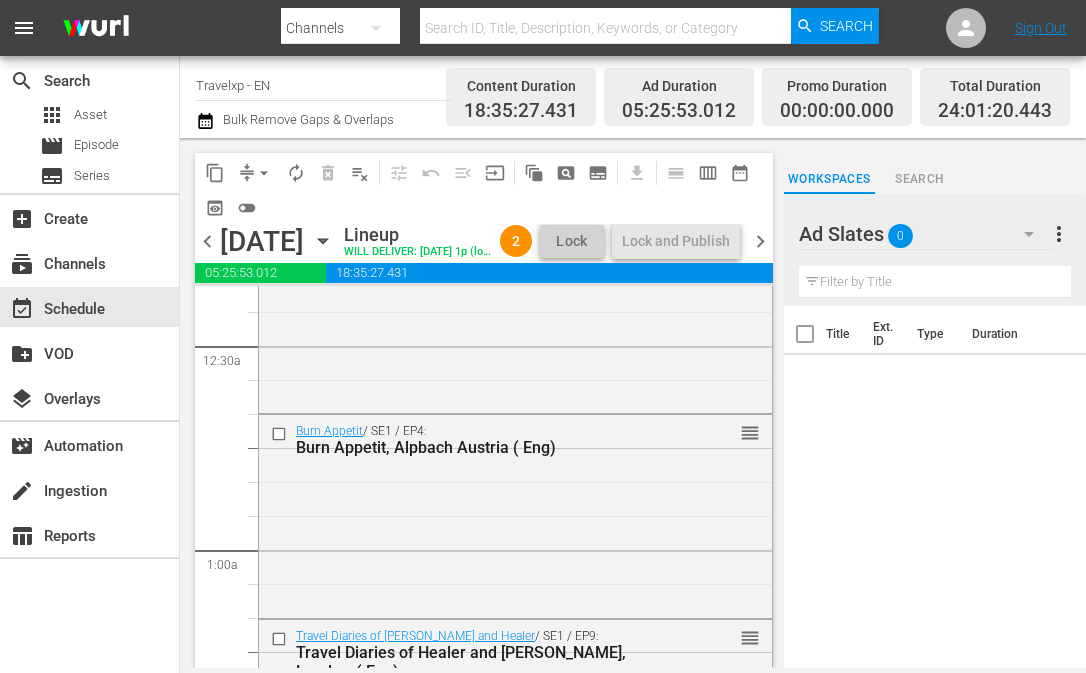 scroll, scrollTop: 0, scrollLeft: 0, axis: both 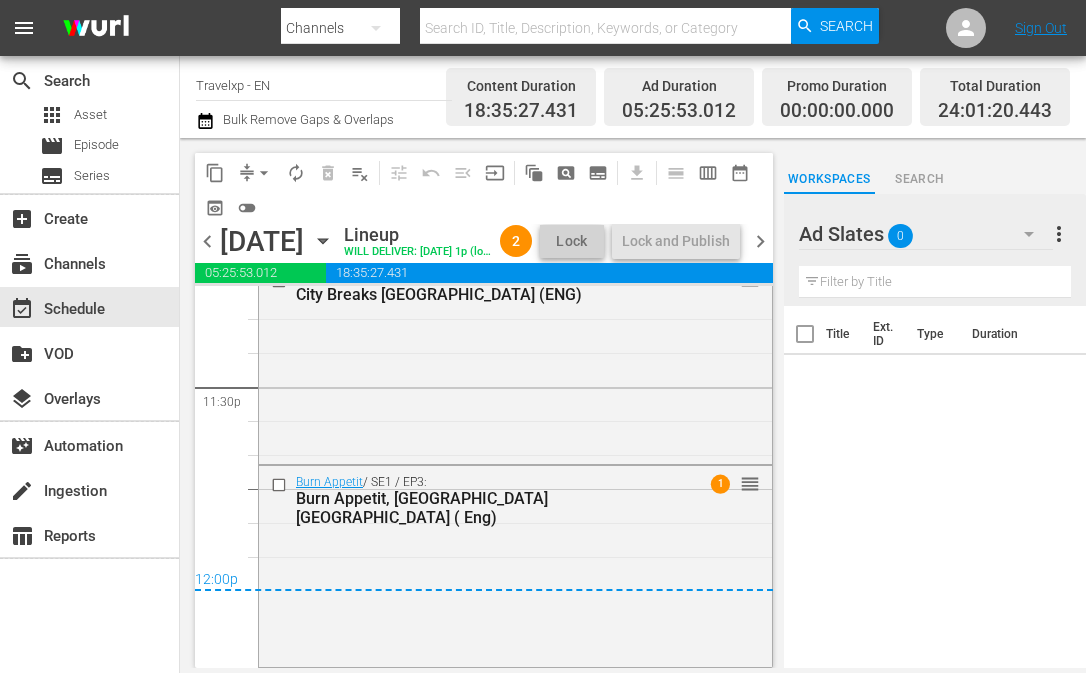 click on "chevron_right" at bounding box center (760, 241) 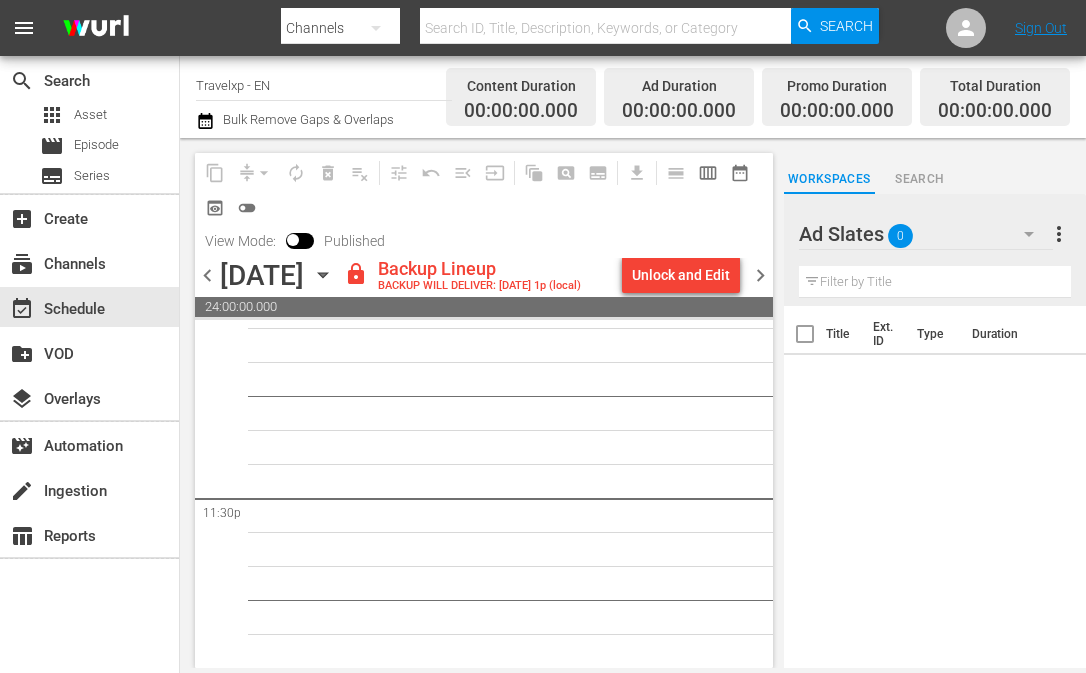 scroll, scrollTop: 9444, scrollLeft: 0, axis: vertical 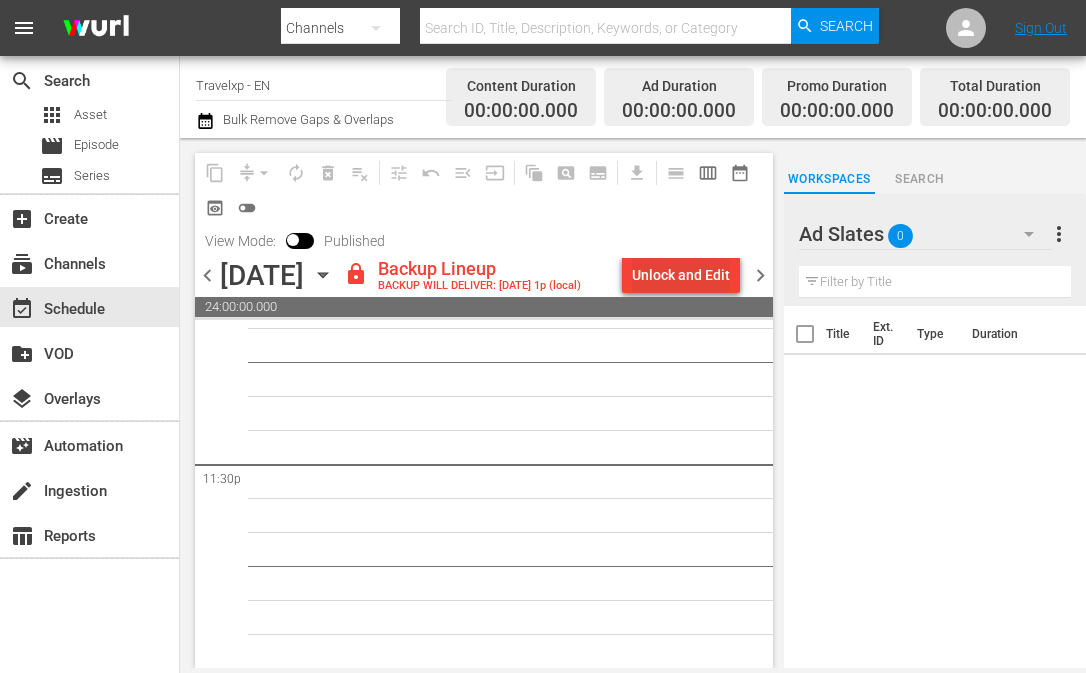 click on "Unlock and Edit" at bounding box center (681, 275) 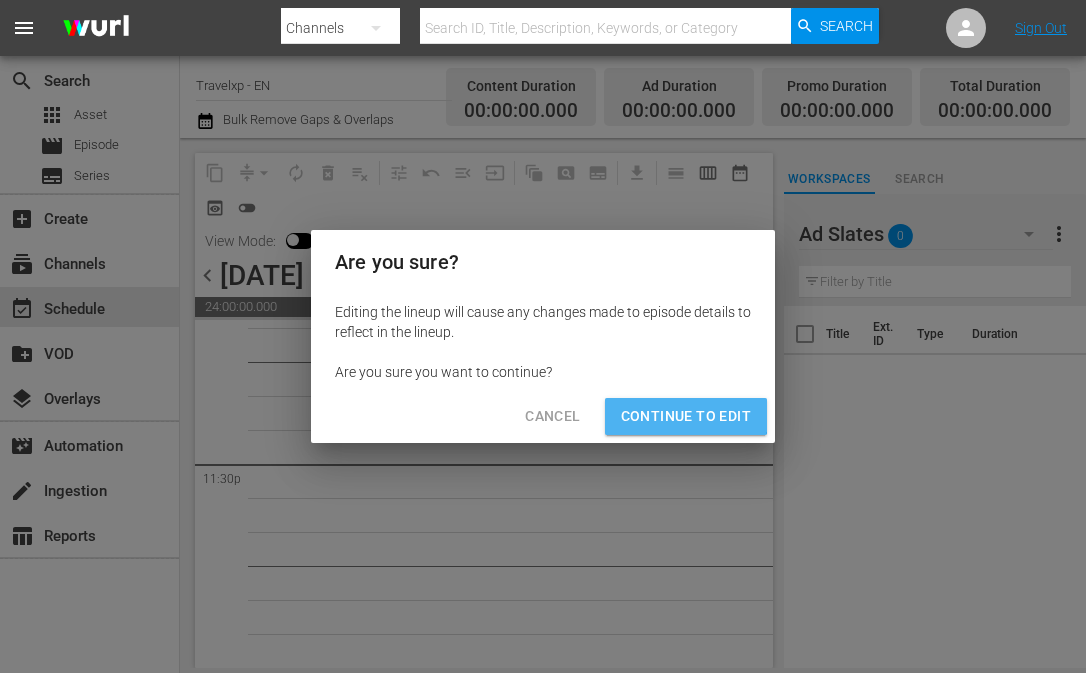 click on "Continue to Edit" at bounding box center [686, 416] 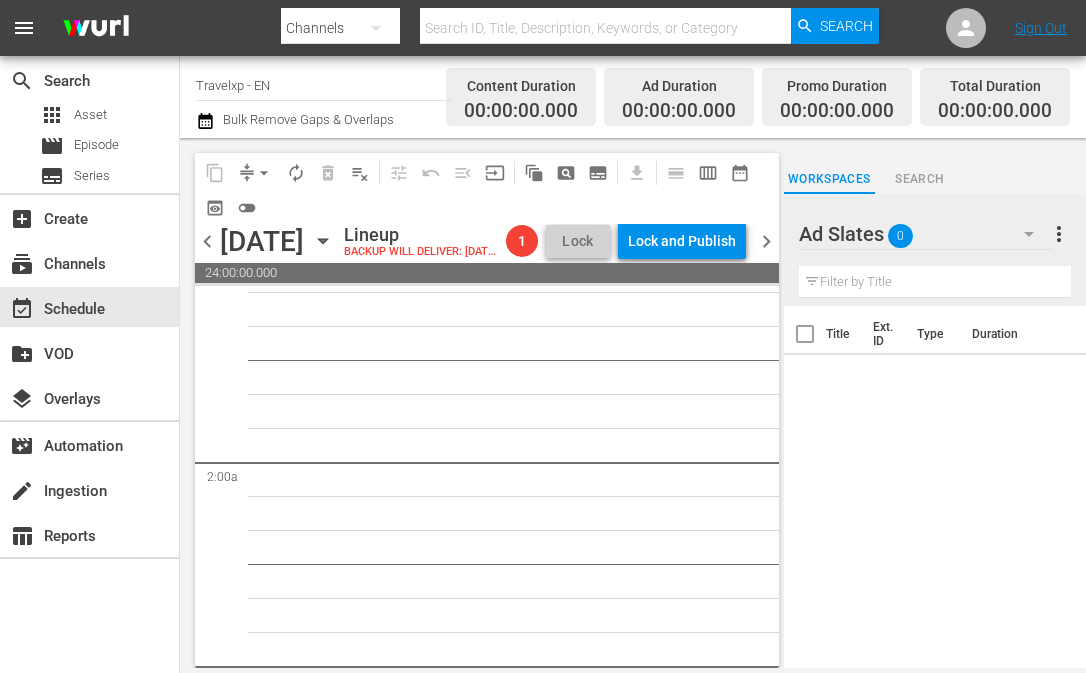scroll, scrollTop: 0, scrollLeft: 0, axis: both 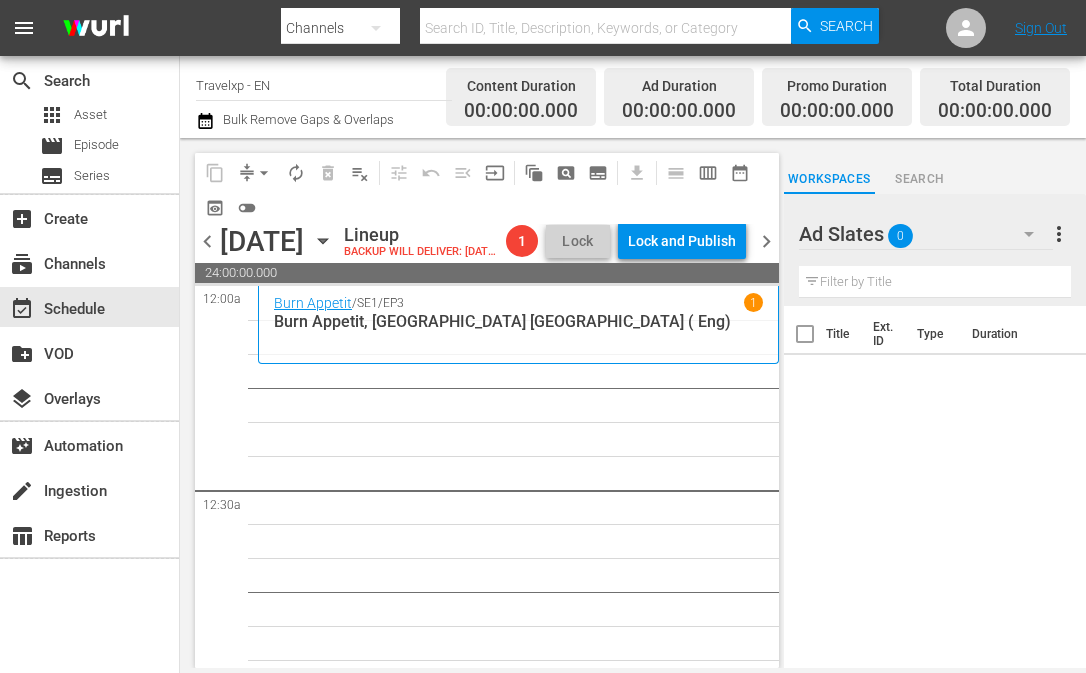 click 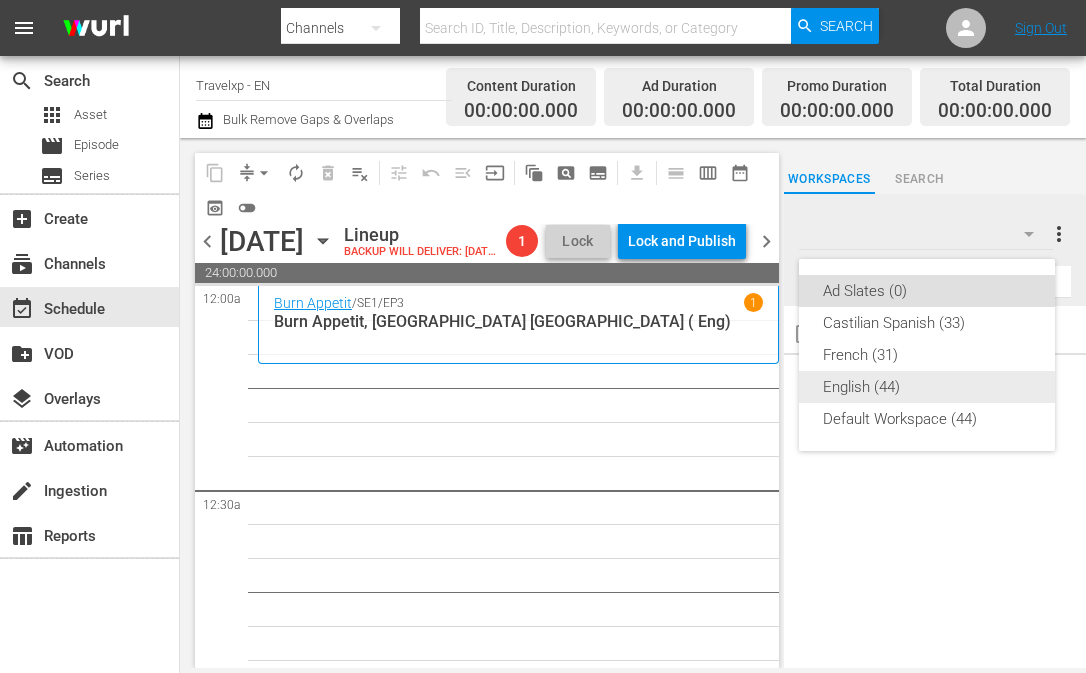 click on "English (44)" at bounding box center [927, 387] 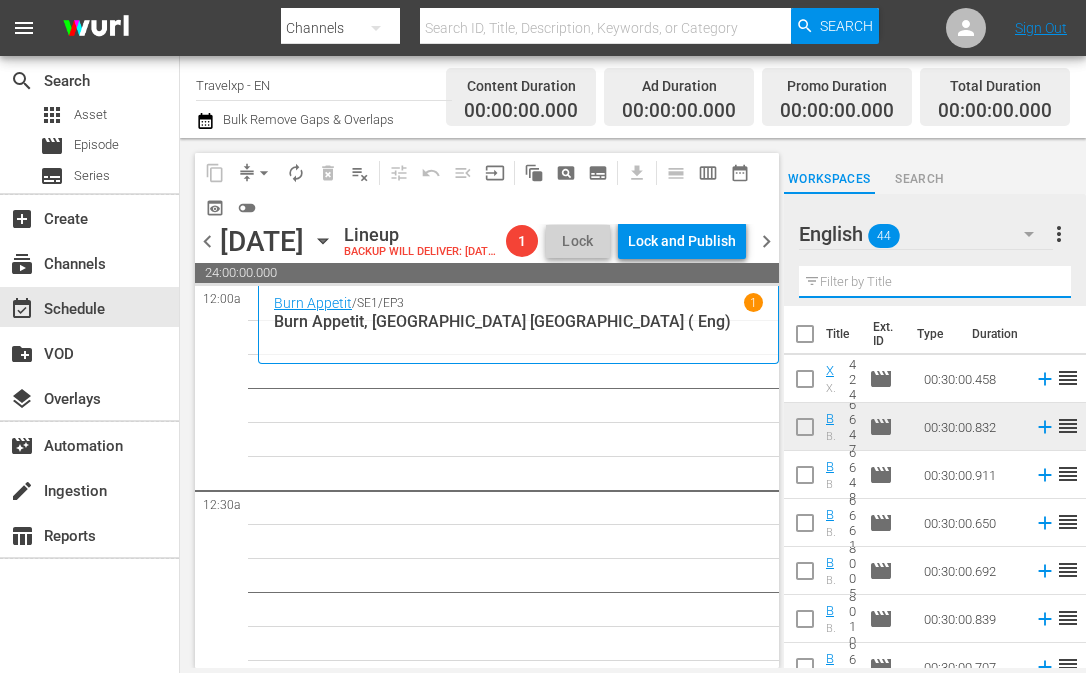 click at bounding box center (935, 282) 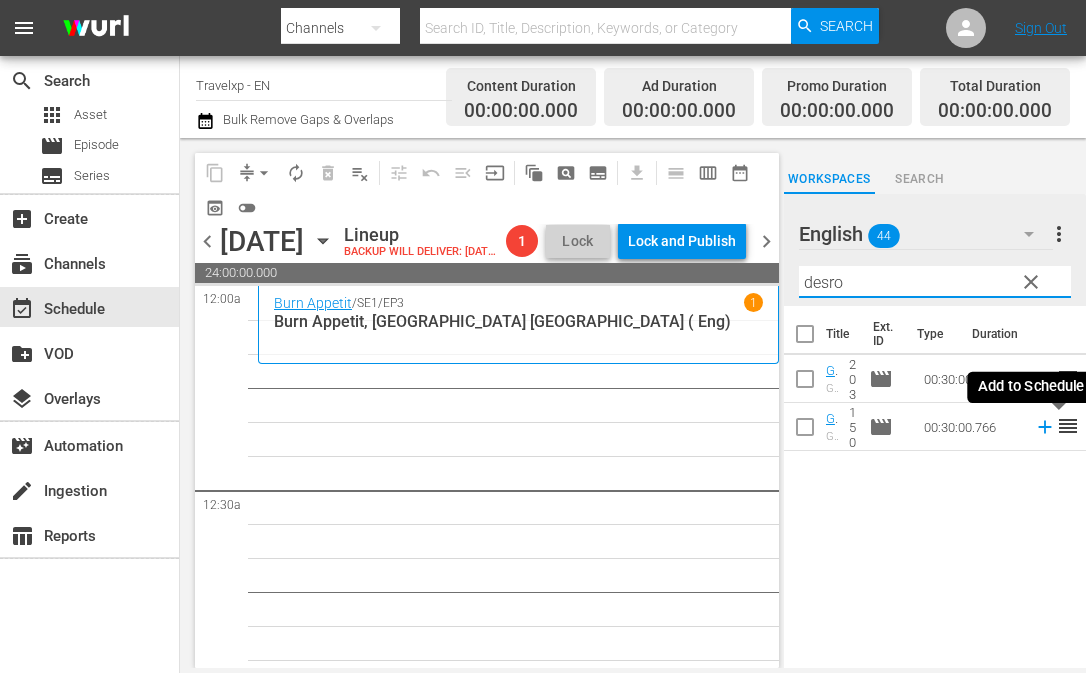 click 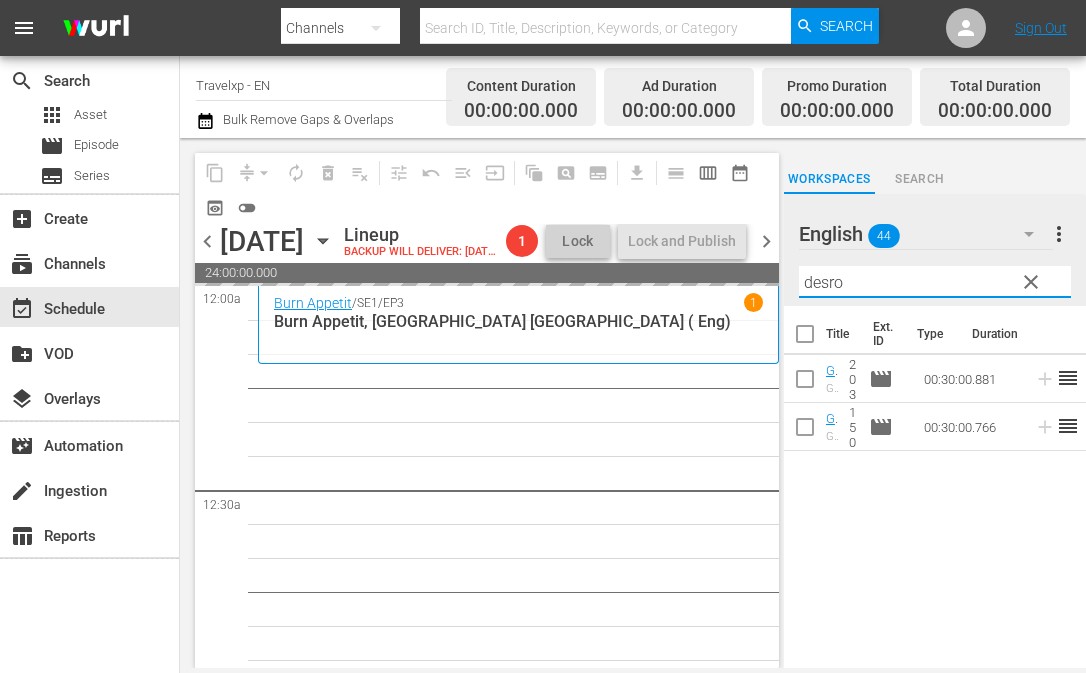 click on "desro" at bounding box center [935, 282] 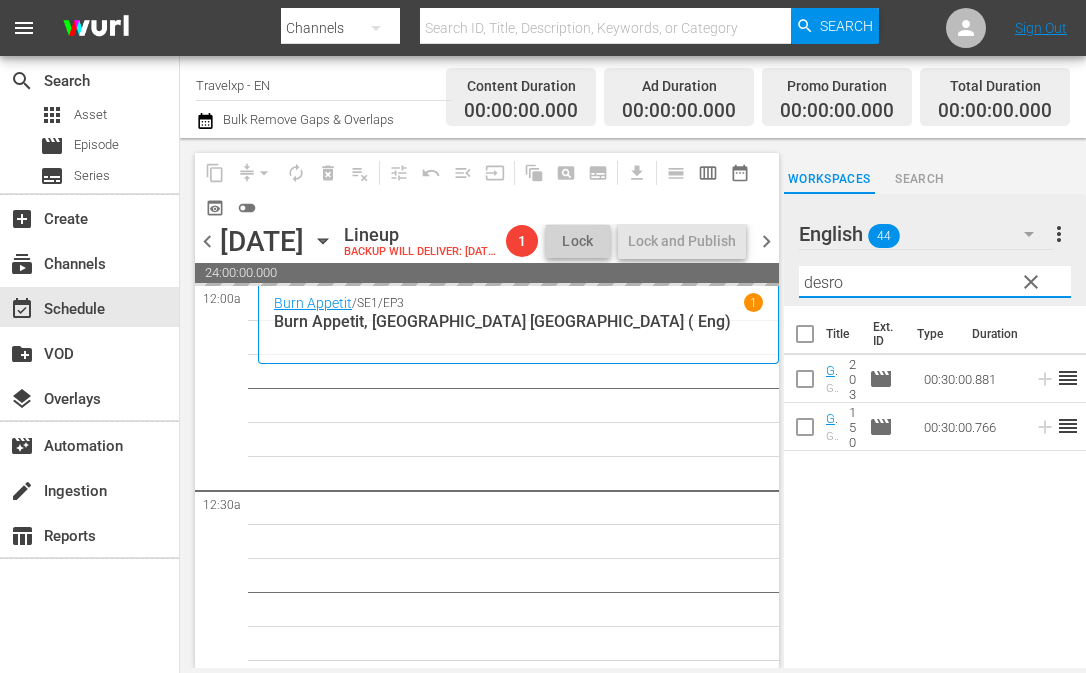 click on "desro" at bounding box center (935, 282) 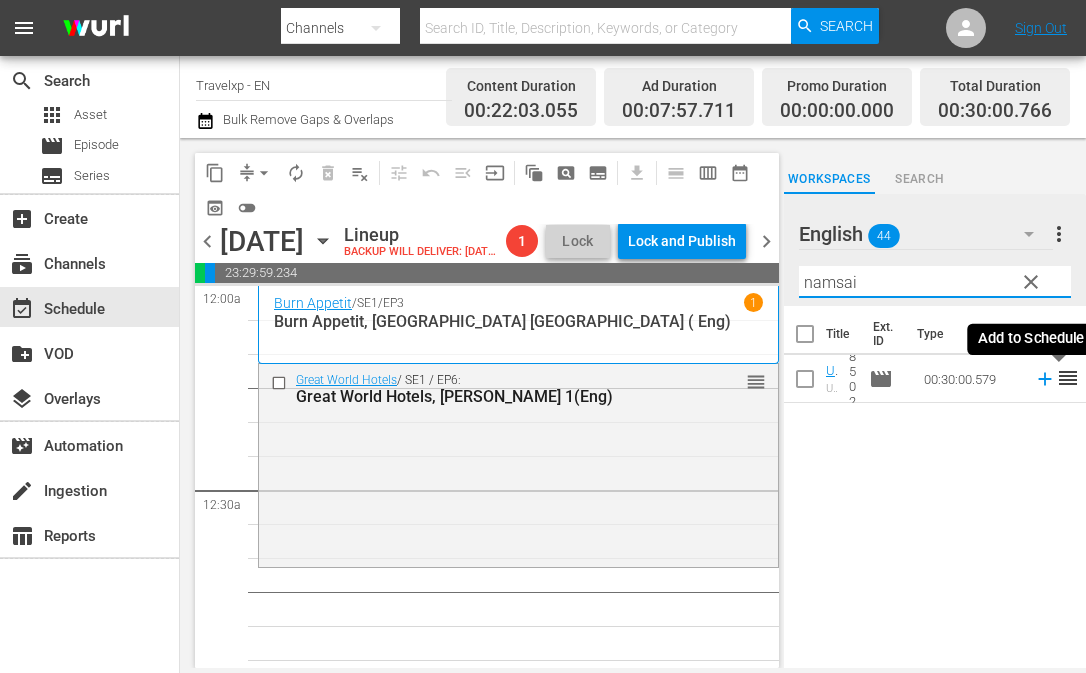 drag, startPoint x: 1050, startPoint y: 381, endPoint x: 1044, endPoint y: 360, distance: 21.84033 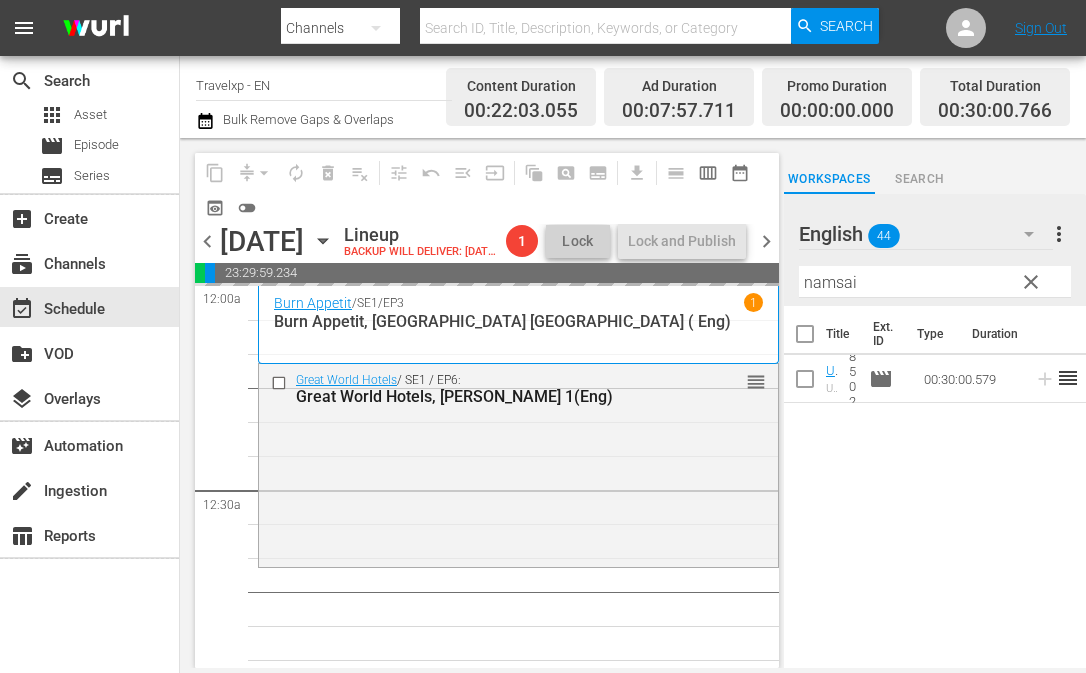 click on "namsai" at bounding box center [935, 282] 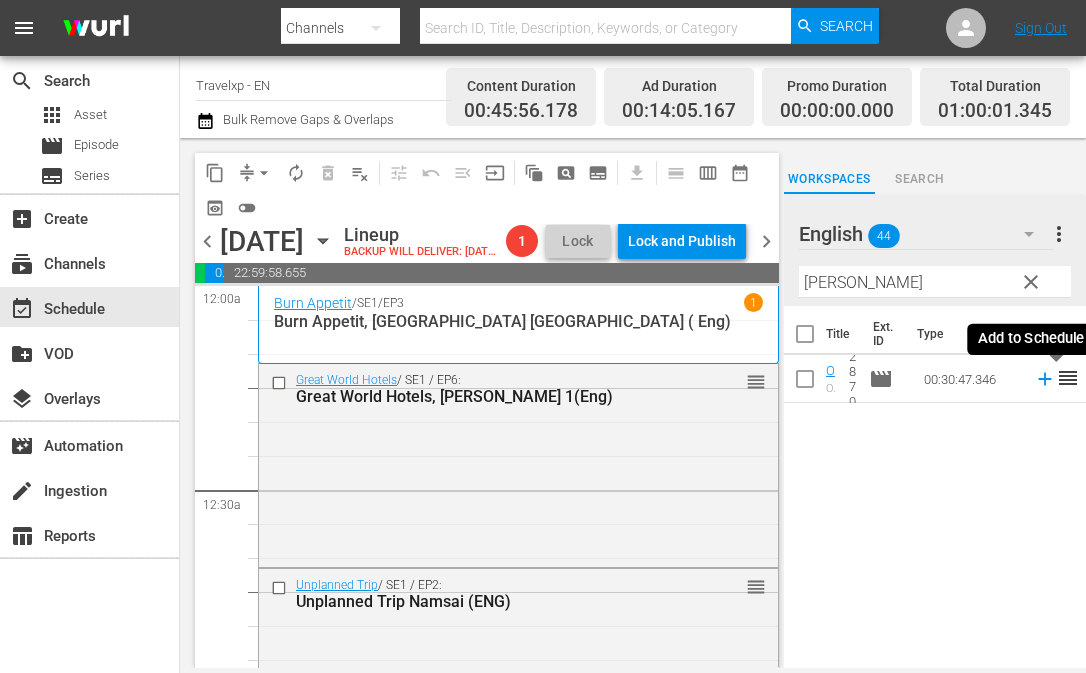 click 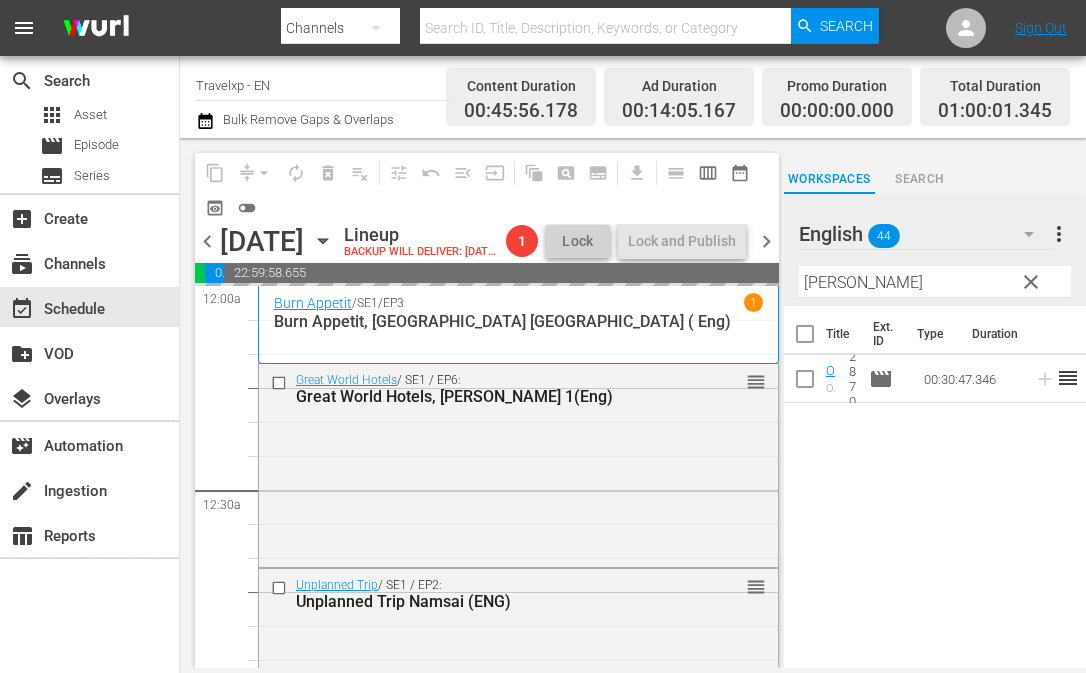 click on "[PERSON_NAME]" at bounding box center [935, 282] 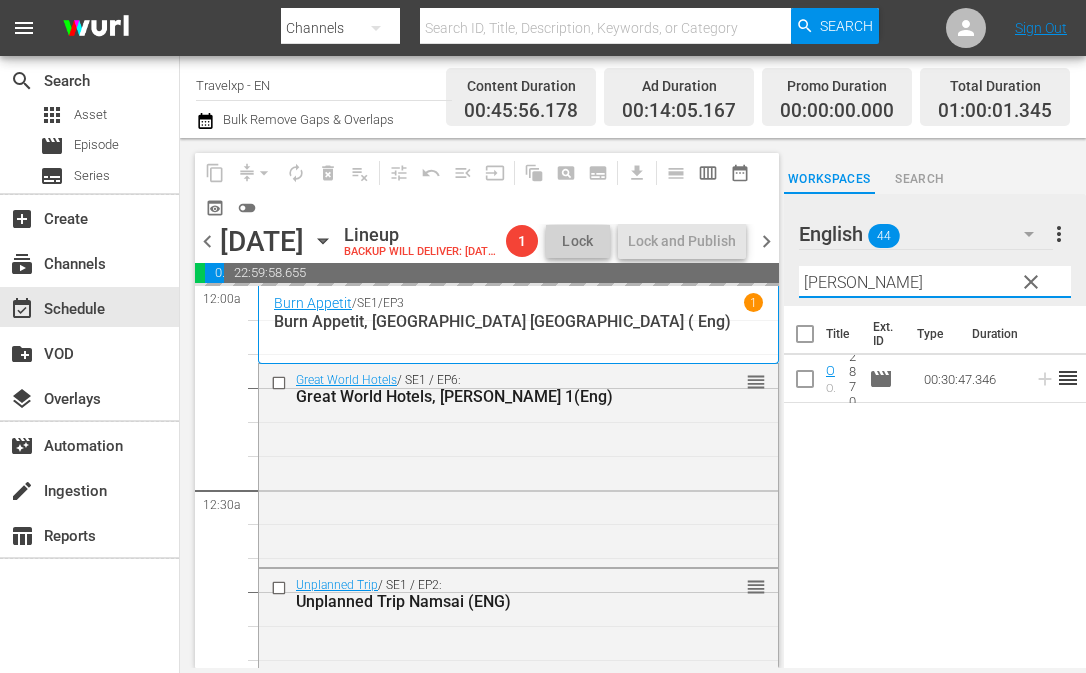 click on "[PERSON_NAME]" at bounding box center (935, 282) 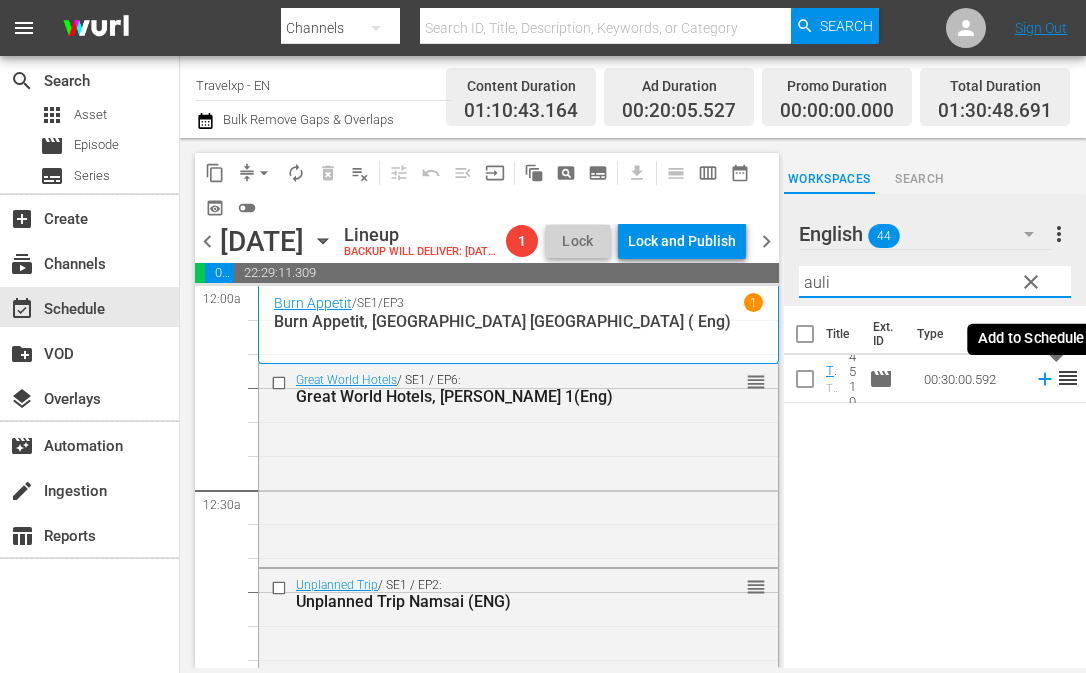 click 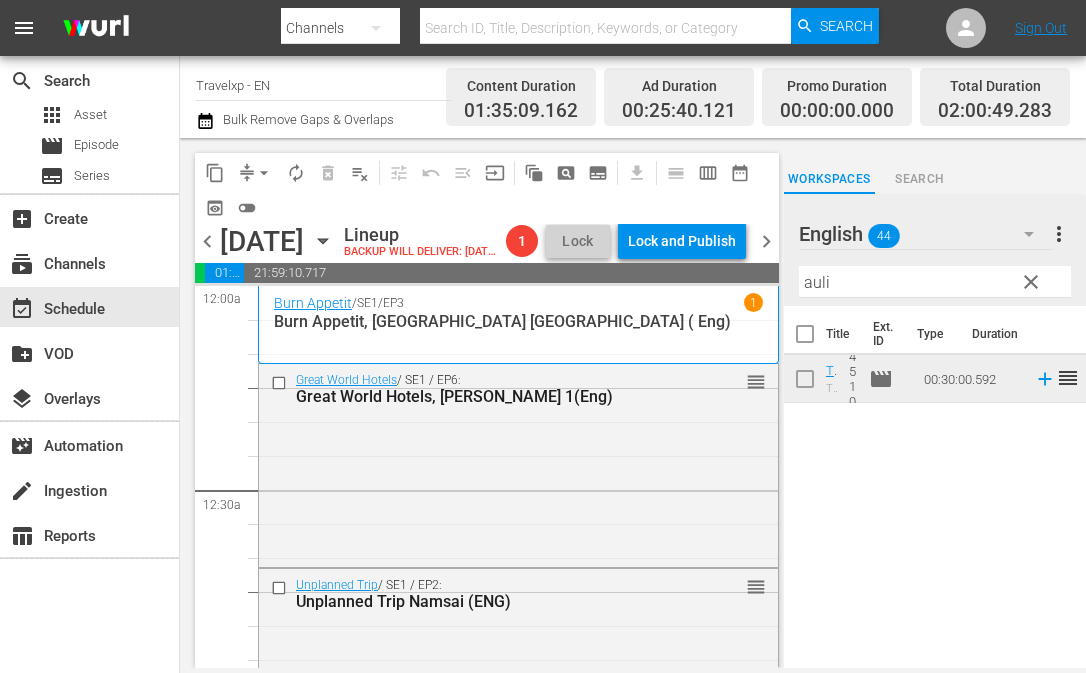 click on "auli" at bounding box center [935, 282] 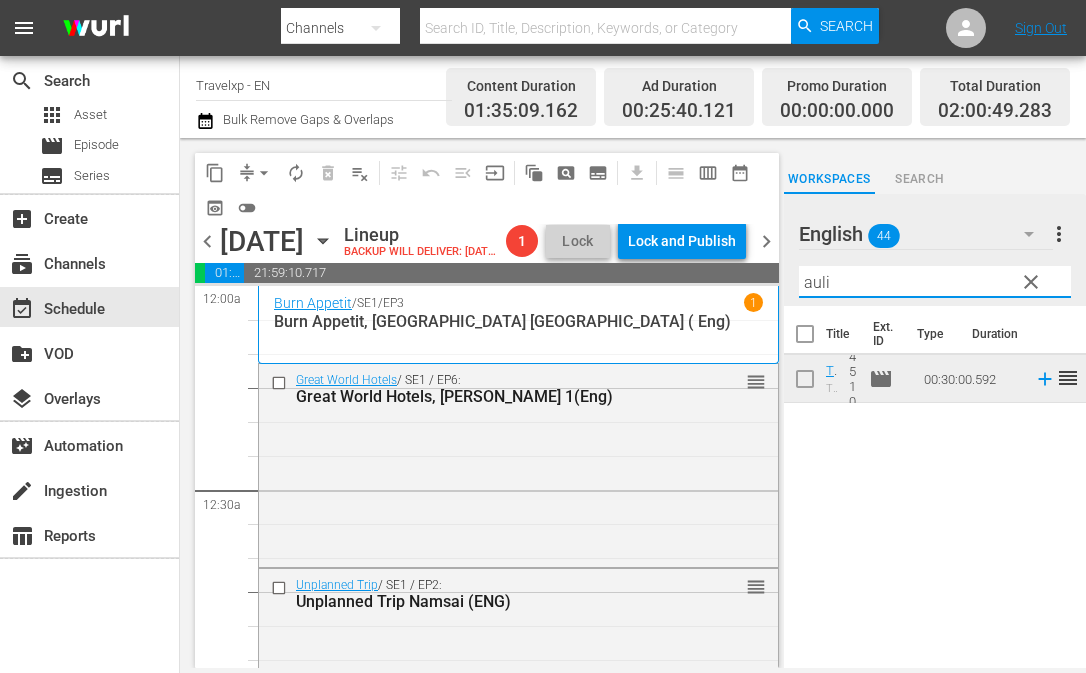 click on "auli" at bounding box center [935, 282] 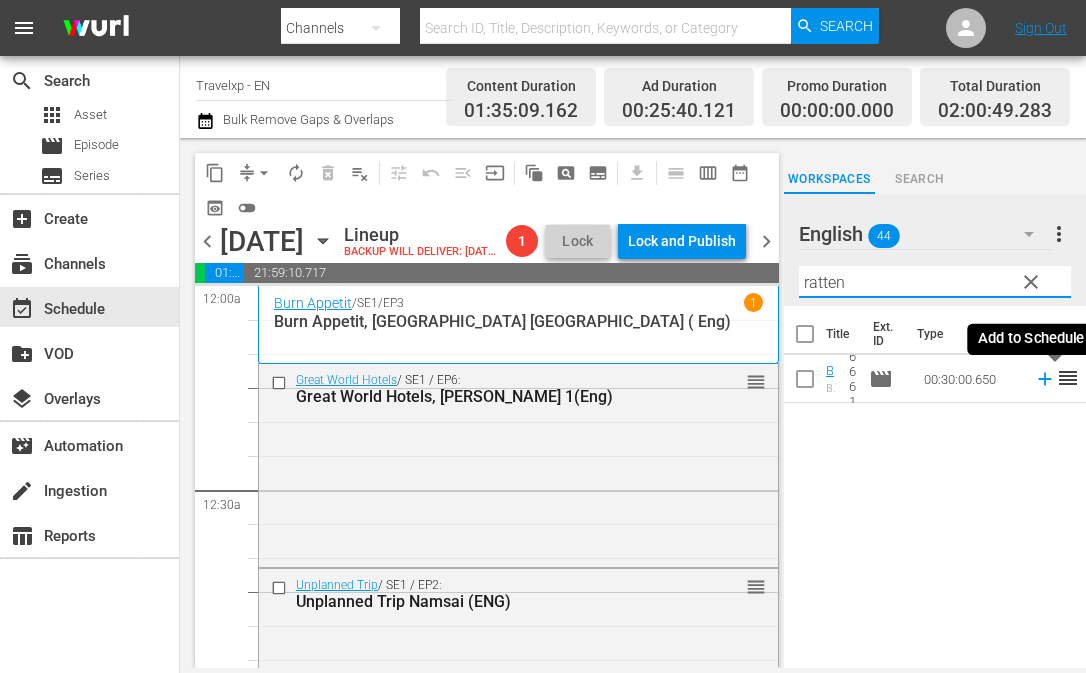 click 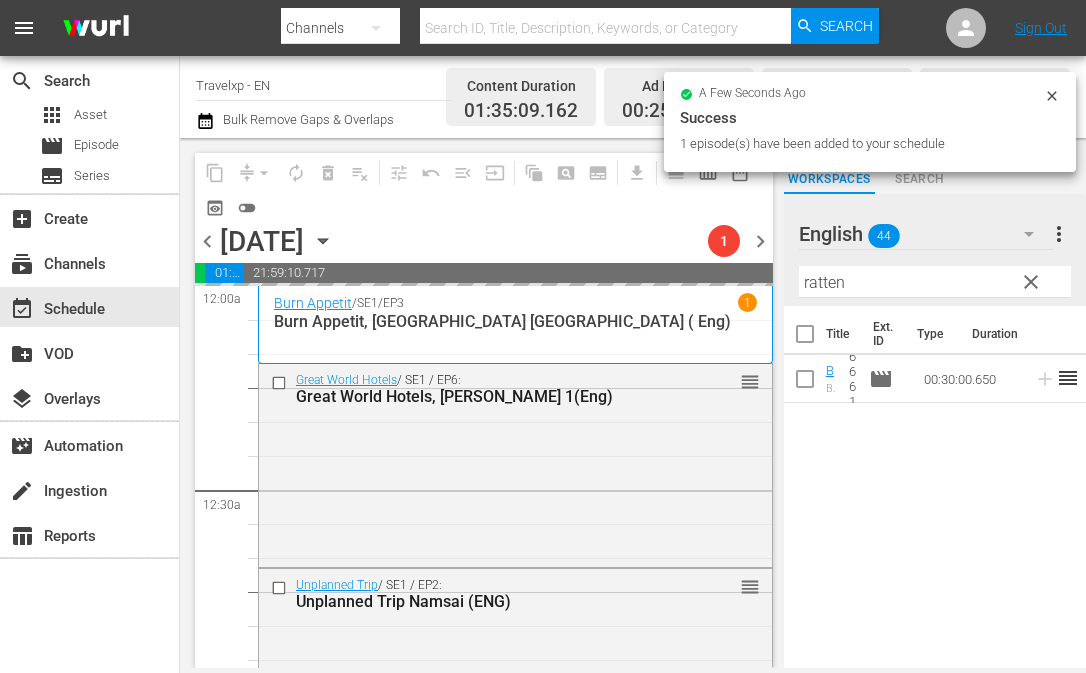 click on "ratten" at bounding box center (935, 282) 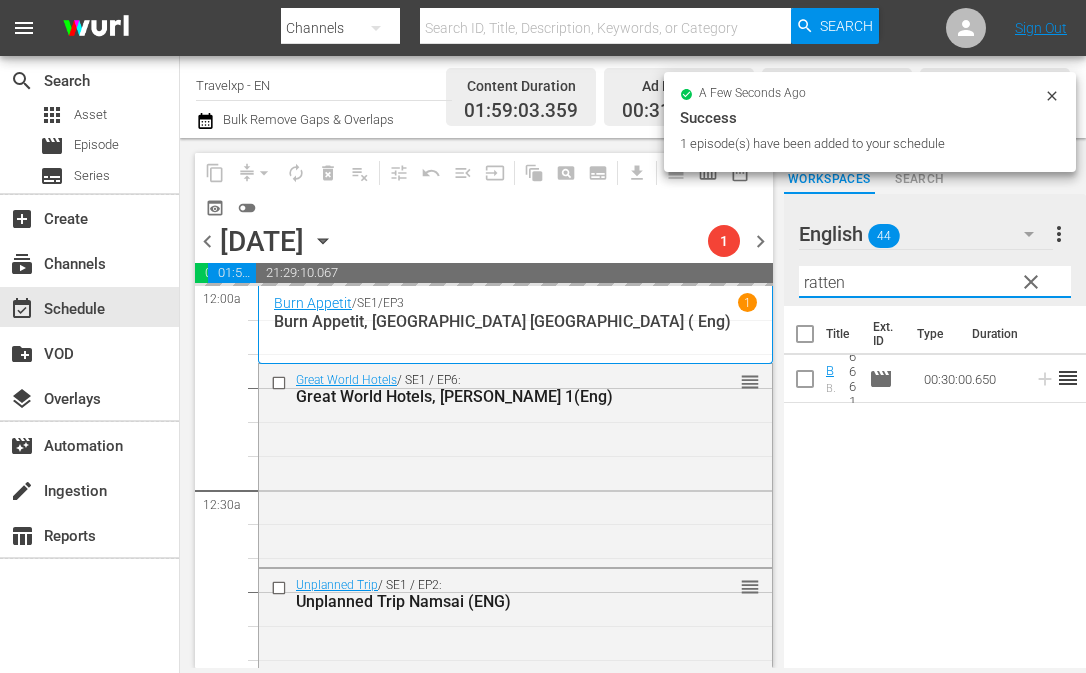 click on "ratten" at bounding box center [935, 282] 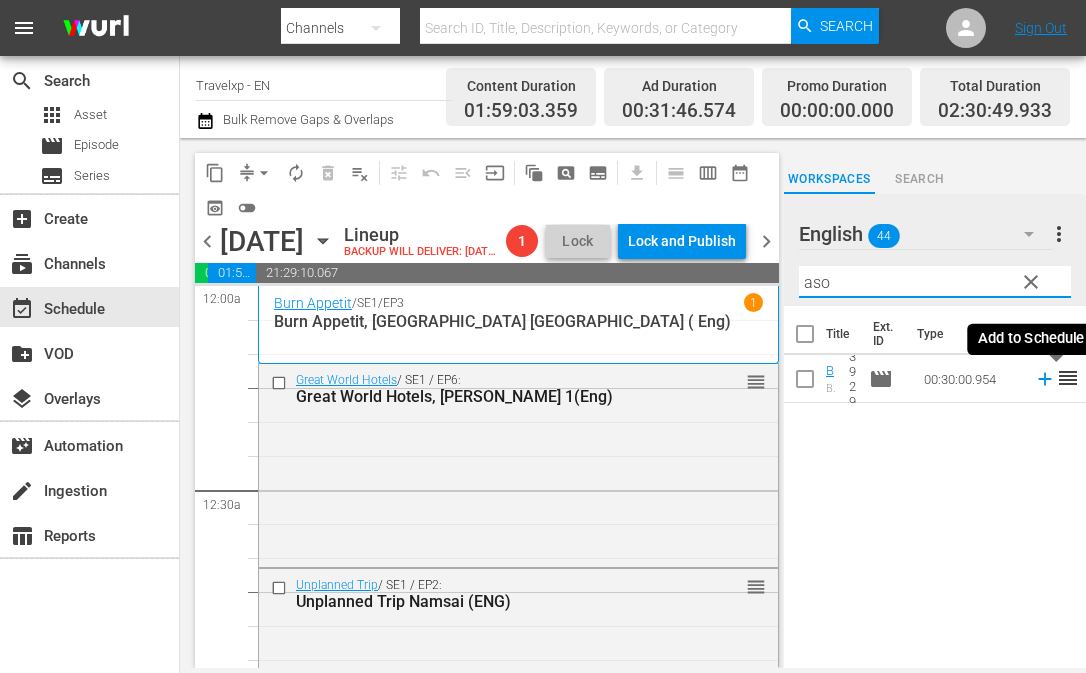 click 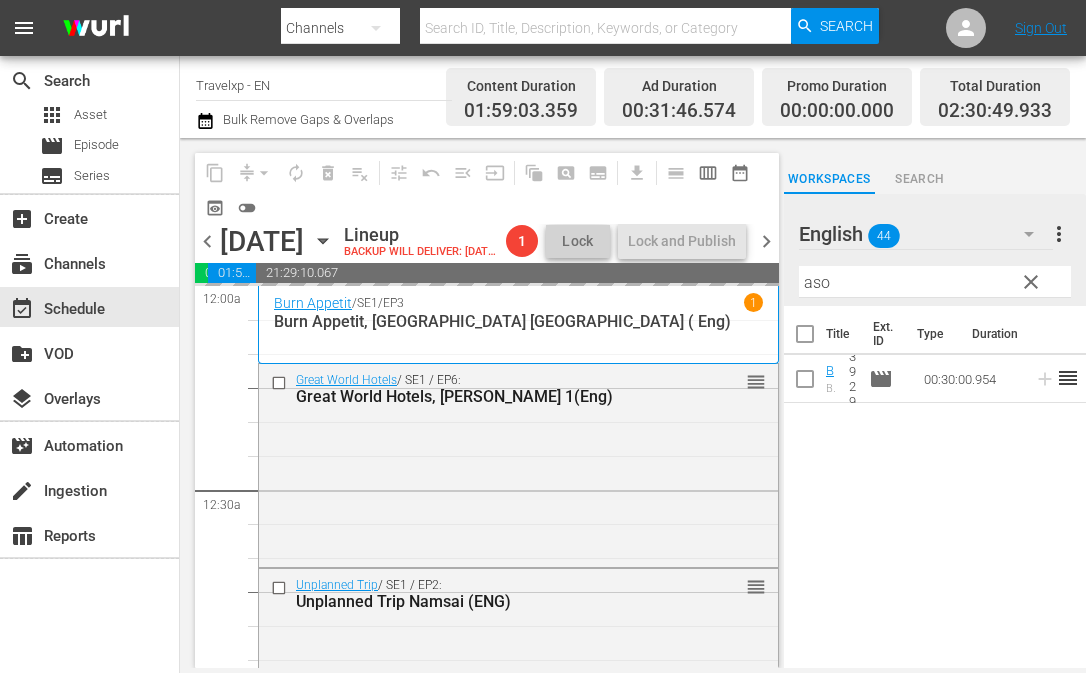 click on "aso" at bounding box center [935, 282] 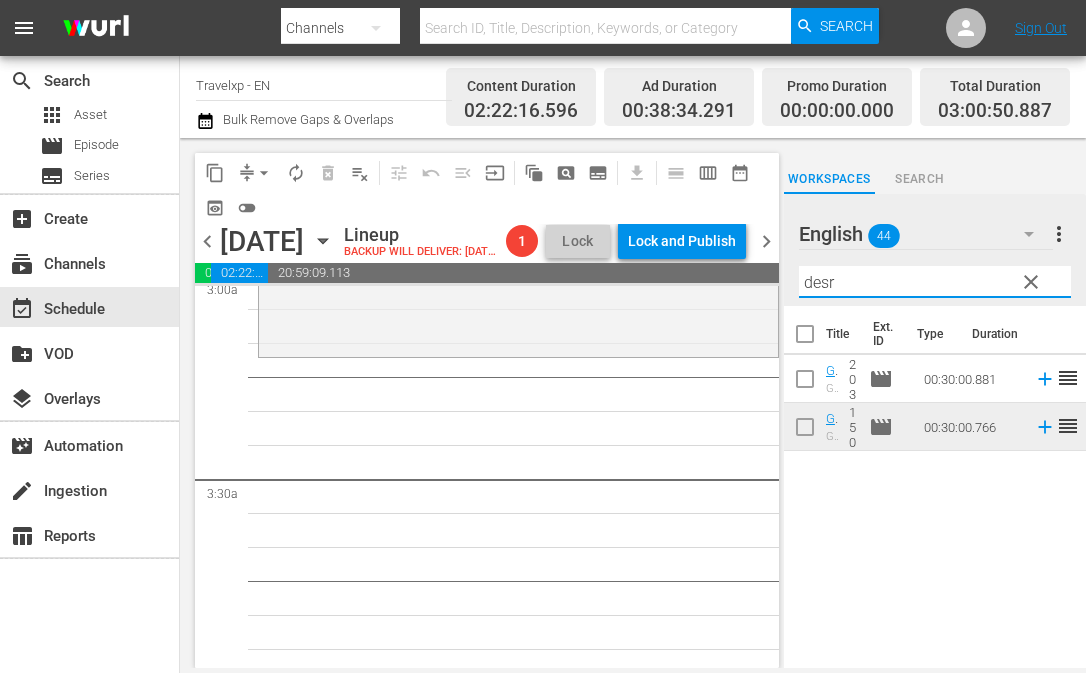scroll, scrollTop: 1200, scrollLeft: 0, axis: vertical 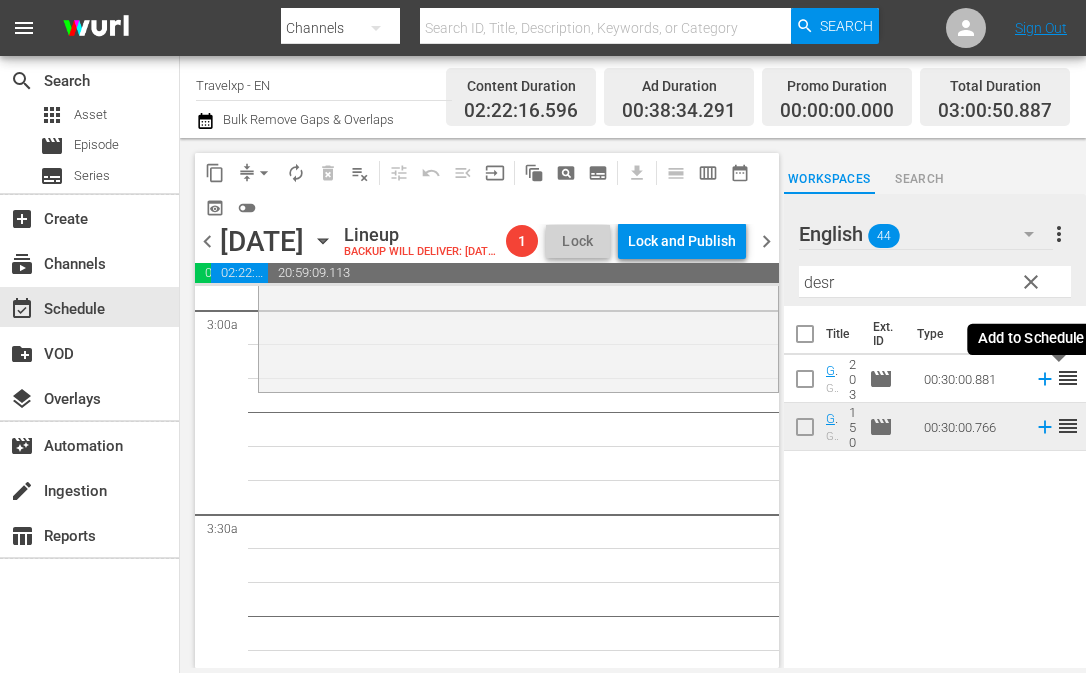 click 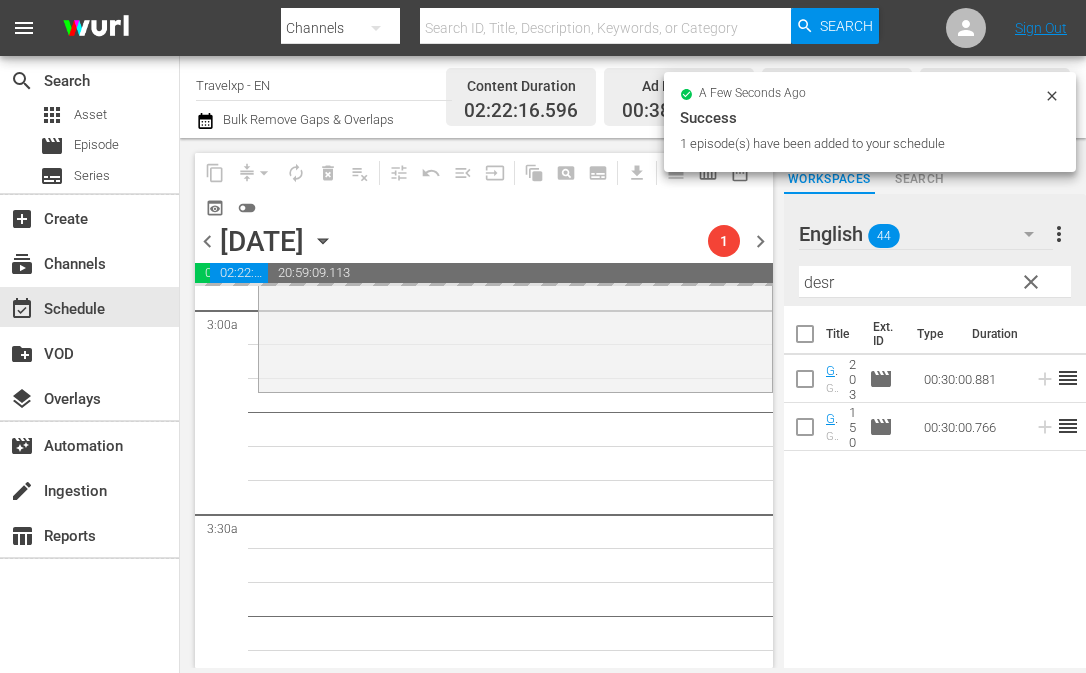 click on "desr" at bounding box center (935, 282) 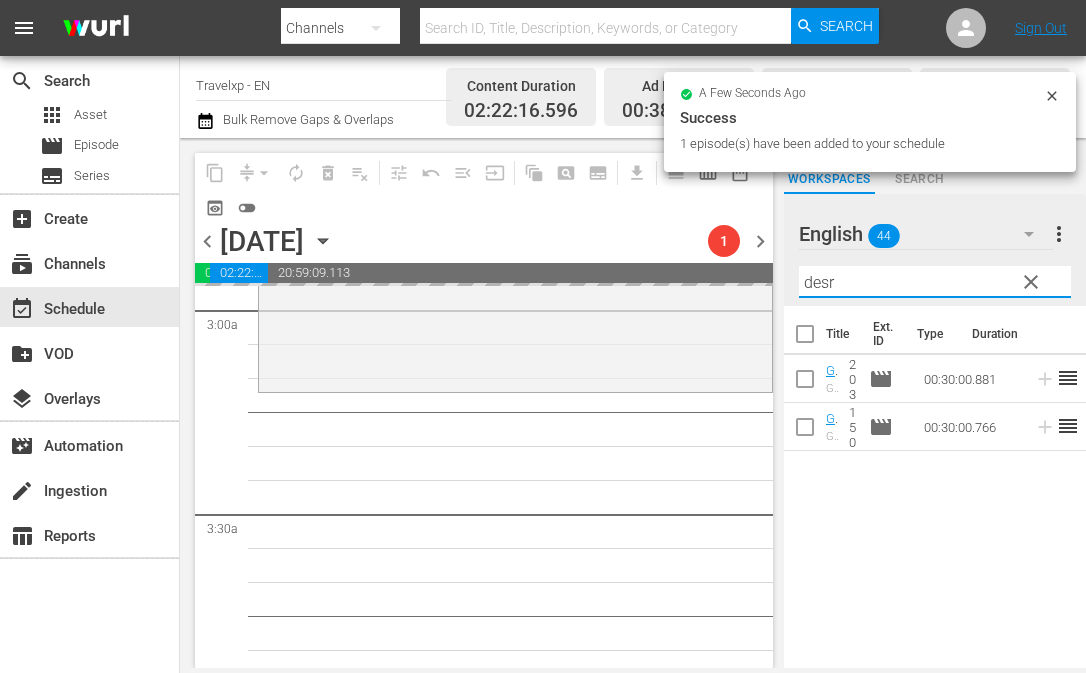 click on "desr" at bounding box center (935, 282) 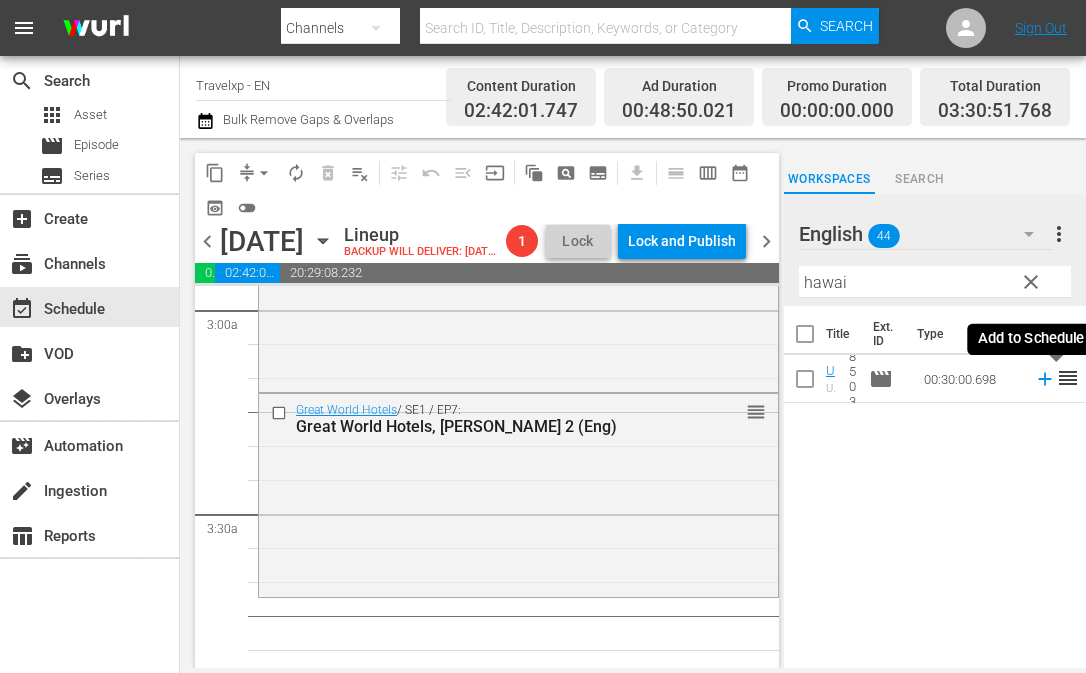 click 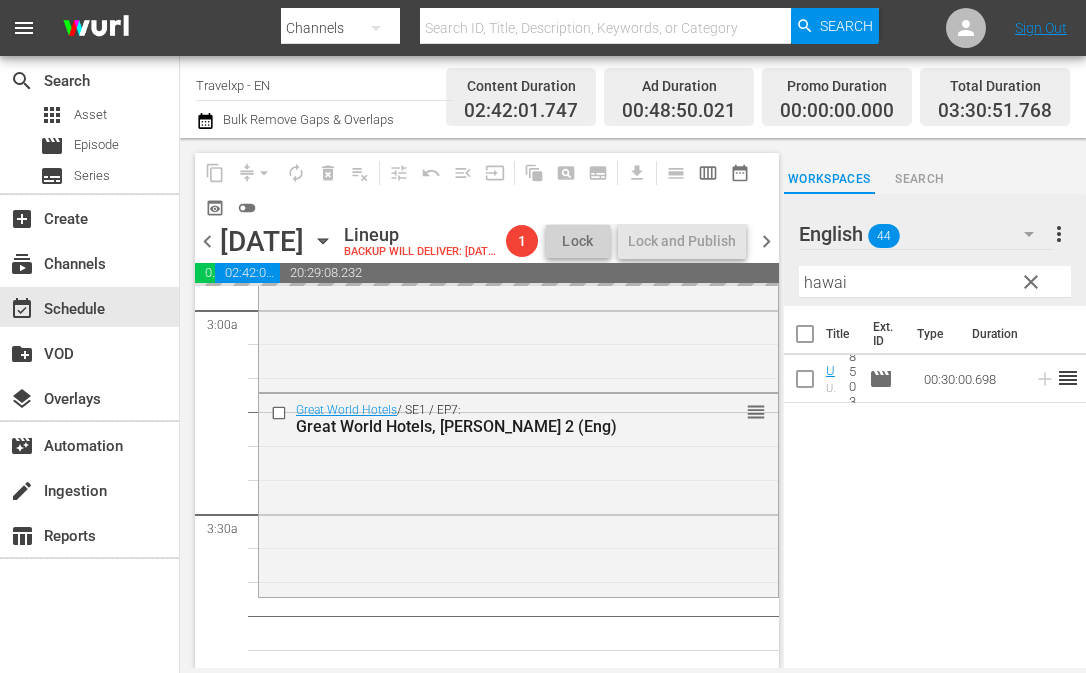 click on "hawai" at bounding box center (935, 282) 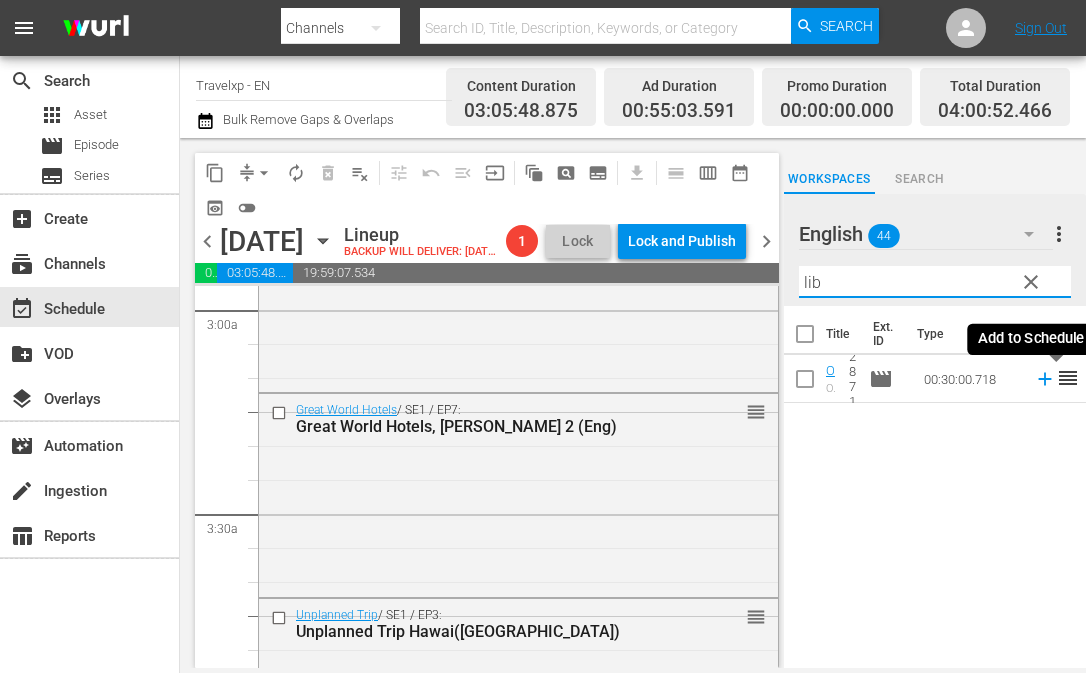 click 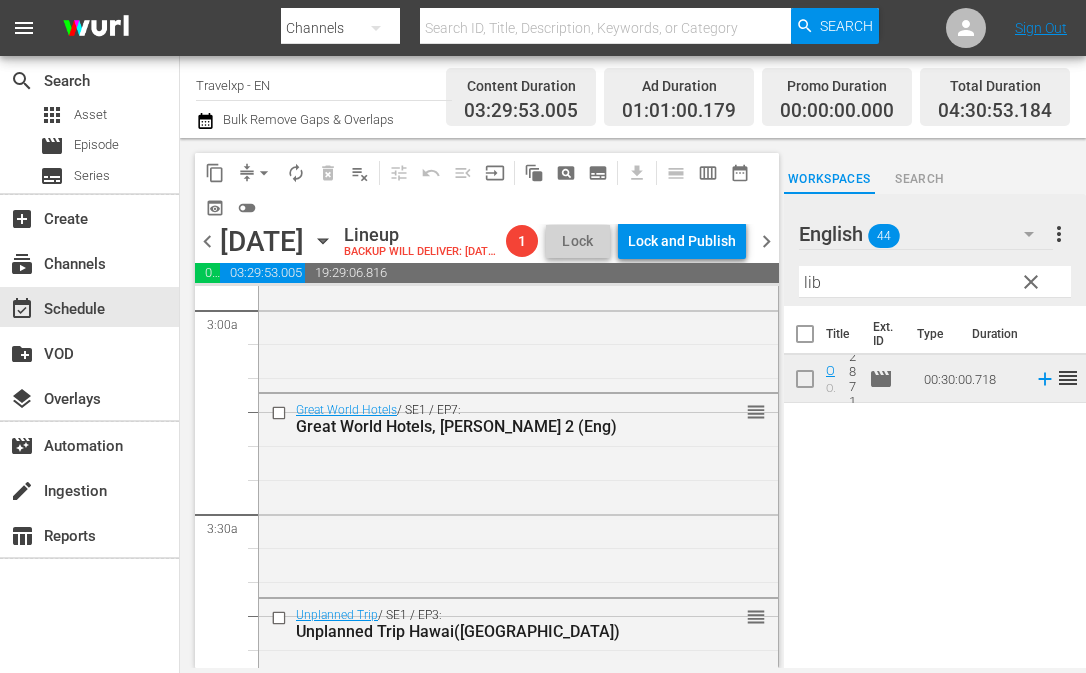 click on "lib" at bounding box center (935, 282) 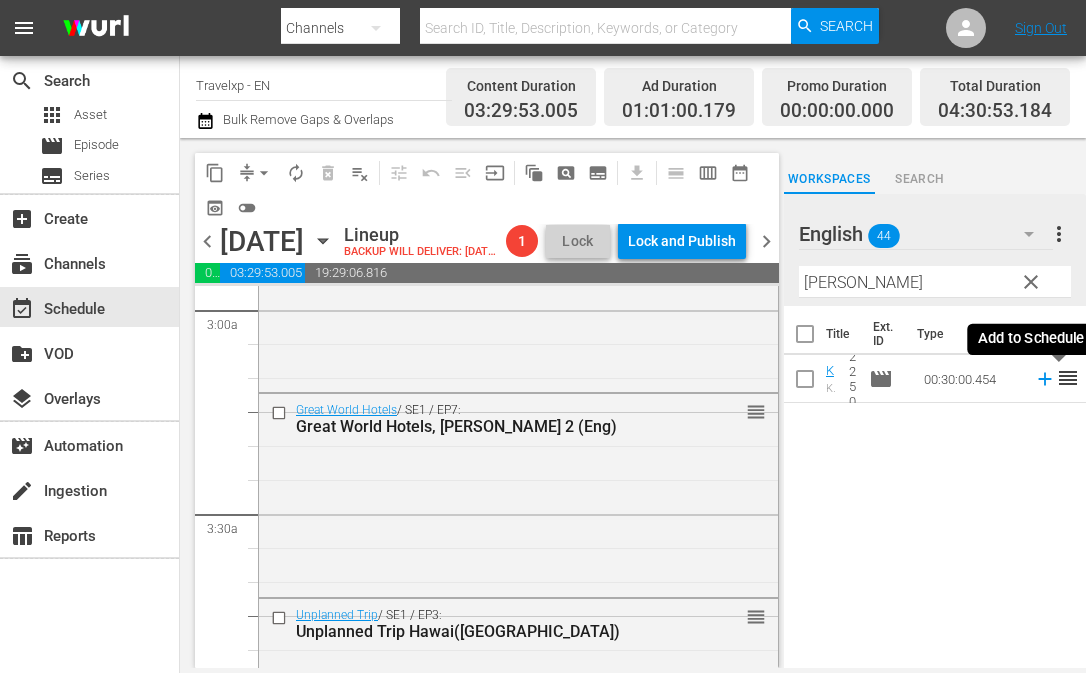 click 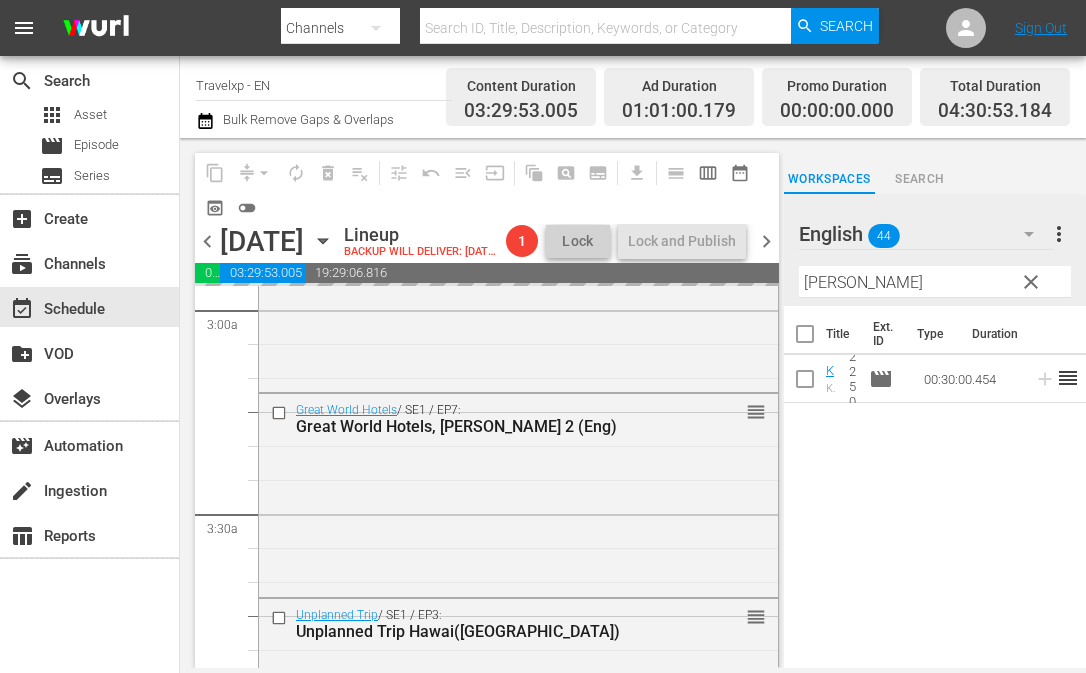 click on "[PERSON_NAME]" at bounding box center (935, 282) 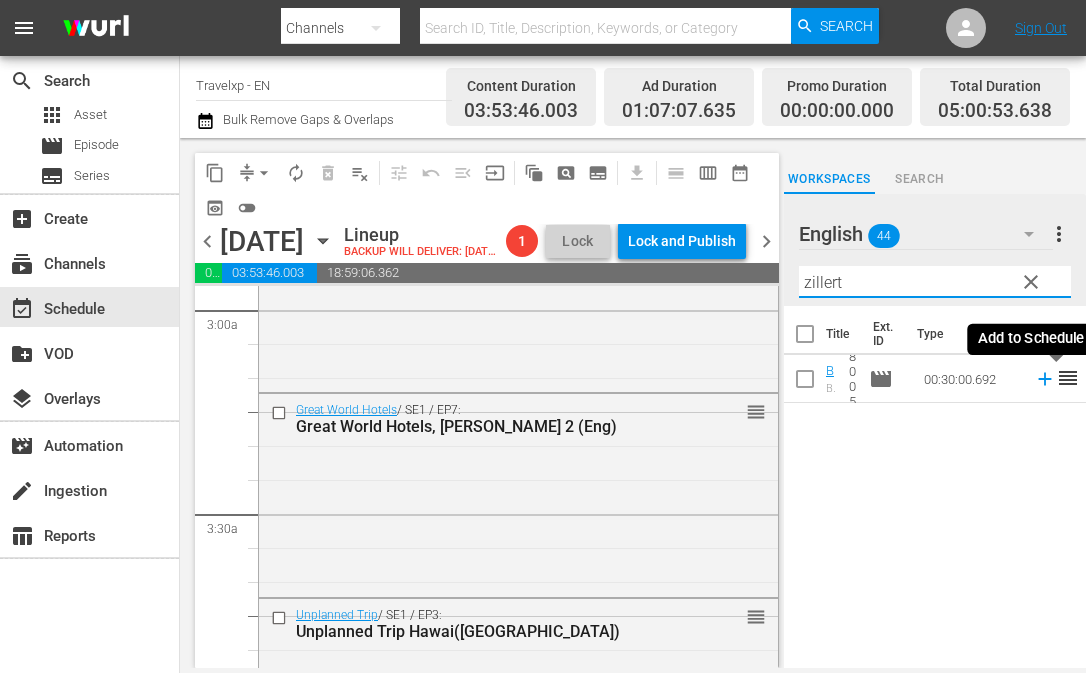 click 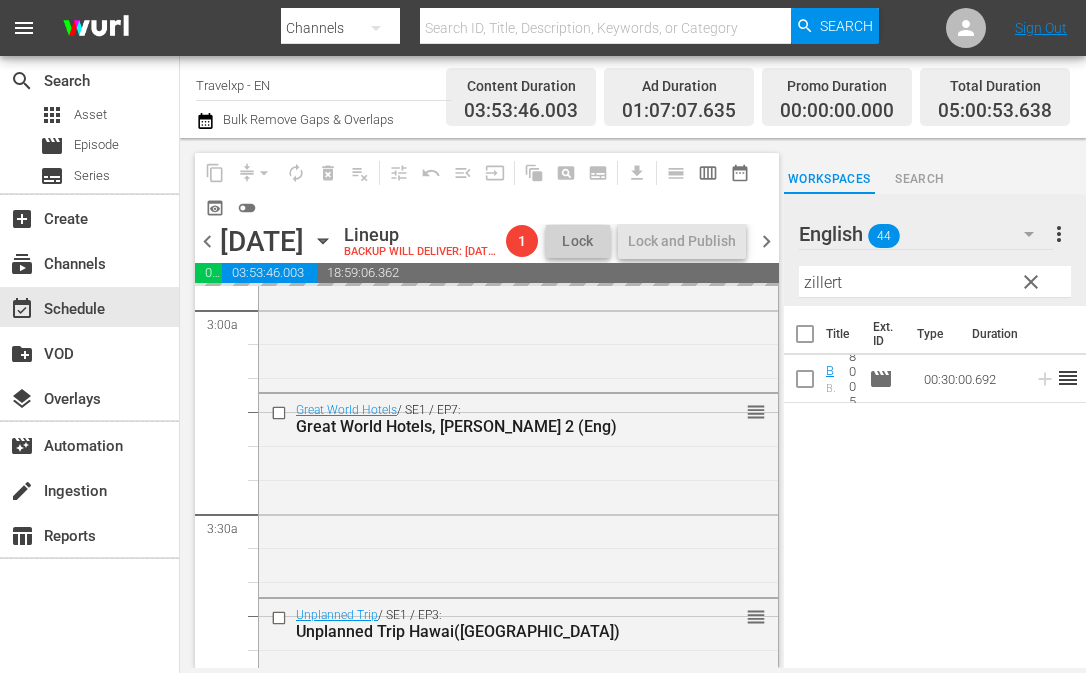 click on "zillert" at bounding box center [935, 282] 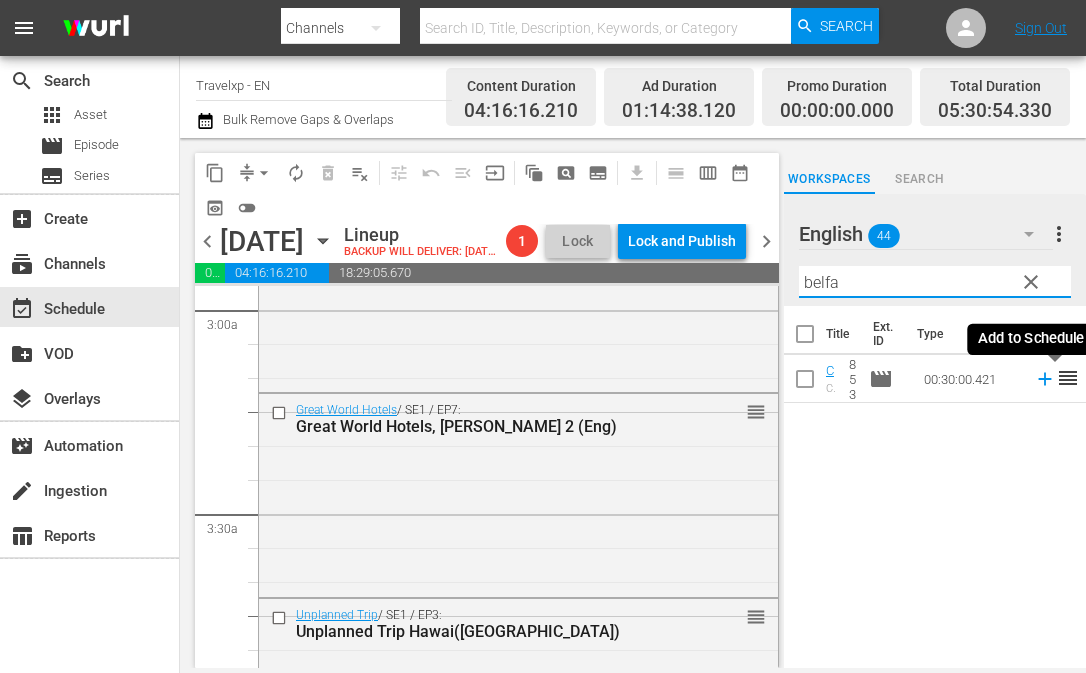 click 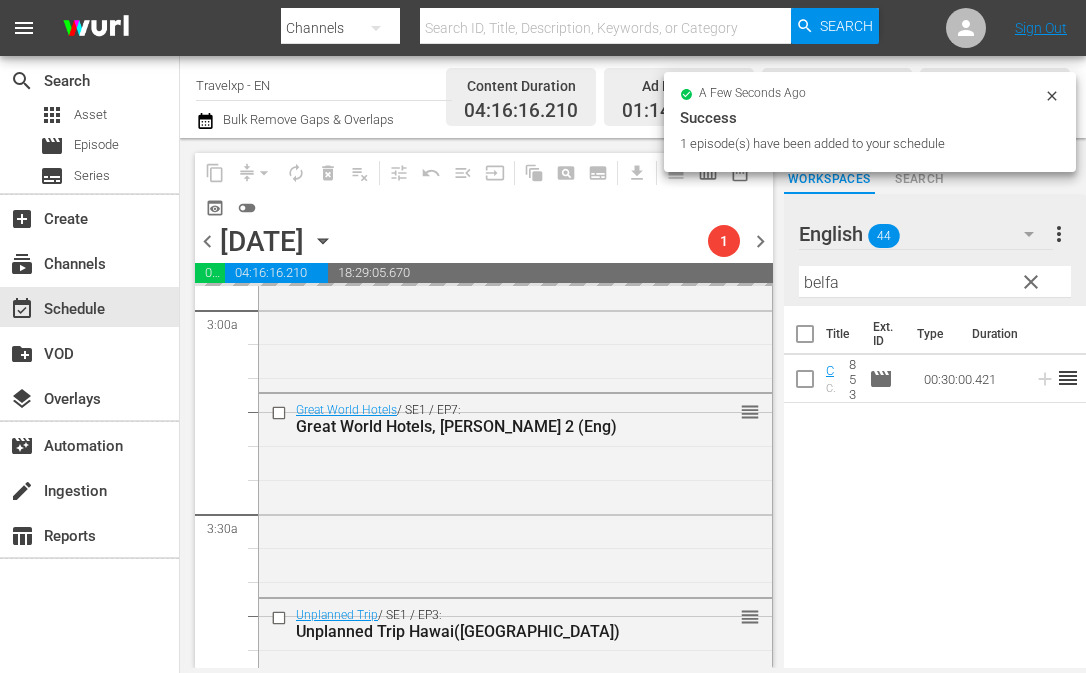 click on "belfa" at bounding box center (935, 282) 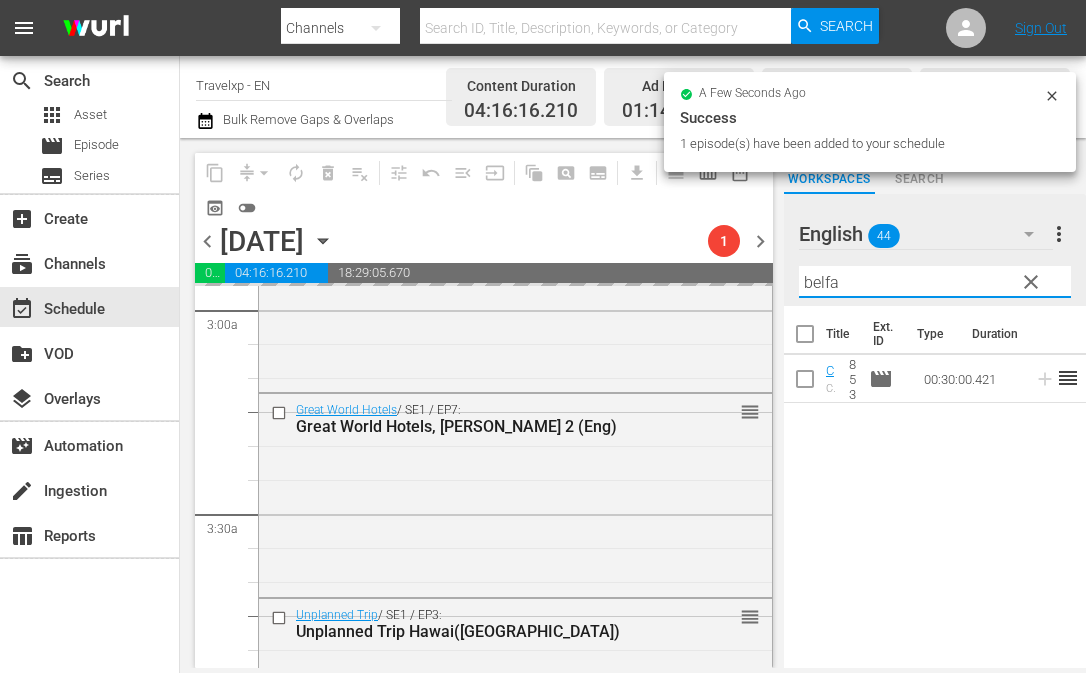 click on "belfa" at bounding box center [935, 282] 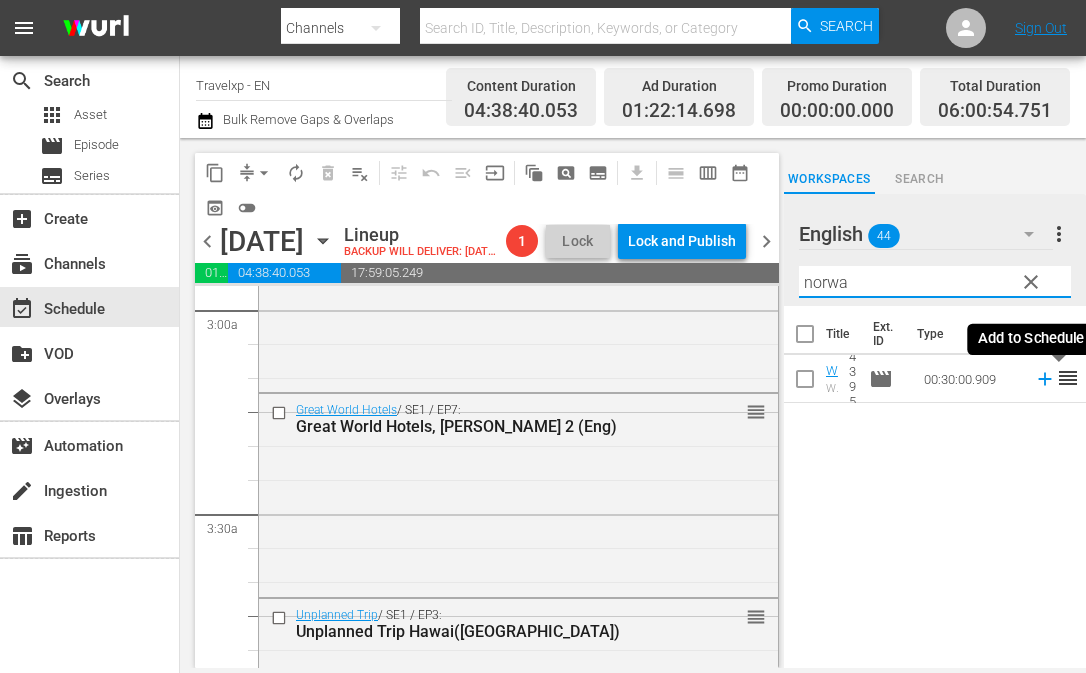 click 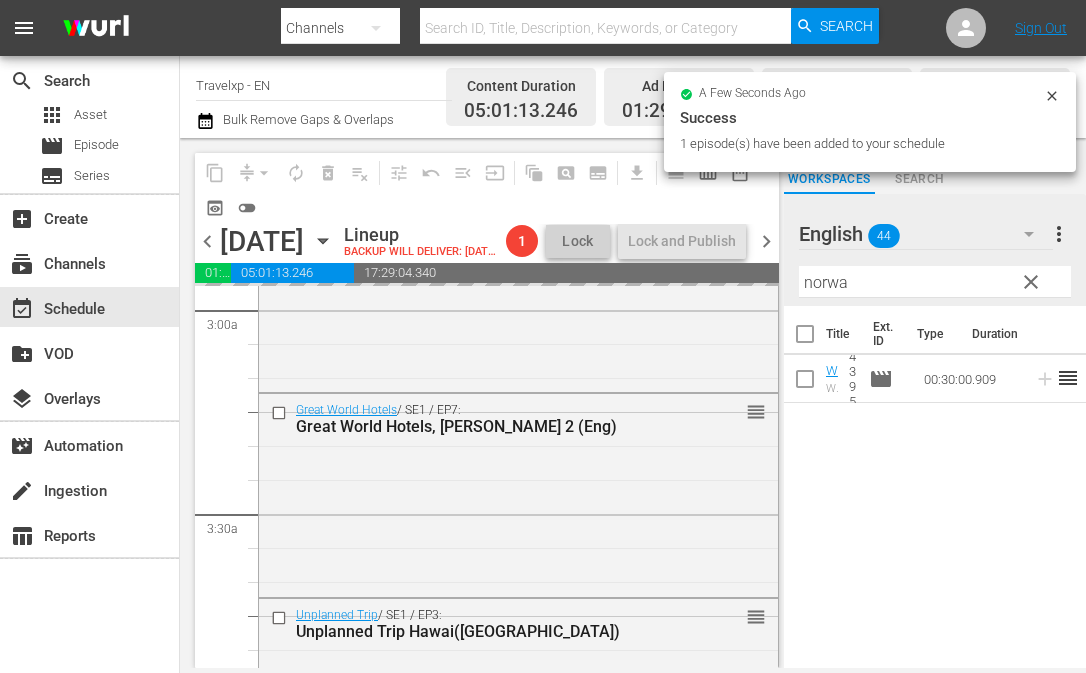 click on "norwa" at bounding box center [935, 282] 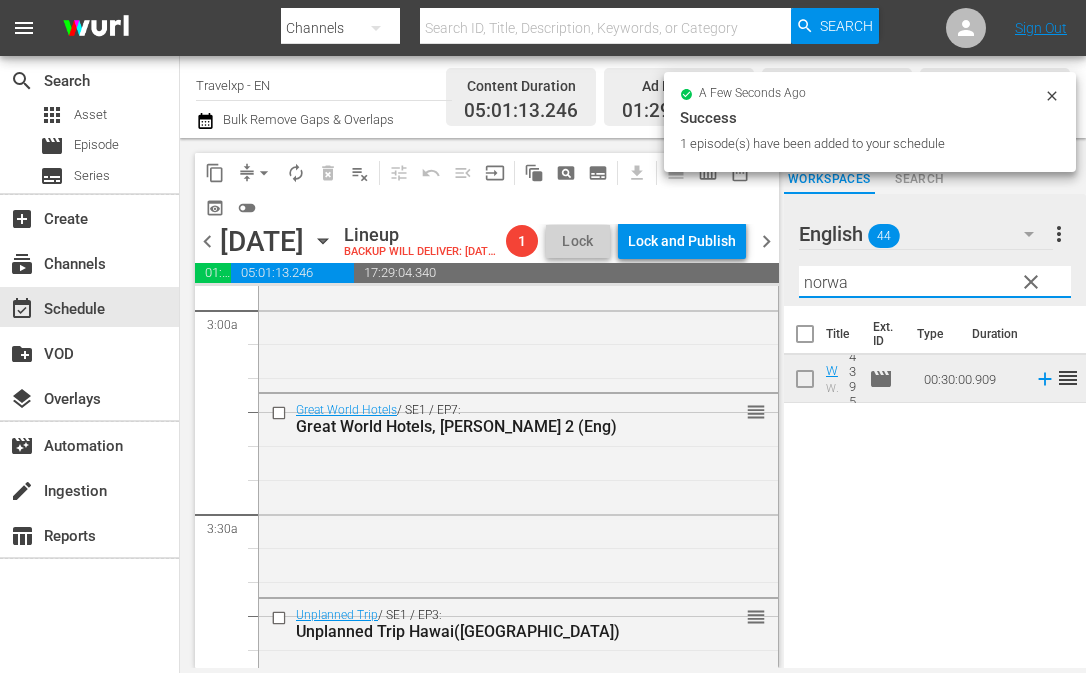 click on "norwa" at bounding box center (935, 282) 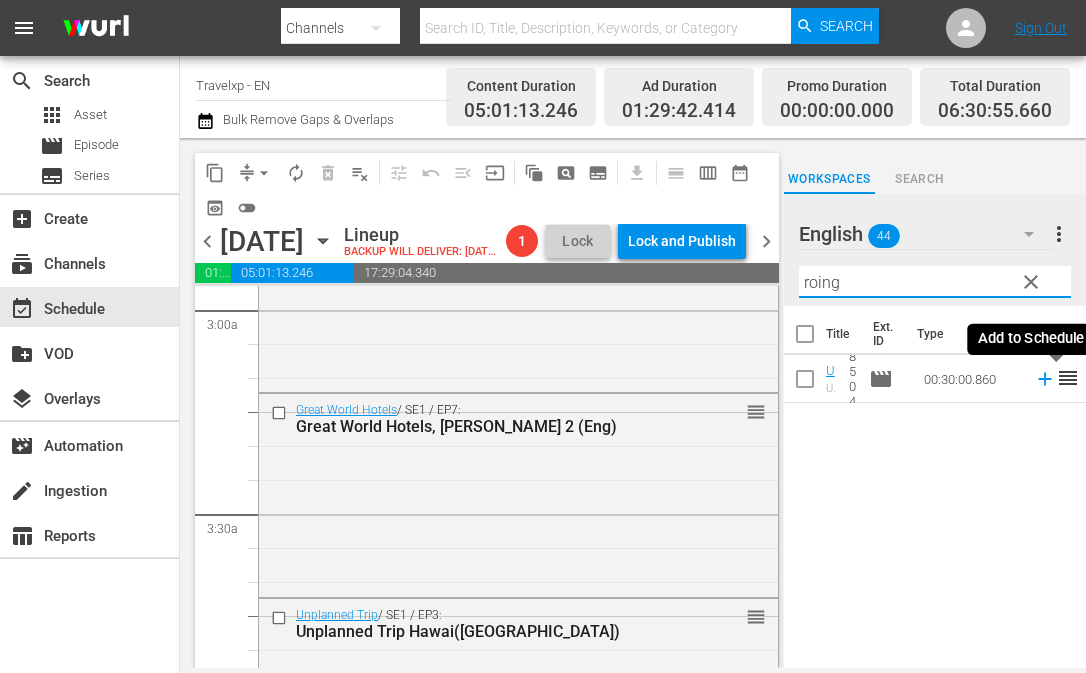 click 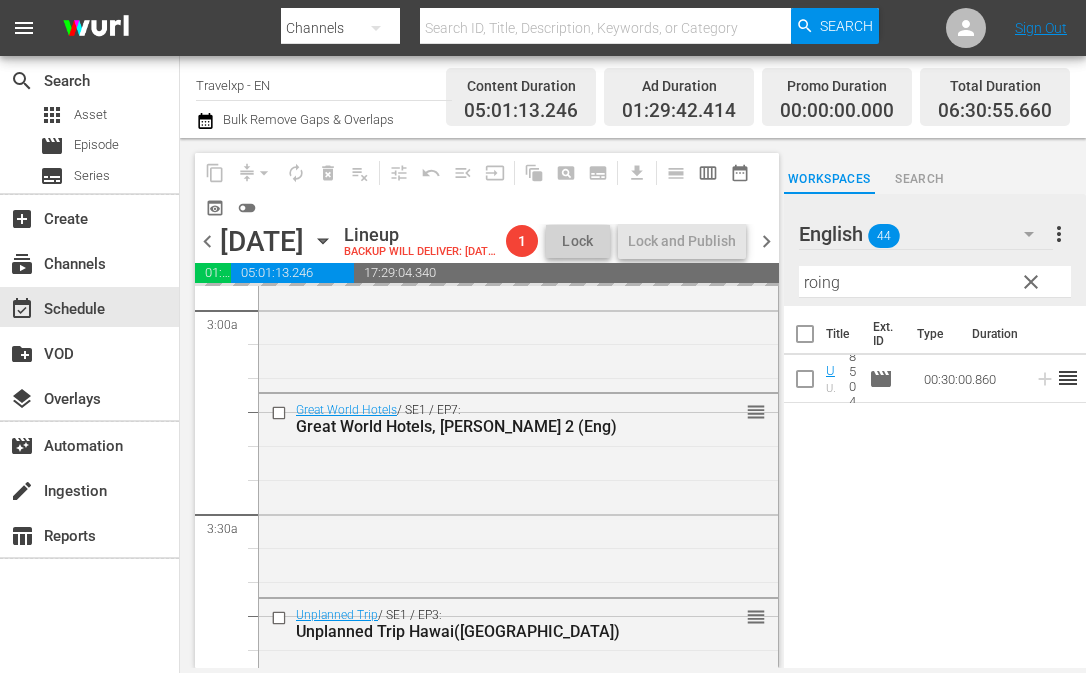 click on "roing" at bounding box center (935, 282) 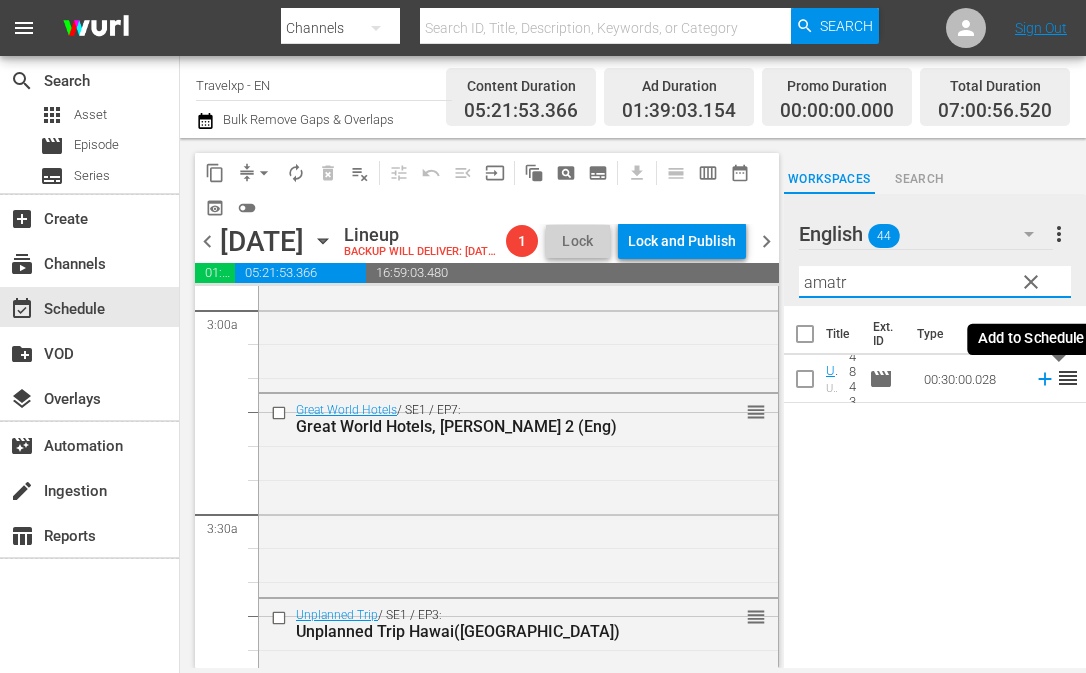 click 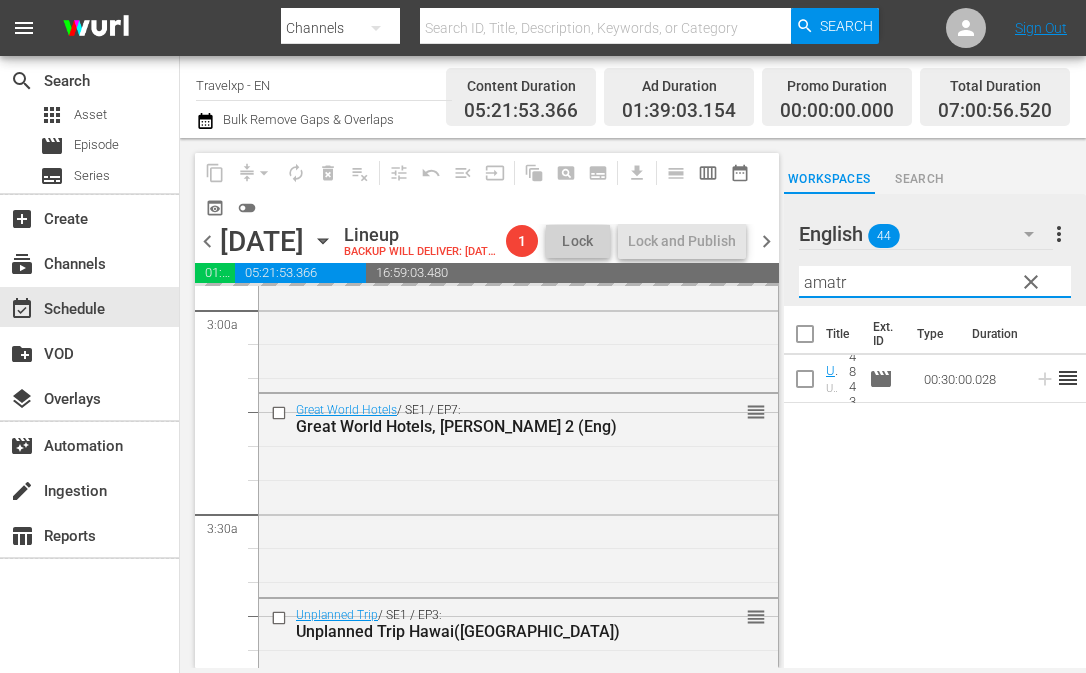 click on "amatr" at bounding box center (935, 282) 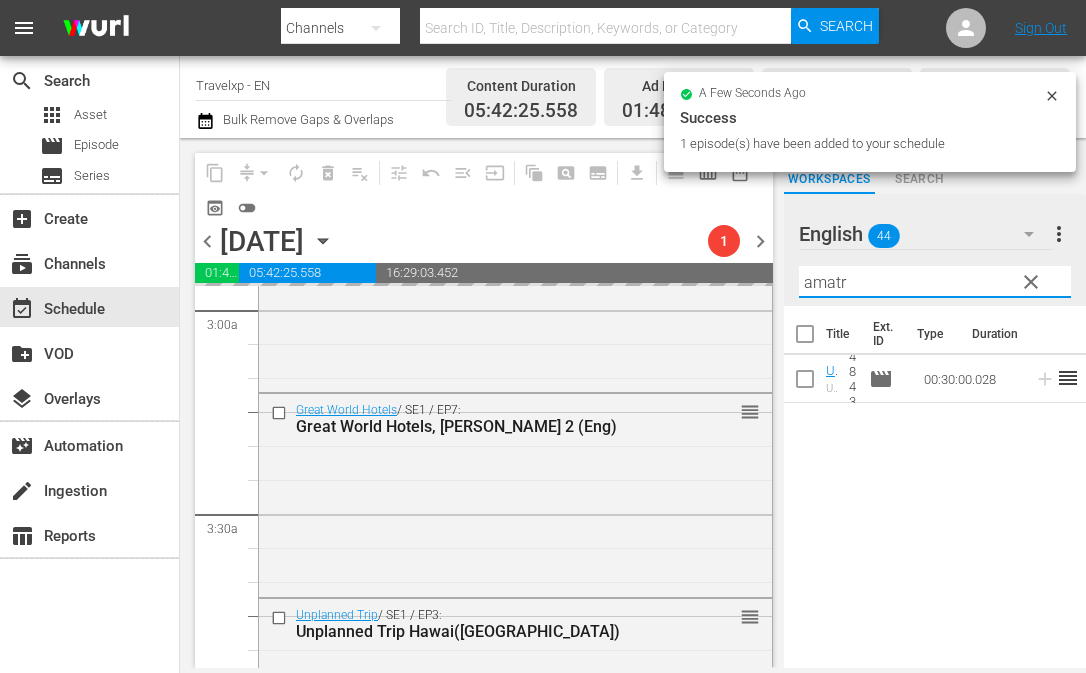 click on "amatr" at bounding box center (935, 282) 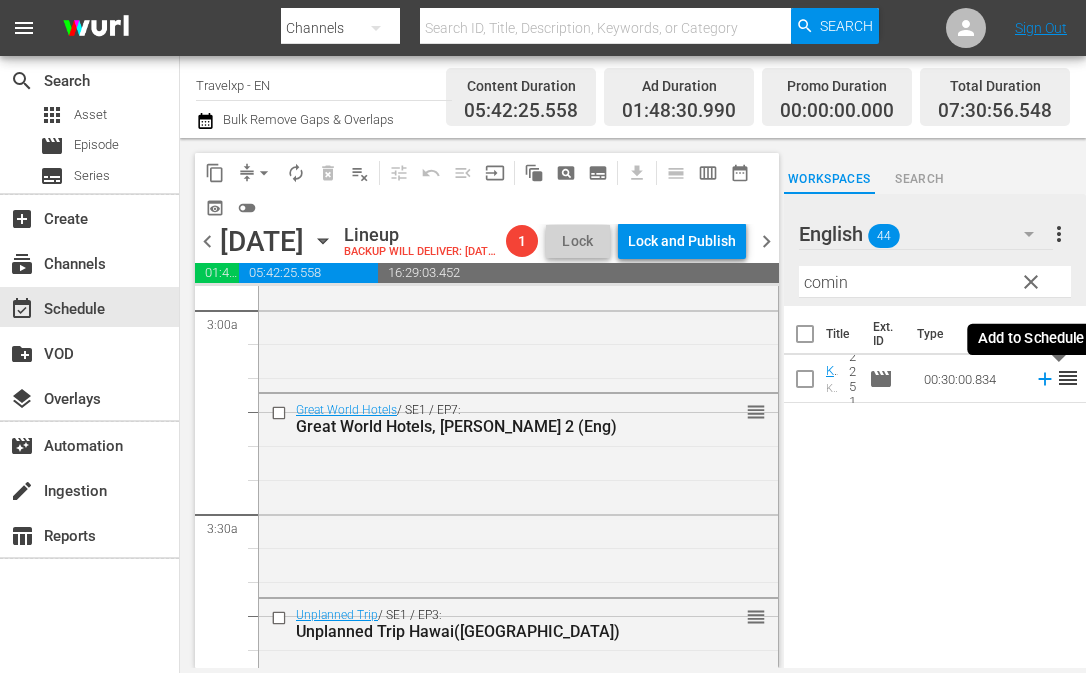 click 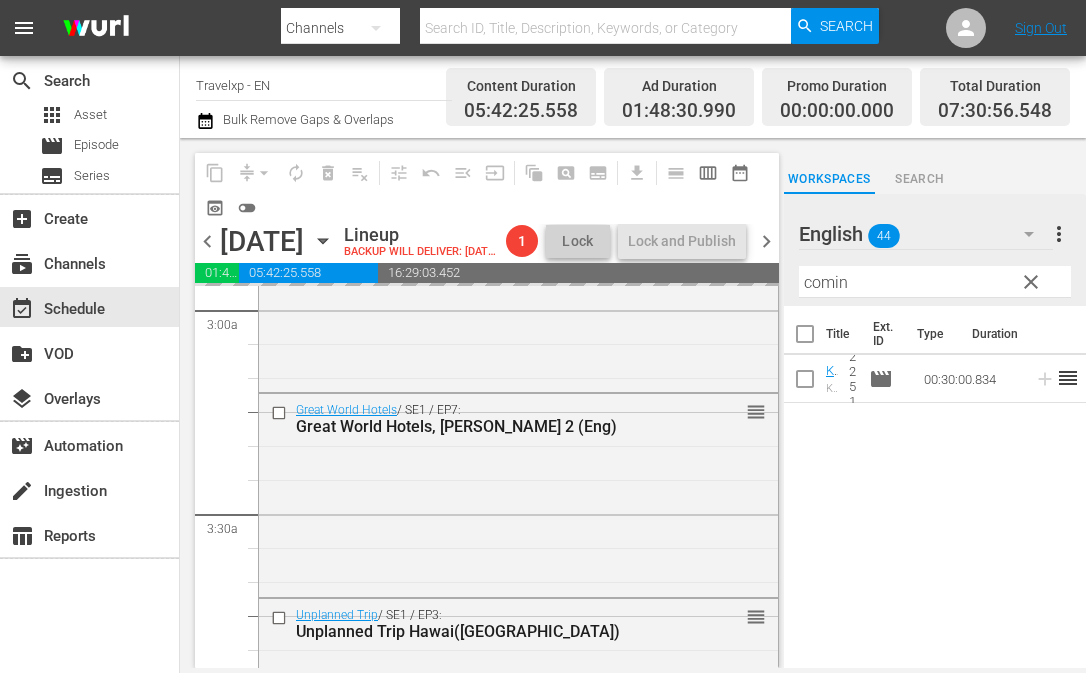 click on "comin" at bounding box center (935, 282) 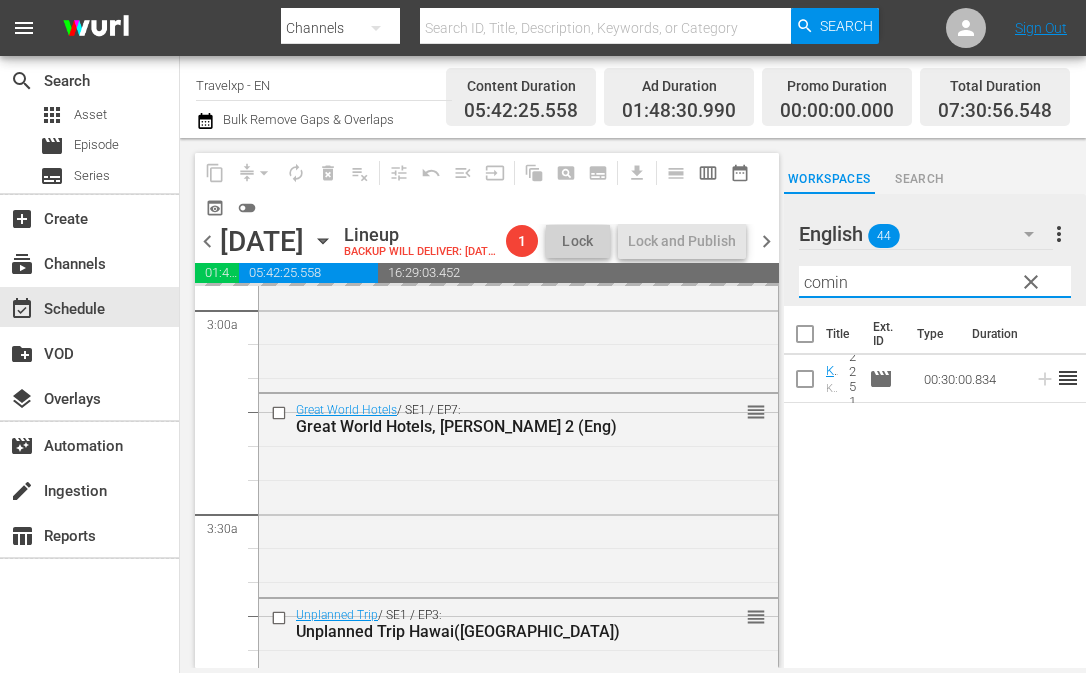 click on "comin" at bounding box center [935, 282] 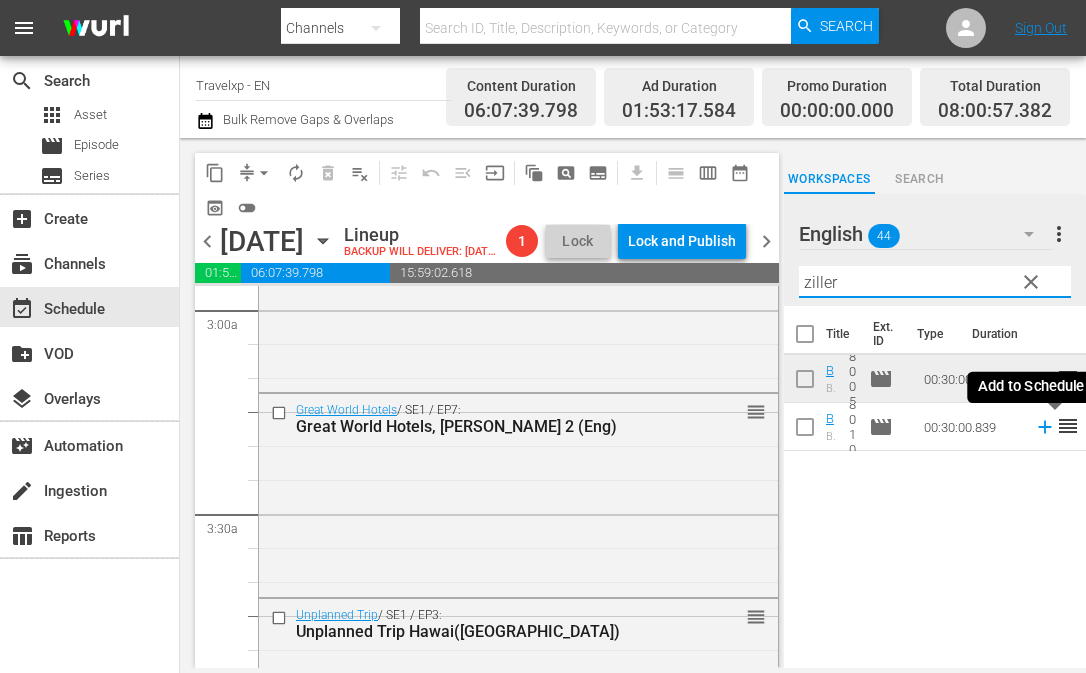 click 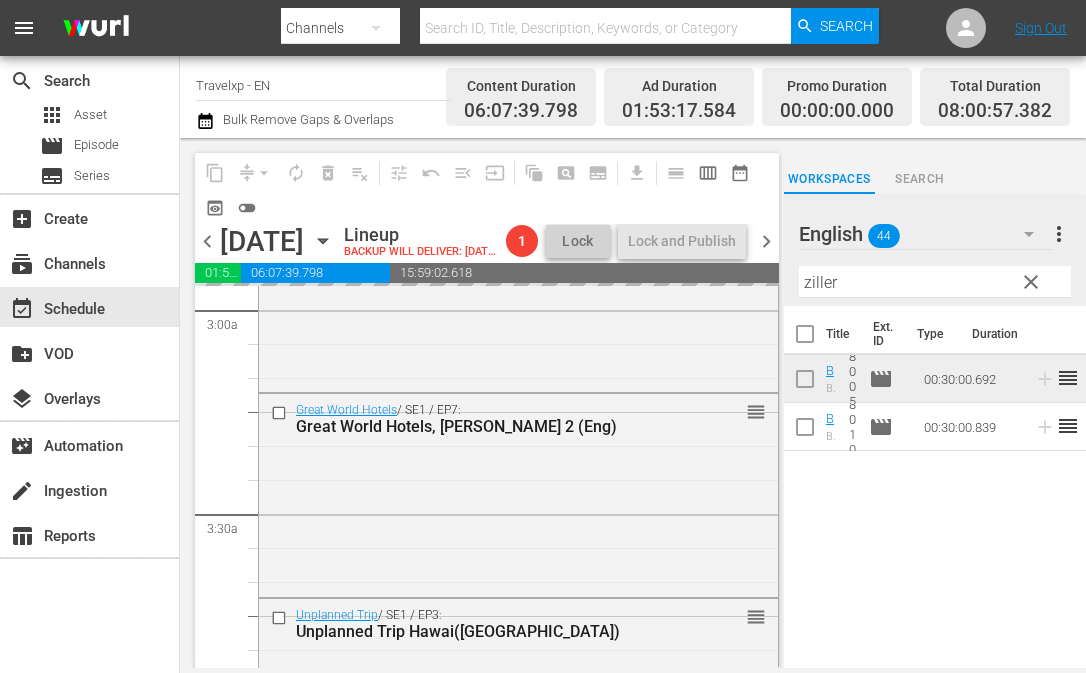 click on "ziller" at bounding box center [935, 282] 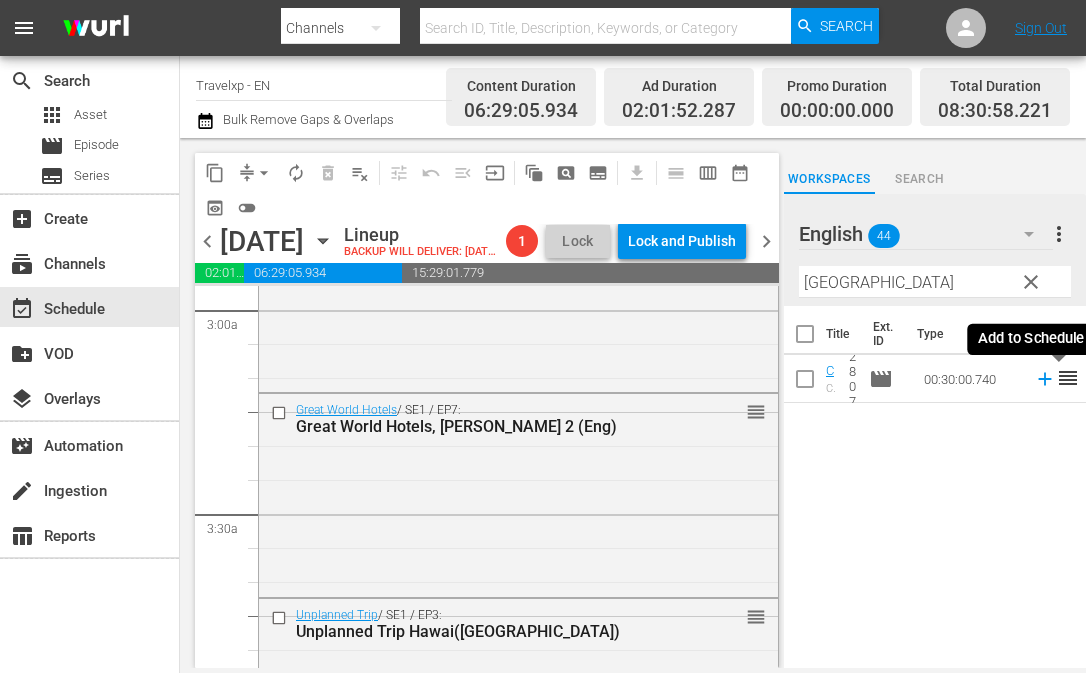click 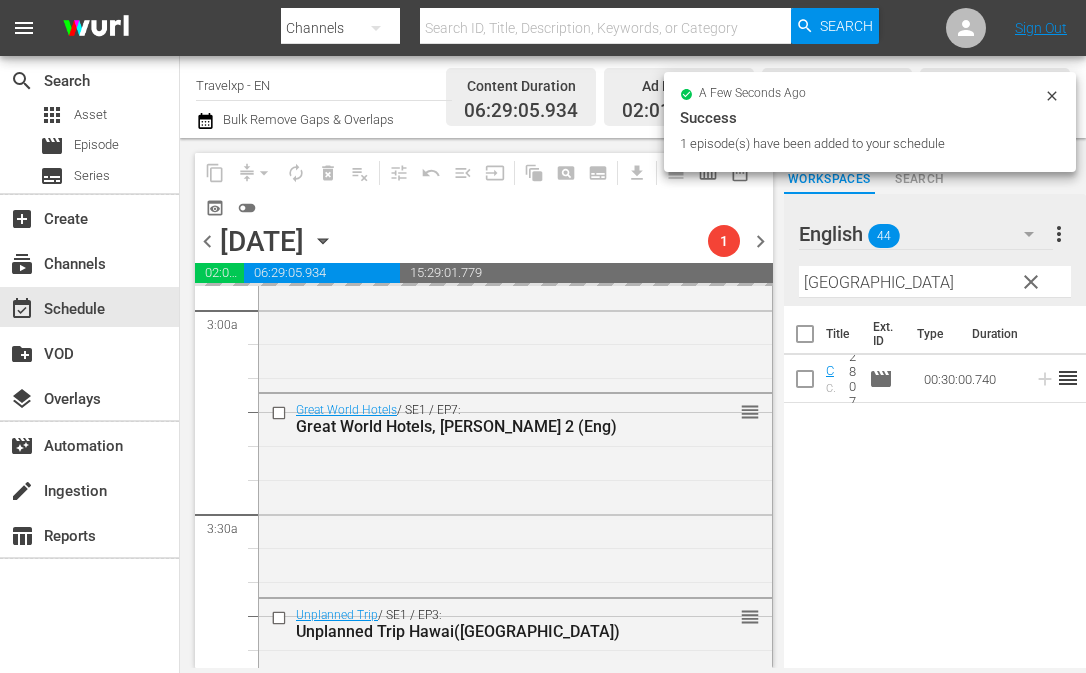 click on "[GEOGRAPHIC_DATA]" at bounding box center [935, 282] 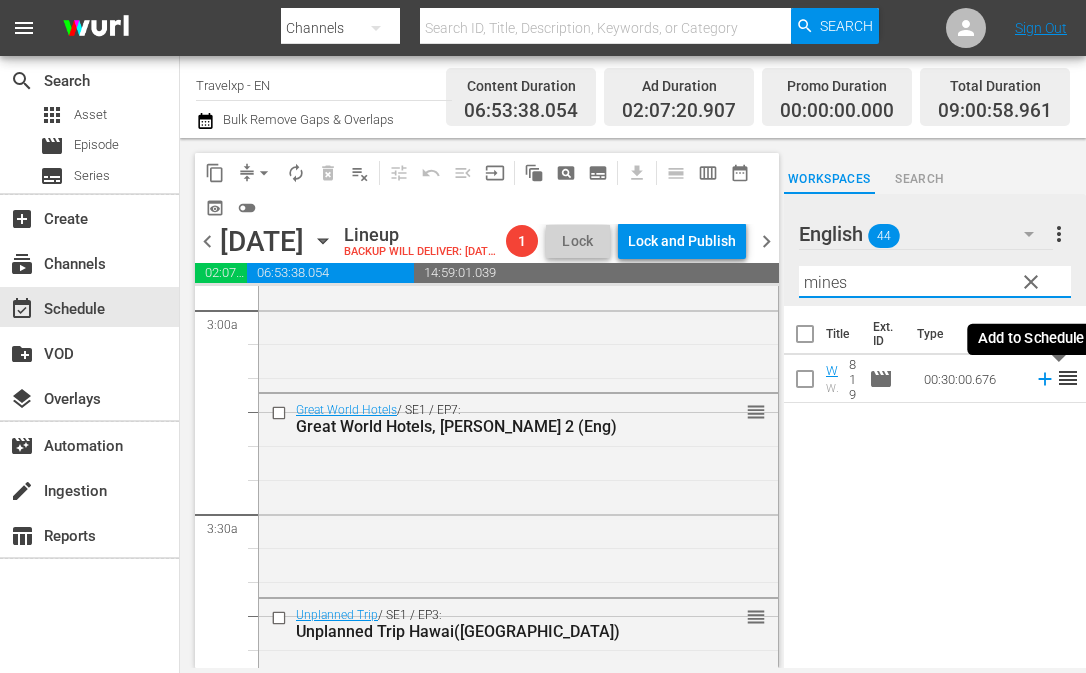 click 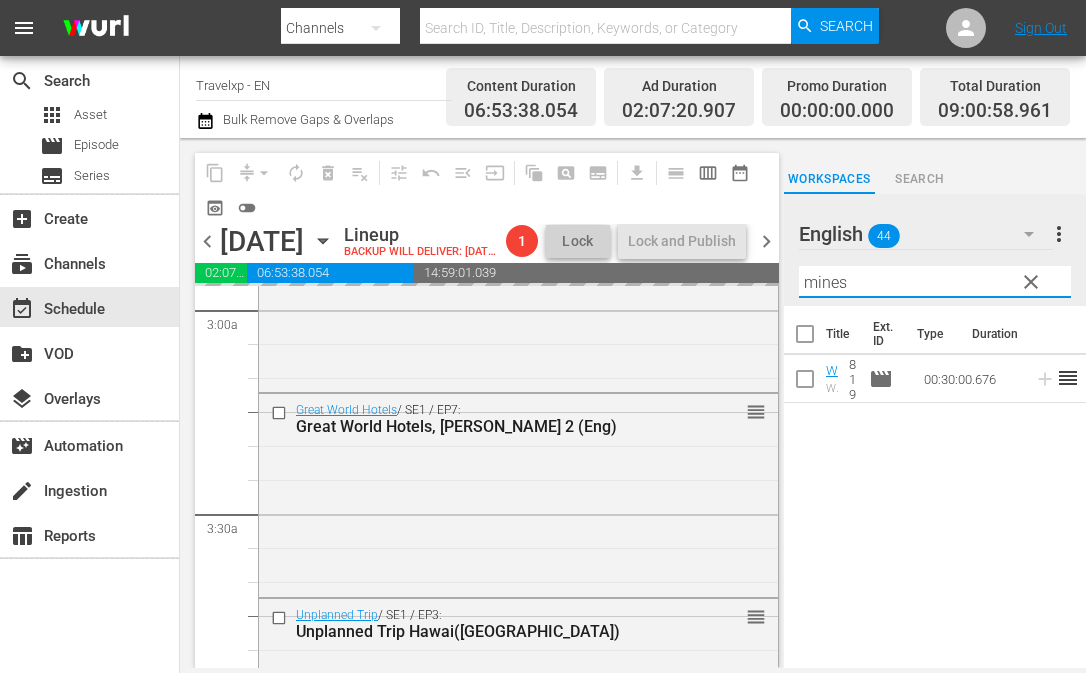 click on "mines" at bounding box center [935, 282] 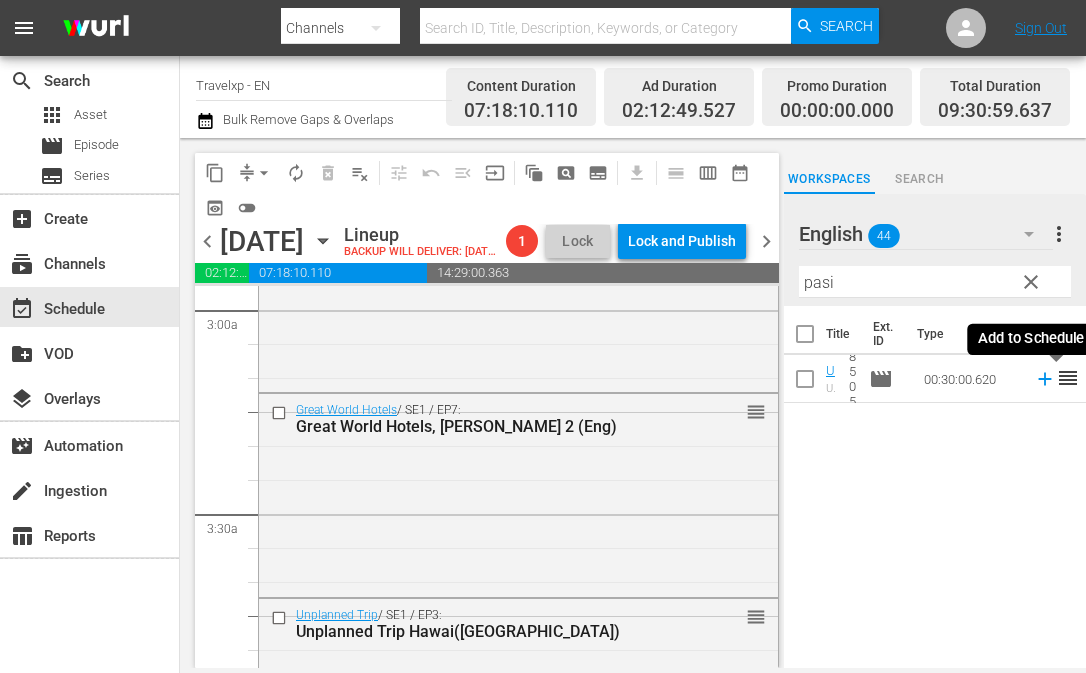click 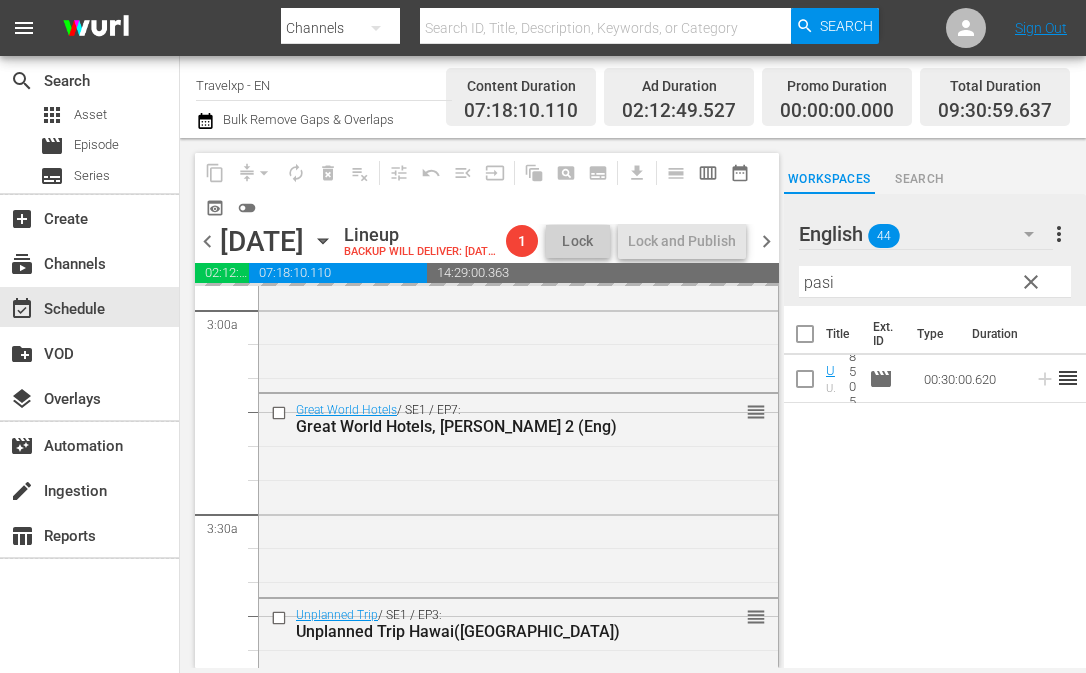 click on "pasi" at bounding box center [935, 282] 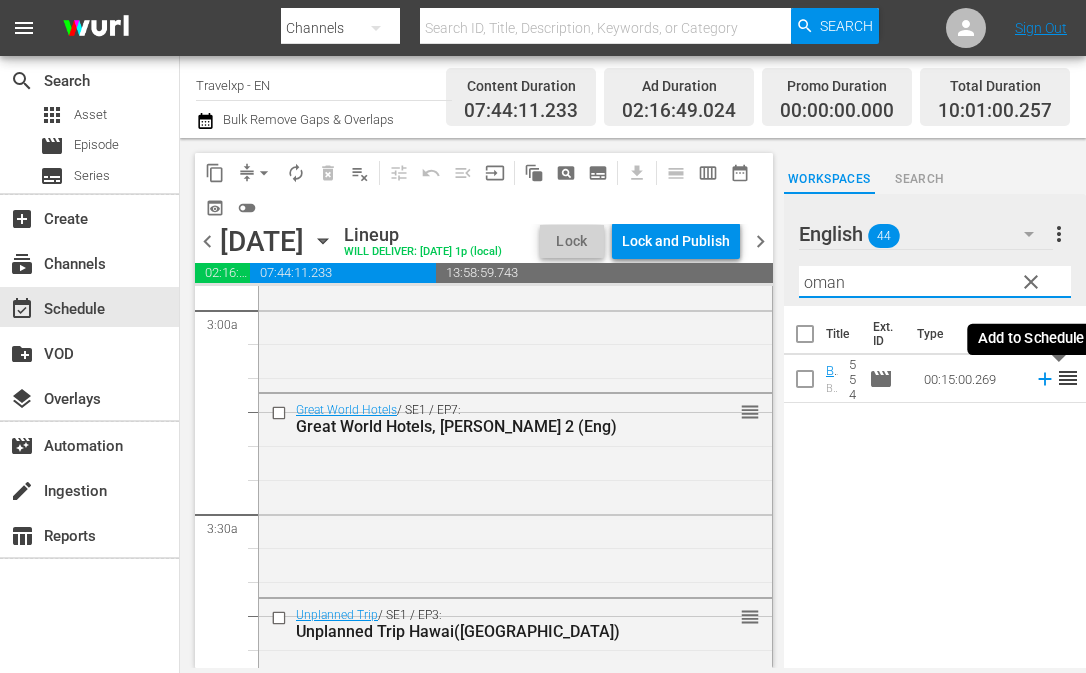 click 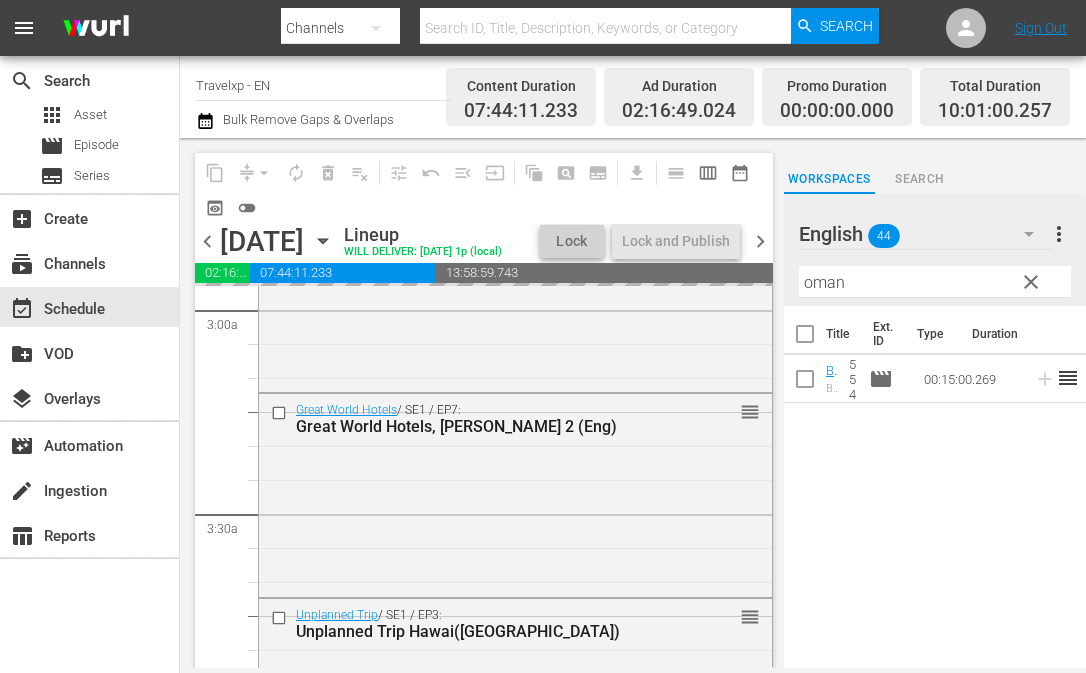 click on "oman" at bounding box center [935, 282] 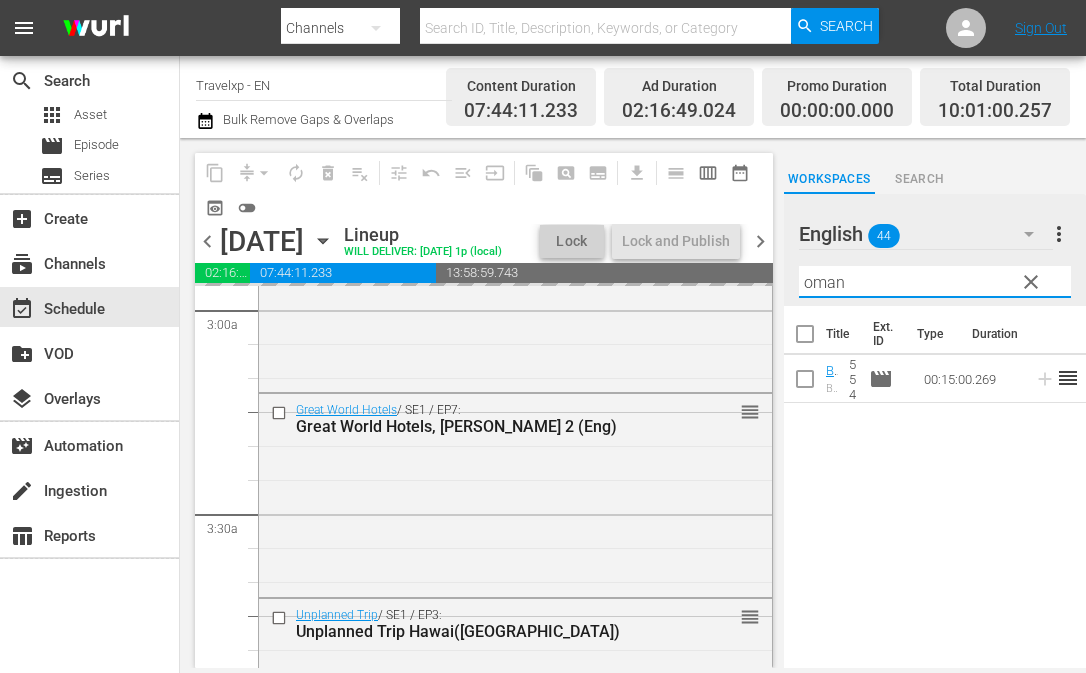 click on "oman" at bounding box center [935, 282] 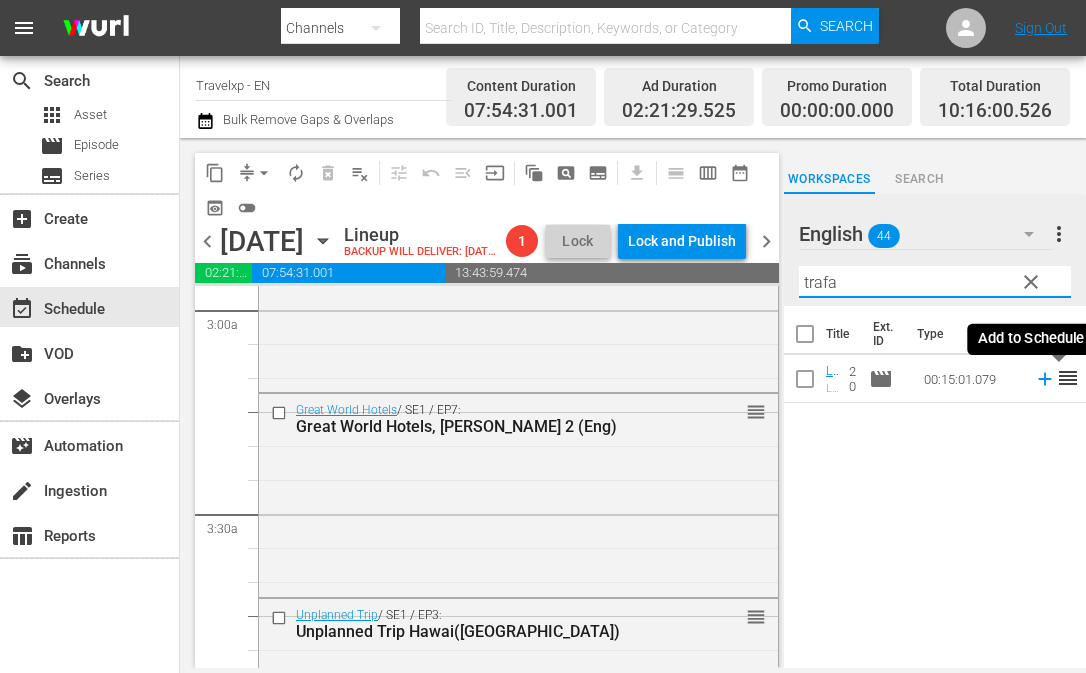 click 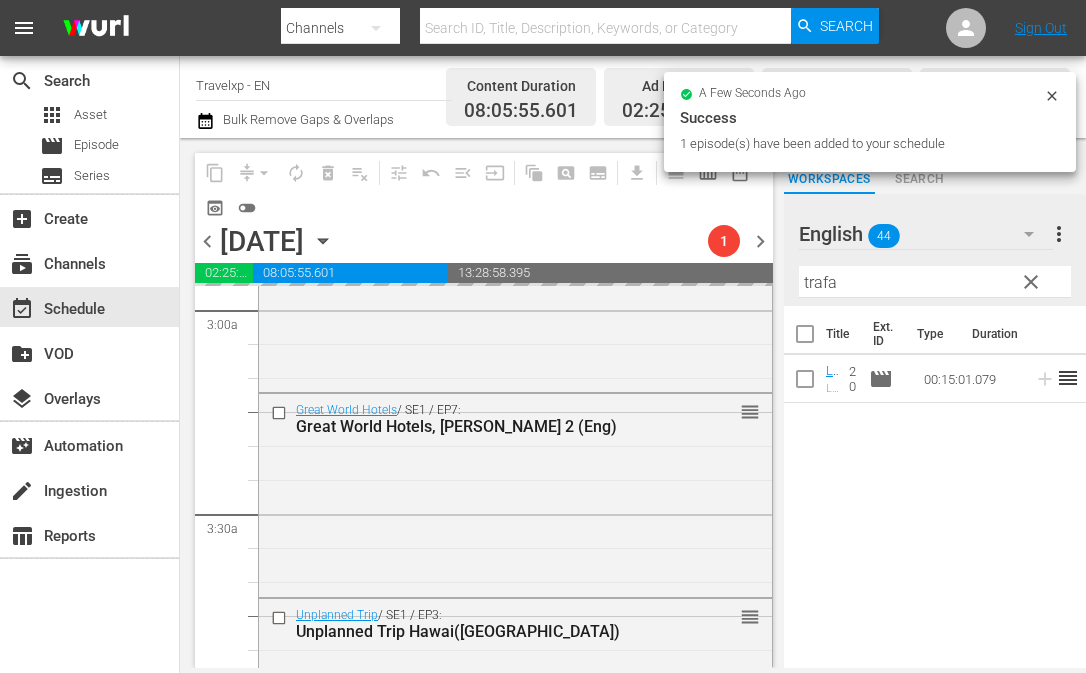 click on "trafa" at bounding box center [935, 282] 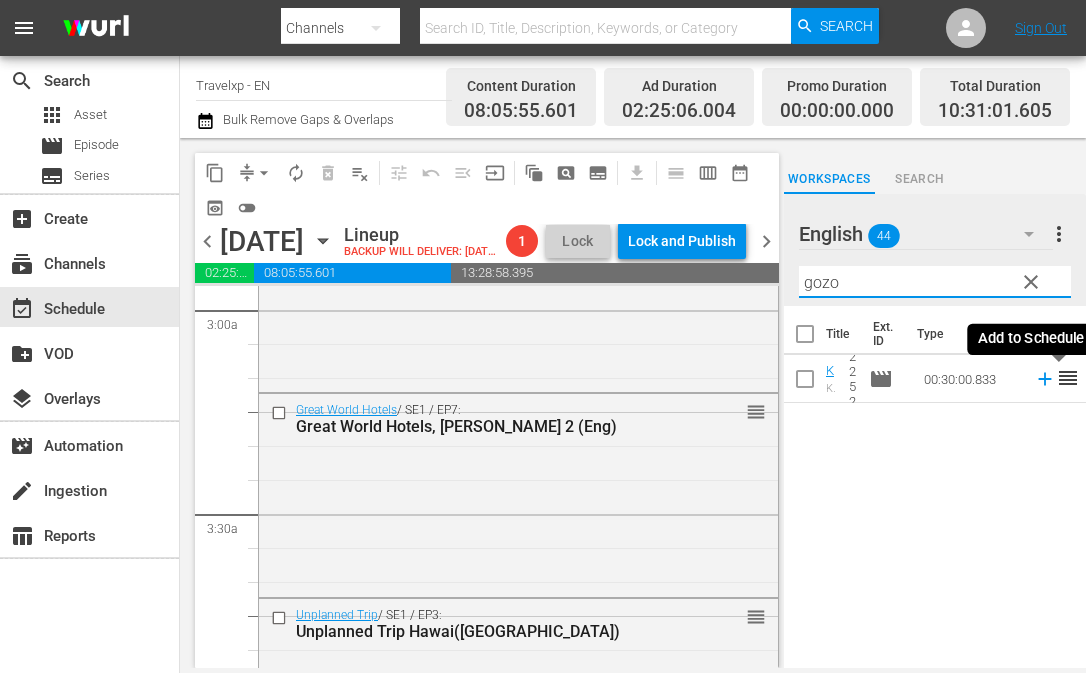 click 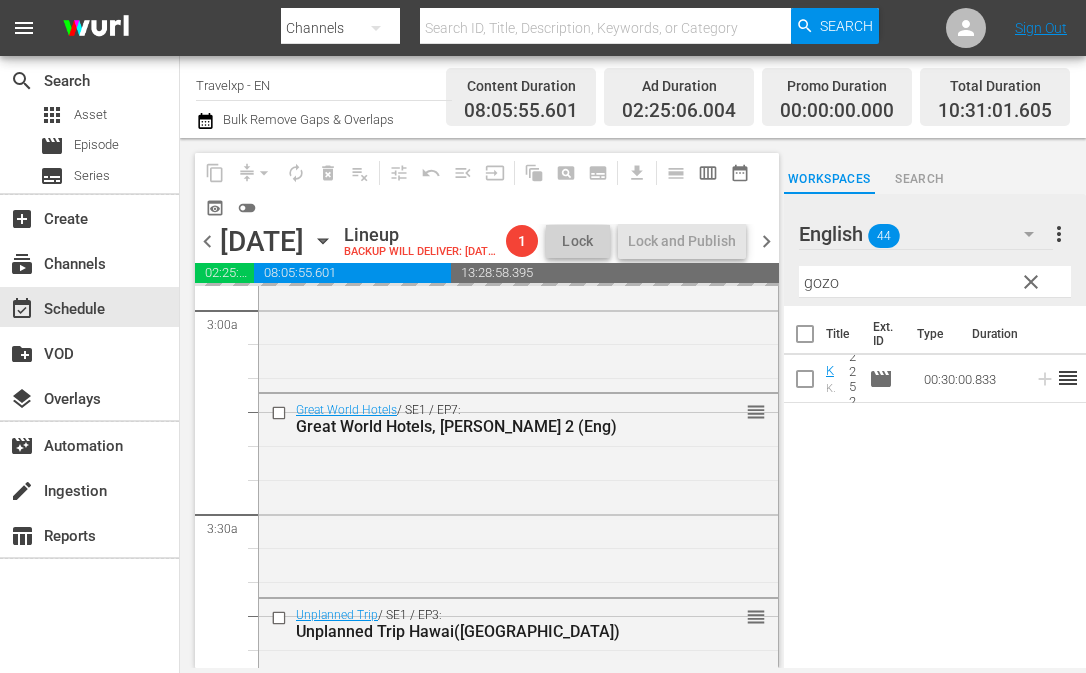 click on "gozo" at bounding box center (935, 282) 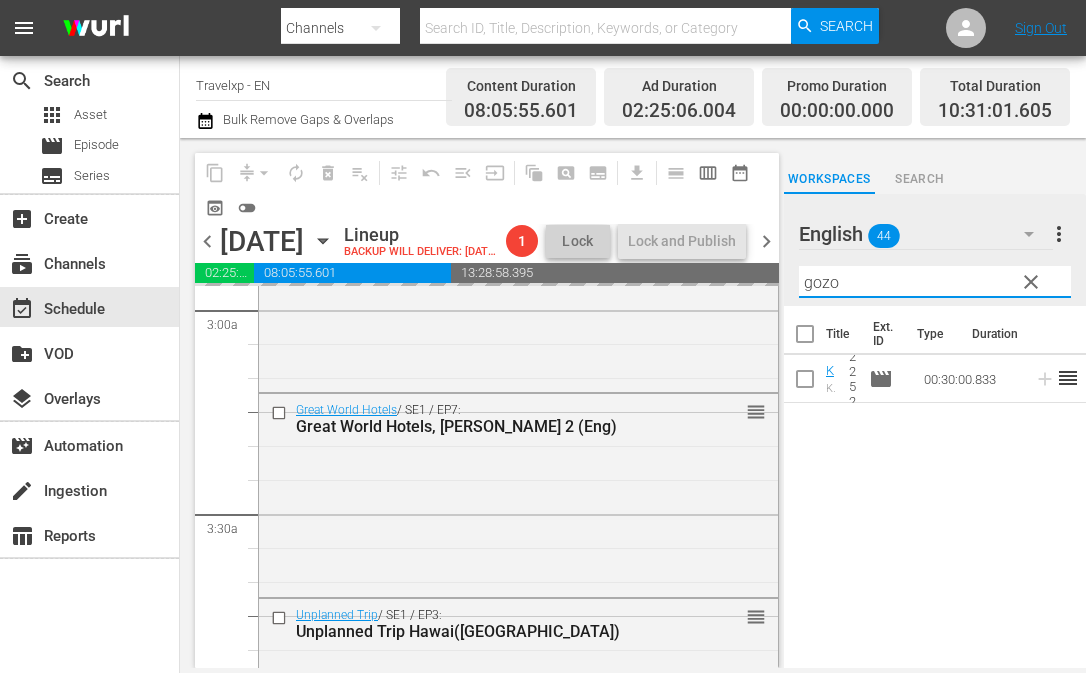 click on "gozo" at bounding box center (935, 282) 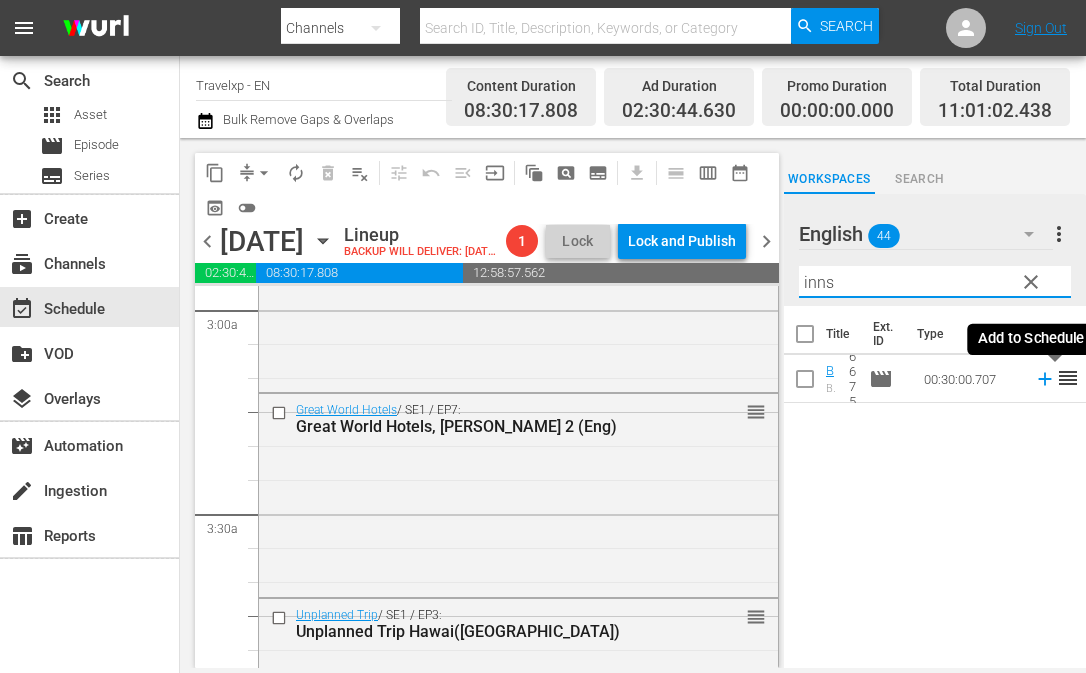 click 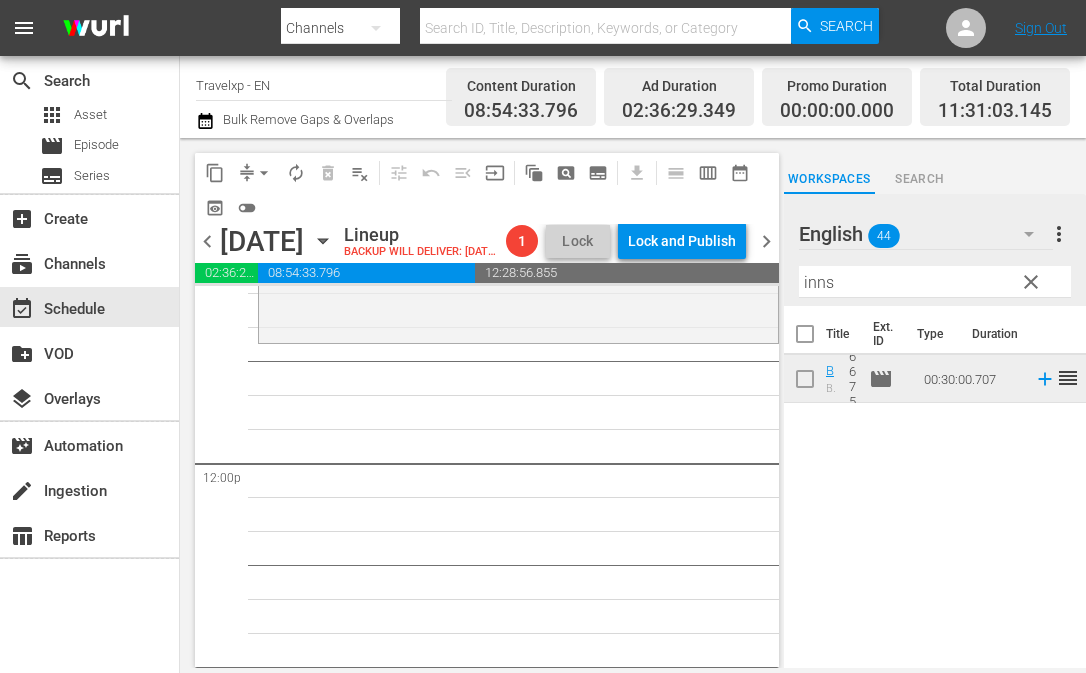 scroll, scrollTop: 4700, scrollLeft: 0, axis: vertical 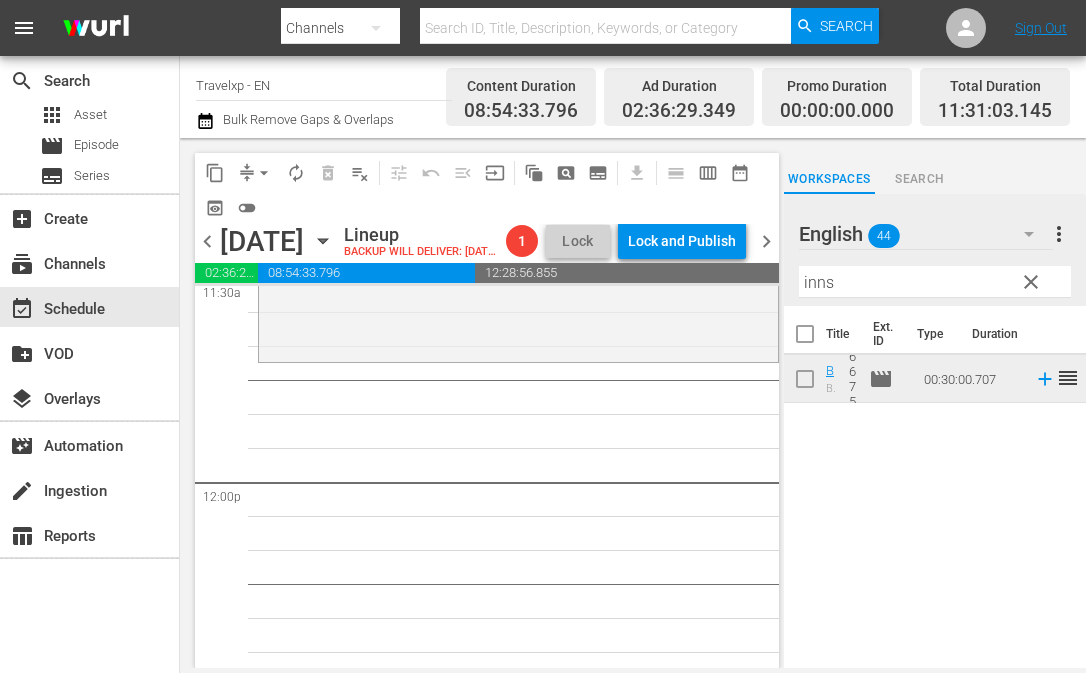 click on "inns" at bounding box center [935, 282] 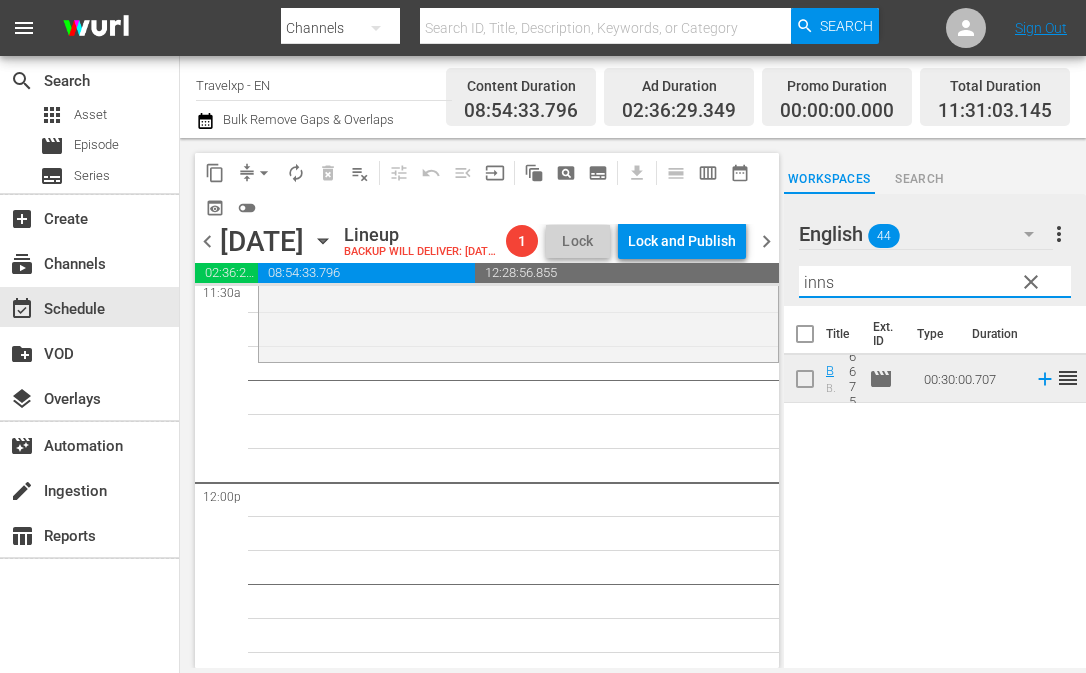 click on "inns" at bounding box center [935, 282] 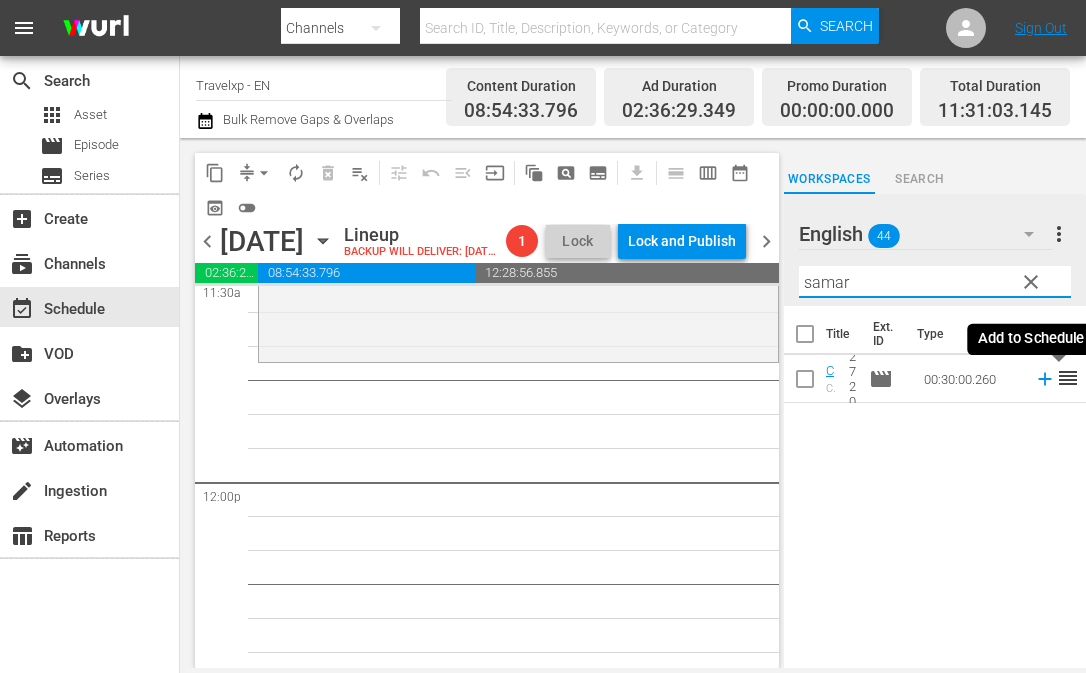 click 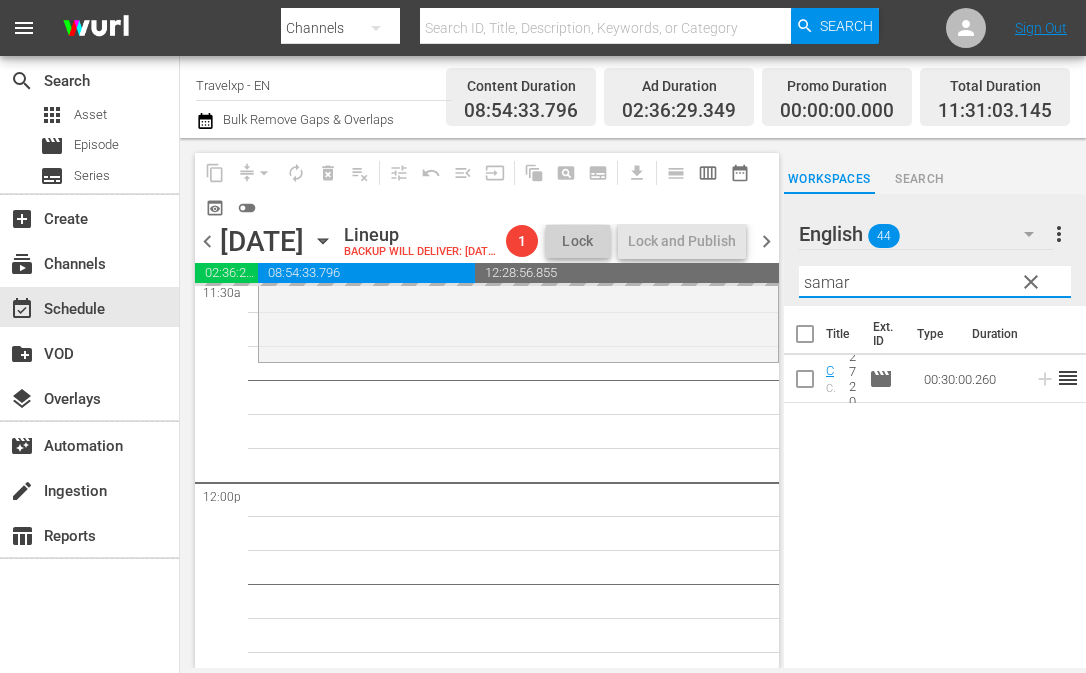 click on "samar" at bounding box center (935, 282) 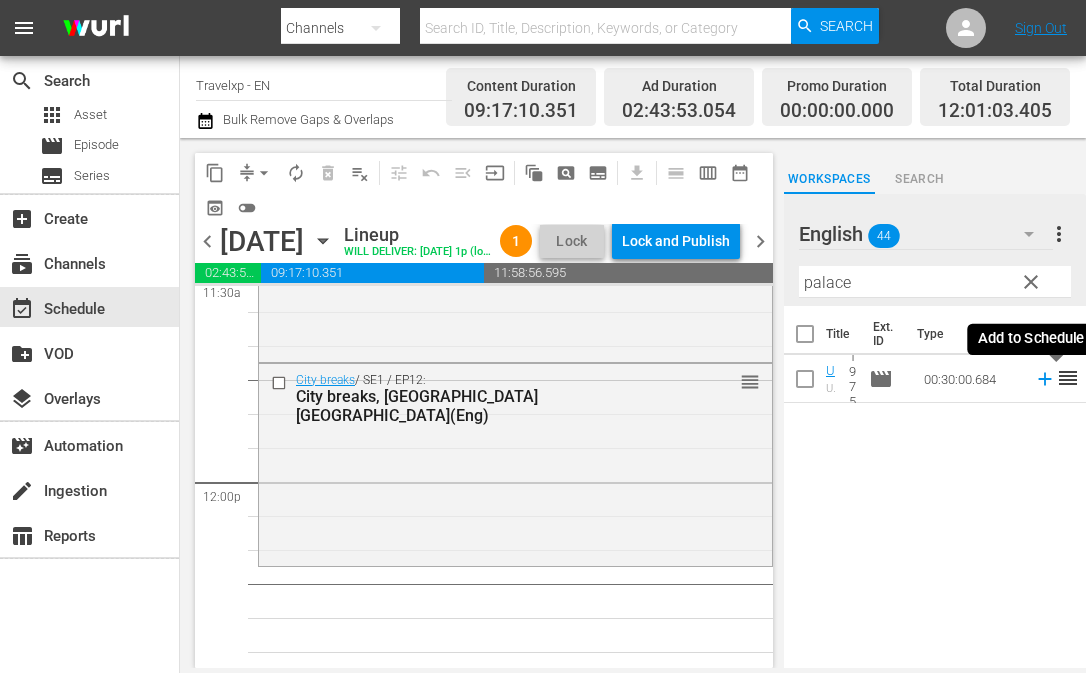 click 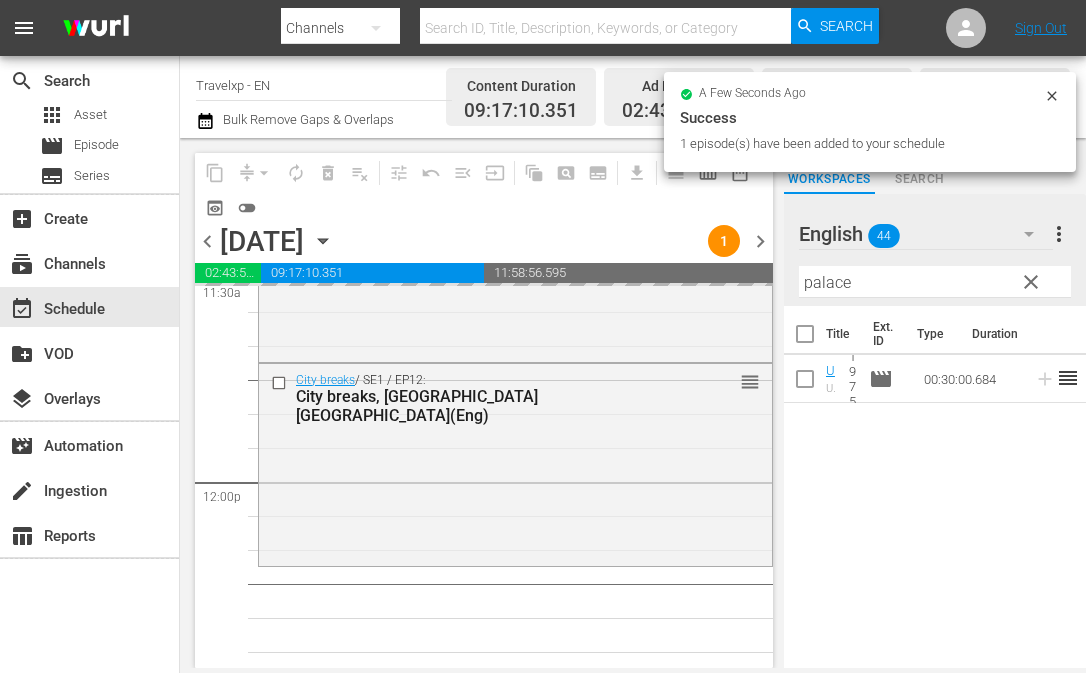click on "palace" at bounding box center (935, 282) 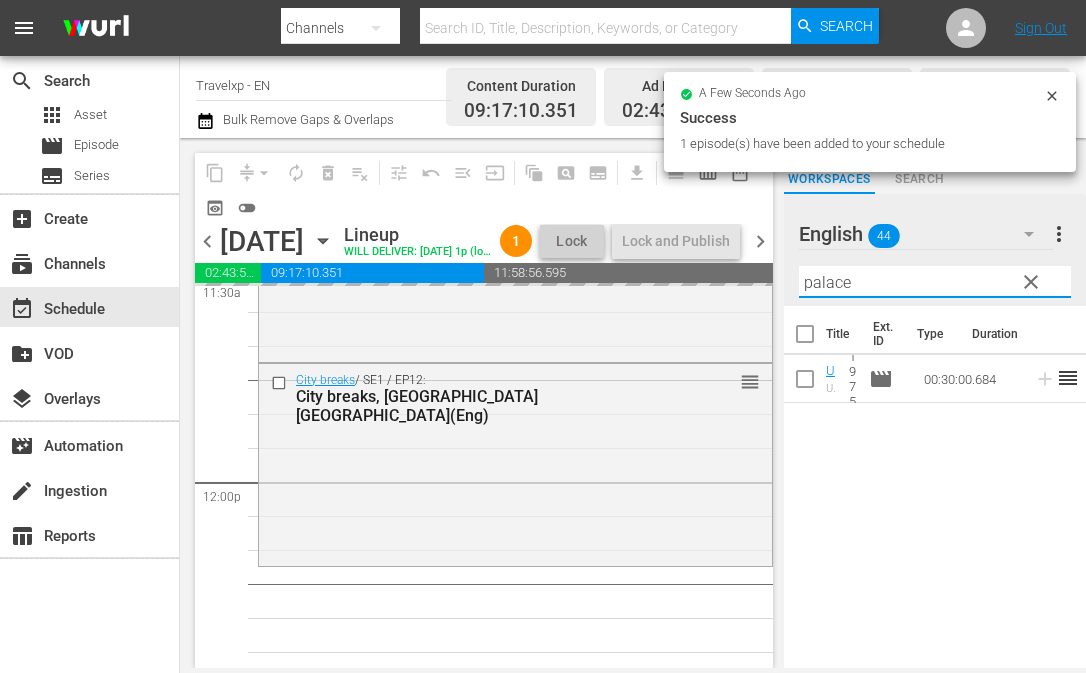 click on "palace" at bounding box center (935, 282) 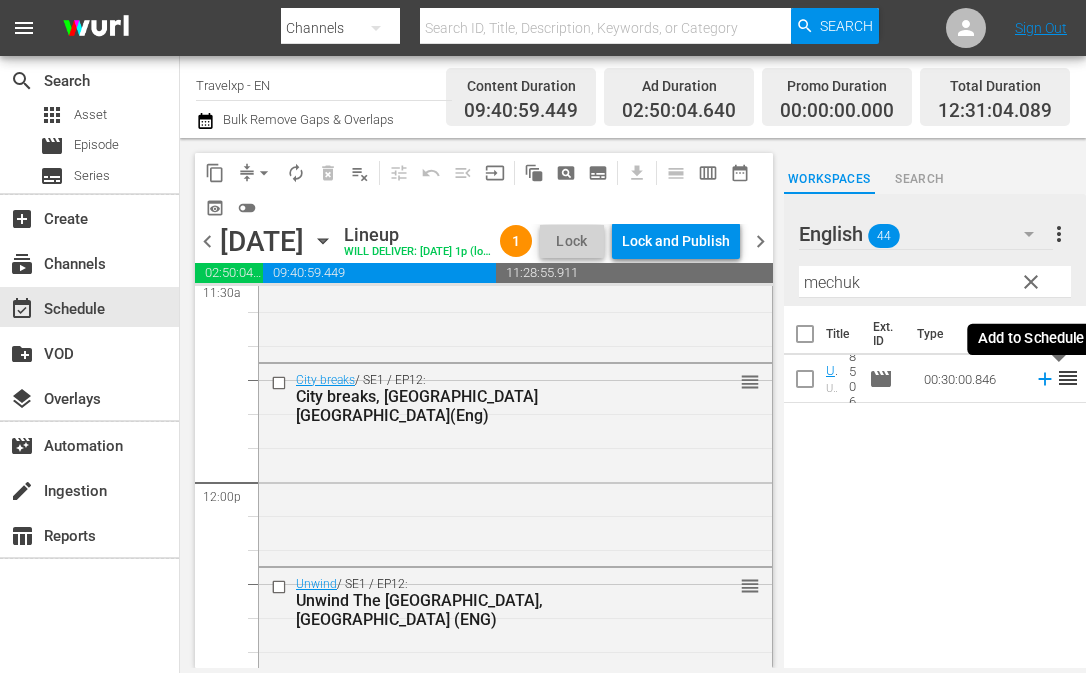 click 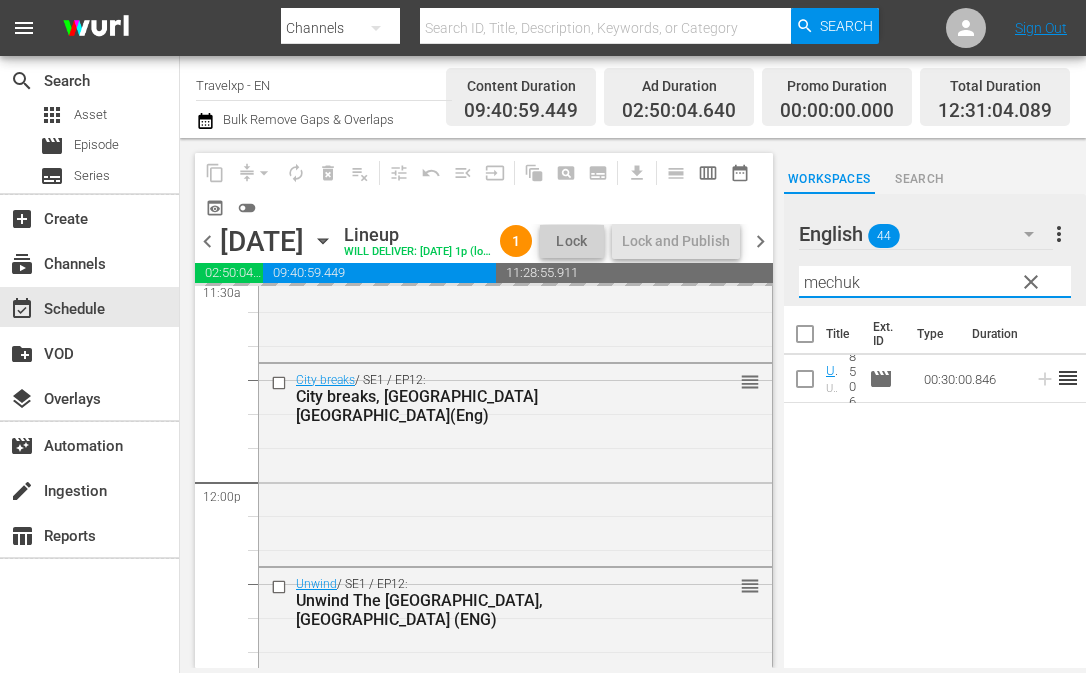 click on "mechuk" at bounding box center (935, 282) 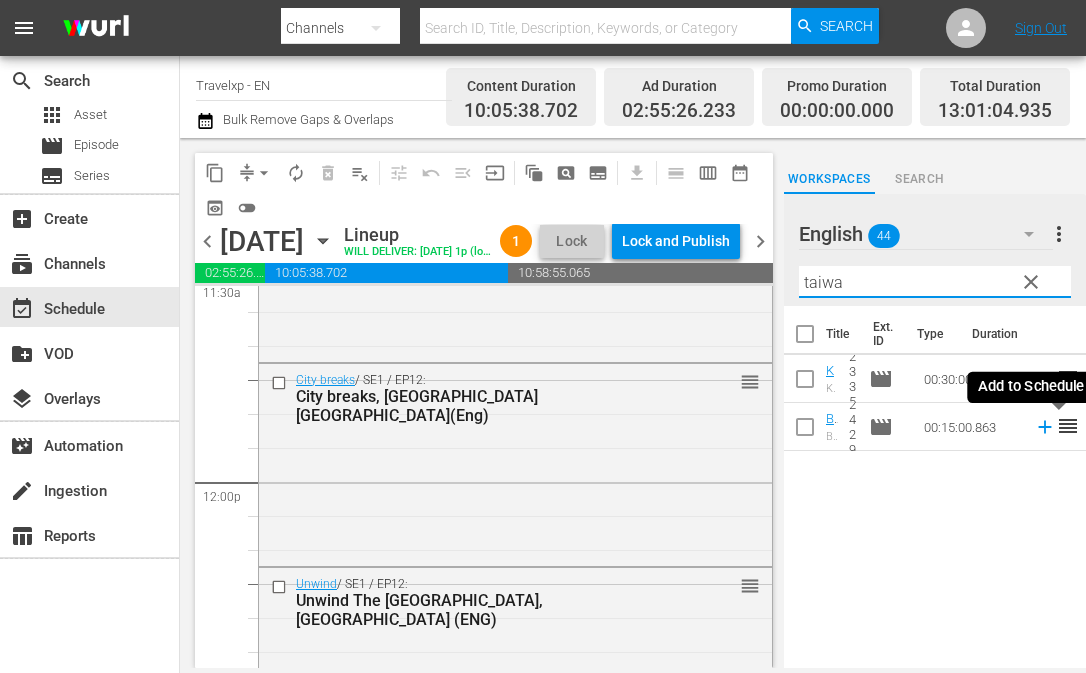 click 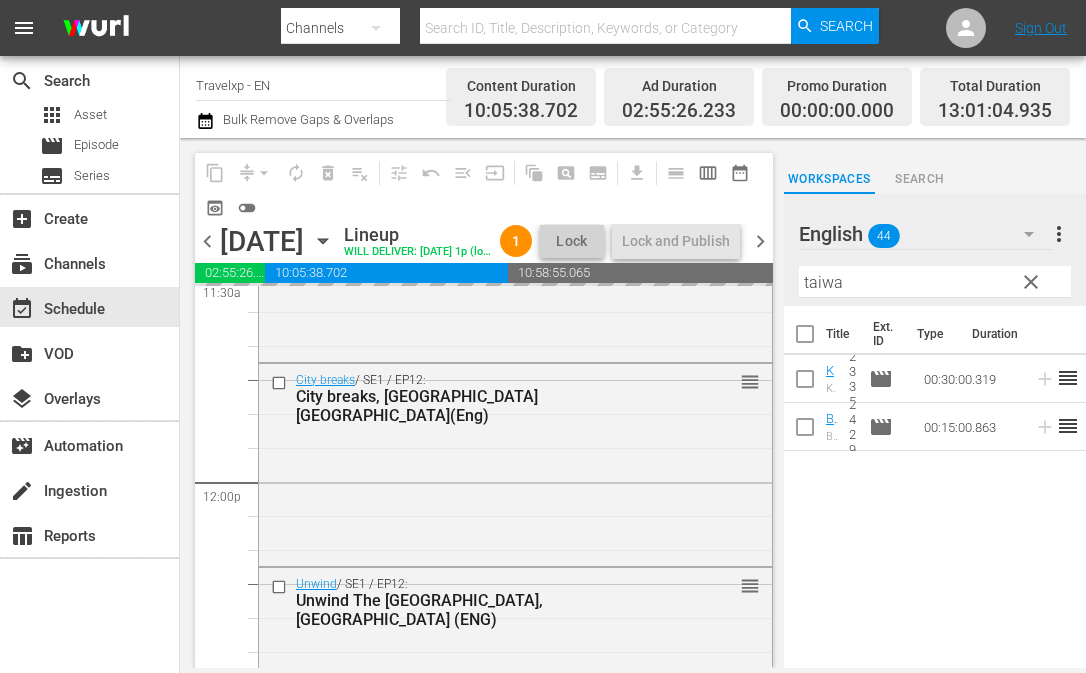 click on "taiwa" at bounding box center (935, 282) 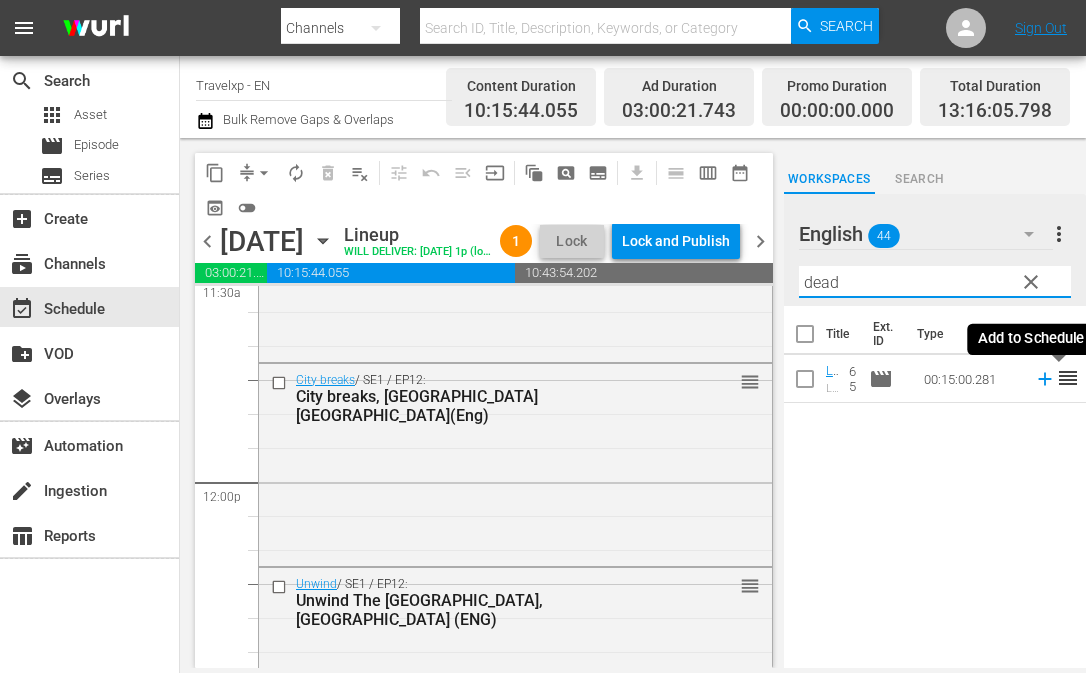 click 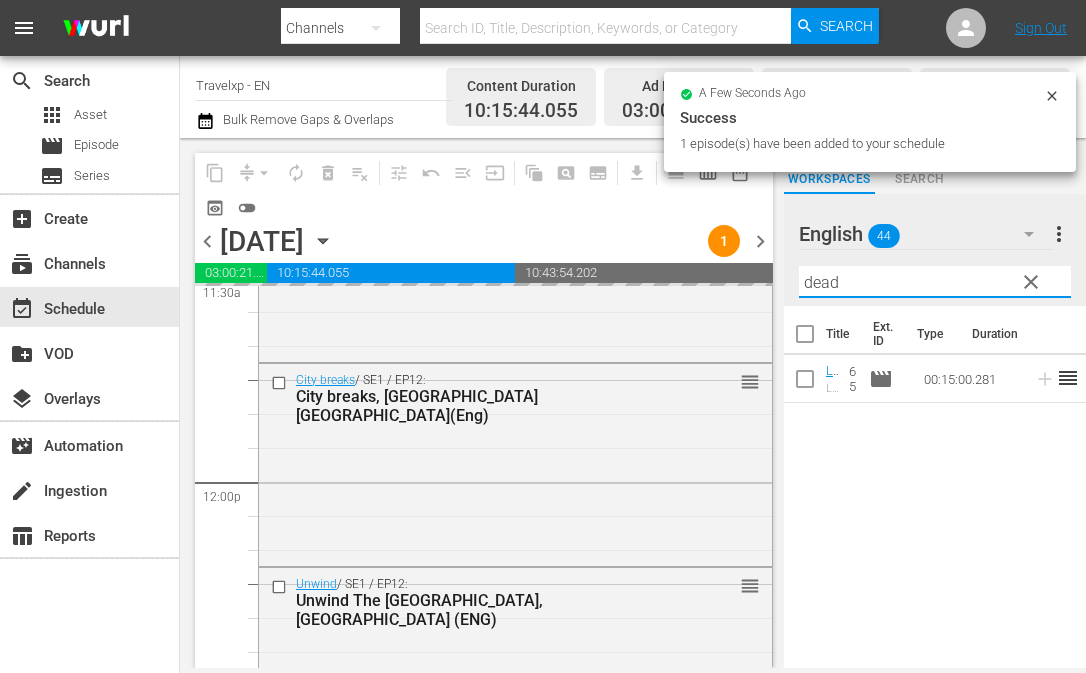 click on "dead" at bounding box center [935, 282] 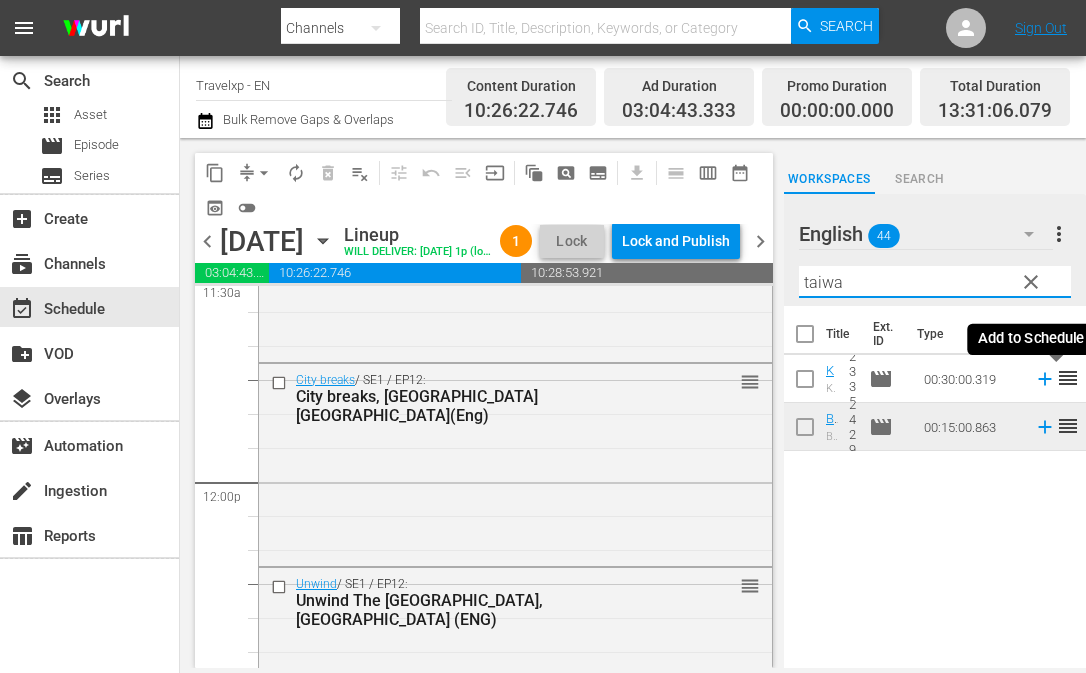 click 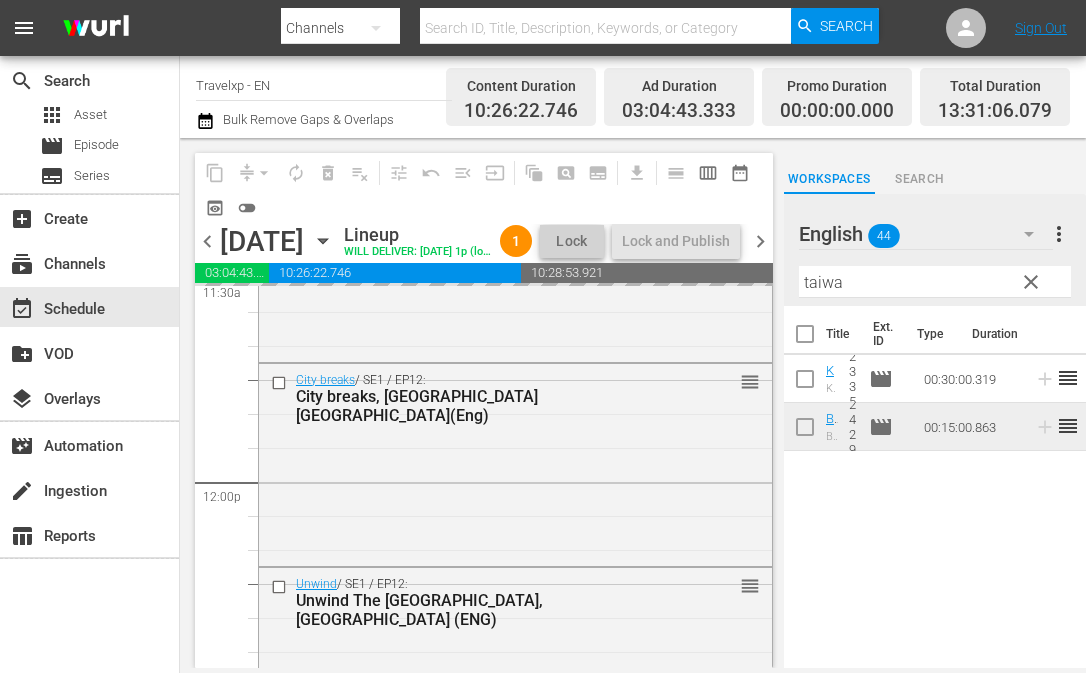 click on "taiwa" at bounding box center [935, 282] 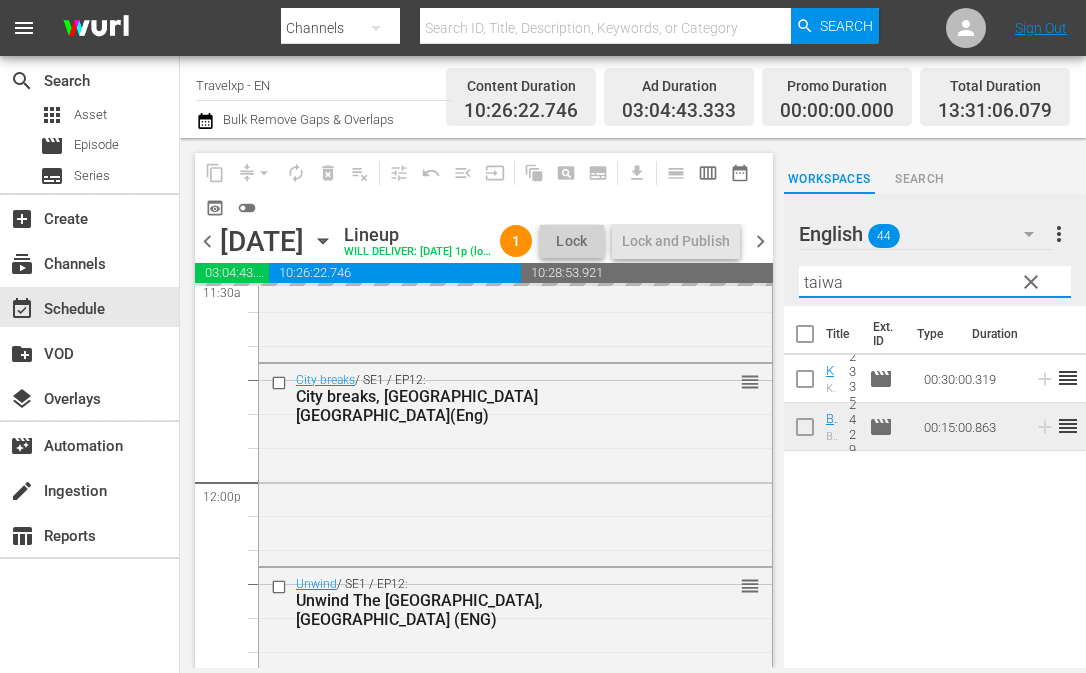click on "taiwa" at bounding box center (935, 282) 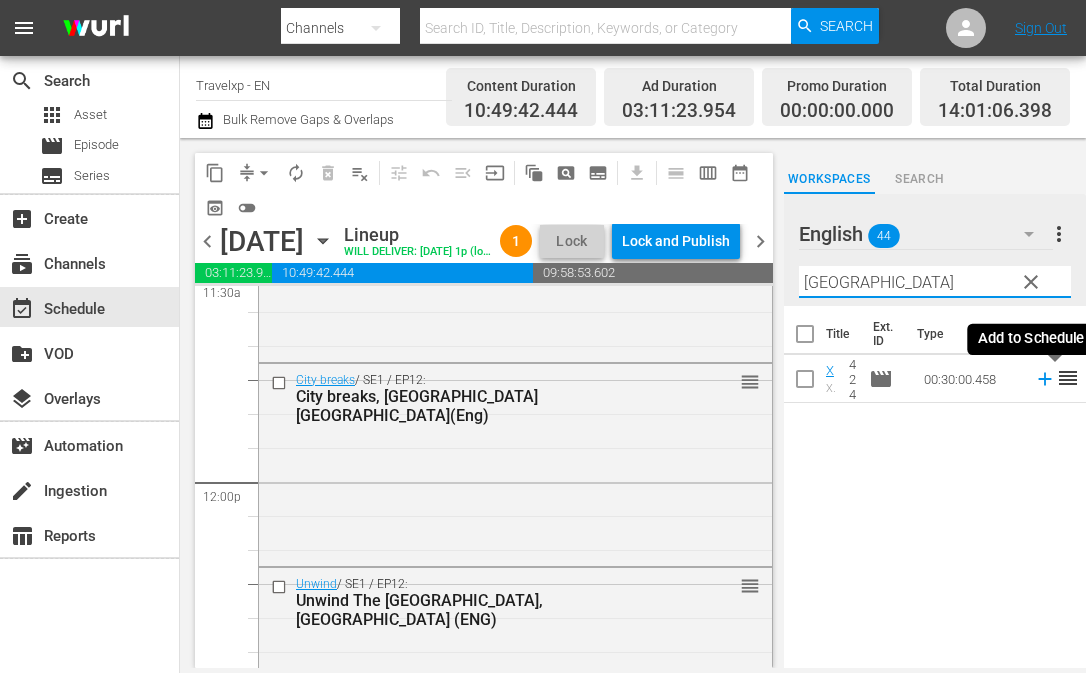 click 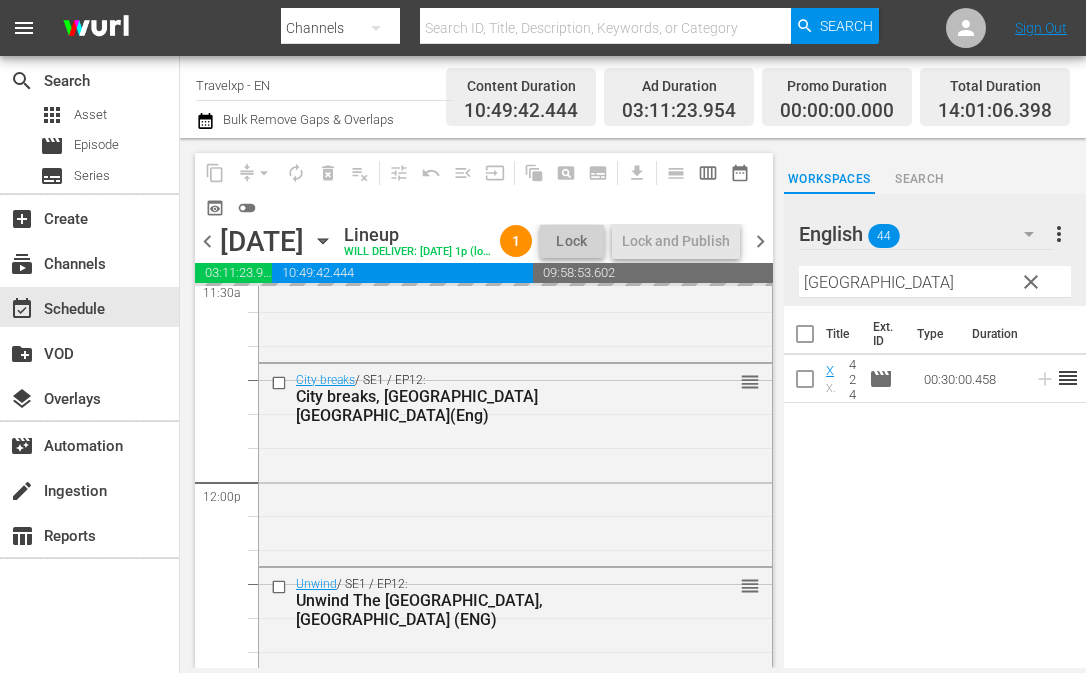 click on "[GEOGRAPHIC_DATA]" at bounding box center (935, 282) 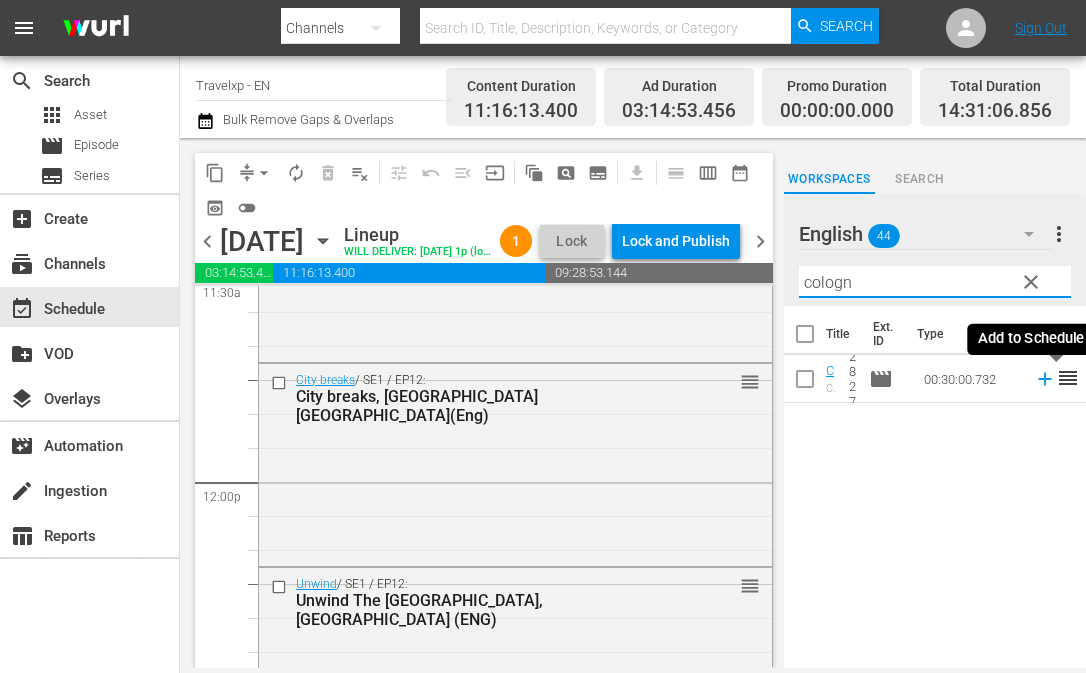 click 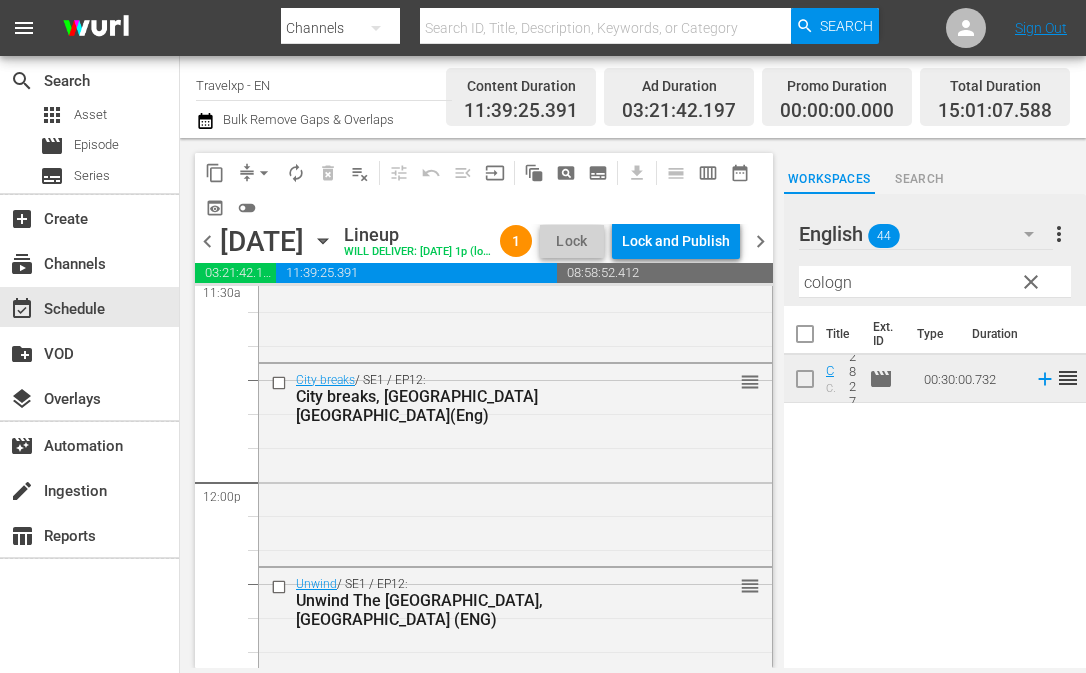 click on "cologn" at bounding box center [935, 282] 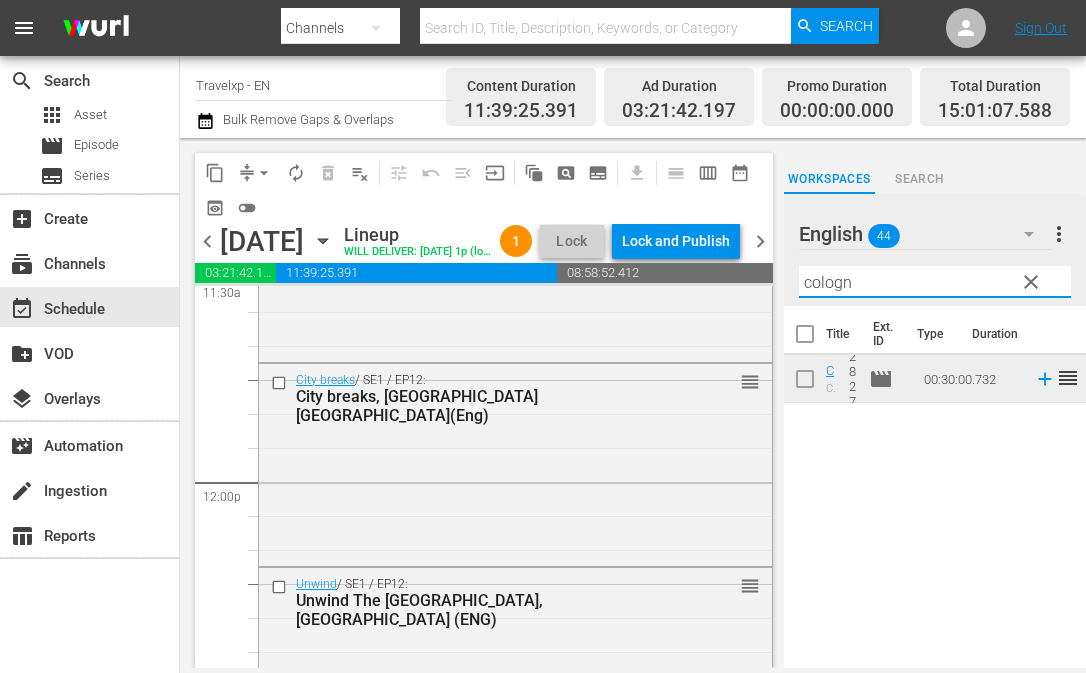 click on "cologn" at bounding box center (935, 282) 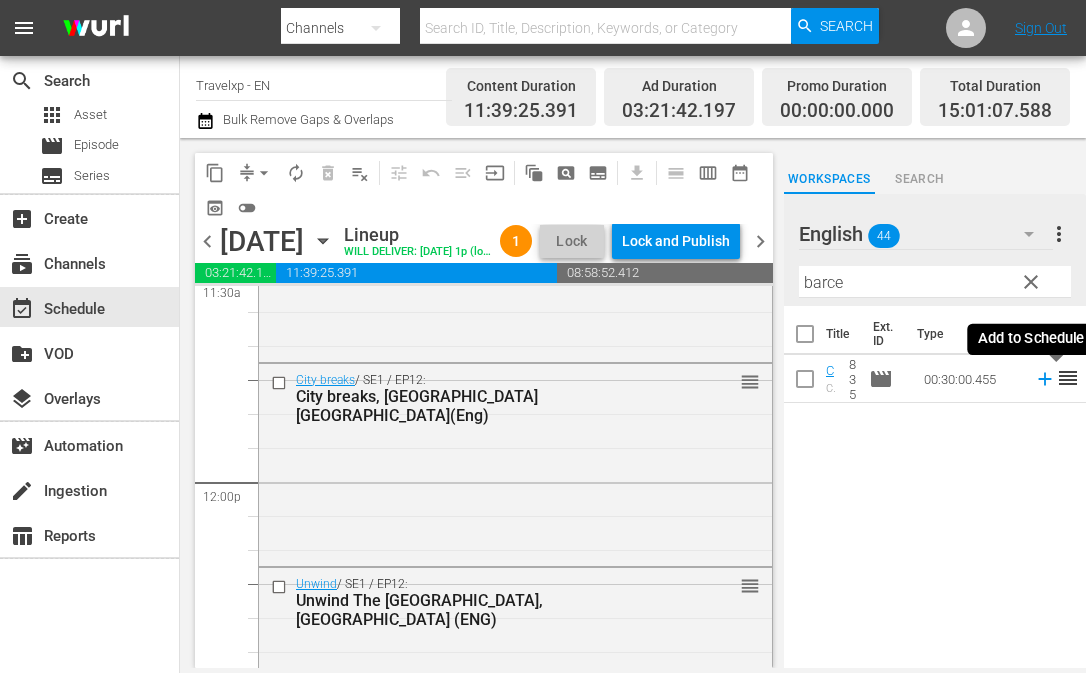 click 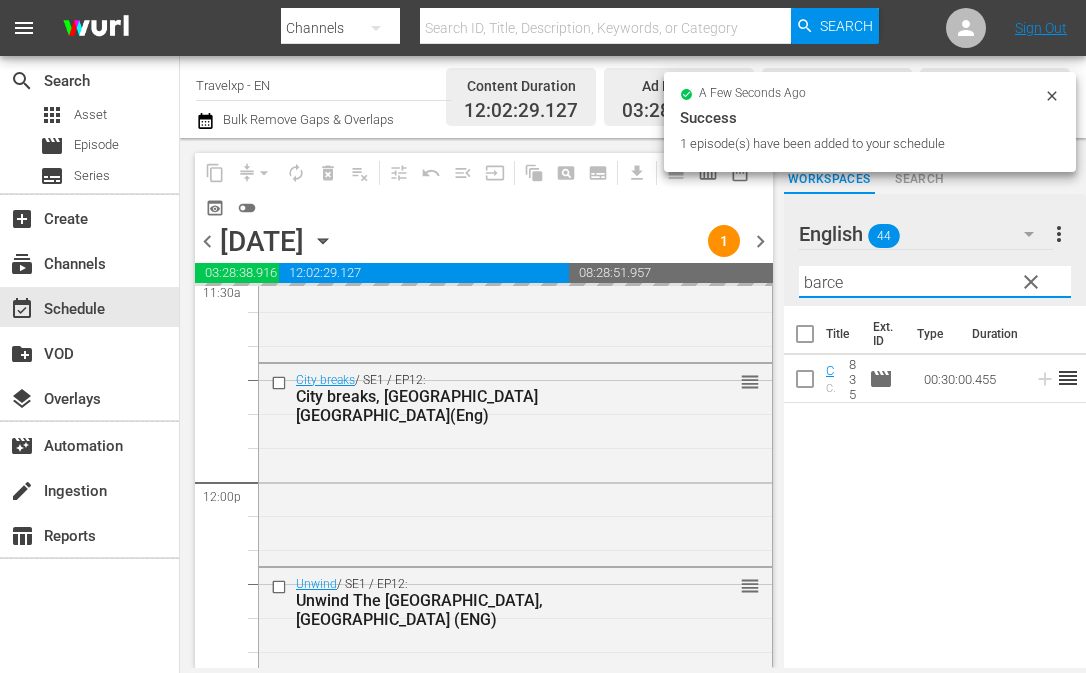 click on "barce" at bounding box center [935, 282] 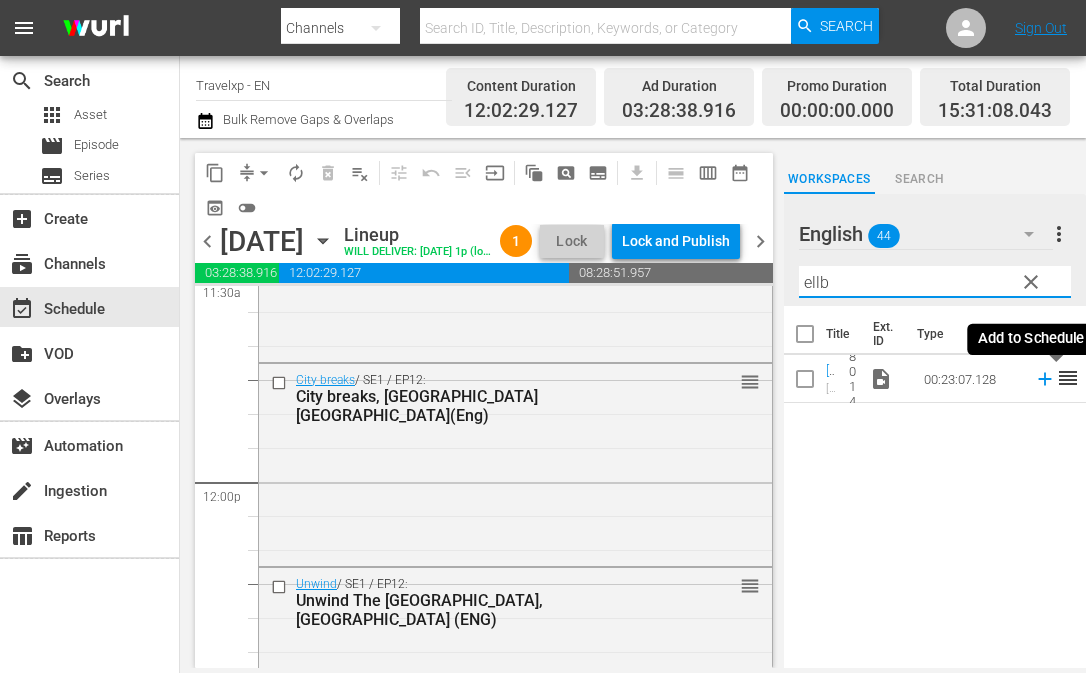 click 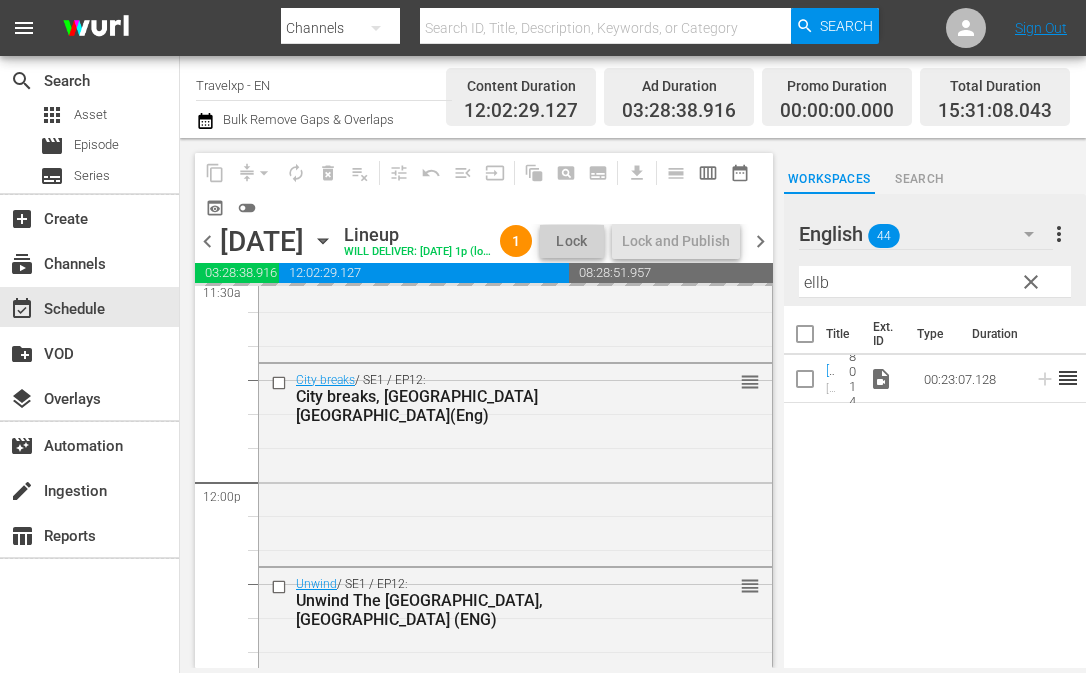 click on "ellb" at bounding box center [935, 282] 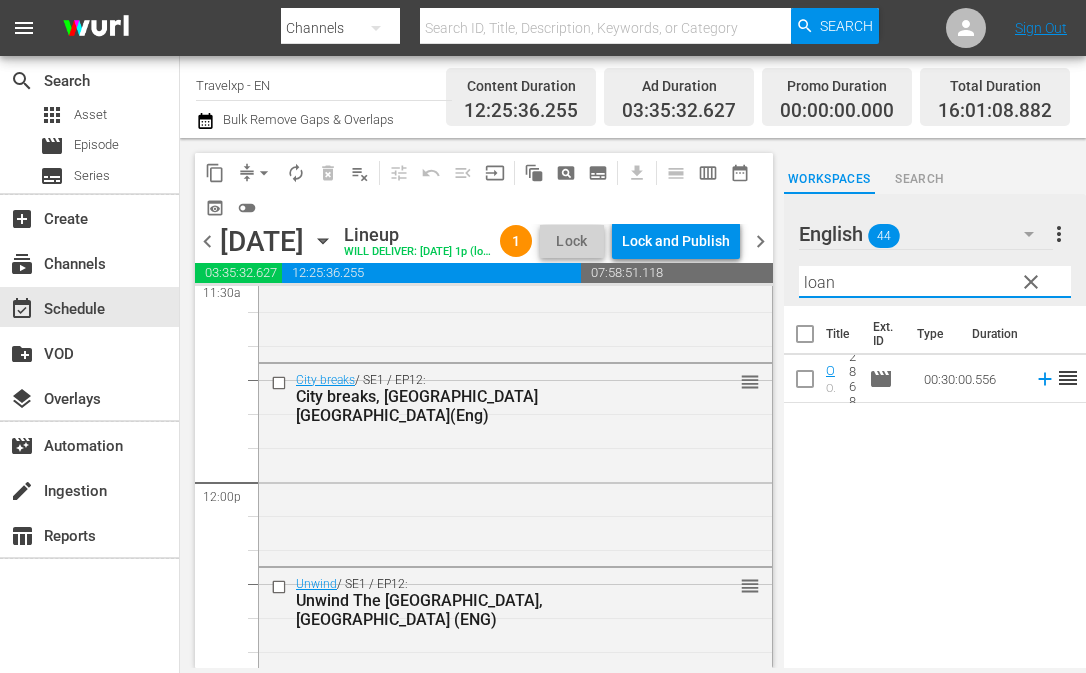 click 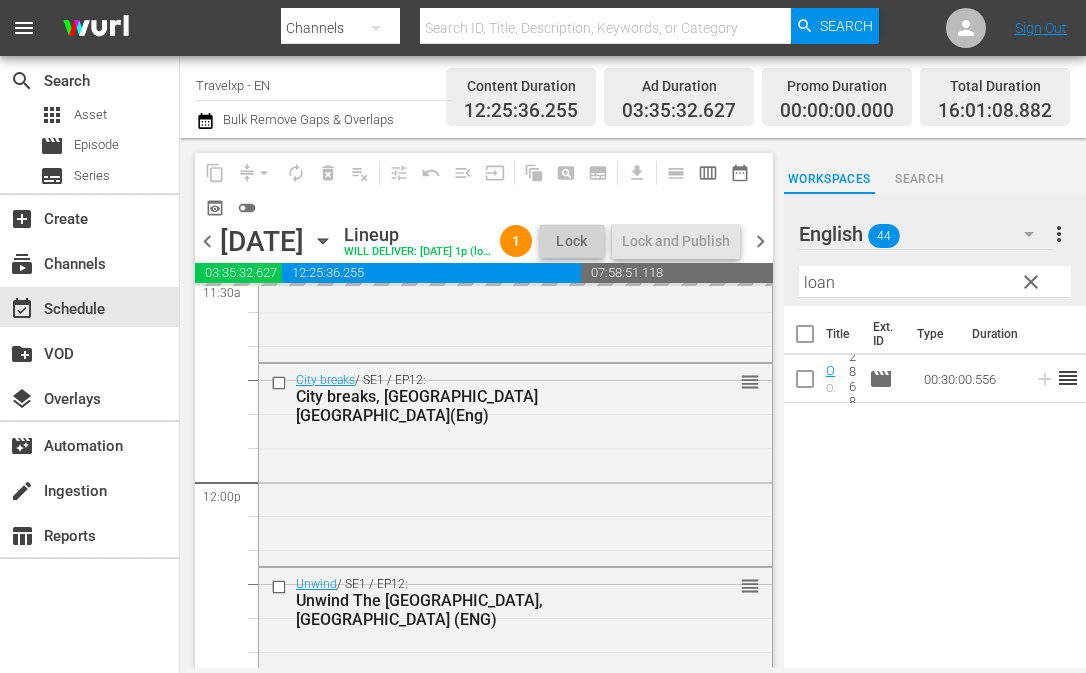 click on "loan" at bounding box center (935, 282) 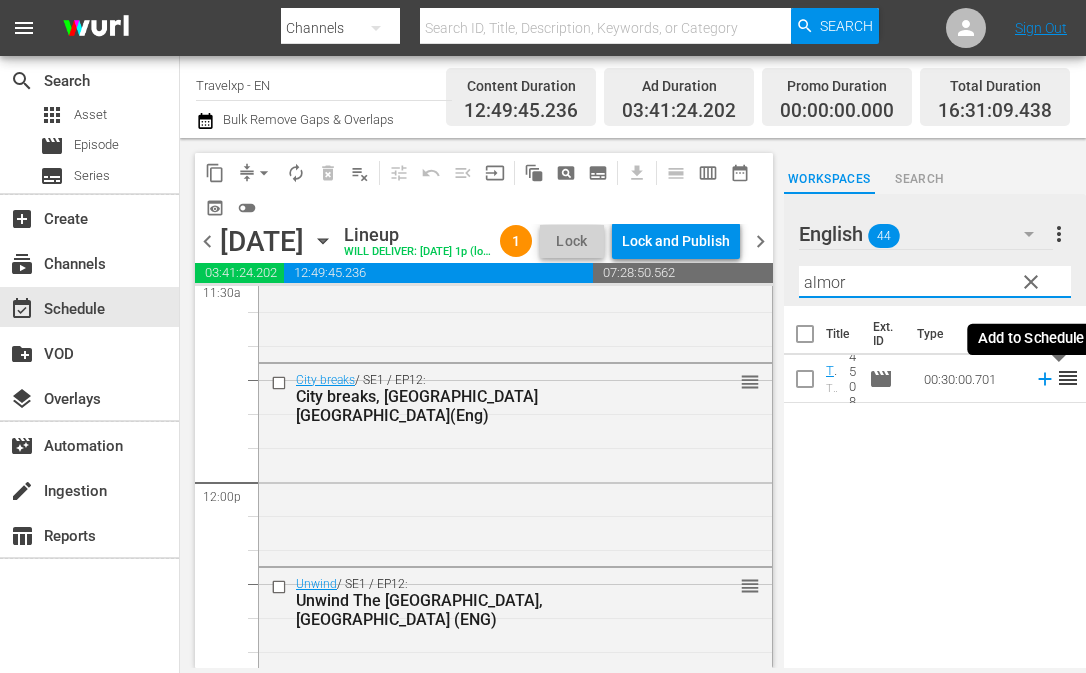 click 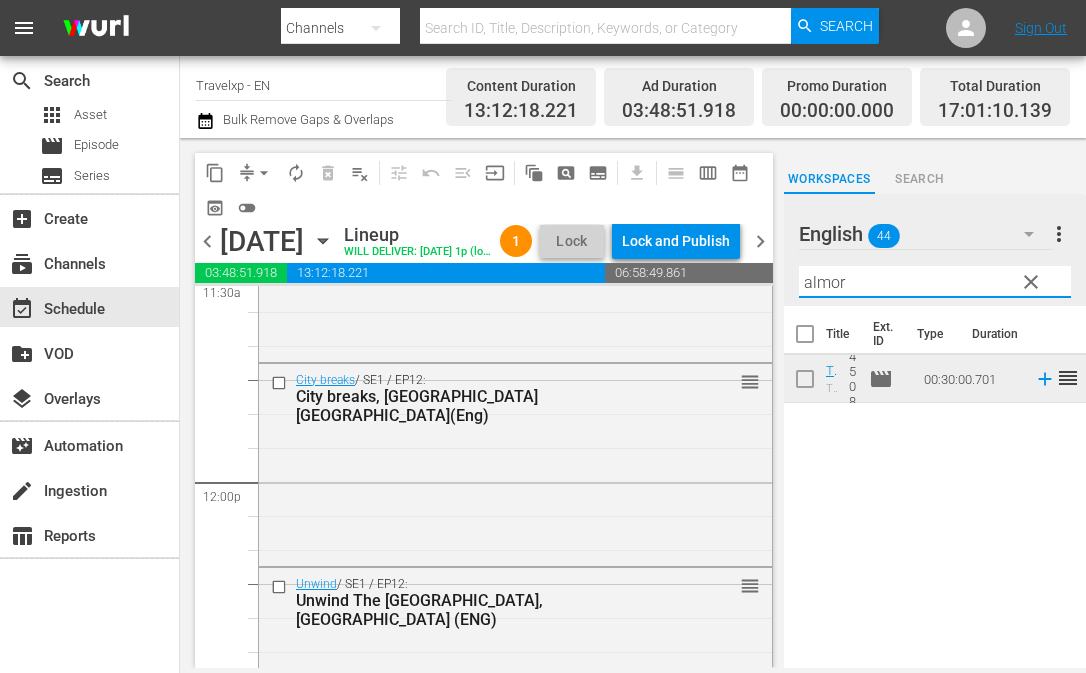 click on "almor" at bounding box center (935, 282) 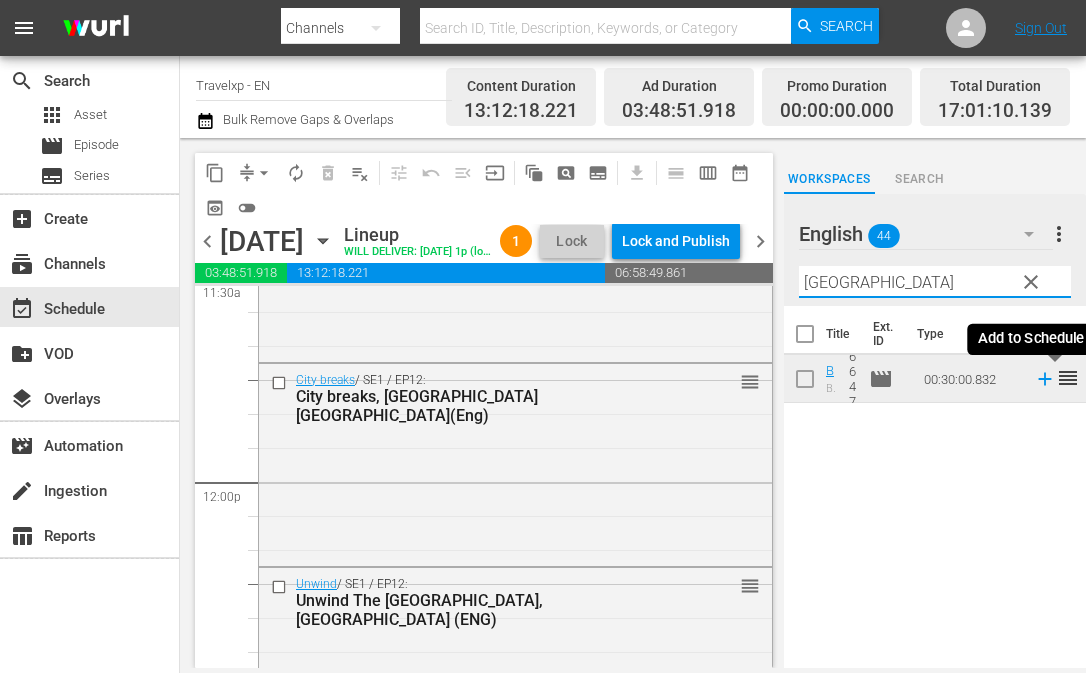 click 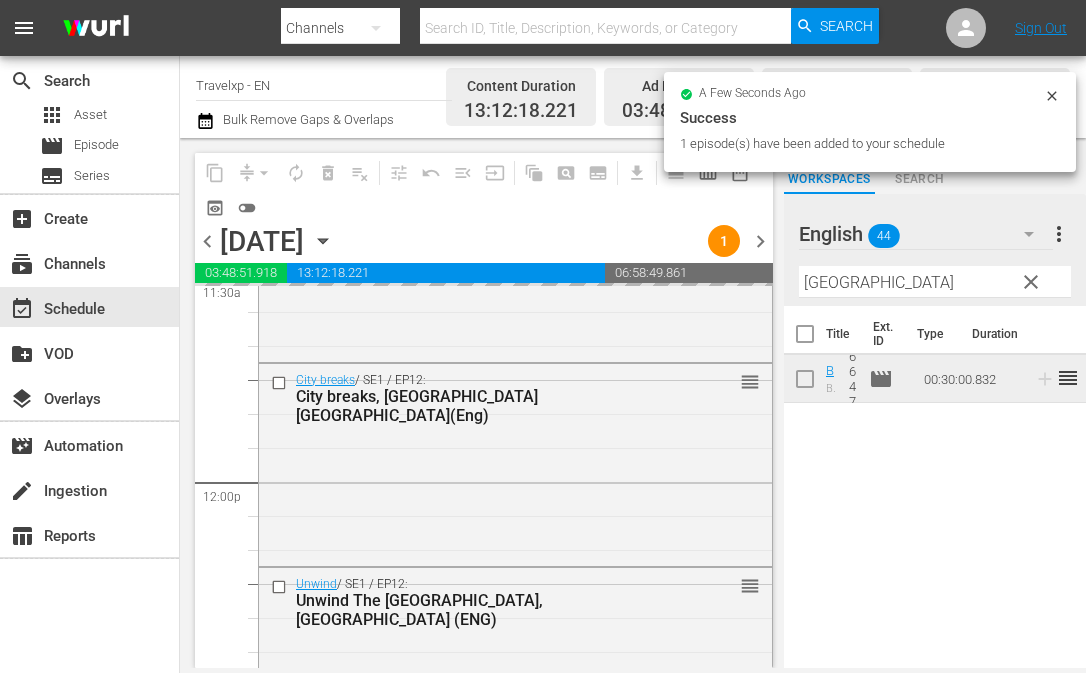 click on "[GEOGRAPHIC_DATA]" at bounding box center [935, 282] 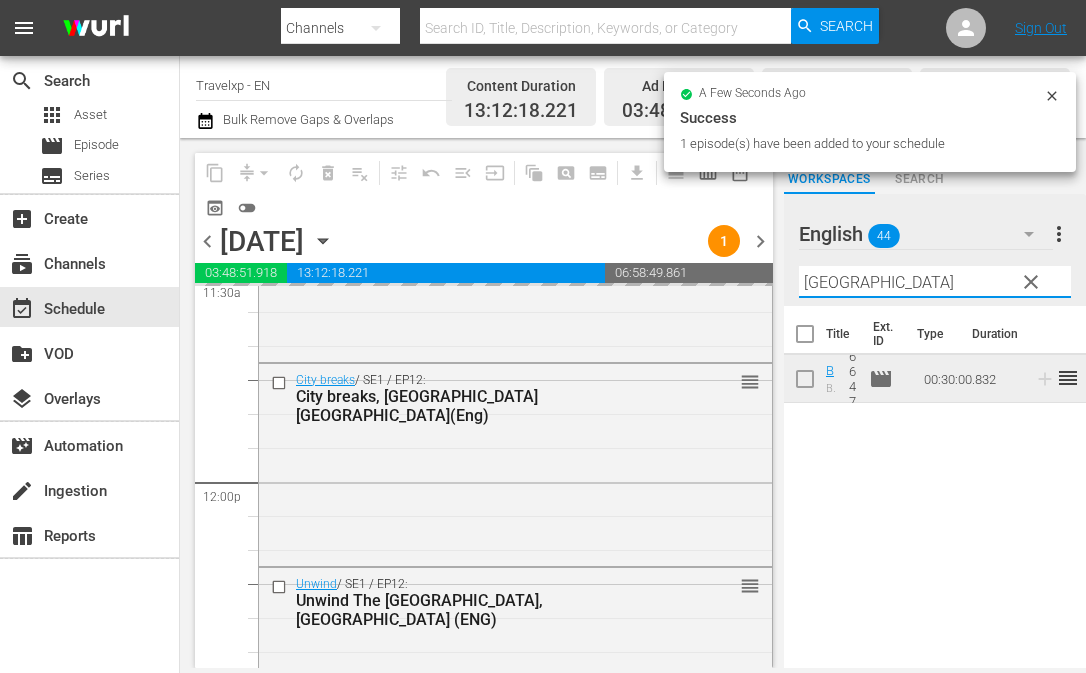 click on "[GEOGRAPHIC_DATA]" at bounding box center (935, 282) 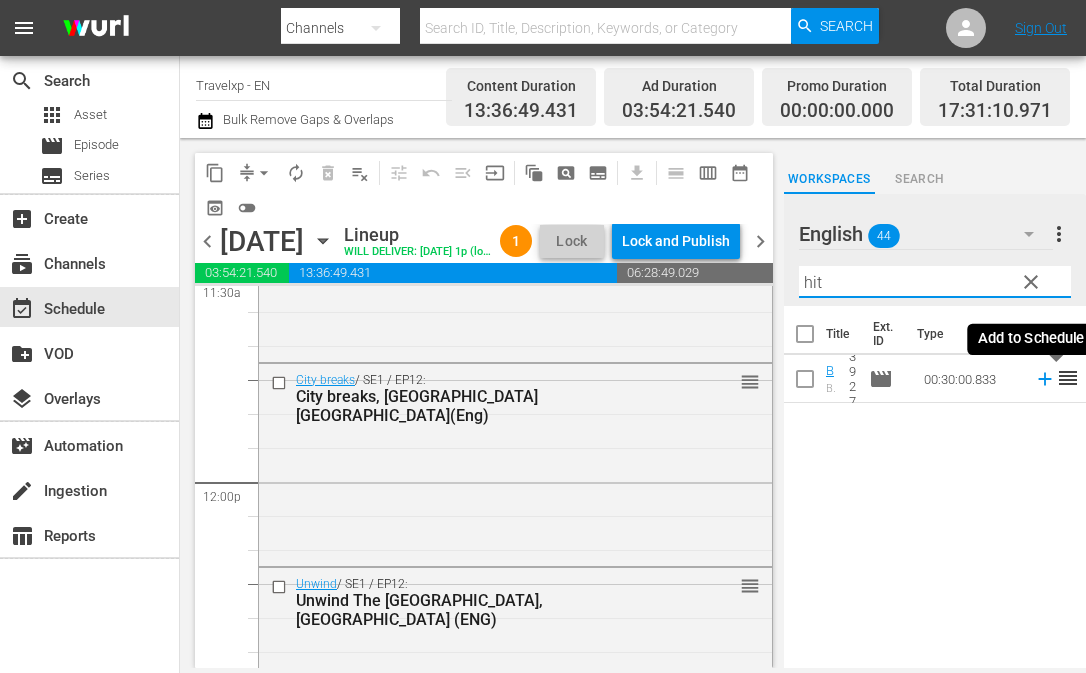 click 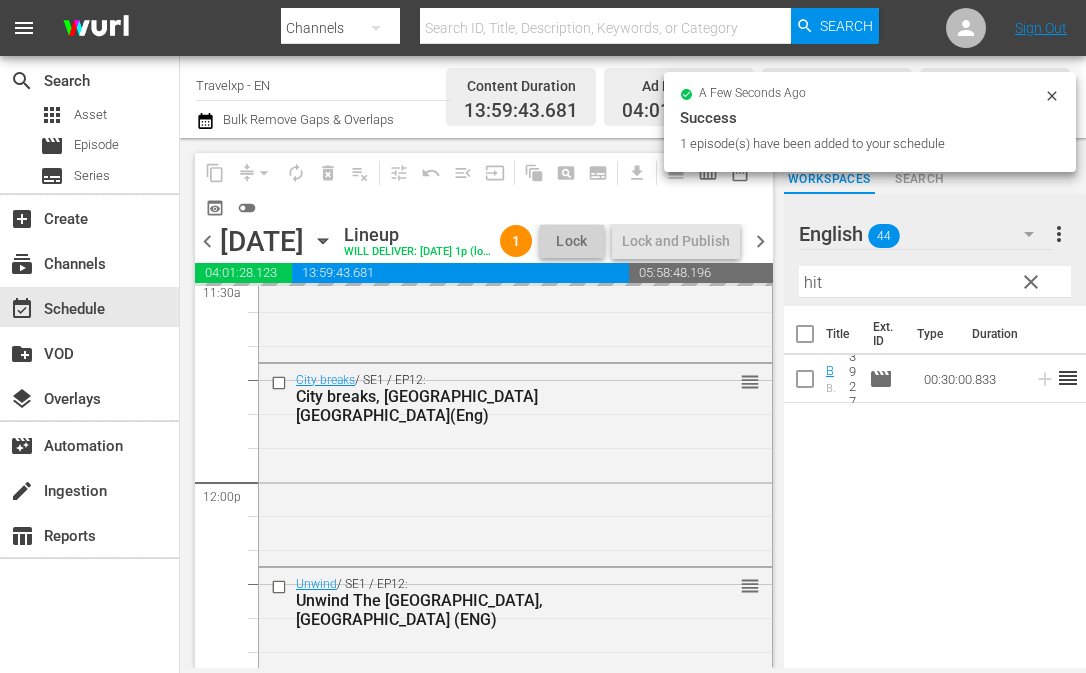 click on "hit" at bounding box center [935, 282] 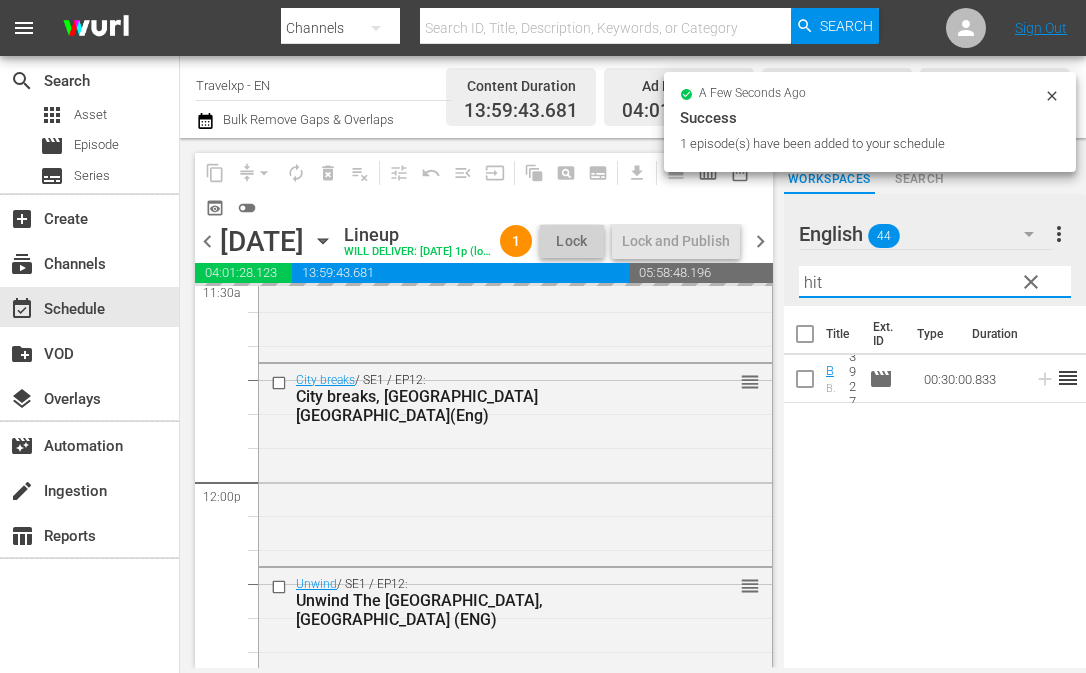 click on "hit" at bounding box center (935, 282) 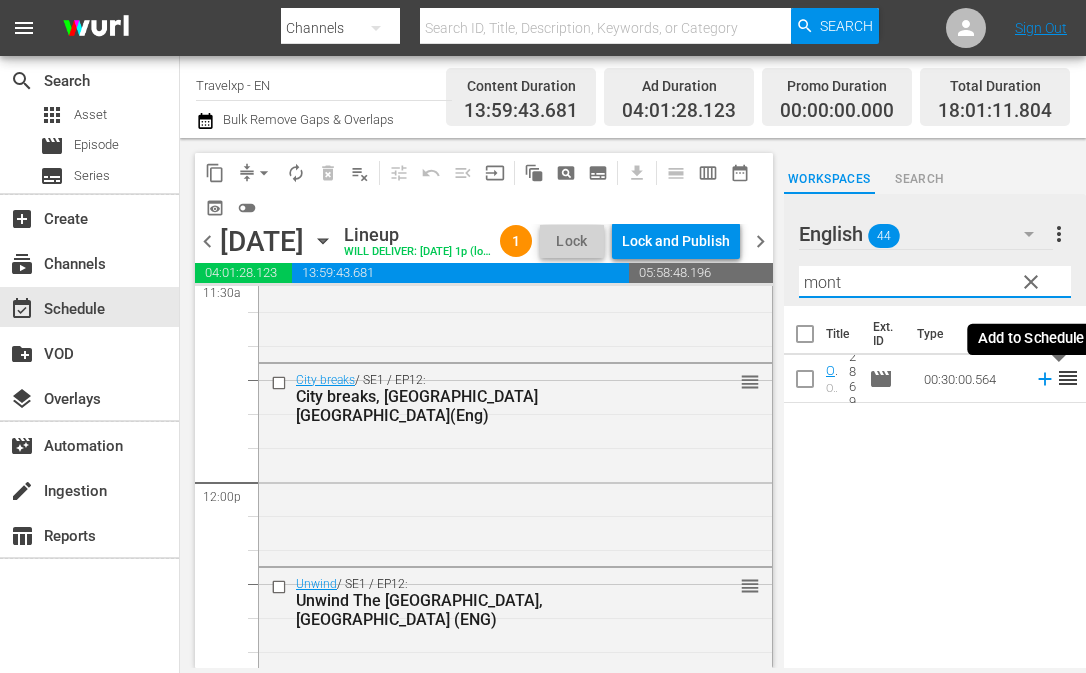 click 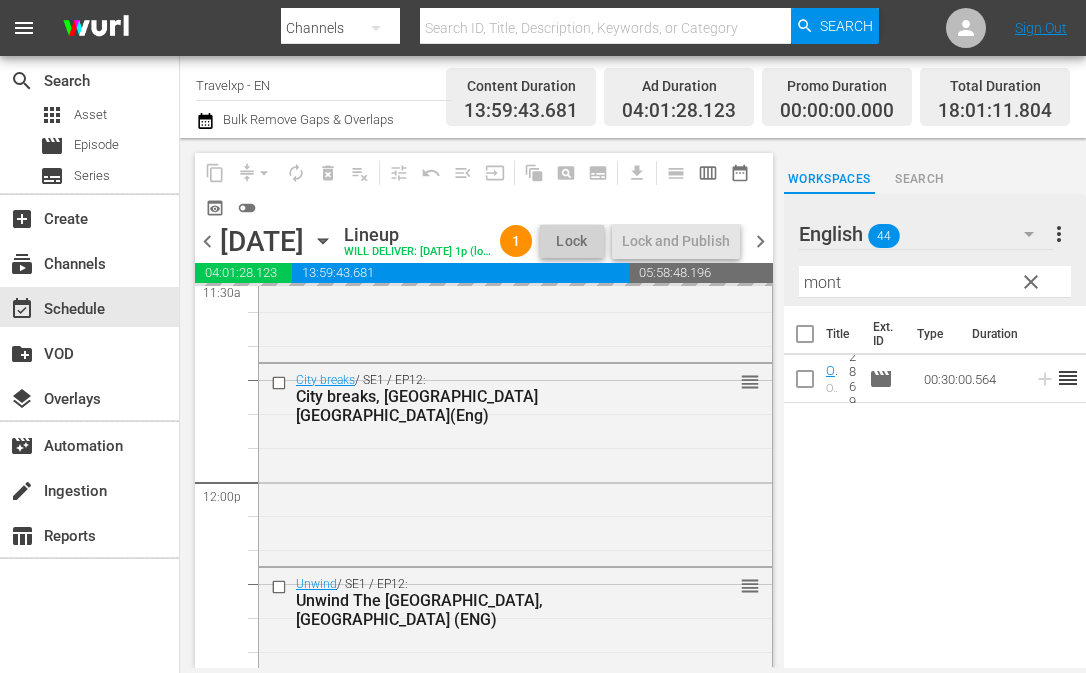 click on "mont" at bounding box center (935, 282) 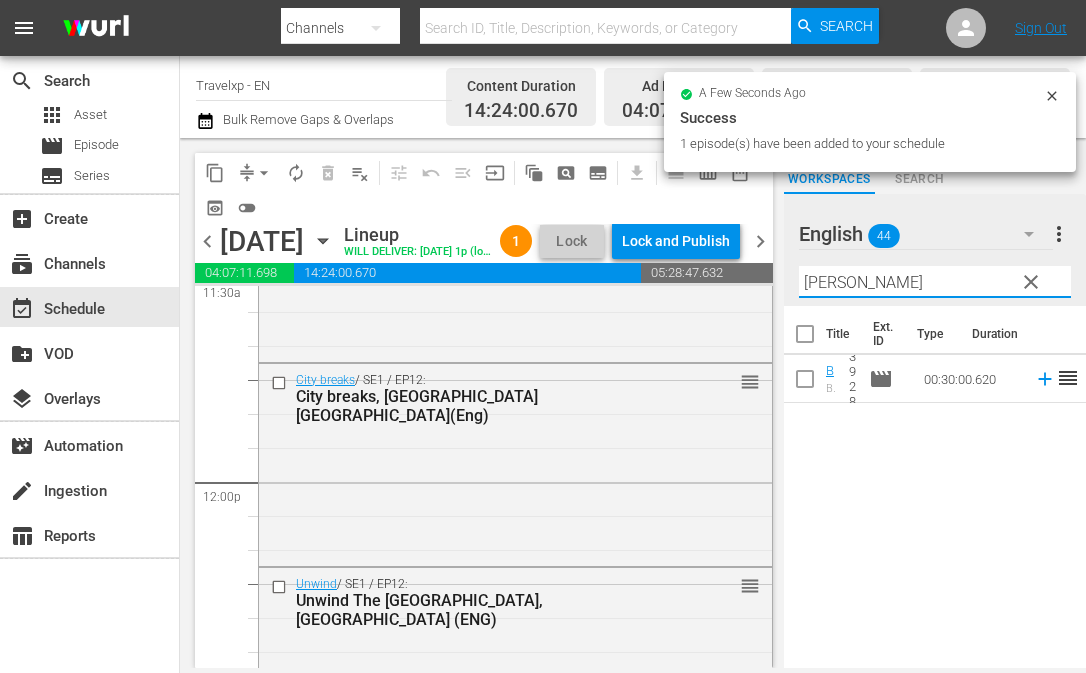 click 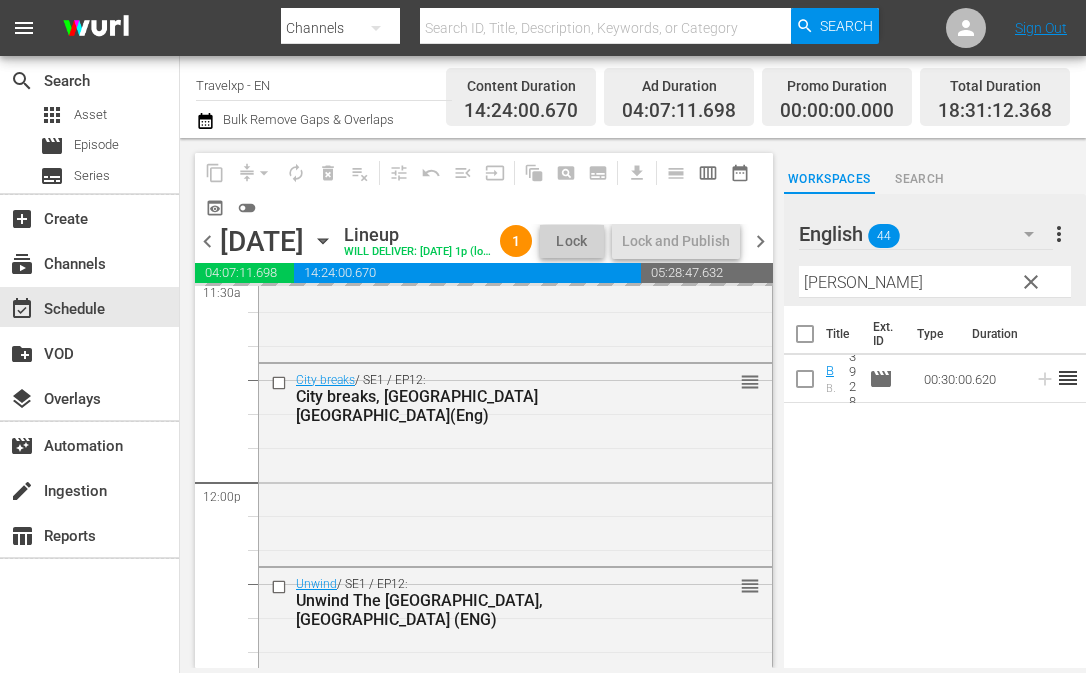 click on "takac" at bounding box center (935, 282) 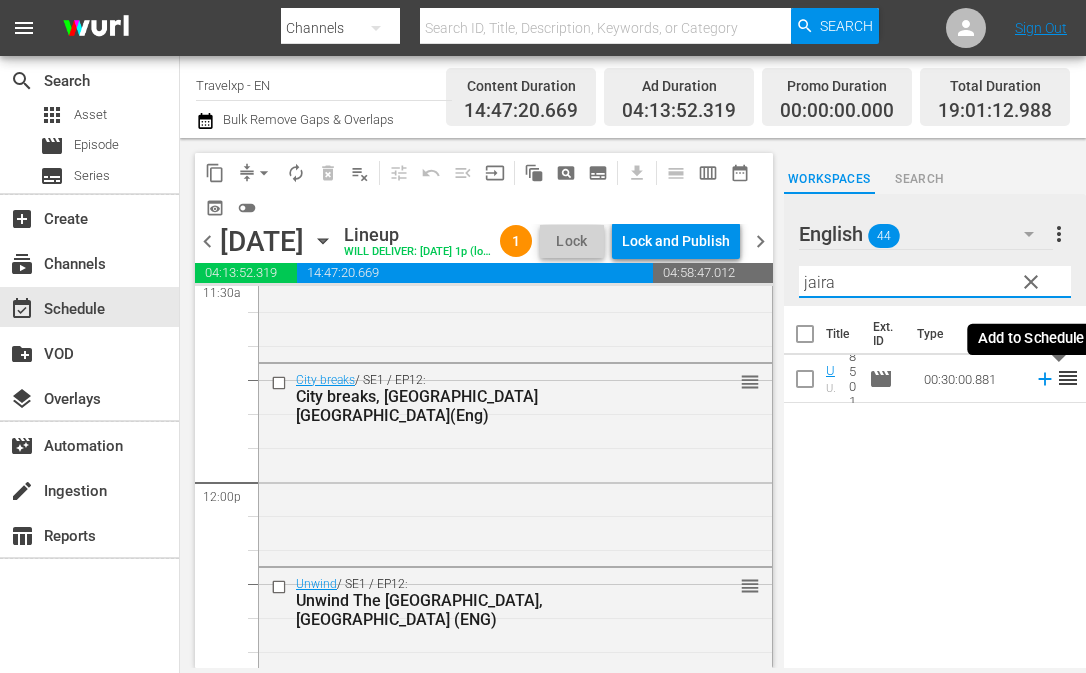 click 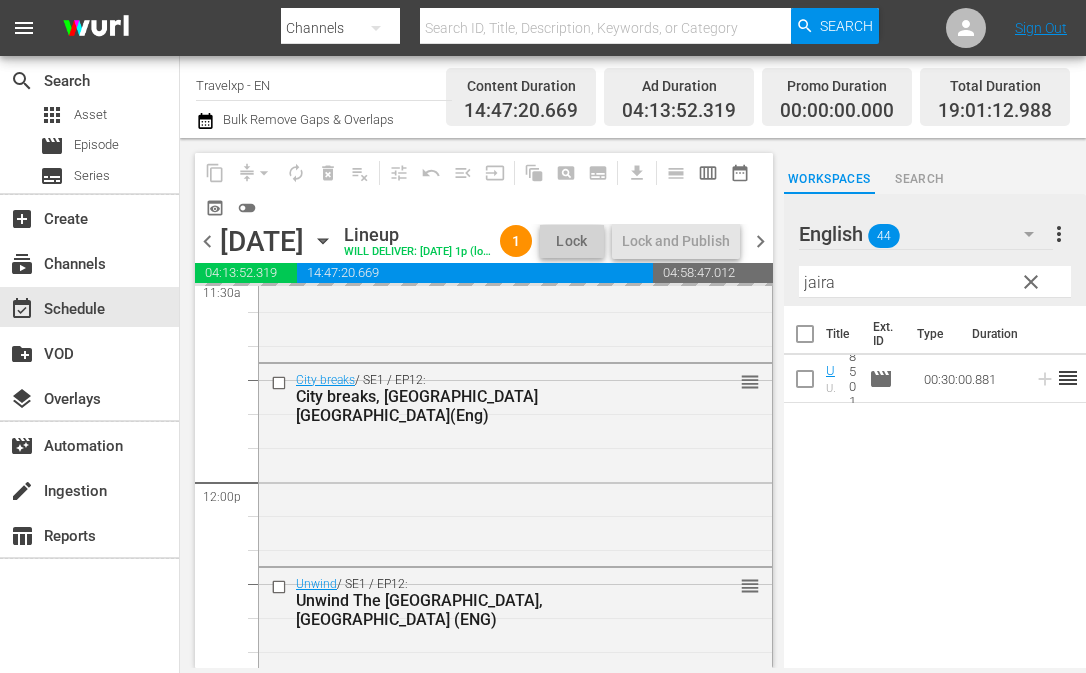 click on "jaira" at bounding box center [935, 282] 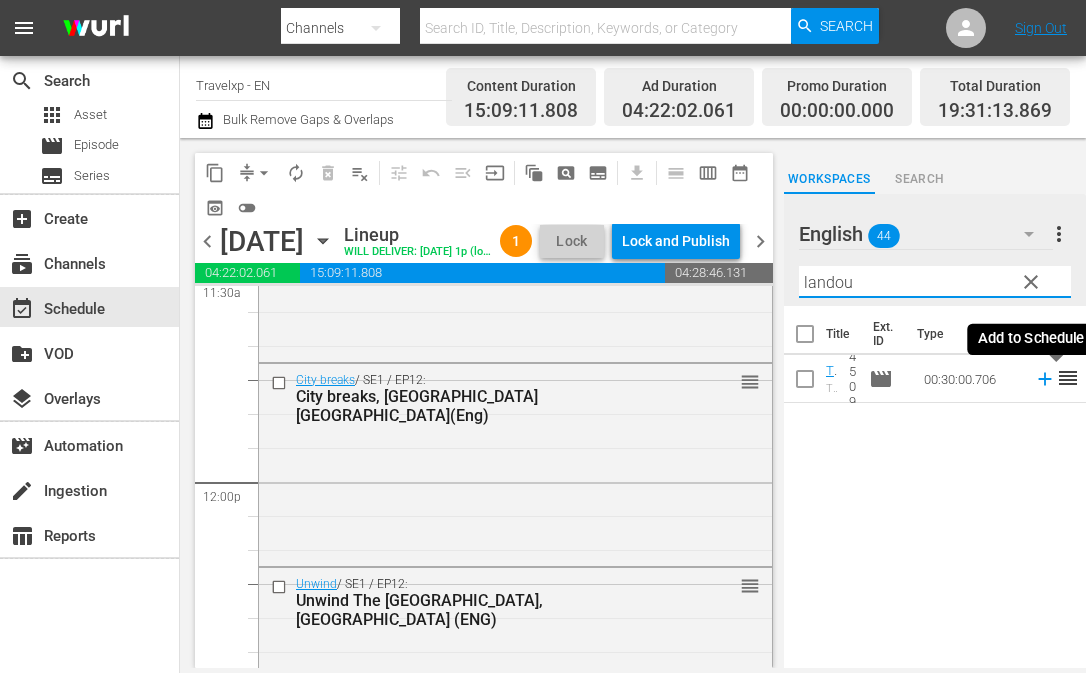 click 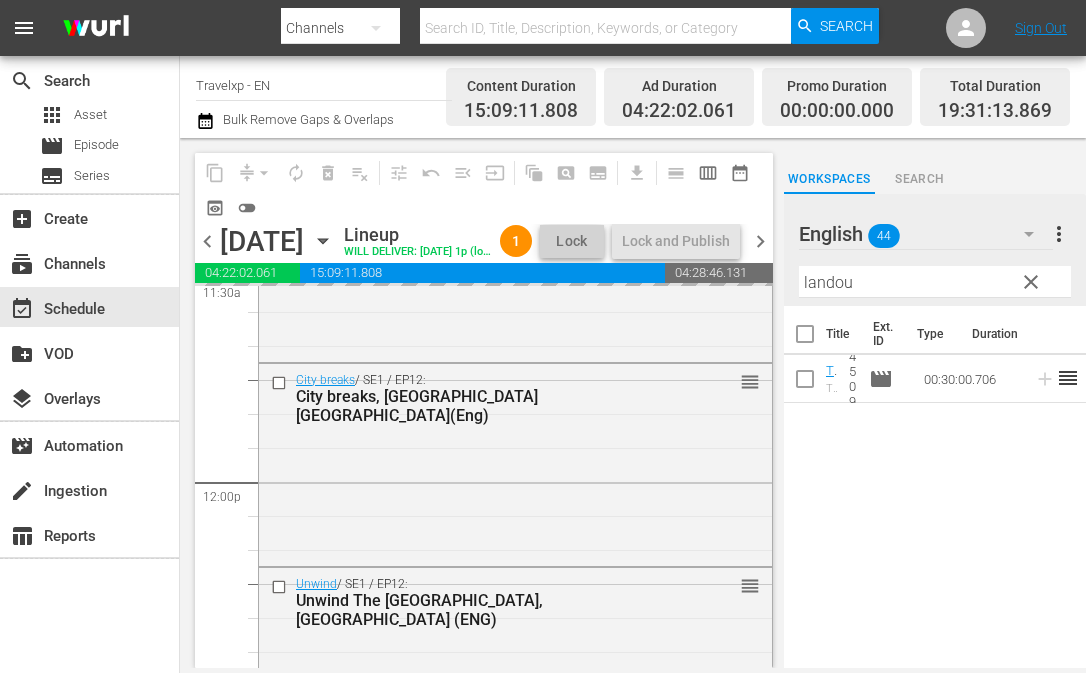 click on "landou" at bounding box center [935, 282] 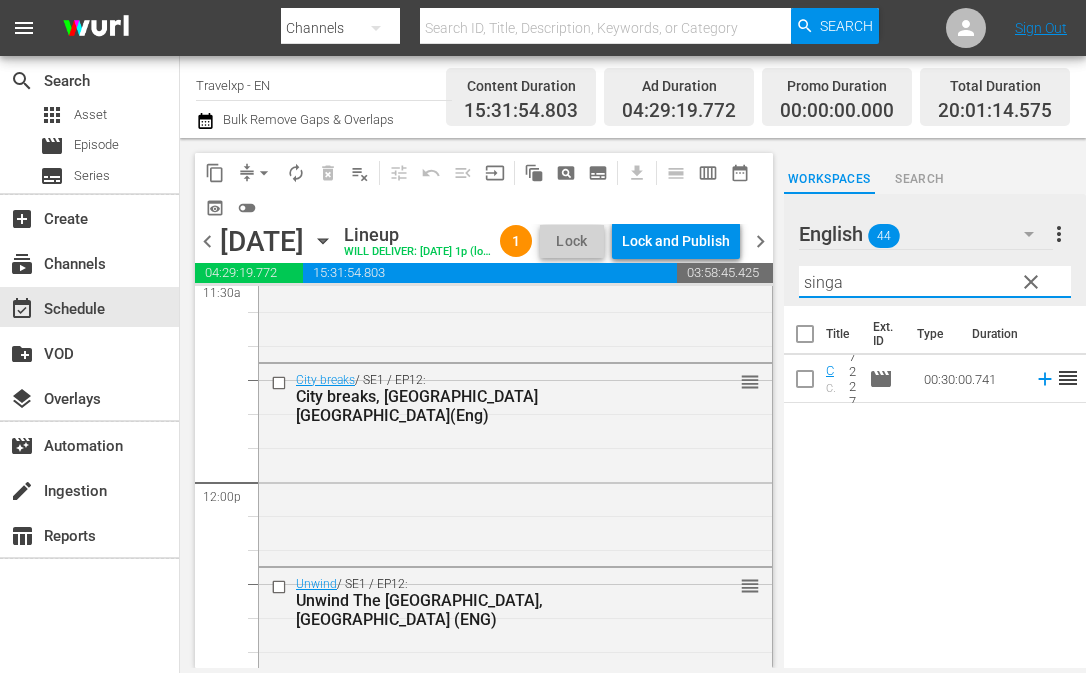 click 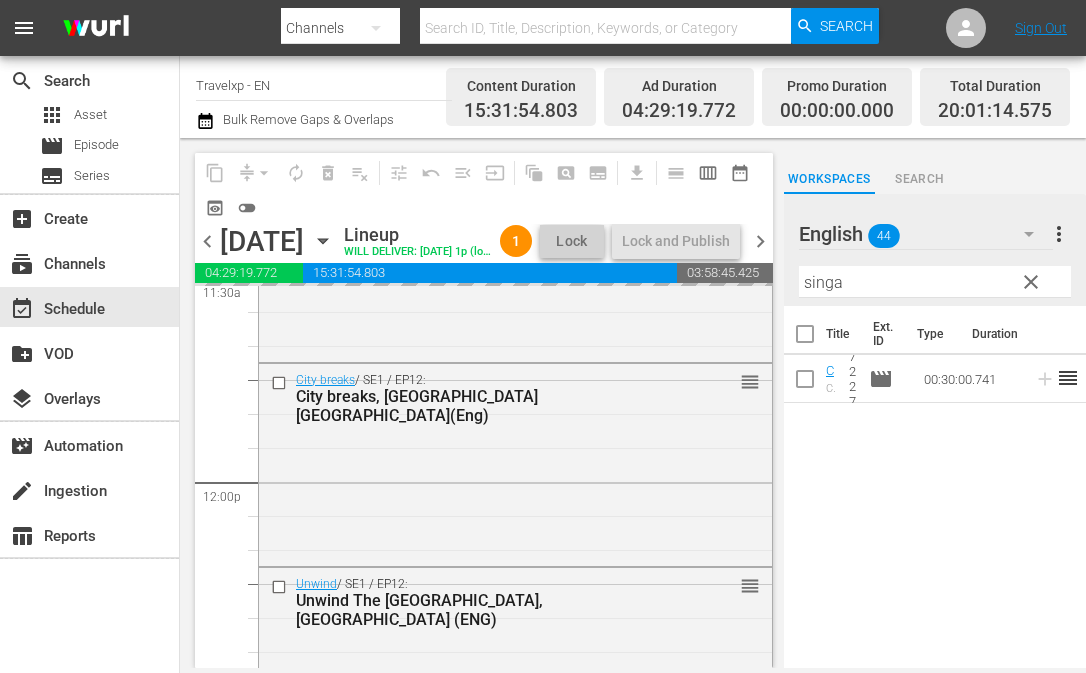 click on "singa" at bounding box center [935, 282] 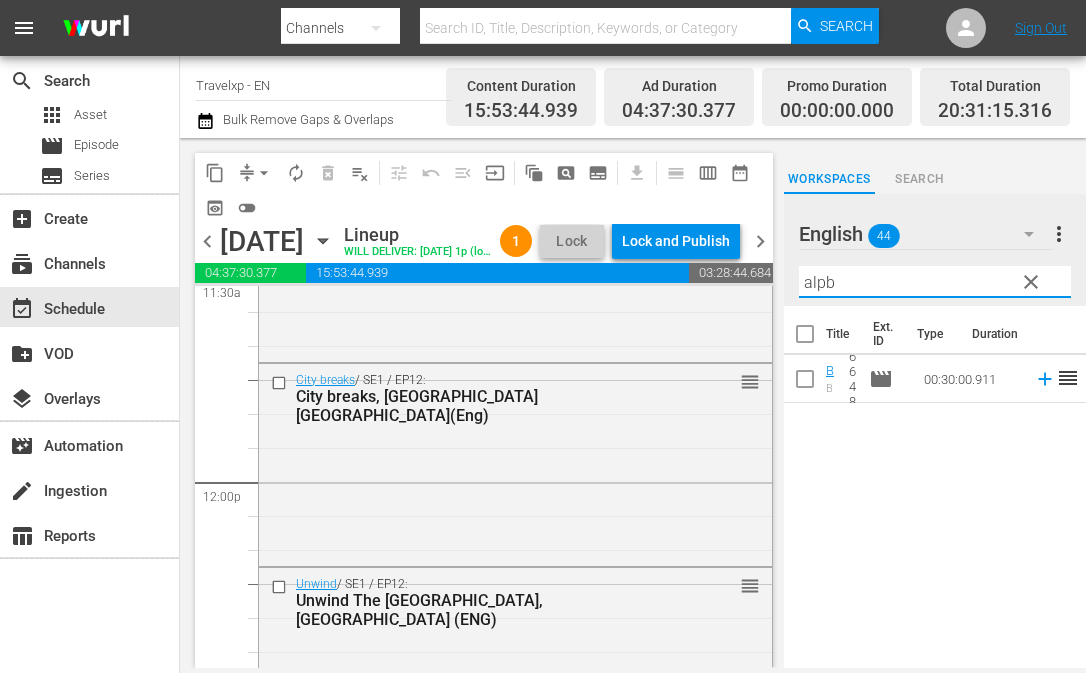 type on "alpb" 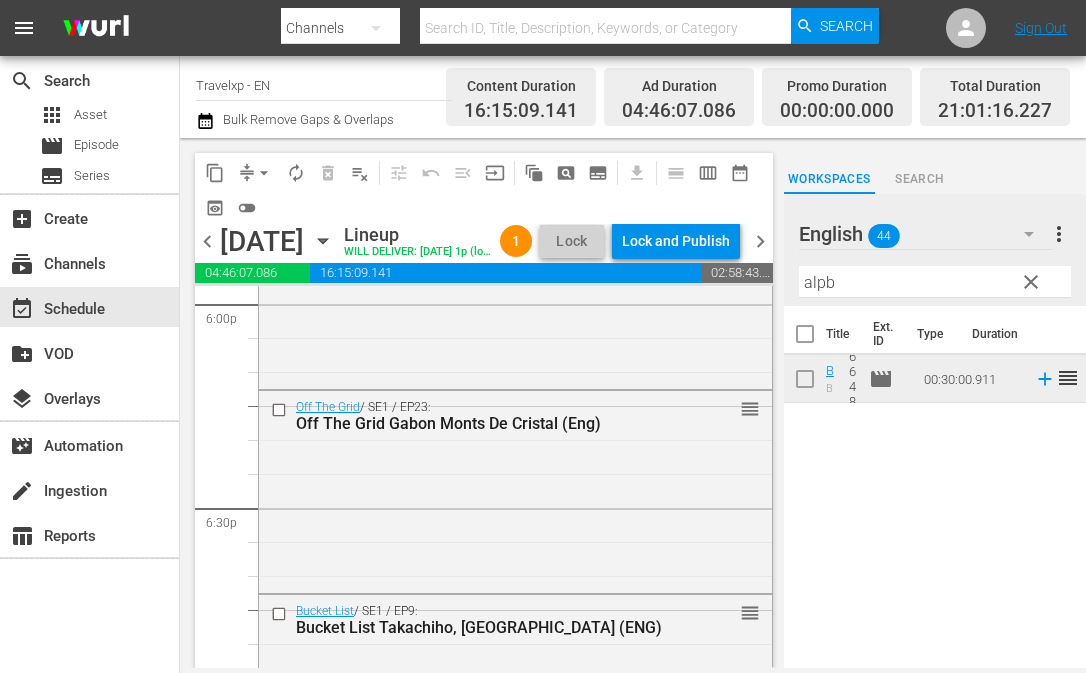 scroll, scrollTop: 7300, scrollLeft: 0, axis: vertical 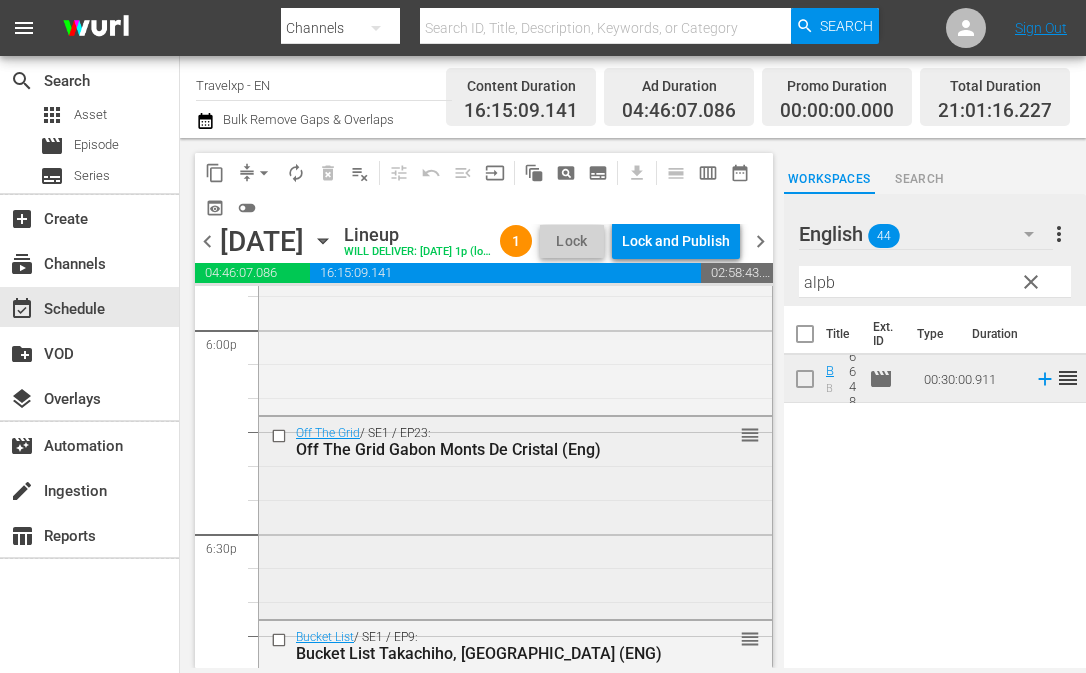 click at bounding box center (281, 436) 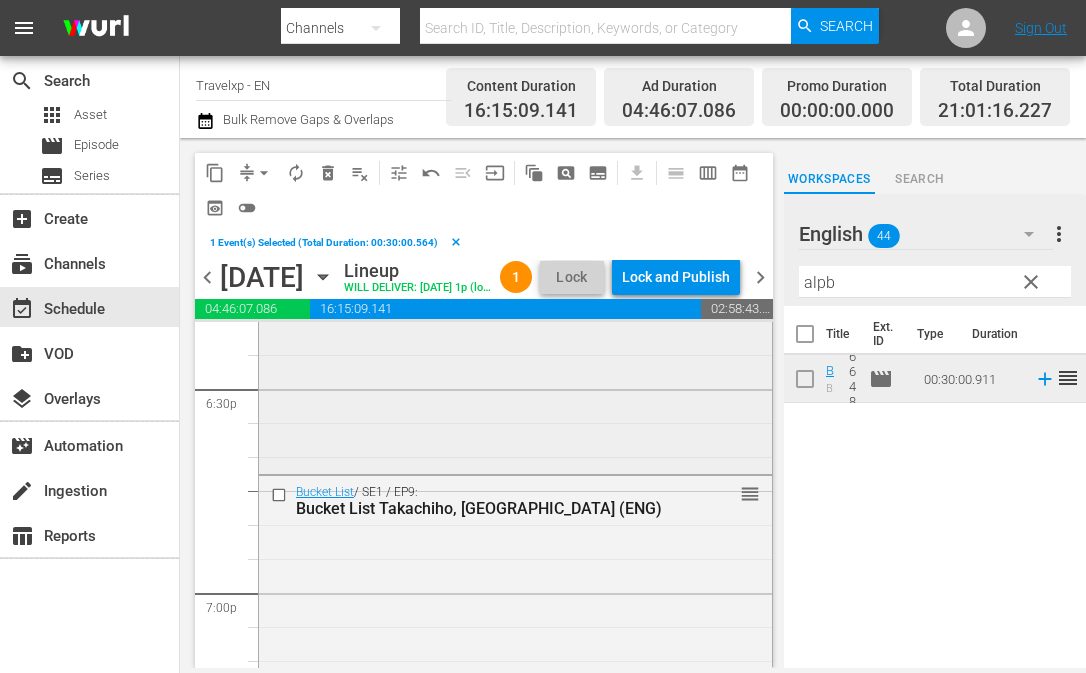 scroll, scrollTop: 7500, scrollLeft: 0, axis: vertical 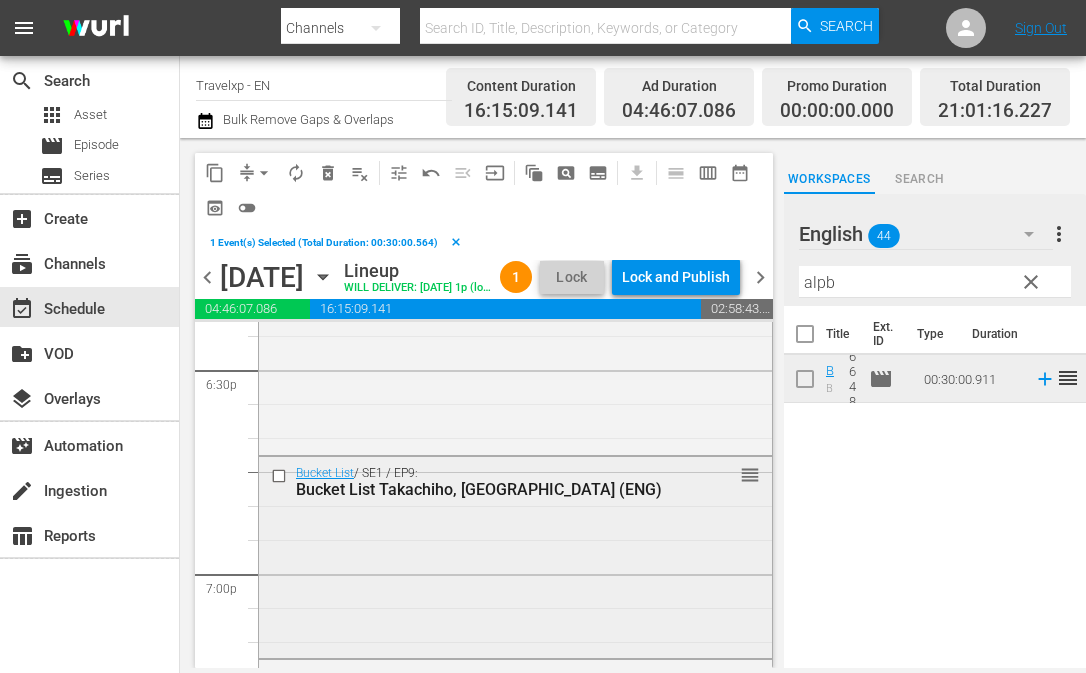 click at bounding box center [281, 475] 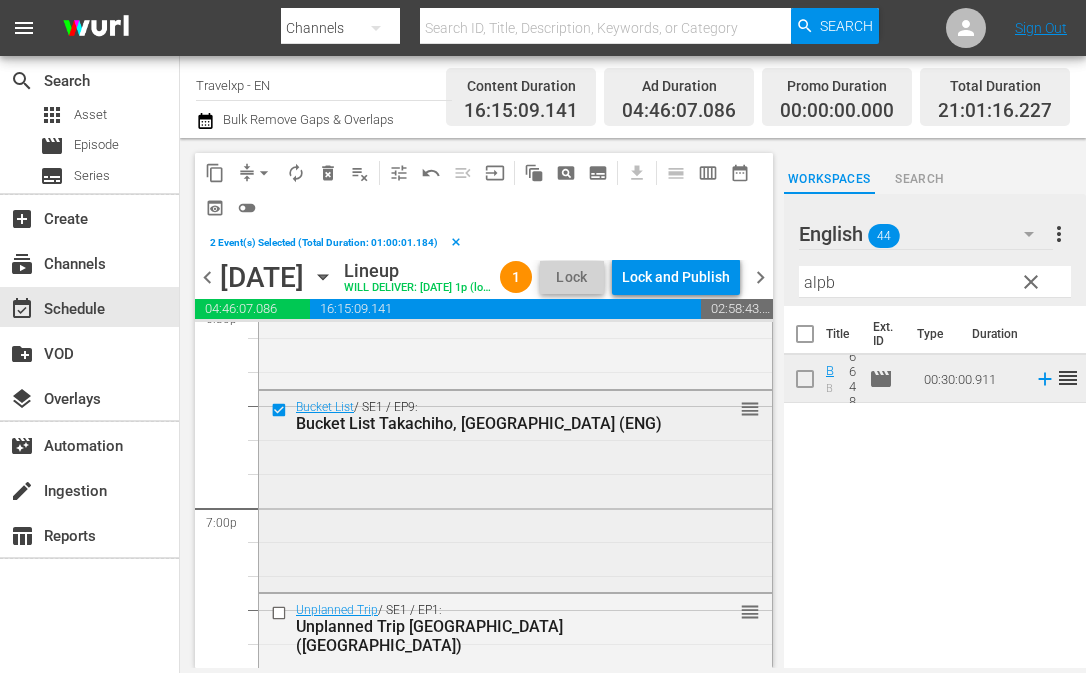 scroll, scrollTop: 7600, scrollLeft: 0, axis: vertical 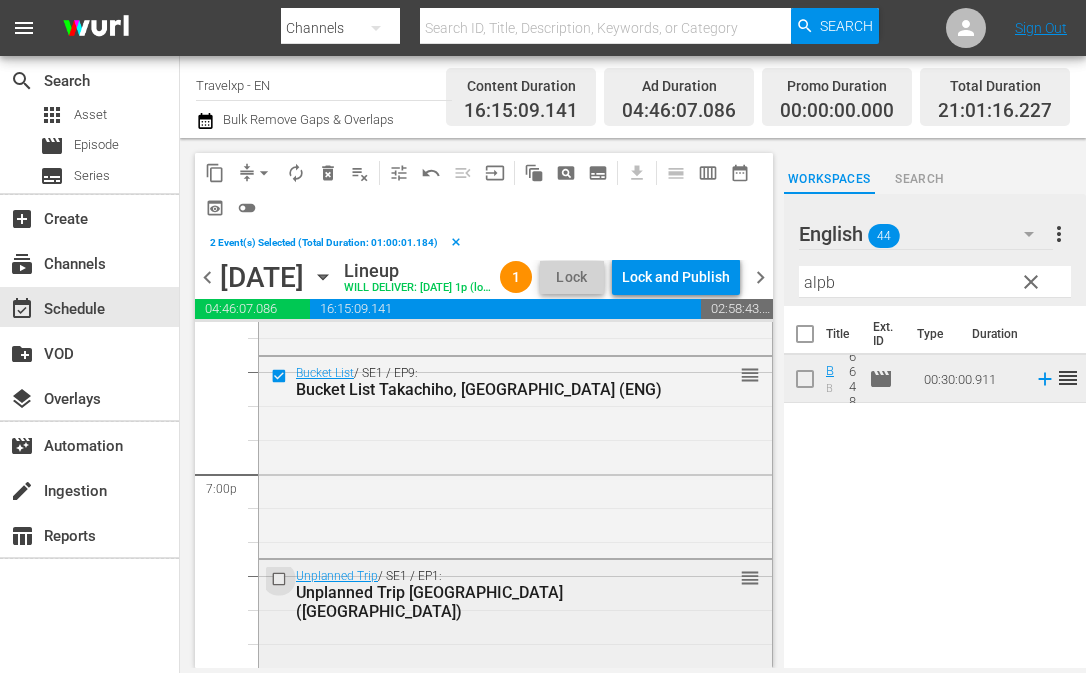 click at bounding box center [281, 579] 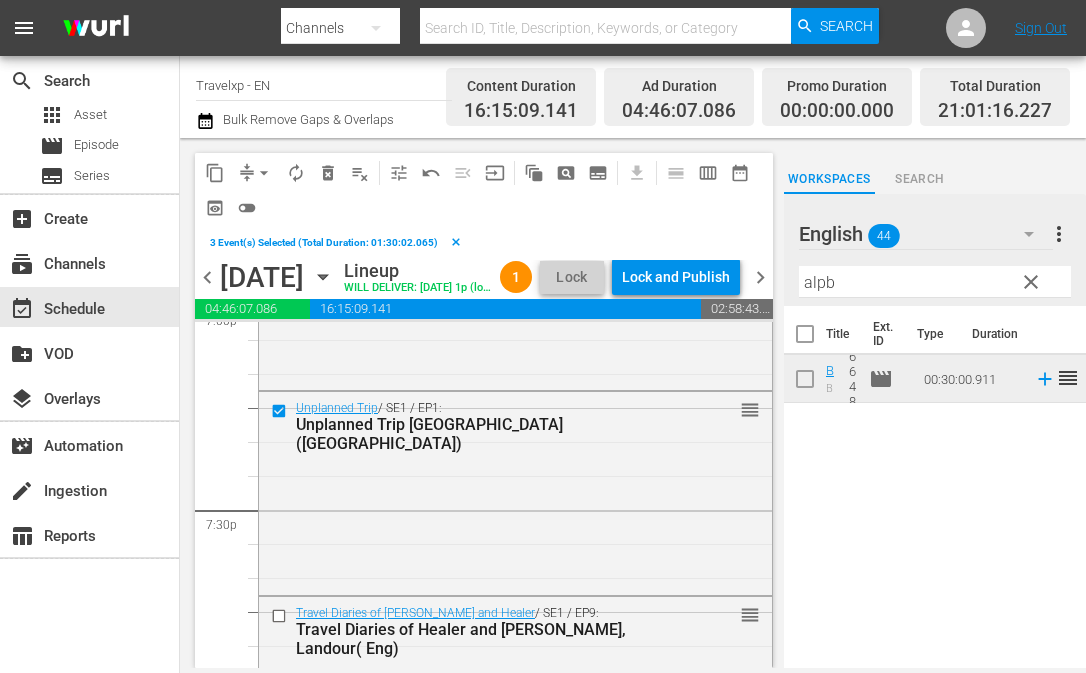 scroll, scrollTop: 7800, scrollLeft: 0, axis: vertical 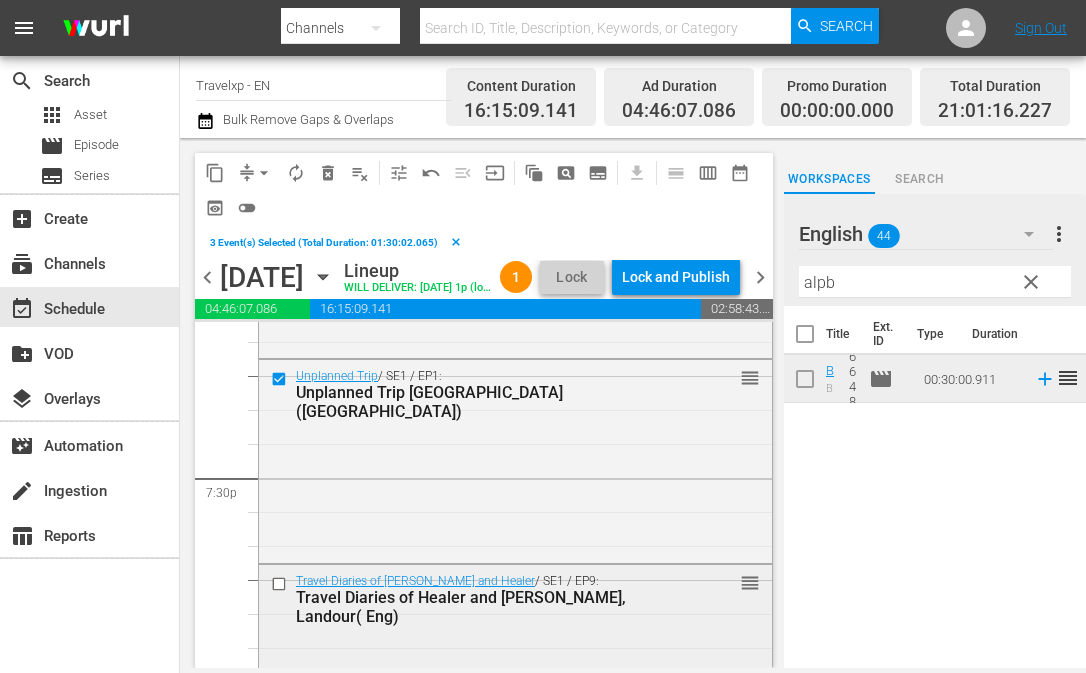 click at bounding box center (281, 584) 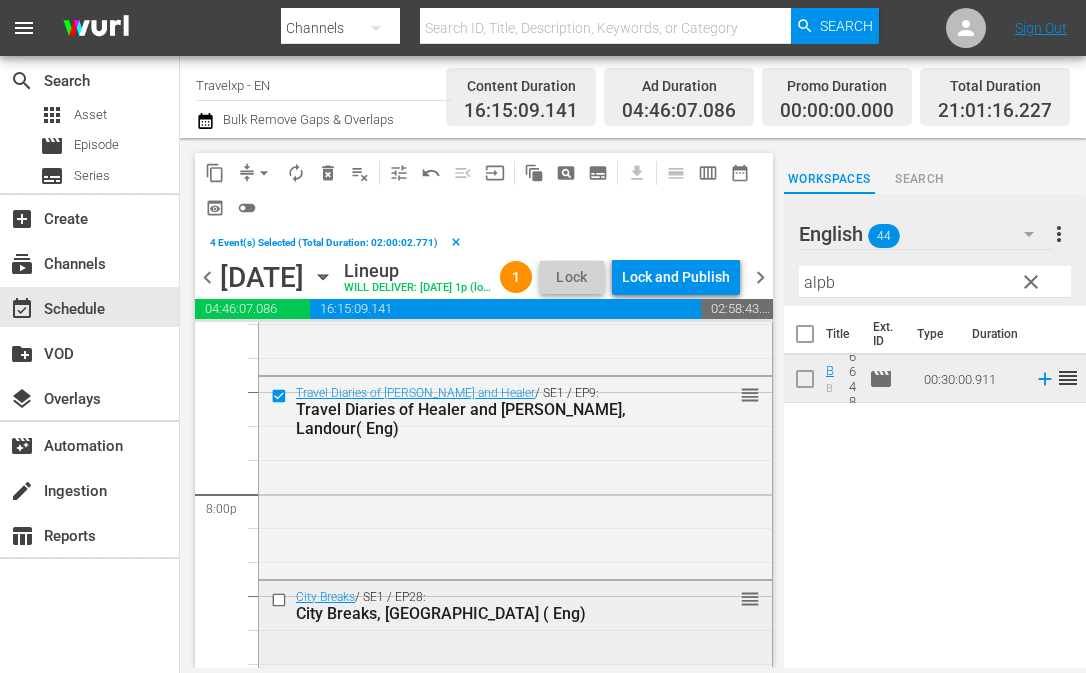 scroll, scrollTop: 8000, scrollLeft: 0, axis: vertical 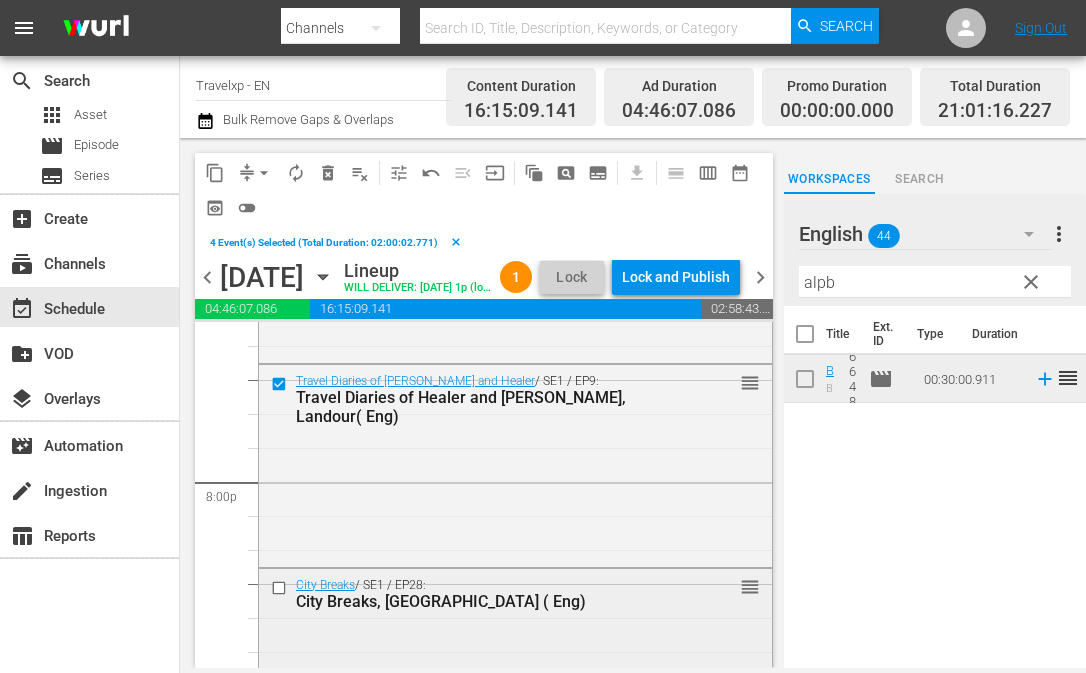click at bounding box center [281, 587] 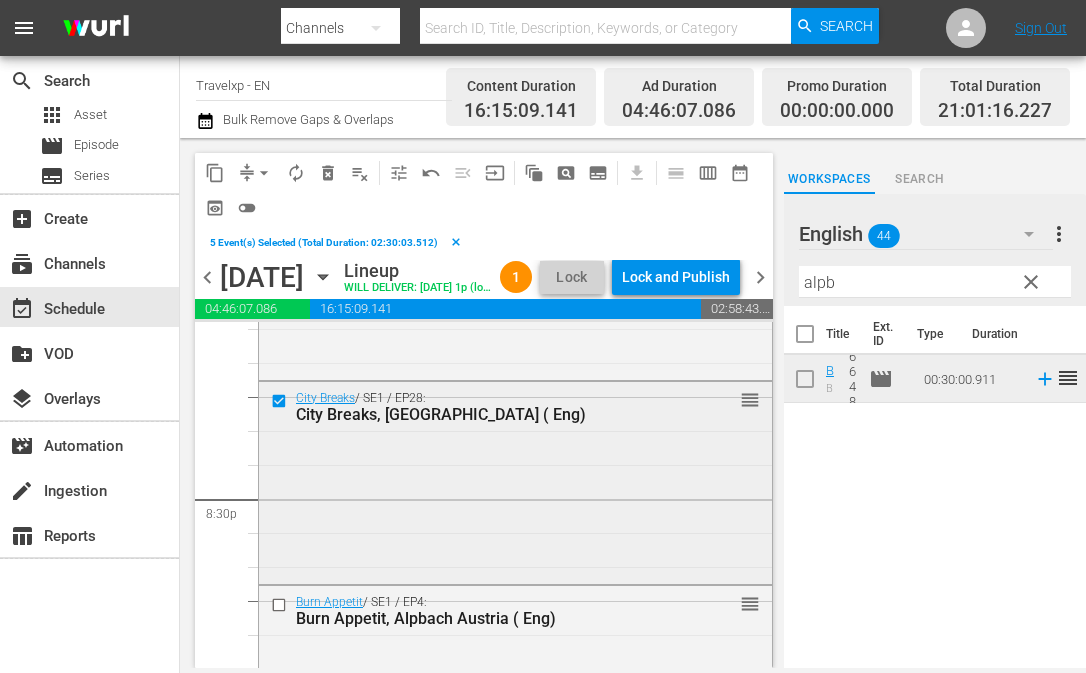 scroll, scrollTop: 8200, scrollLeft: 0, axis: vertical 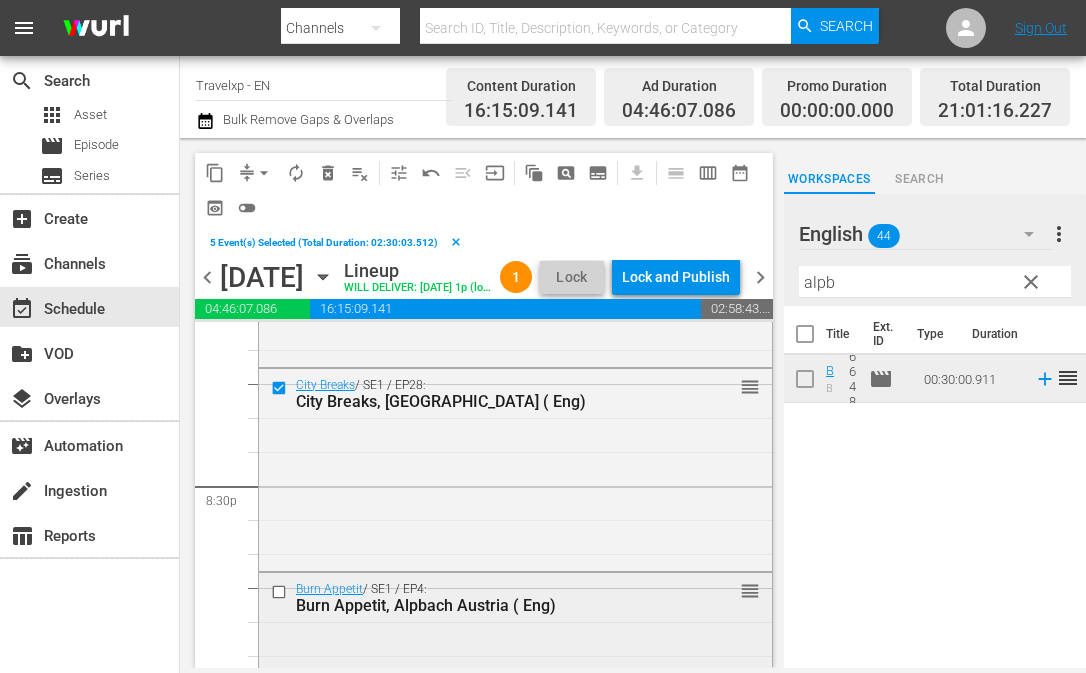 click at bounding box center (281, 592) 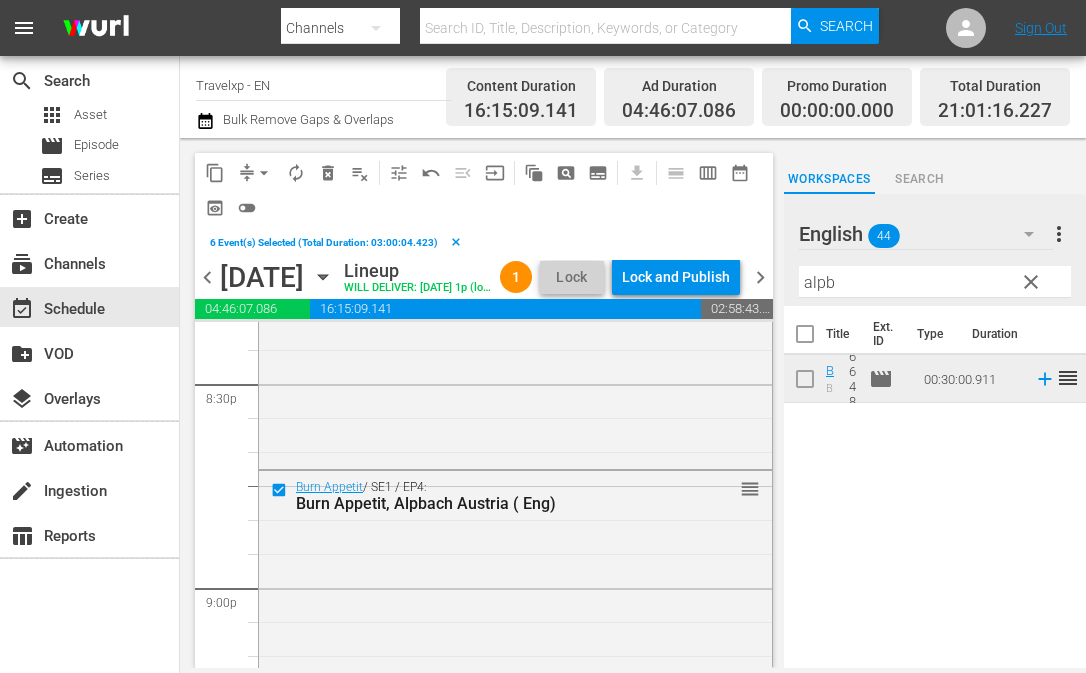 scroll, scrollTop: 8400, scrollLeft: 0, axis: vertical 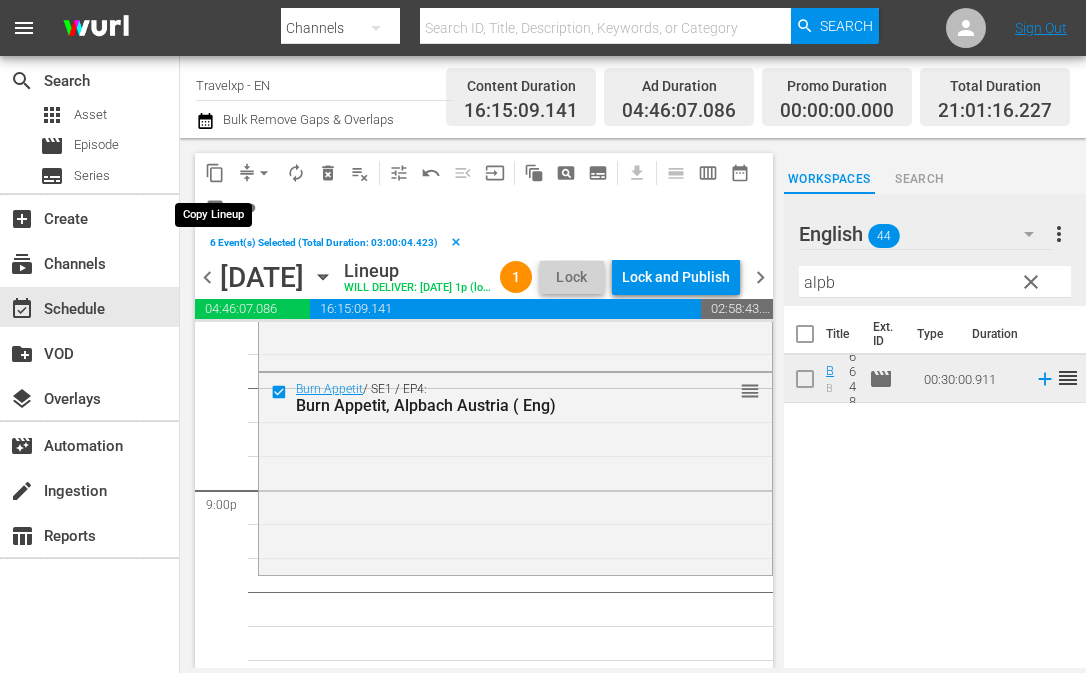 click on "content_copy" at bounding box center (215, 173) 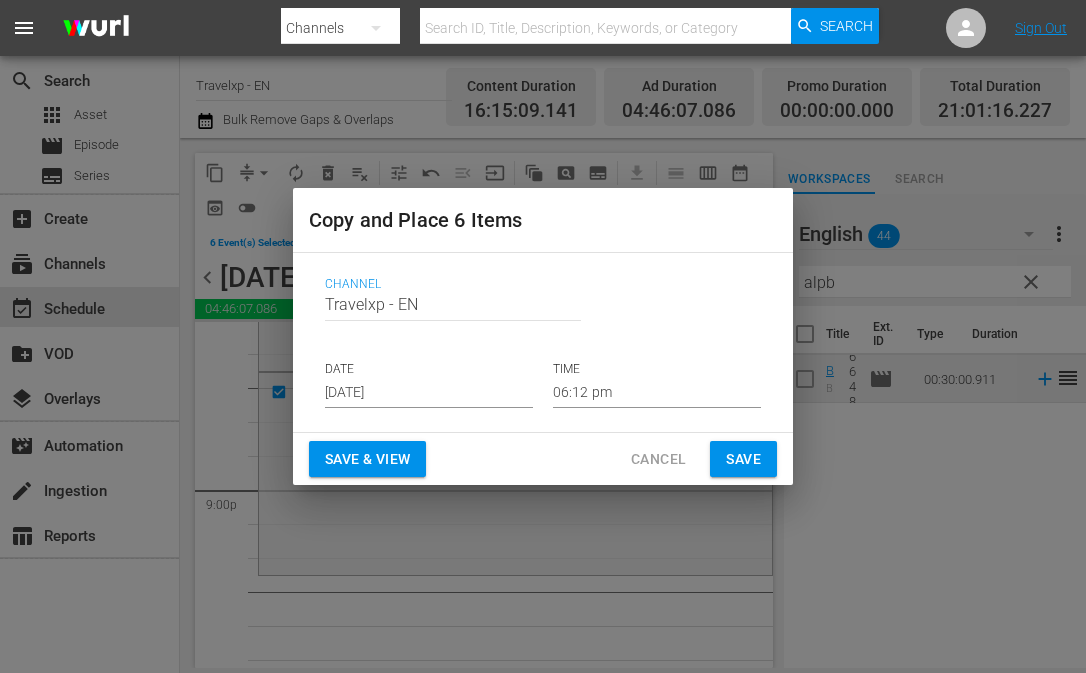 click on "[DATE]" at bounding box center [429, 393] 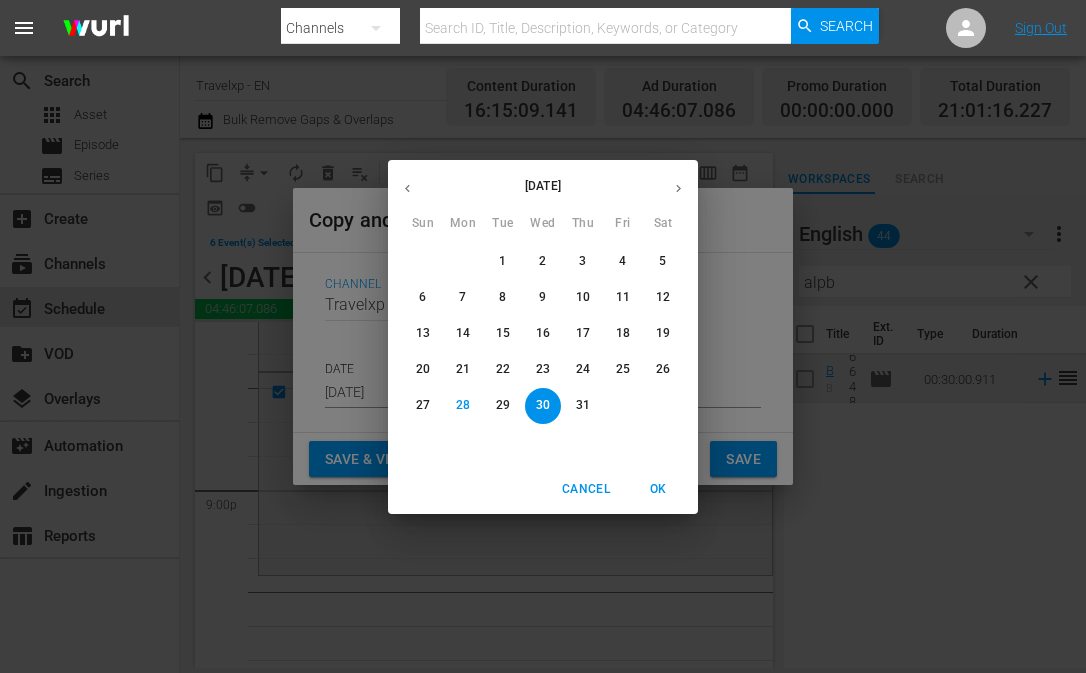 click on "31" at bounding box center (583, 405) 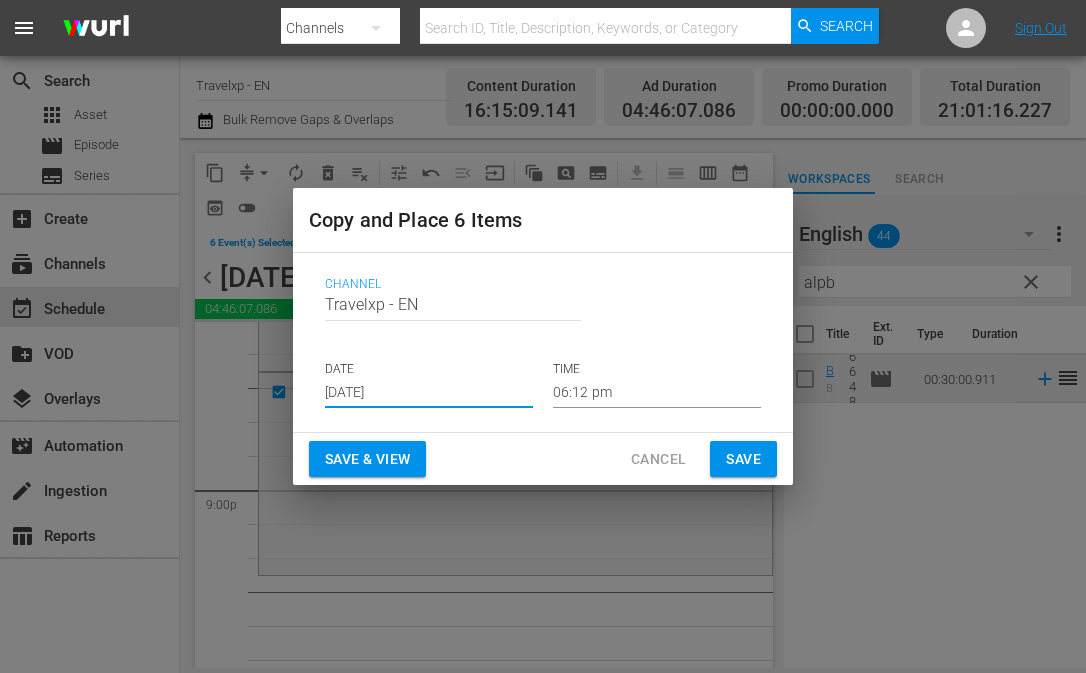 type on "Jul 31st 2025" 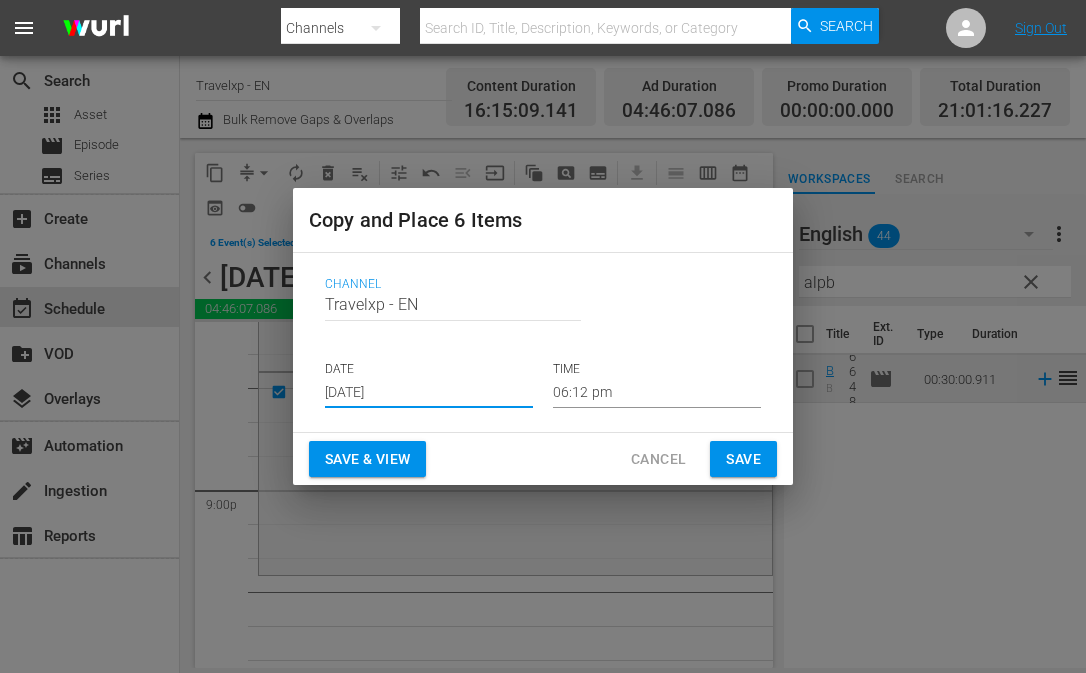 click on "06:12 pm" at bounding box center [657, 393] 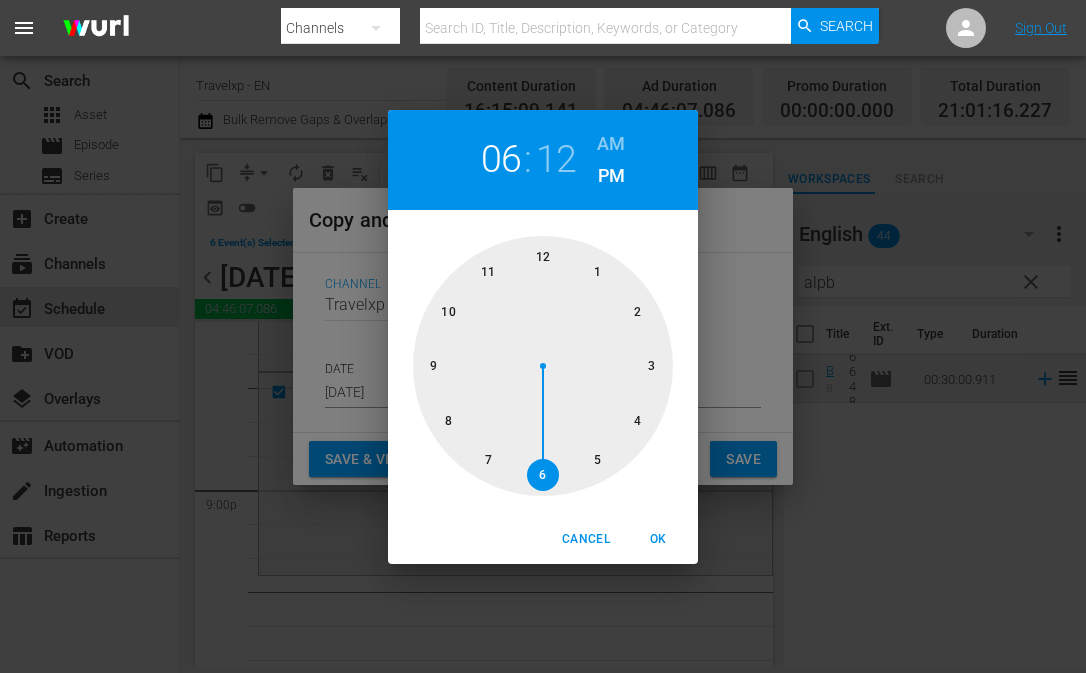 click at bounding box center [543, 366] 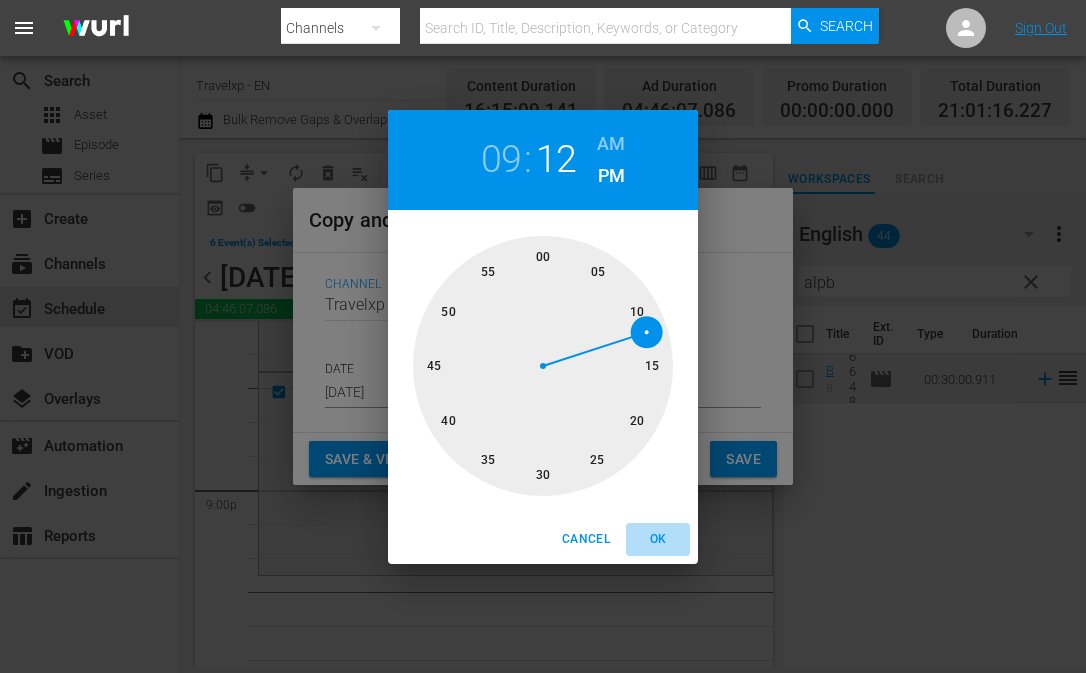 click on "OK" at bounding box center (658, 539) 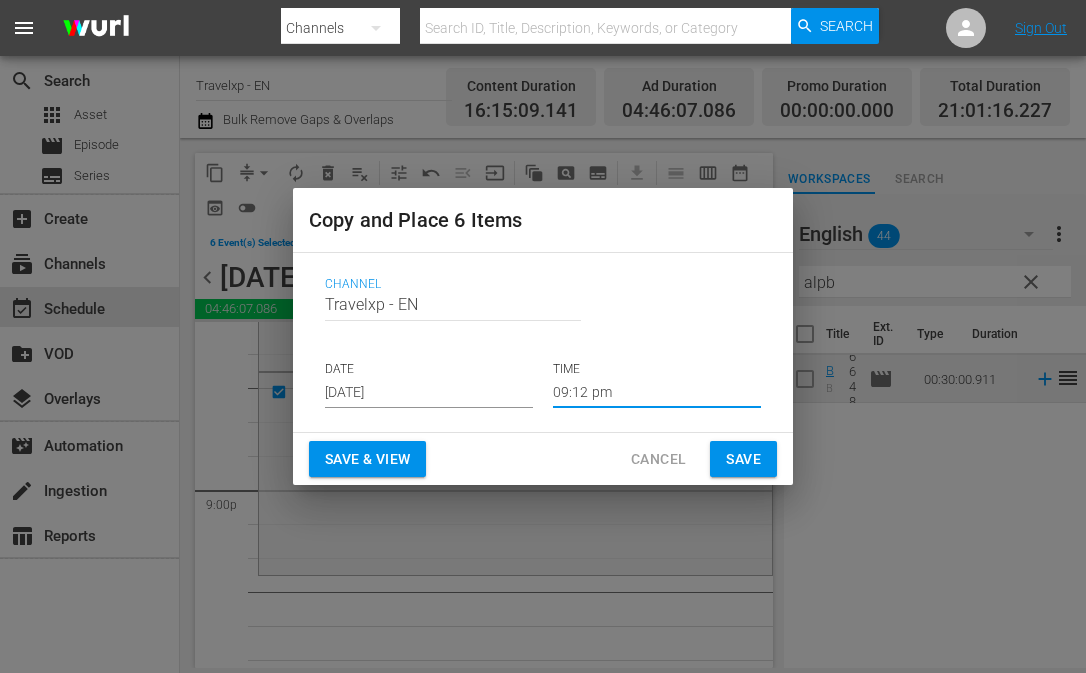 click on "Save & View" at bounding box center (367, 459) 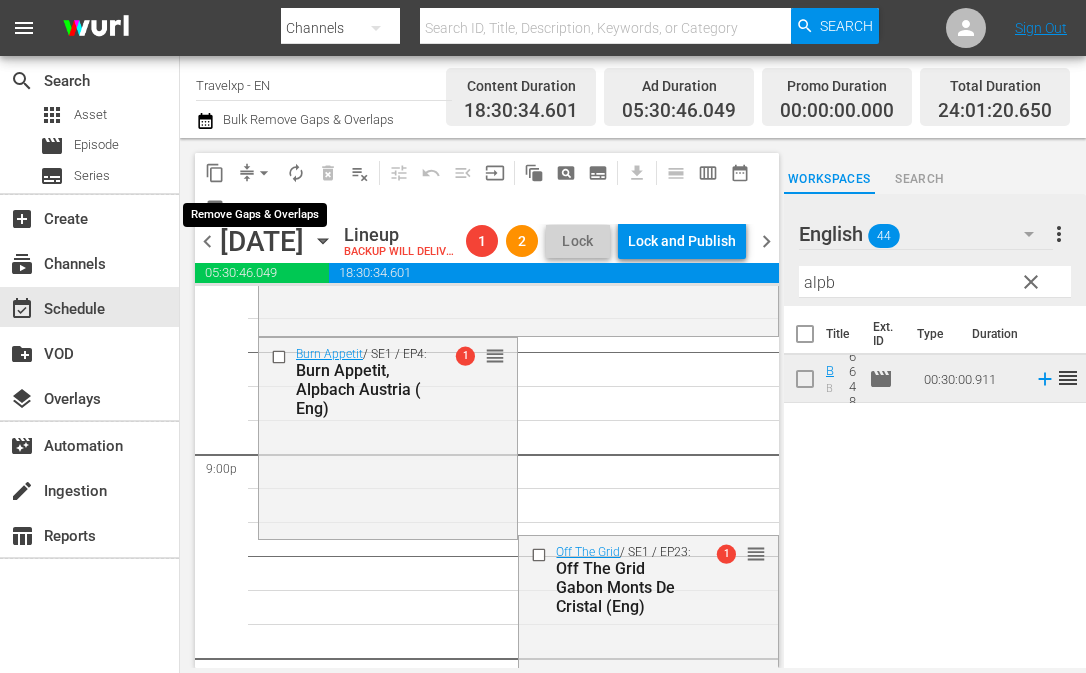click on "arrow_drop_down" at bounding box center (264, 173) 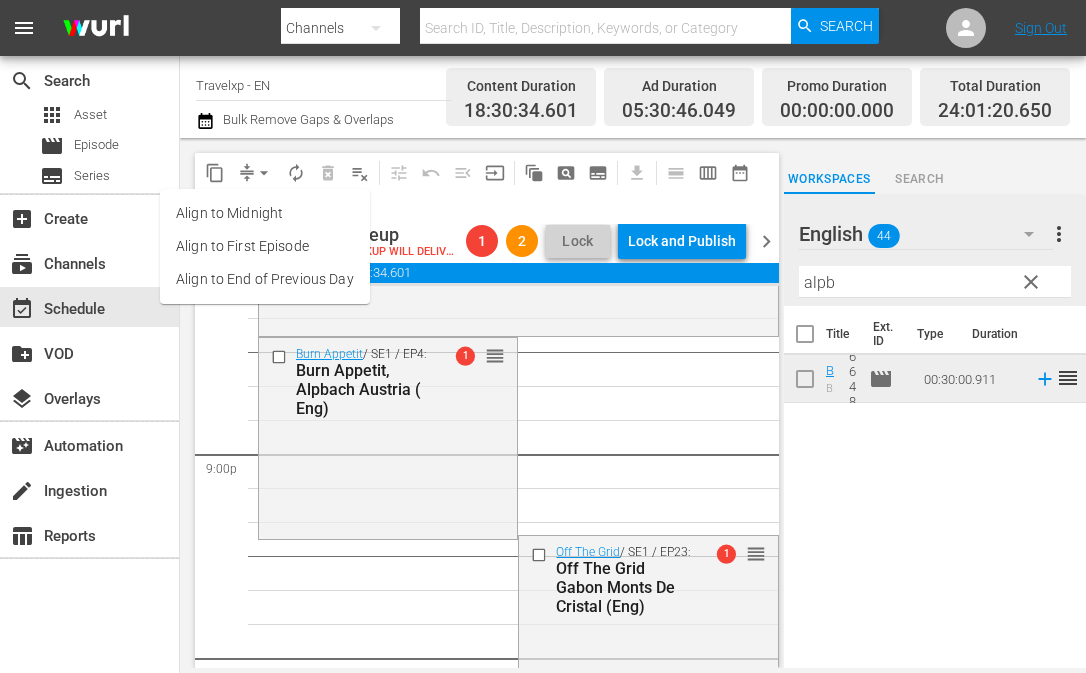 click on "Align to End of Previous Day" at bounding box center (265, 279) 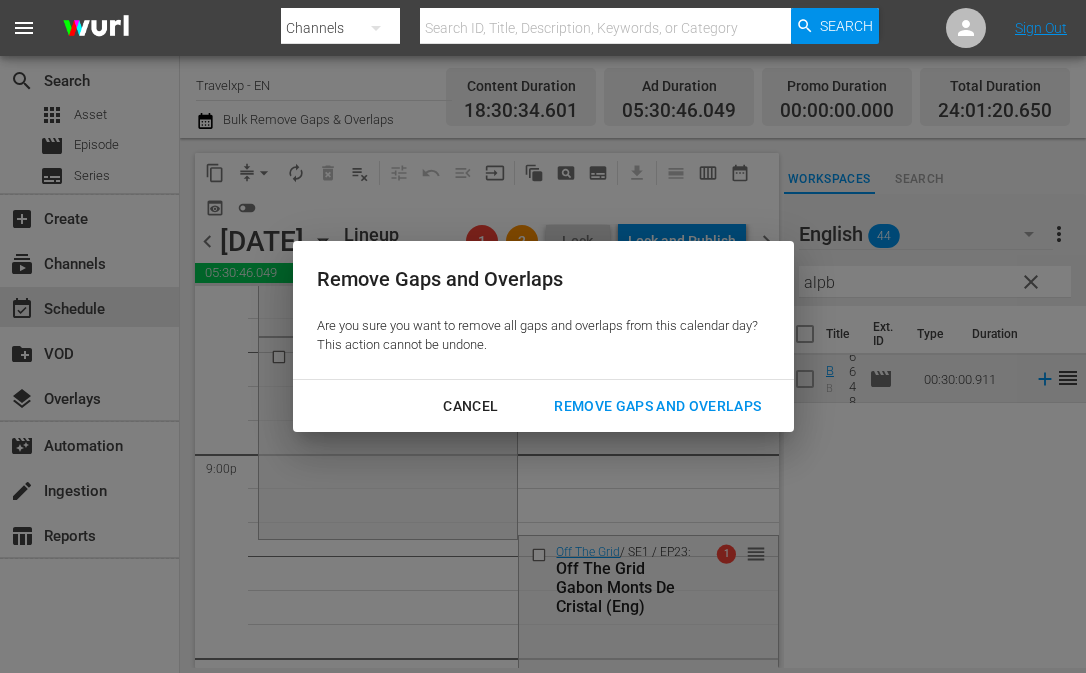 click on "Remove Gaps and Overlaps" at bounding box center [657, 406] 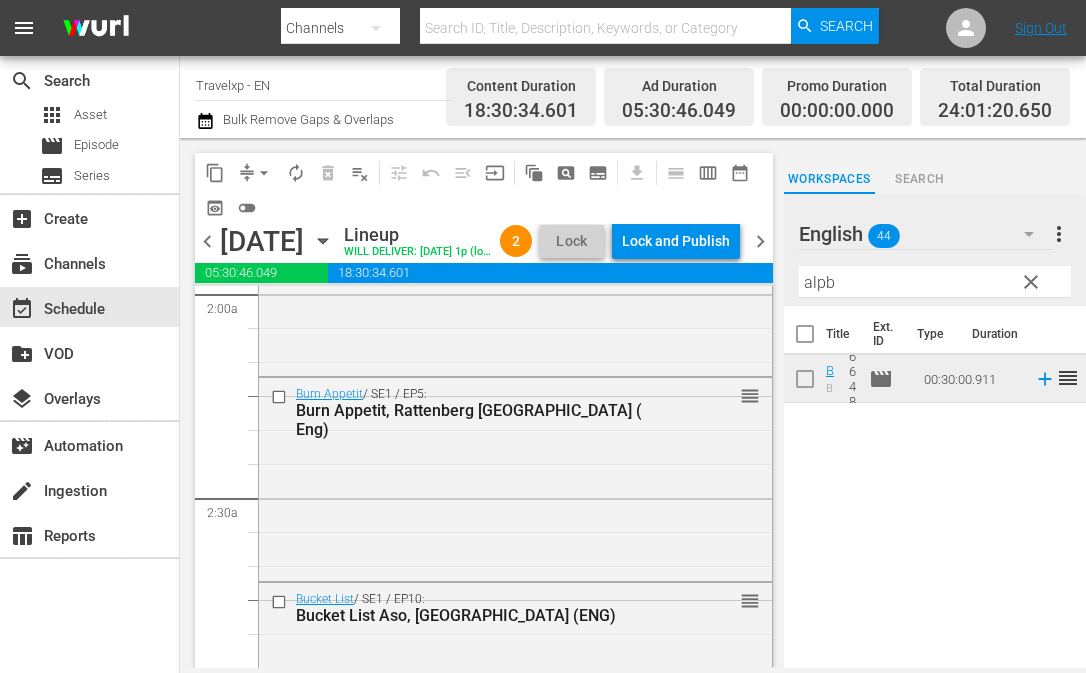 scroll, scrollTop: 0, scrollLeft: 0, axis: both 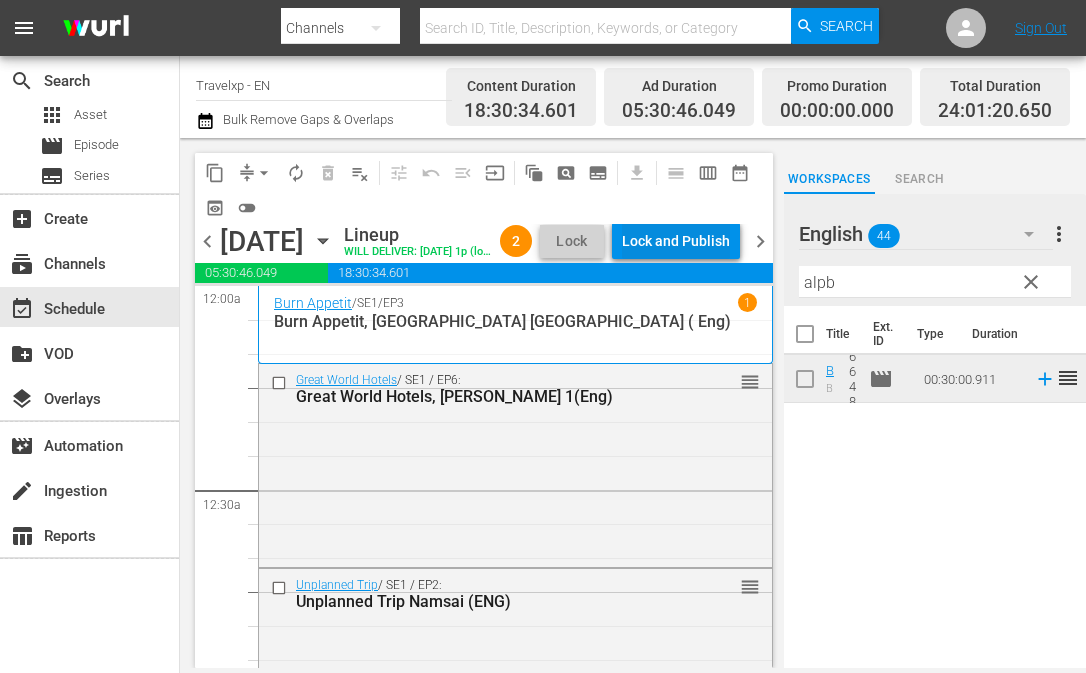 click on "Lock and Publish" at bounding box center (676, 241) 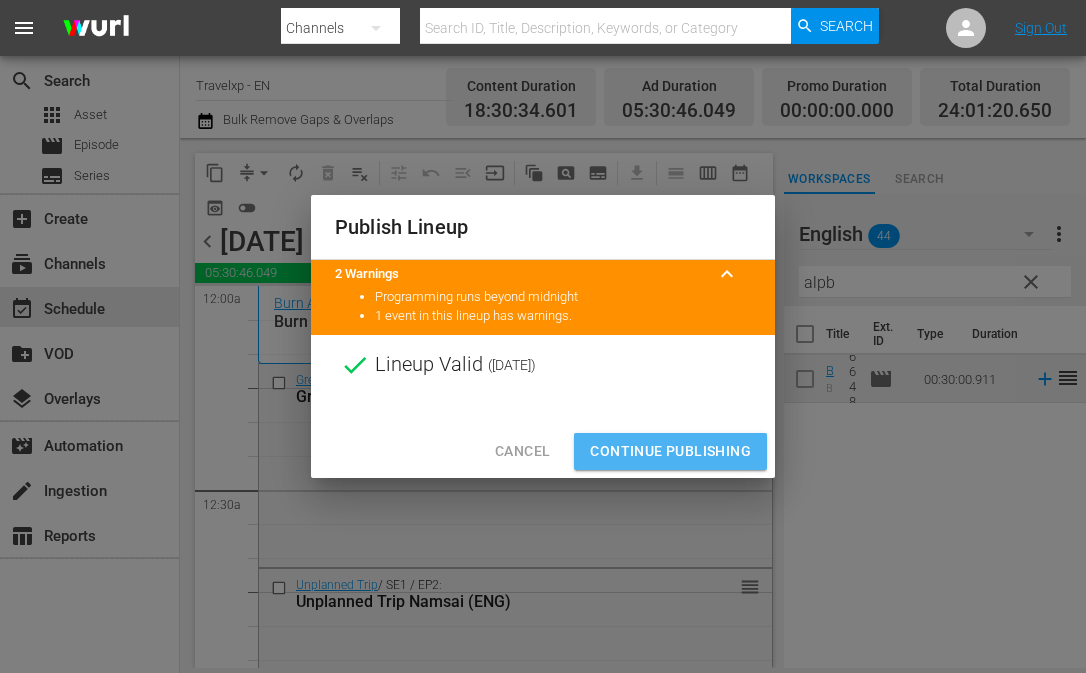click on "Continue Publishing" at bounding box center [670, 451] 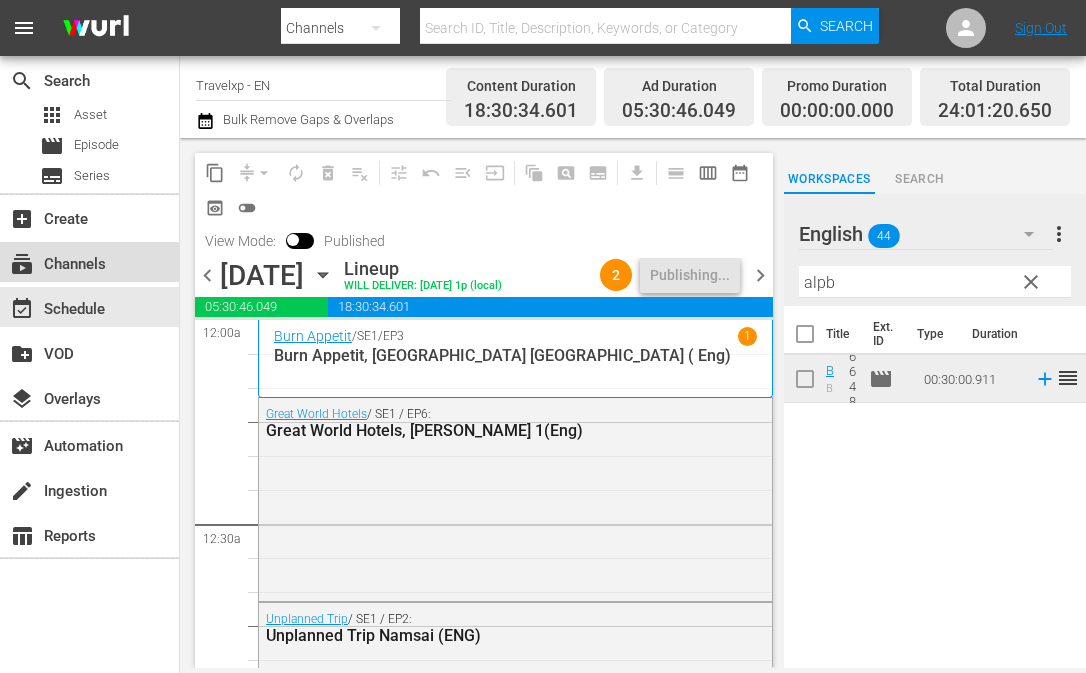 click on "subscriptions   Channels" at bounding box center [56, 261] 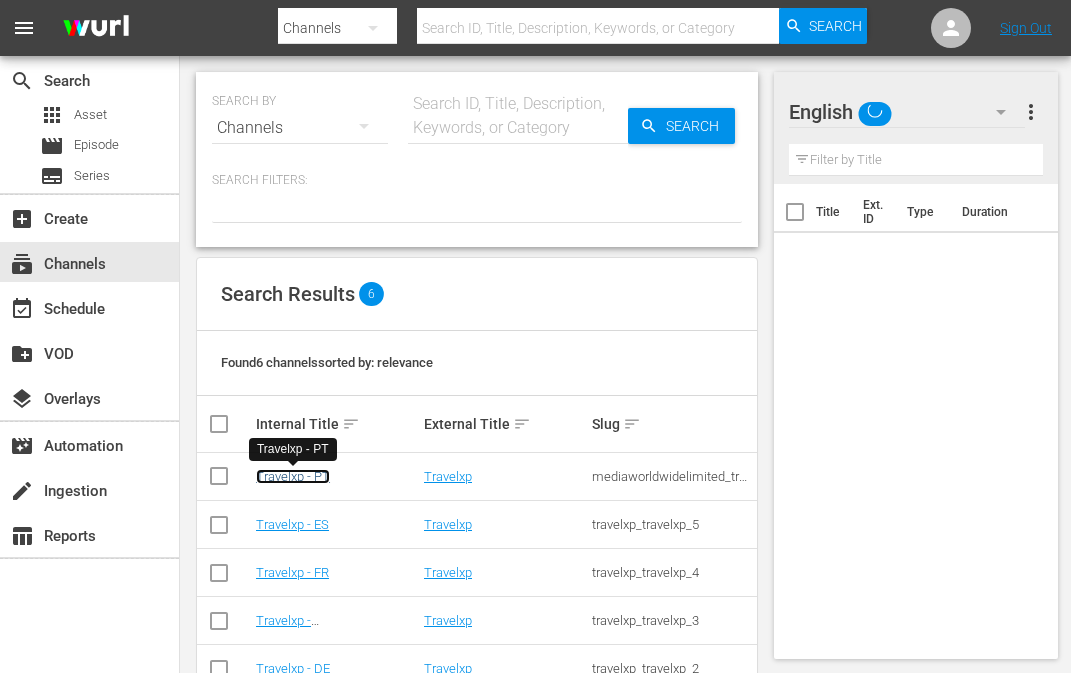 click on "Travelxp - PT" at bounding box center (293, 476) 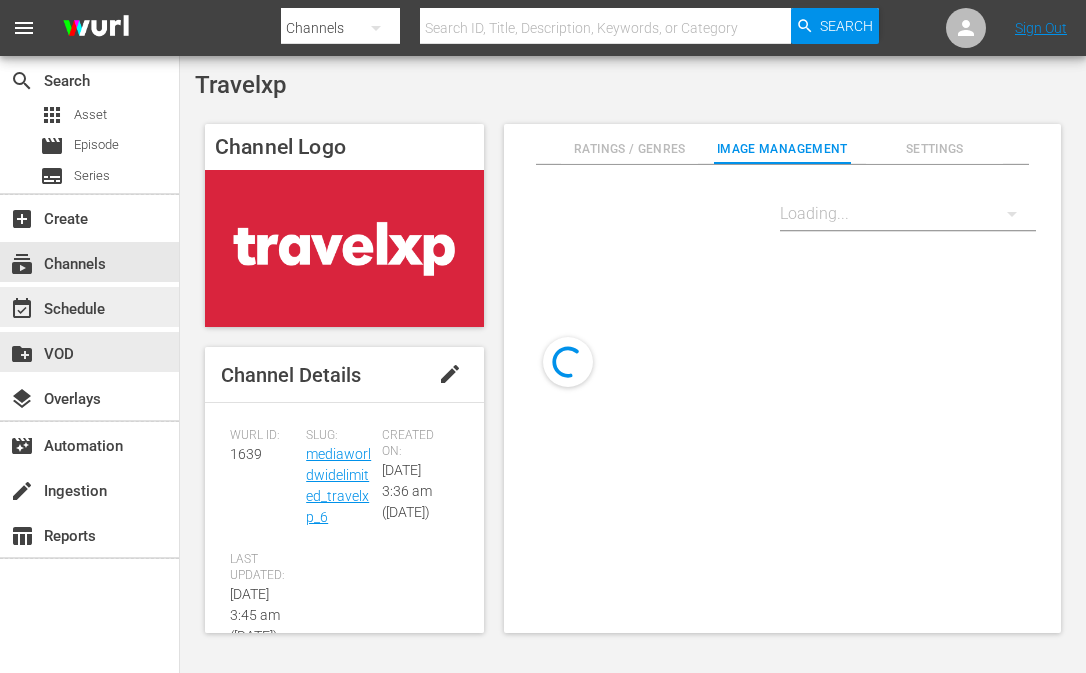 click on "event_available   Schedule" at bounding box center (89, 307) 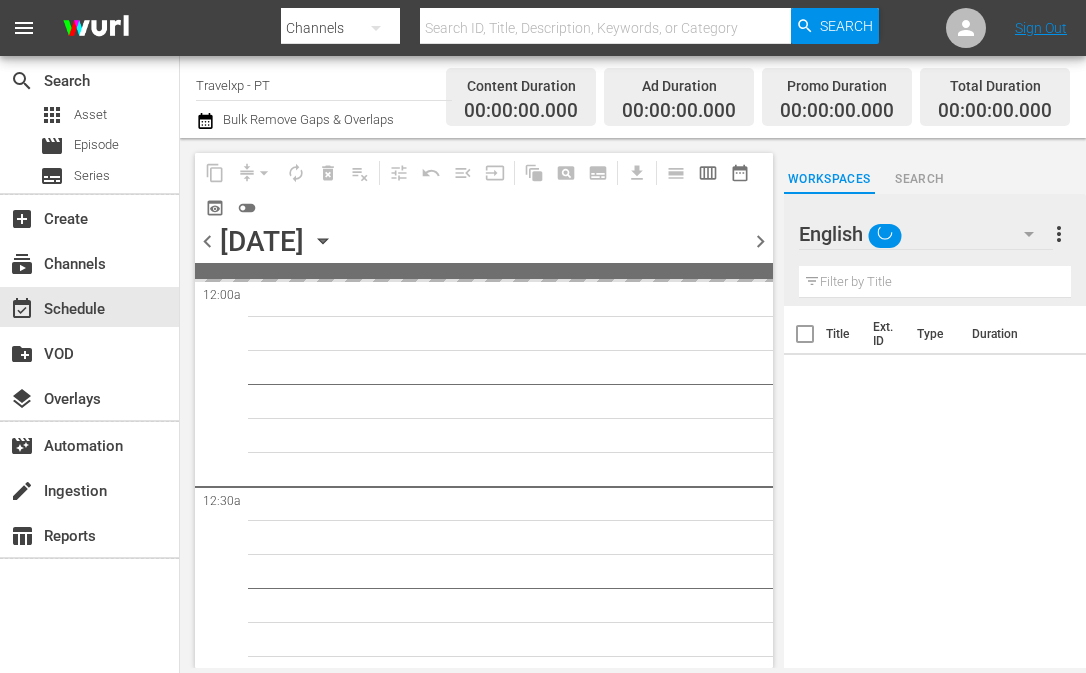 click 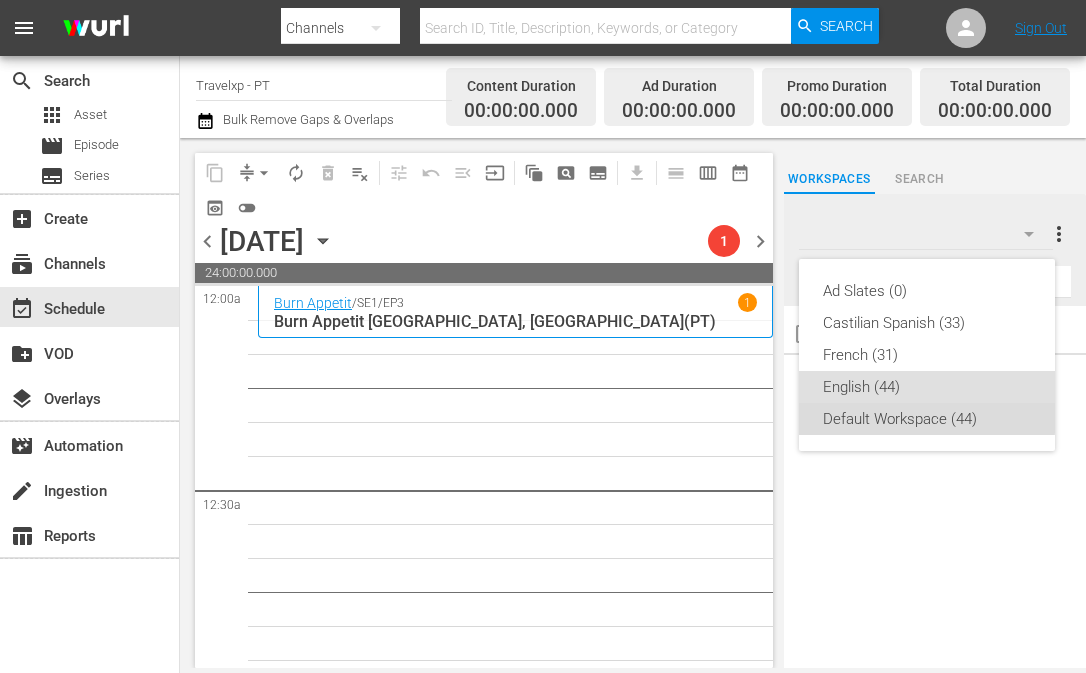 click on "Default Workspace (44)" at bounding box center (927, 419) 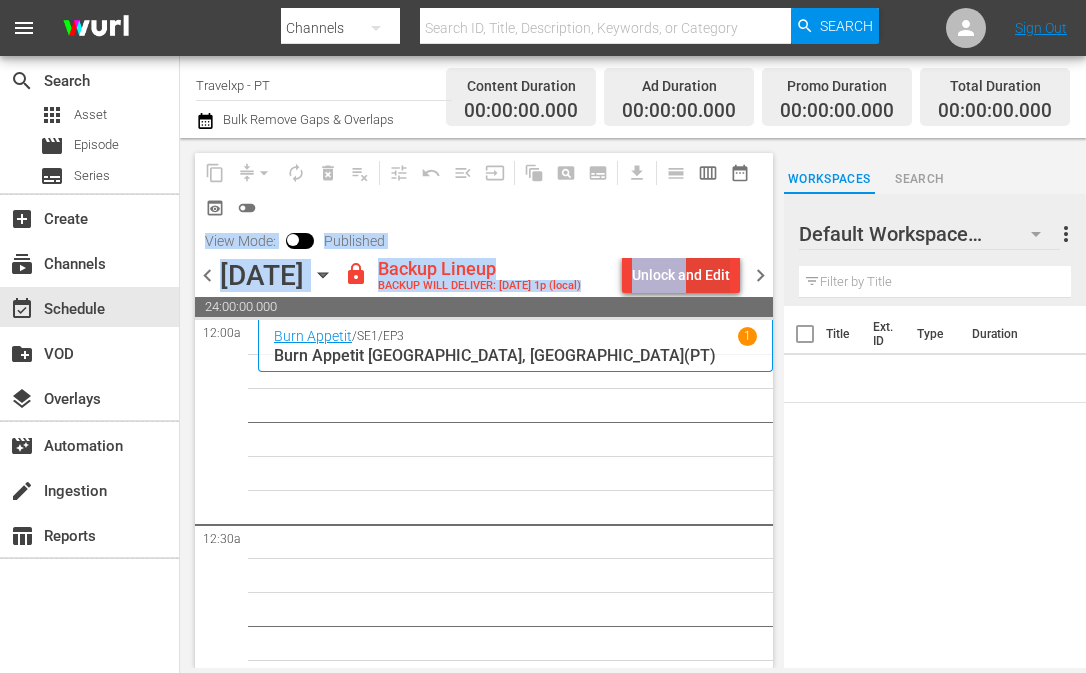 click on "content_copy compress arrow_drop_down autorenew_outlined delete_forever_outlined playlist_remove_outlined tune_outlined undo_outined menu_open input auto_awesome_motion_outlined pageview_outlined subtitles_outlined get_app calendar_view_day_outlined calendar_view_week_outlined date_range_outlined preview_outlined toggle_off View Mode: Published chevron_left Thursday, July 31st July 31st lock Backup Lineup BACKUP WILL DELIVER: 7/30 @ 1p (local) Unlock and Edit chevron_right" at bounding box center [484, 225] 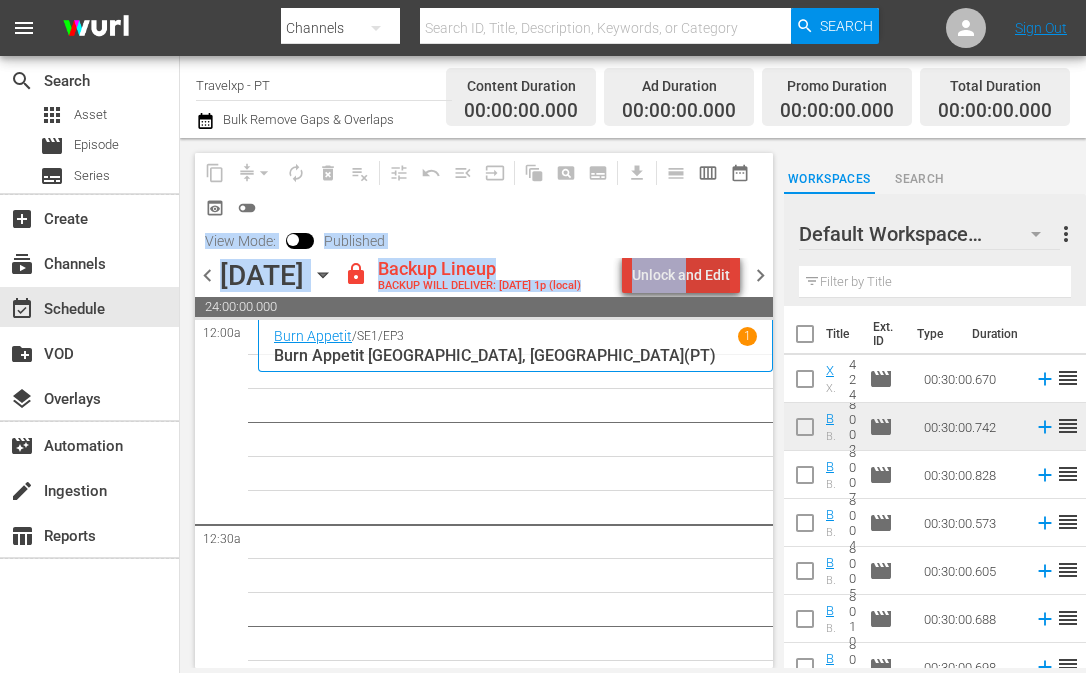 click on "Unlock and Edit" at bounding box center [681, 275] 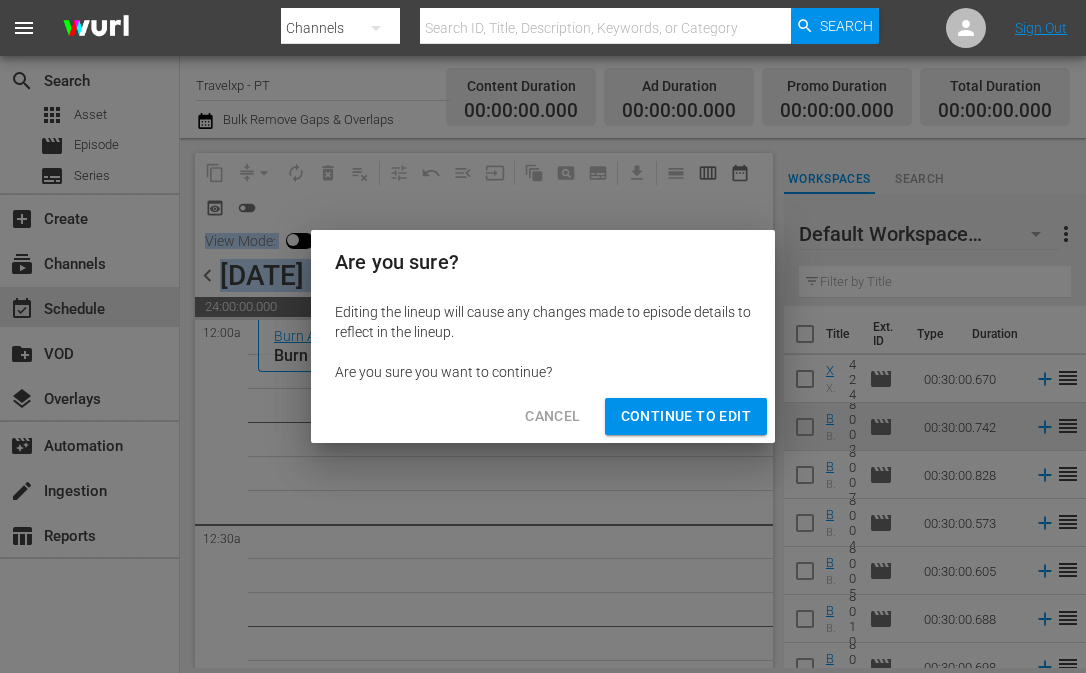 click on "Continue to Edit" at bounding box center (686, 416) 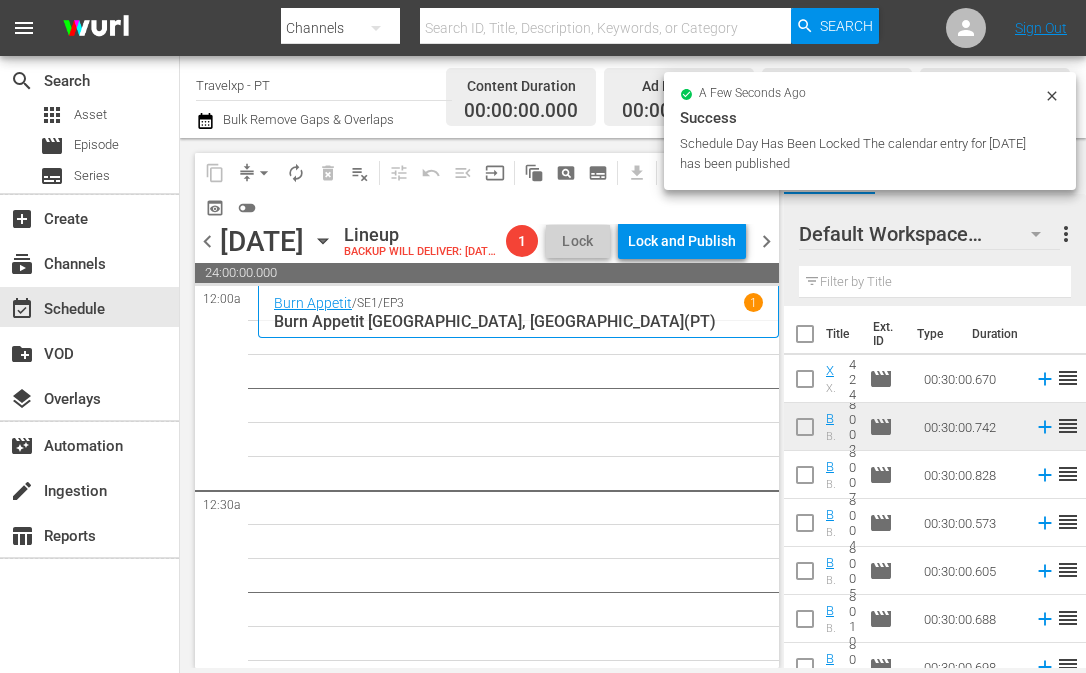 click at bounding box center (935, 282) 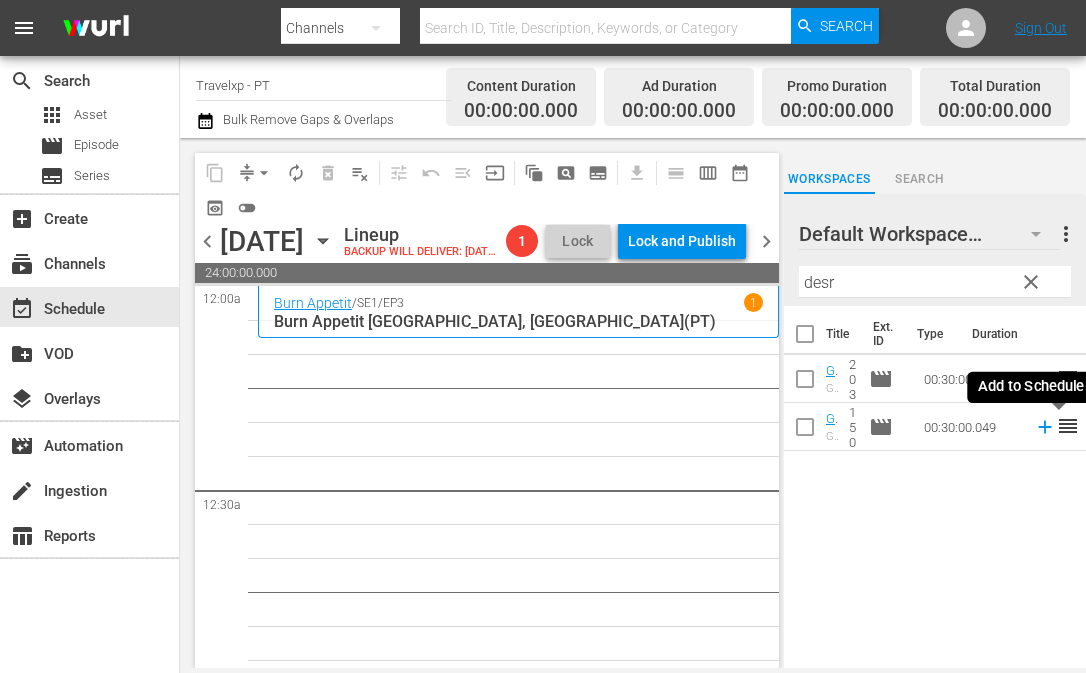 click 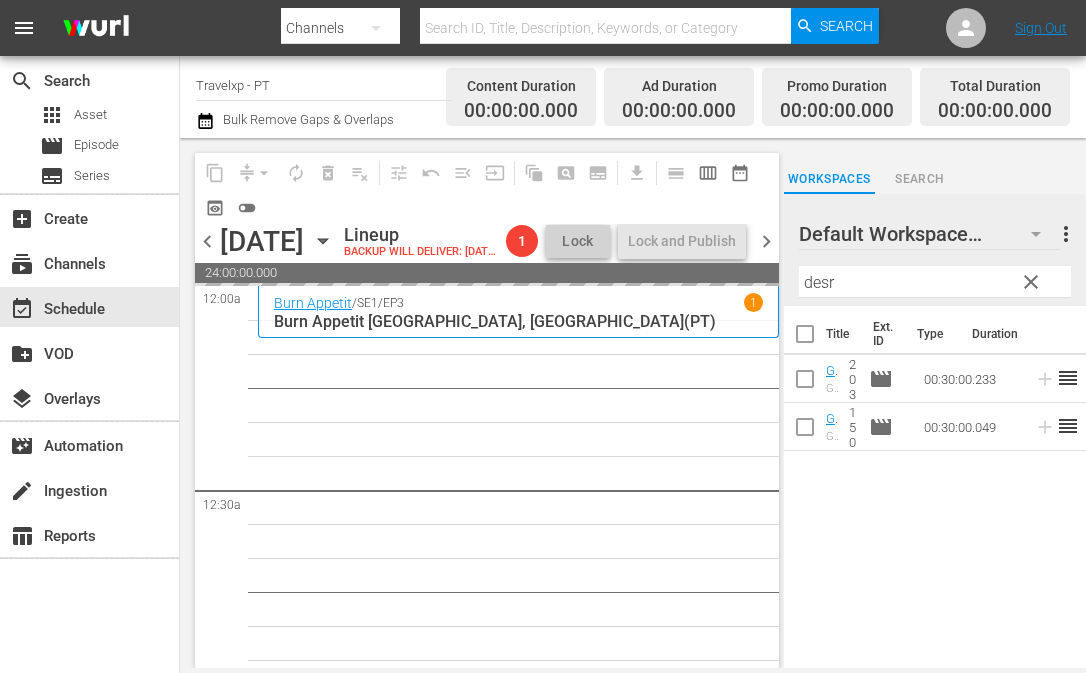click on "desr" at bounding box center [935, 282] 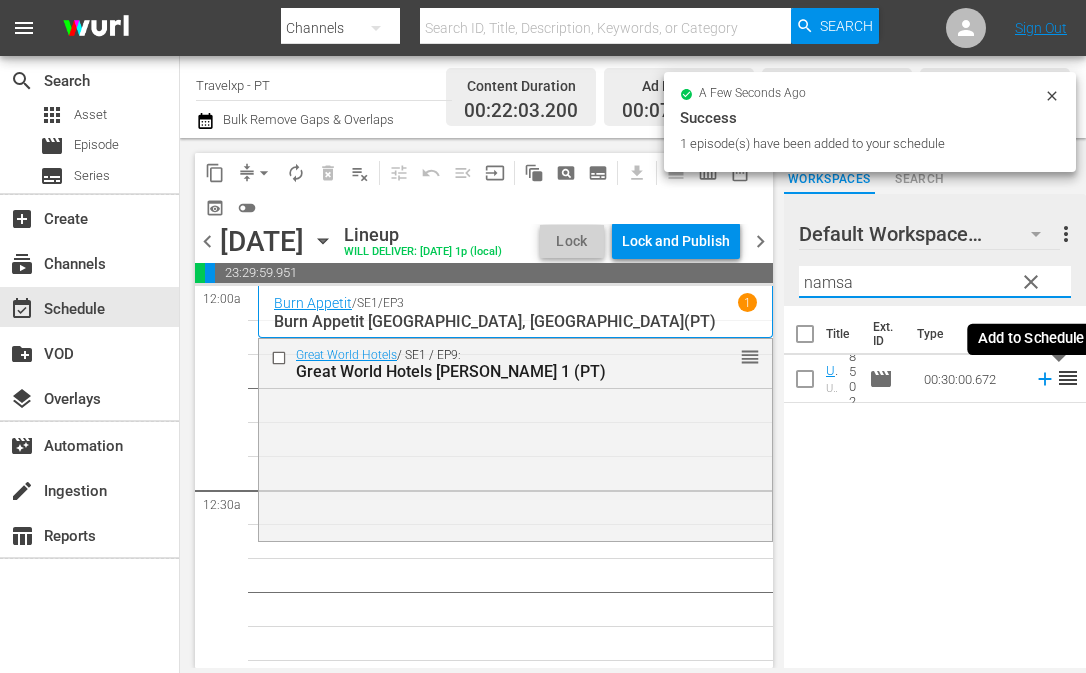 click 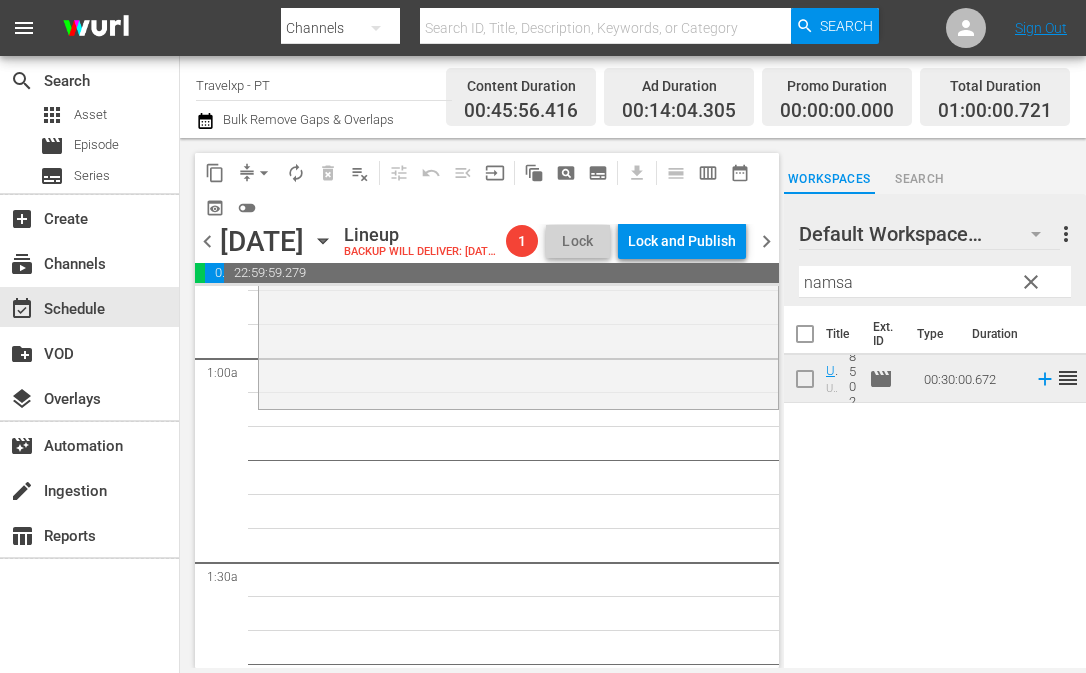scroll, scrollTop: 300, scrollLeft: 0, axis: vertical 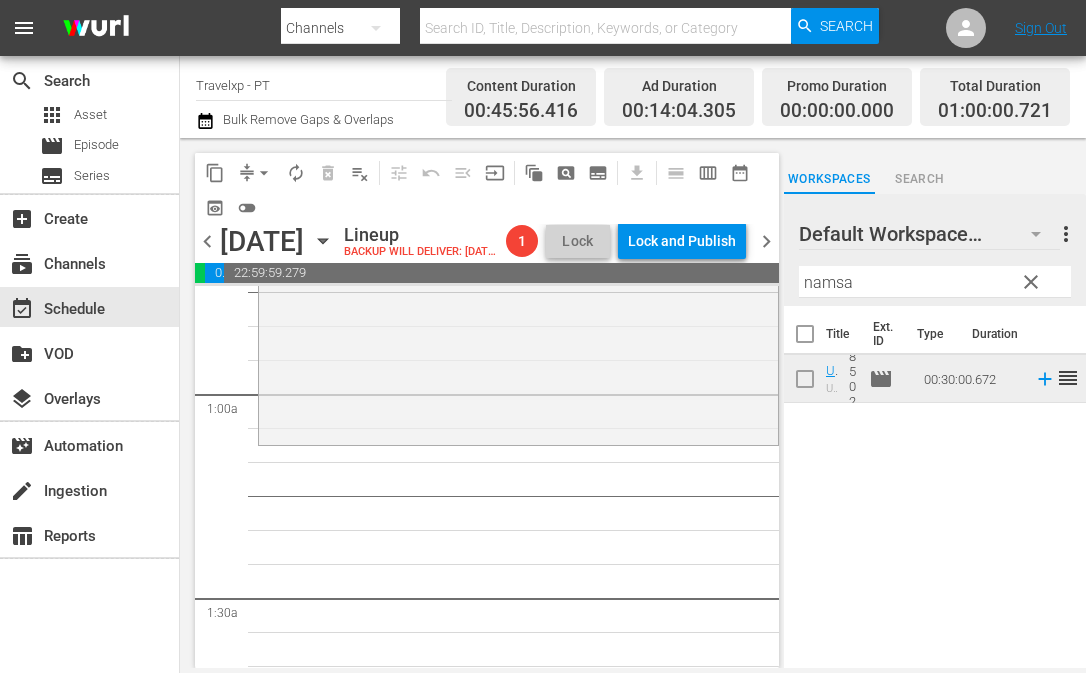 click on "namsa" at bounding box center (935, 282) 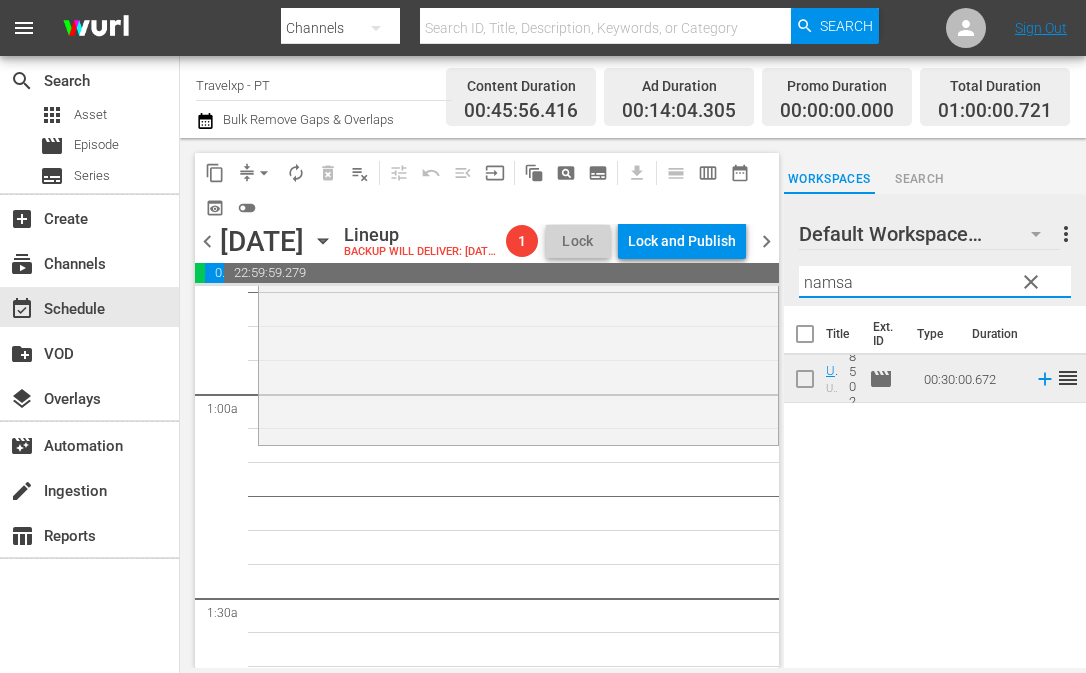 click on "namsa" at bounding box center (935, 282) 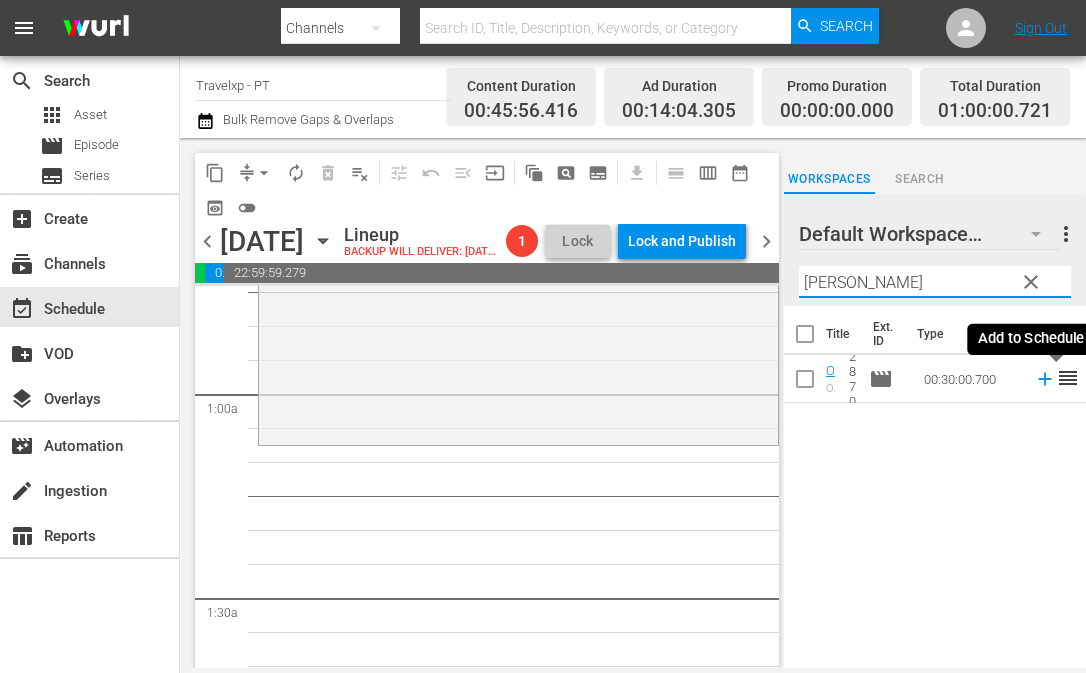 click 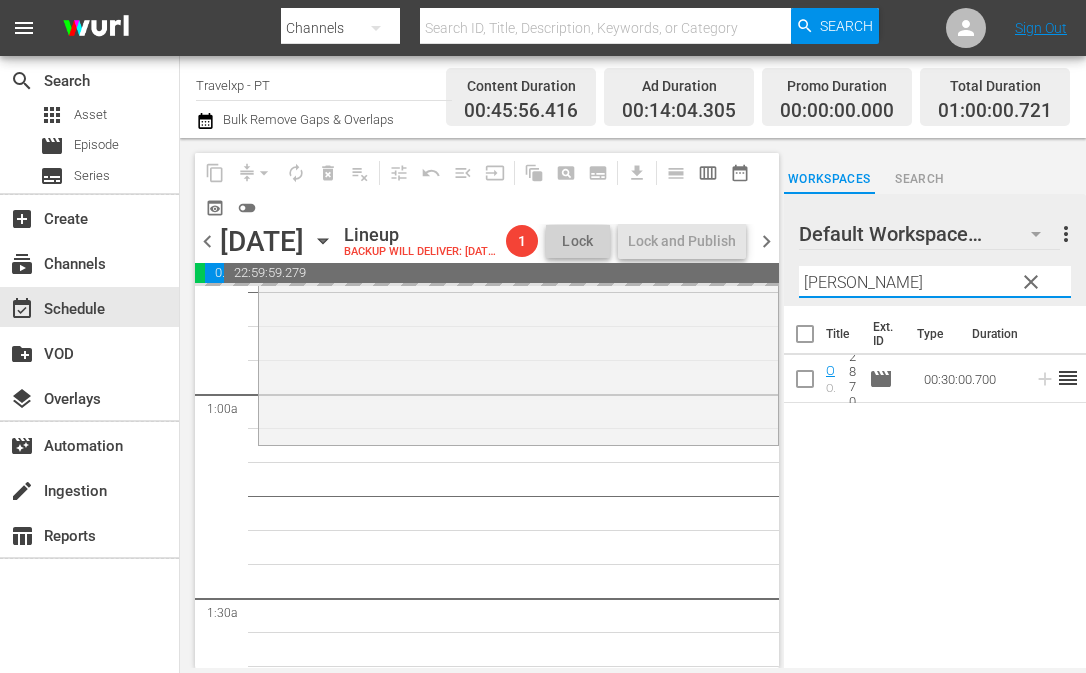 click on "[PERSON_NAME]" at bounding box center (935, 282) 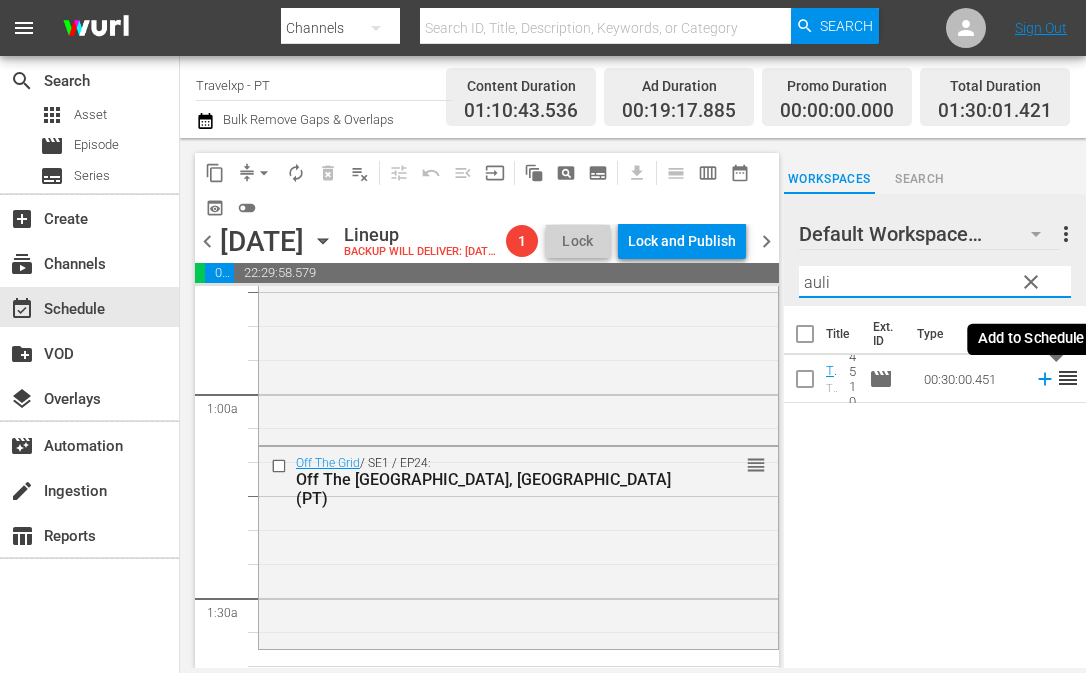 click 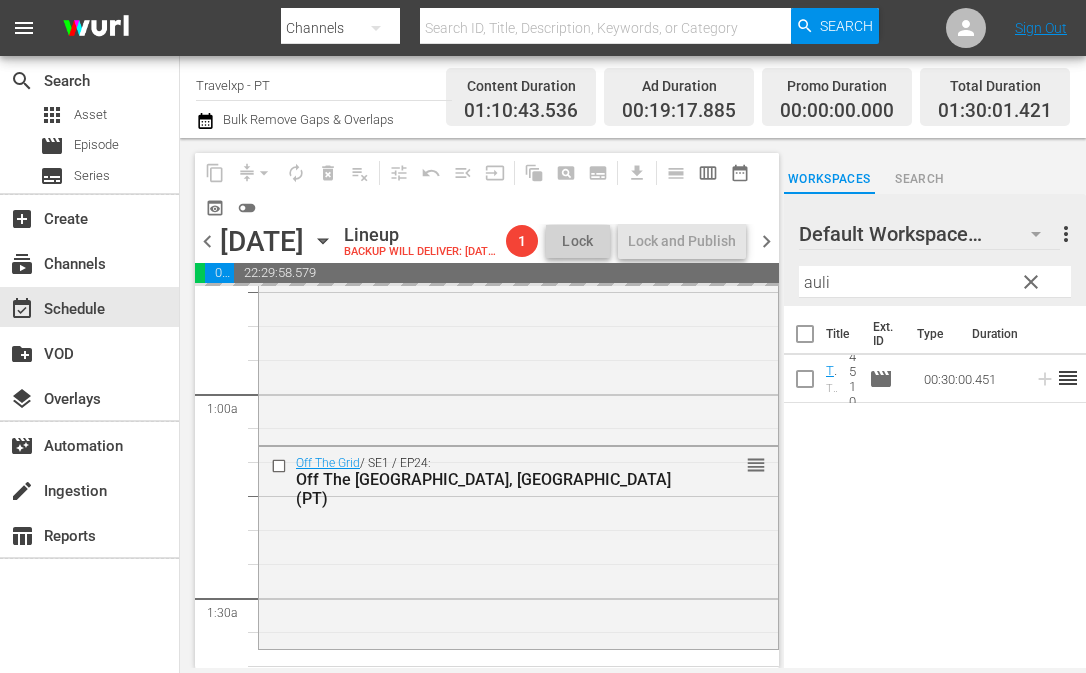 click on "auli" at bounding box center (935, 282) 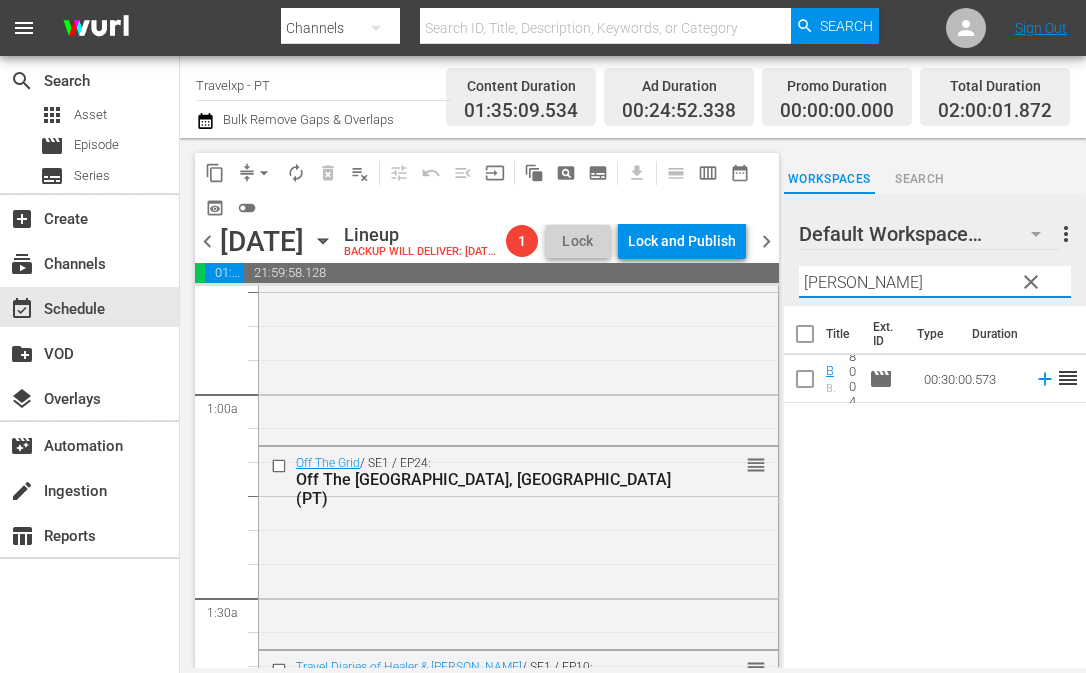 click 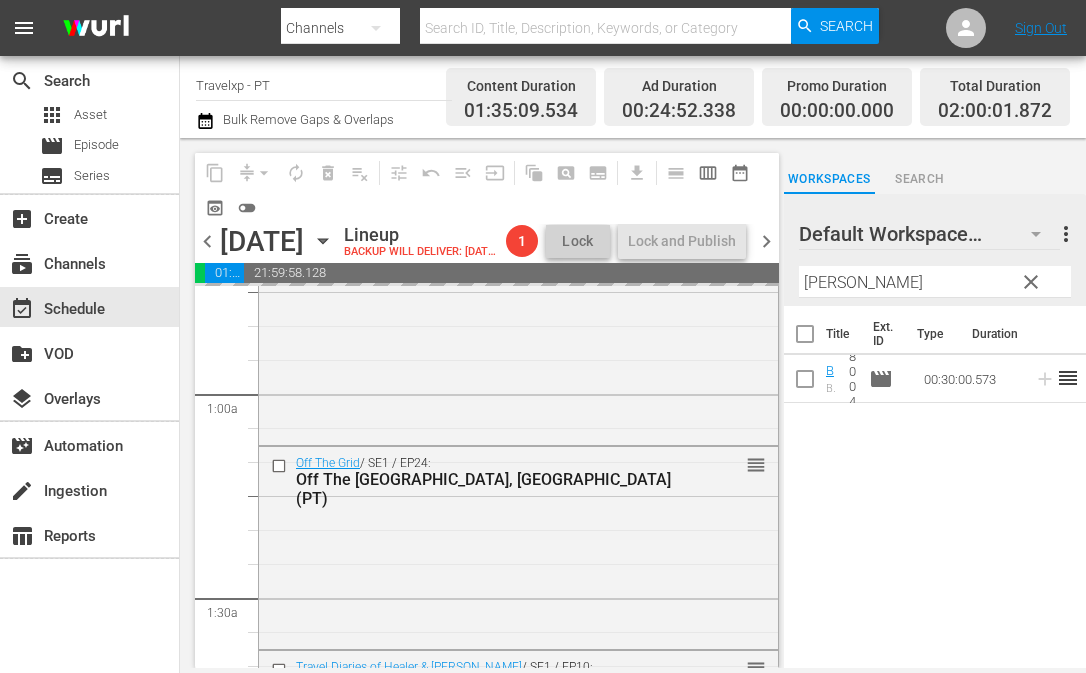click on "ratte" at bounding box center (935, 282) 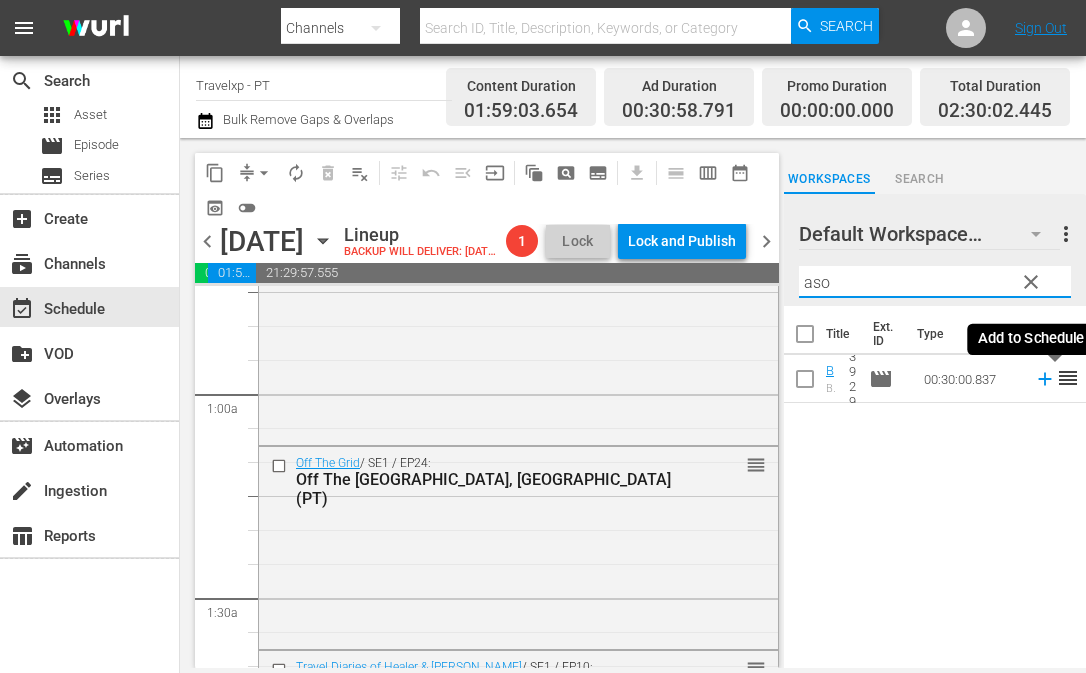 click 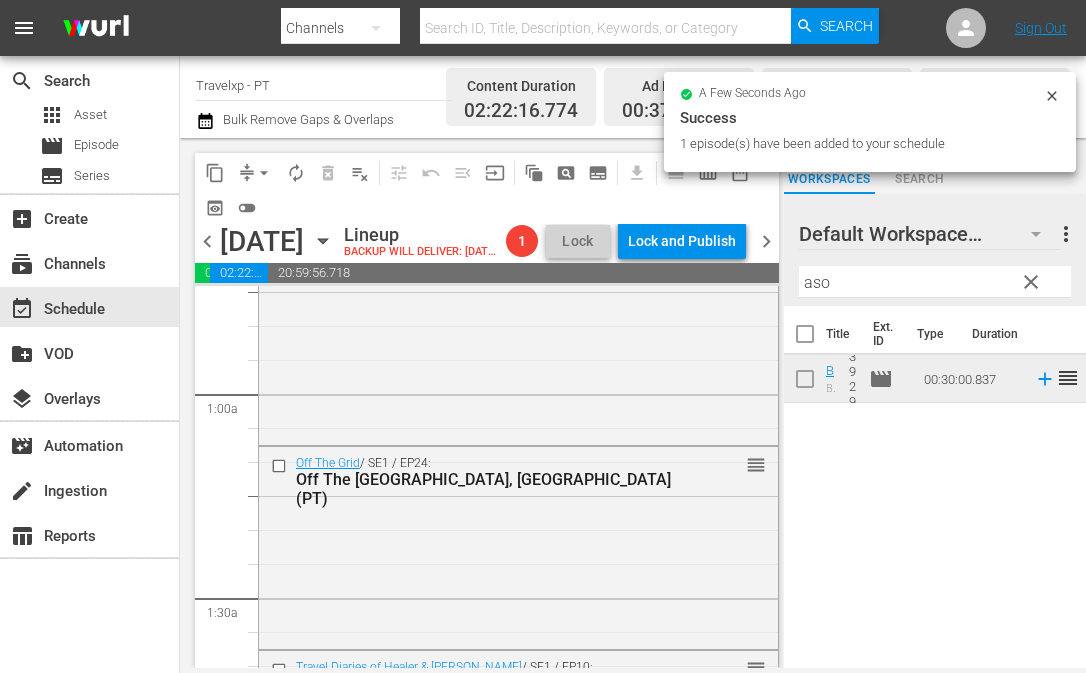 click on "aso" at bounding box center [935, 282] 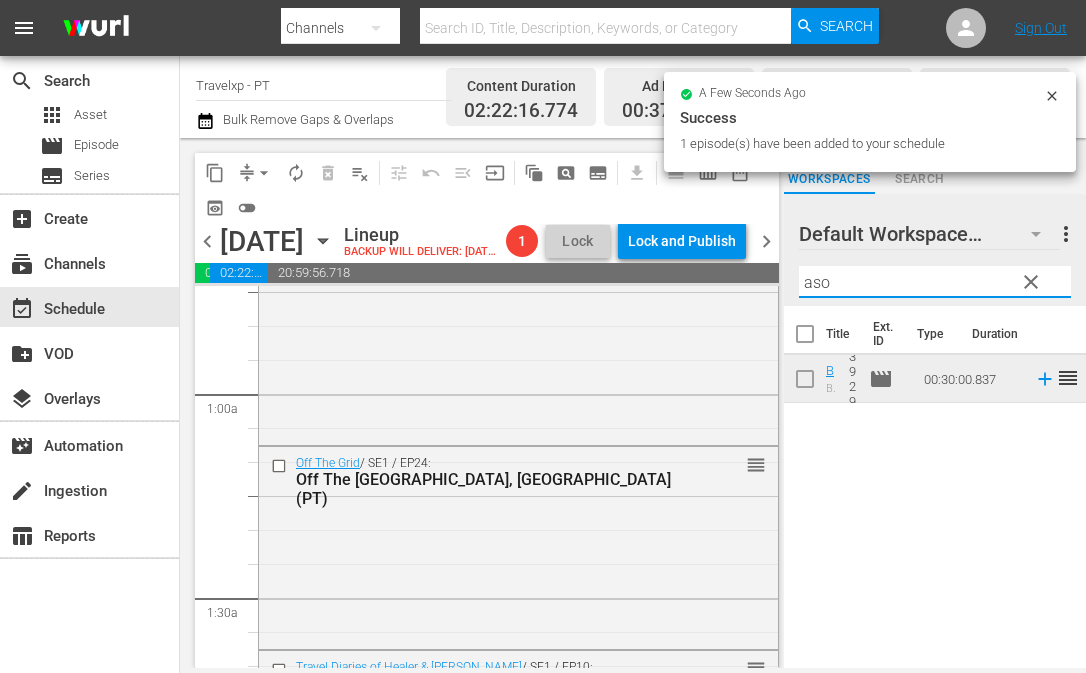 click on "aso" at bounding box center (935, 282) 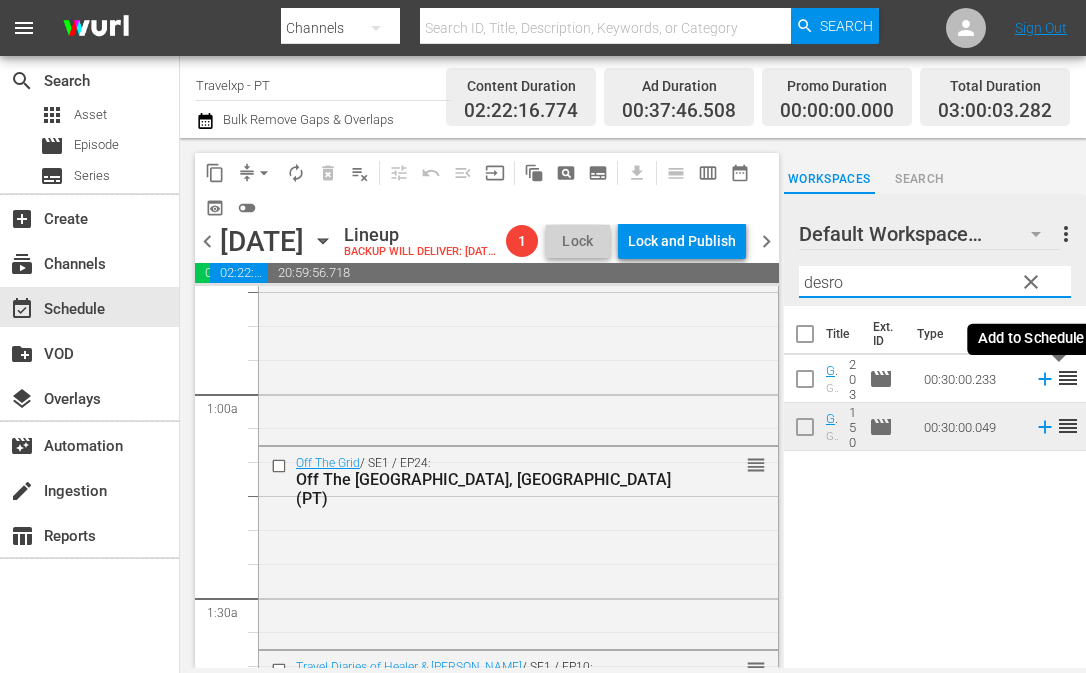 click 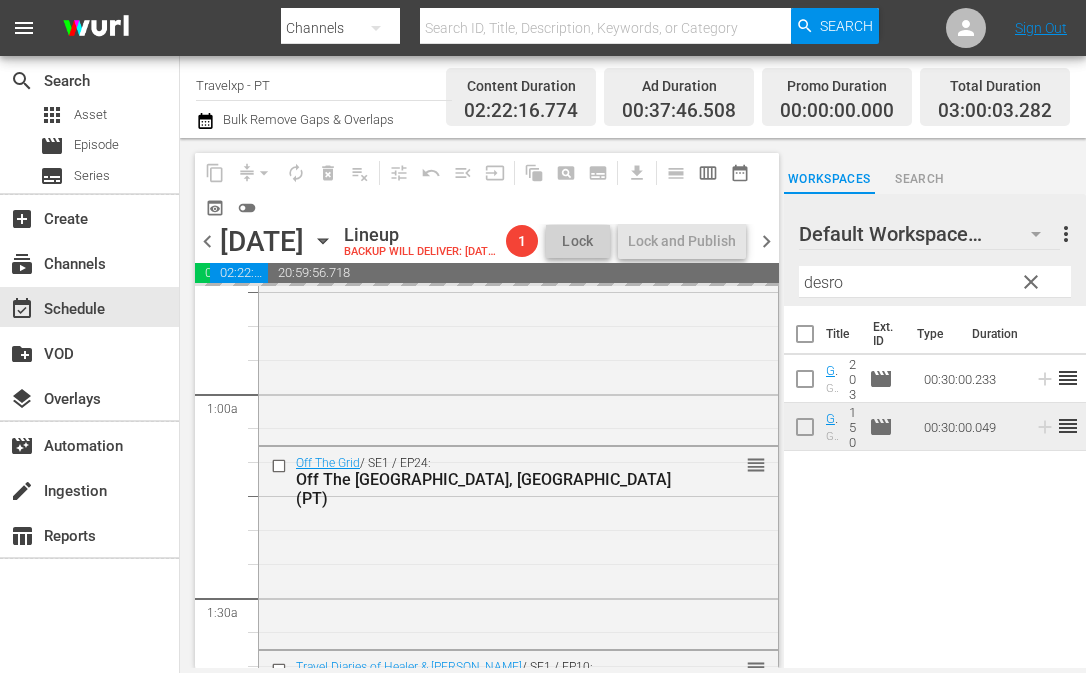 click on "desro" at bounding box center (935, 282) 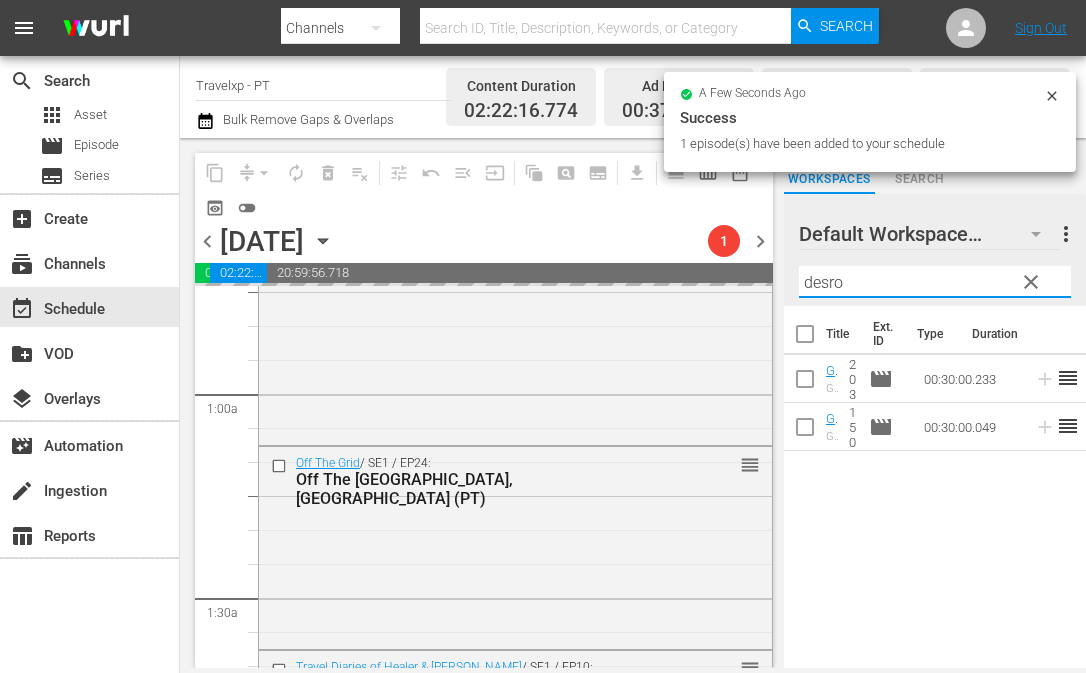 click on "desro" at bounding box center [935, 282] 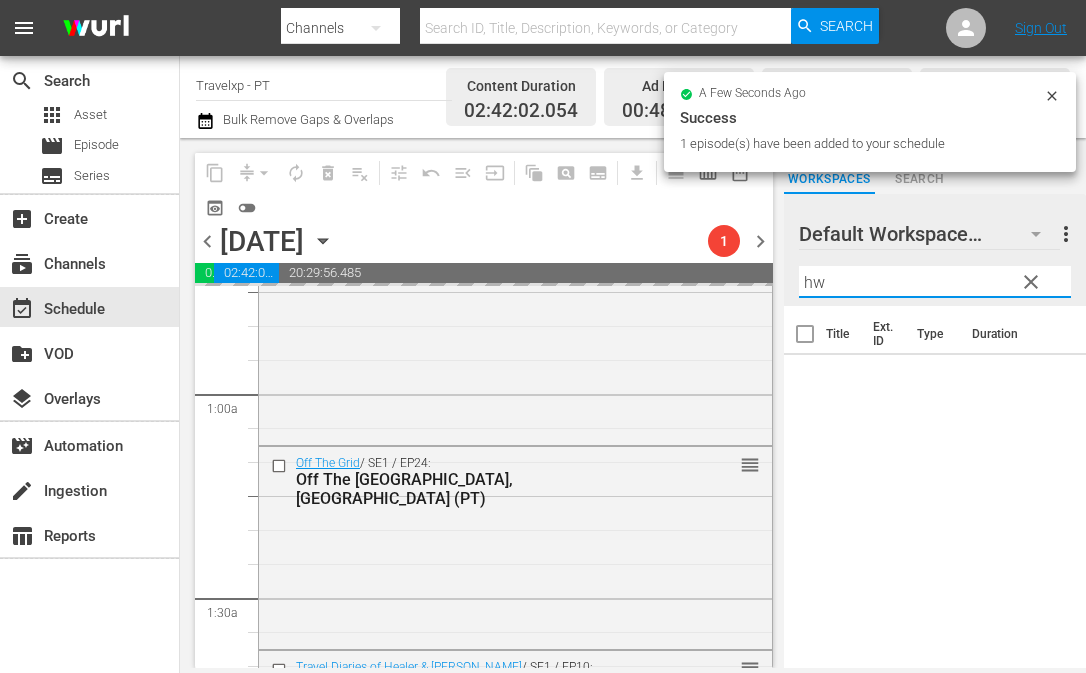type on "h" 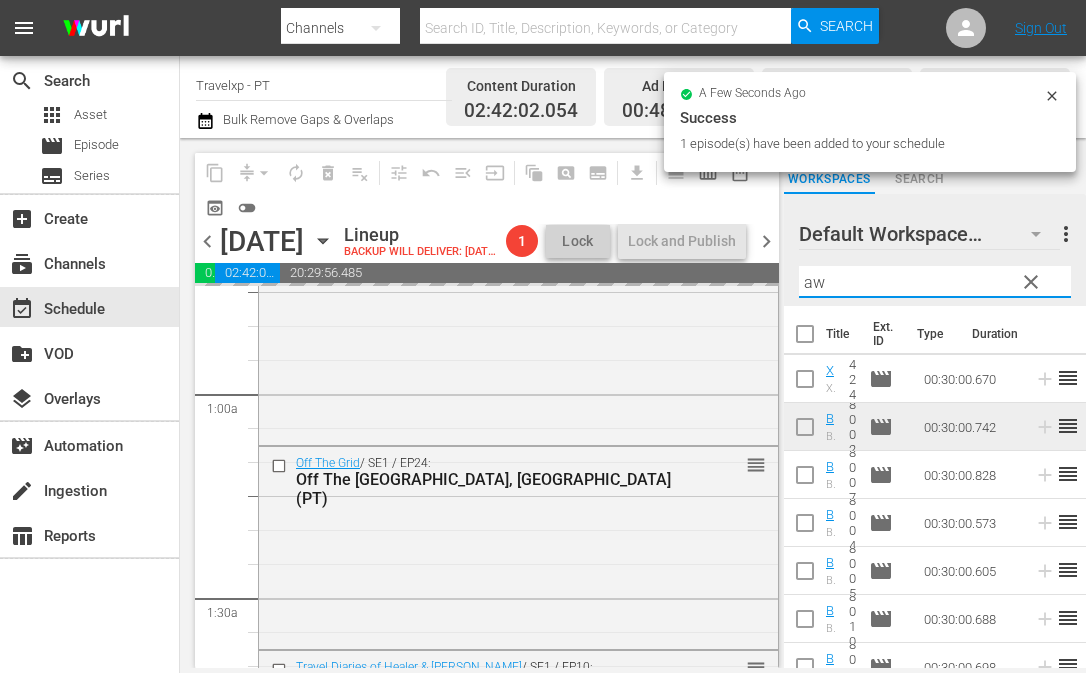 type on "a" 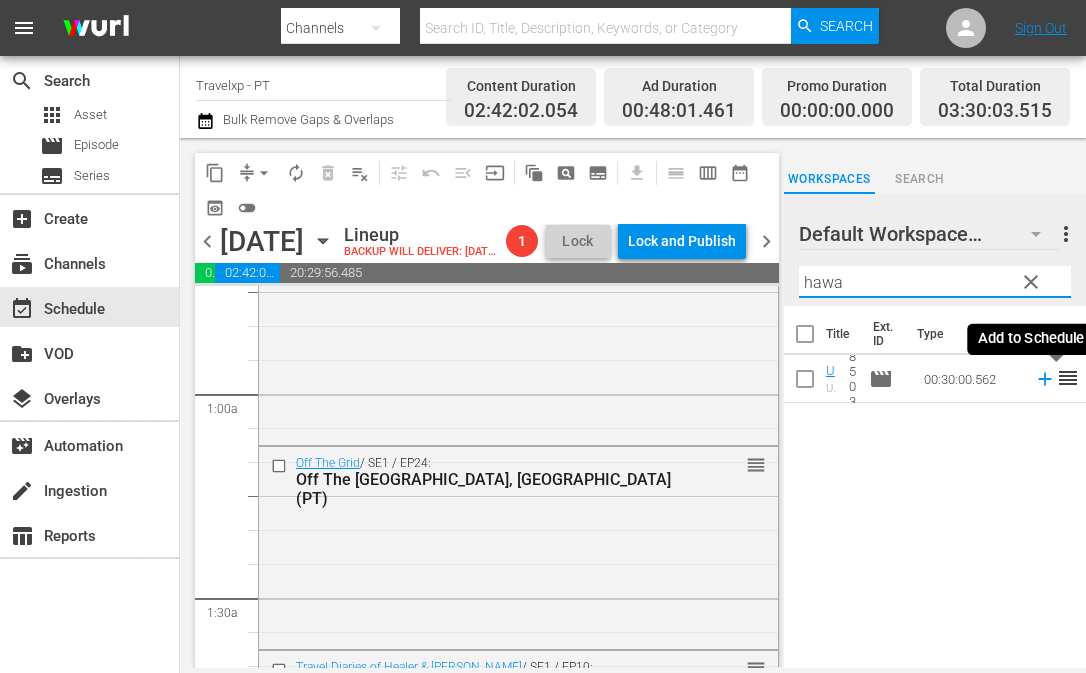 click 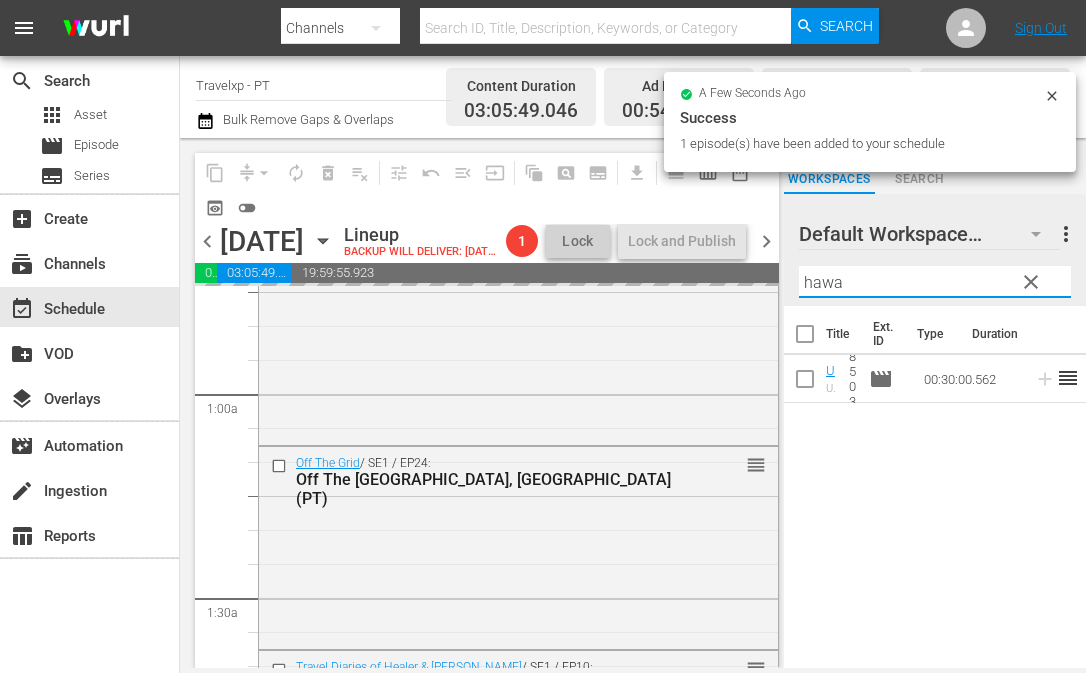 click on "hawa" at bounding box center [935, 282] 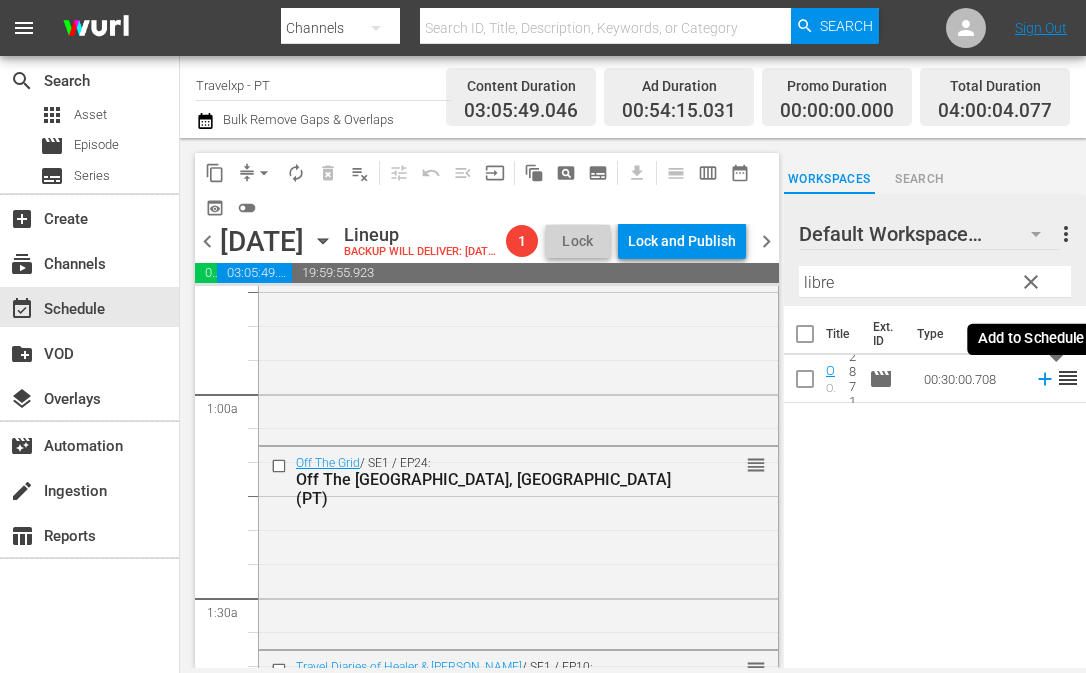 click 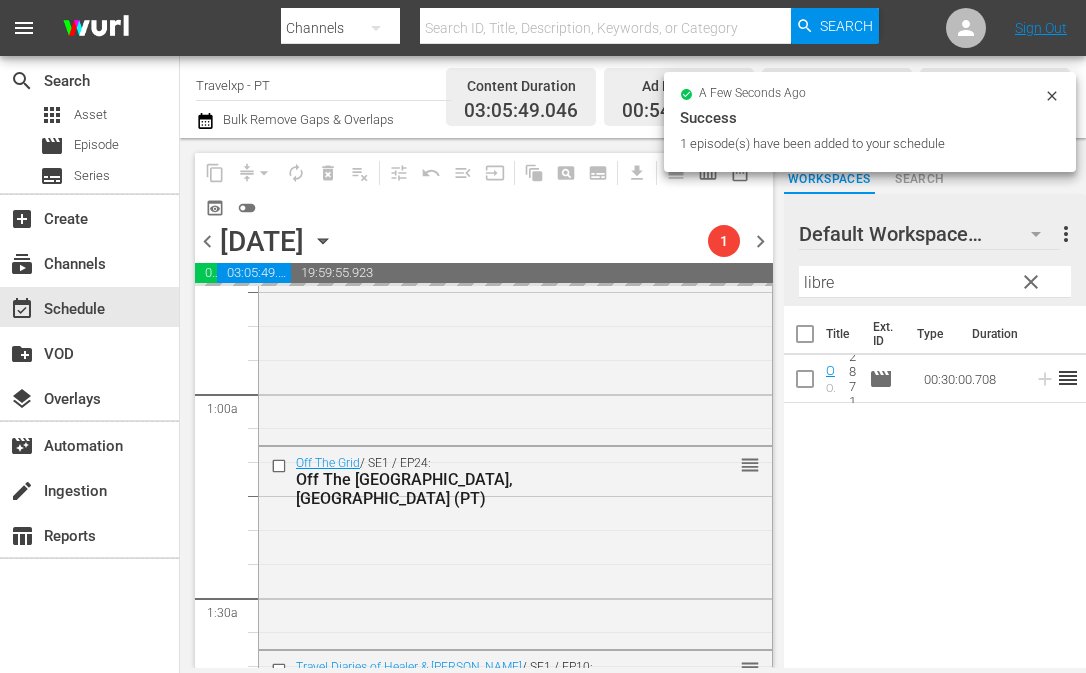 click on "libre" at bounding box center [935, 282] 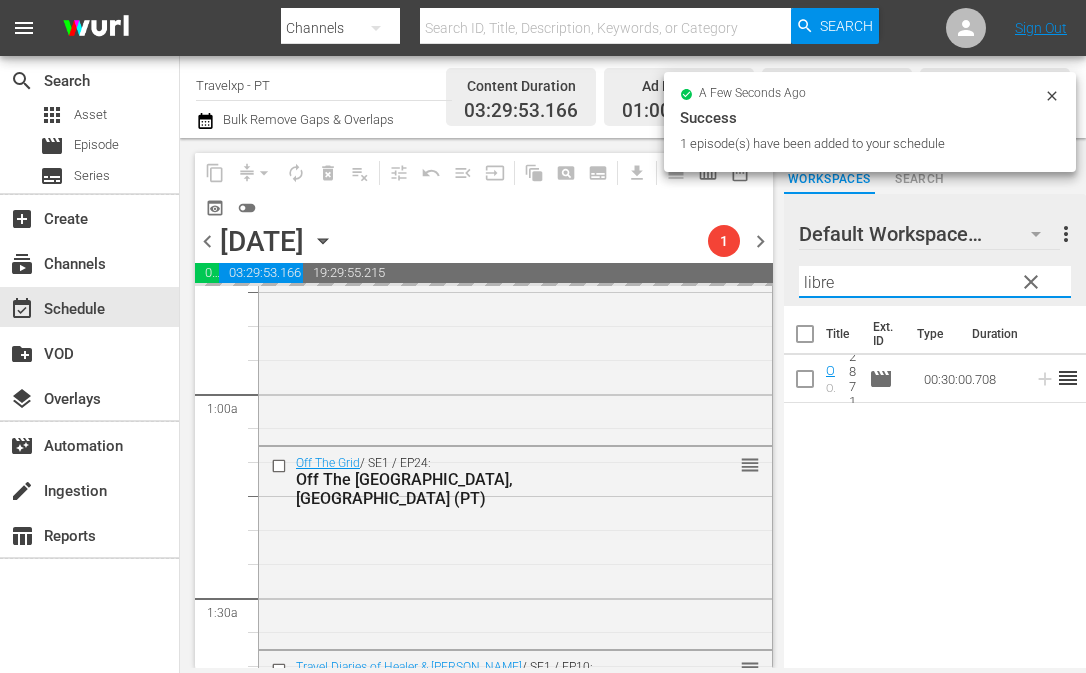 click on "libre" at bounding box center (935, 282) 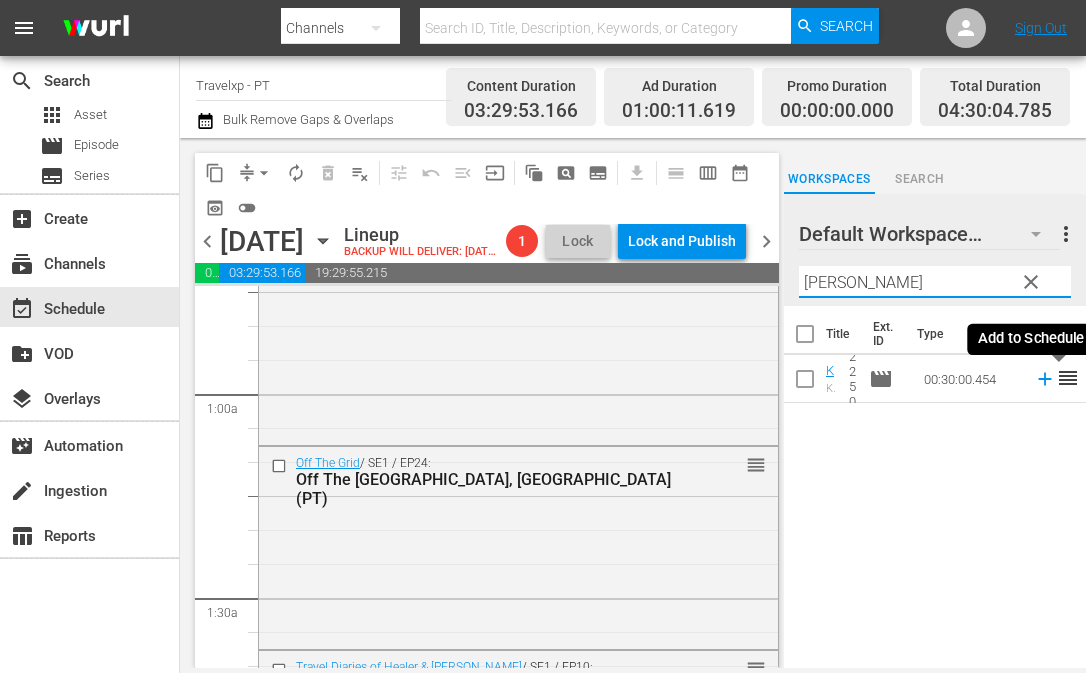click 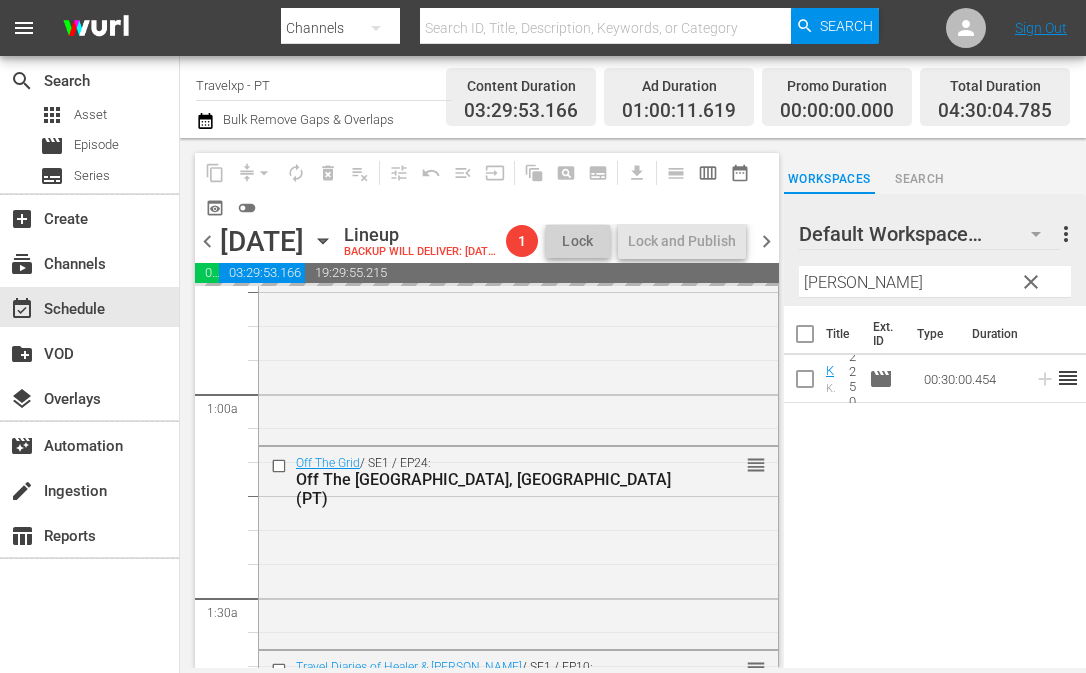 click on "[PERSON_NAME]" at bounding box center [935, 282] 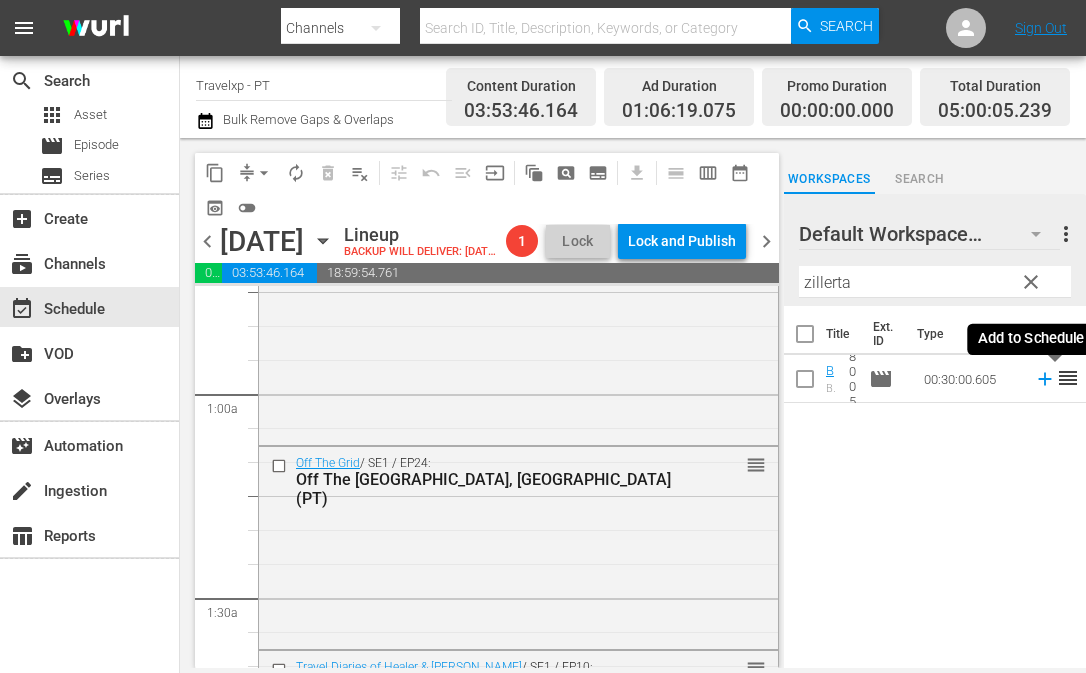 click 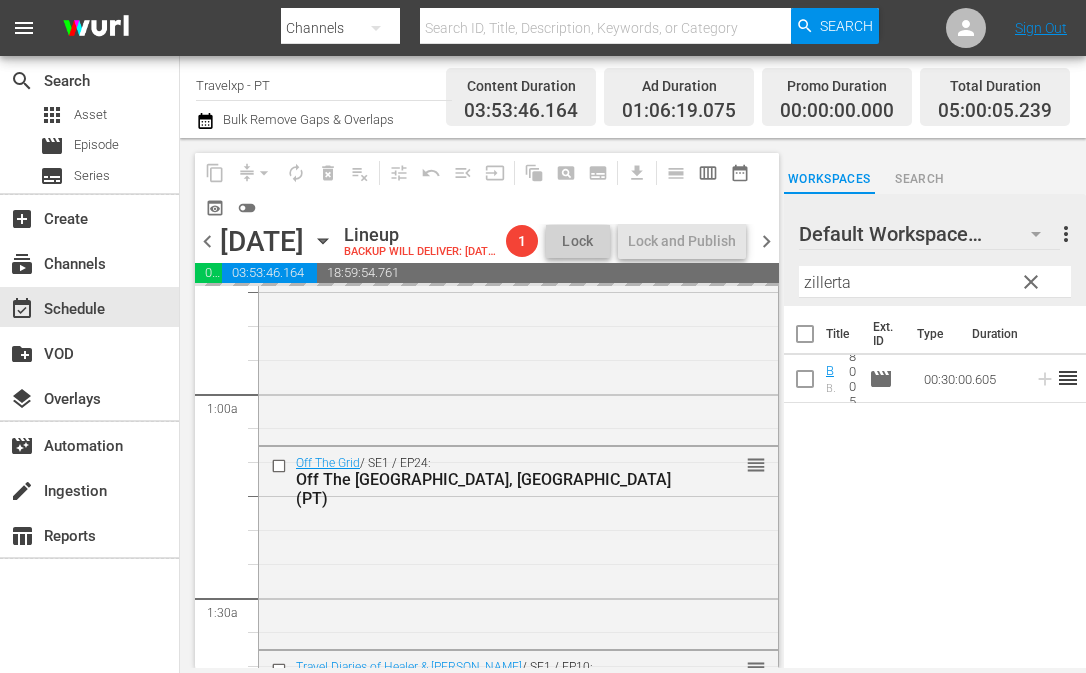 click on "zillerta" at bounding box center [935, 282] 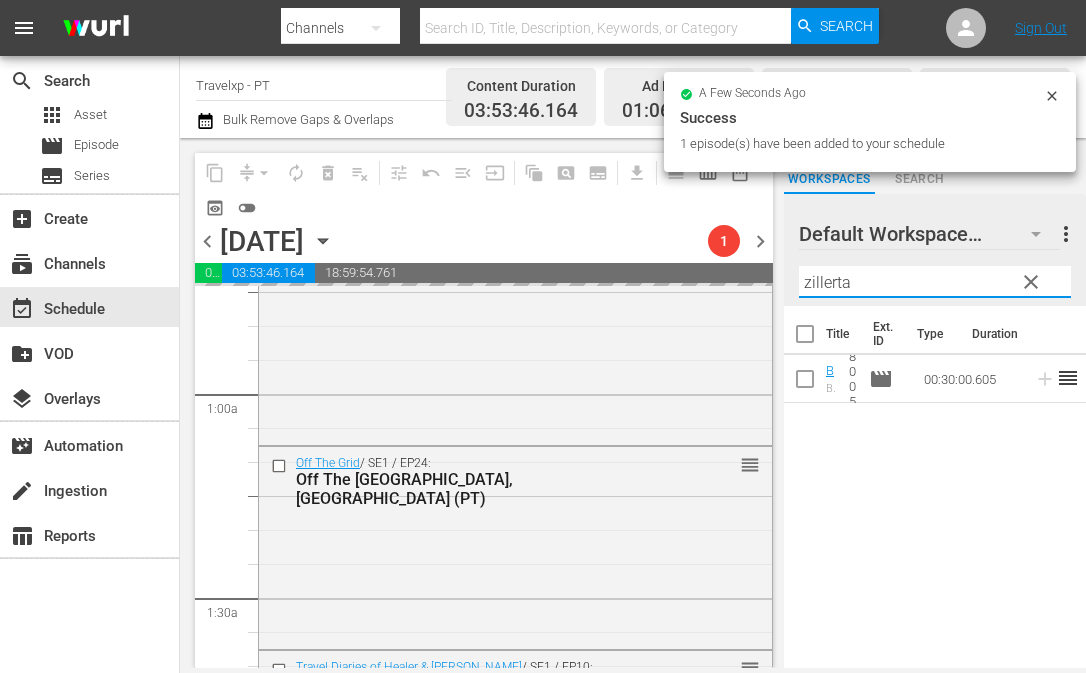 click on "zillerta" at bounding box center [935, 282] 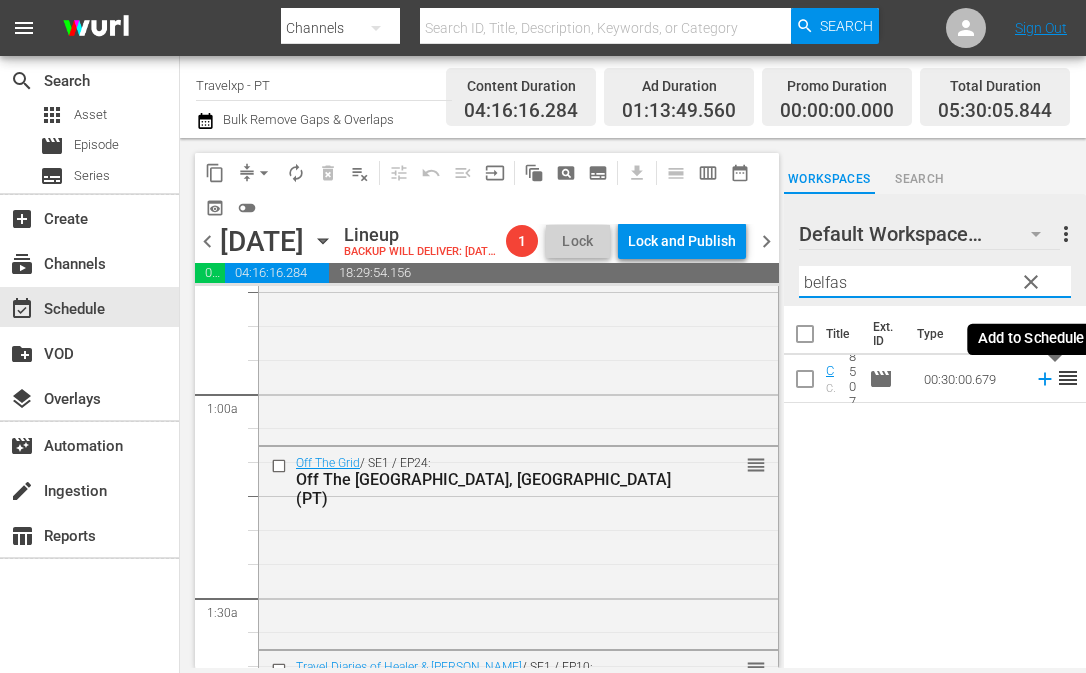 click 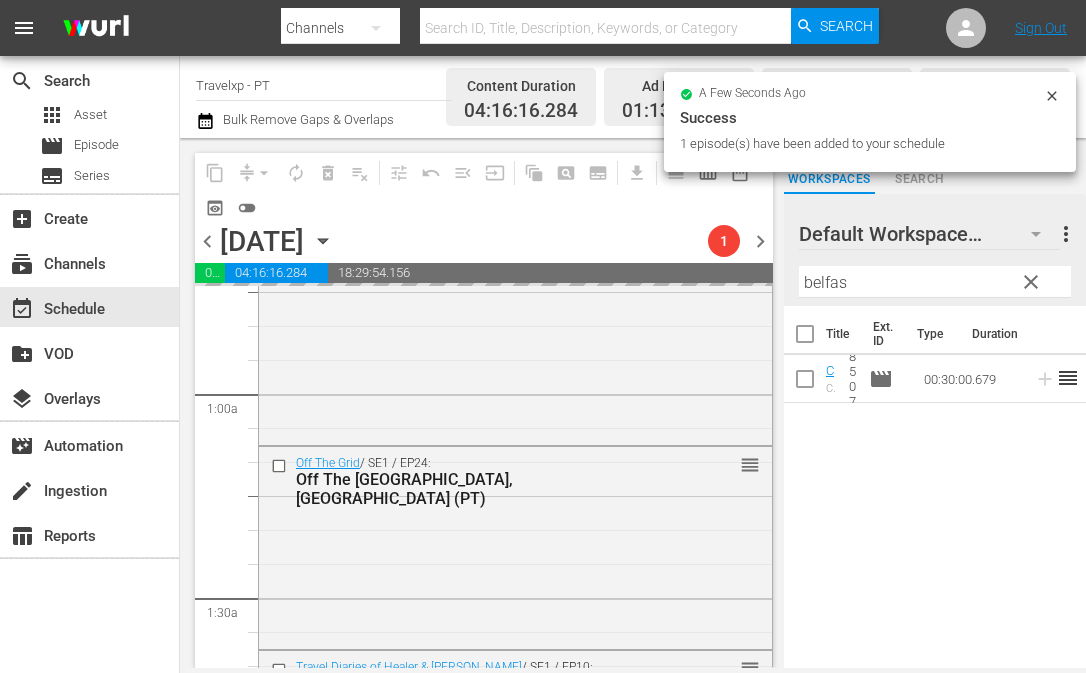 click on "belfas" at bounding box center [935, 282] 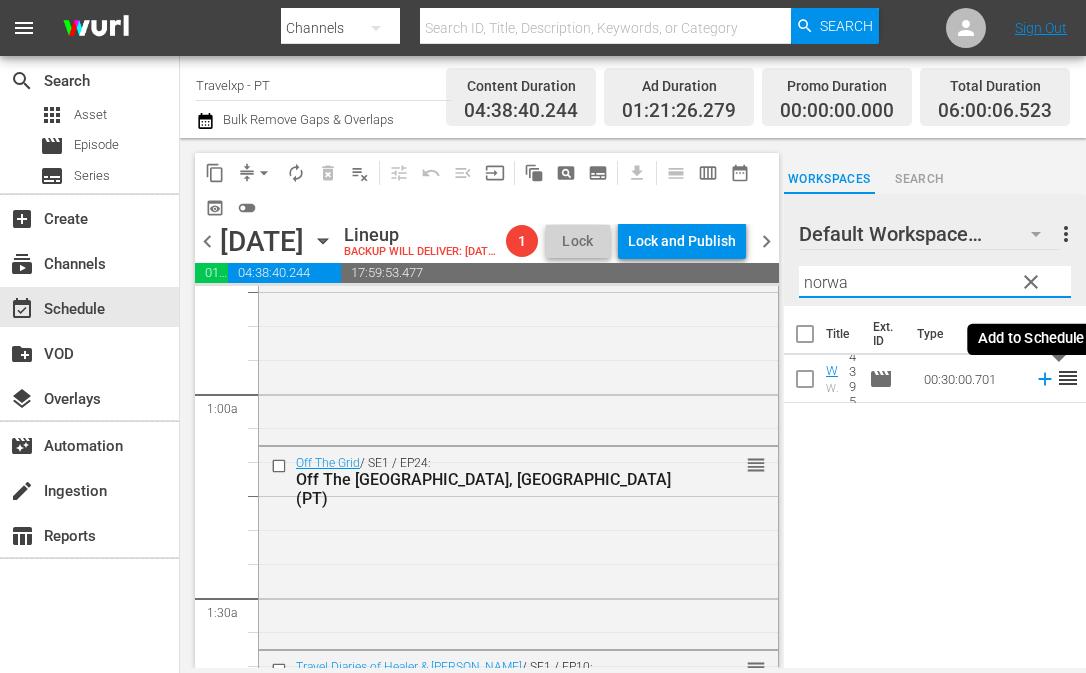click 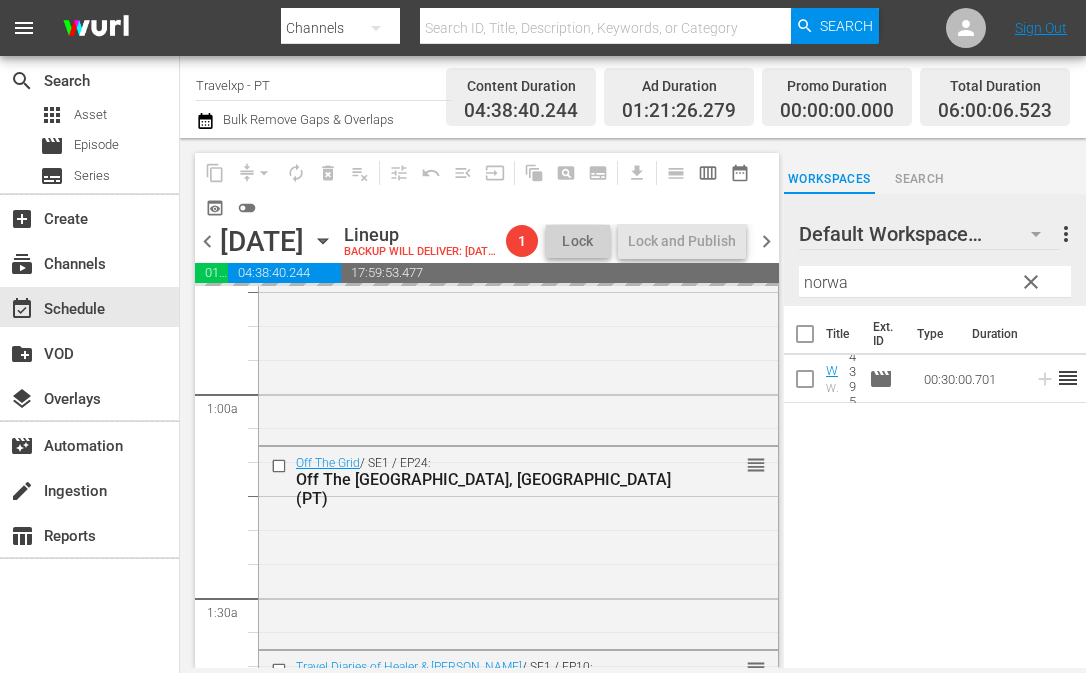 click on "norwa" at bounding box center [935, 282] 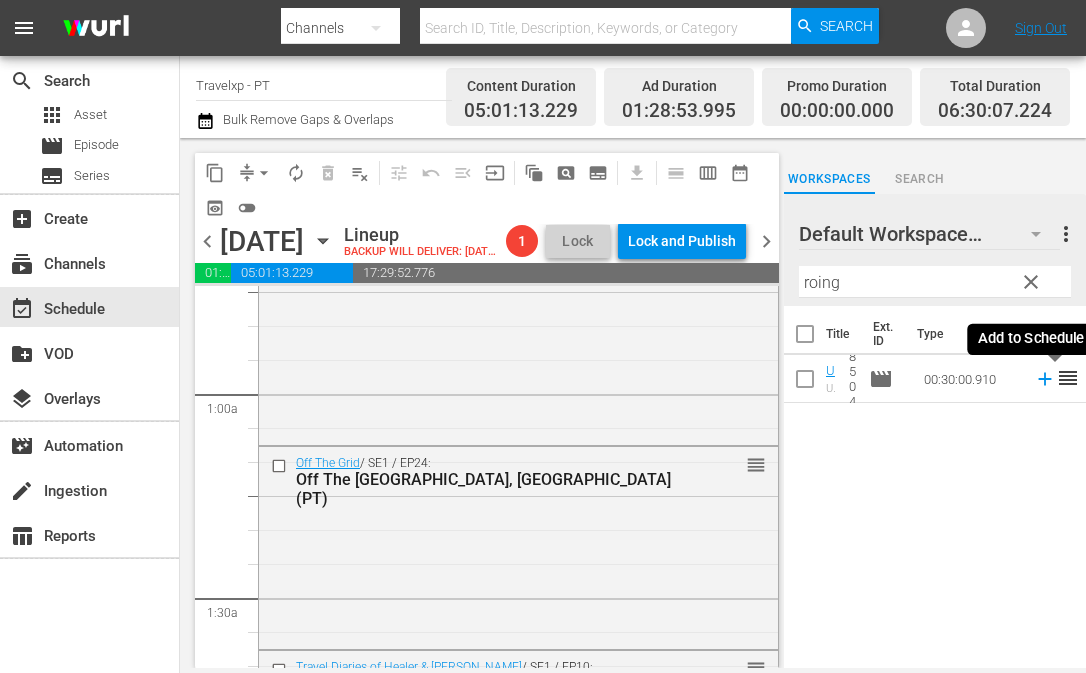 click 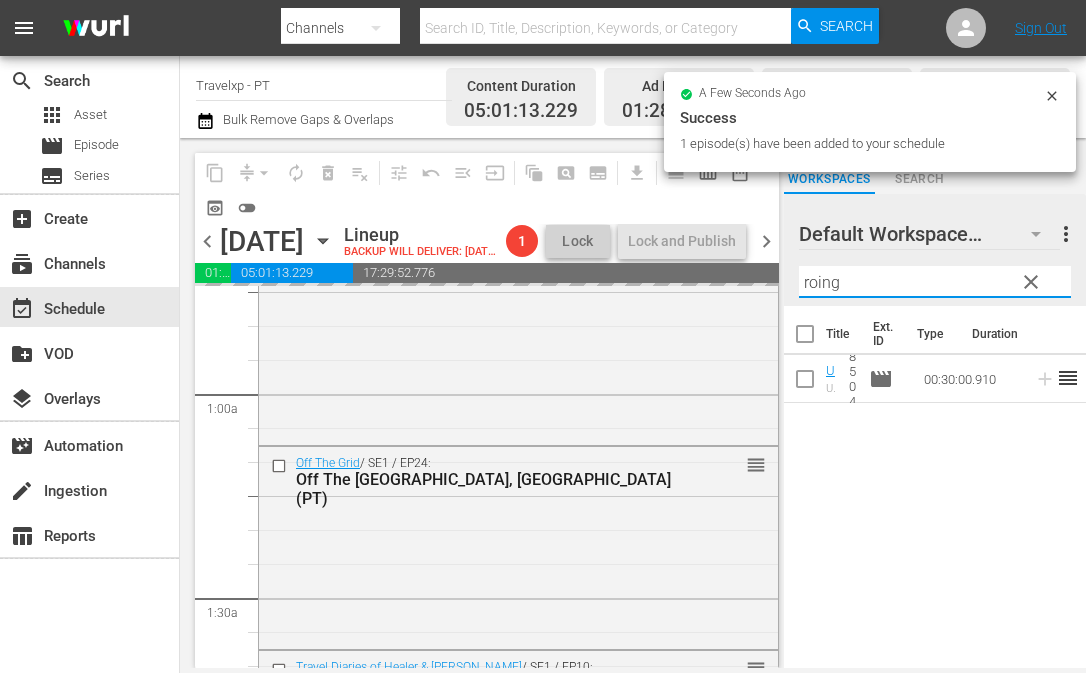 click on "roing" at bounding box center (935, 282) 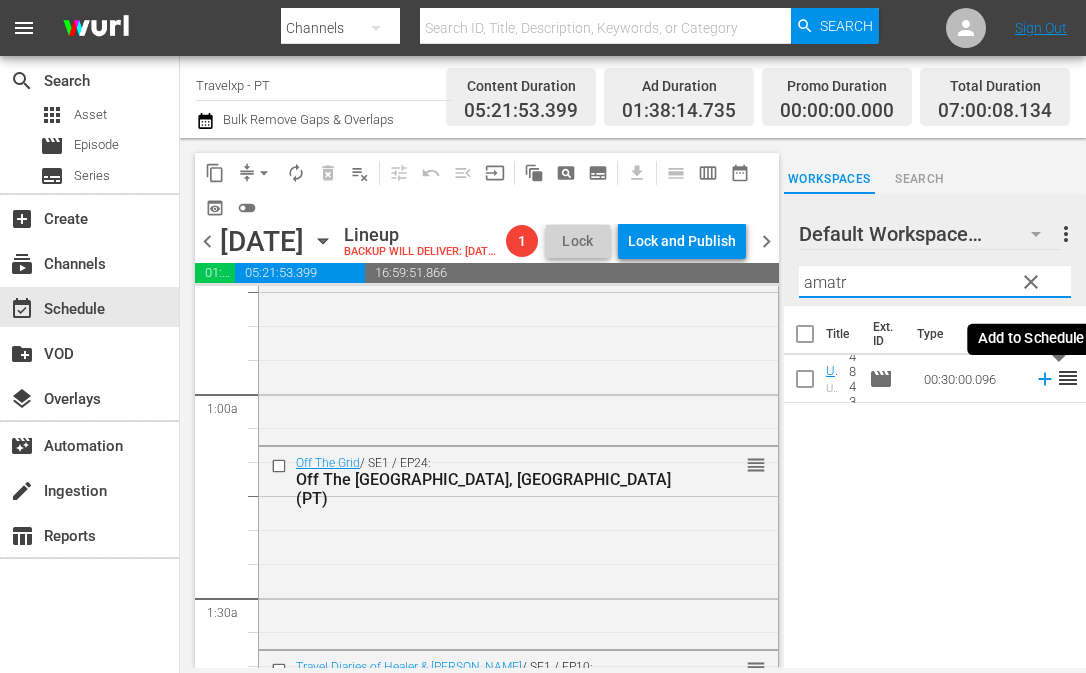 click 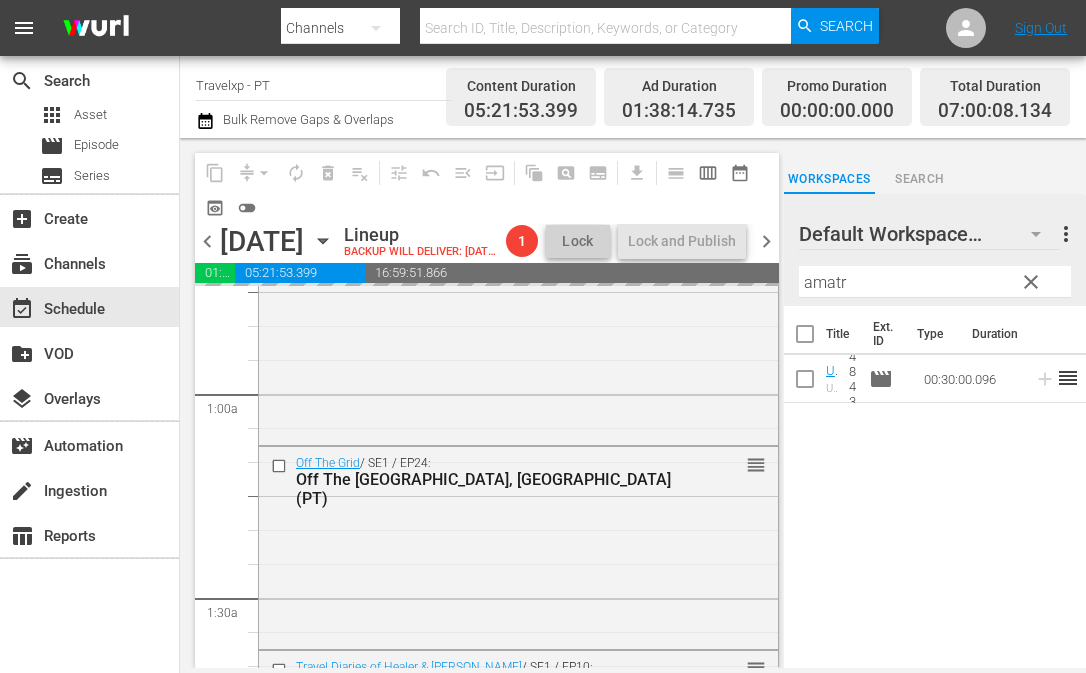 click on "amatr" at bounding box center (935, 282) 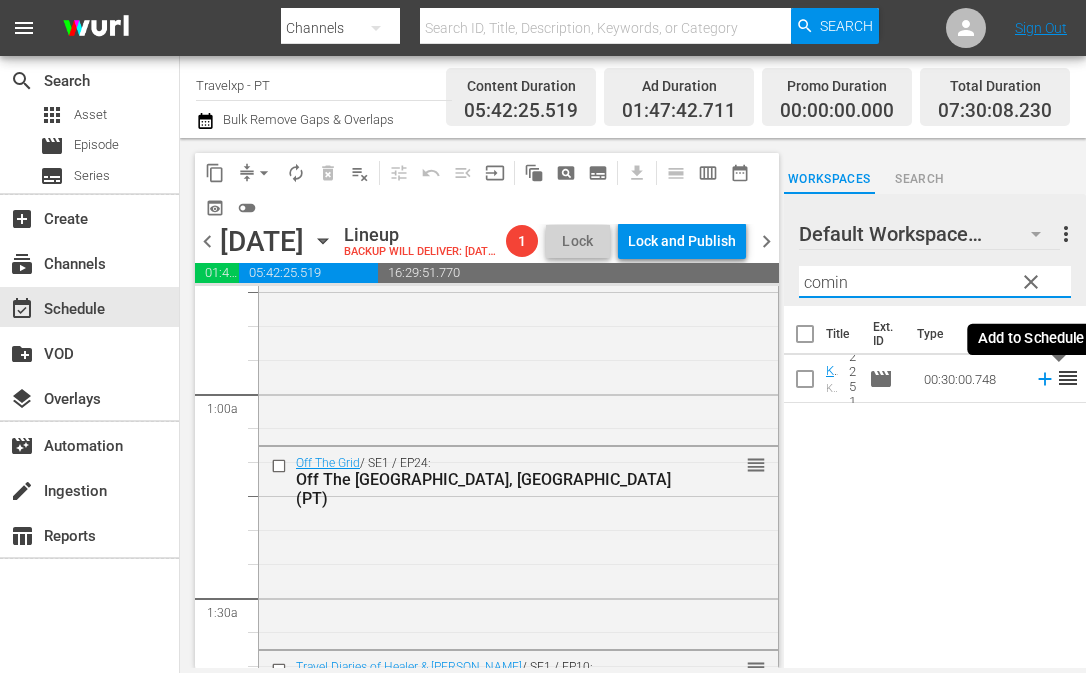 click 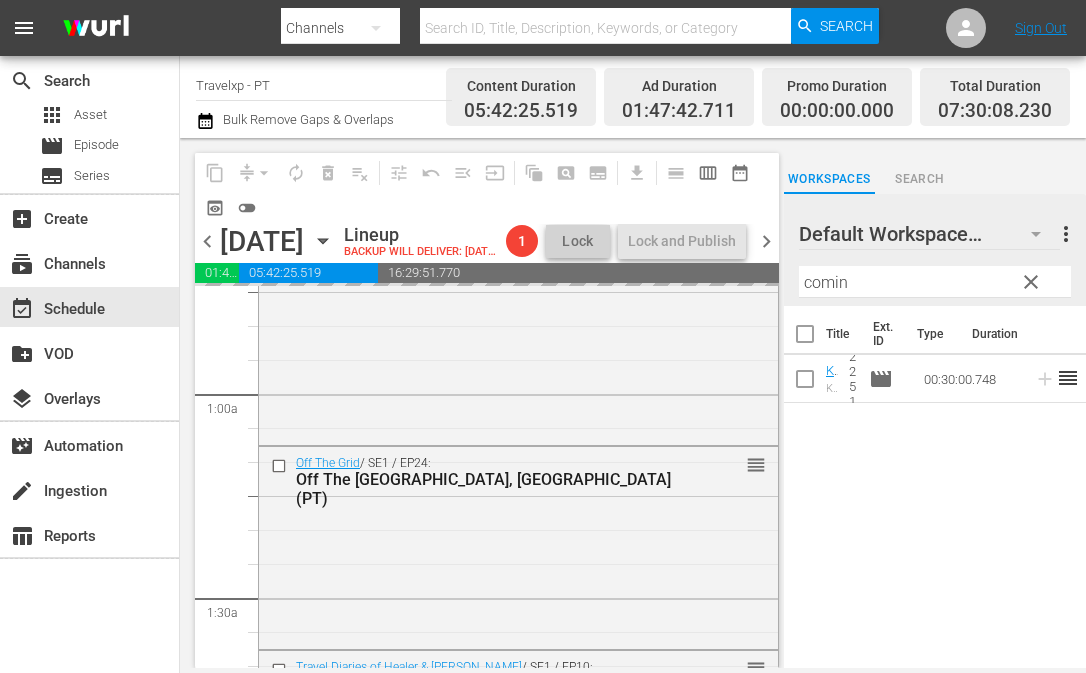 click on "comin" at bounding box center (935, 282) 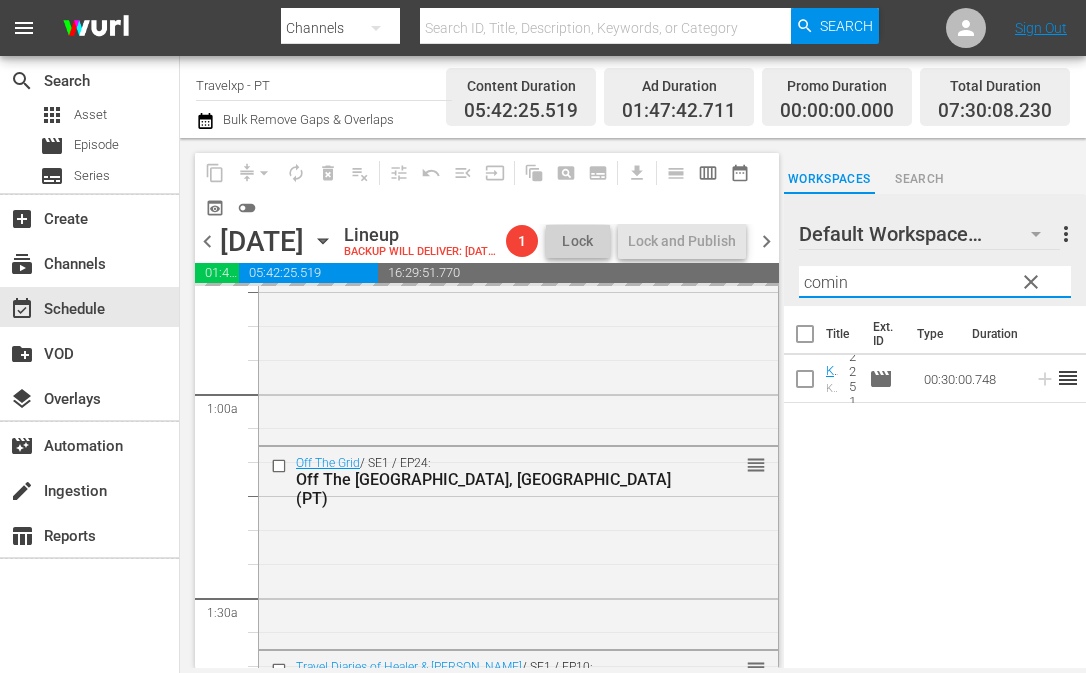 click on "comin" at bounding box center [935, 282] 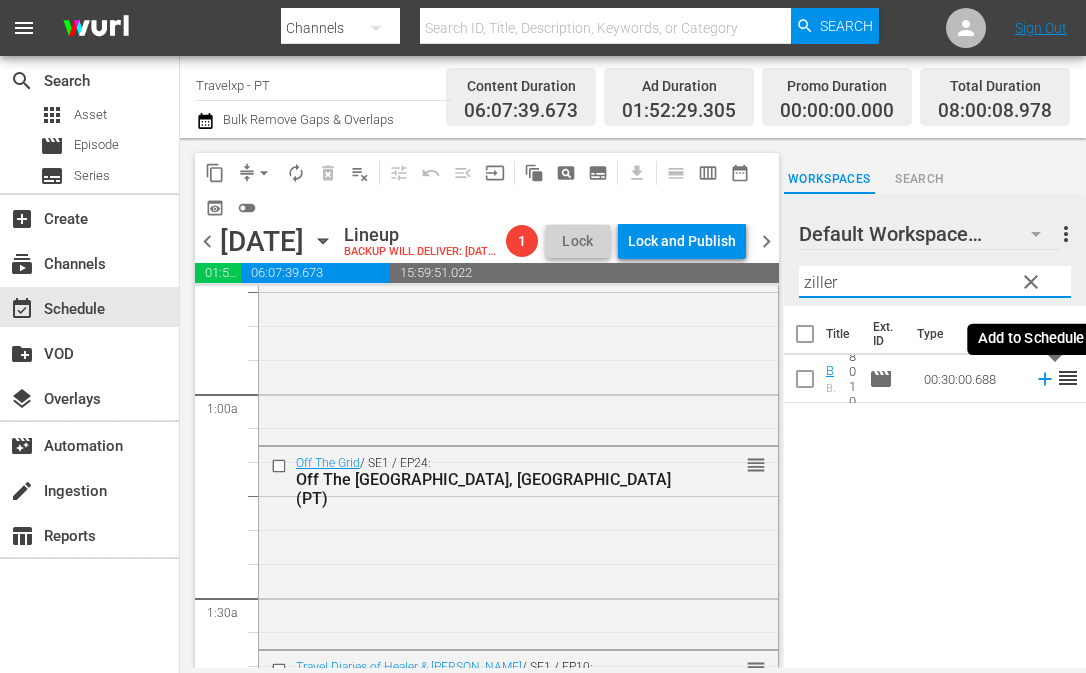 click 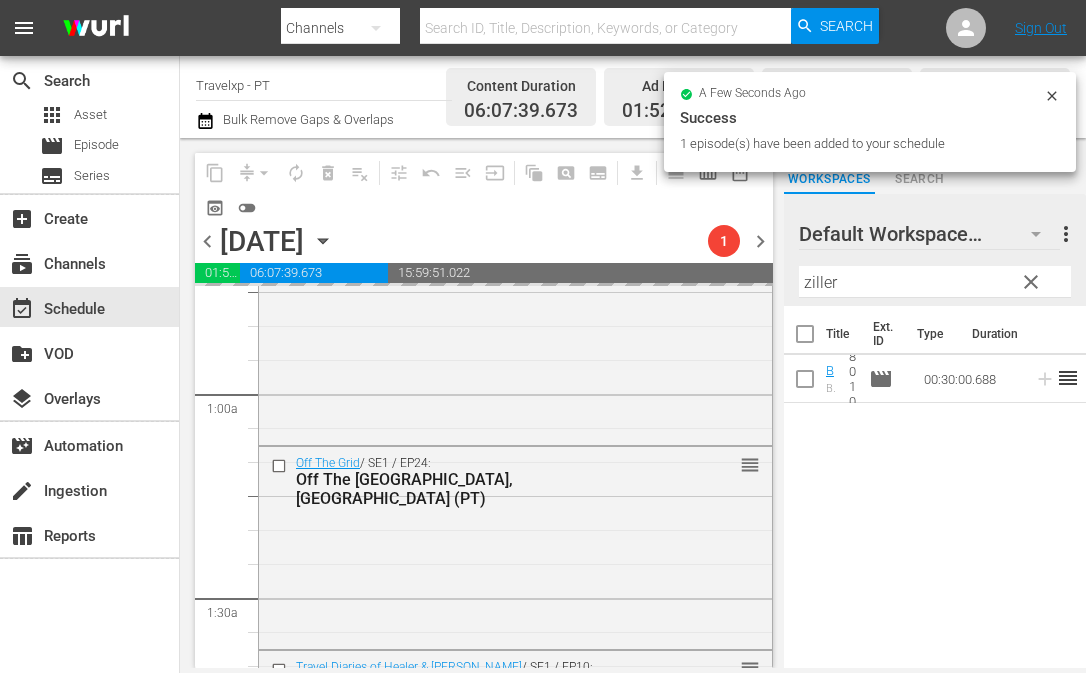 click on "ziller" at bounding box center (935, 282) 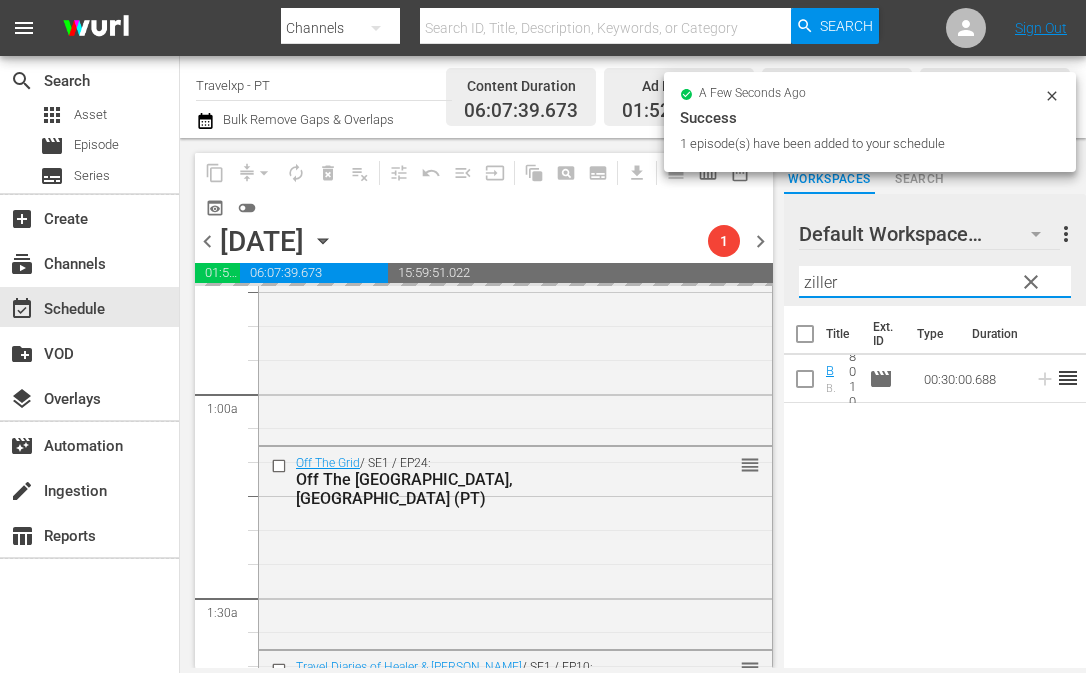 click on "ziller" at bounding box center (935, 282) 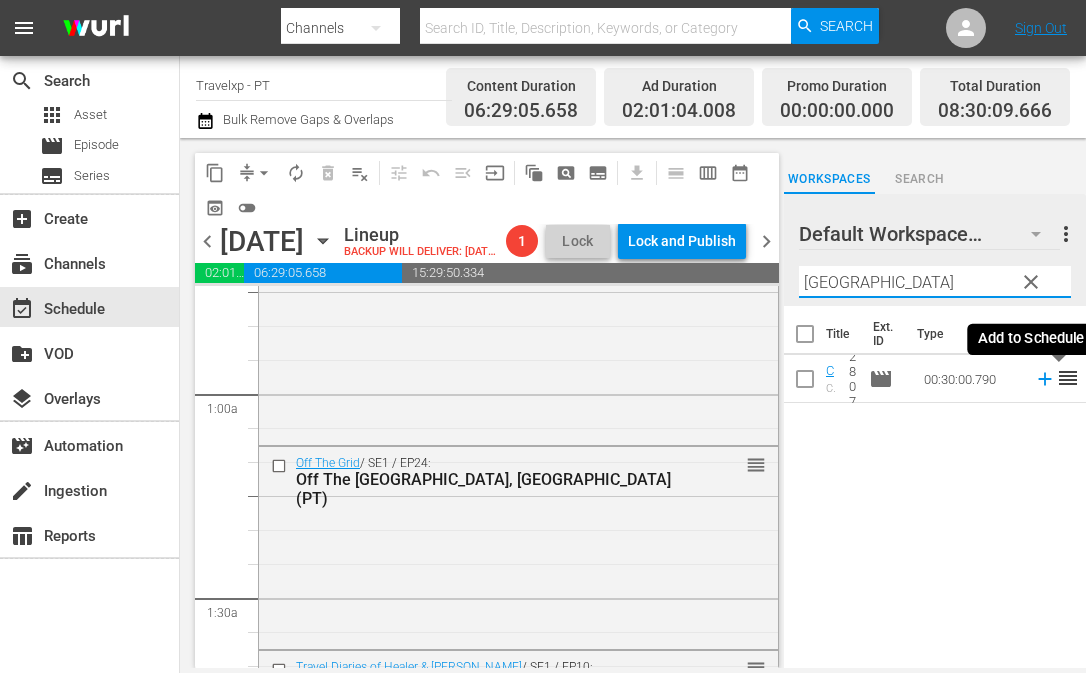 click 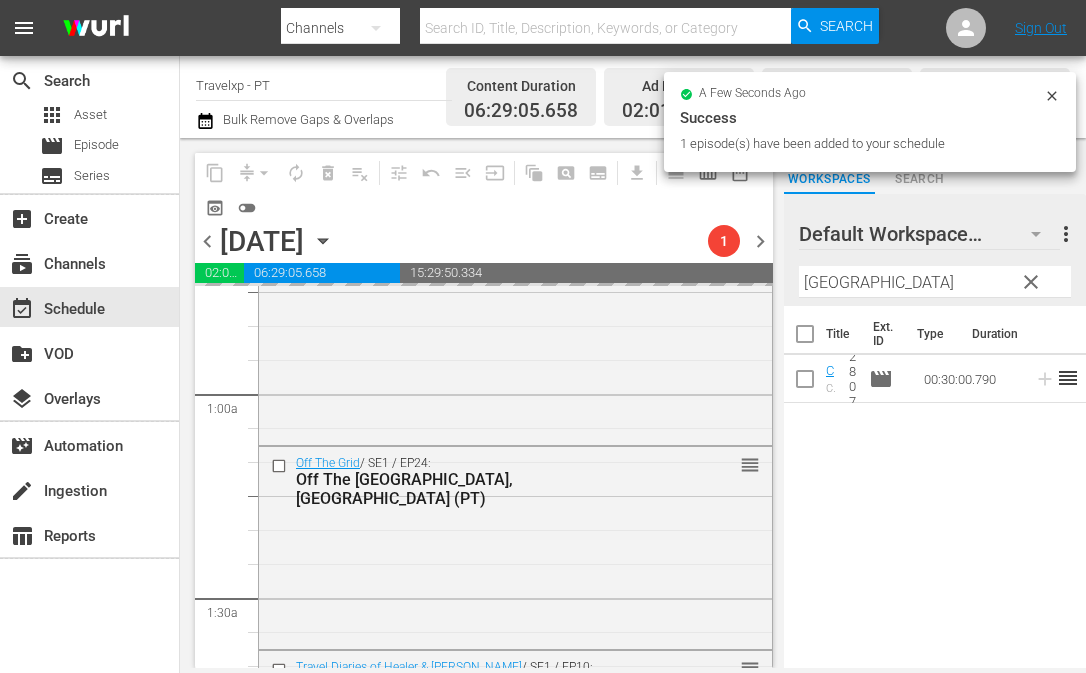 click on "[GEOGRAPHIC_DATA]" at bounding box center (935, 282) 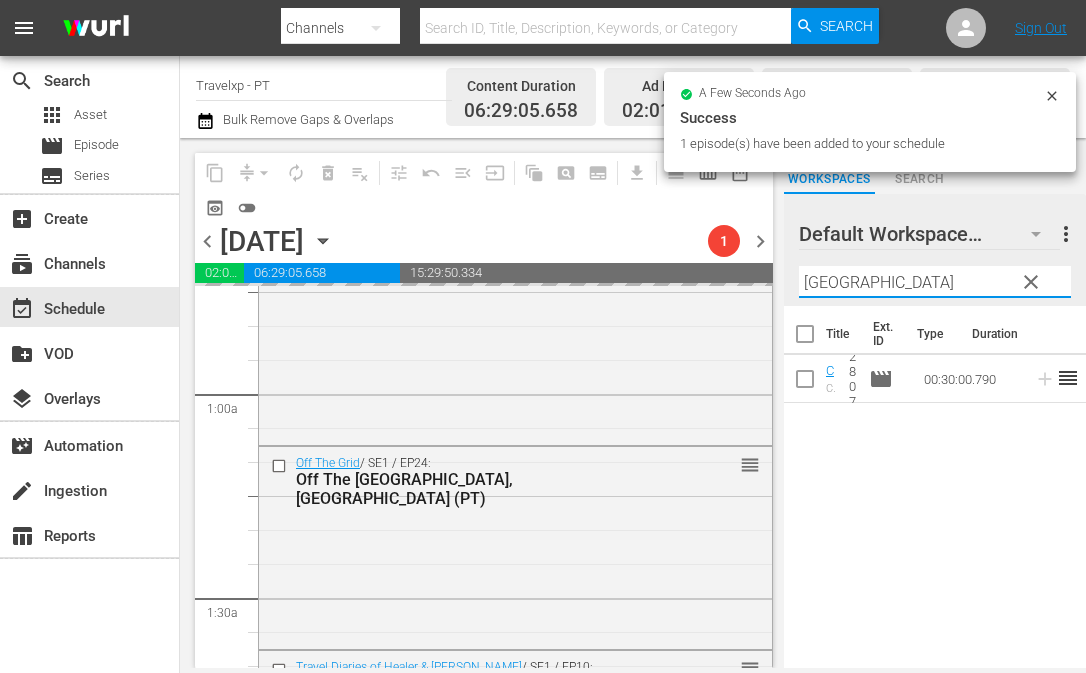 click on "[GEOGRAPHIC_DATA]" at bounding box center (935, 282) 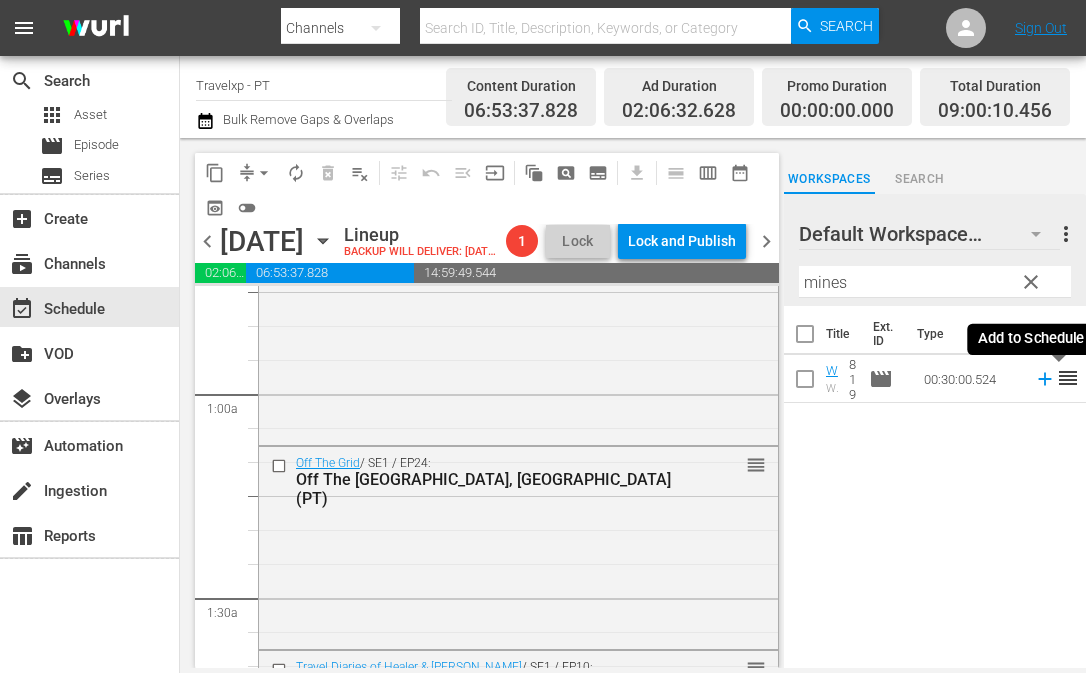 click 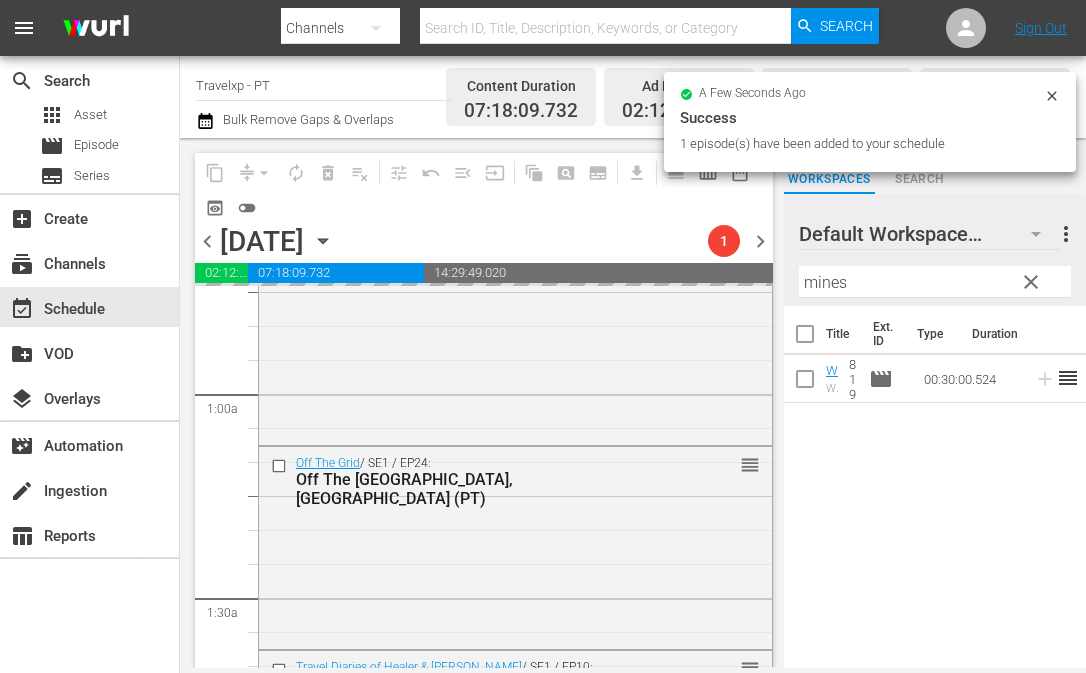 click on "mines" at bounding box center [935, 282] 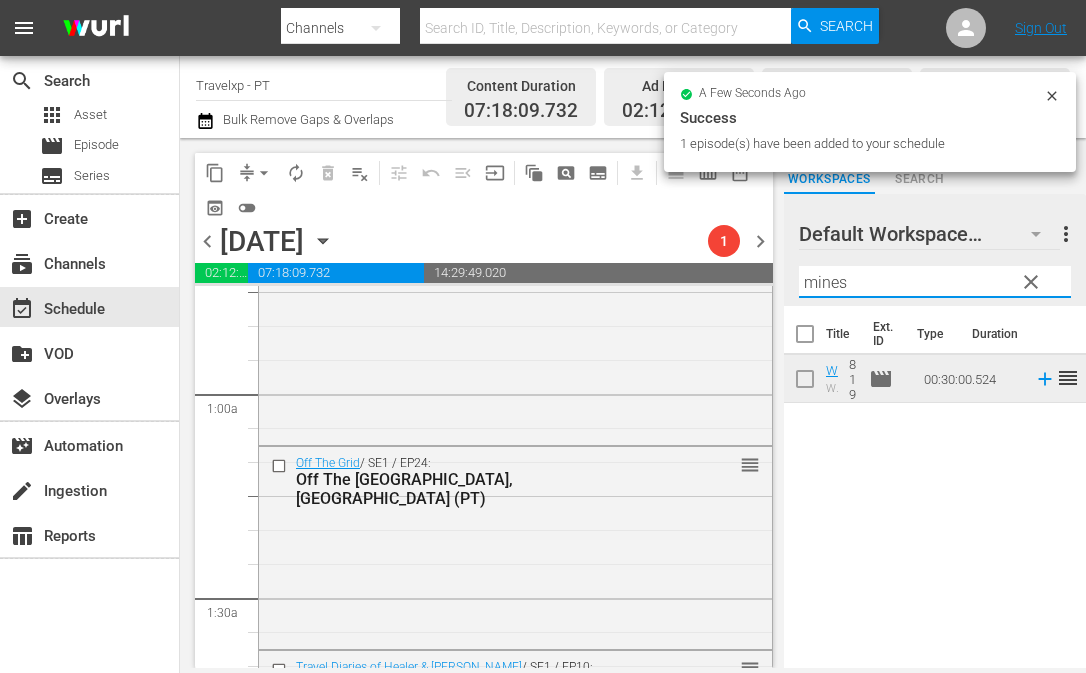 click on "mines" at bounding box center [935, 282] 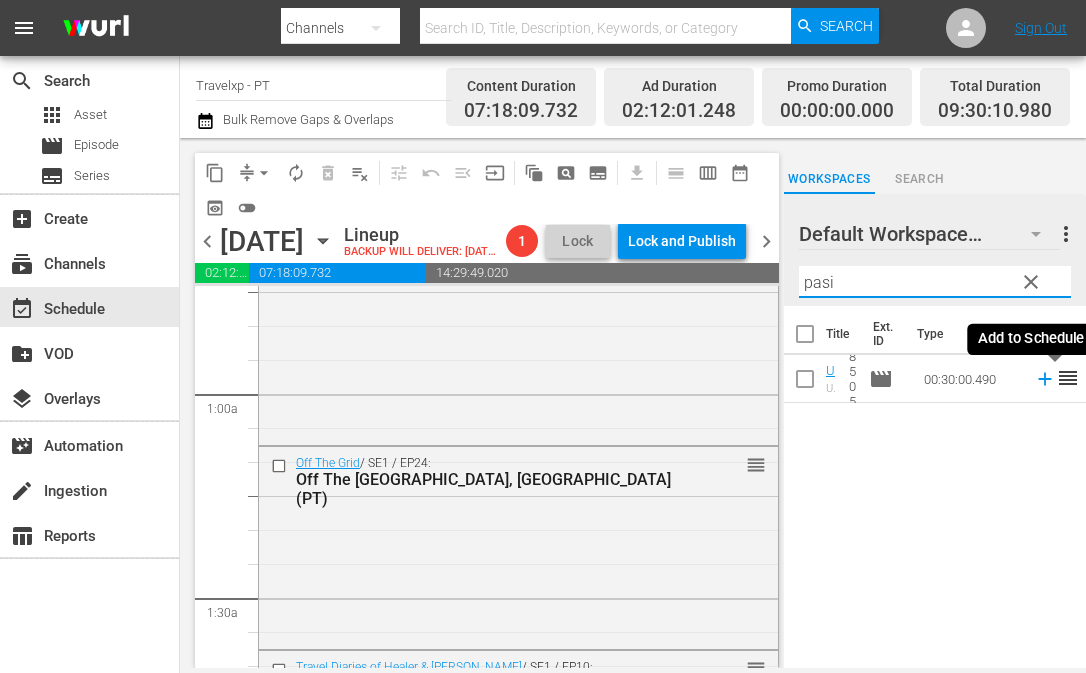 click 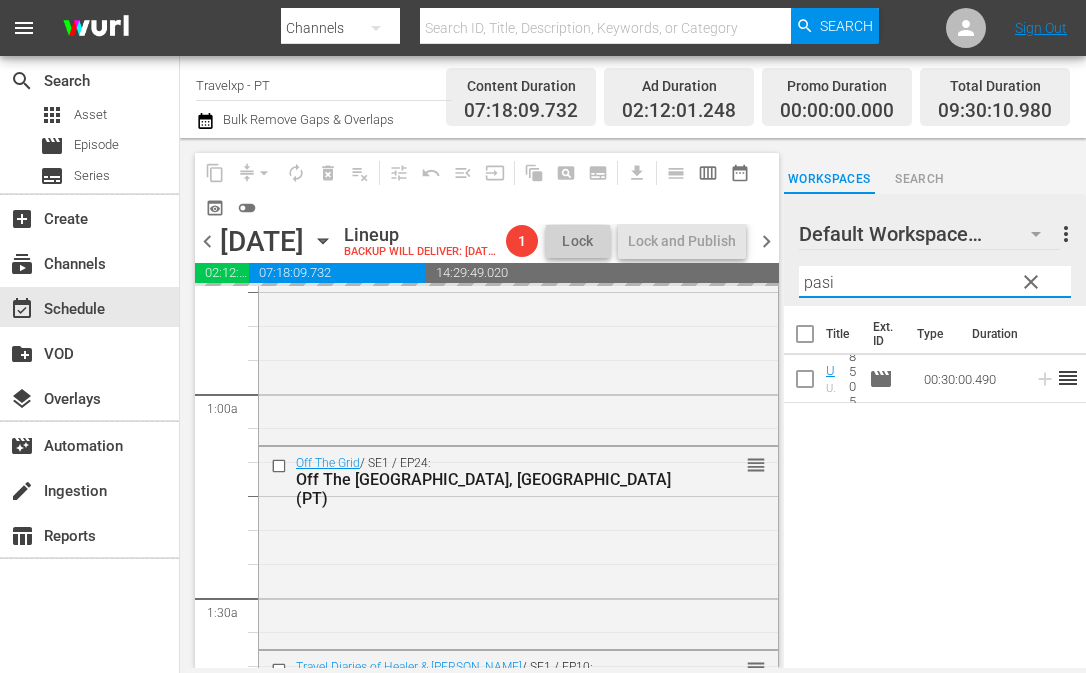 click on "pasi" at bounding box center (935, 282) 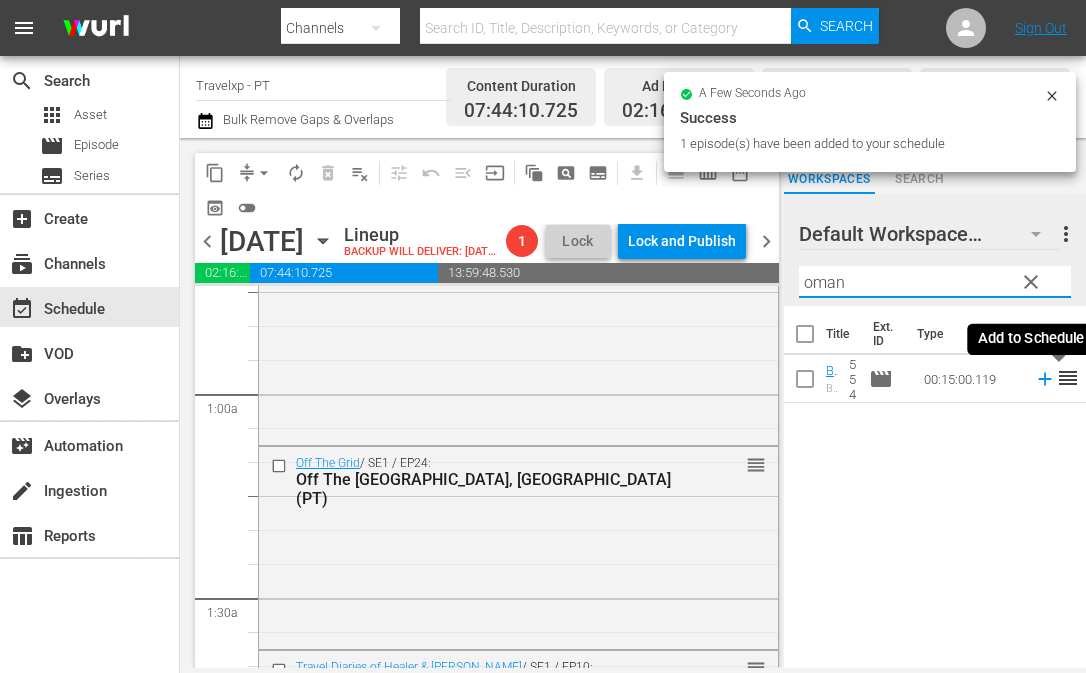 click 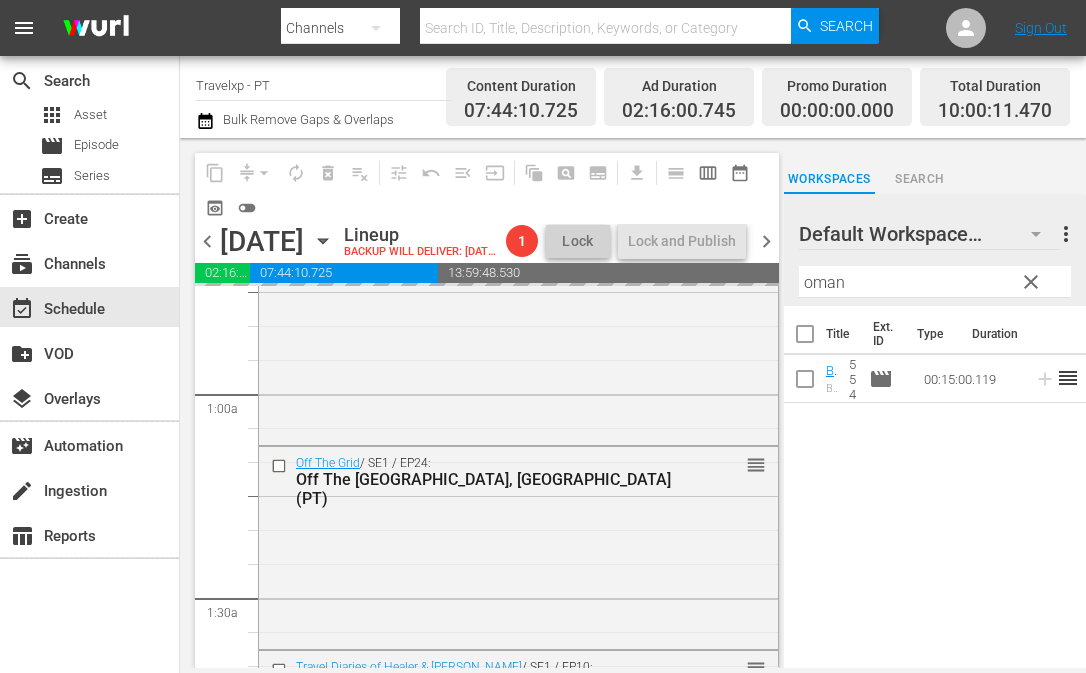 click on "oman" at bounding box center [935, 282] 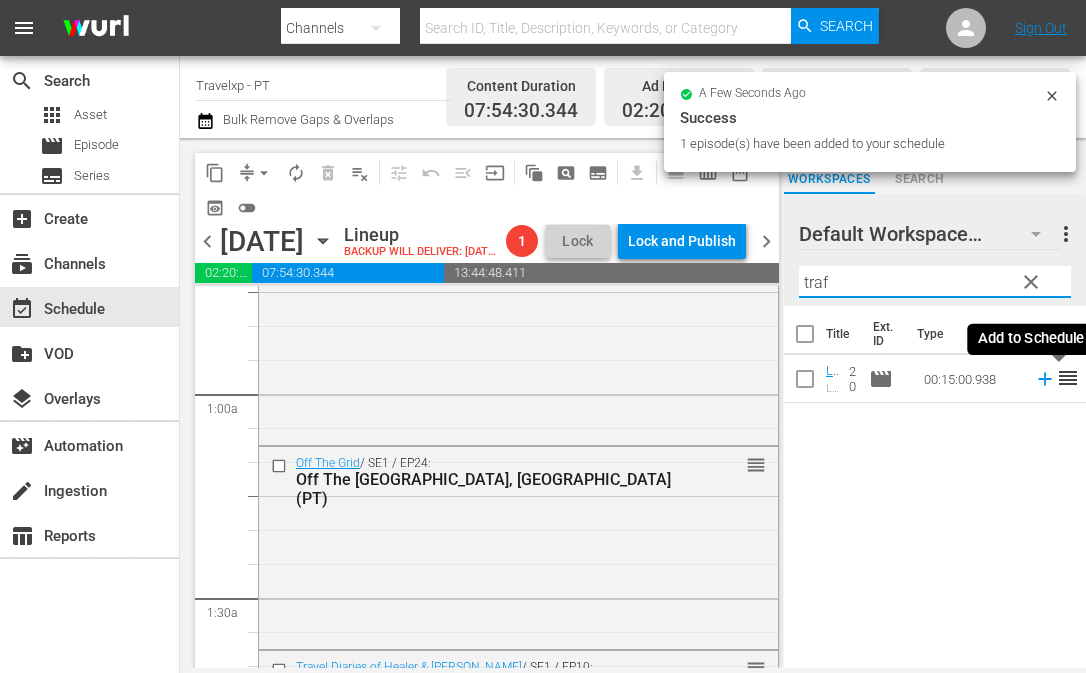 click 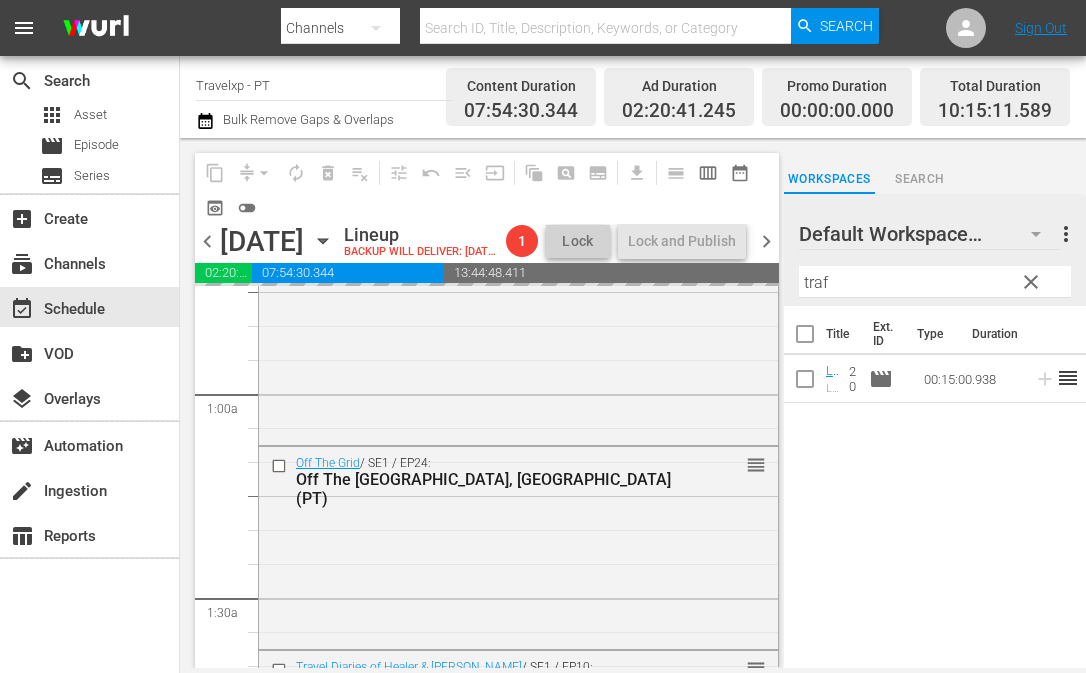 click on "traf" at bounding box center [935, 282] 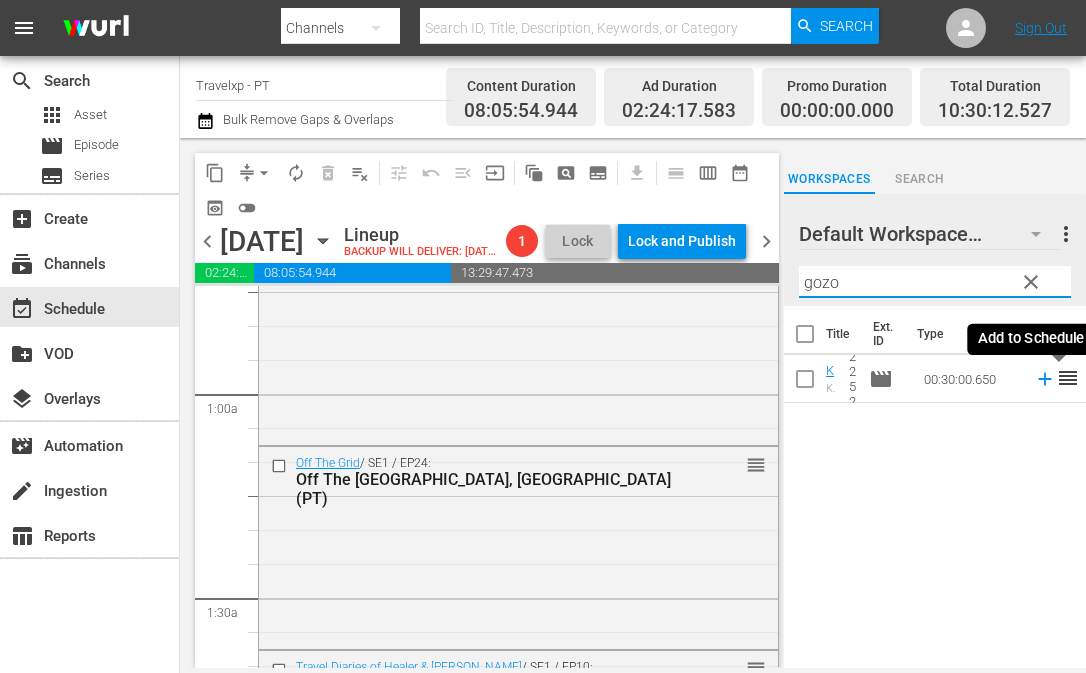 click 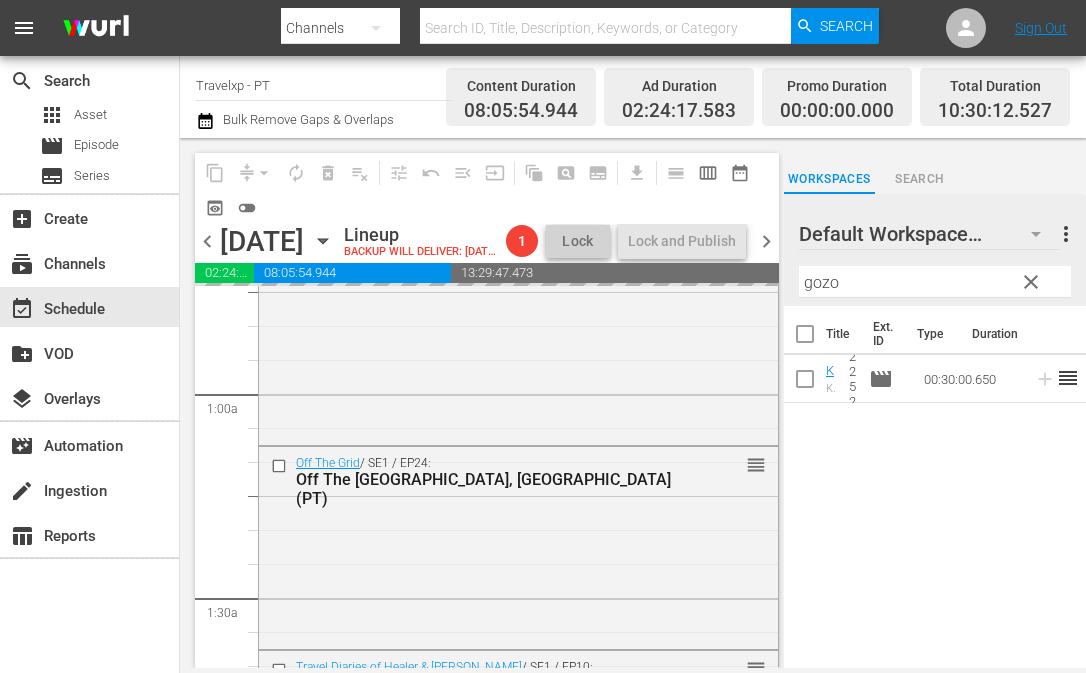 click on "gozo" at bounding box center [935, 282] 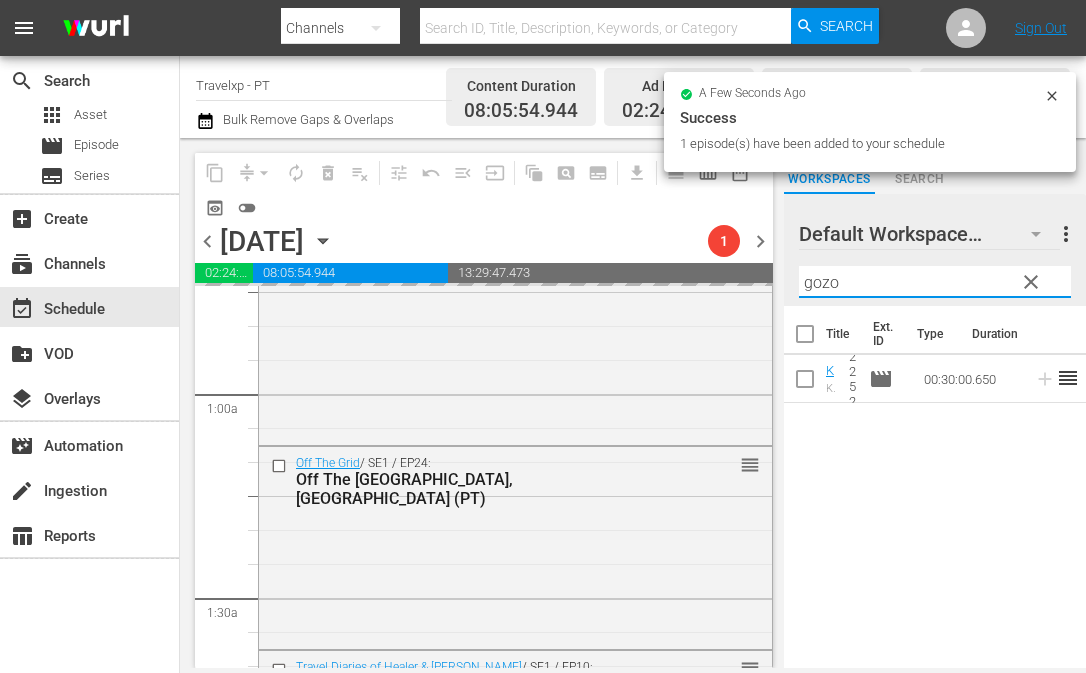 click on "gozo" at bounding box center [935, 282] 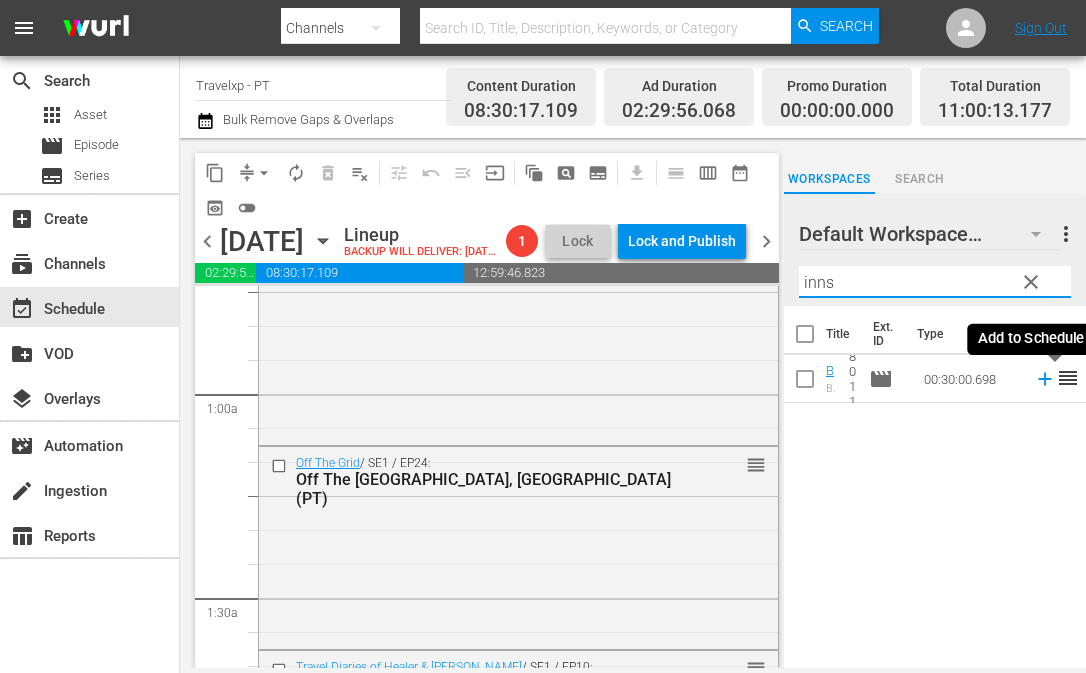 click 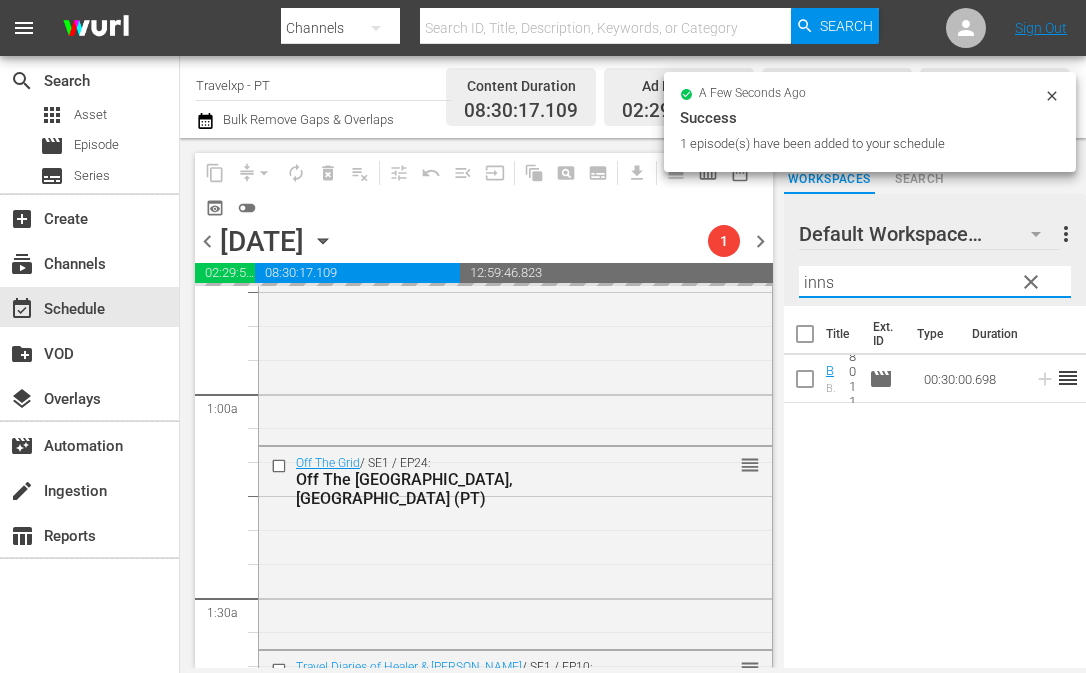 click on "inns" at bounding box center [935, 282] 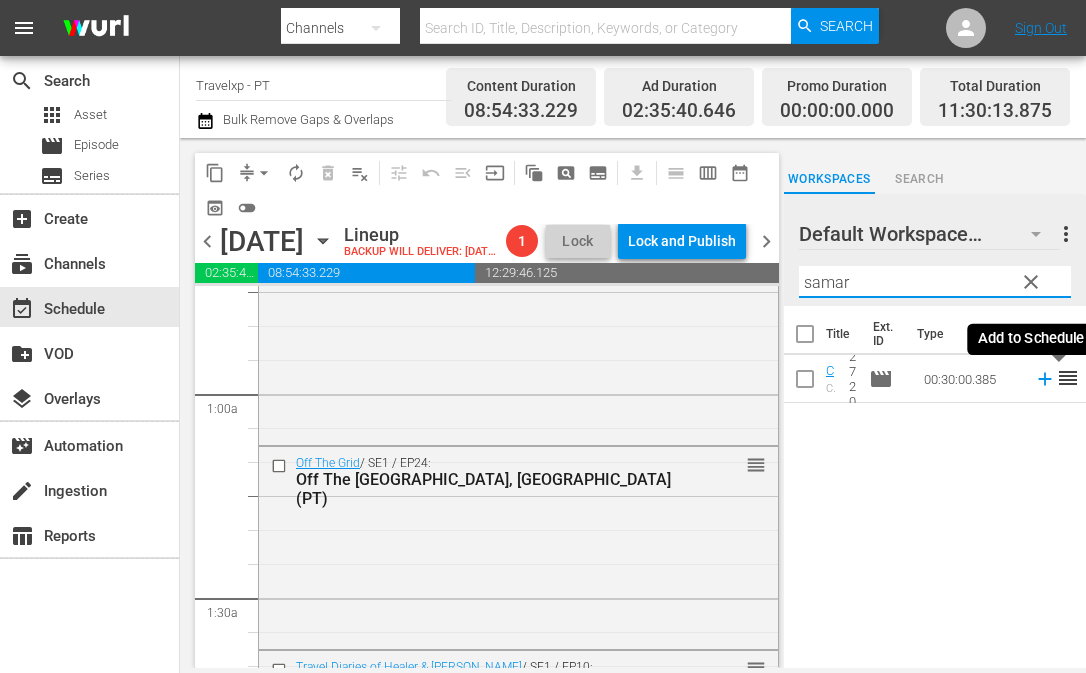 click 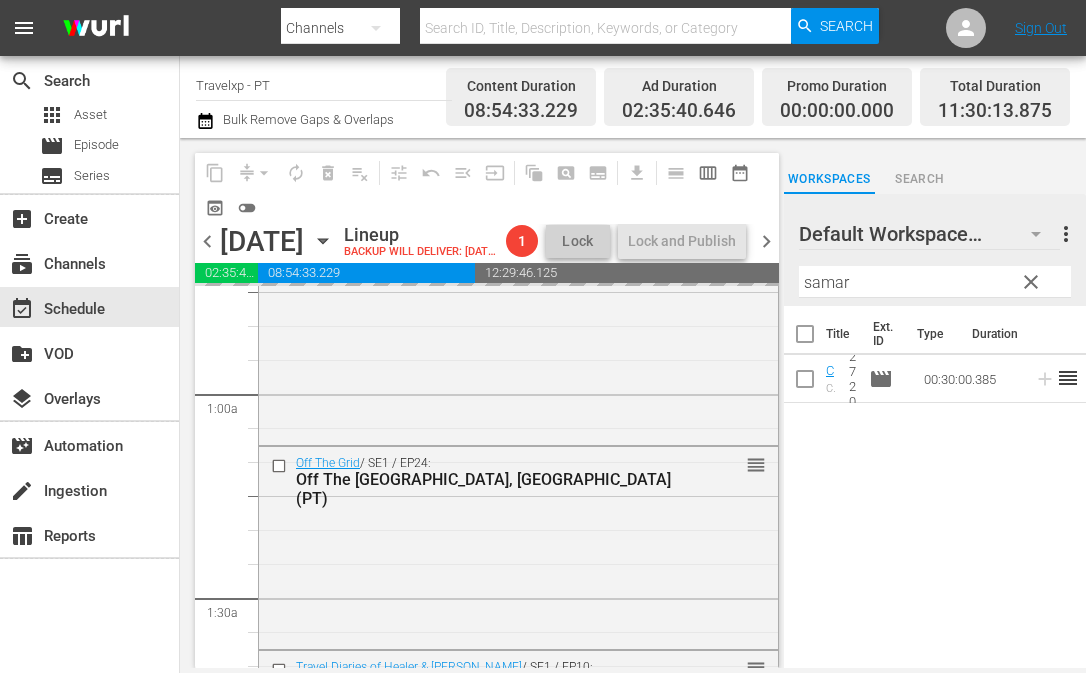 click on "samar" at bounding box center [935, 282] 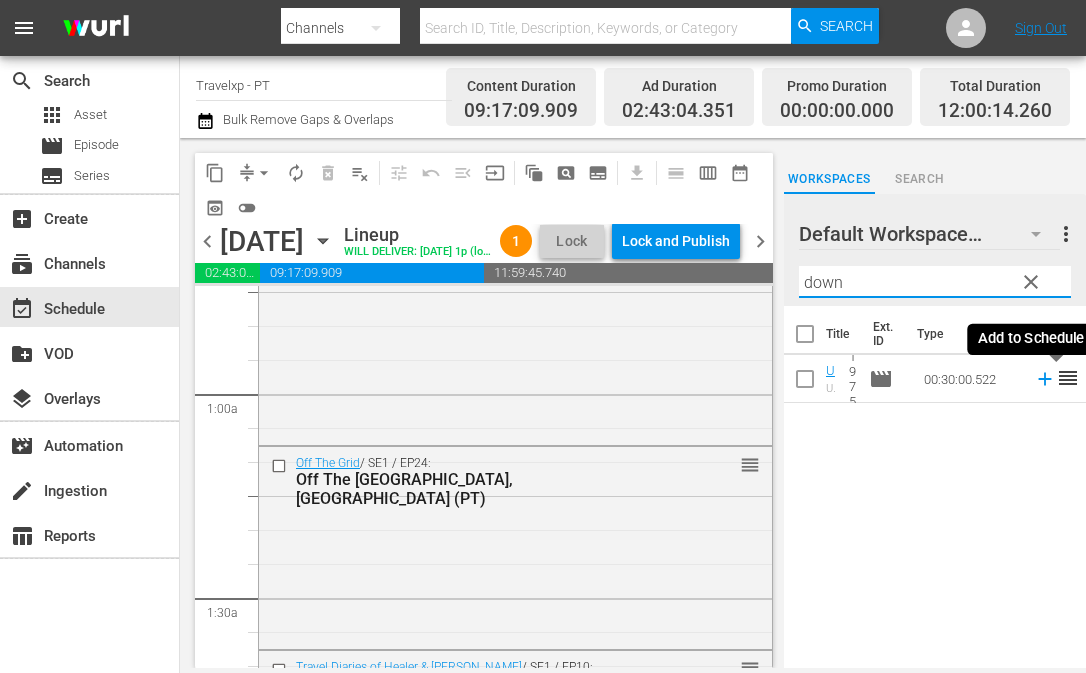 click 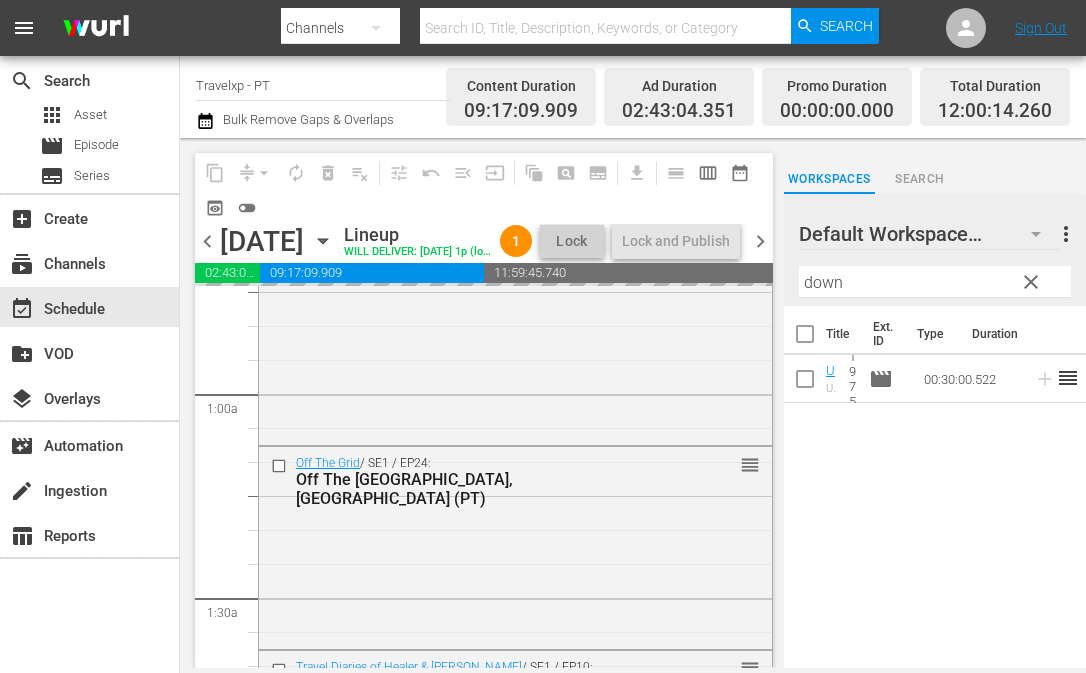 click on "down" at bounding box center (935, 282) 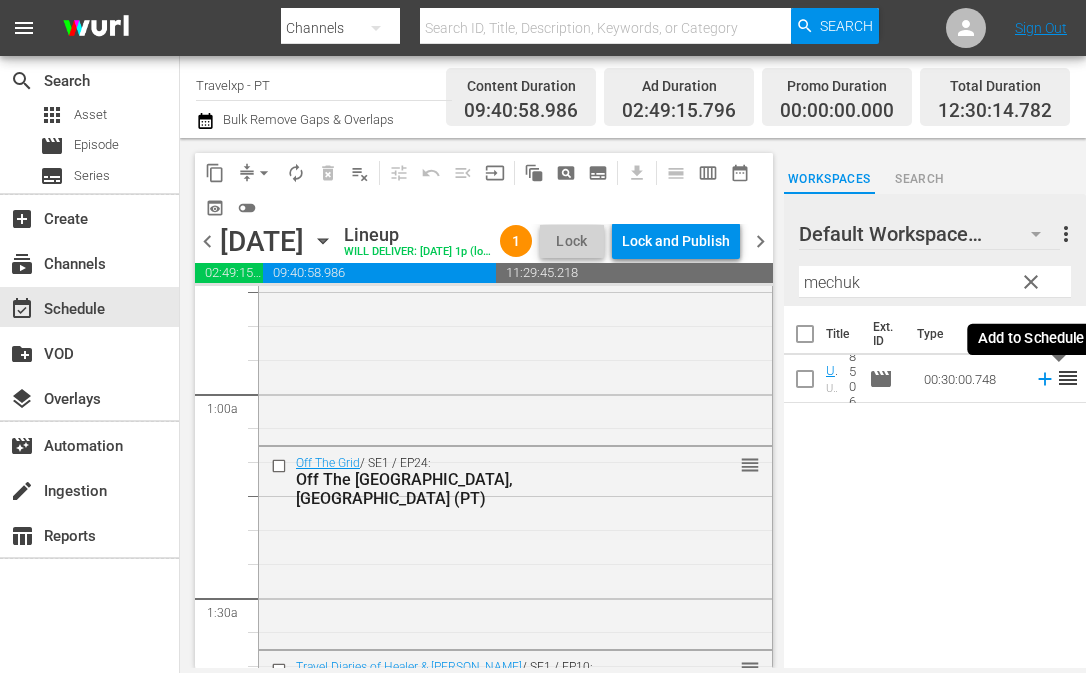 click 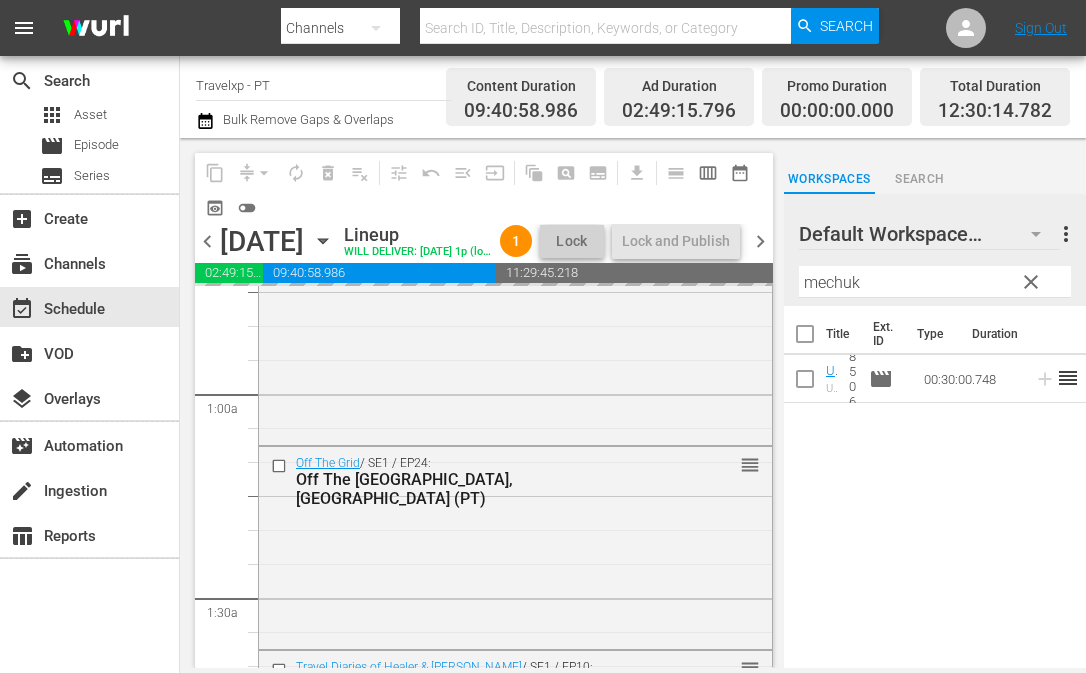 click on "mechuk" at bounding box center (935, 282) 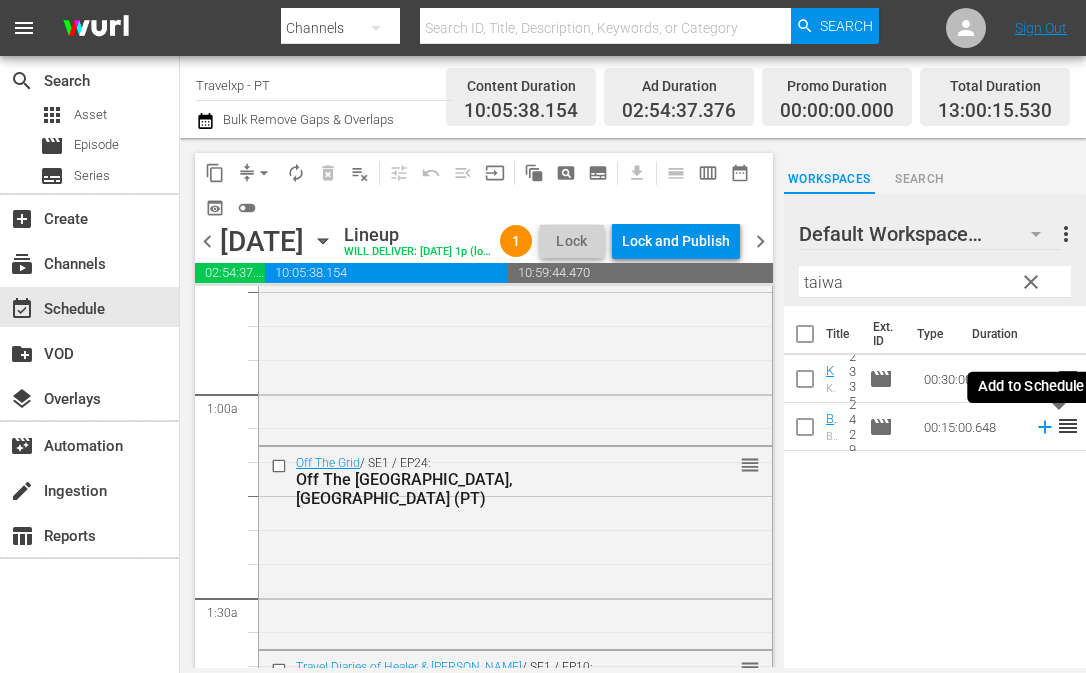 click 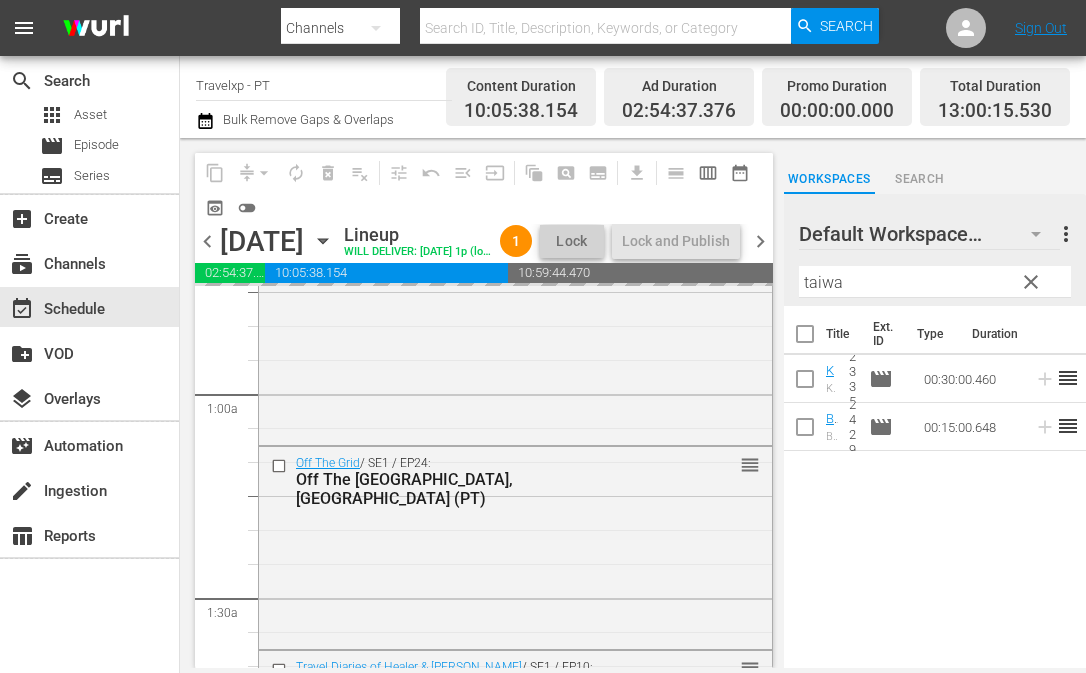 click on "taiwa" at bounding box center [935, 282] 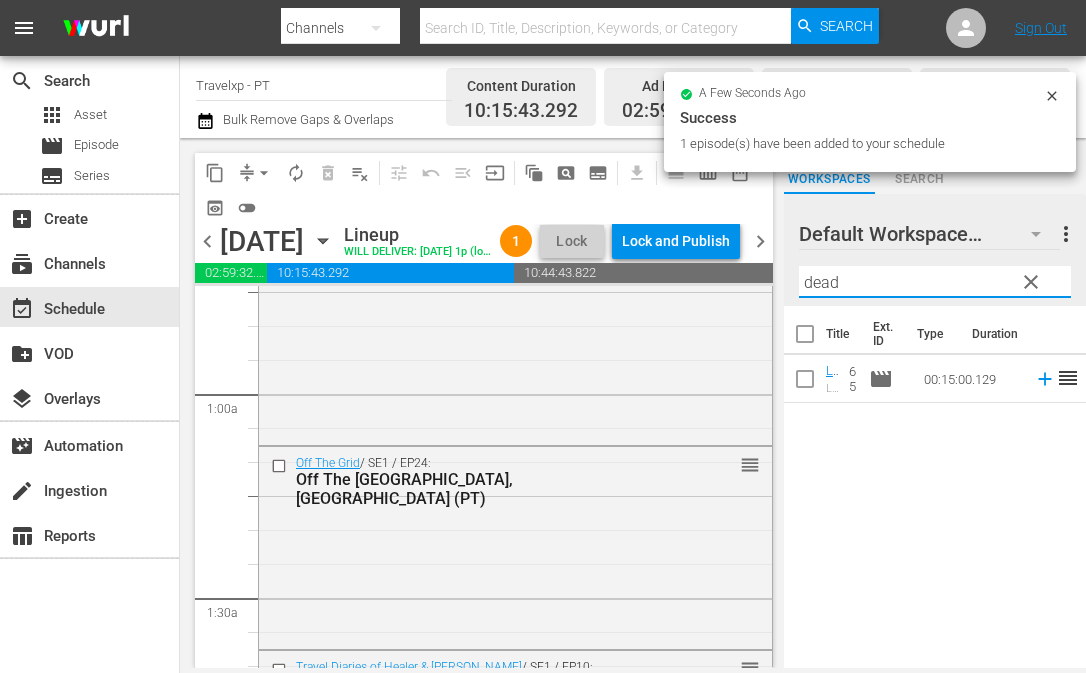 click 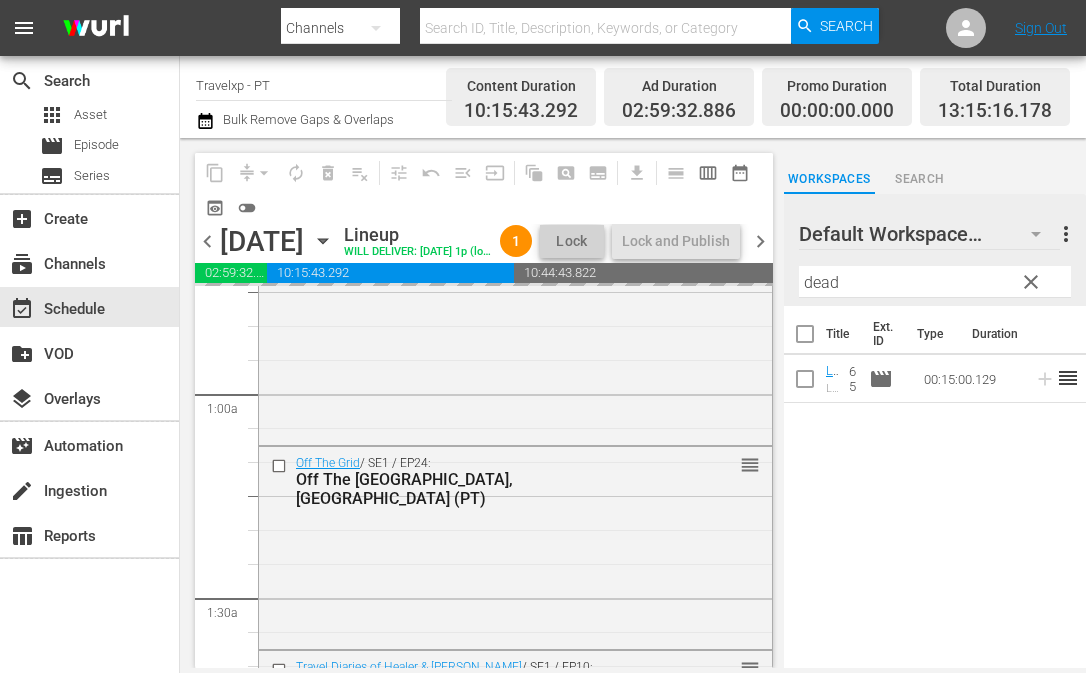 click on "dead" at bounding box center [935, 282] 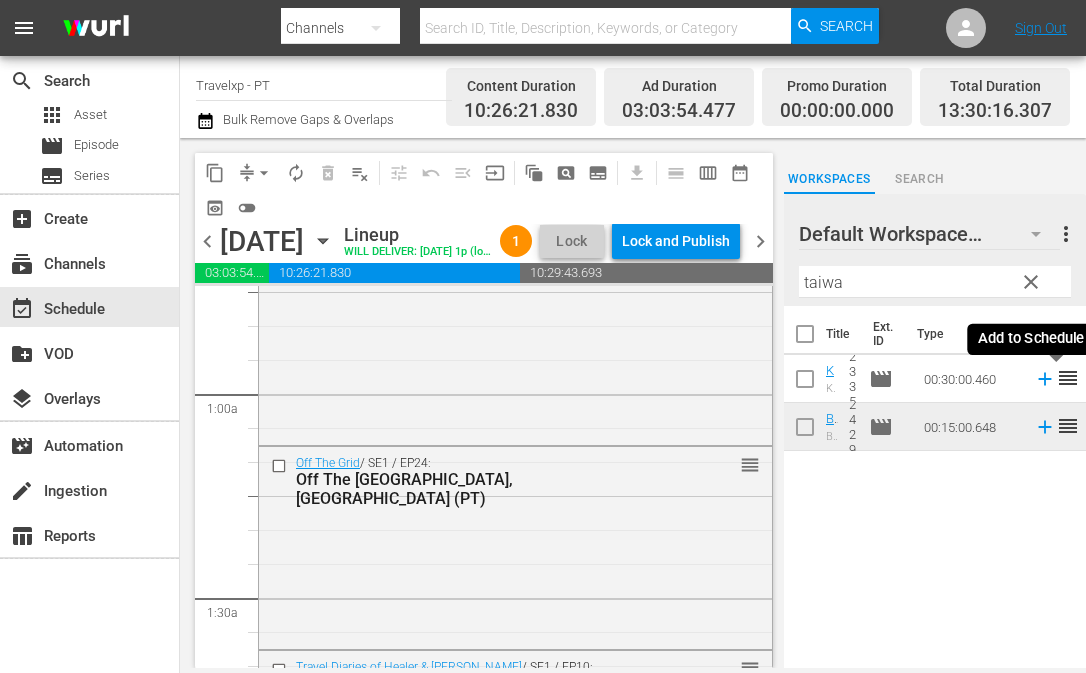 click 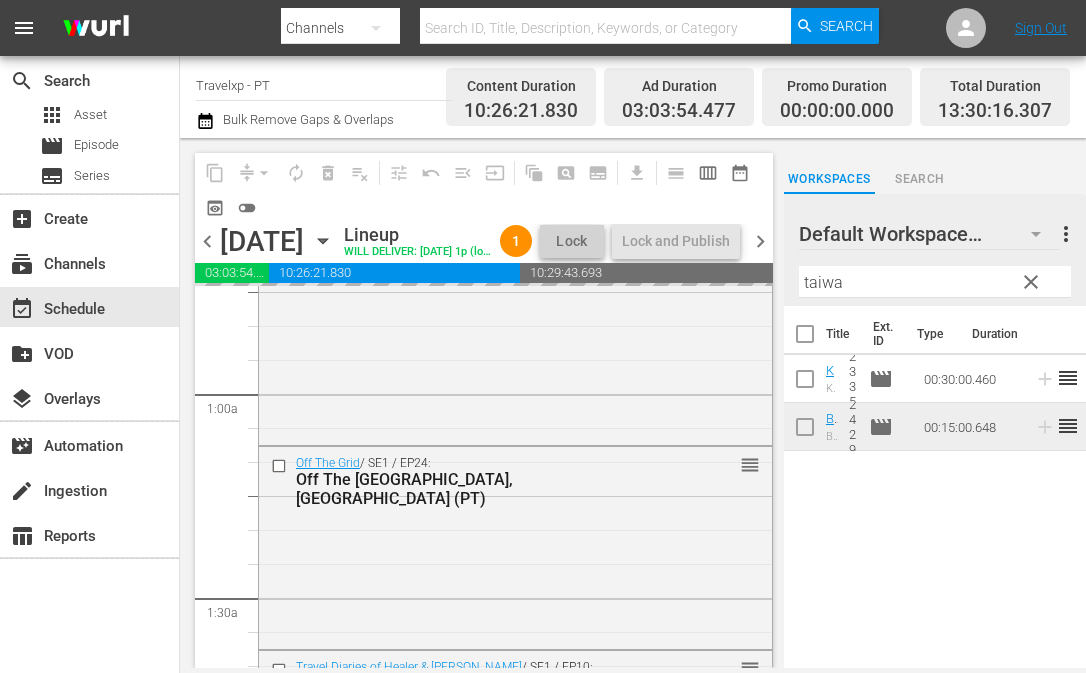 click on "taiwa" at bounding box center (935, 282) 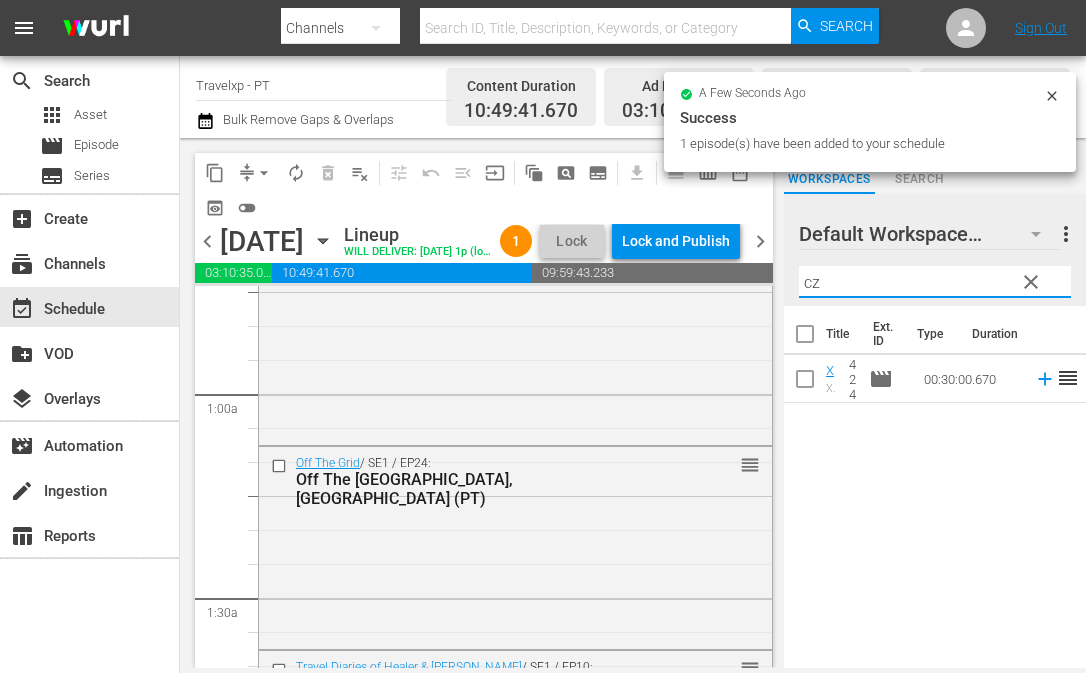 type on "cze" 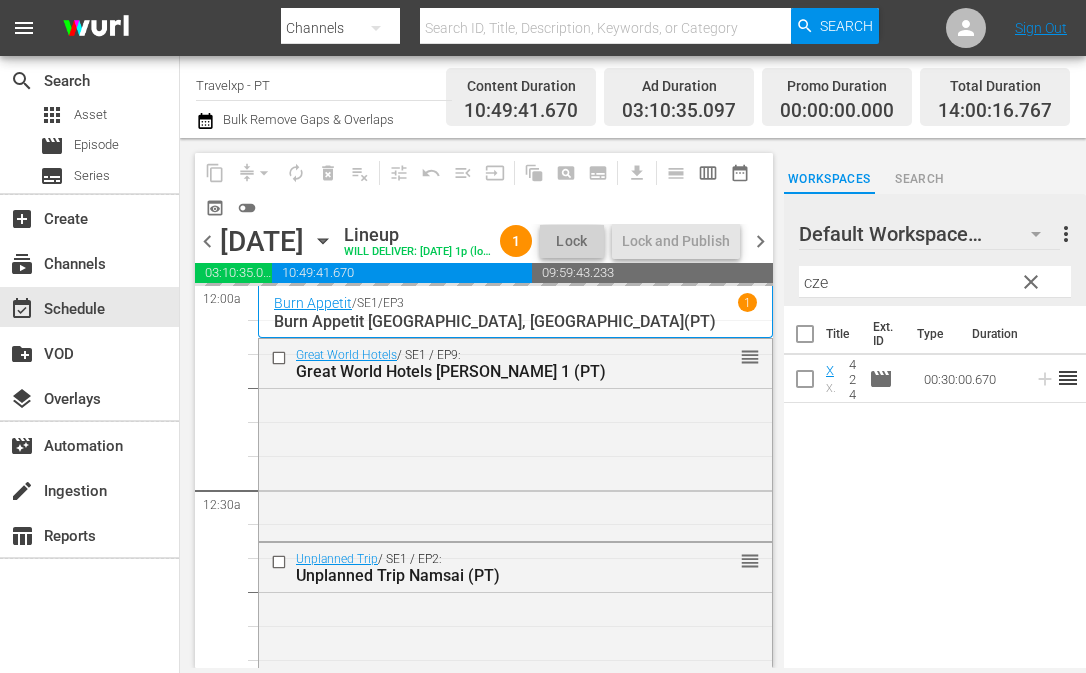 scroll, scrollTop: 0, scrollLeft: 0, axis: both 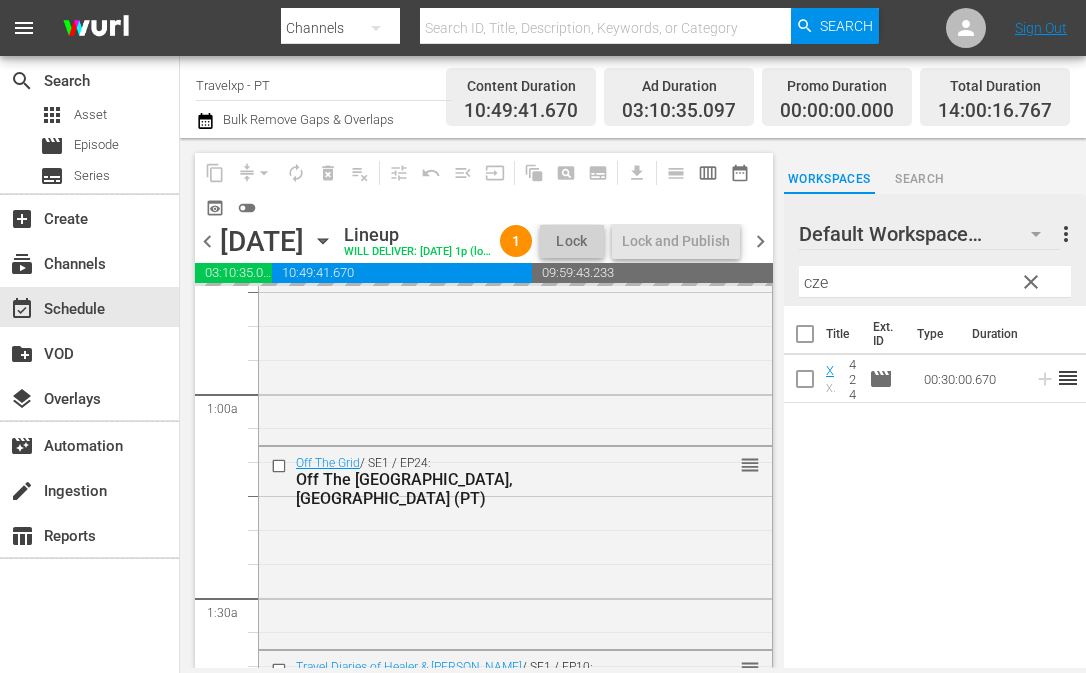 click on "cze" at bounding box center (935, 282) 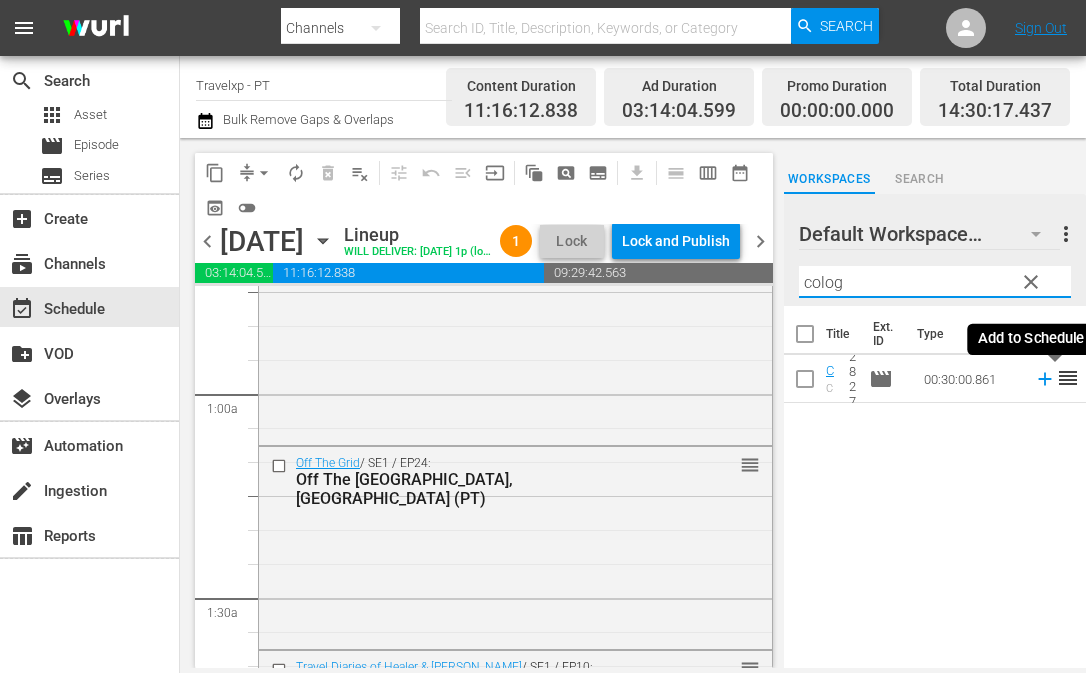 click 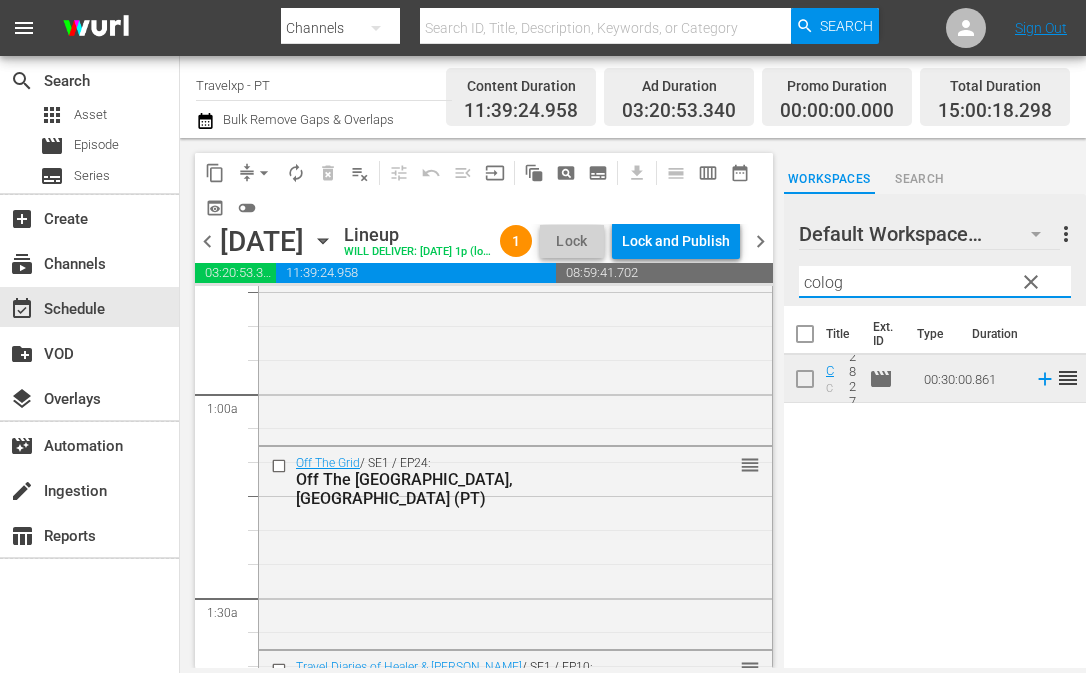 click on "colog" at bounding box center (935, 282) 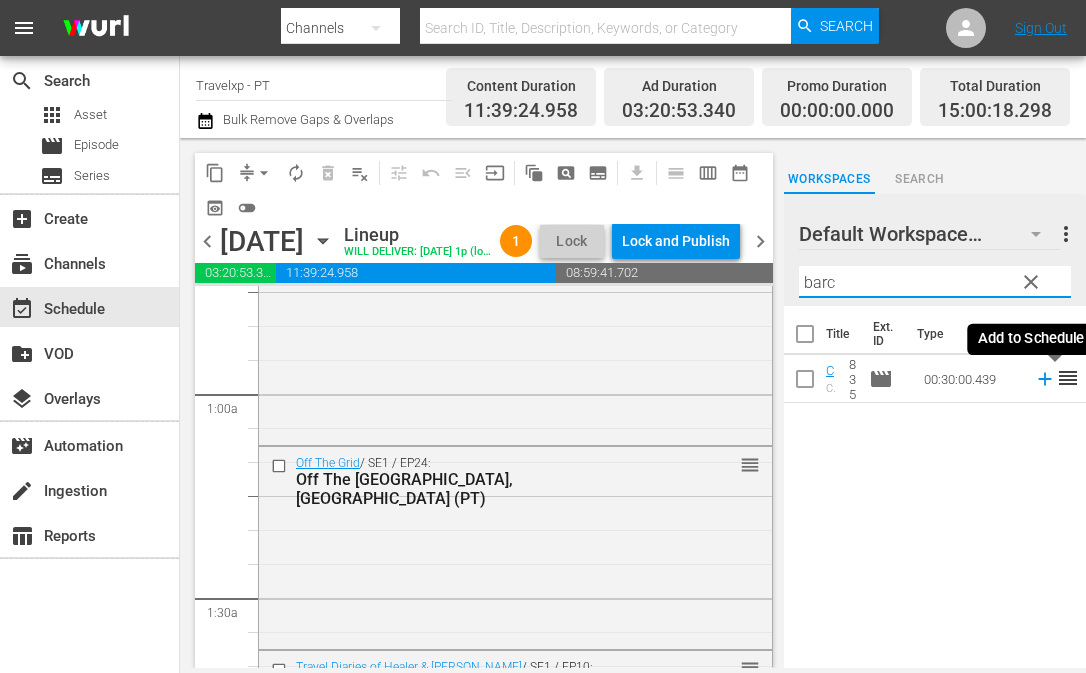 click 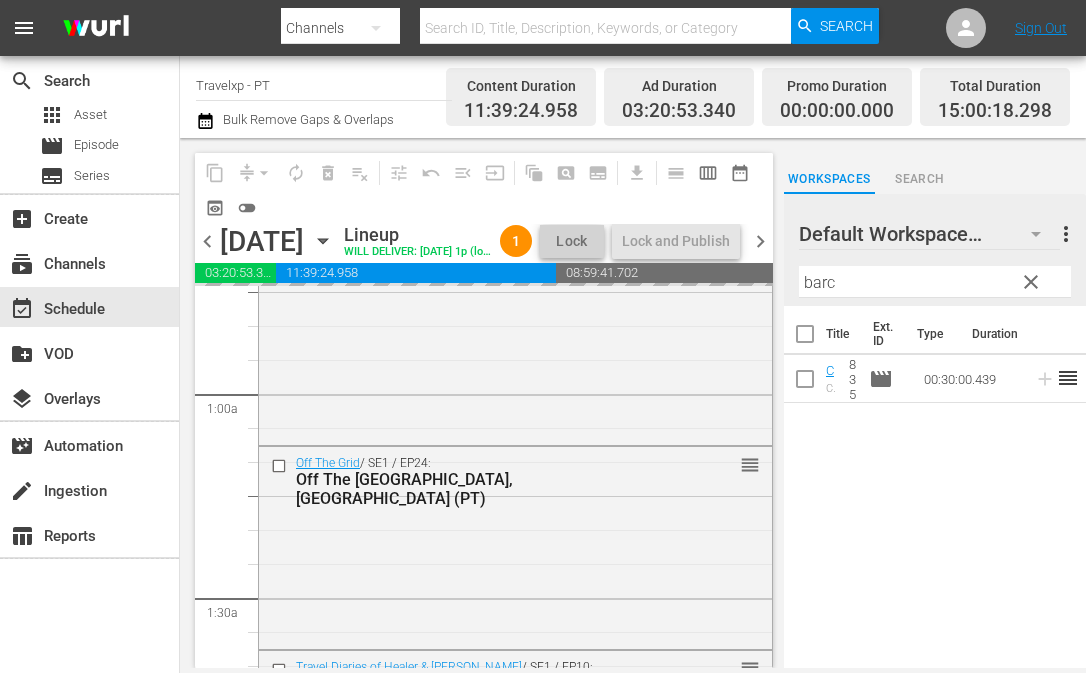 click on "barc" at bounding box center (935, 282) 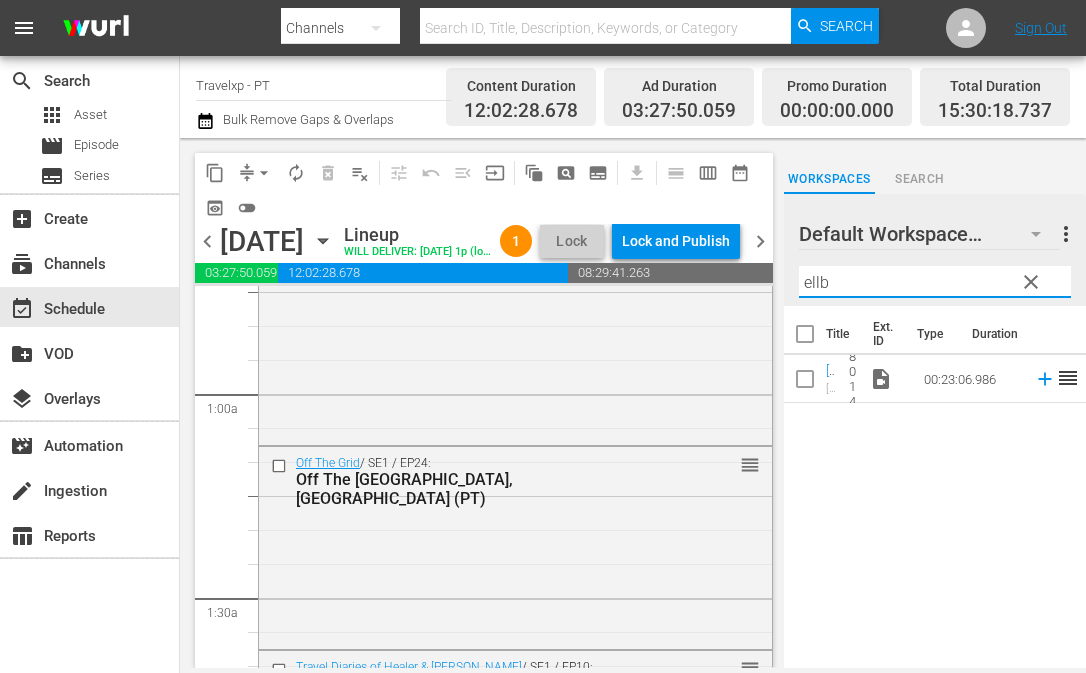 click 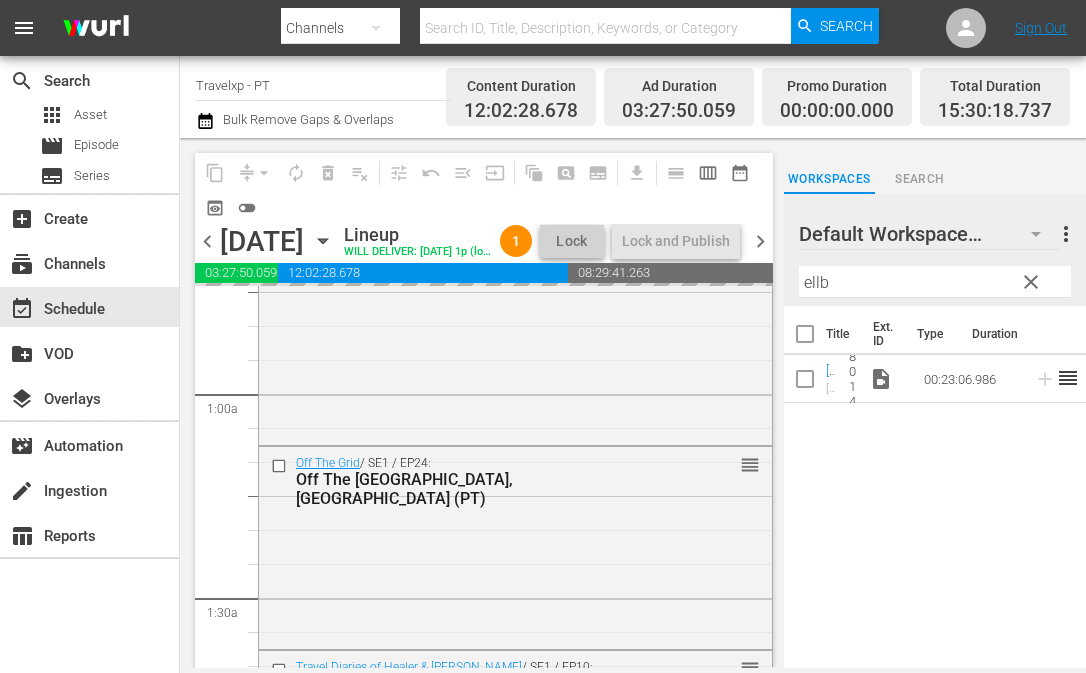 click on "ellb" at bounding box center [935, 282] 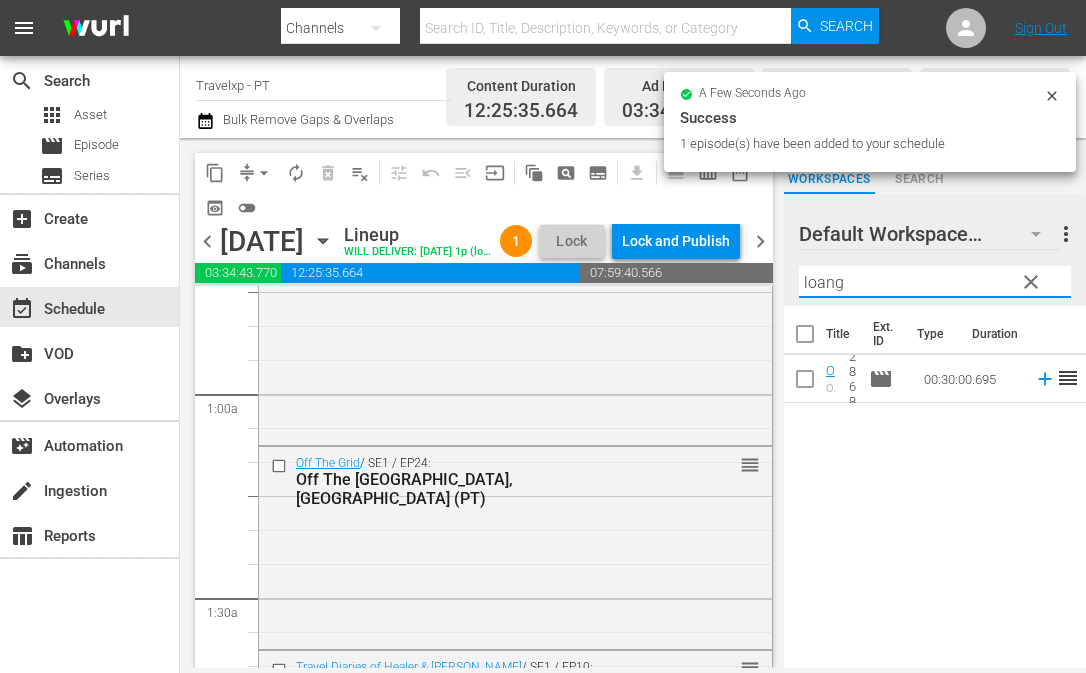 click 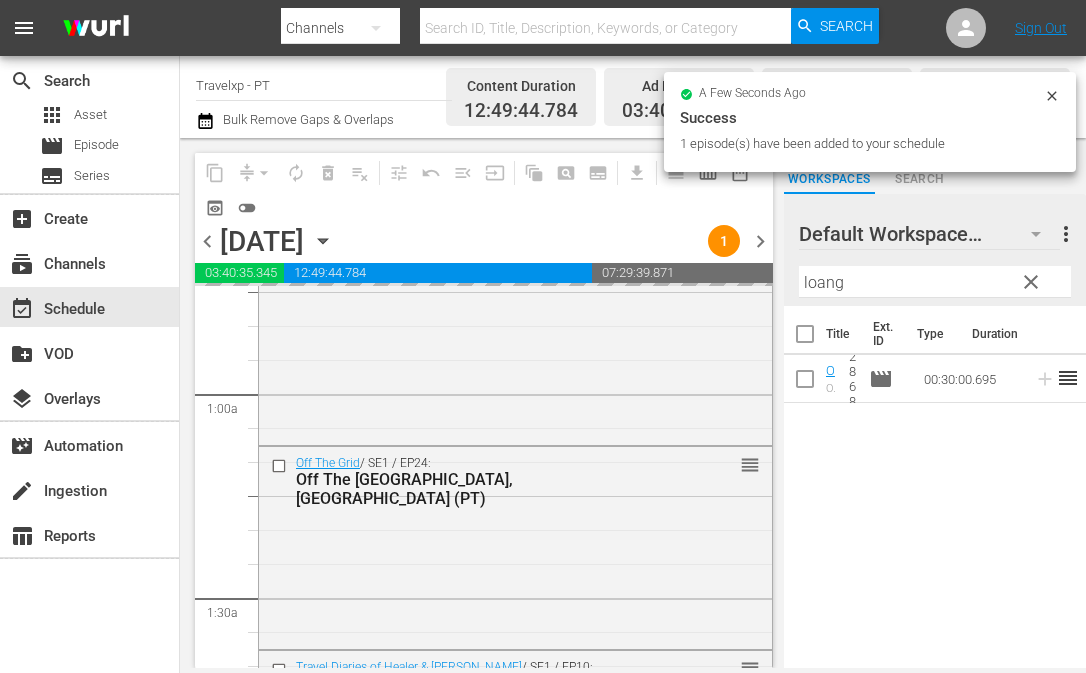 click on "loang" at bounding box center [935, 282] 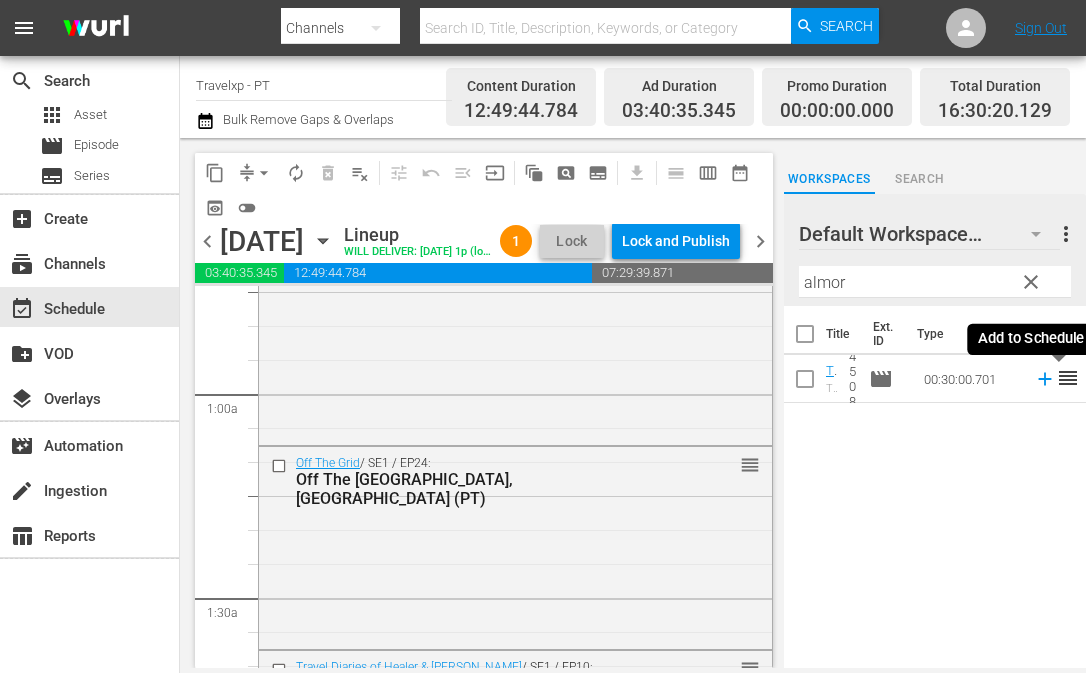click 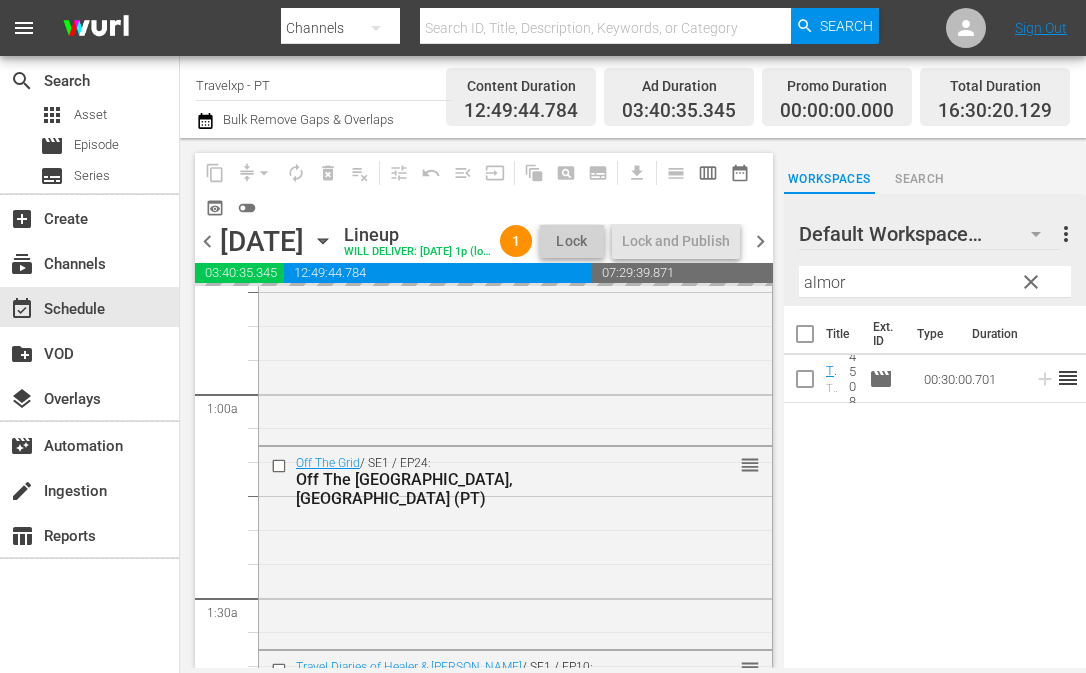 click on "almor" at bounding box center (935, 282) 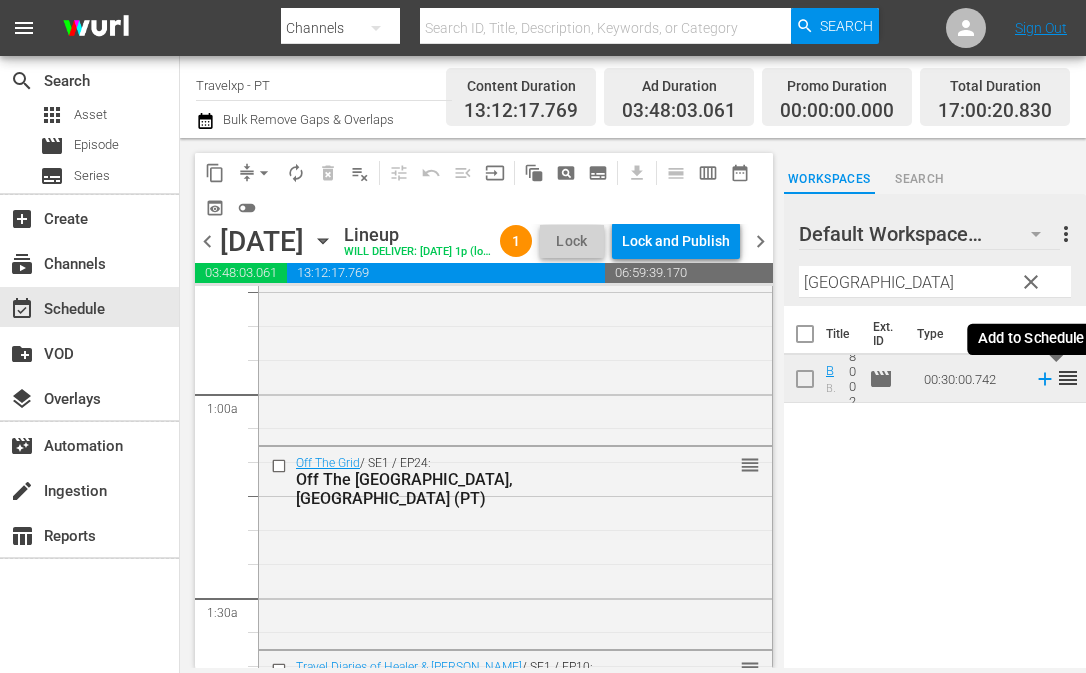 click 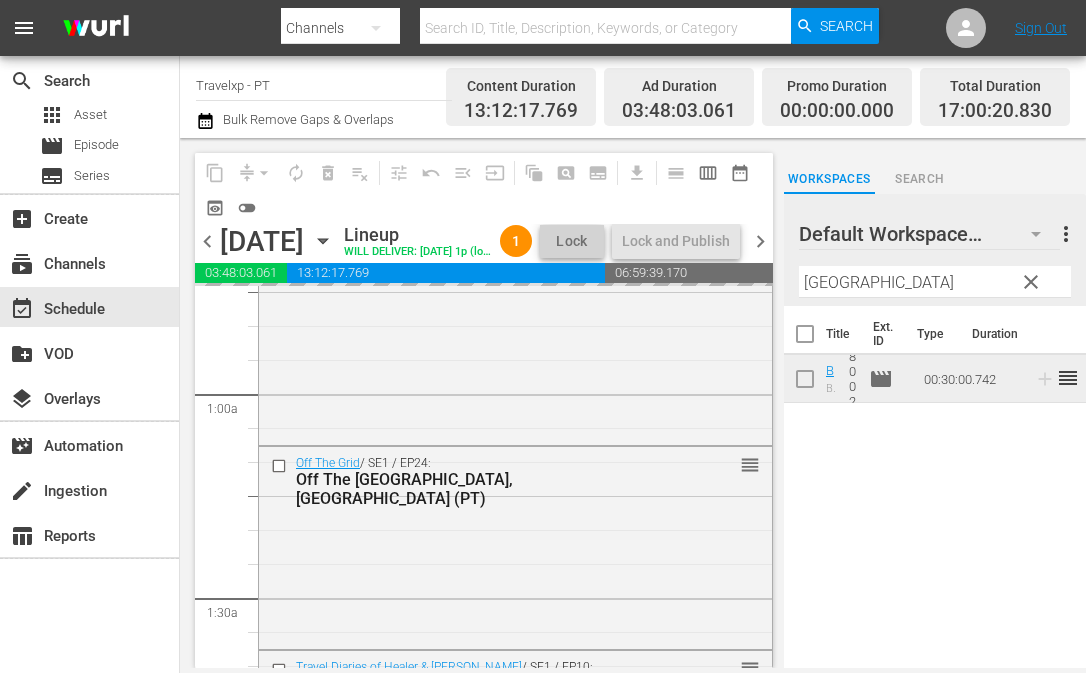 click on "[GEOGRAPHIC_DATA]" at bounding box center (935, 282) 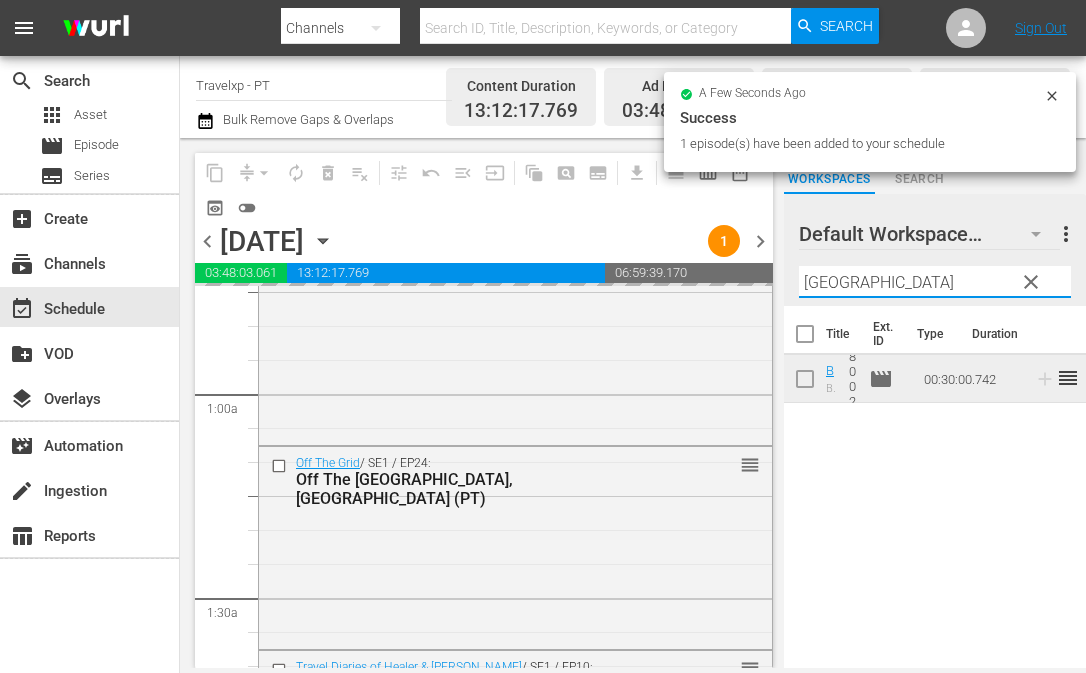 click on "[GEOGRAPHIC_DATA]" at bounding box center (935, 282) 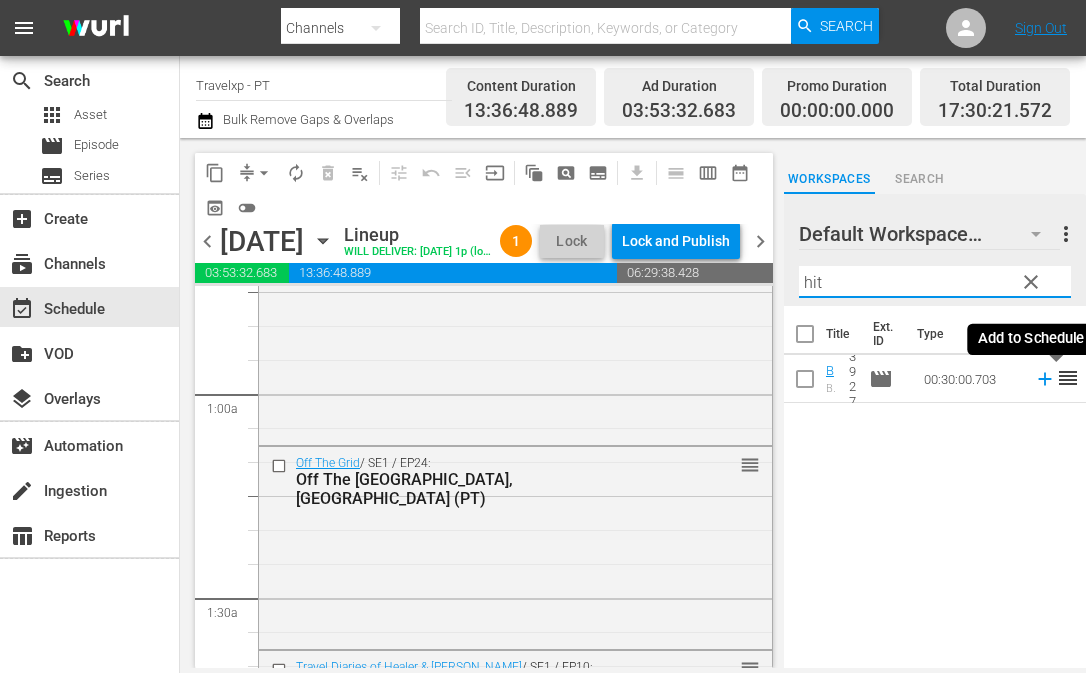 click 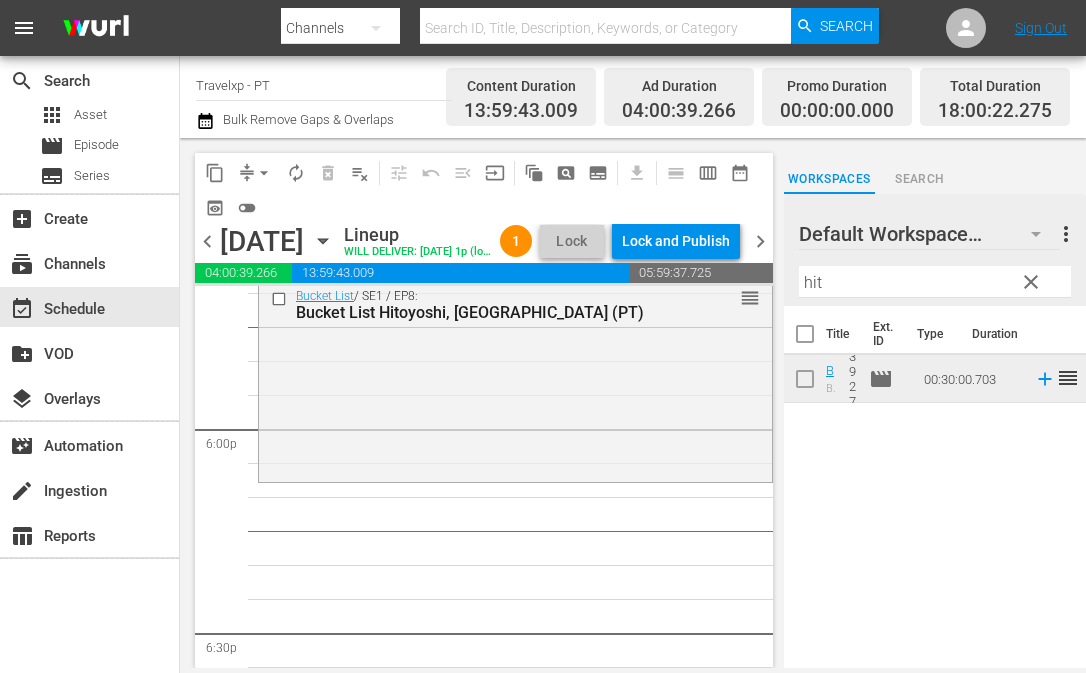 scroll, scrollTop: 7200, scrollLeft: 0, axis: vertical 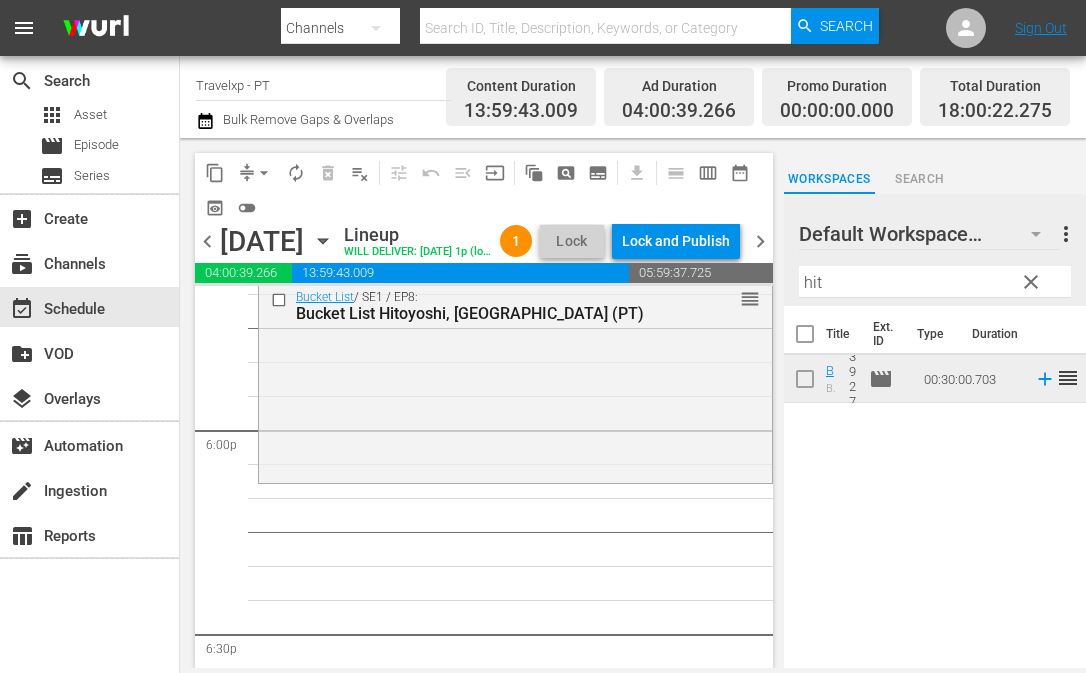 click on "hit" at bounding box center [935, 282] 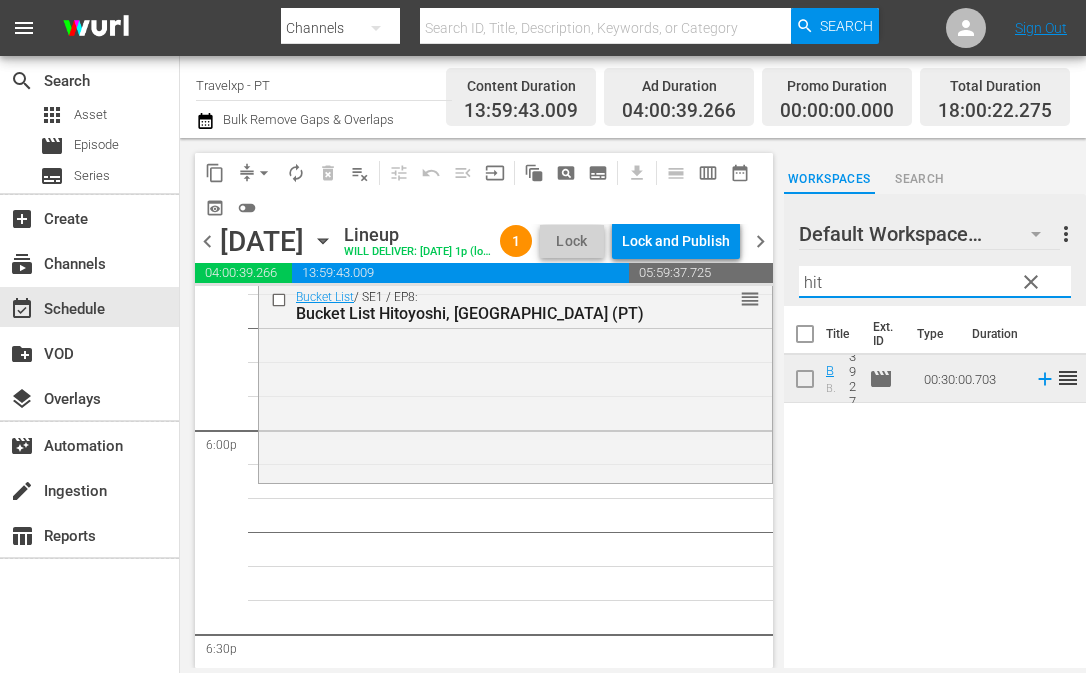 click on "hit" at bounding box center [935, 282] 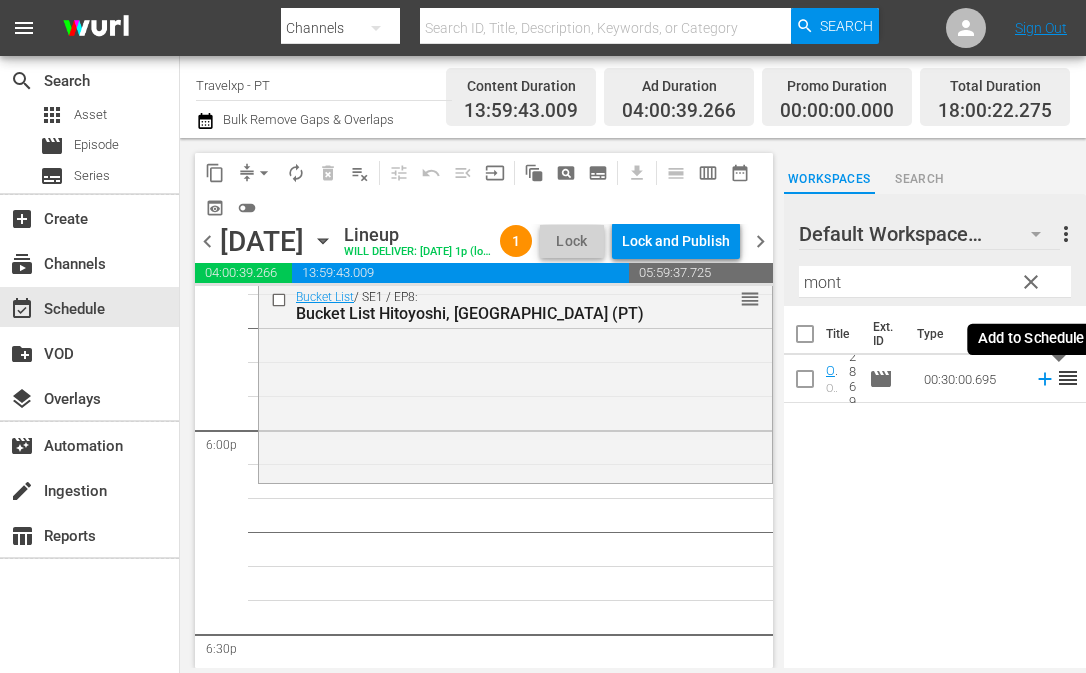 click 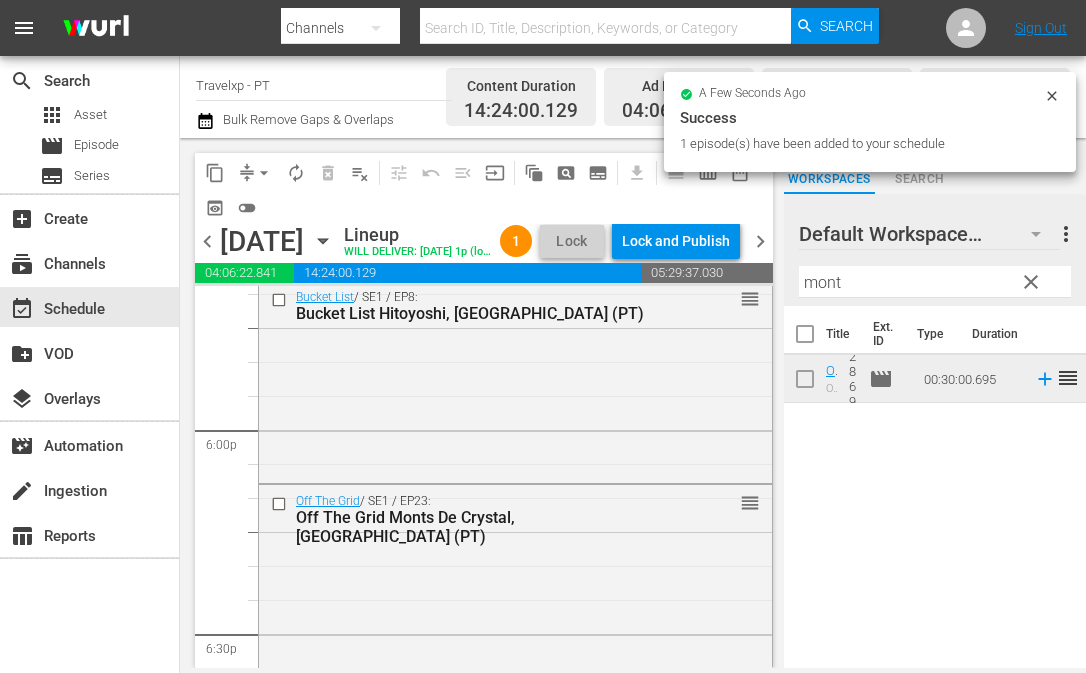 click on "mont" at bounding box center [935, 282] 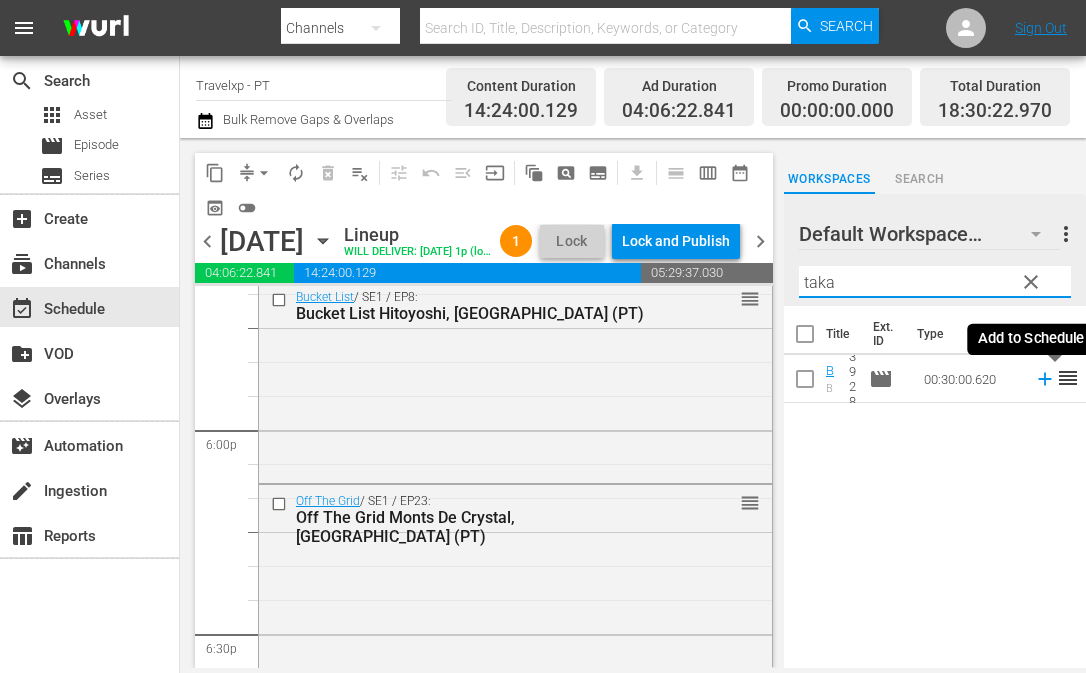 click 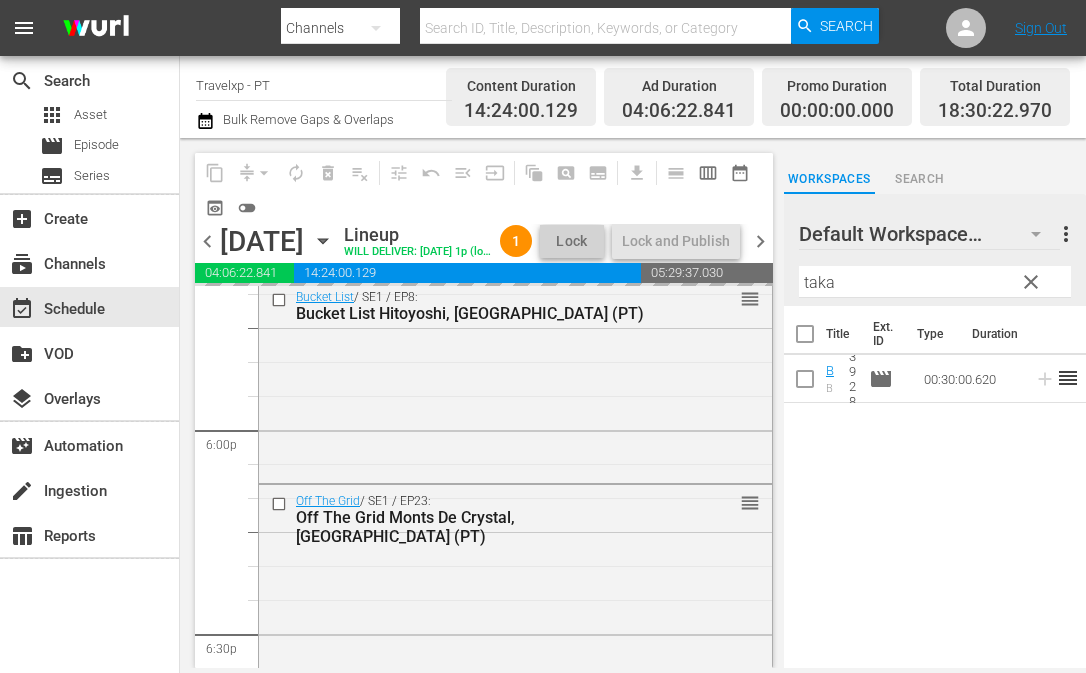 click on "taka" at bounding box center (935, 282) 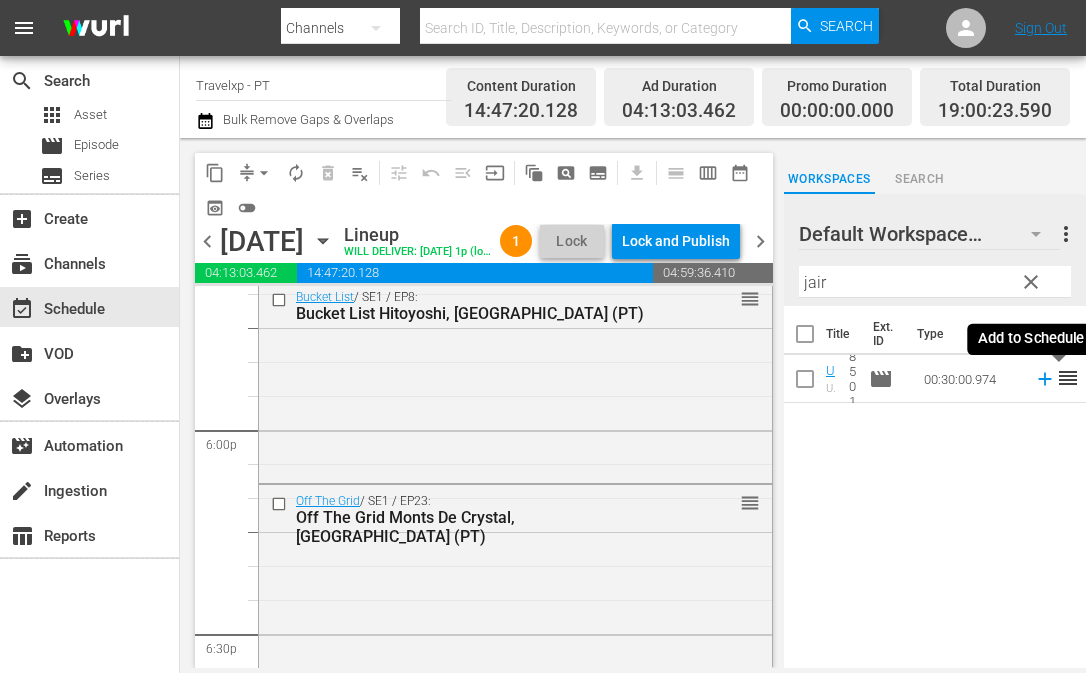 click 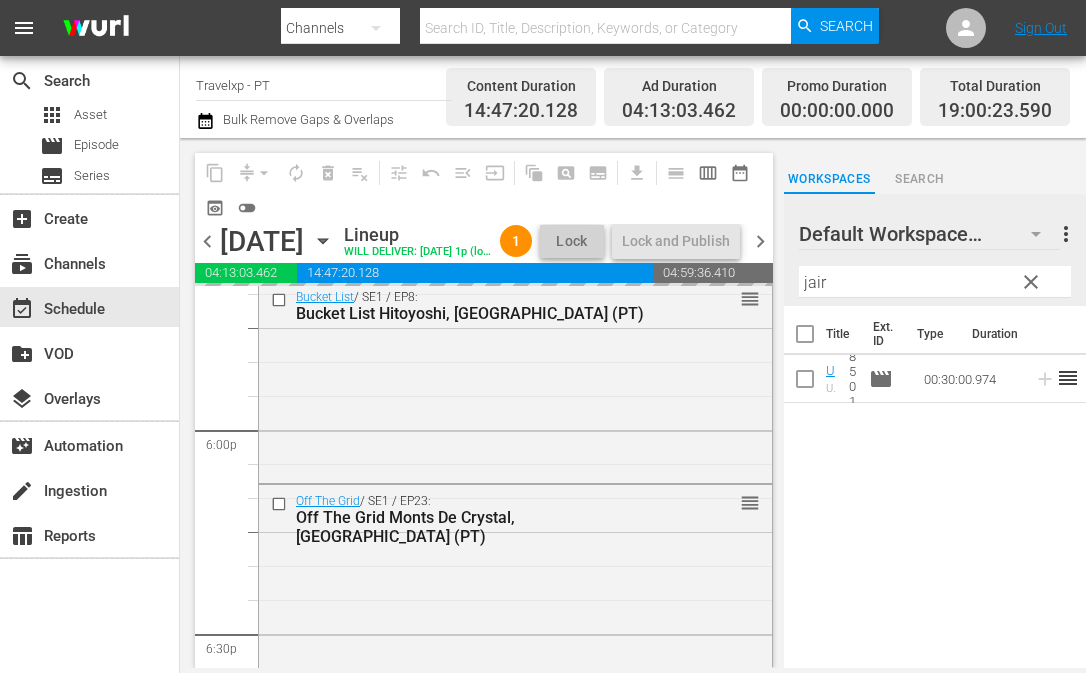 click on "jair" at bounding box center [935, 282] 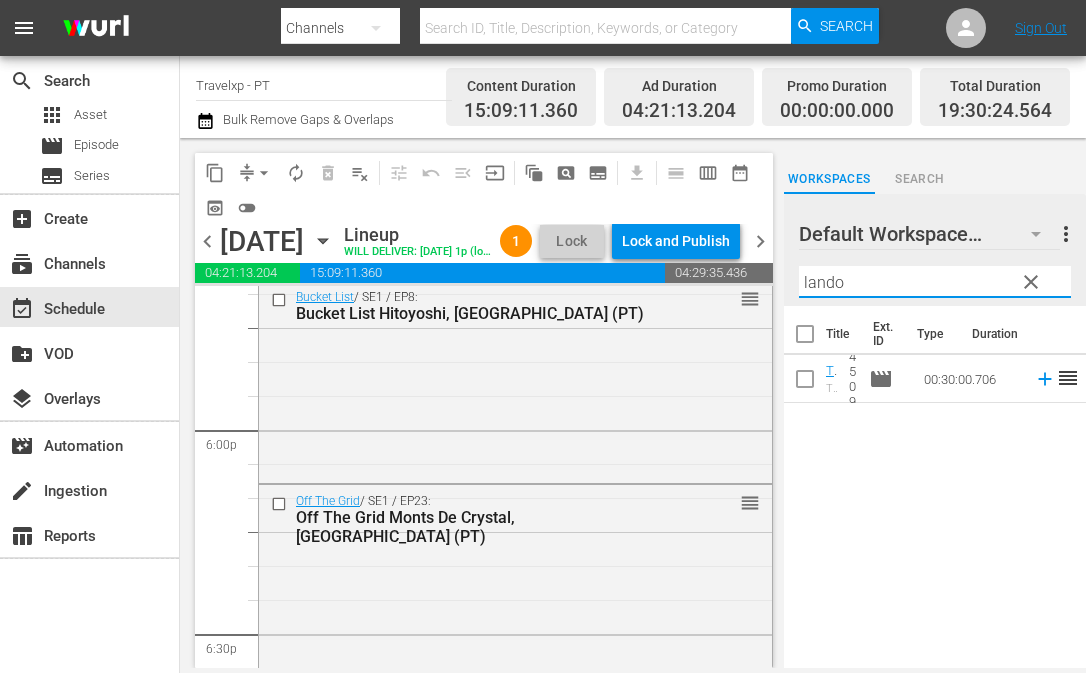click 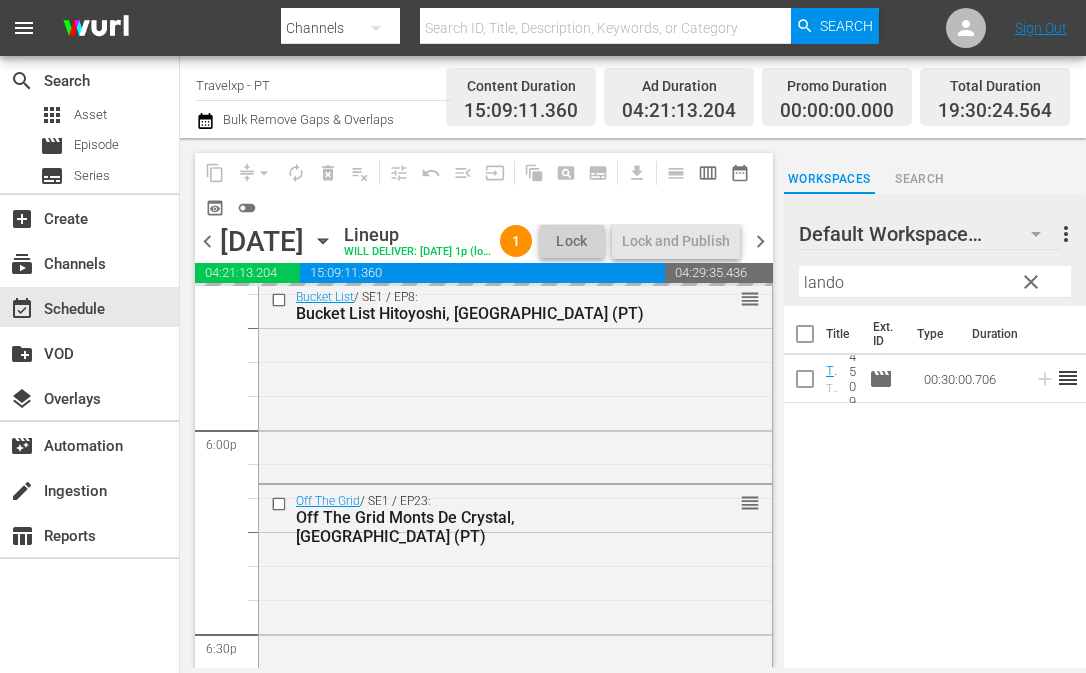 click on "lando" at bounding box center [935, 282] 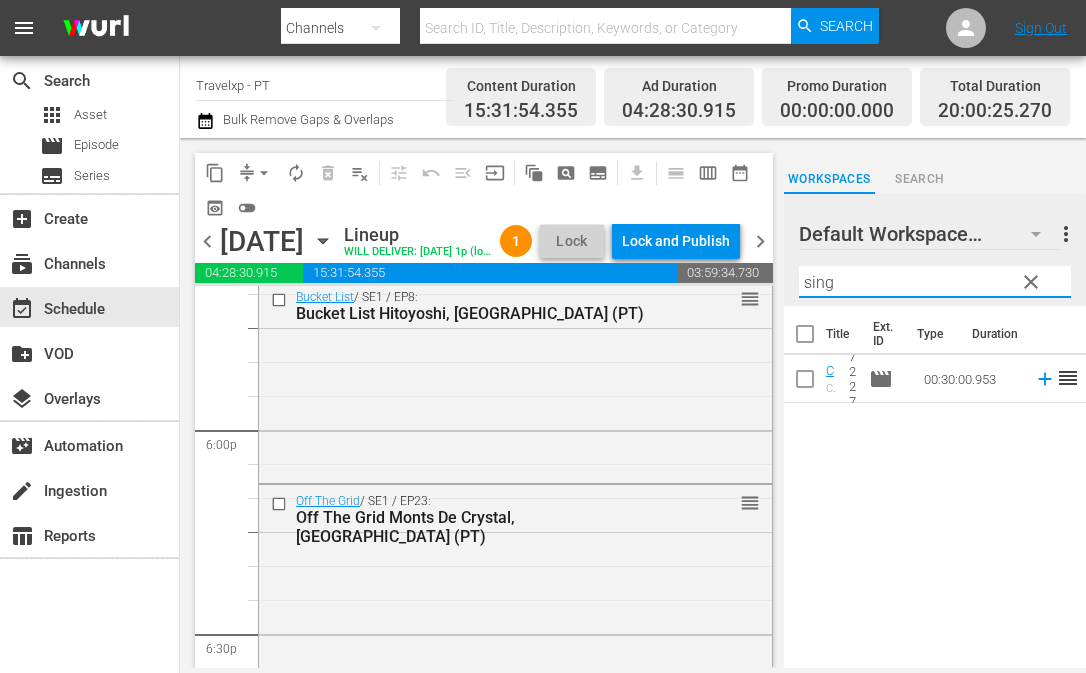 click 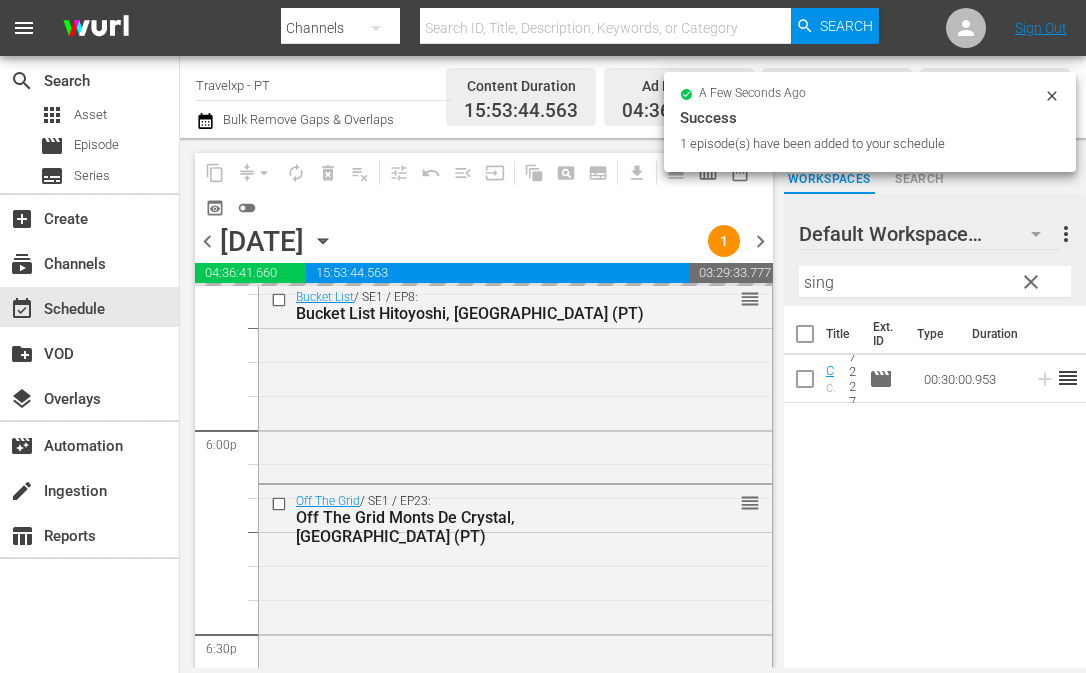 click on "sing" at bounding box center (935, 282) 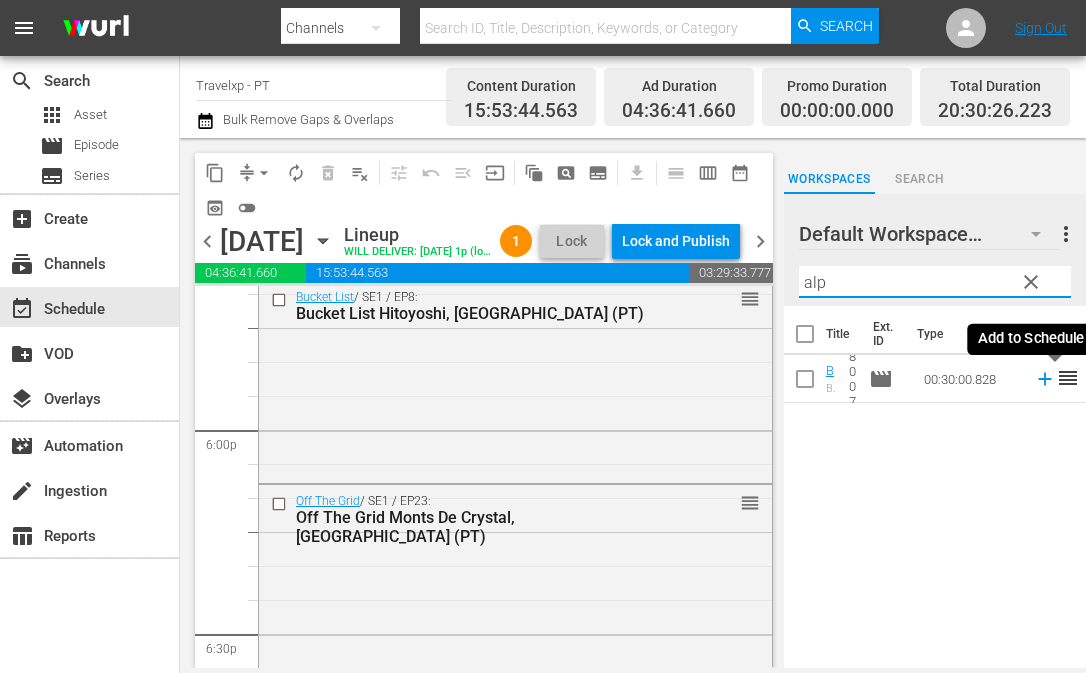type on "alp" 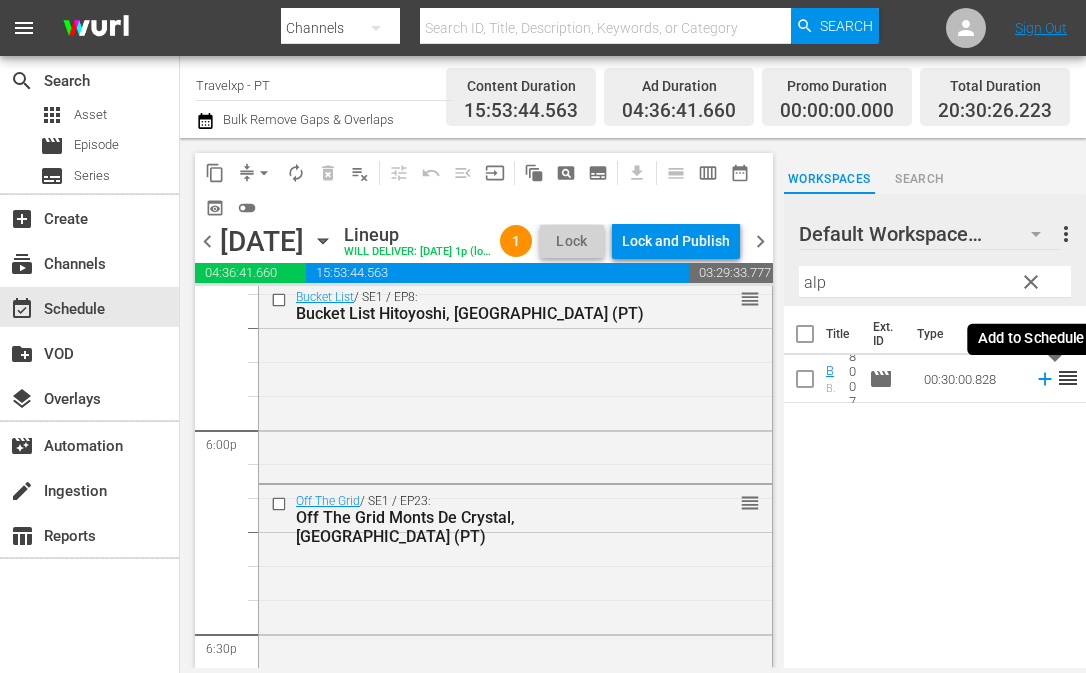 click 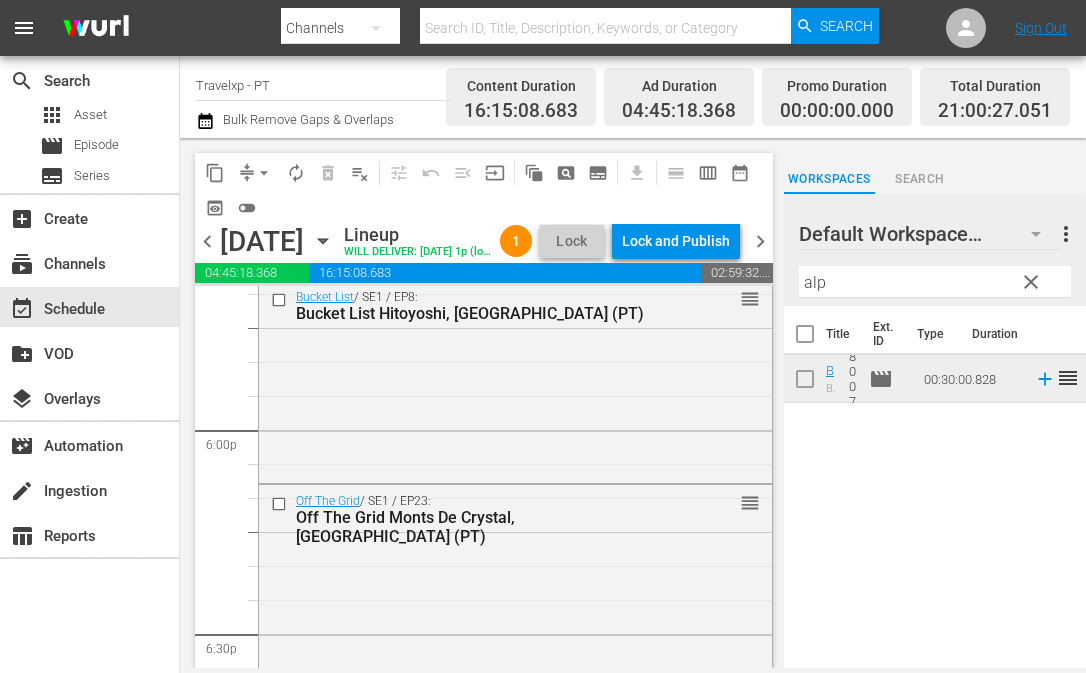 click at bounding box center [281, 504] 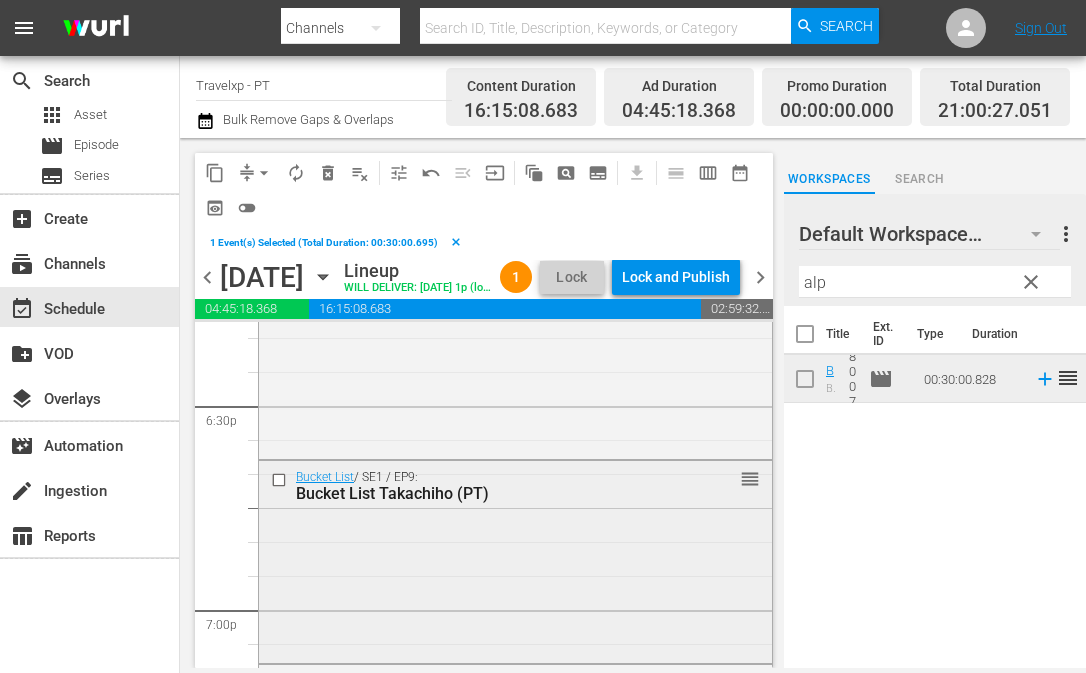 scroll, scrollTop: 7500, scrollLeft: 0, axis: vertical 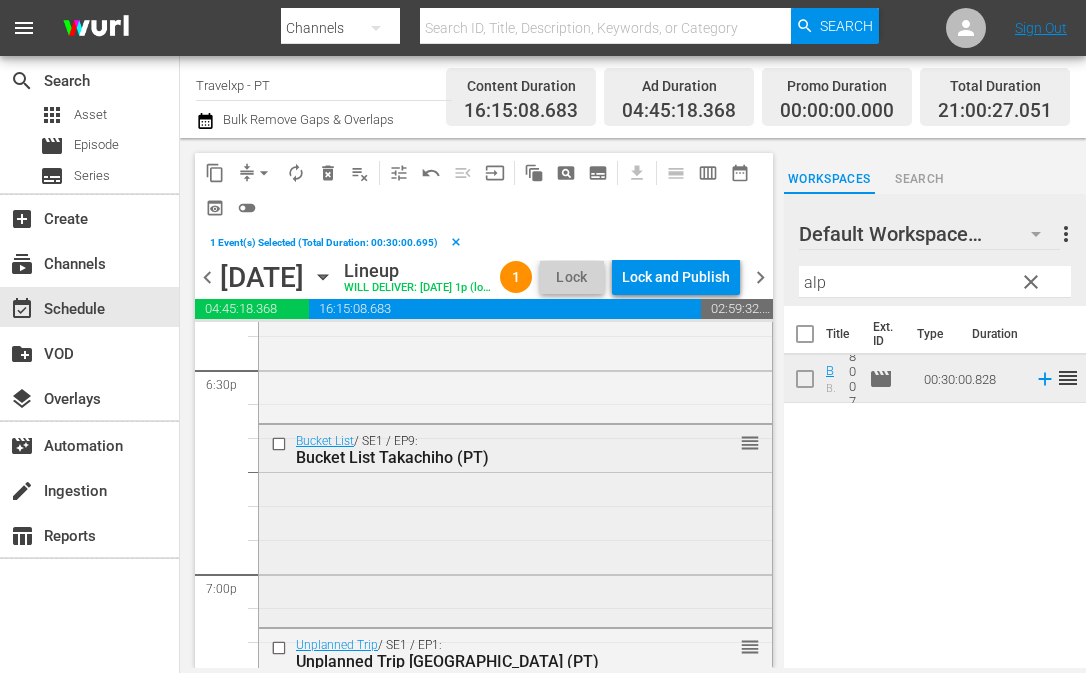 click at bounding box center [281, 444] 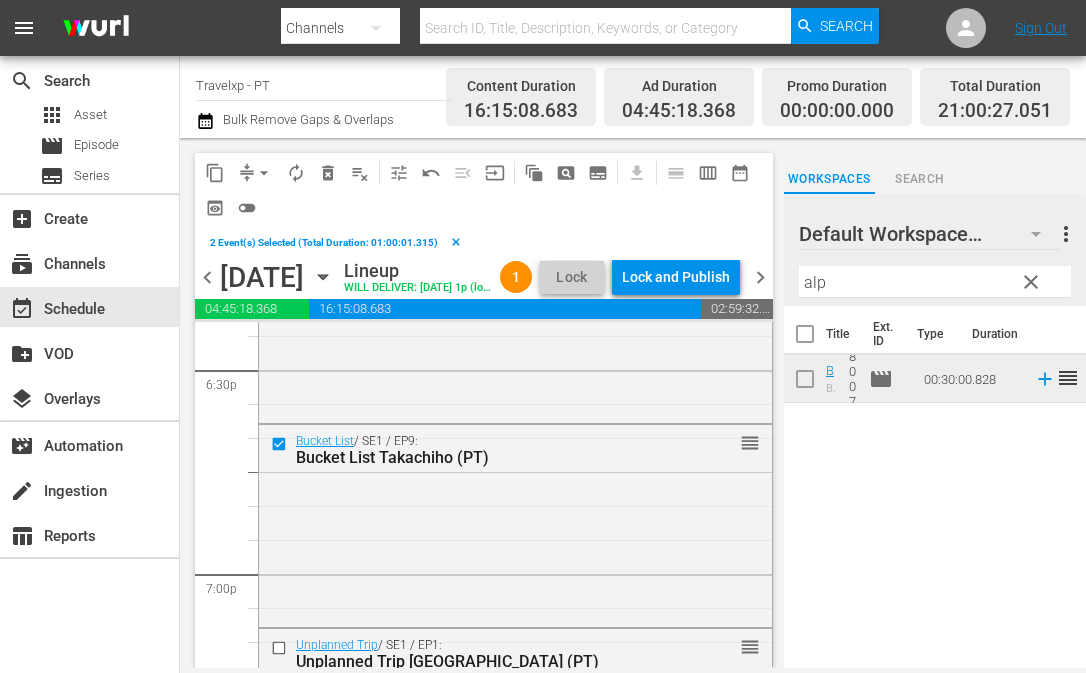 scroll, scrollTop: 7600, scrollLeft: 0, axis: vertical 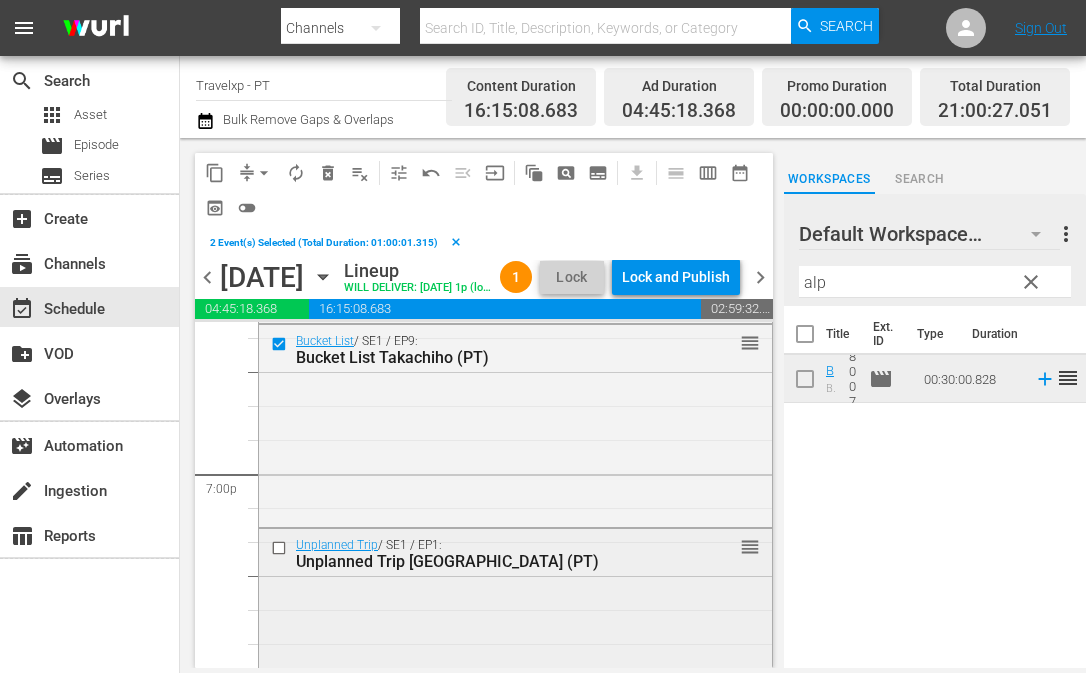 click at bounding box center [281, 548] 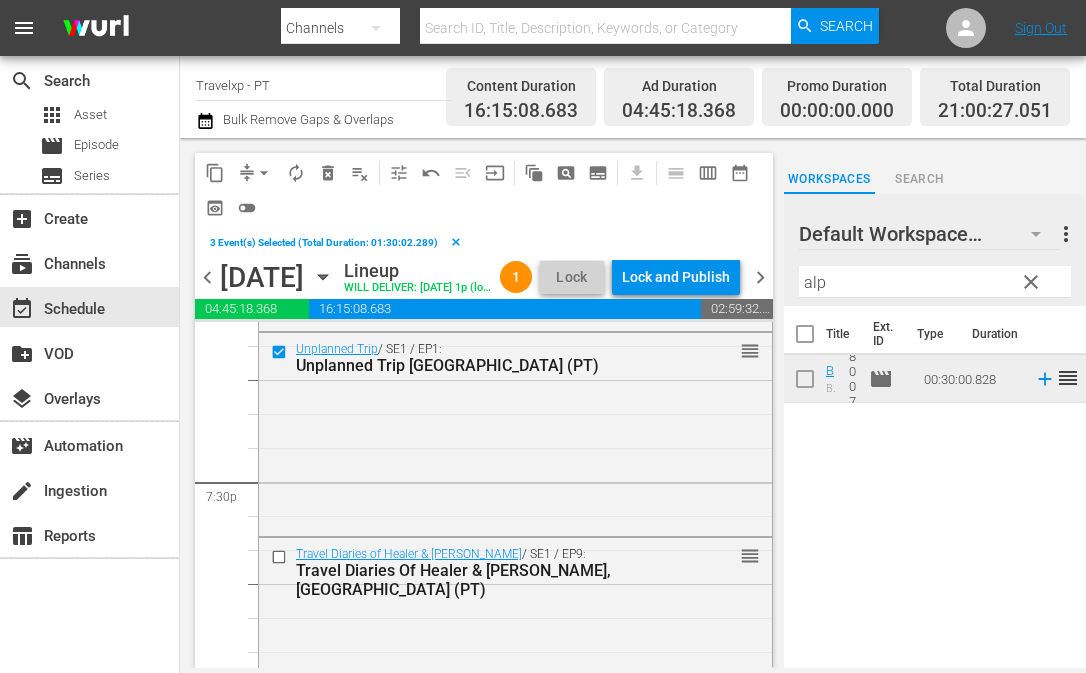 scroll, scrollTop: 7800, scrollLeft: 0, axis: vertical 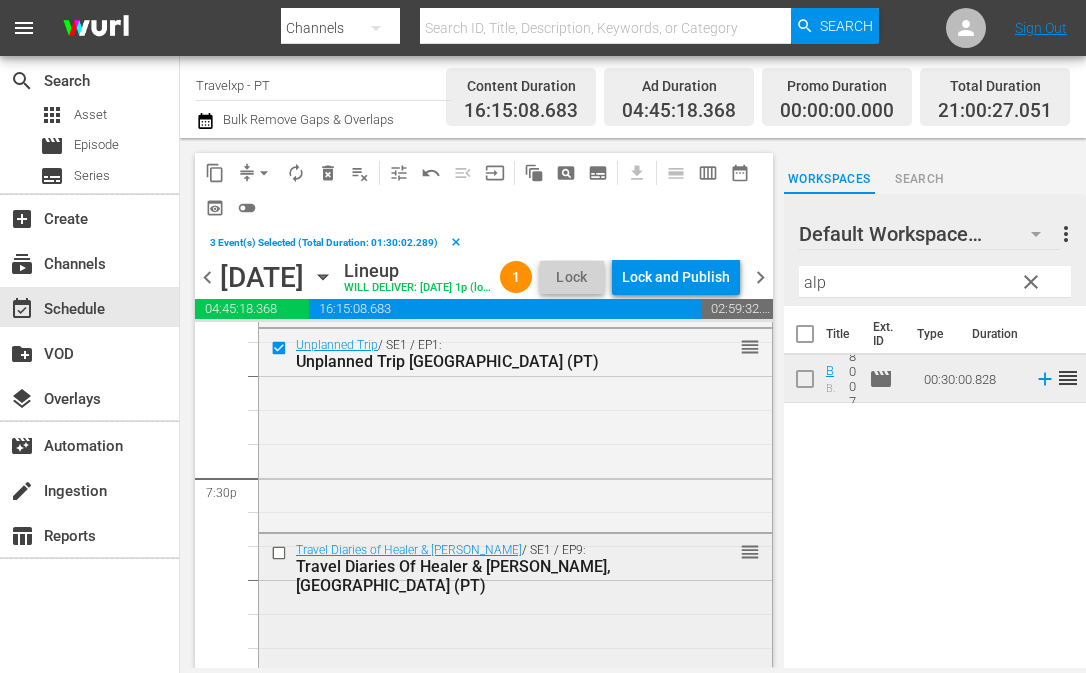 click at bounding box center (281, 552) 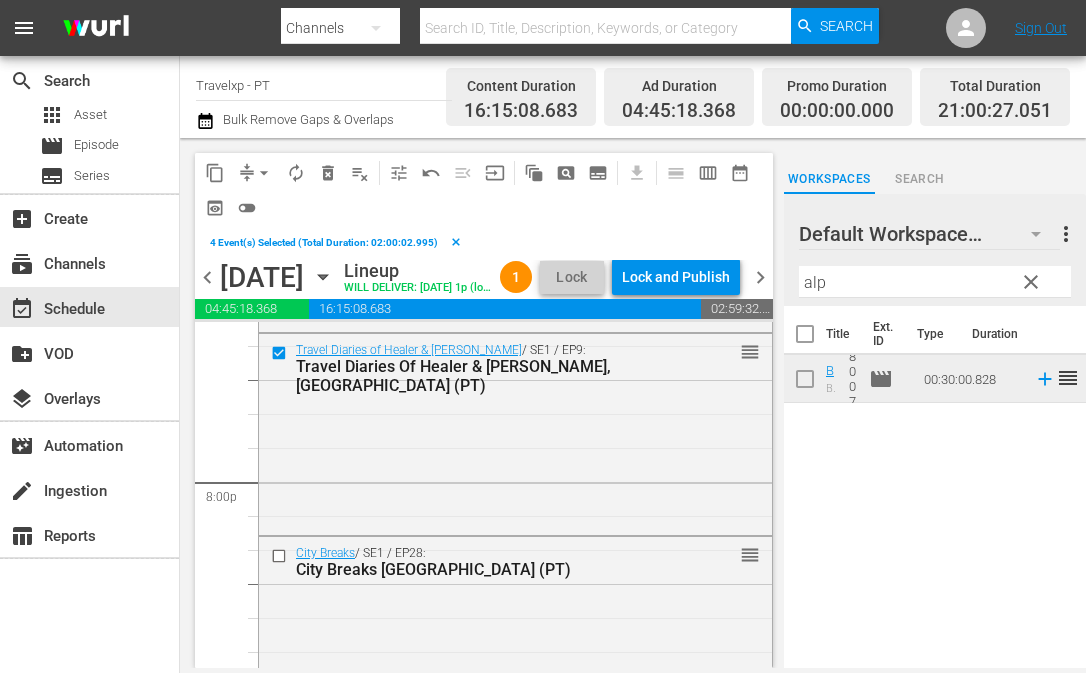 scroll, scrollTop: 8100, scrollLeft: 0, axis: vertical 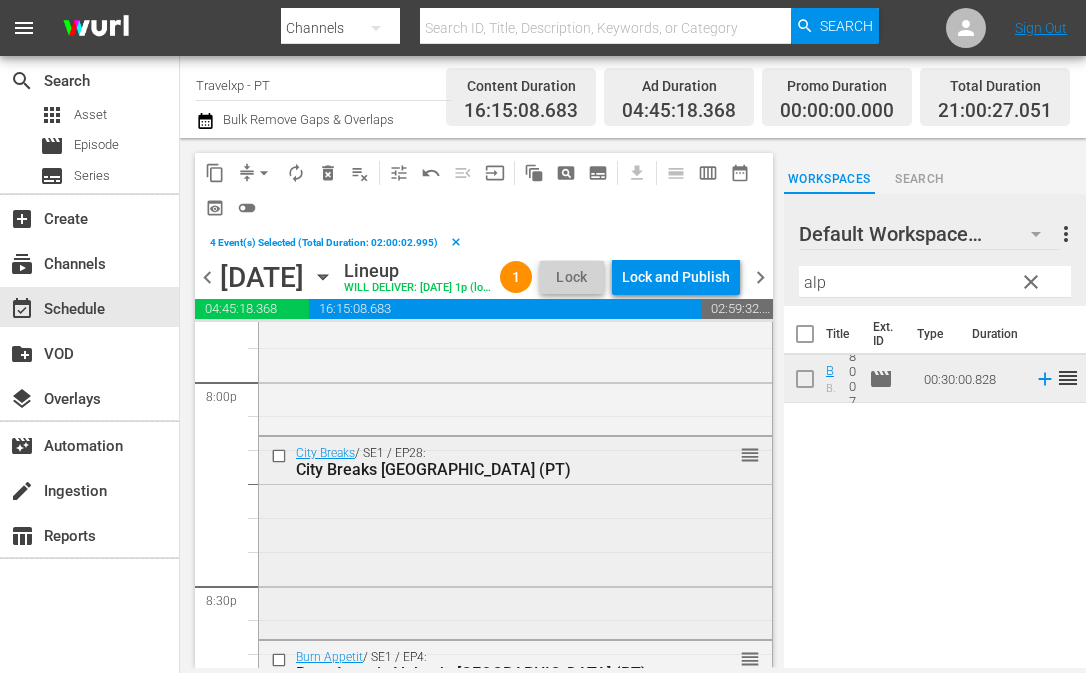 click at bounding box center (281, 456) 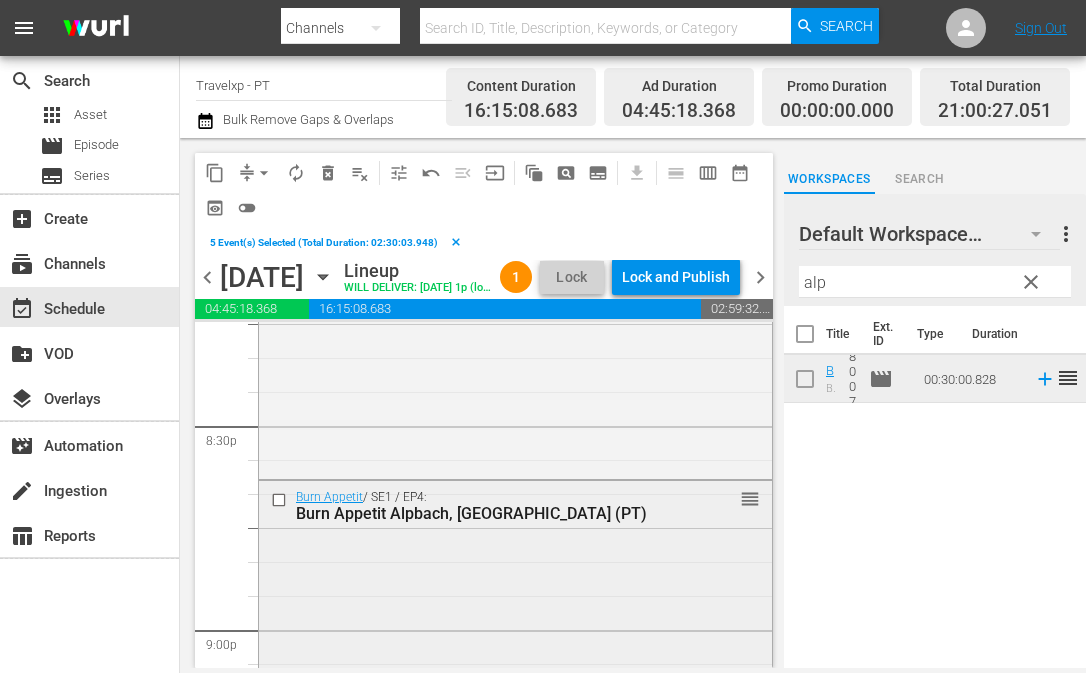 scroll, scrollTop: 8300, scrollLeft: 0, axis: vertical 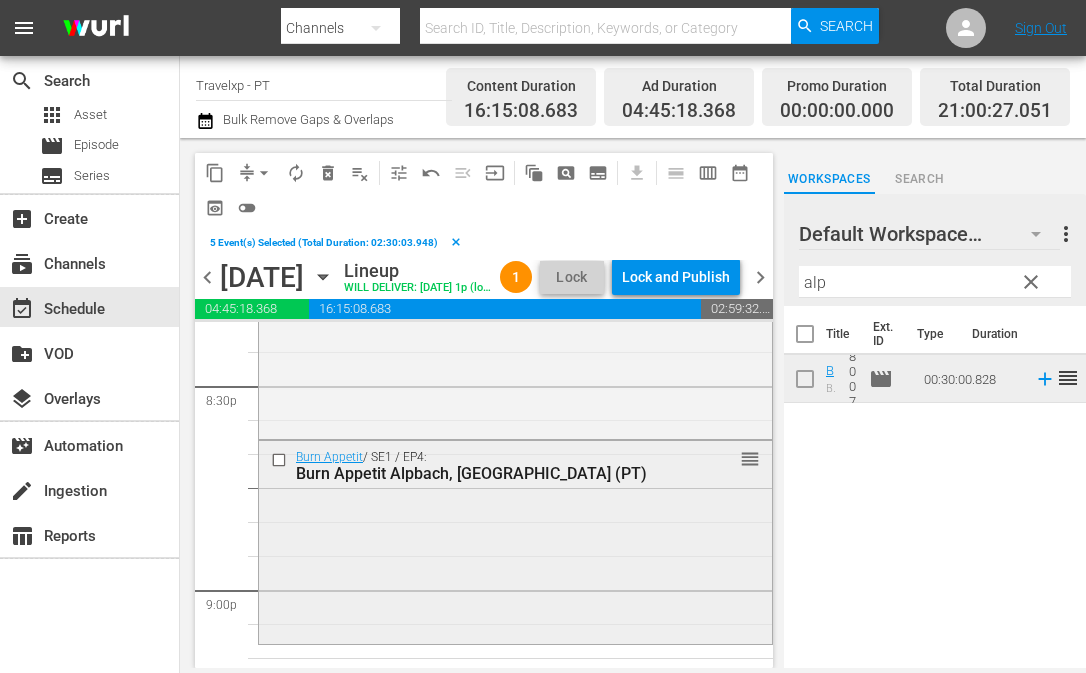 click at bounding box center (281, 460) 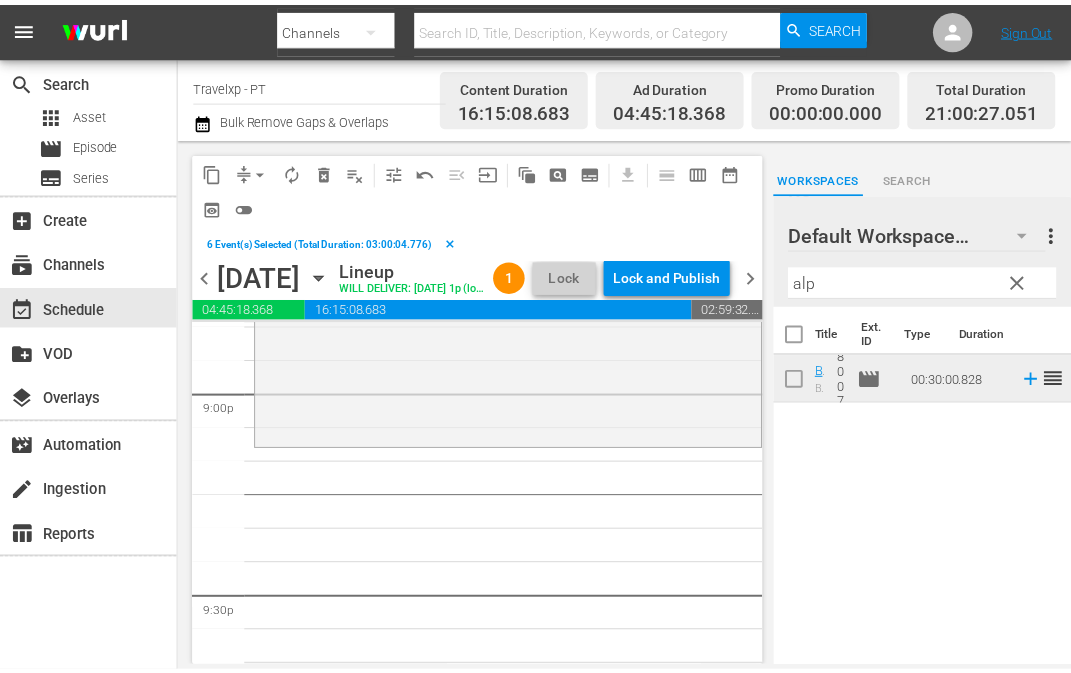 scroll, scrollTop: 8500, scrollLeft: 0, axis: vertical 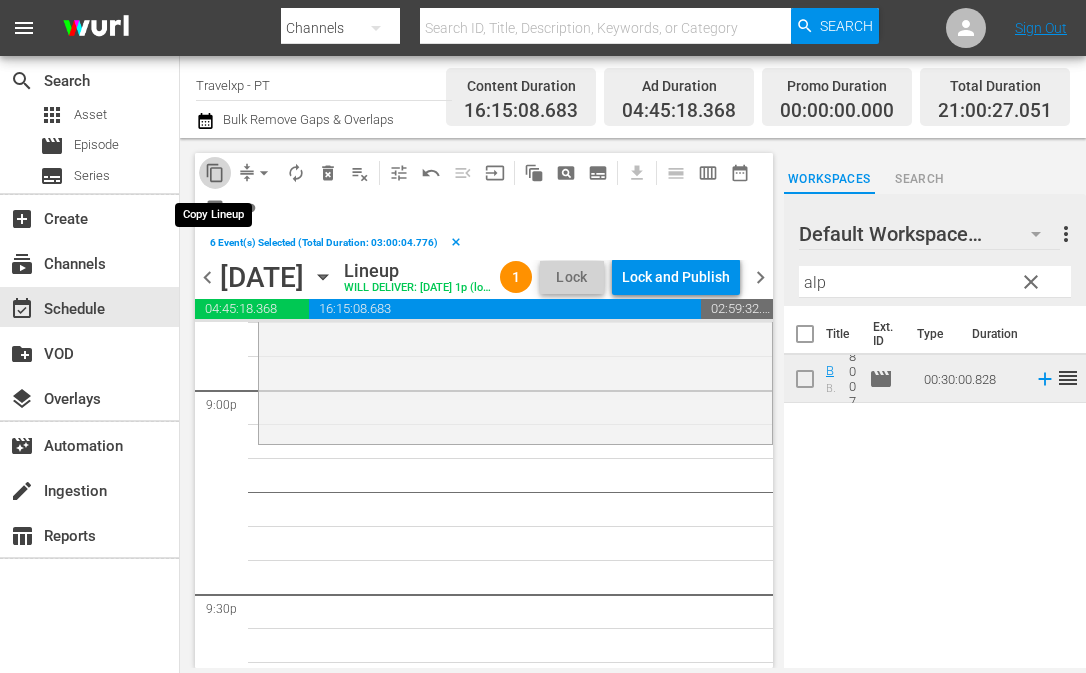 click on "content_copy" at bounding box center (215, 173) 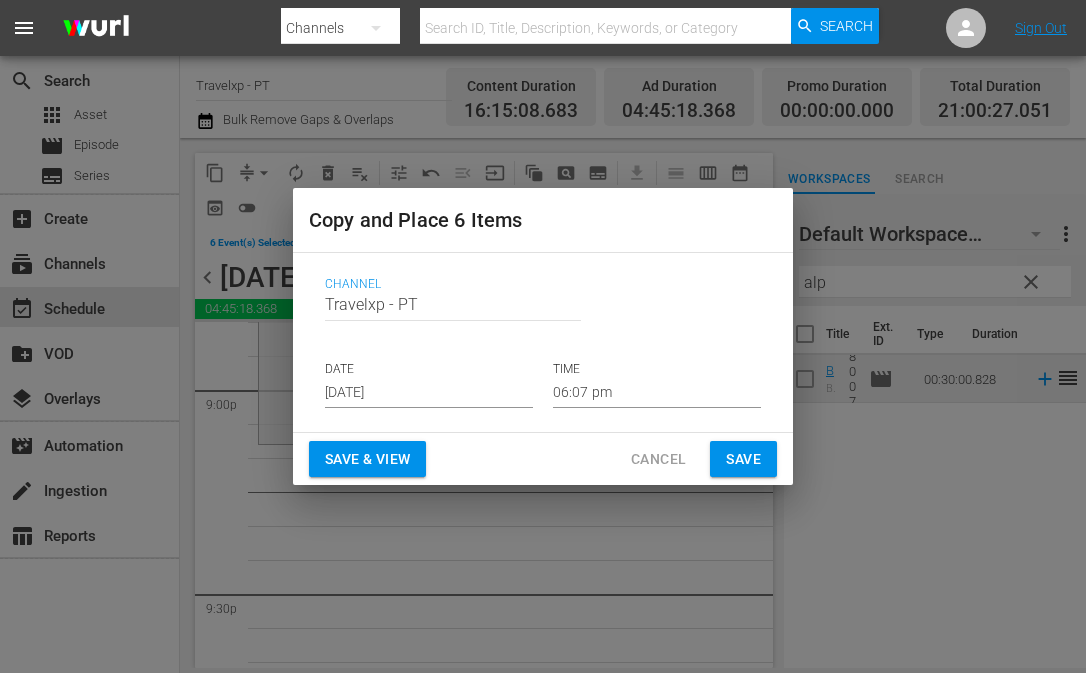 click on "[DATE]" at bounding box center (429, 393) 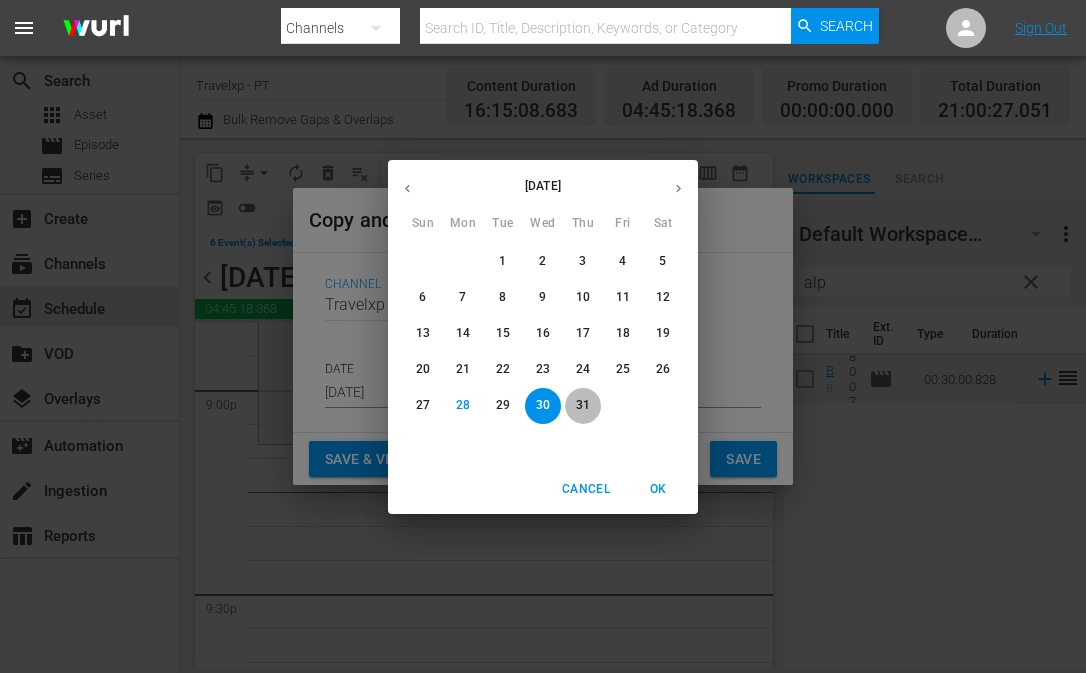 click on "31" at bounding box center (583, 405) 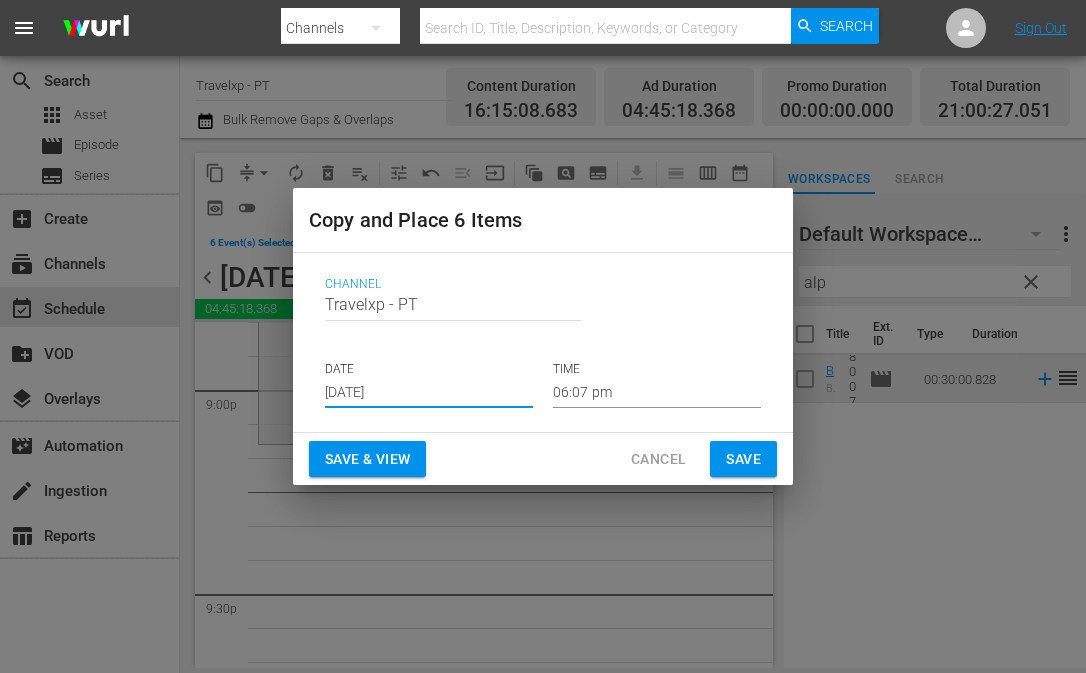 click on "06:07 pm" at bounding box center (657, 393) 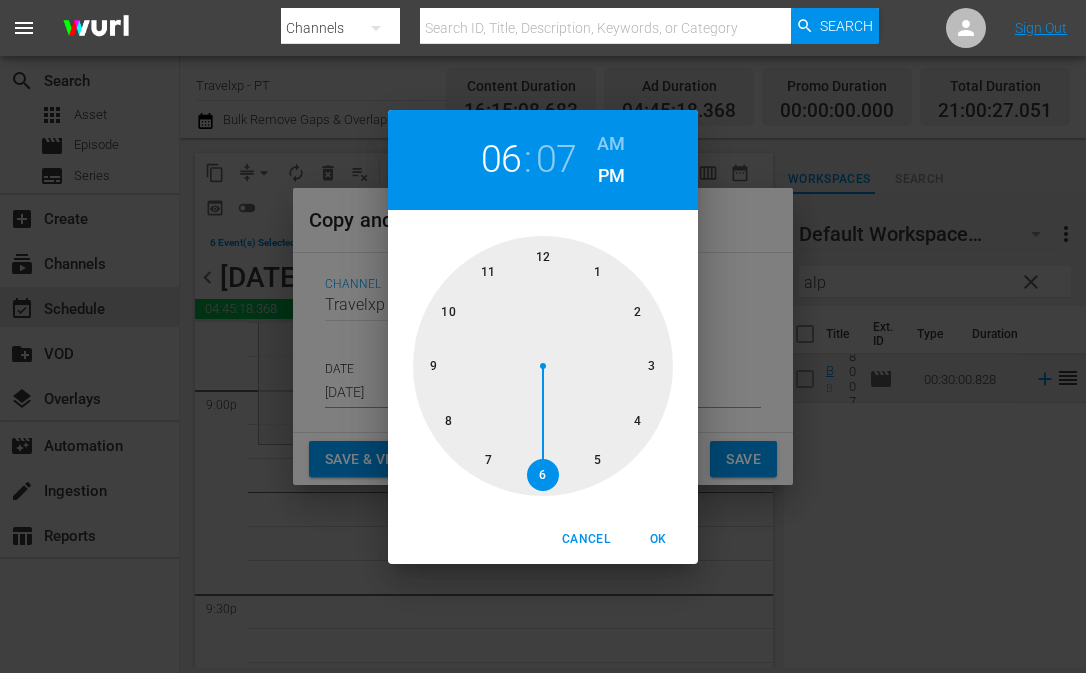 click at bounding box center (543, 366) 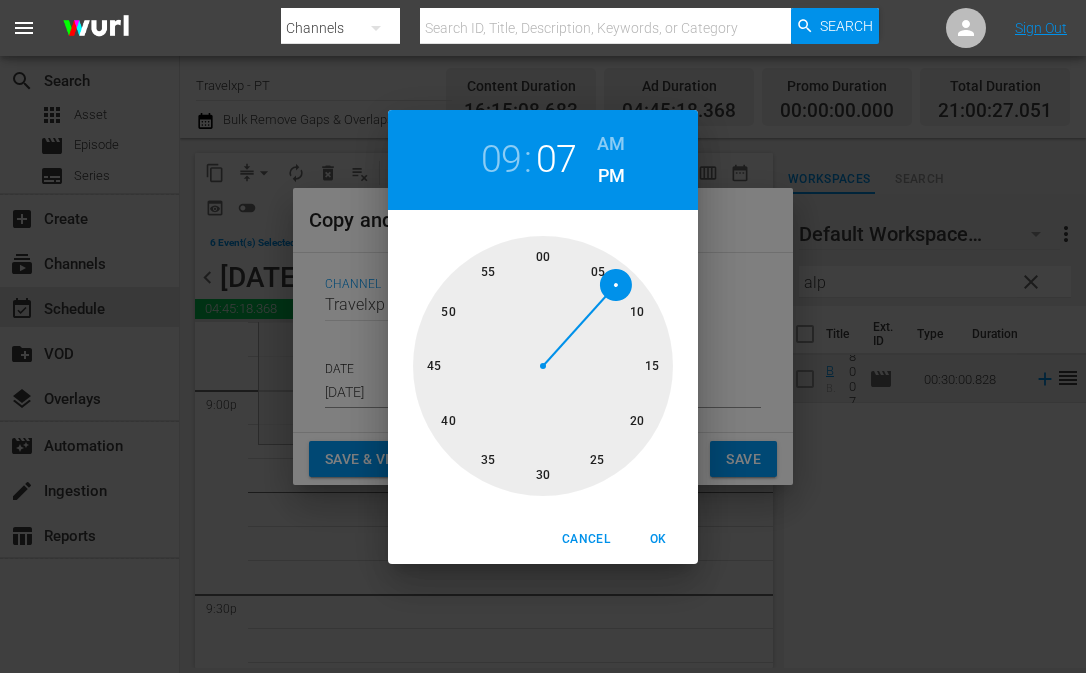 click on "OK" at bounding box center (658, 539) 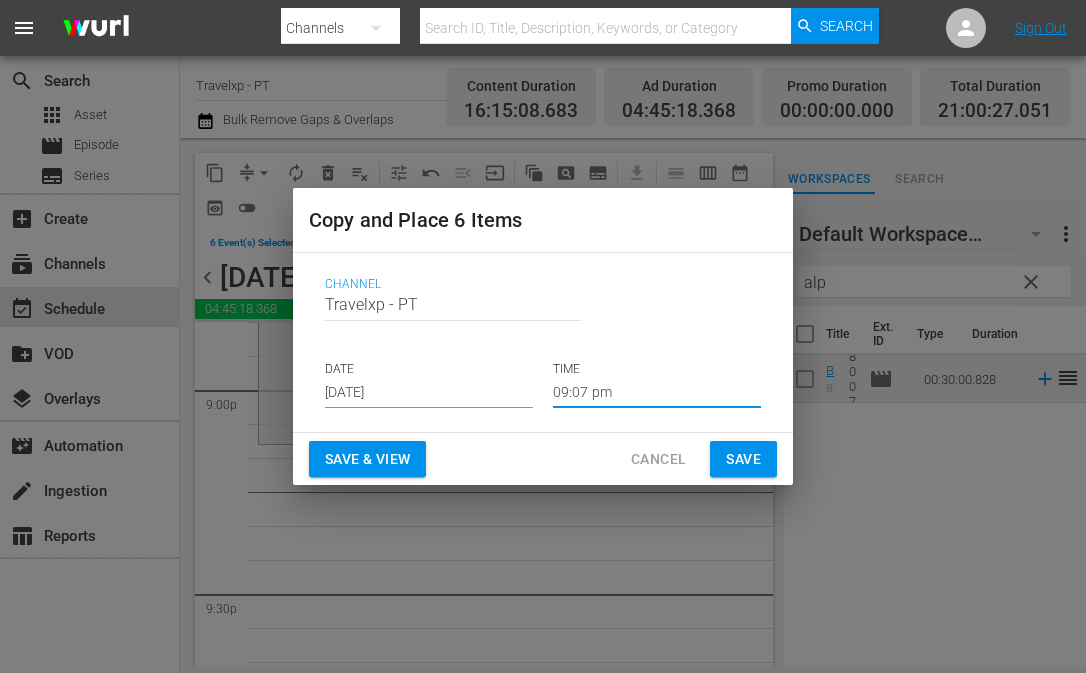 click on "Save & View" at bounding box center (367, 459) 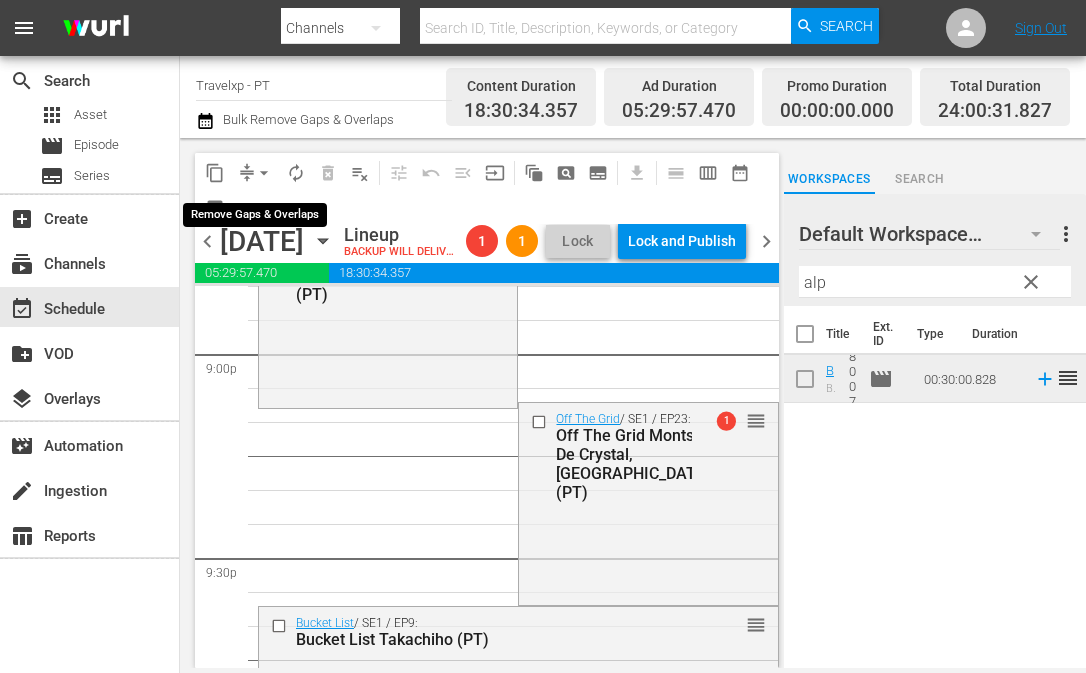 click on "arrow_drop_down" at bounding box center [264, 173] 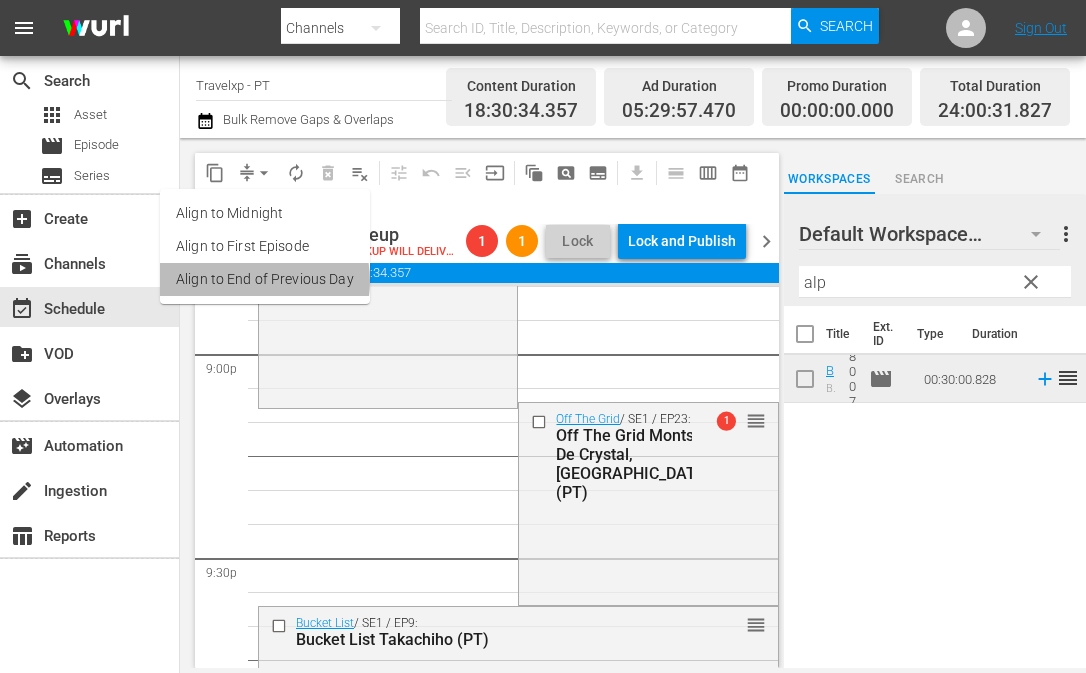 click on "Align to End of Previous Day" at bounding box center (265, 279) 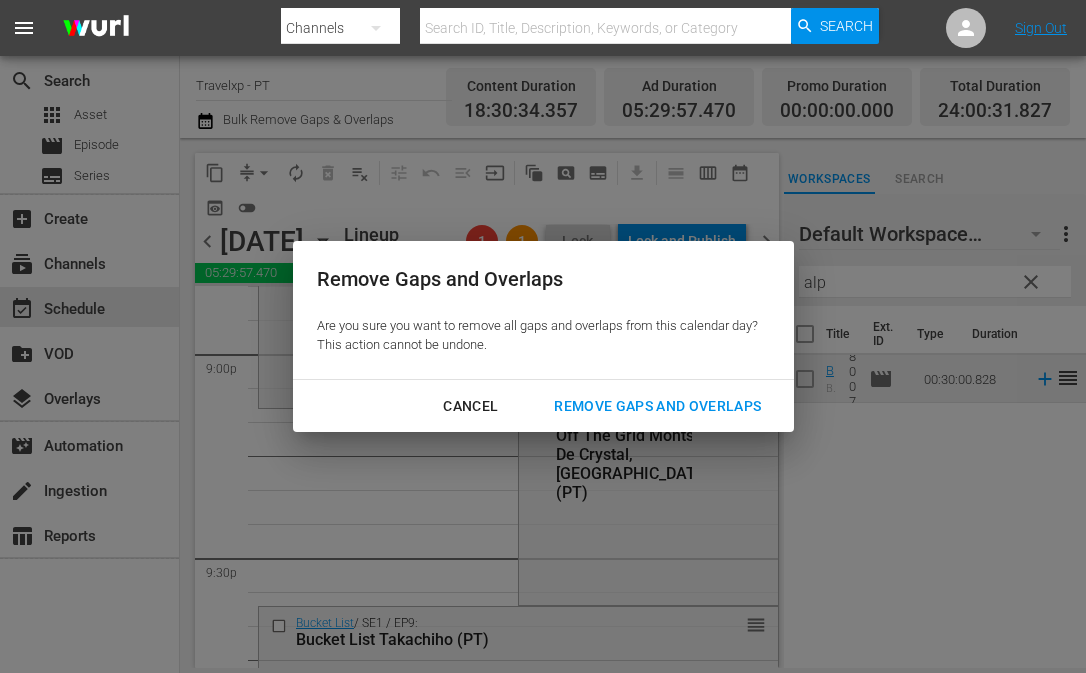 click on "Remove Gaps and Overlaps" at bounding box center [657, 406] 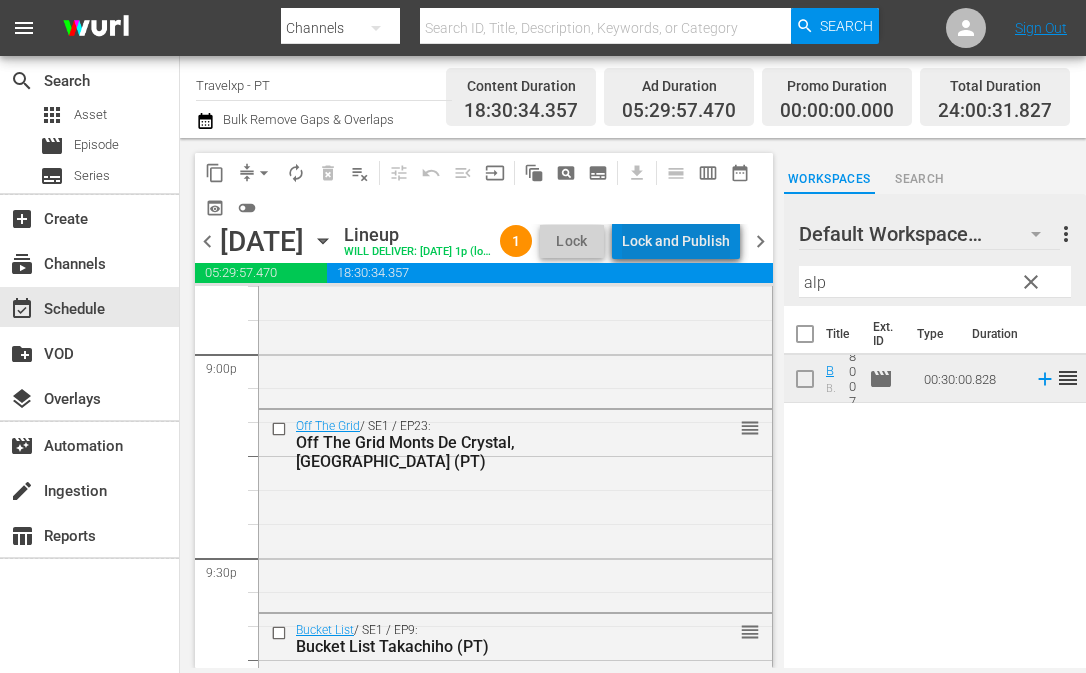 click on "Lock and Publish" at bounding box center (676, 241) 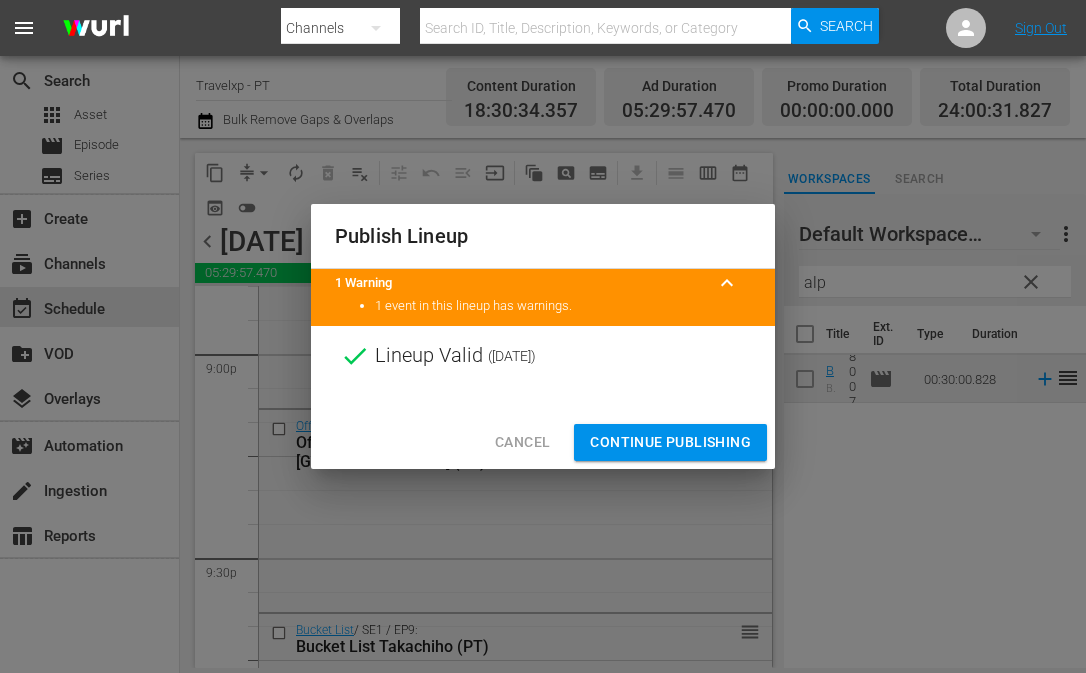 click on "Continue Publishing" at bounding box center (670, 442) 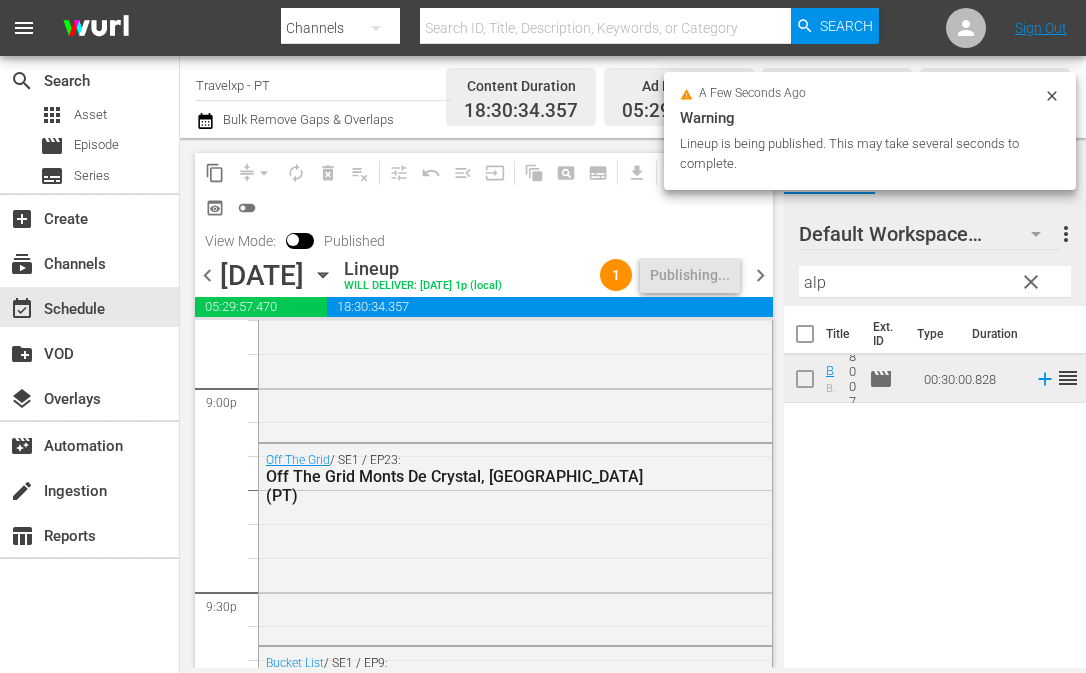 click on "chevron_left" at bounding box center (207, 275) 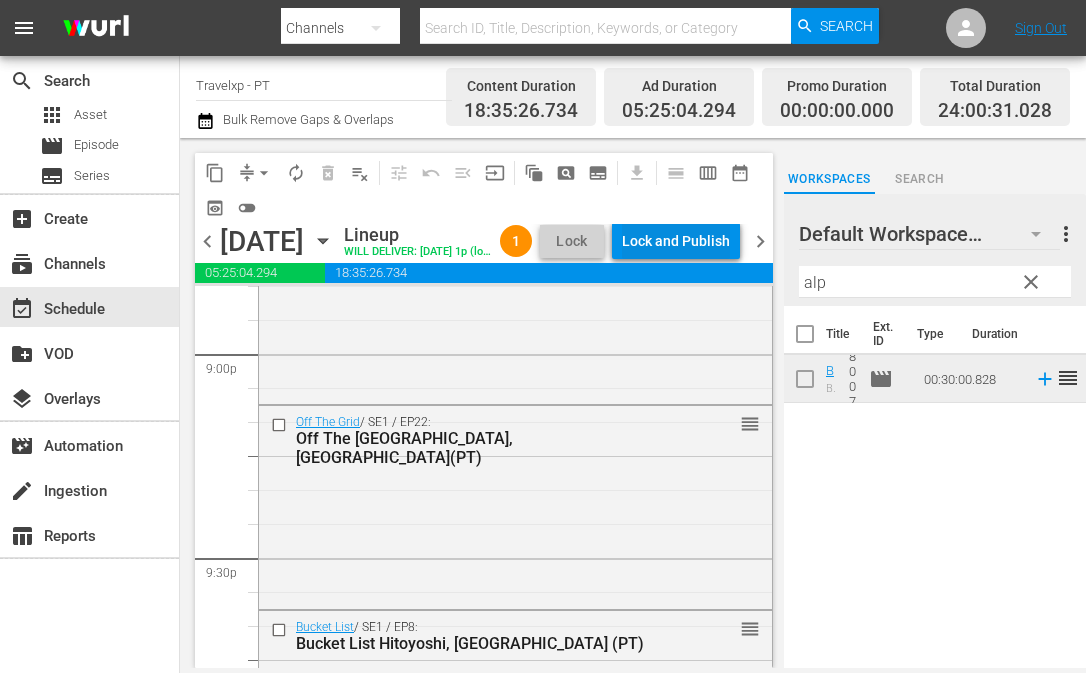 click on "Lock and Publish" at bounding box center [676, 241] 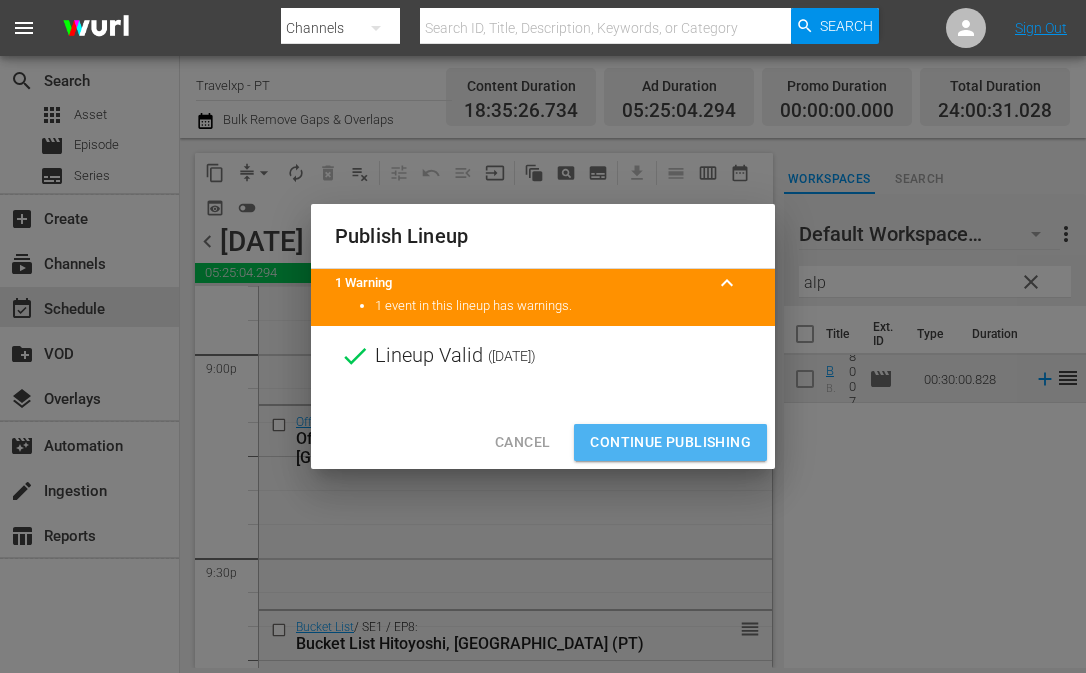 click on "Continue Publishing" at bounding box center (670, 442) 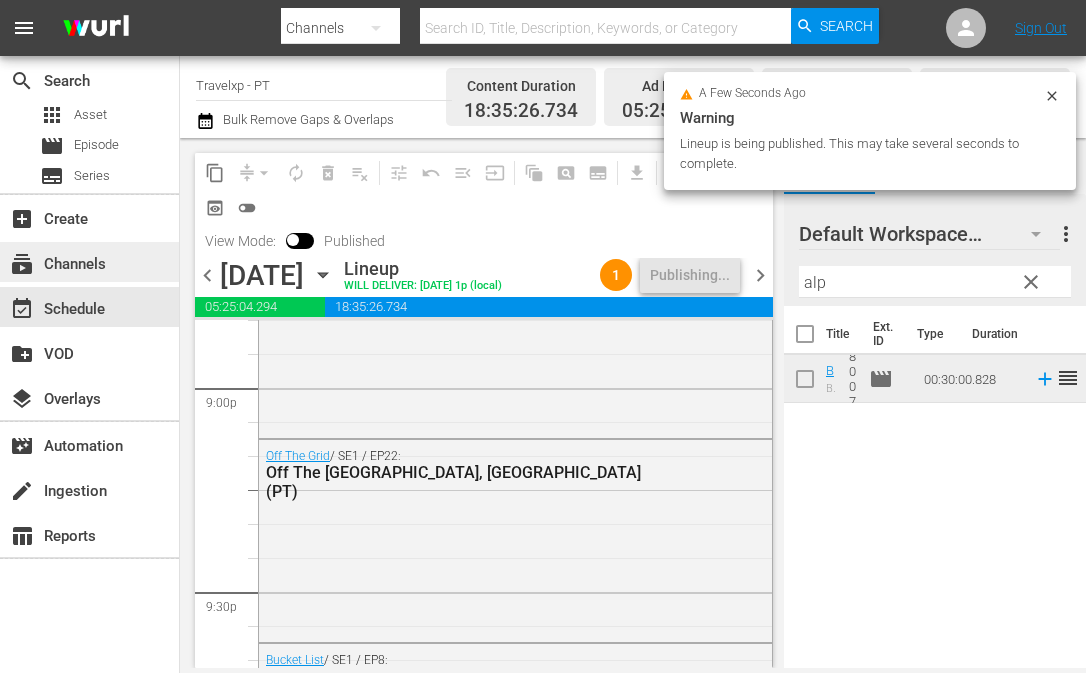 click on "subscriptions   Channels" at bounding box center (89, 262) 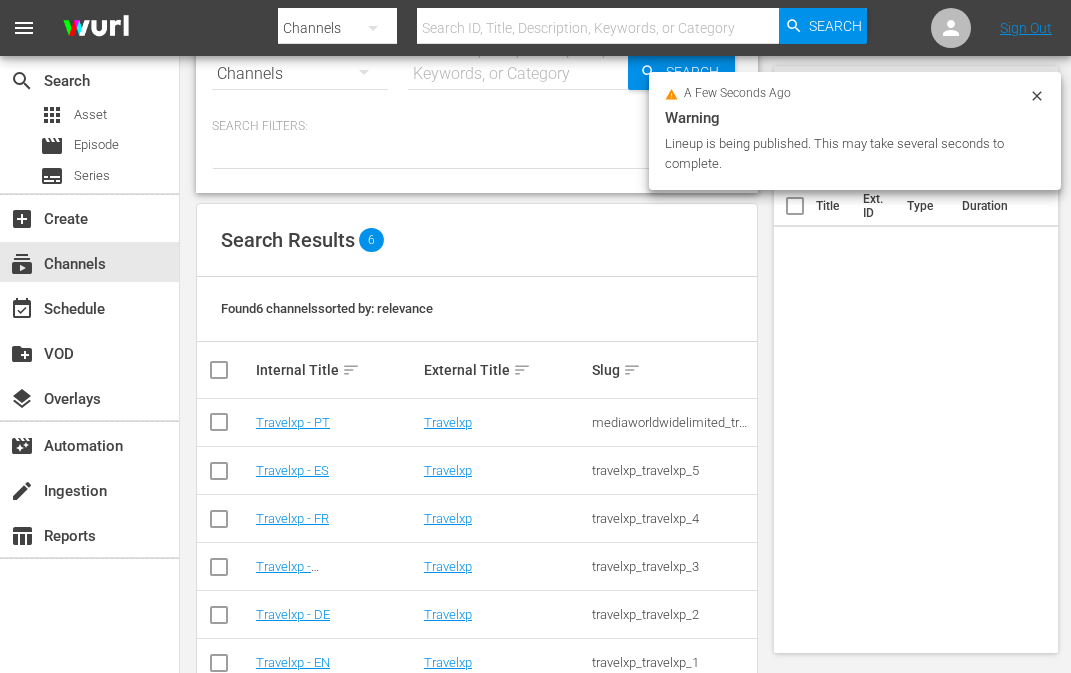 scroll, scrollTop: 105, scrollLeft: 0, axis: vertical 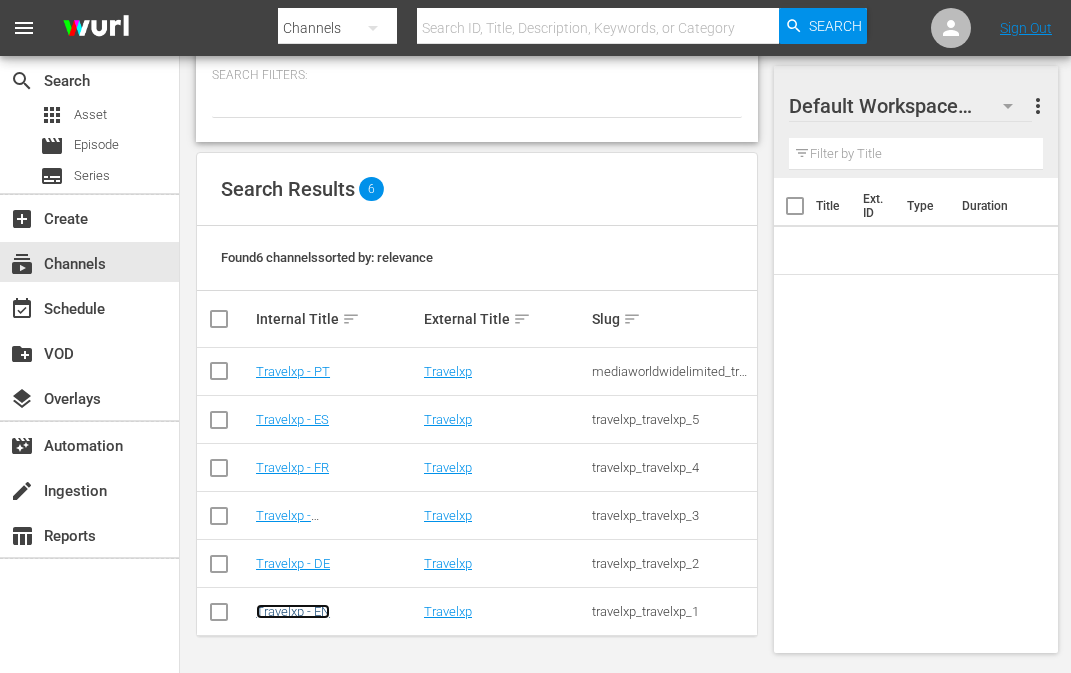 click on "Travelxp - EN" at bounding box center (293, 611) 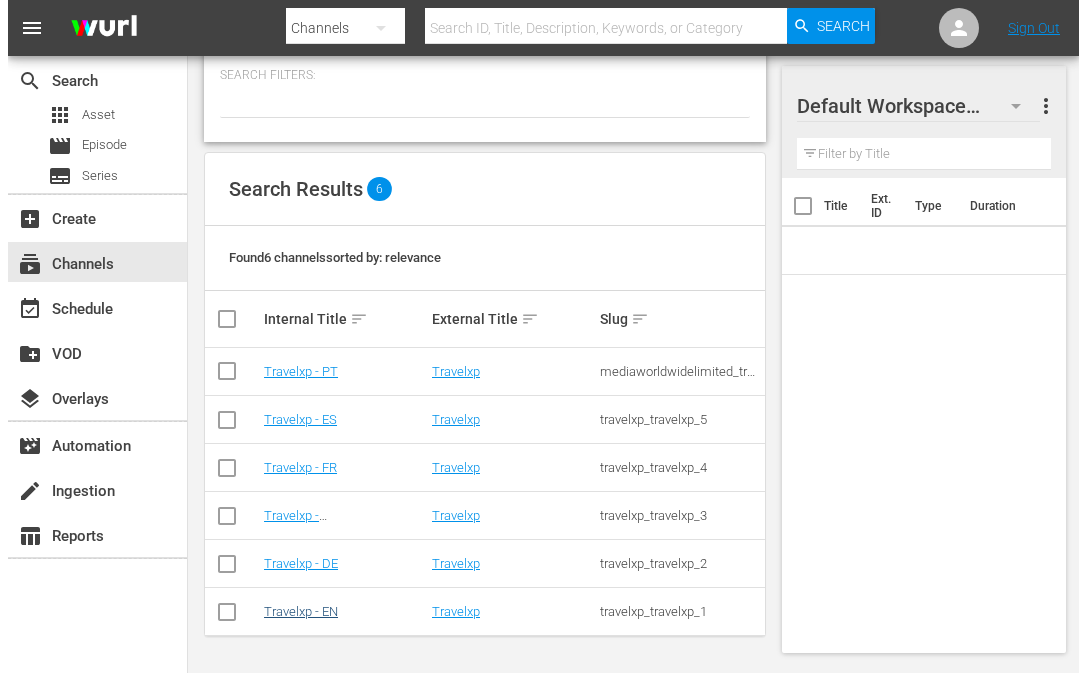 scroll, scrollTop: 0, scrollLeft: 0, axis: both 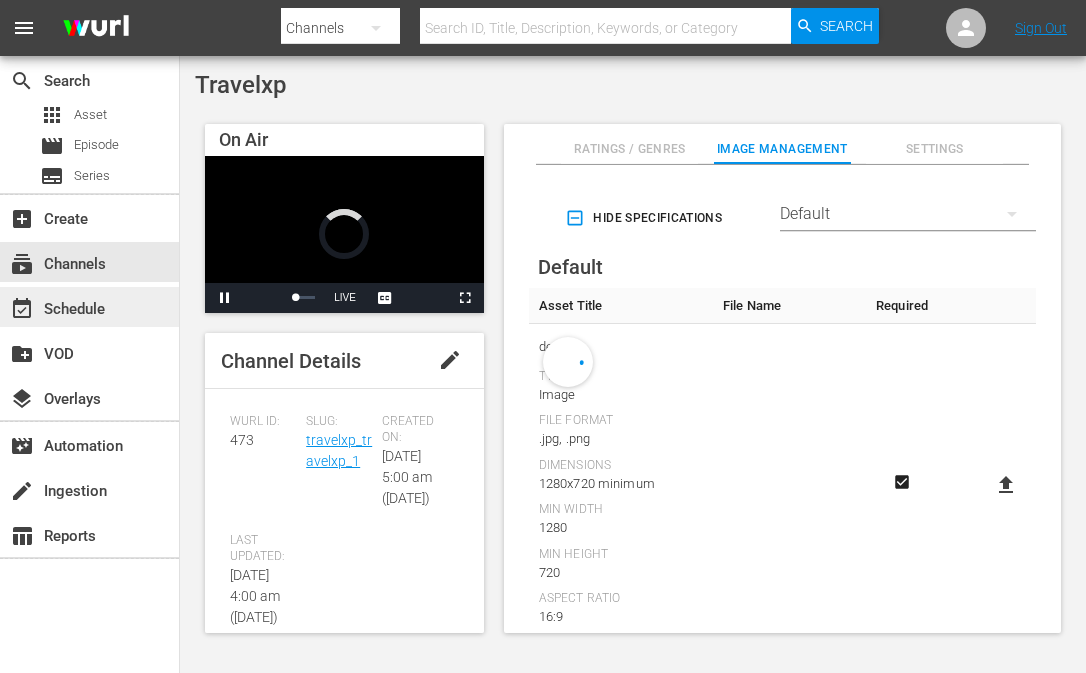 click on "event_available   Schedule" at bounding box center (89, 307) 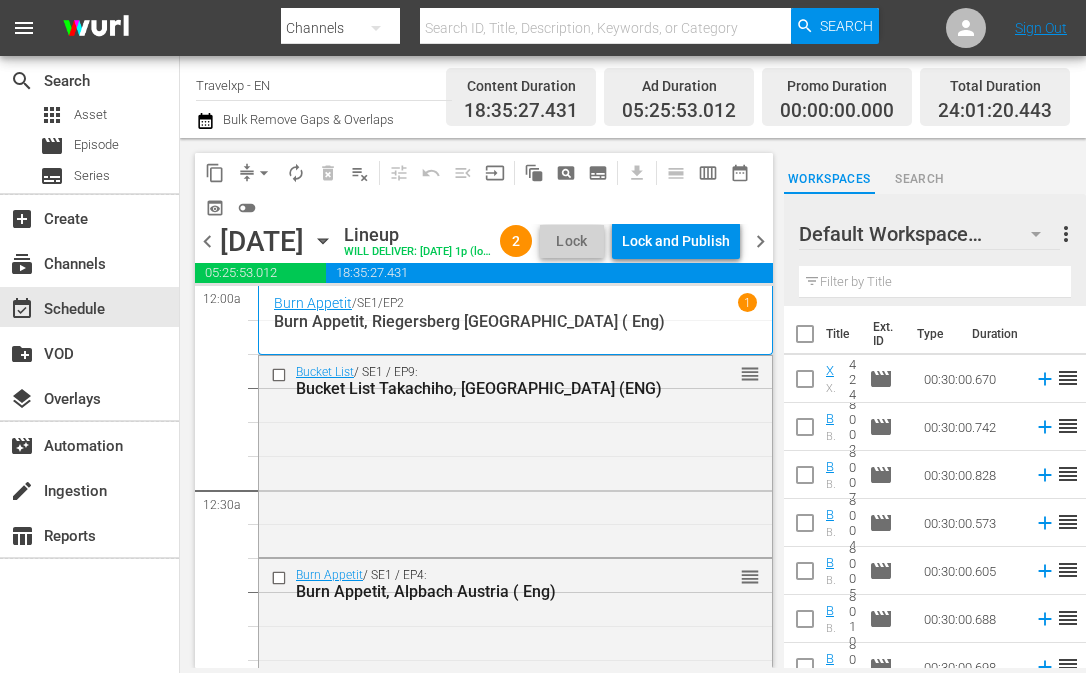 click on "Lock and Publish" at bounding box center (676, 241) 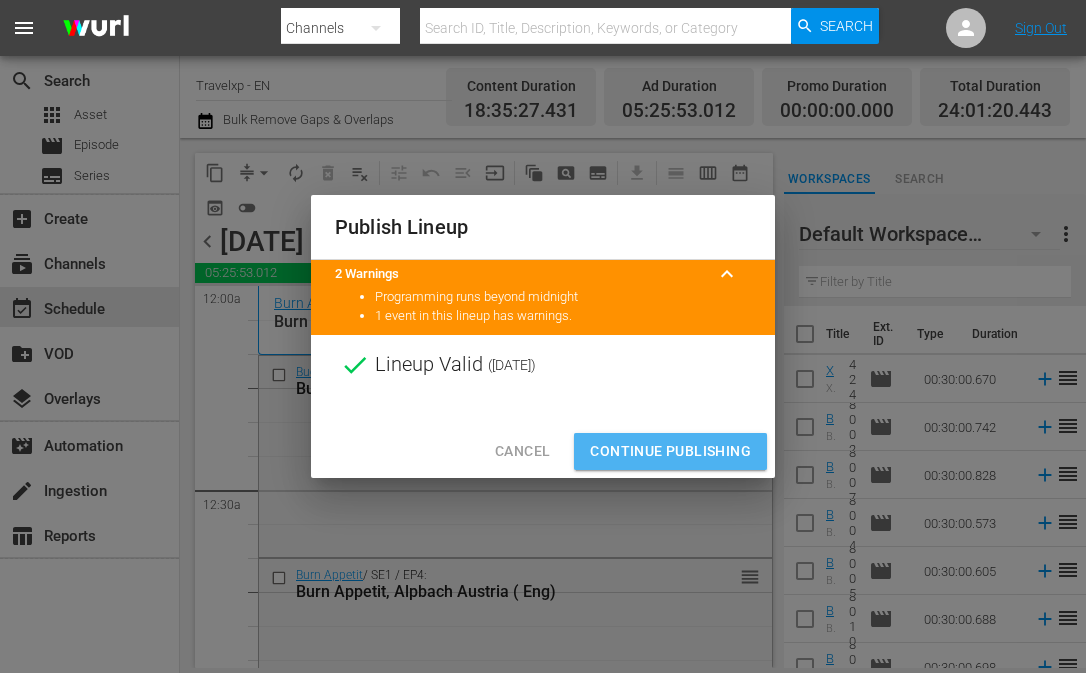 click on "Continue Publishing" at bounding box center (670, 451) 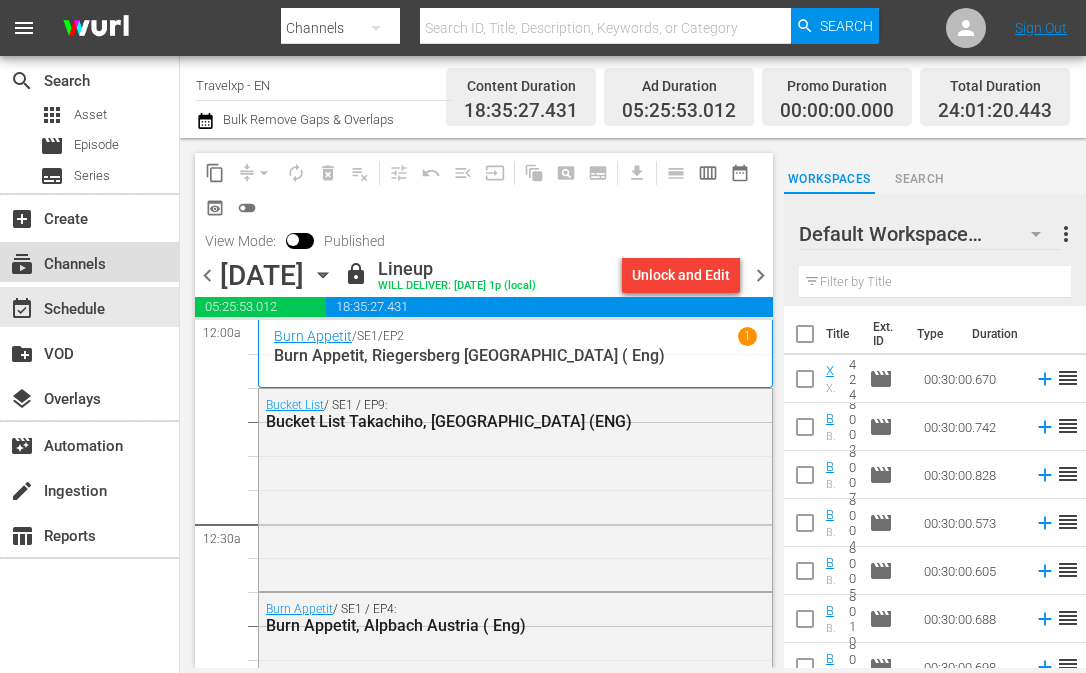 click on "subscriptions   Channels" at bounding box center [89, 262] 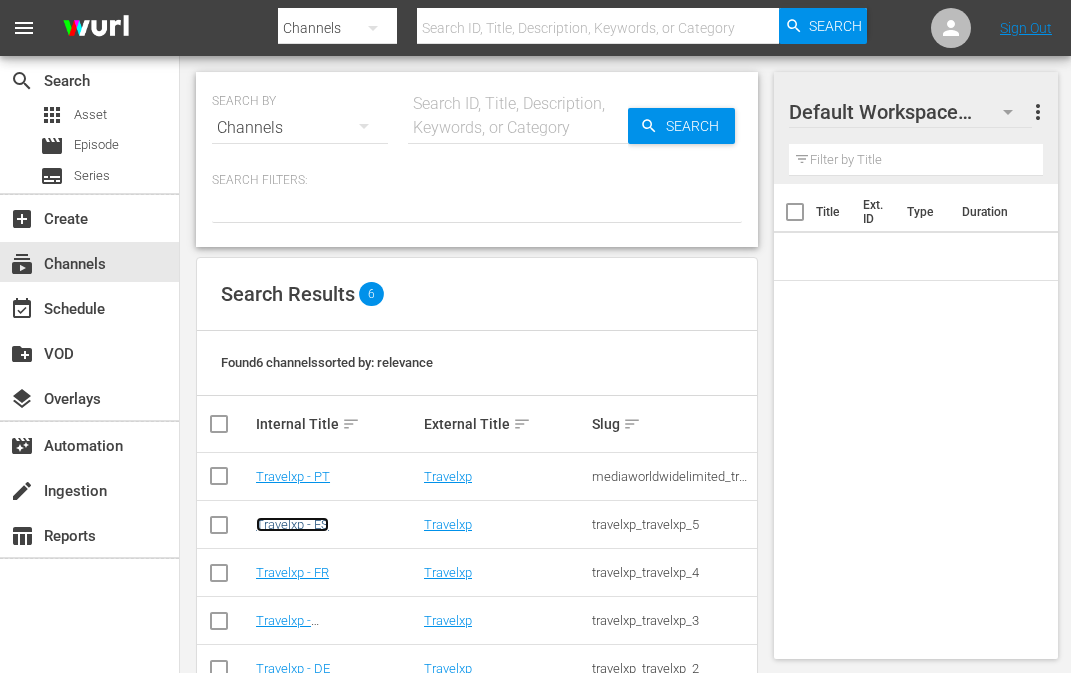 click on "Travelxp - ES" at bounding box center (292, 524) 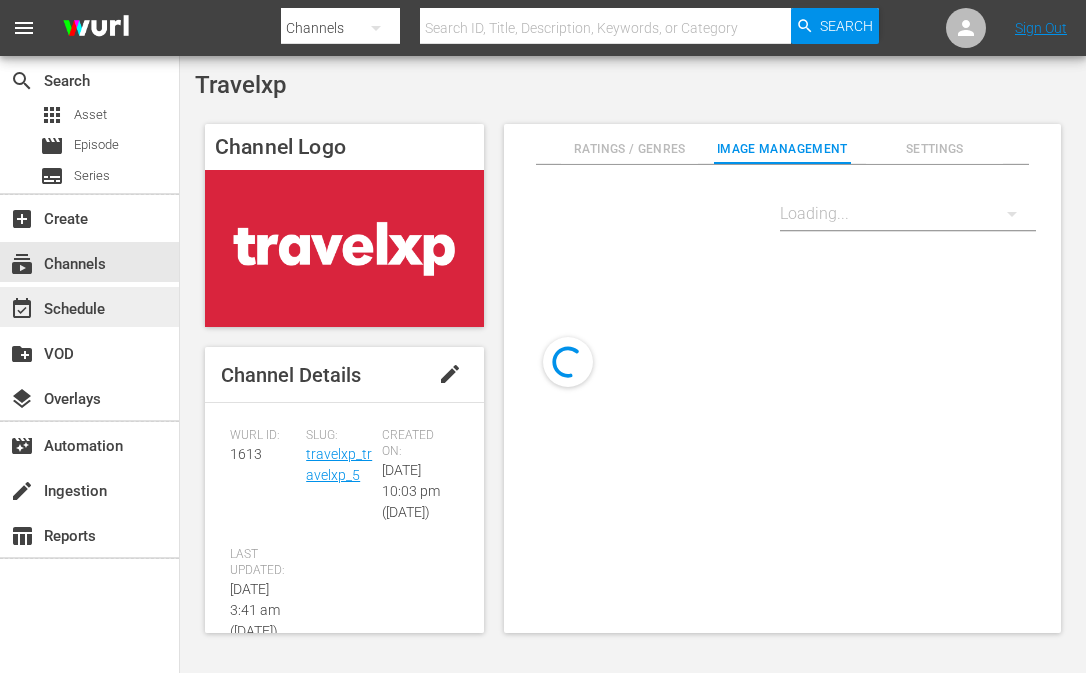 click on "event_available   Schedule" at bounding box center (56, 306) 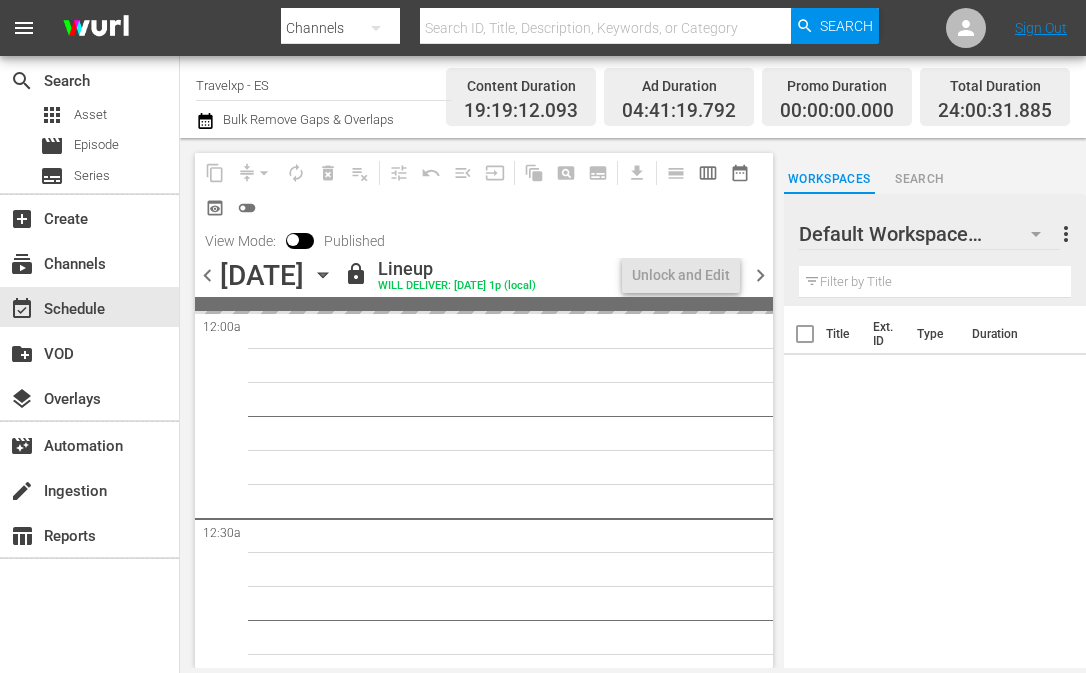 click on "content_copy compress arrow_drop_down autorenew_outlined delete_forever_outlined playlist_remove_outlined tune_outlined undo_outined menu_open input auto_awesome_motion_outlined pageview_outlined subtitles_outlined get_app calendar_view_day_outlined calendar_view_week_outlined date_range_outlined preview_outlined toggle_off View Mode: Published" at bounding box center [484, 205] 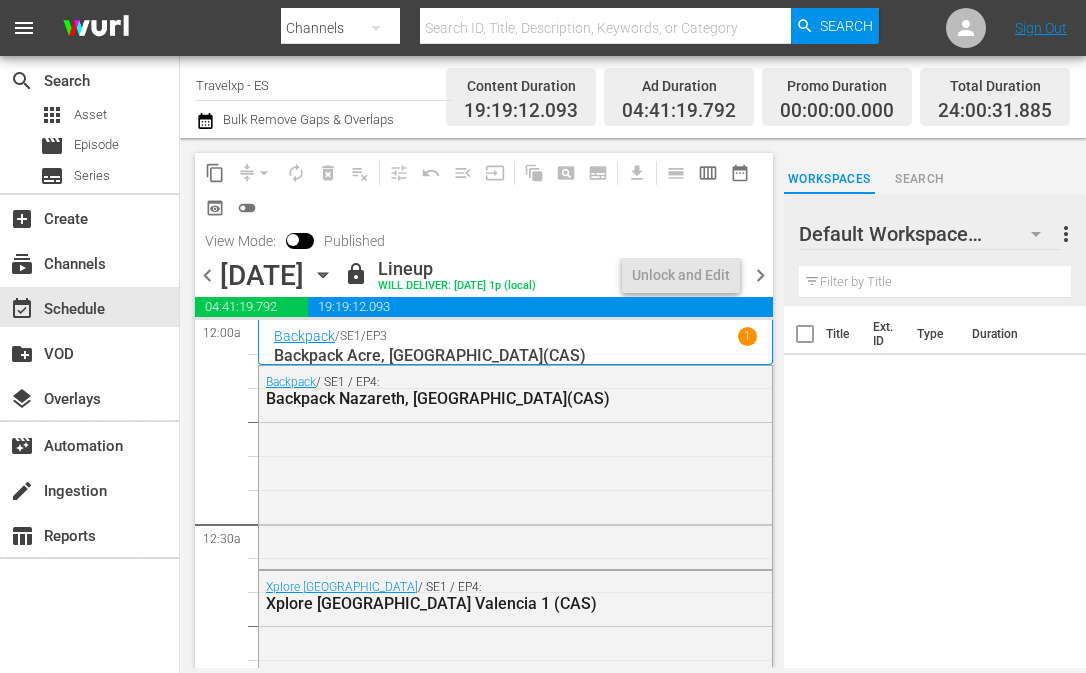 click on "chevron_left Wednesday, July 30th July 30th lock Lineup WILL DELIVER: 7/29 @ 1p (local) Unlock and Edit chevron_right" at bounding box center (484, 277) 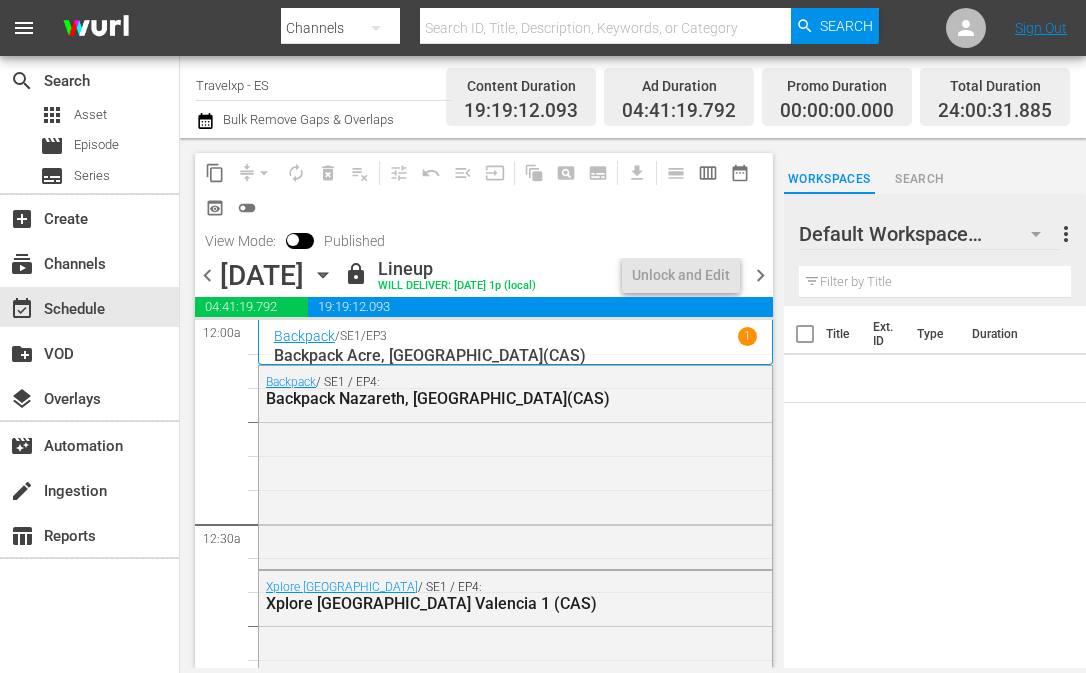 click on "chevron_right" at bounding box center [760, 275] 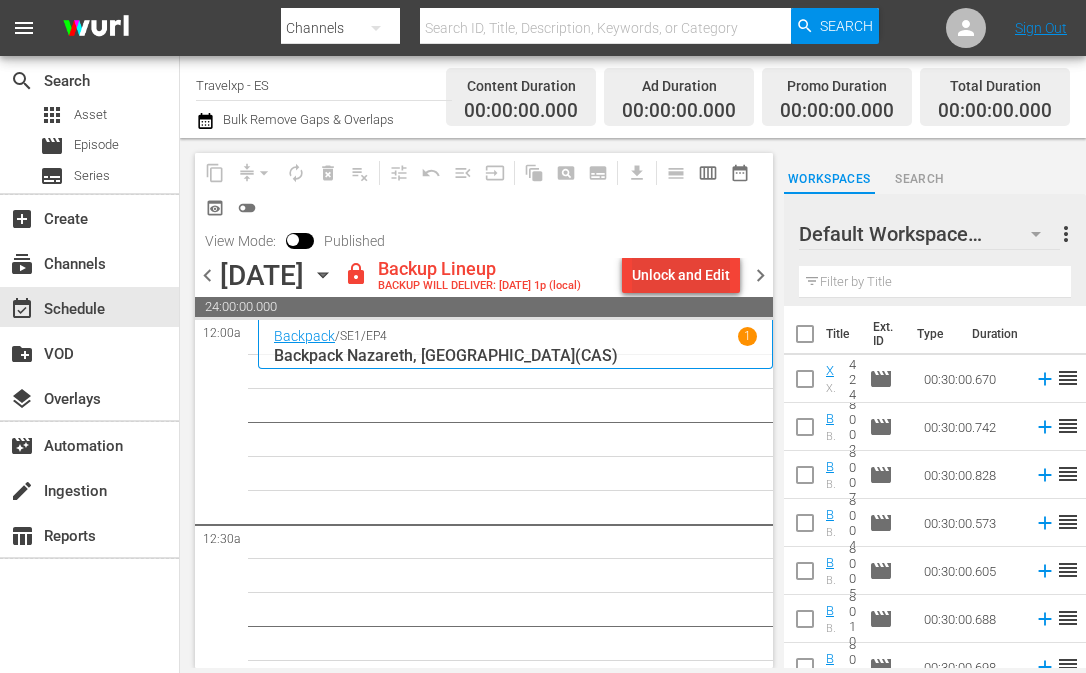 click on "Unlock and Edit" at bounding box center (681, 275) 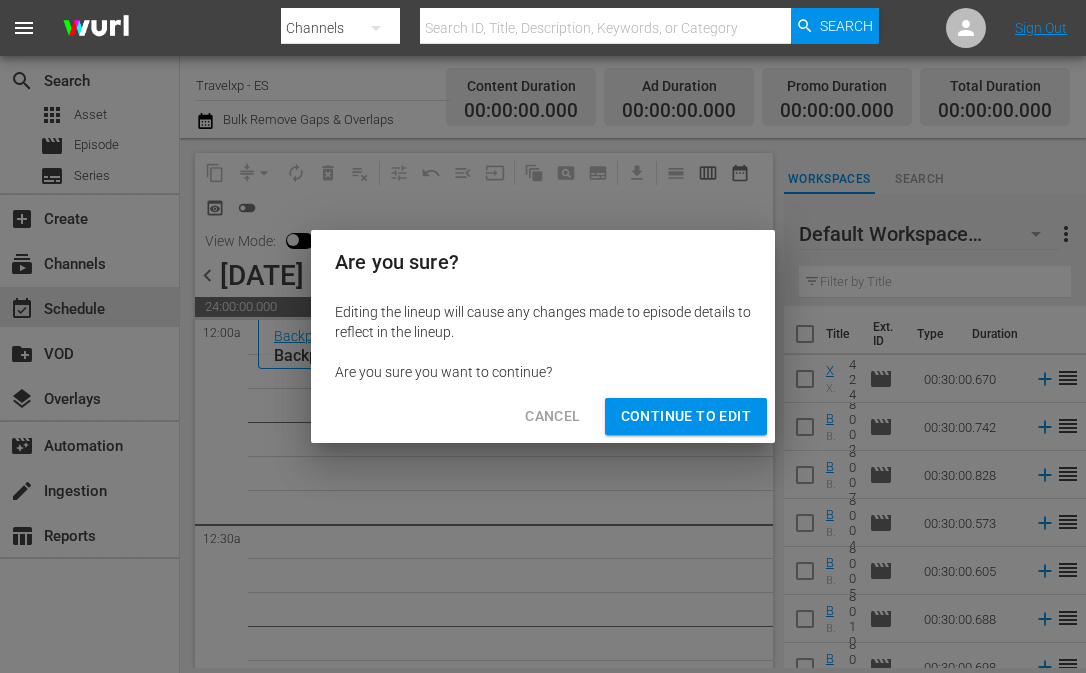 click on "Continue to Edit" at bounding box center [686, 416] 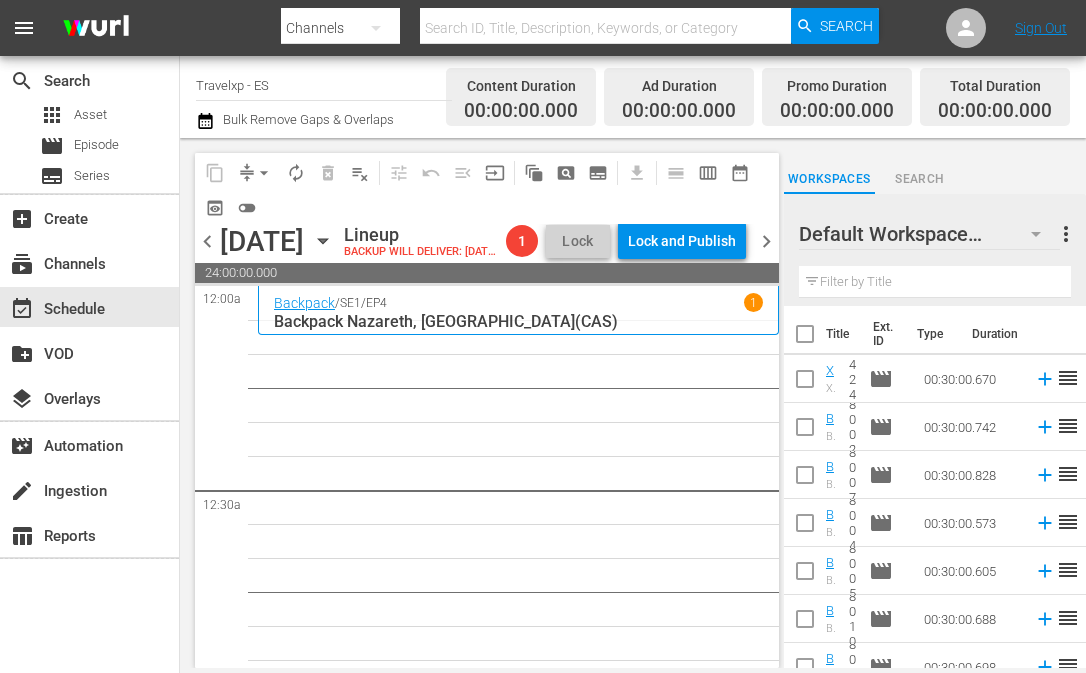 click 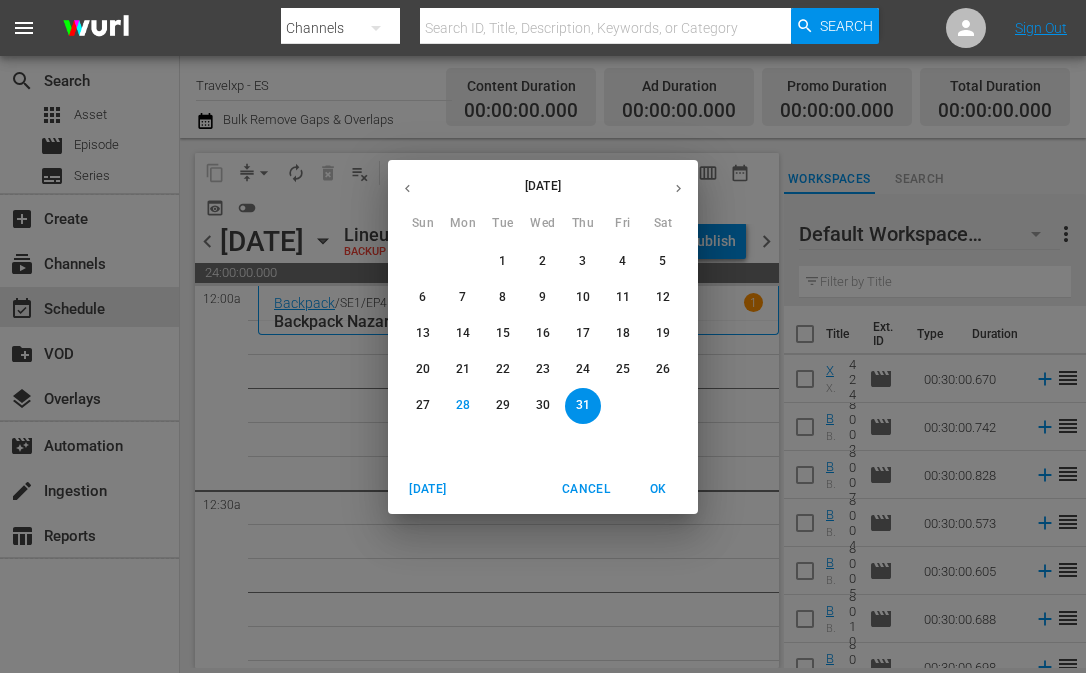 click 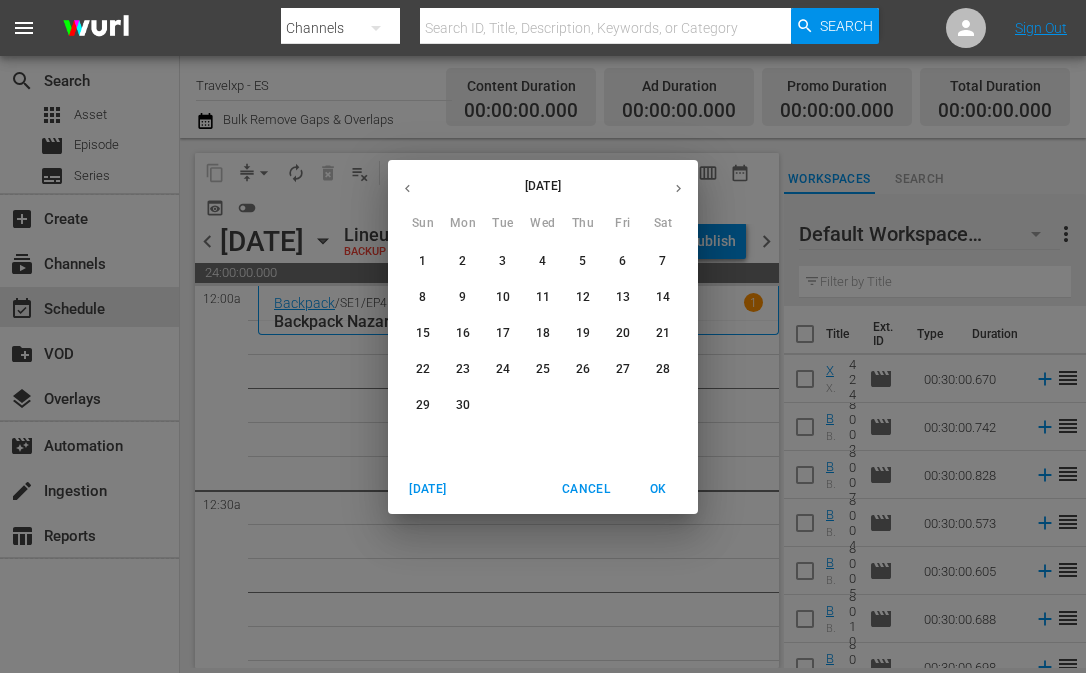 click 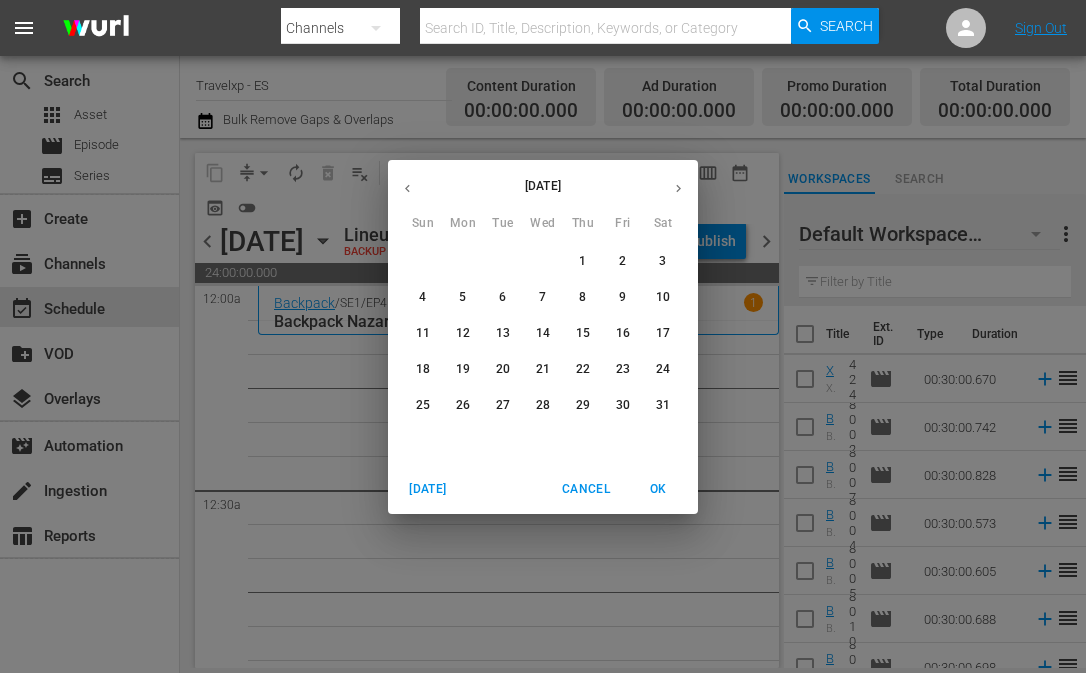 click 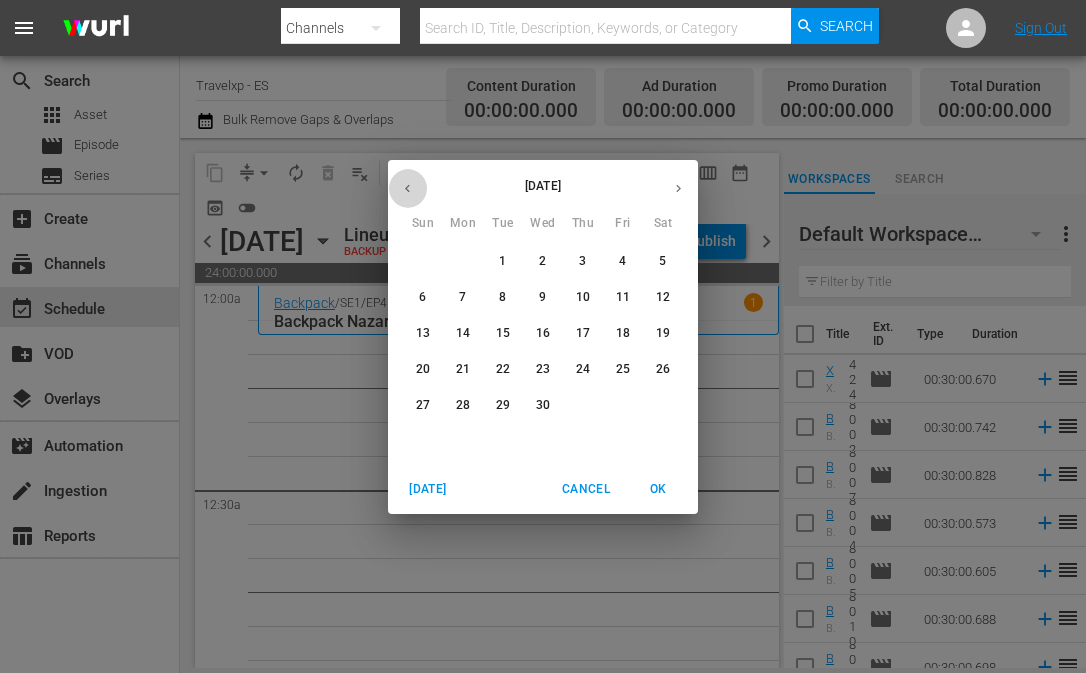 click 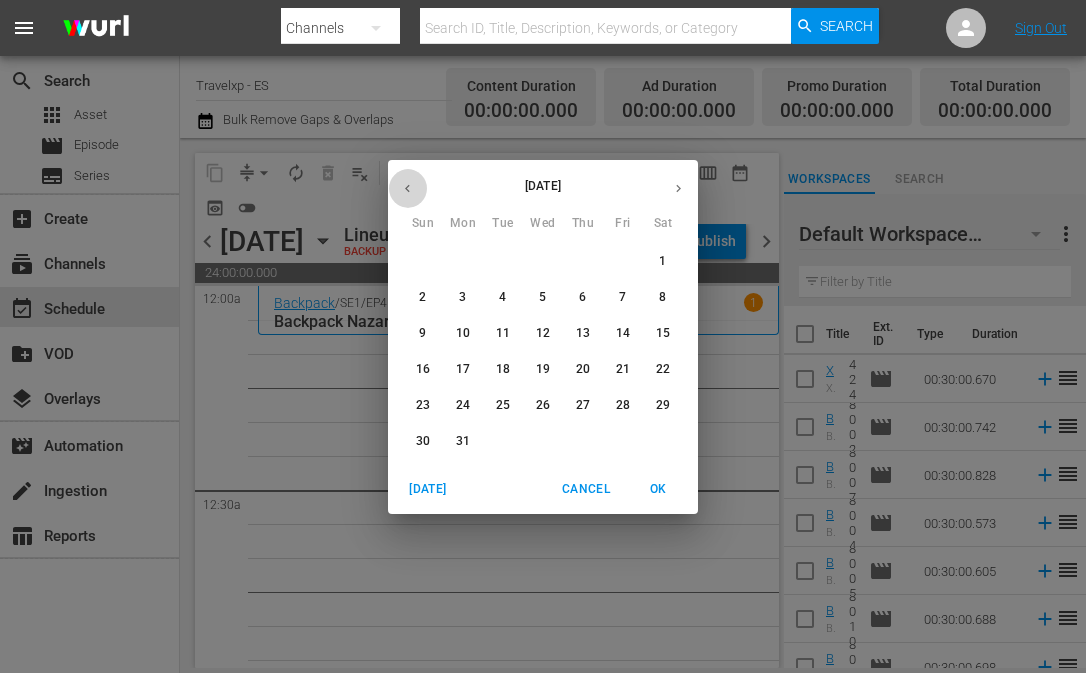 click 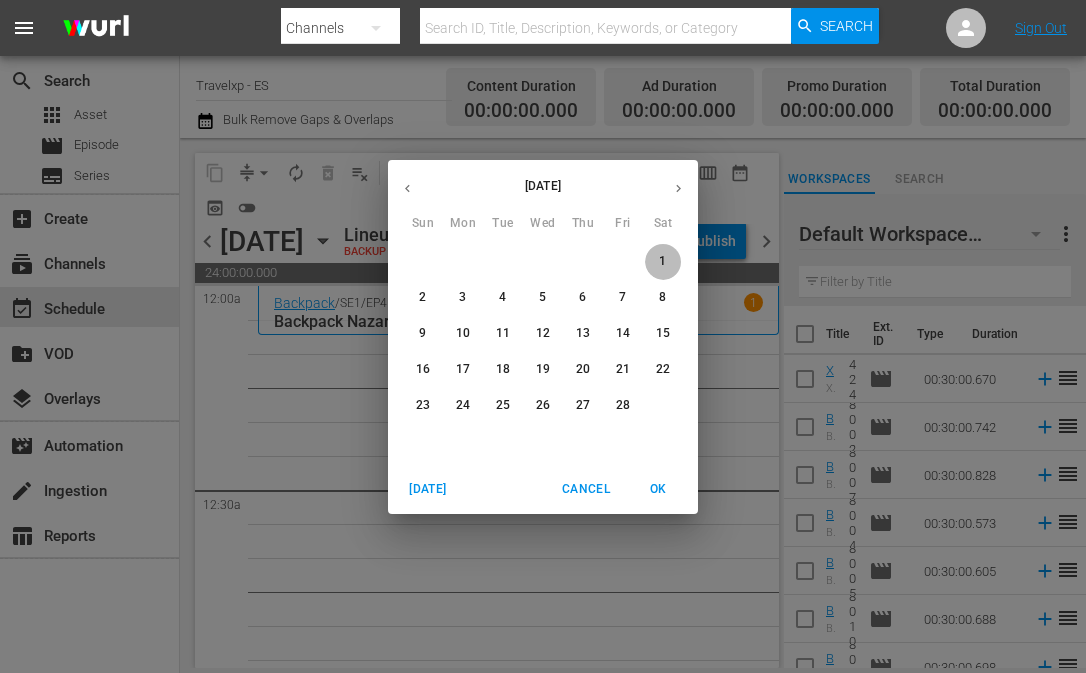 click on "1" at bounding box center [662, 261] 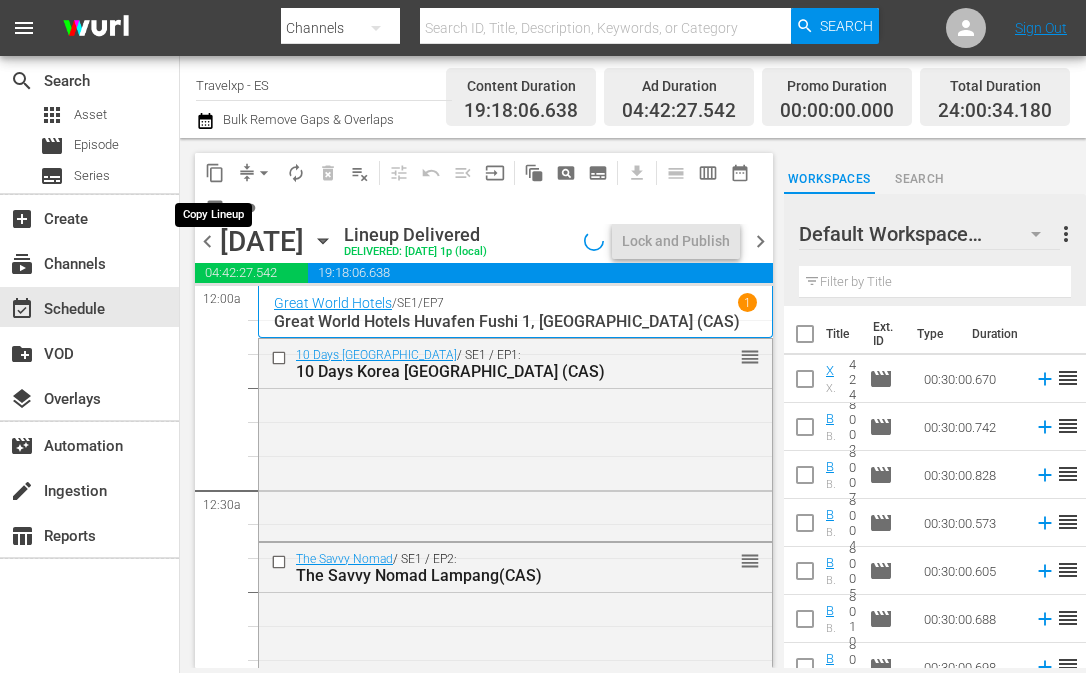 click on "content_copy" at bounding box center [215, 173] 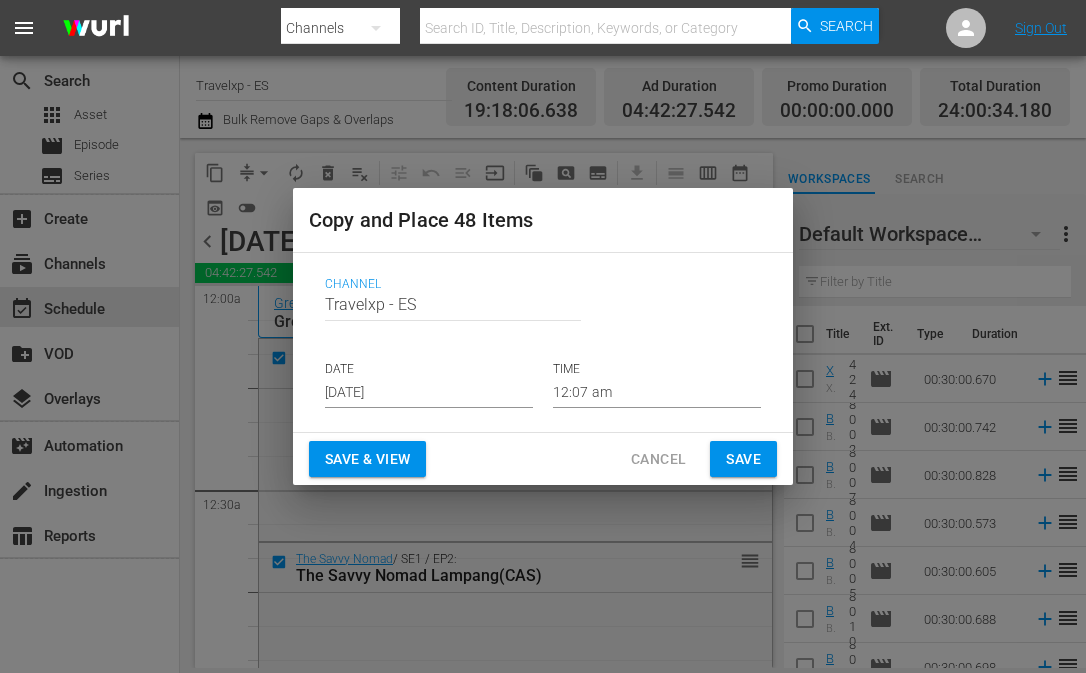 click on "[DATE]" at bounding box center (429, 393) 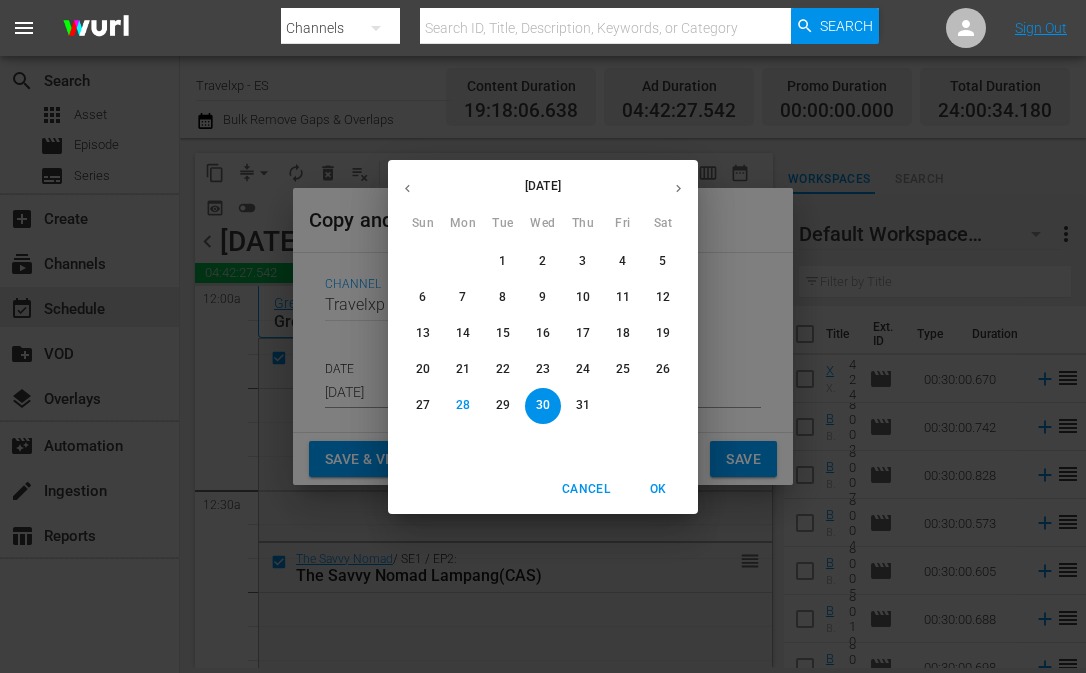 click on "31" at bounding box center (583, 405) 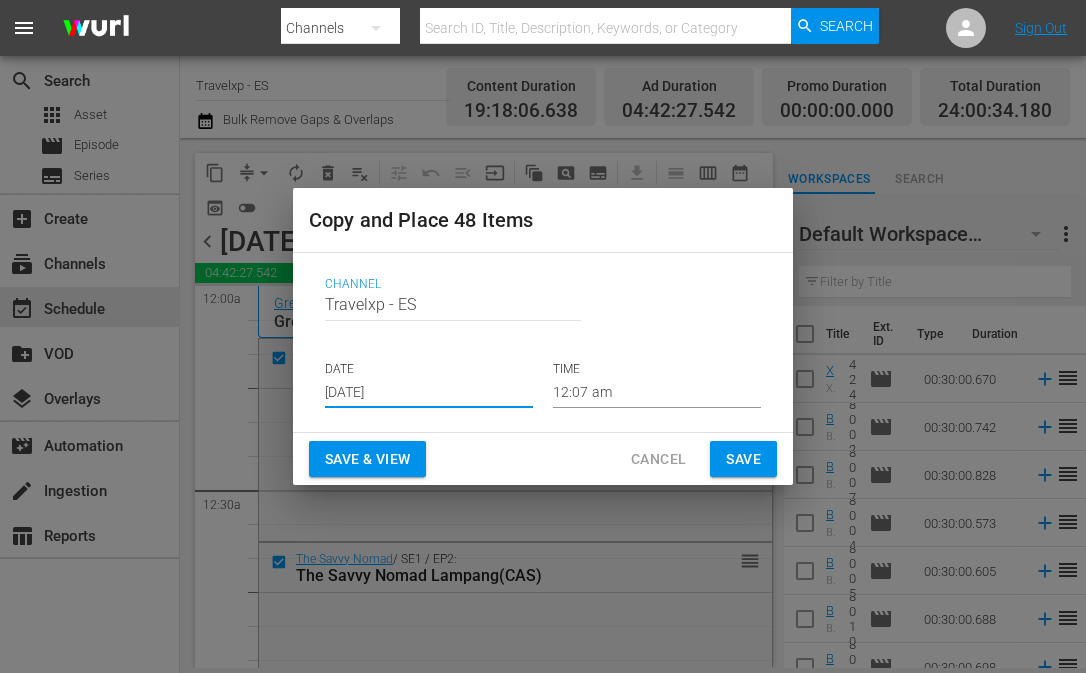 click on "Save & View" at bounding box center [367, 459] 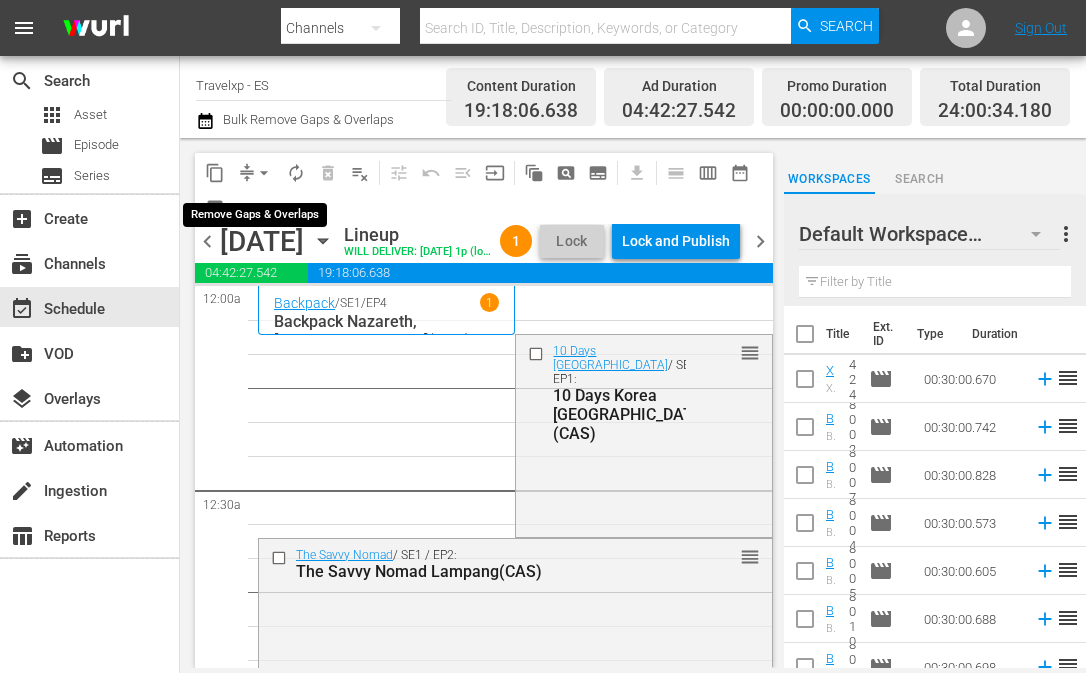 click on "arrow_drop_down" at bounding box center [264, 173] 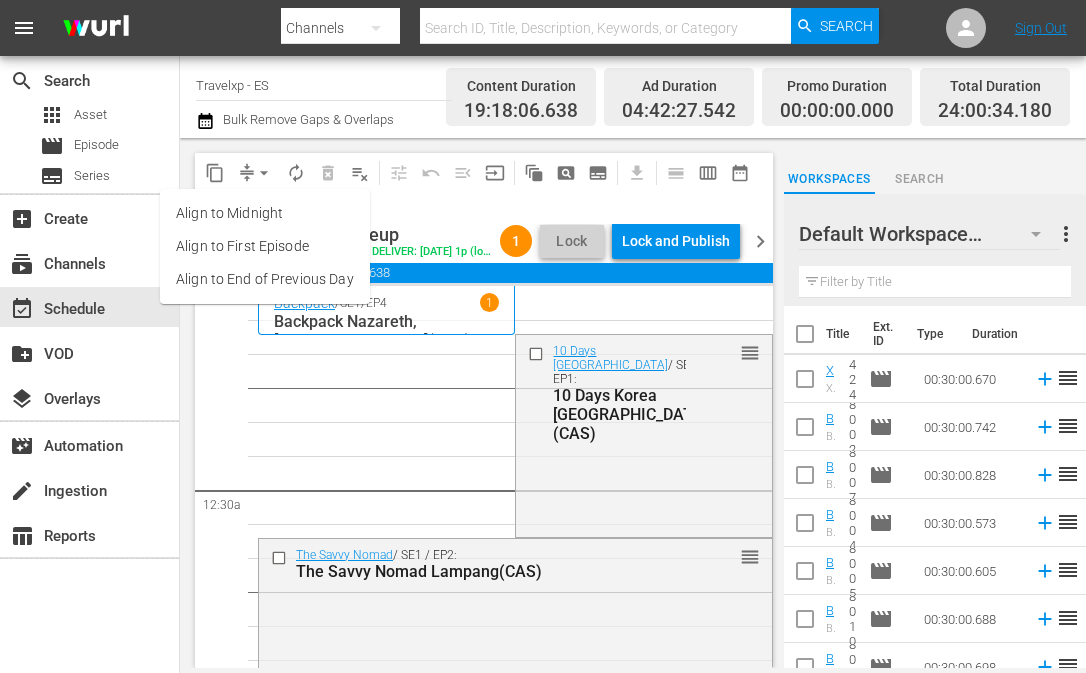 click on "Align to End of Previous Day" at bounding box center [265, 279] 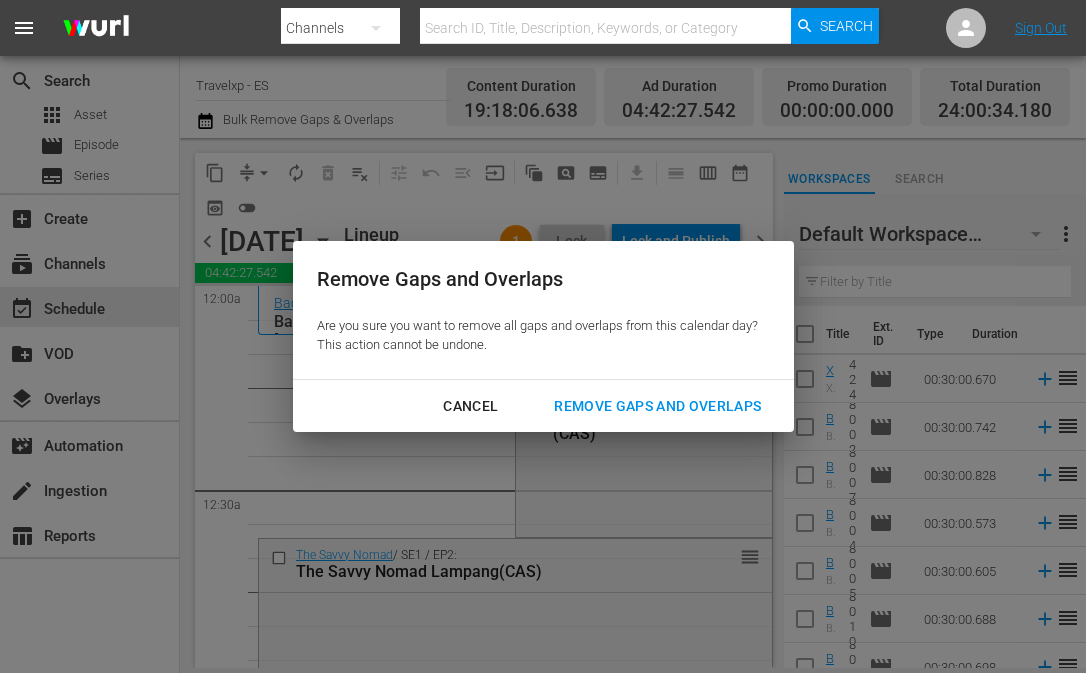 click on "Remove Gaps and Overlaps" at bounding box center [657, 406] 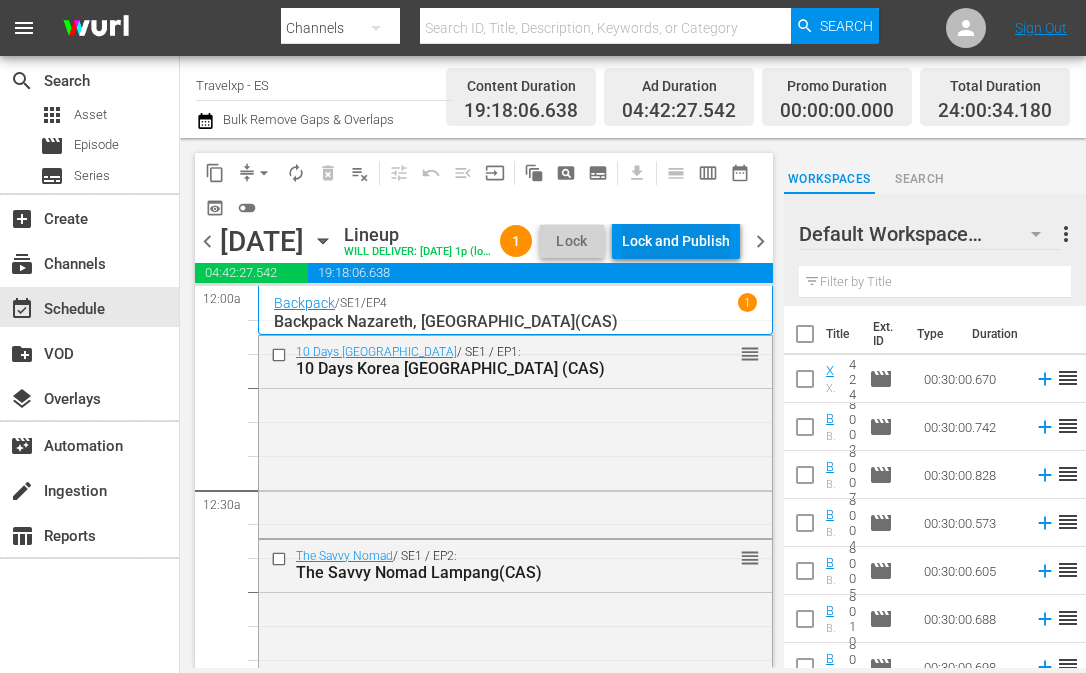 click on "Lock and Publish" at bounding box center [676, 241] 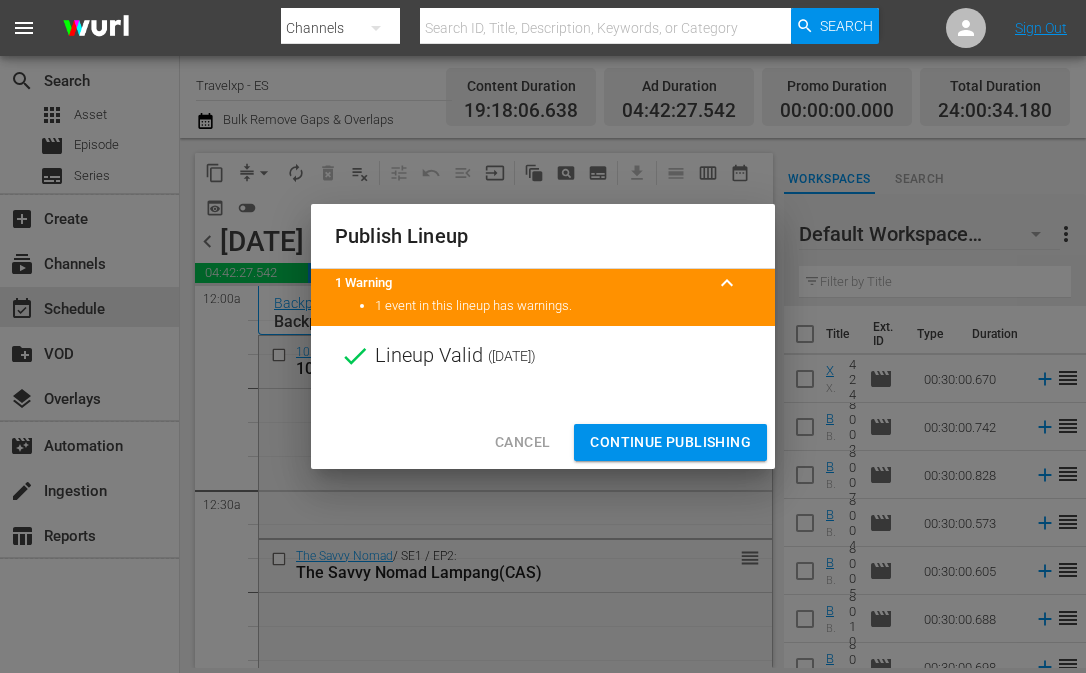 click on "Continue Publishing" at bounding box center (670, 442) 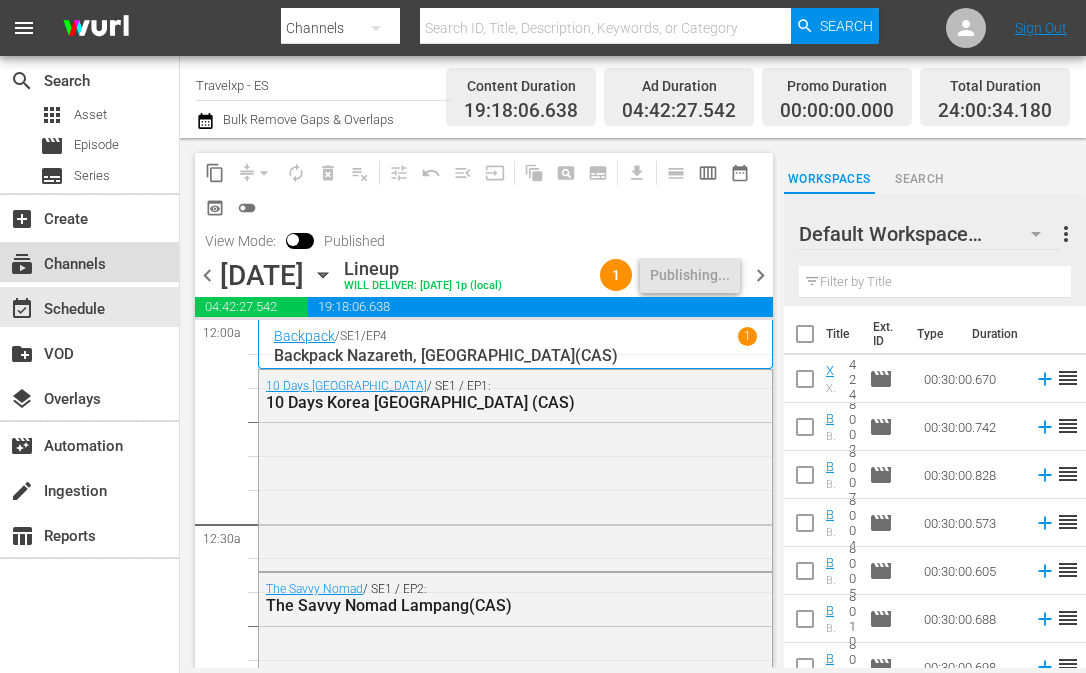 click on "subscriptions   Channels" at bounding box center [56, 261] 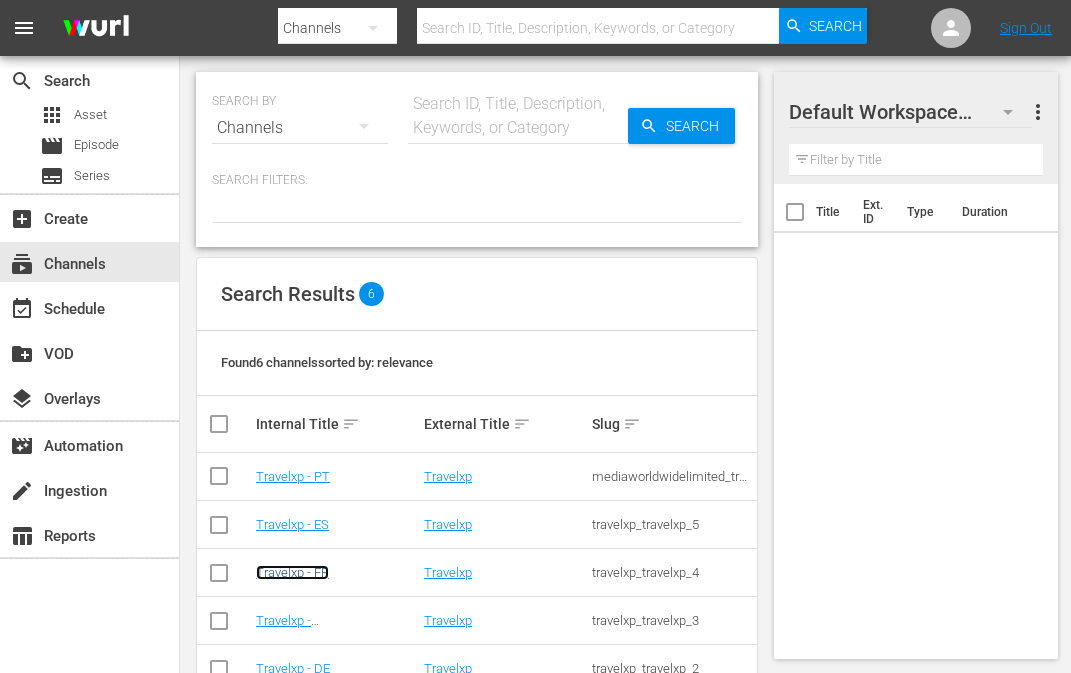 click on "Travelxp - FR" at bounding box center (292, 572) 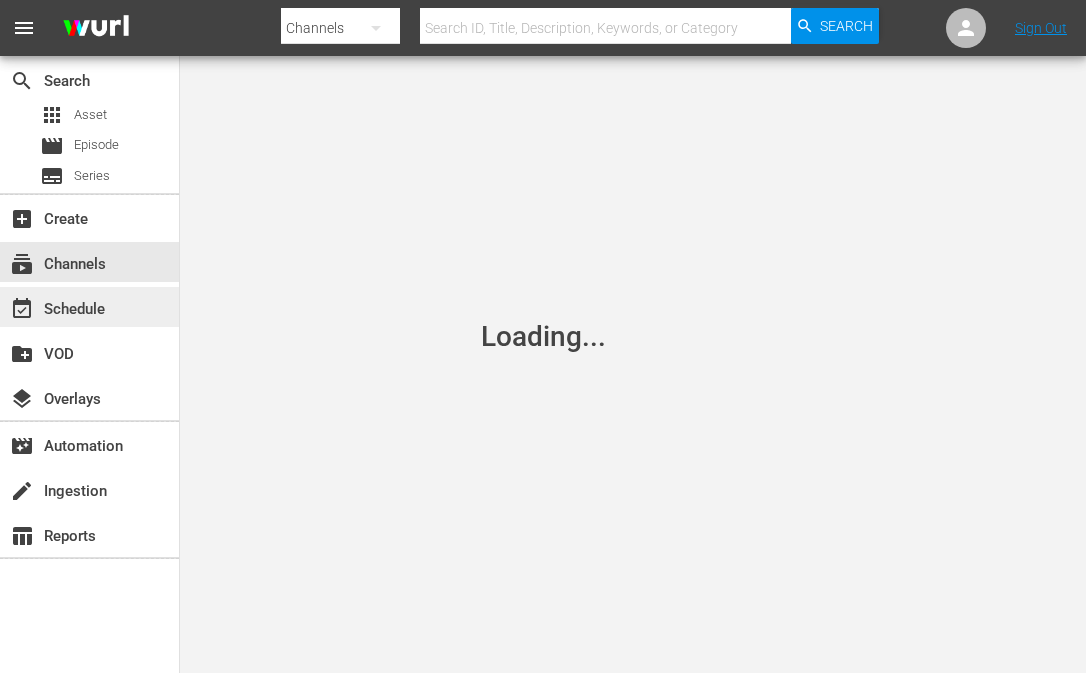 click on "event_available   Schedule" at bounding box center (56, 306) 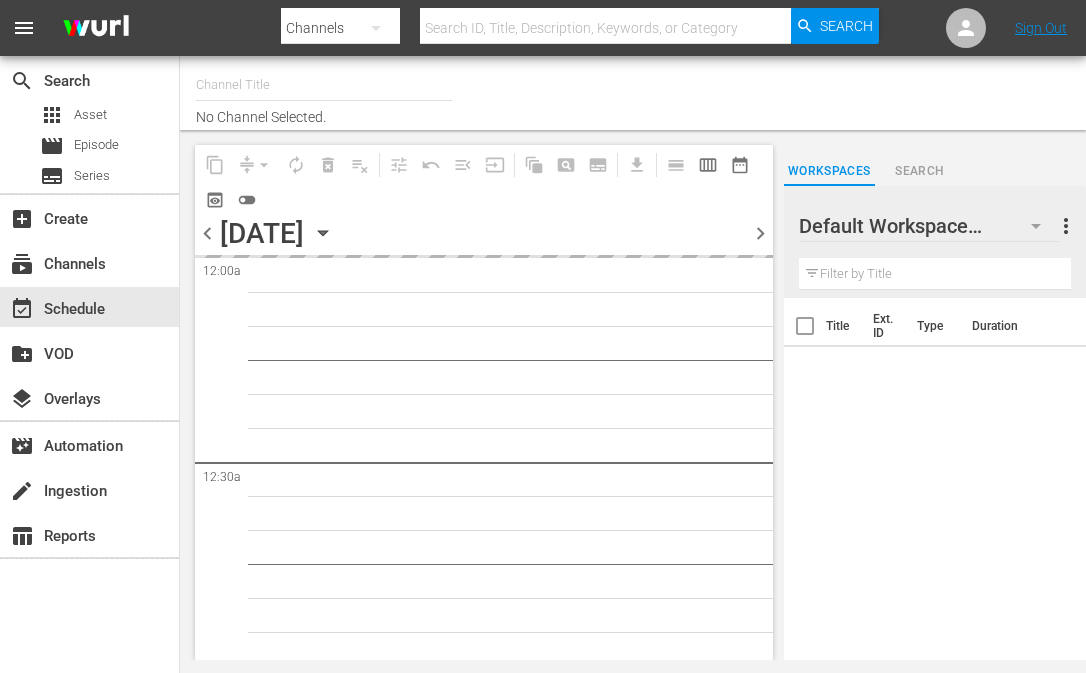 type on "Travelxp - FR (1157)" 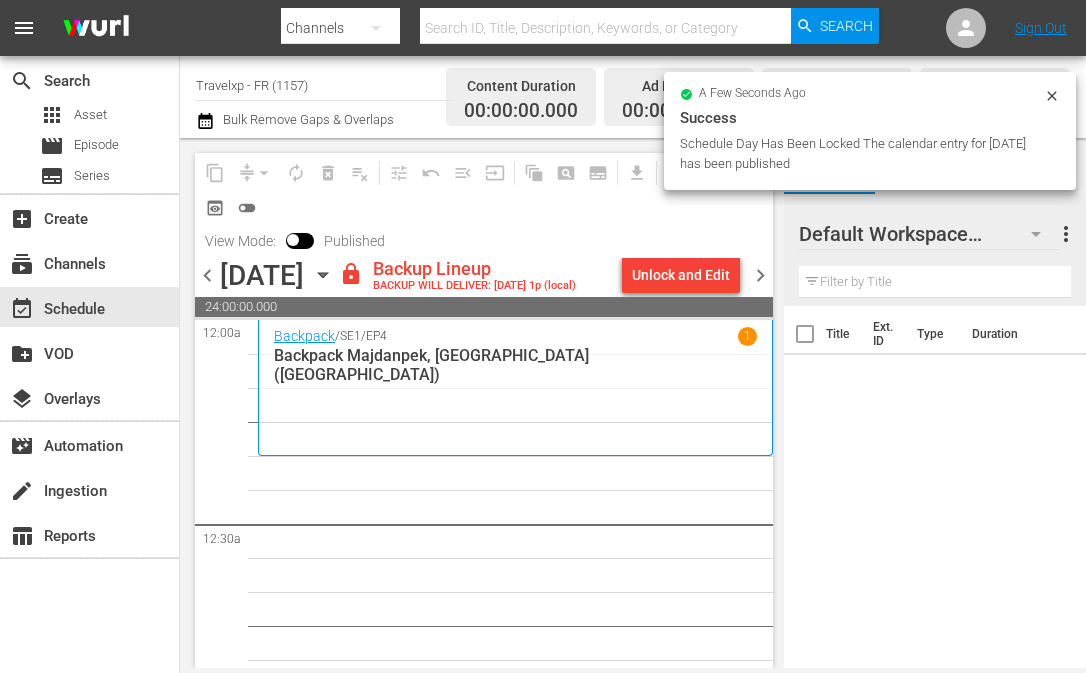click on "Unlock and Edit" at bounding box center [681, 275] 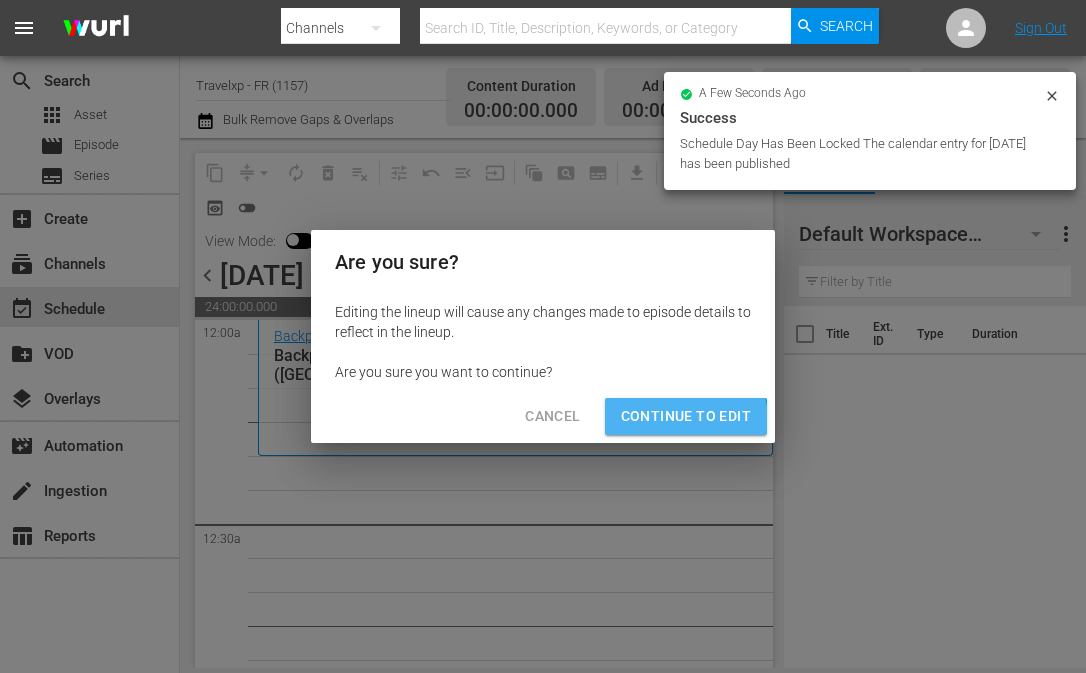 click on "Continue to Edit" at bounding box center (686, 416) 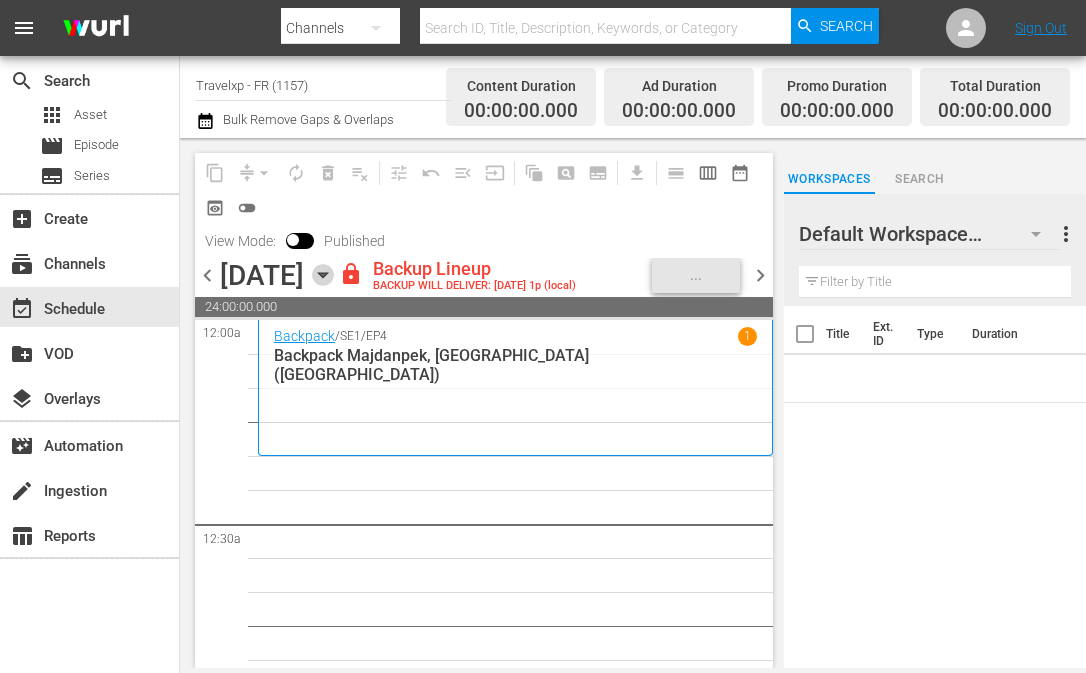 click 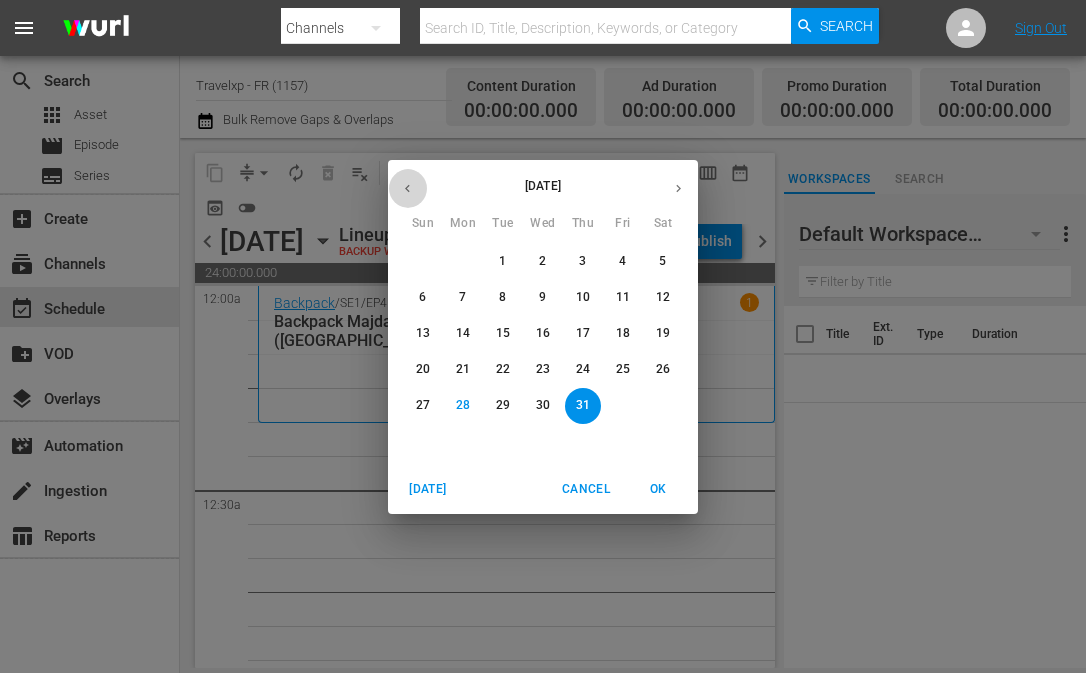 click 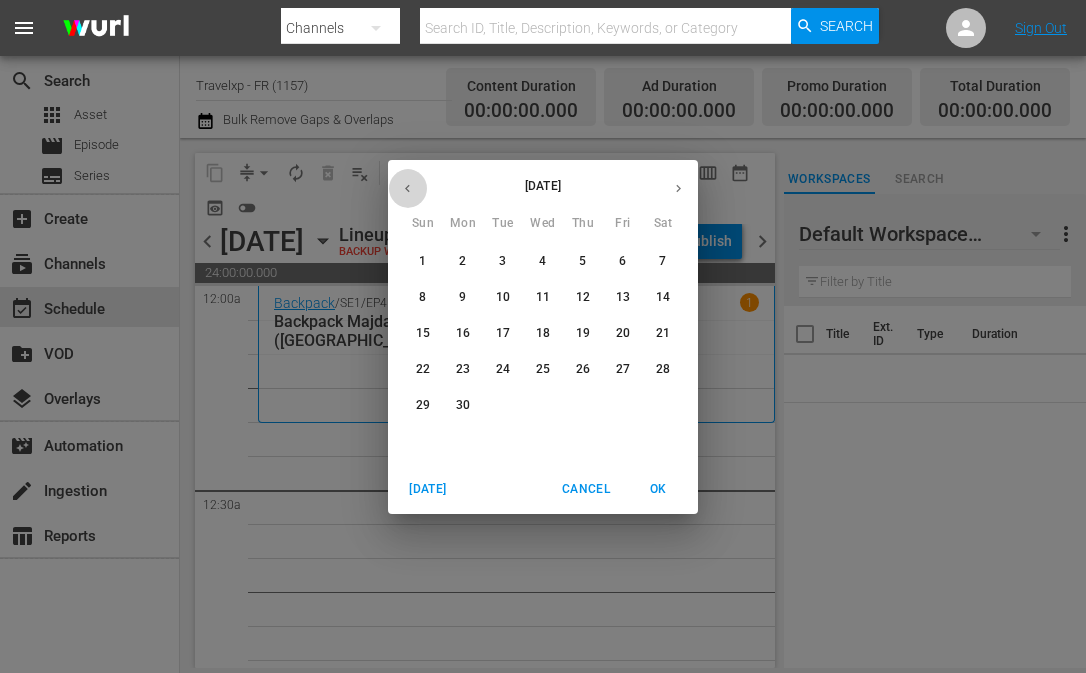 click 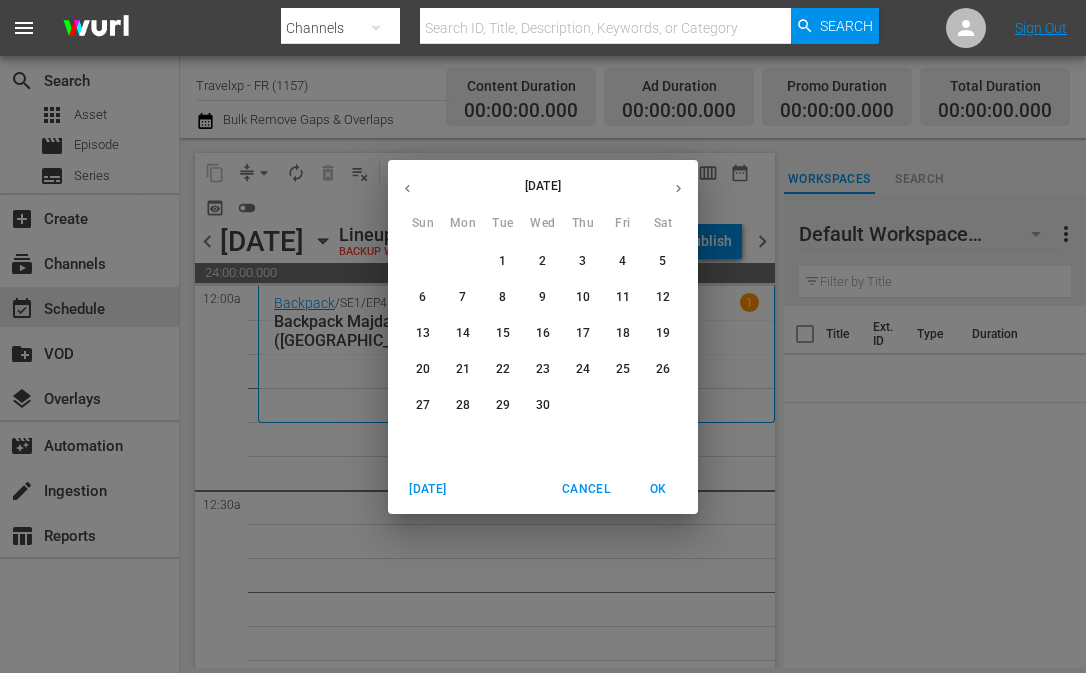 click 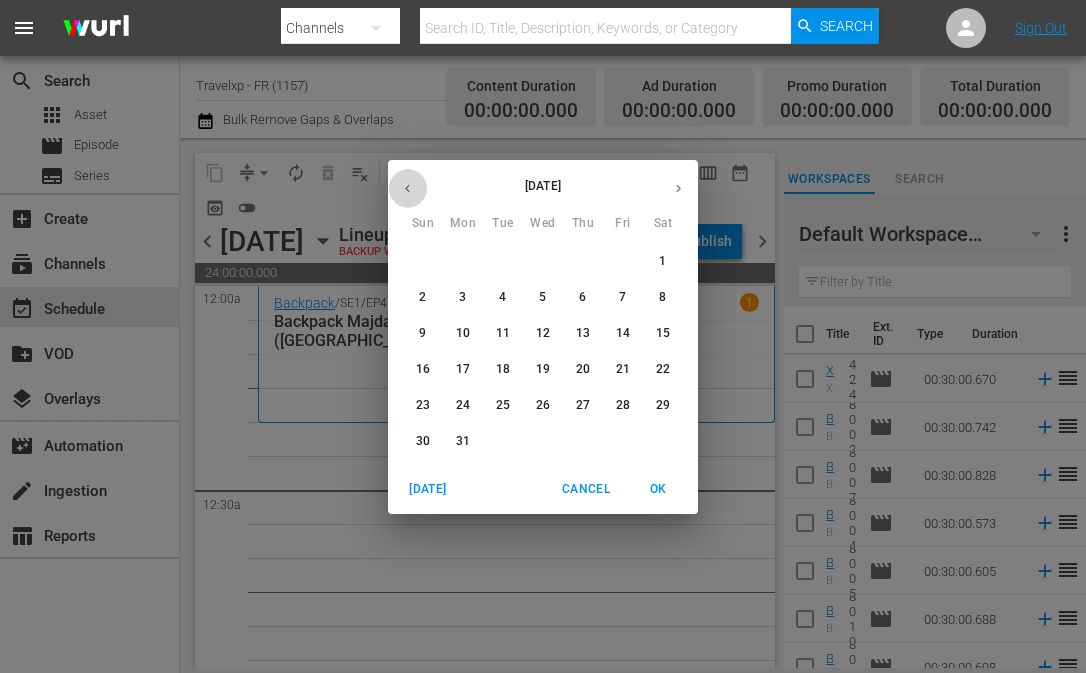 click 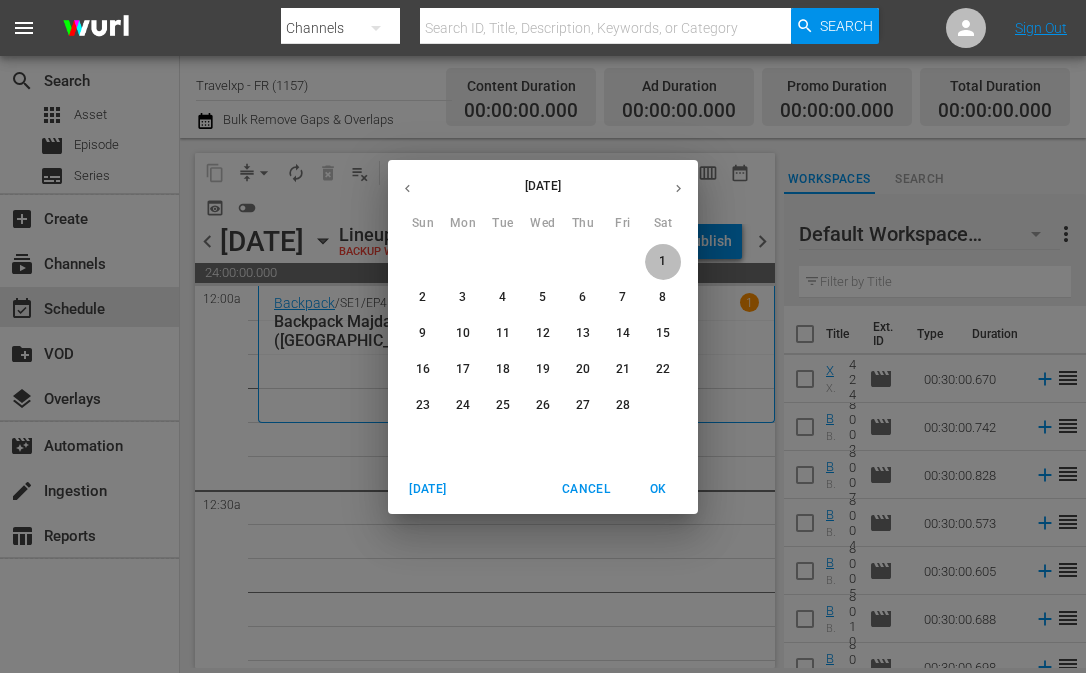 click on "1" at bounding box center [662, 261] 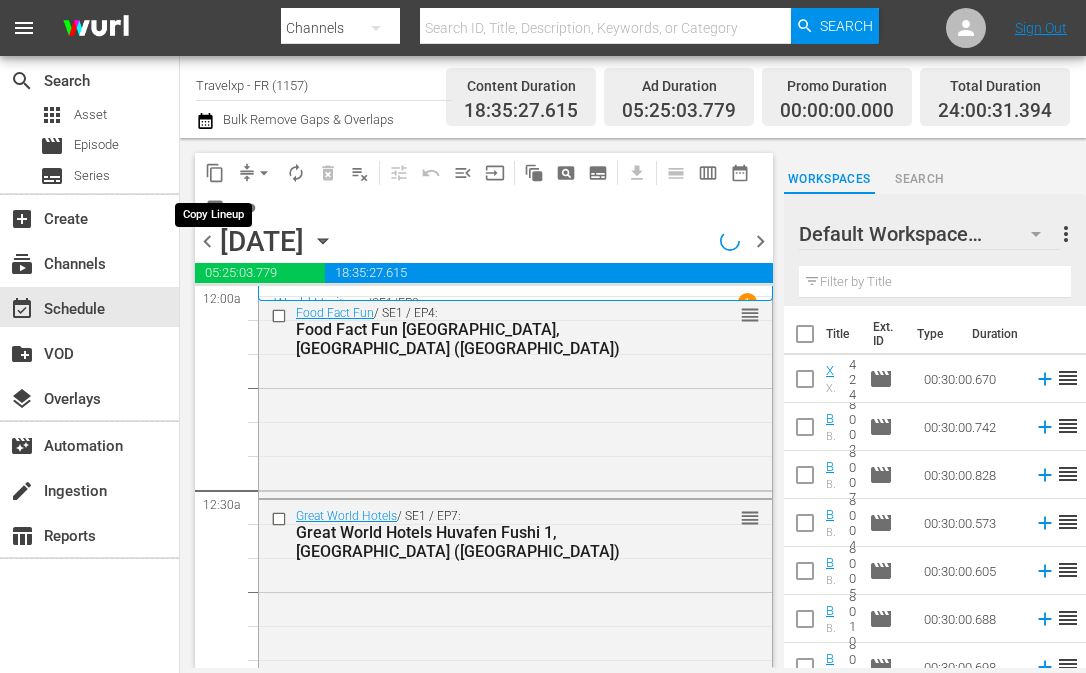 click on "content_copy" at bounding box center [215, 173] 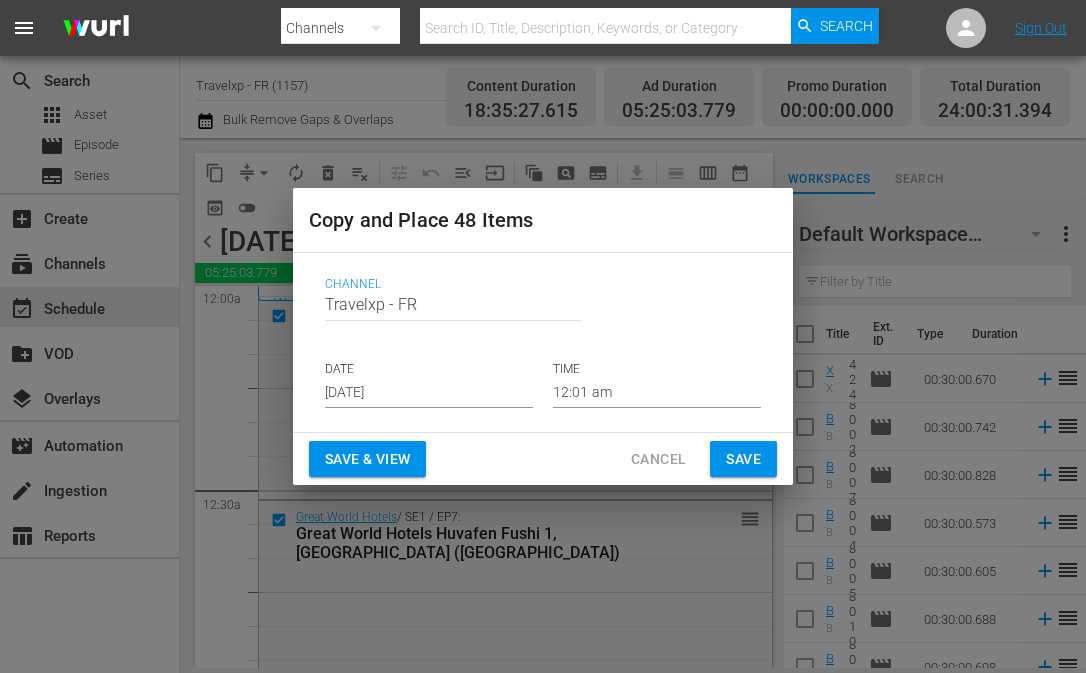 click on "[DATE]" at bounding box center [429, 393] 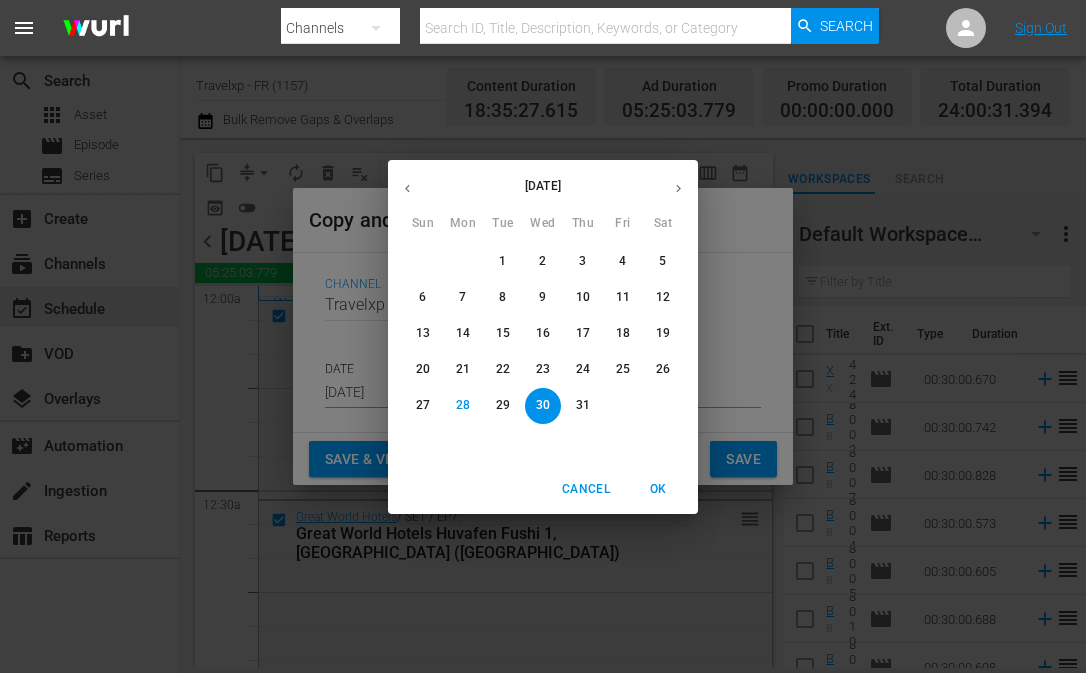 click on "31" at bounding box center [583, 405] 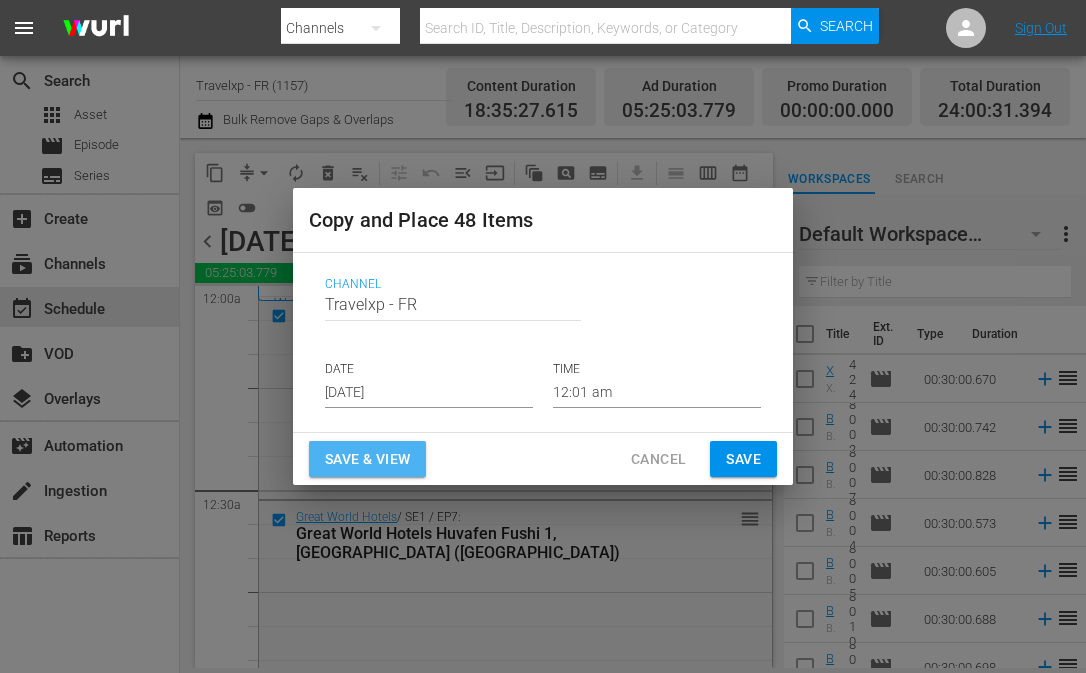 click on "Save & View" at bounding box center [367, 459] 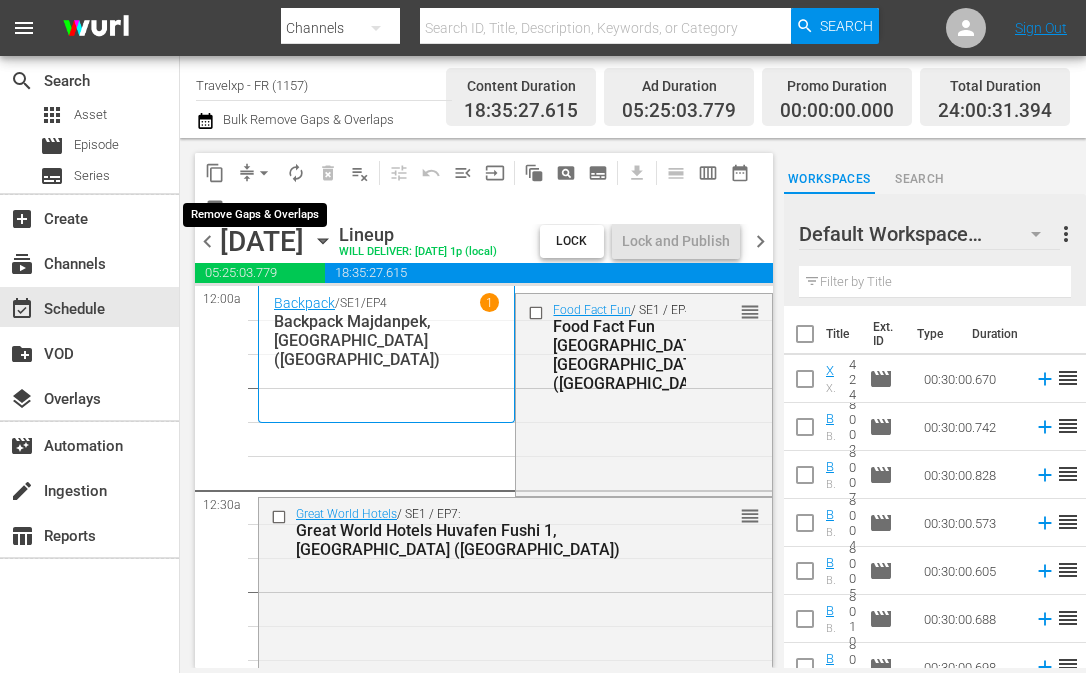 click on "arrow_drop_down" at bounding box center [264, 173] 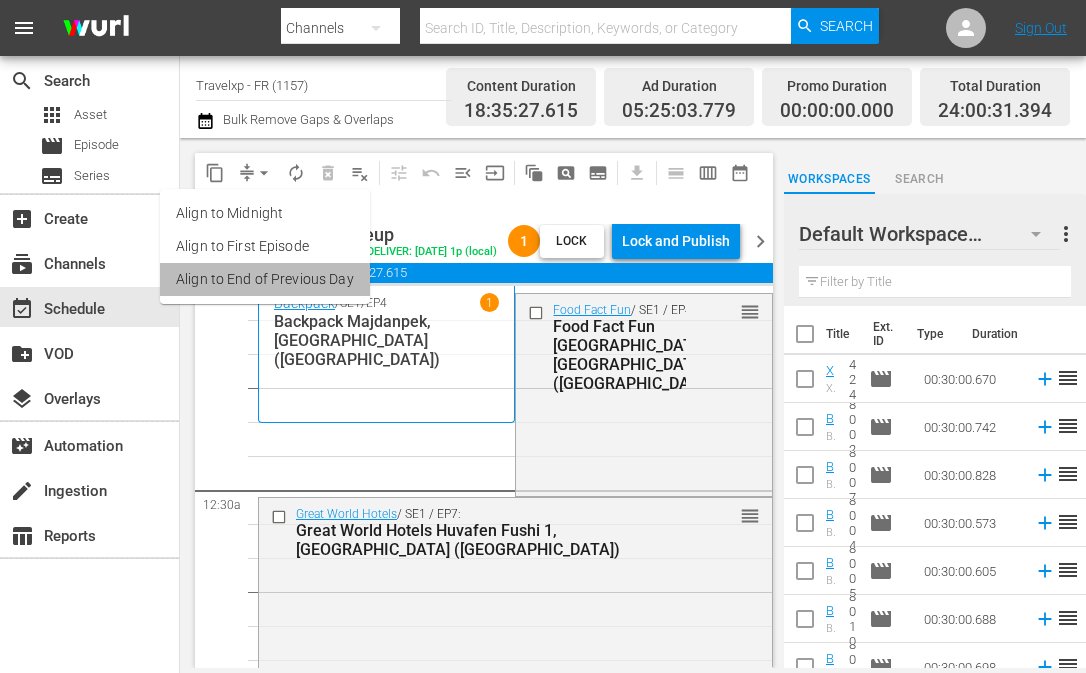 click on "Align to End of Previous Day" at bounding box center [265, 279] 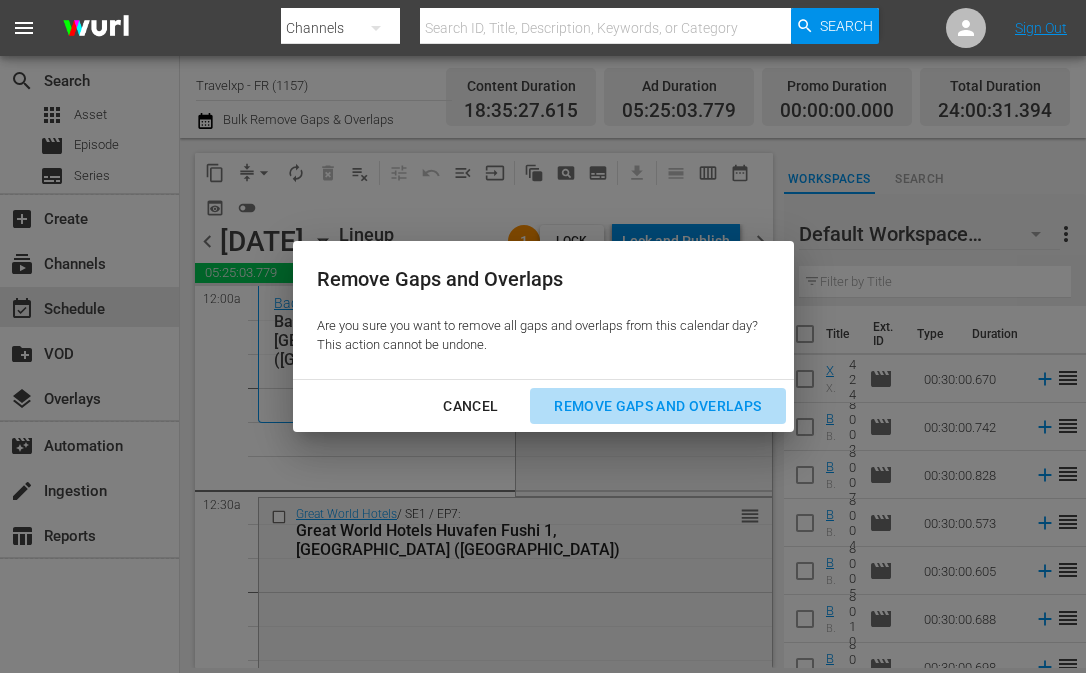 click on "Remove Gaps and Overlaps" at bounding box center [657, 406] 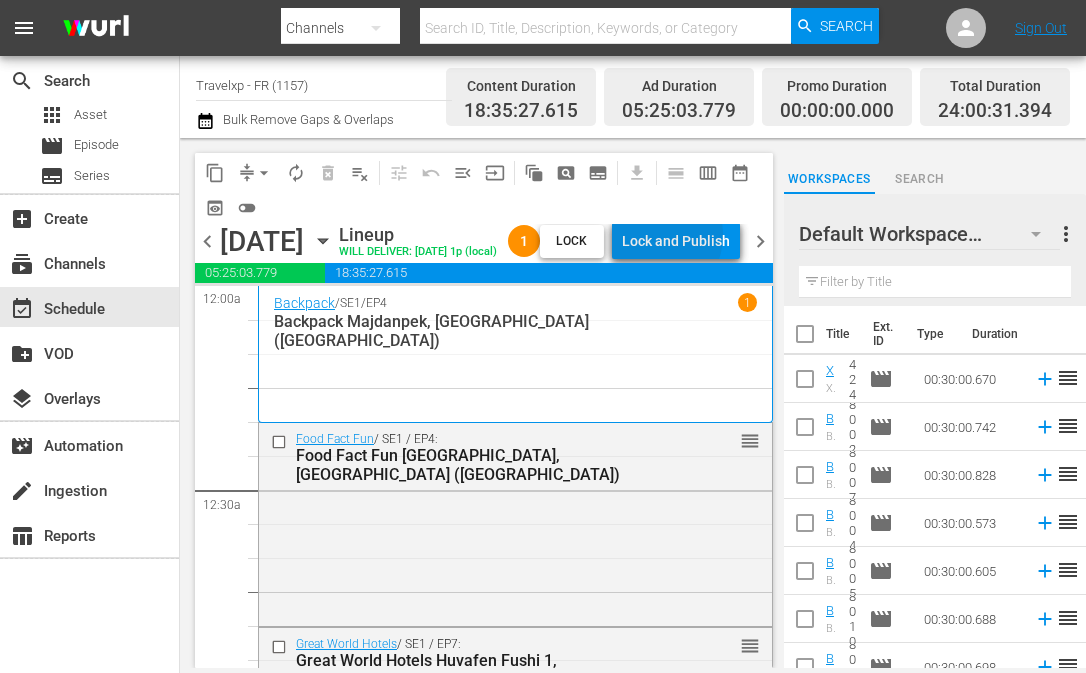 click on "Lock and Publish" at bounding box center [676, 241] 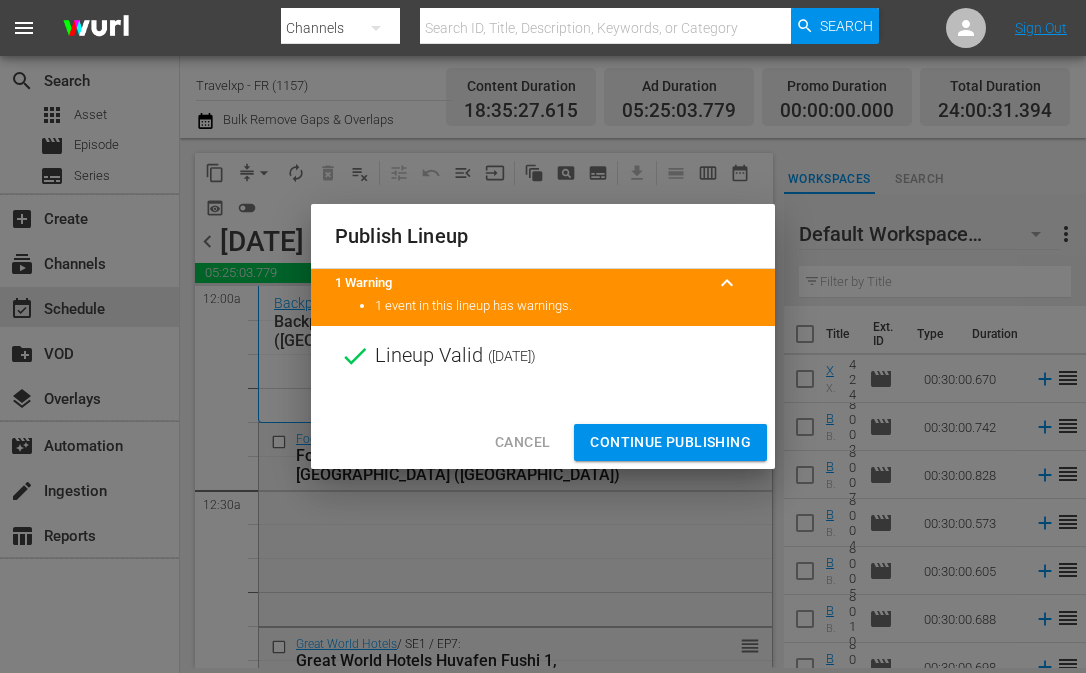 click on "Continue Publishing" at bounding box center [670, 442] 